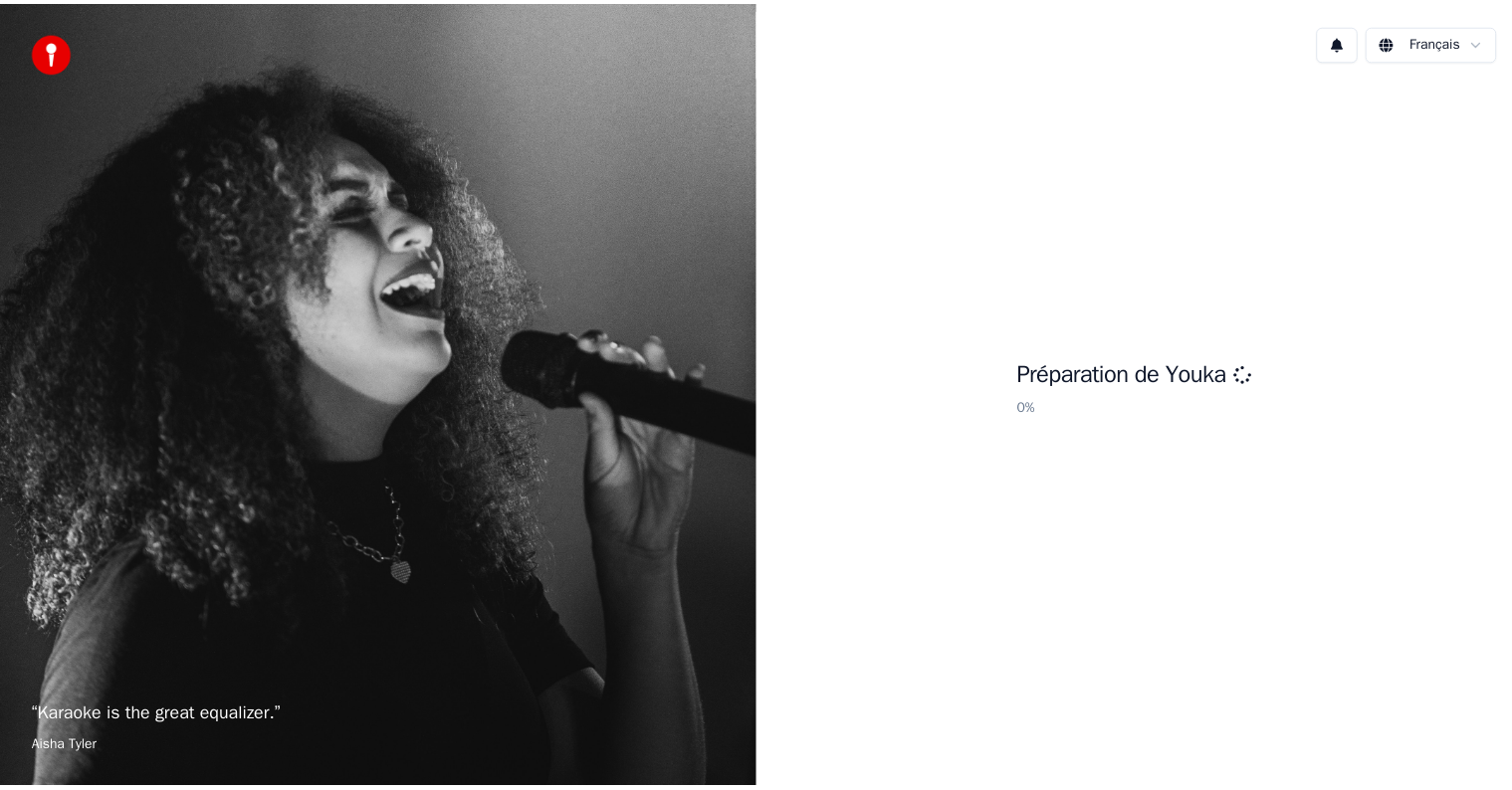scroll, scrollTop: 0, scrollLeft: 0, axis: both 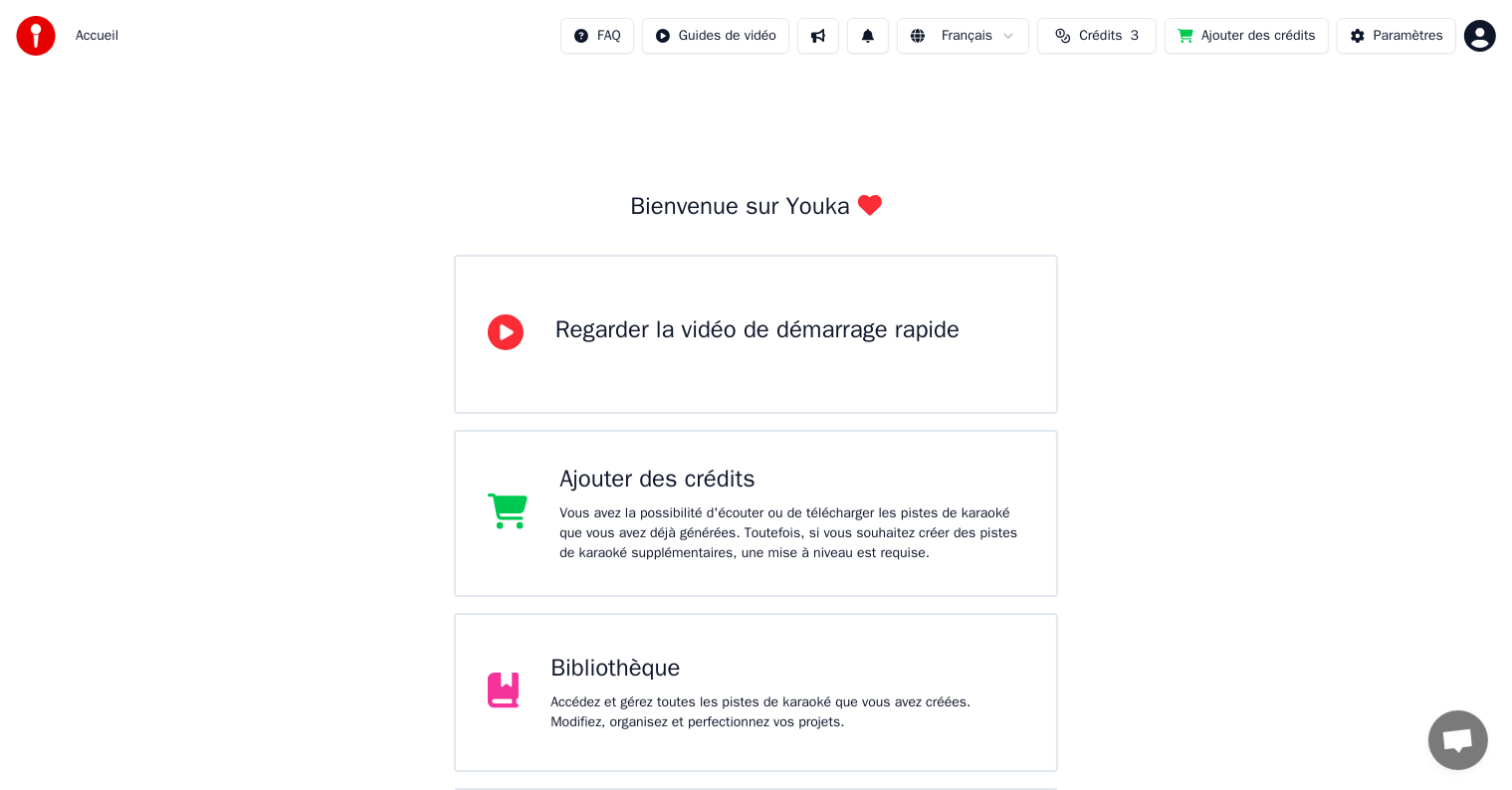 click on "Accédez et gérez toutes les pistes de karaoké que vous avez créées. Modifiez, organisez et perfectionnez vos projets." at bounding box center [787, 712] 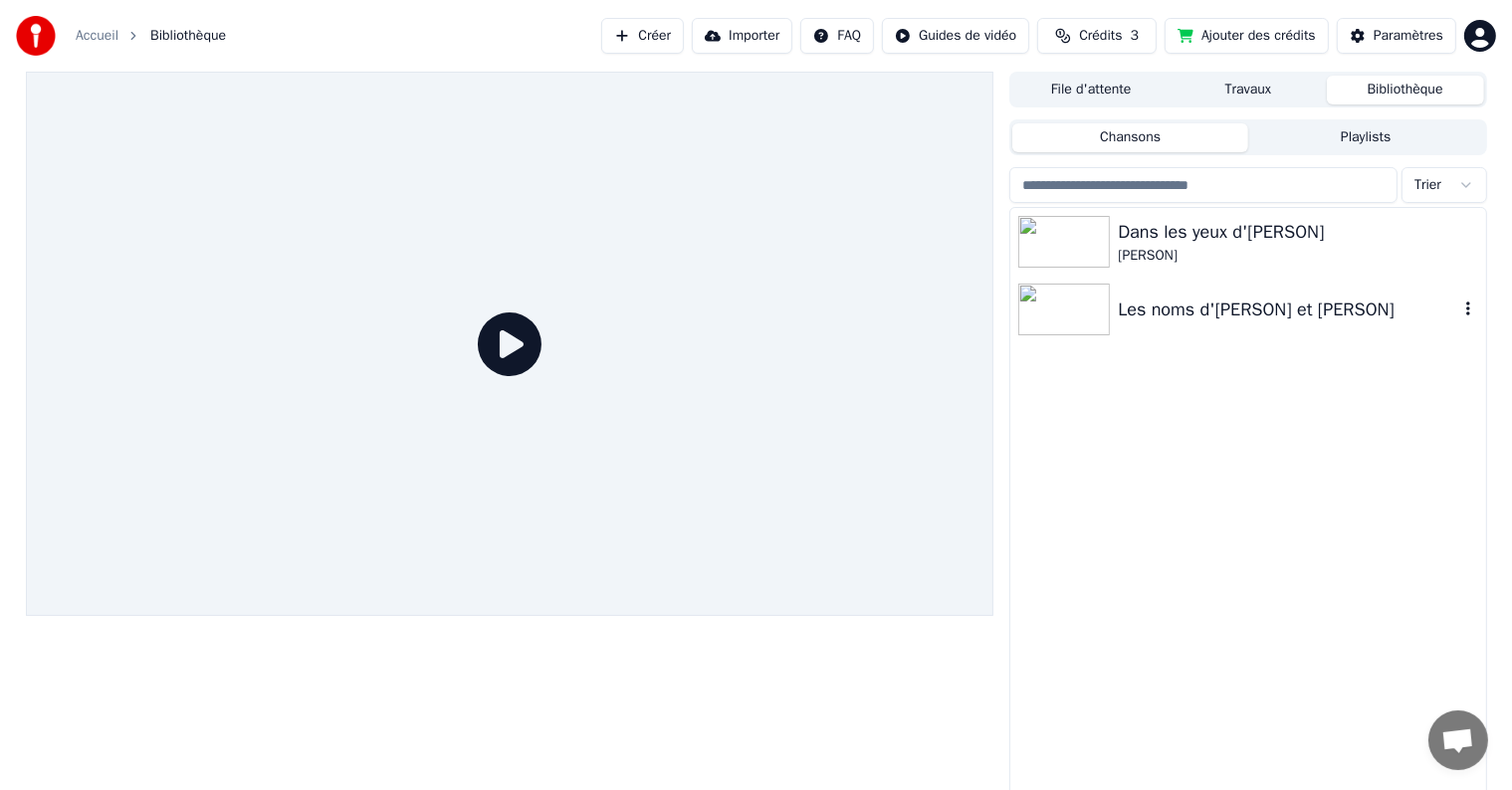 click on "Les noms d'[PERSON] et [PERSON]" at bounding box center [1287, 309] 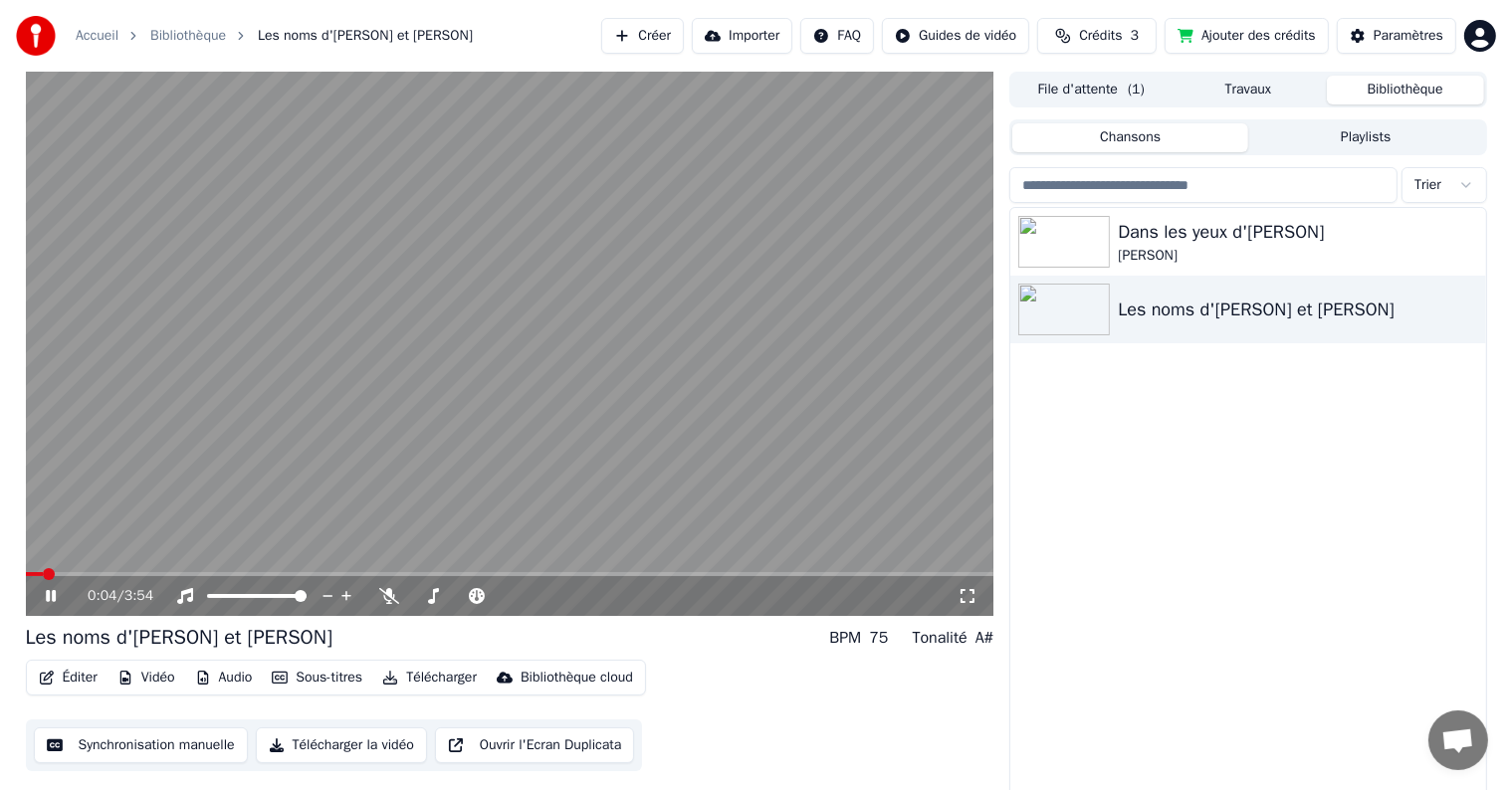 scroll, scrollTop: 9, scrollLeft: 0, axis: vertical 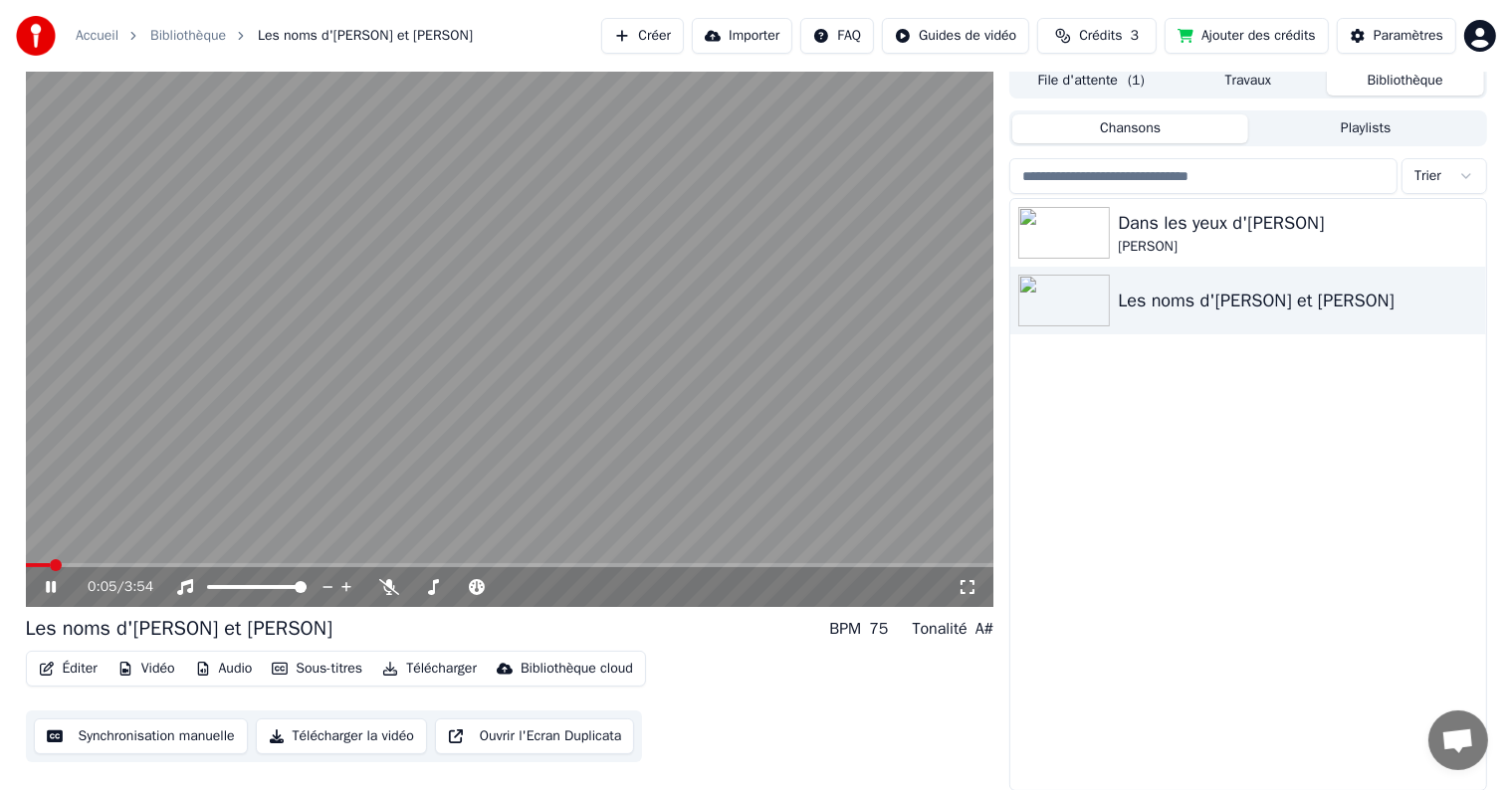 click on "Éditer" at bounding box center (68, 669) 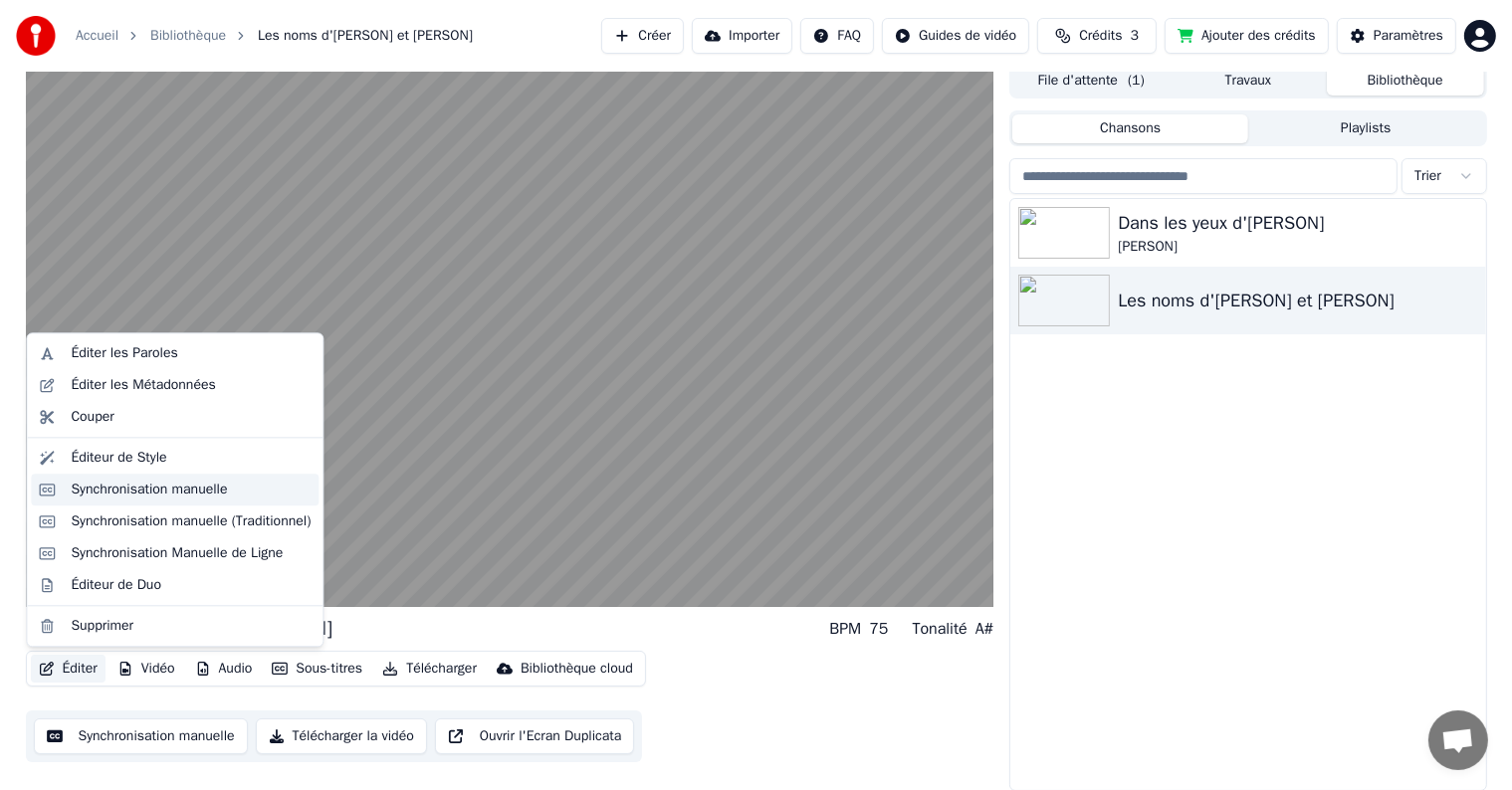 click on "Synchronisation manuelle" at bounding box center (148, 490) 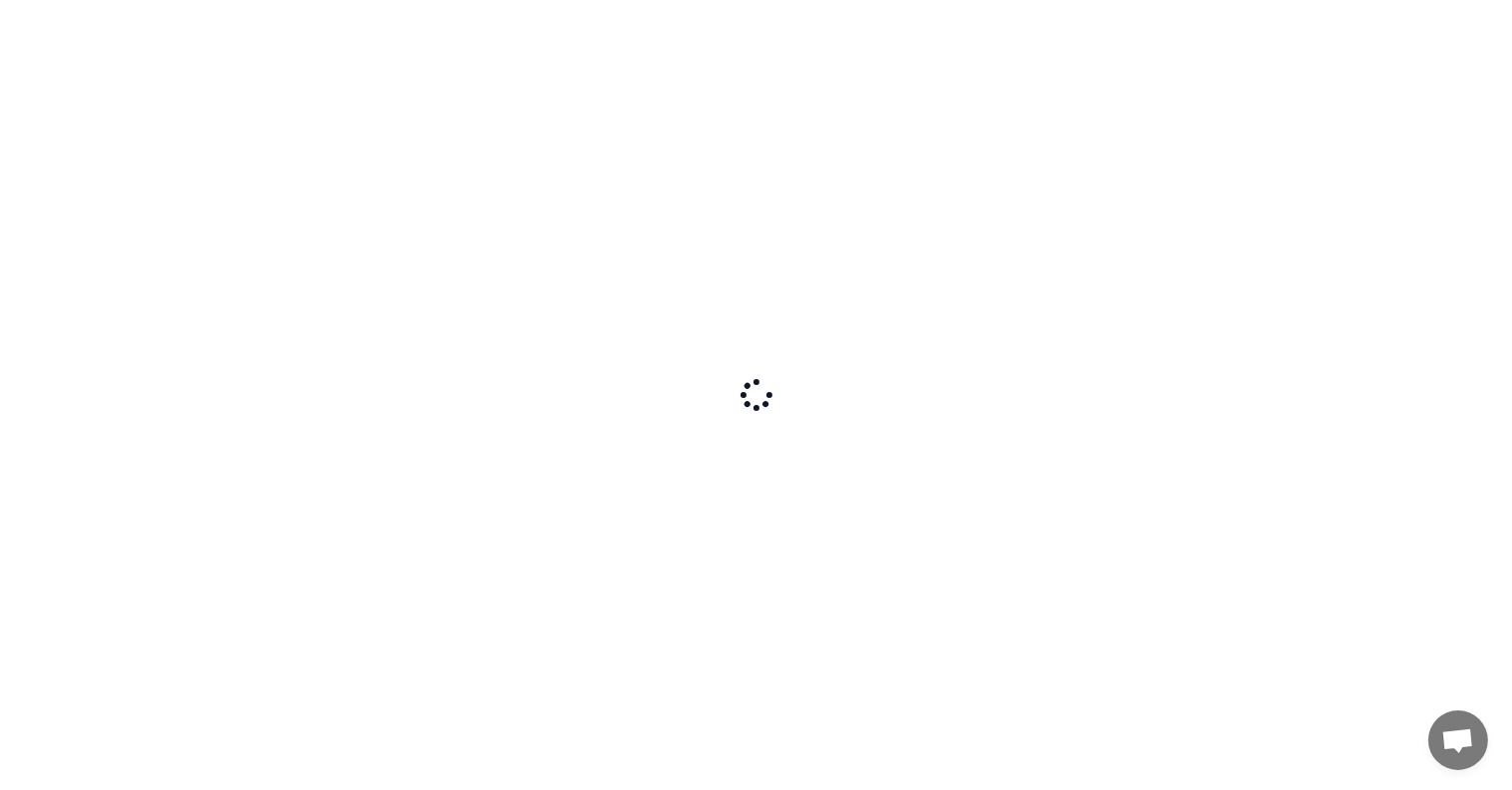 scroll, scrollTop: 0, scrollLeft: 0, axis: both 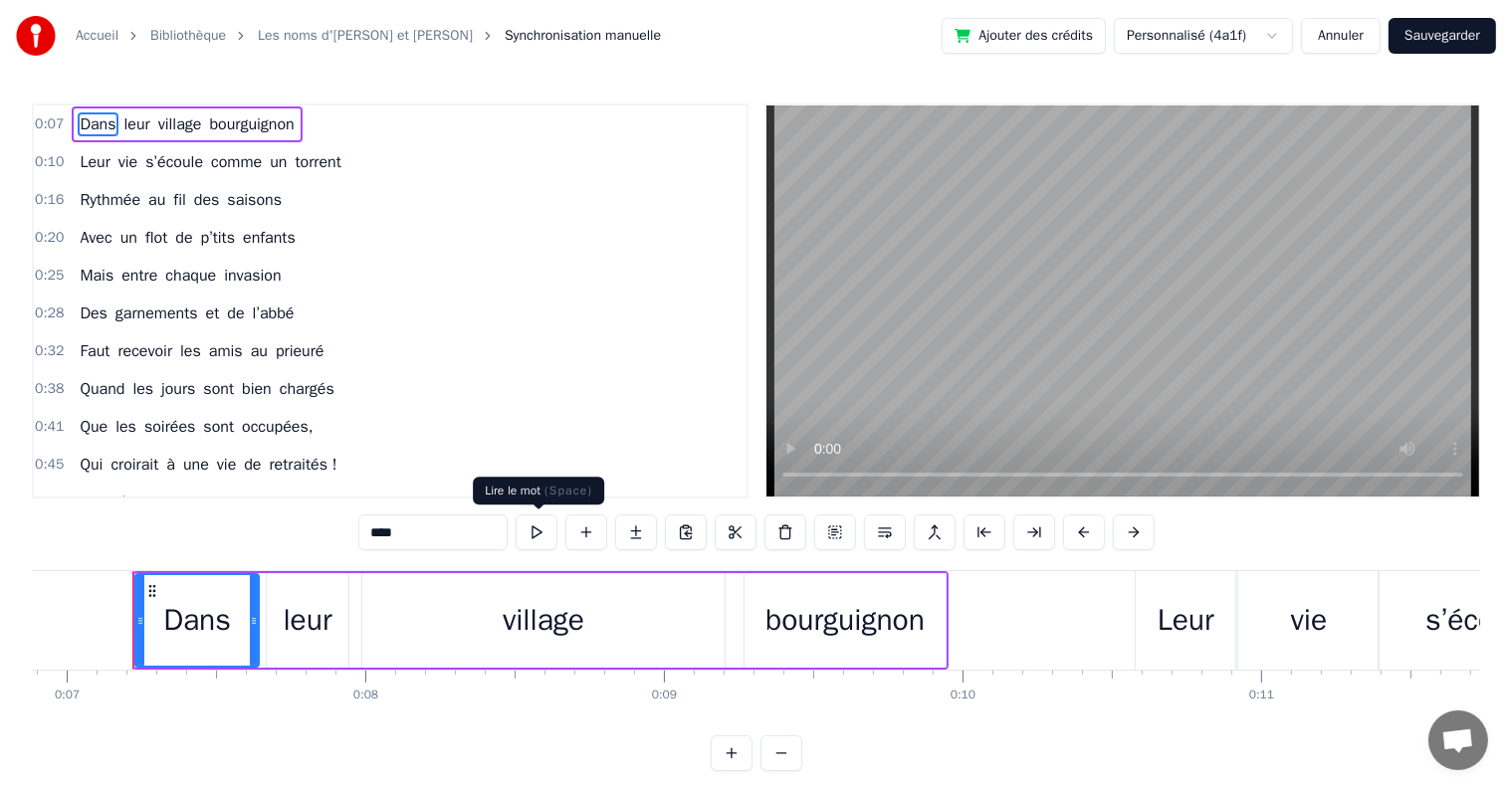 click at bounding box center [537, 532] 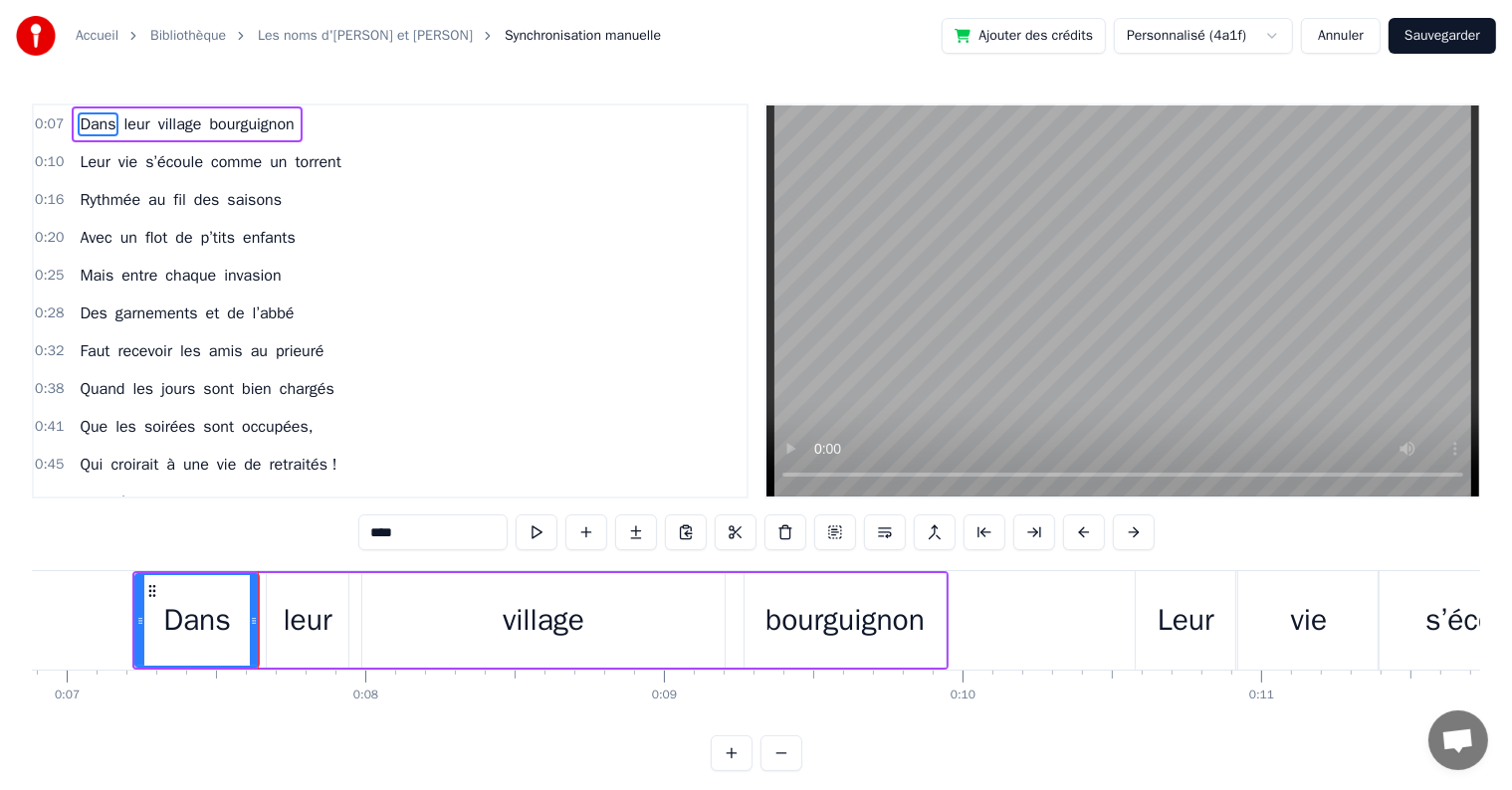 click at bounding box center [537, 532] 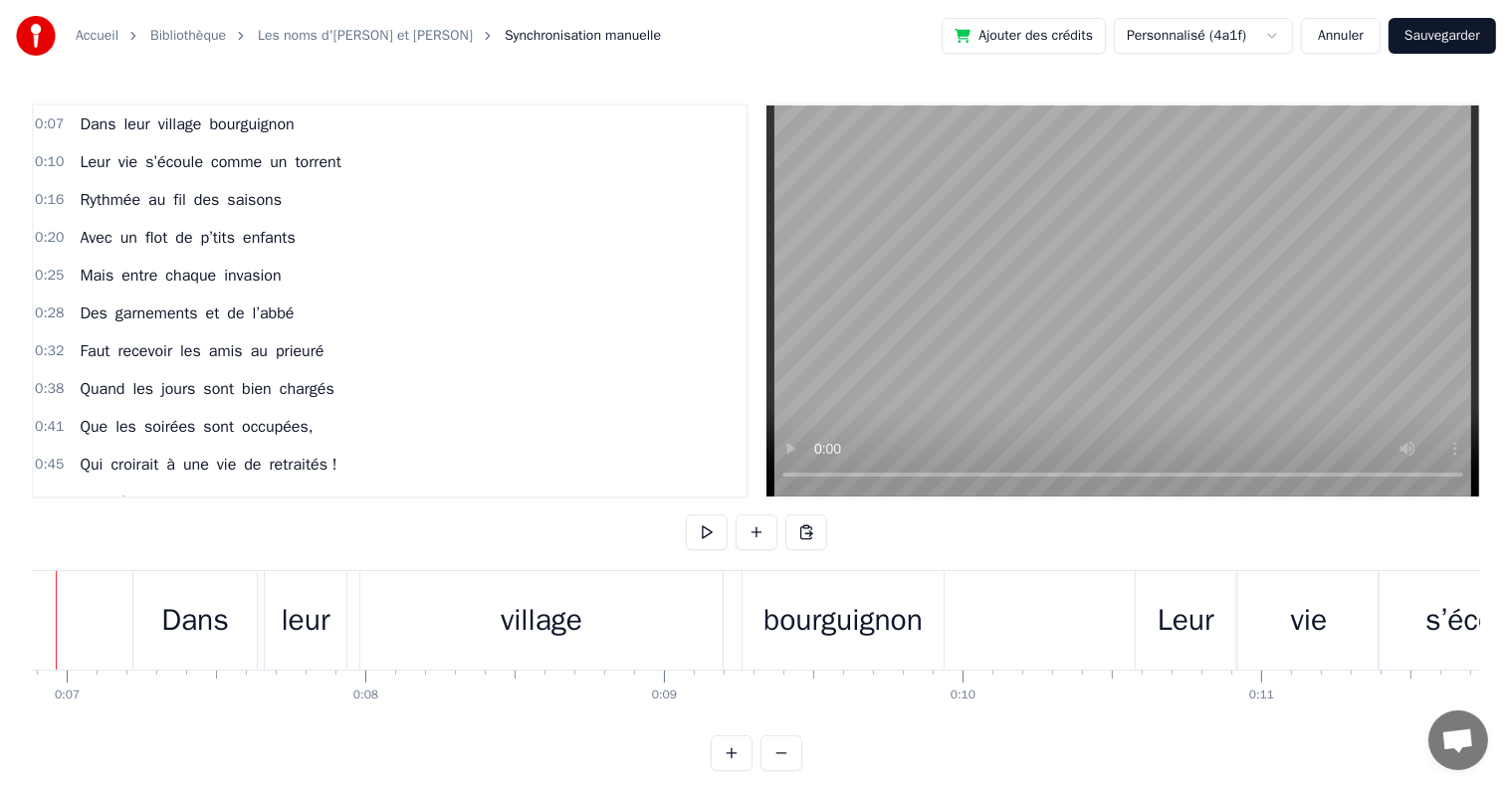 scroll, scrollTop: 0, scrollLeft: 1979, axis: horizontal 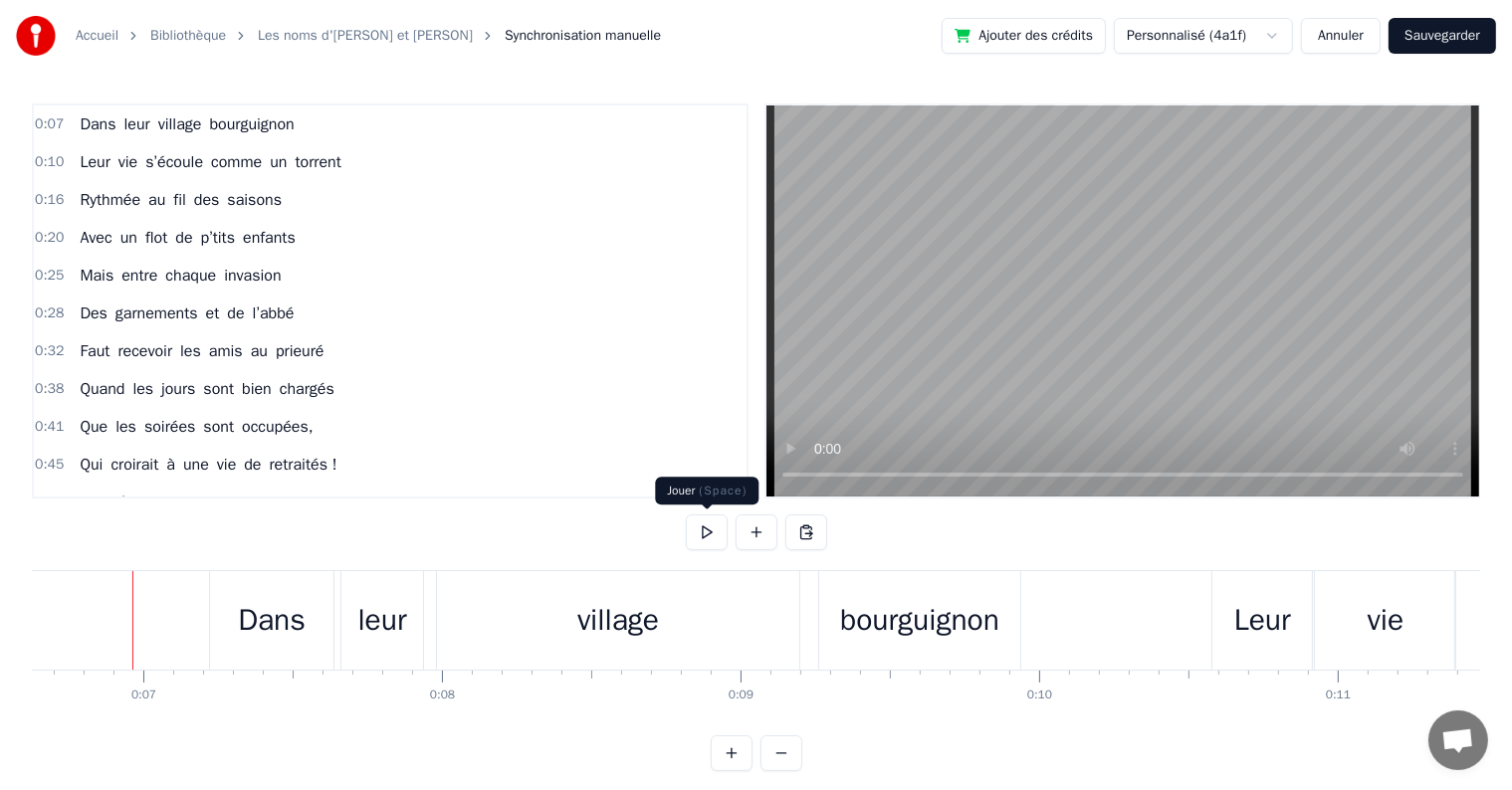 click at bounding box center [707, 532] 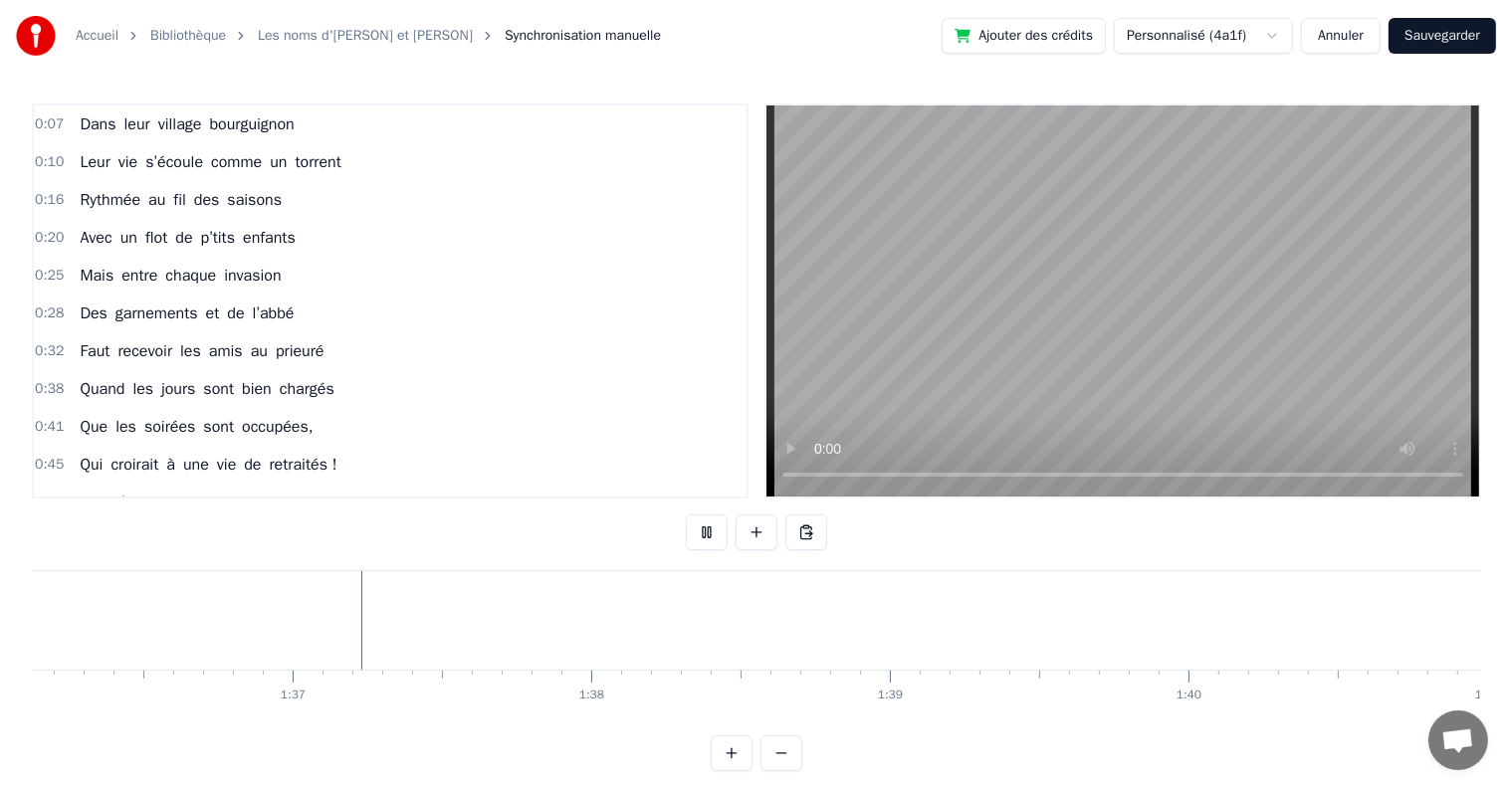 scroll, scrollTop: 0, scrollLeft: 28743, axis: horizontal 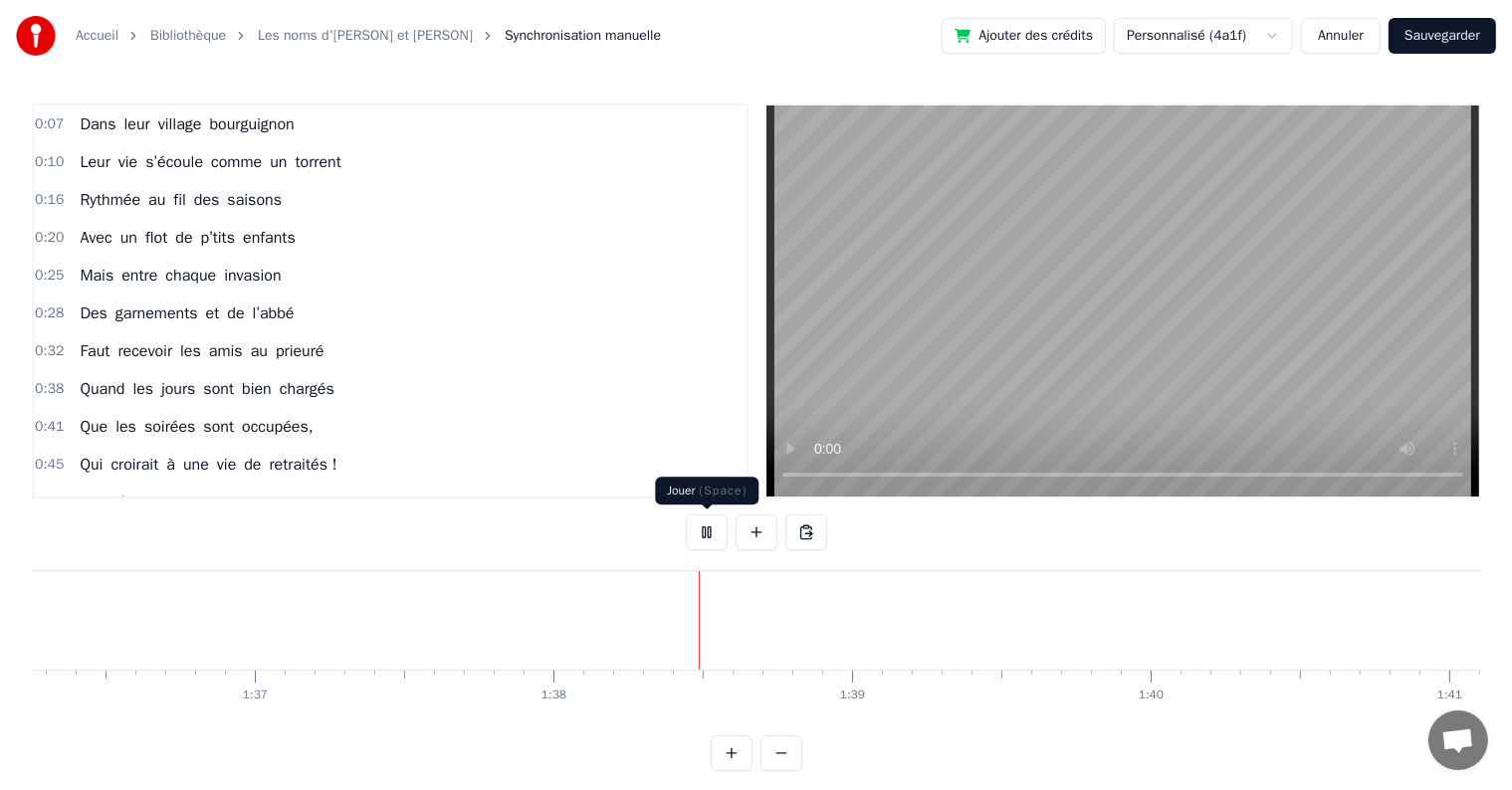 click at bounding box center (707, 532) 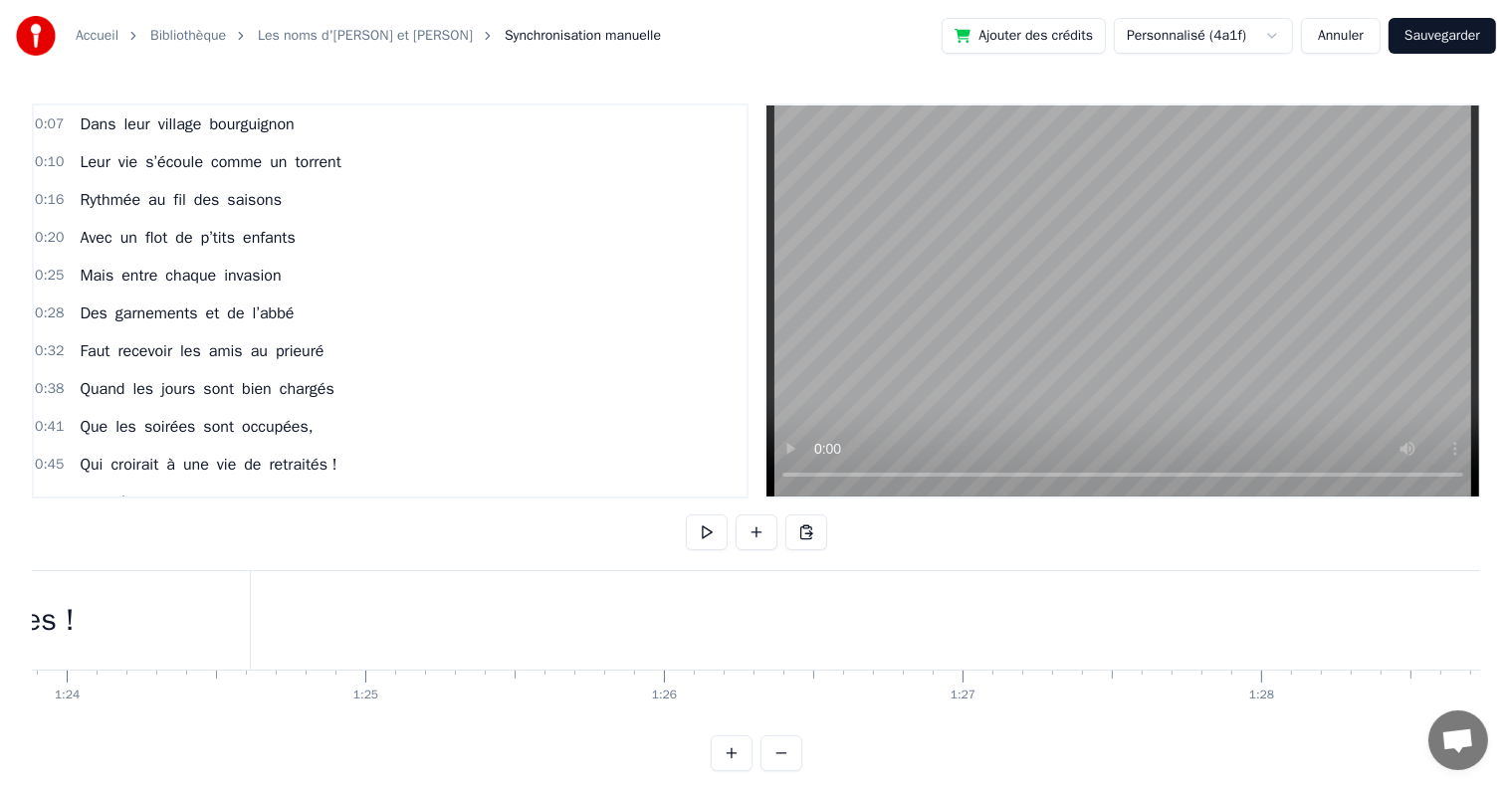 scroll, scrollTop: 0, scrollLeft: 25009, axis: horizontal 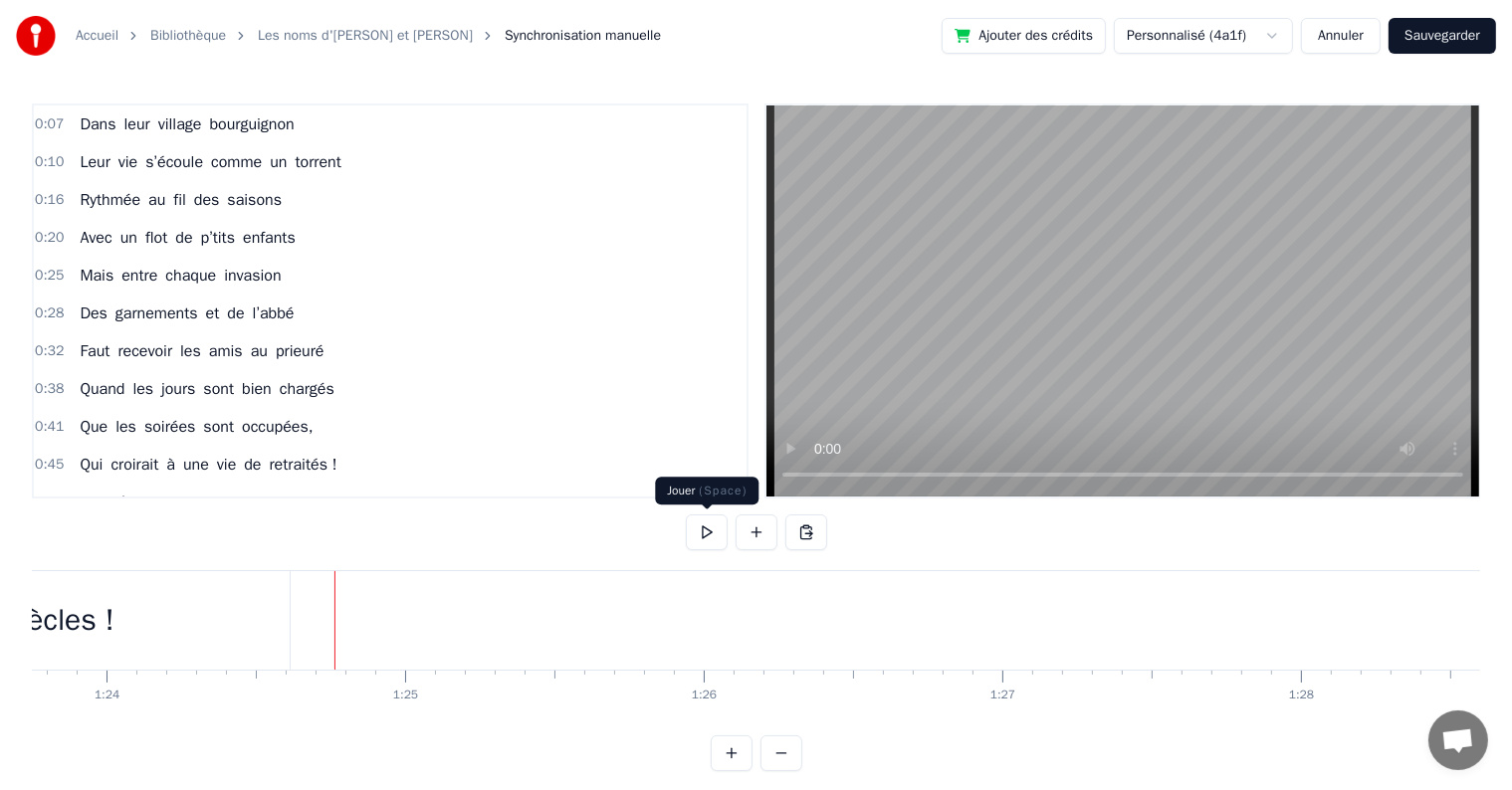 click at bounding box center [707, 532] 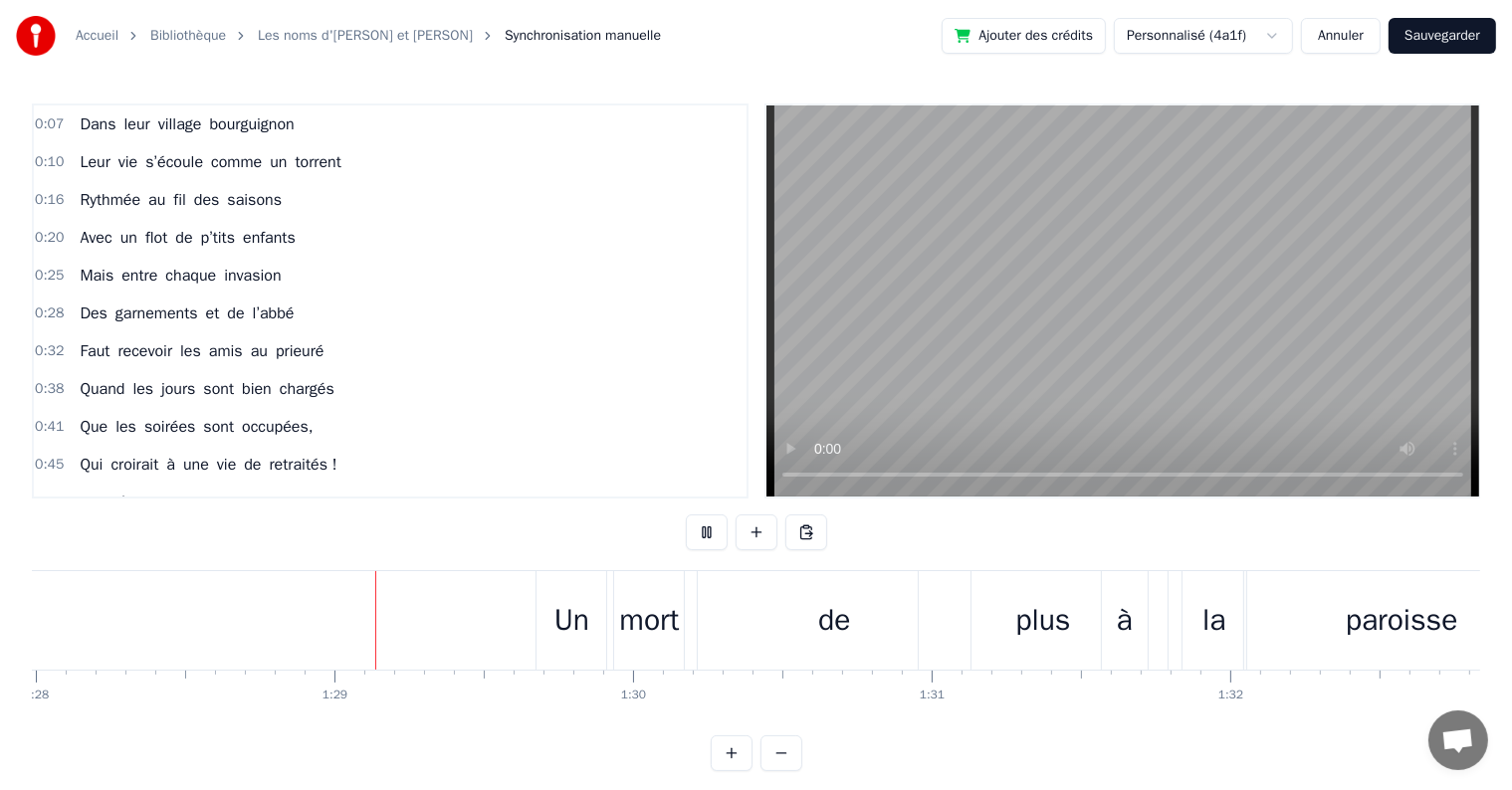 scroll, scrollTop: 0, scrollLeft: 26304, axis: horizontal 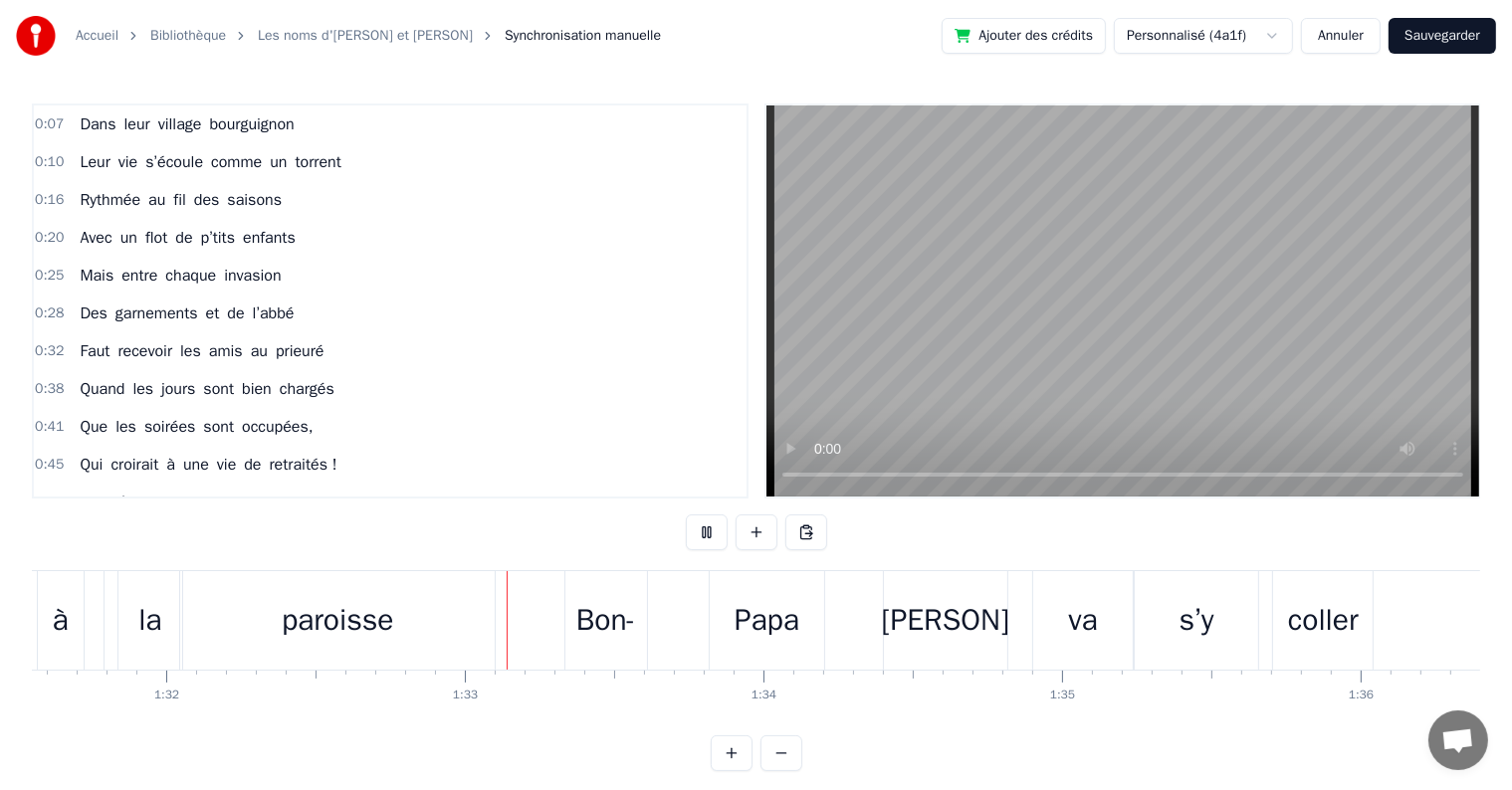 click at bounding box center (707, 532) 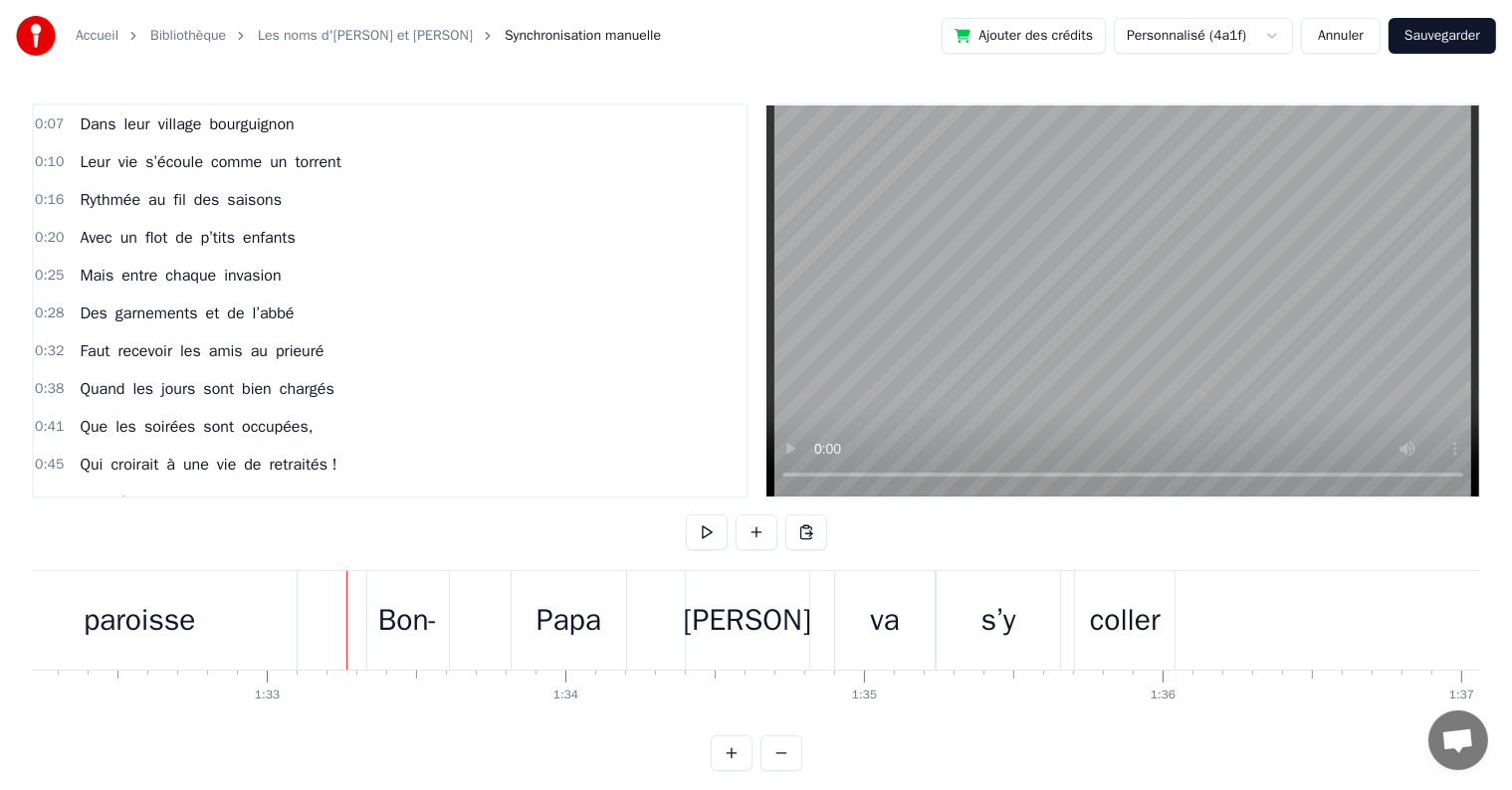 scroll, scrollTop: 0, scrollLeft: 27576, axis: horizontal 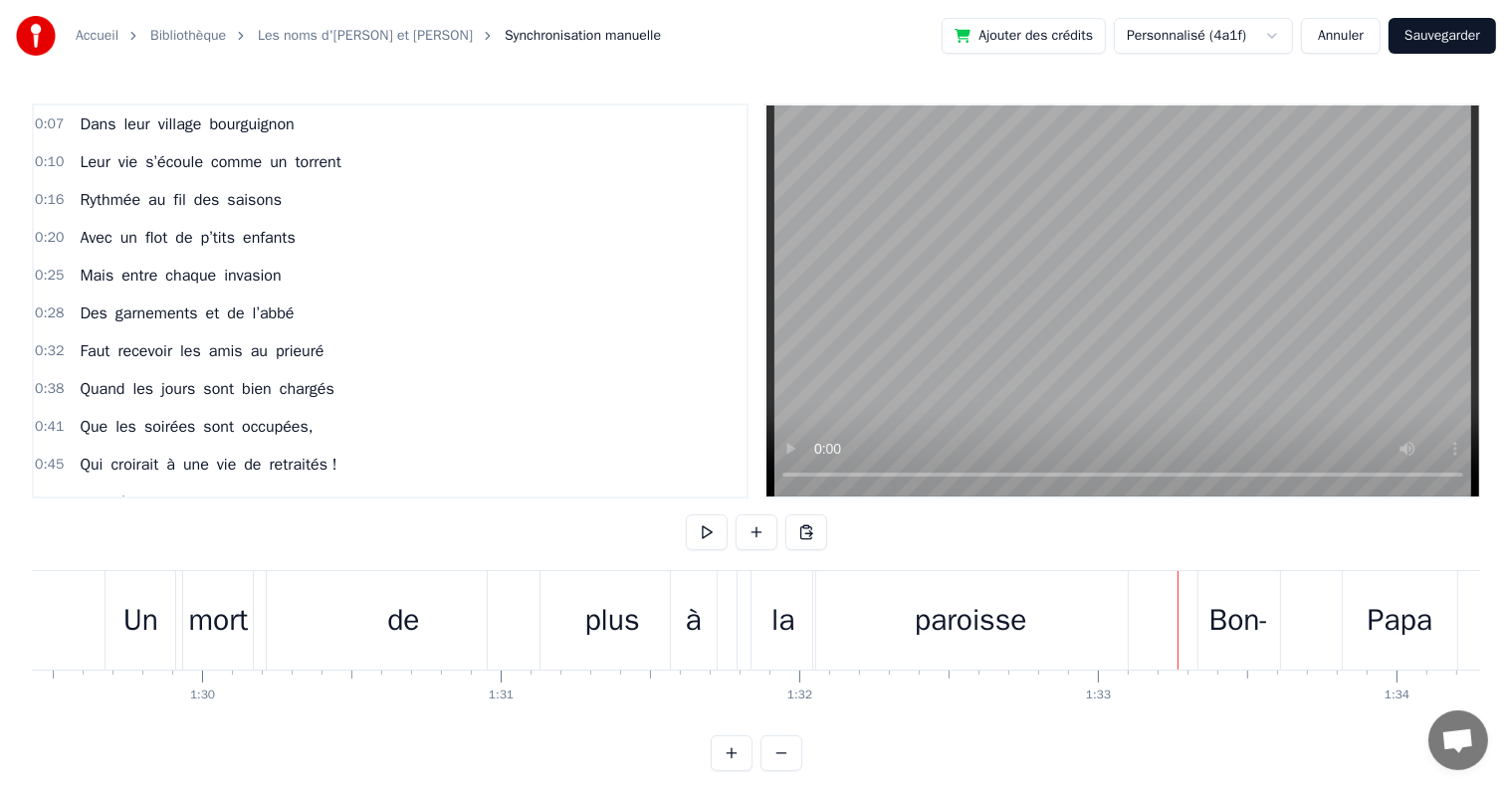 click on "plus" at bounding box center (611, 620) 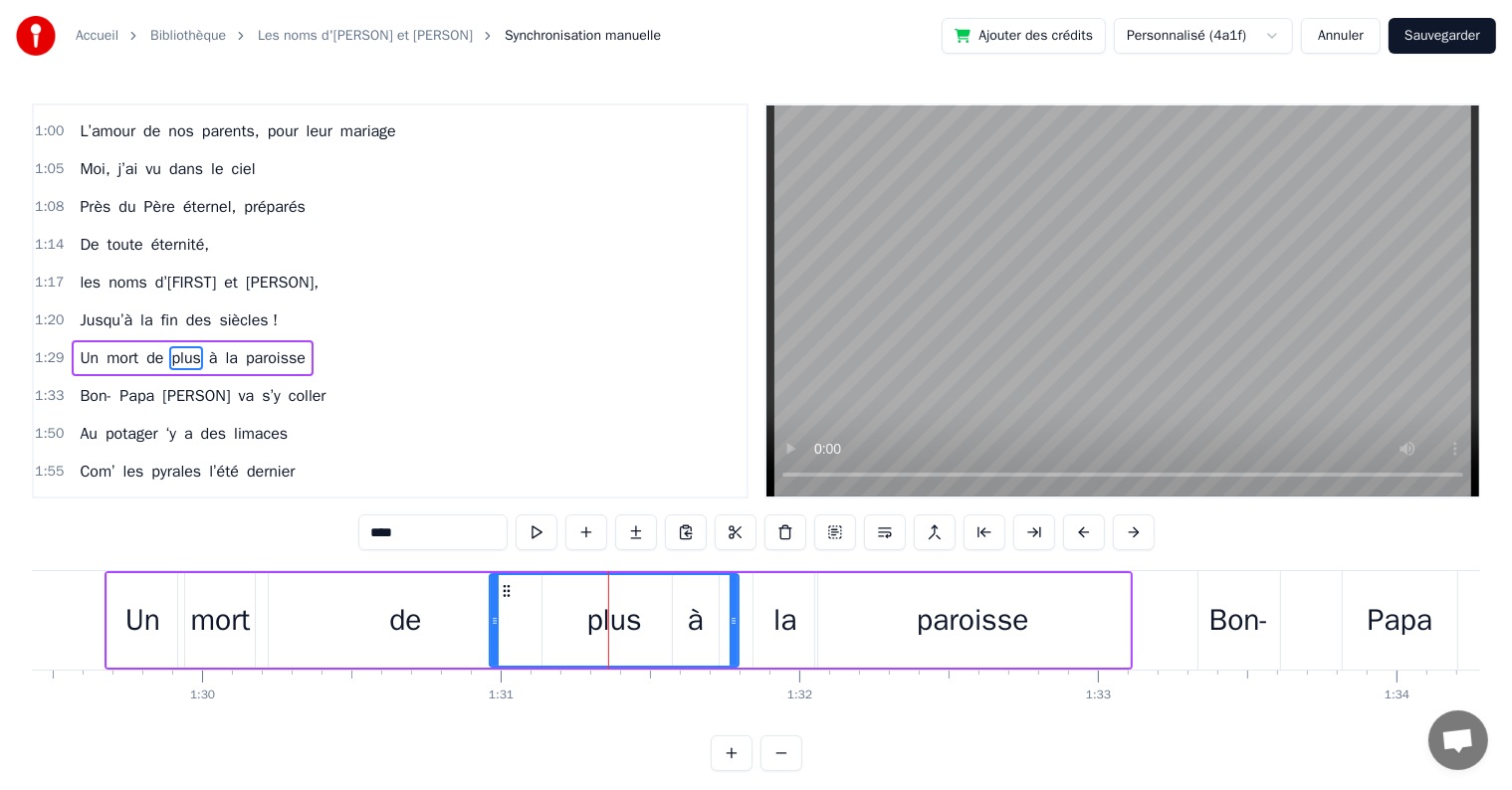 scroll, scrollTop: 482, scrollLeft: 0, axis: vertical 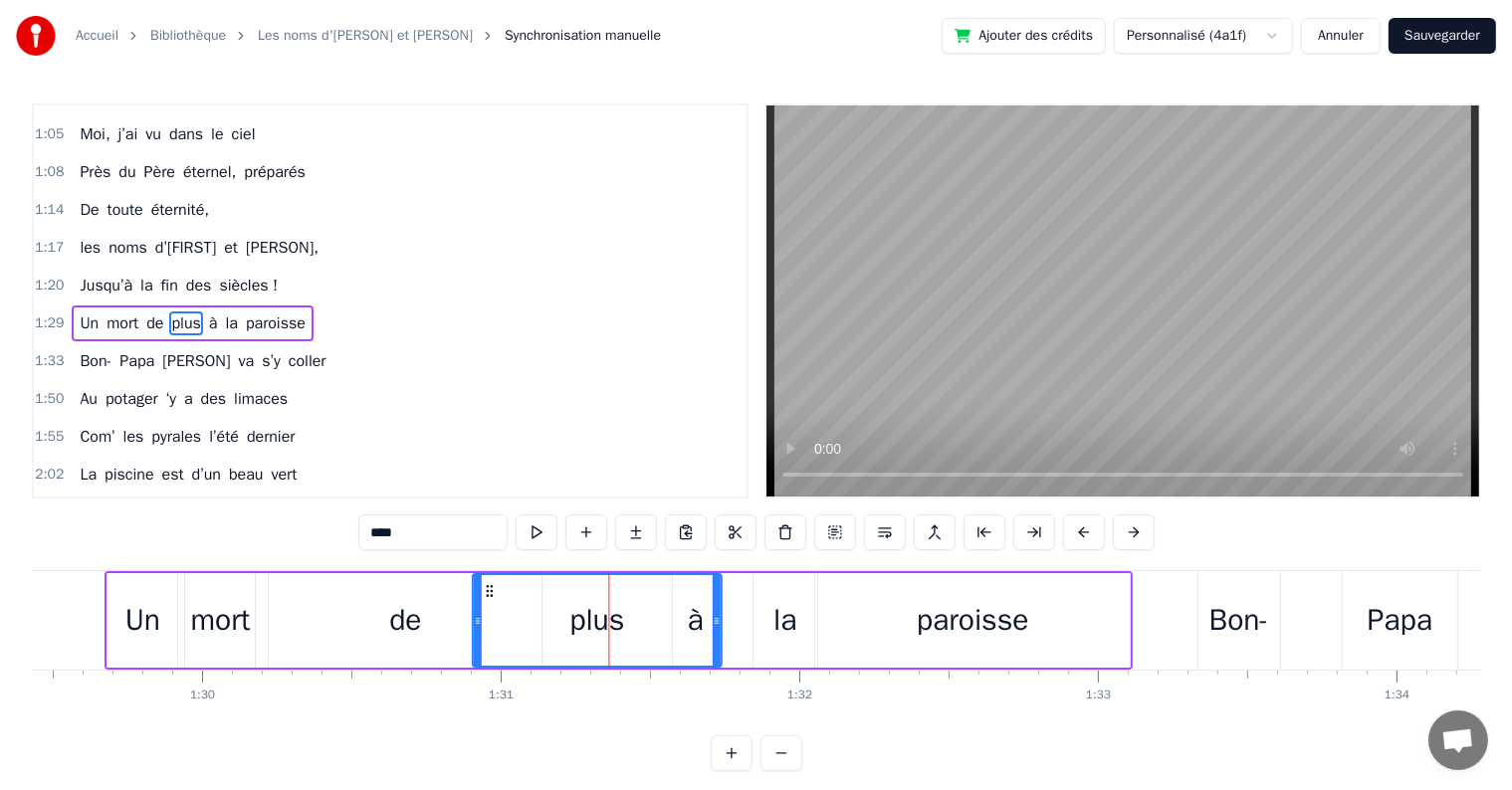 drag, startPoint x: 504, startPoint y: 589, endPoint x: 486, endPoint y: 589, distance: 18 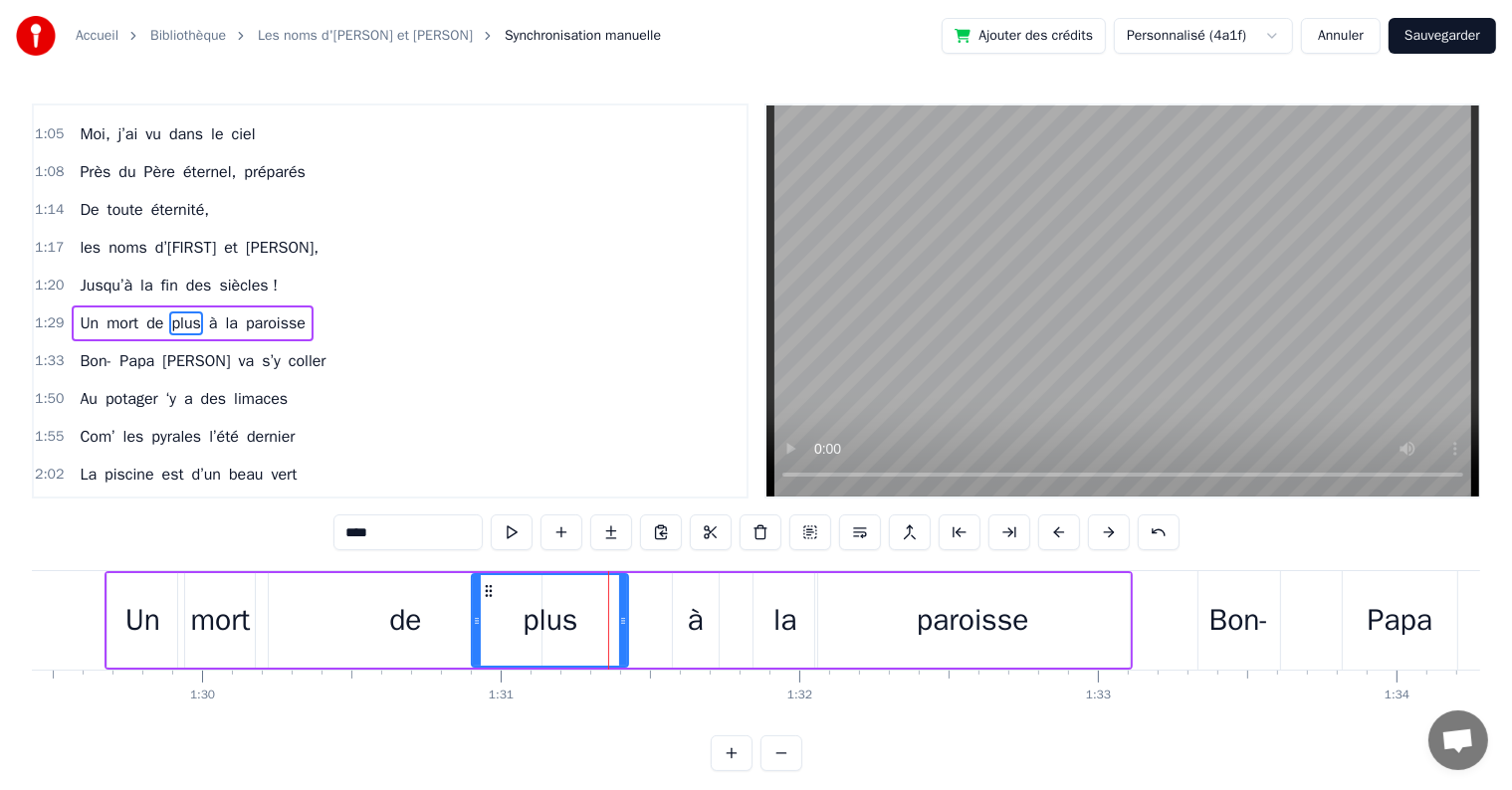 drag, startPoint x: 711, startPoint y: 621, endPoint x: 618, endPoint y: 621, distance: 93 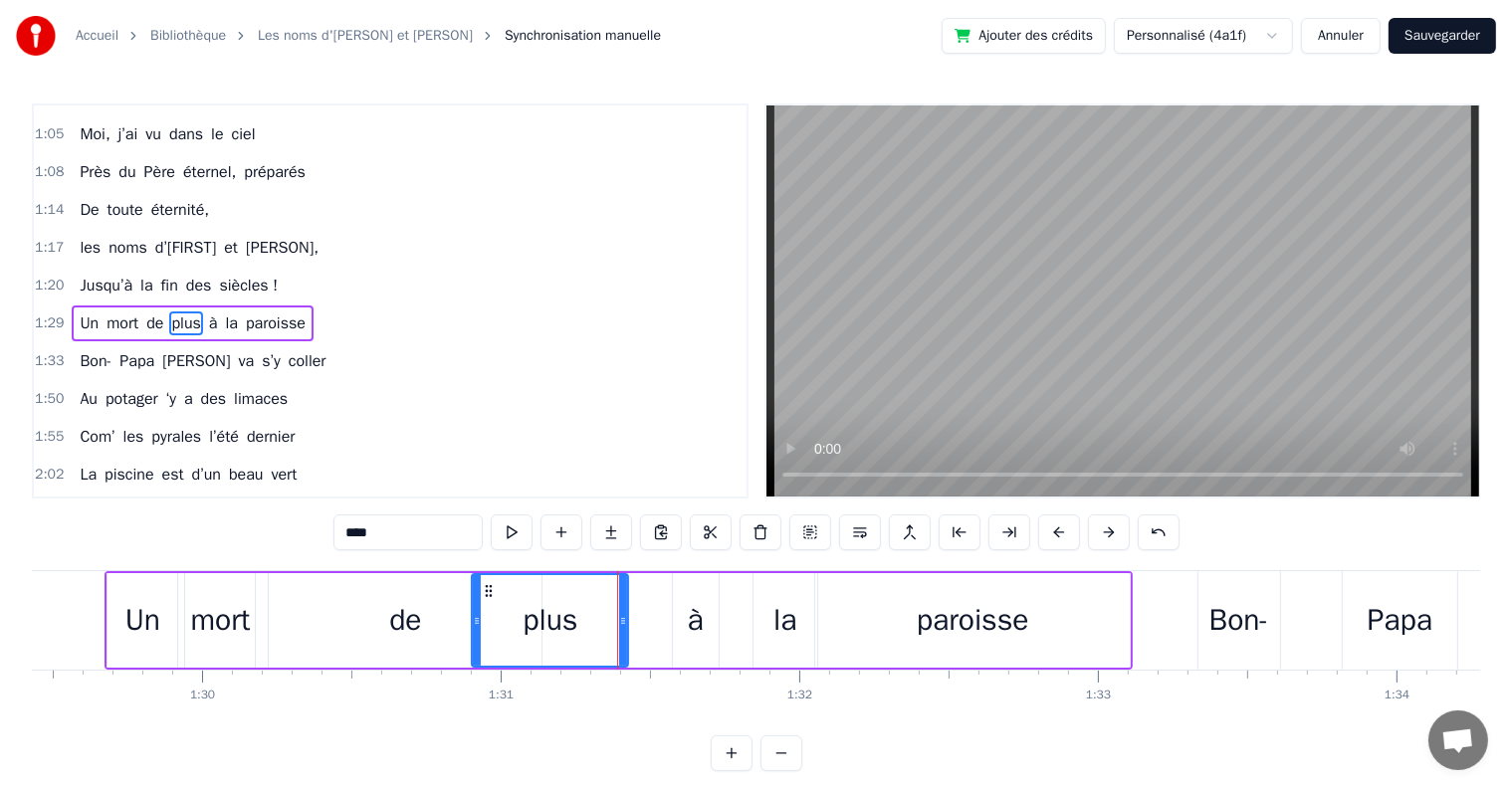 click on "de" at bounding box center [405, 620] 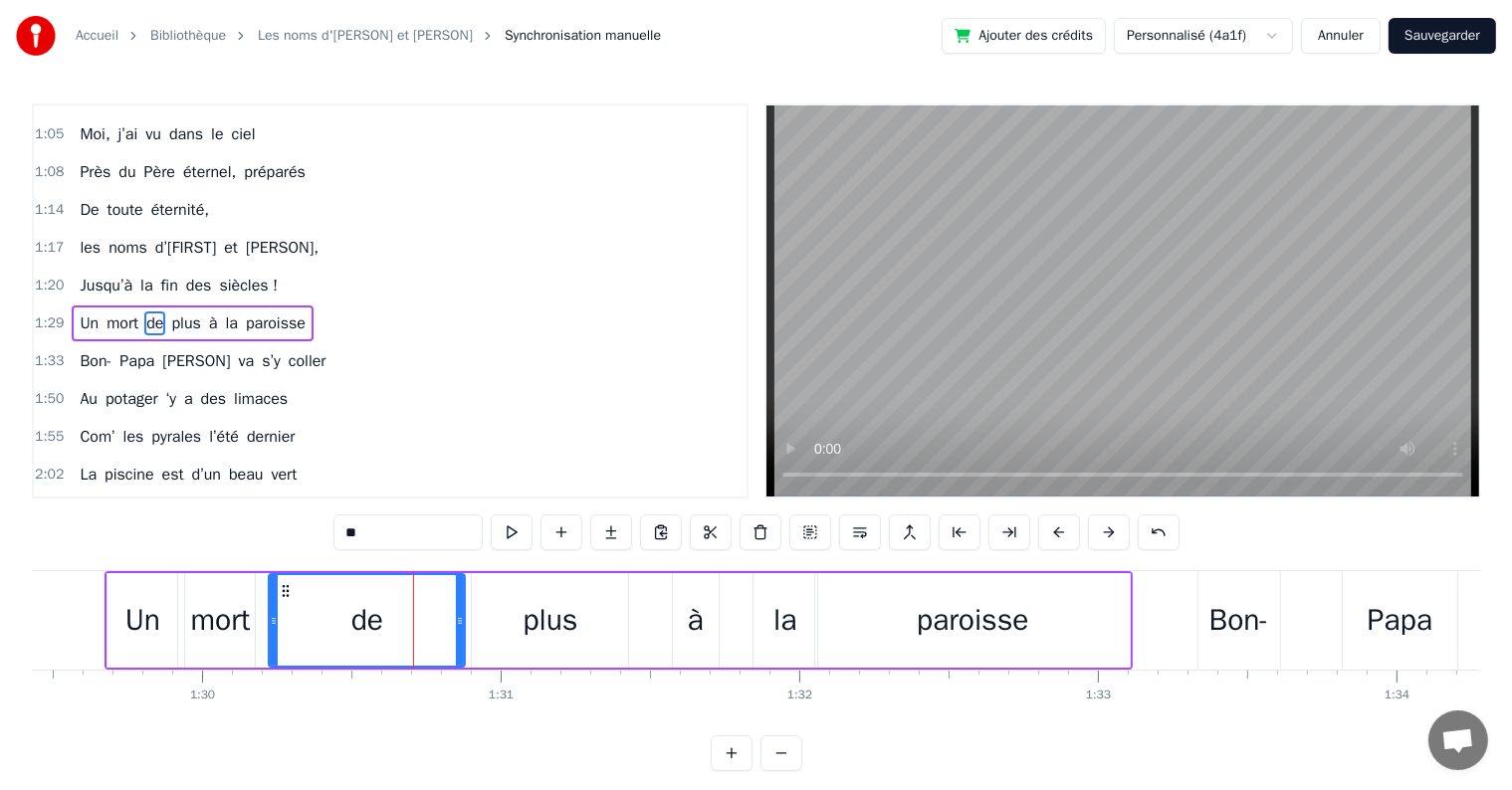 drag, startPoint x: 538, startPoint y: 623, endPoint x: 461, endPoint y: 615, distance: 77.41447 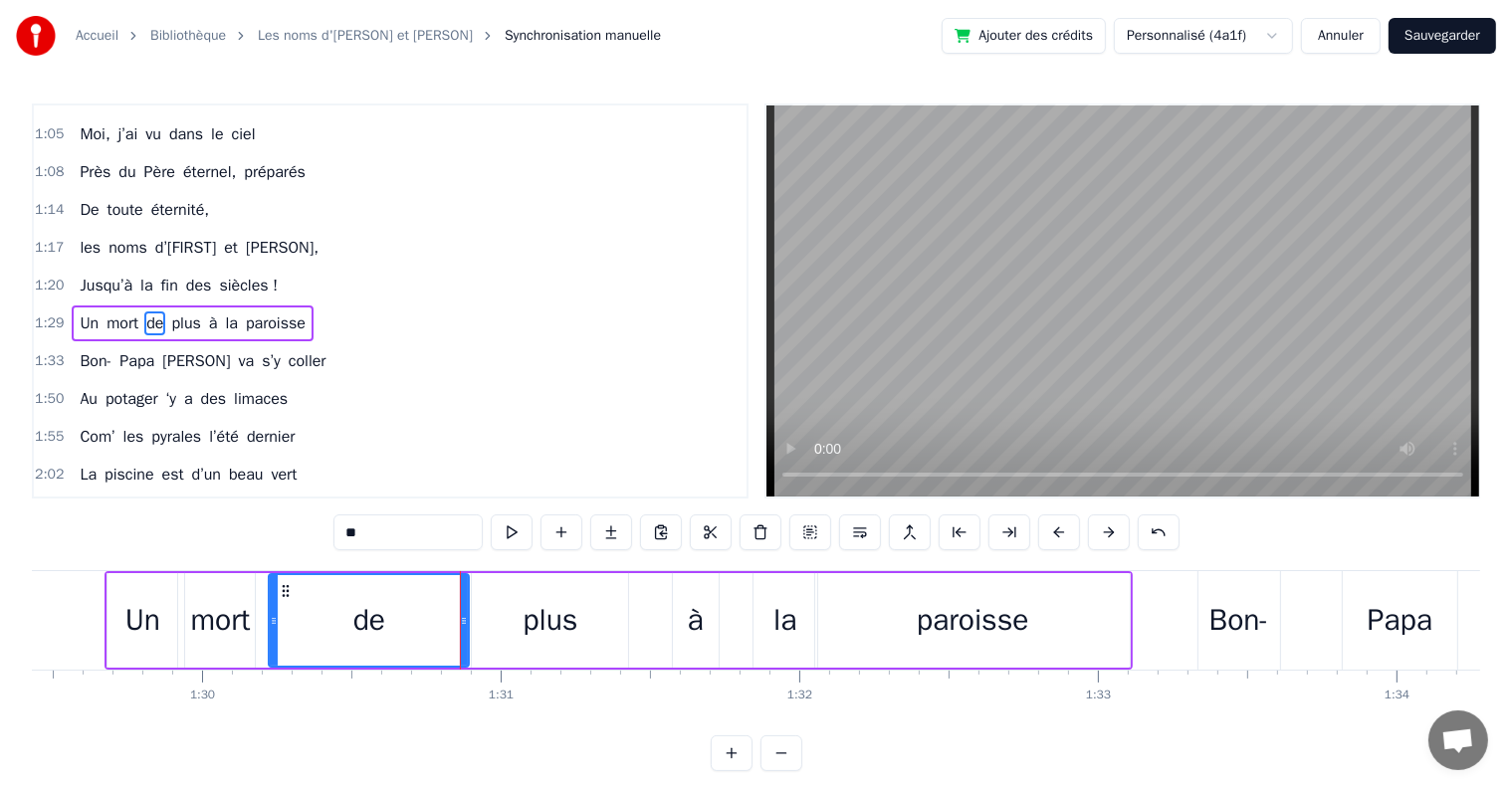 click 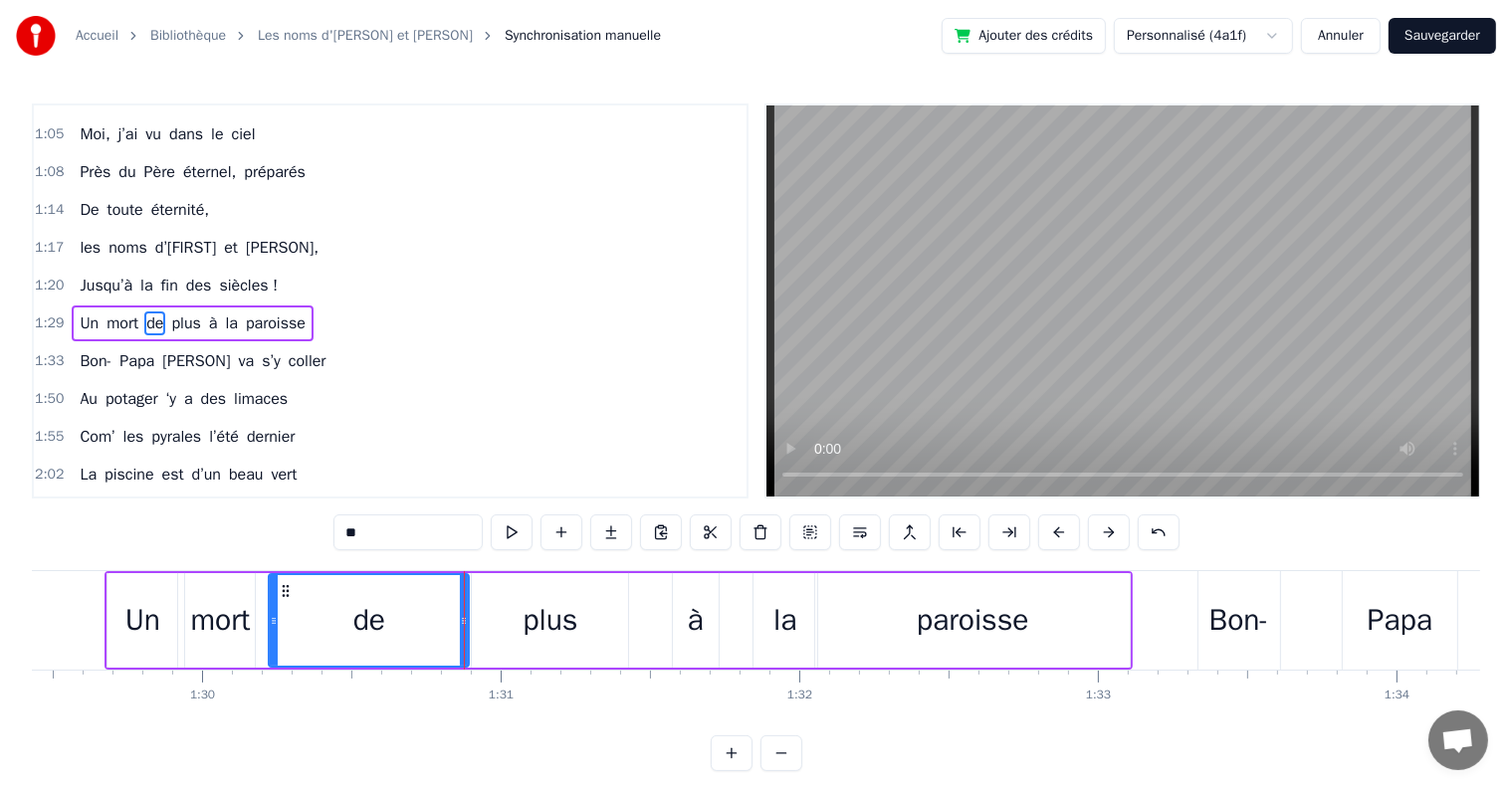 click on "à" at bounding box center (696, 620) 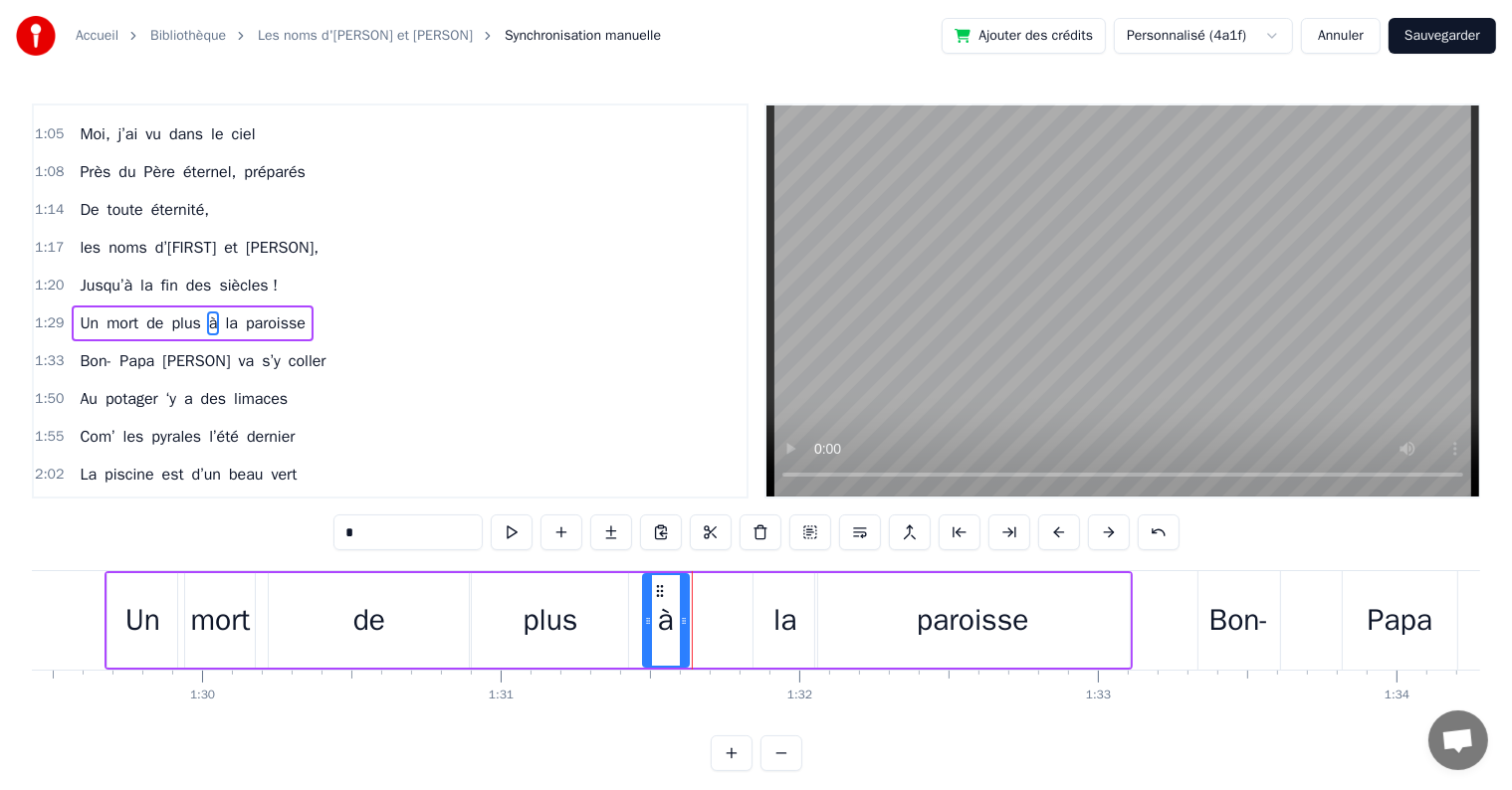 drag, startPoint x: 689, startPoint y: 582, endPoint x: 658, endPoint y: 584, distance: 31.06445 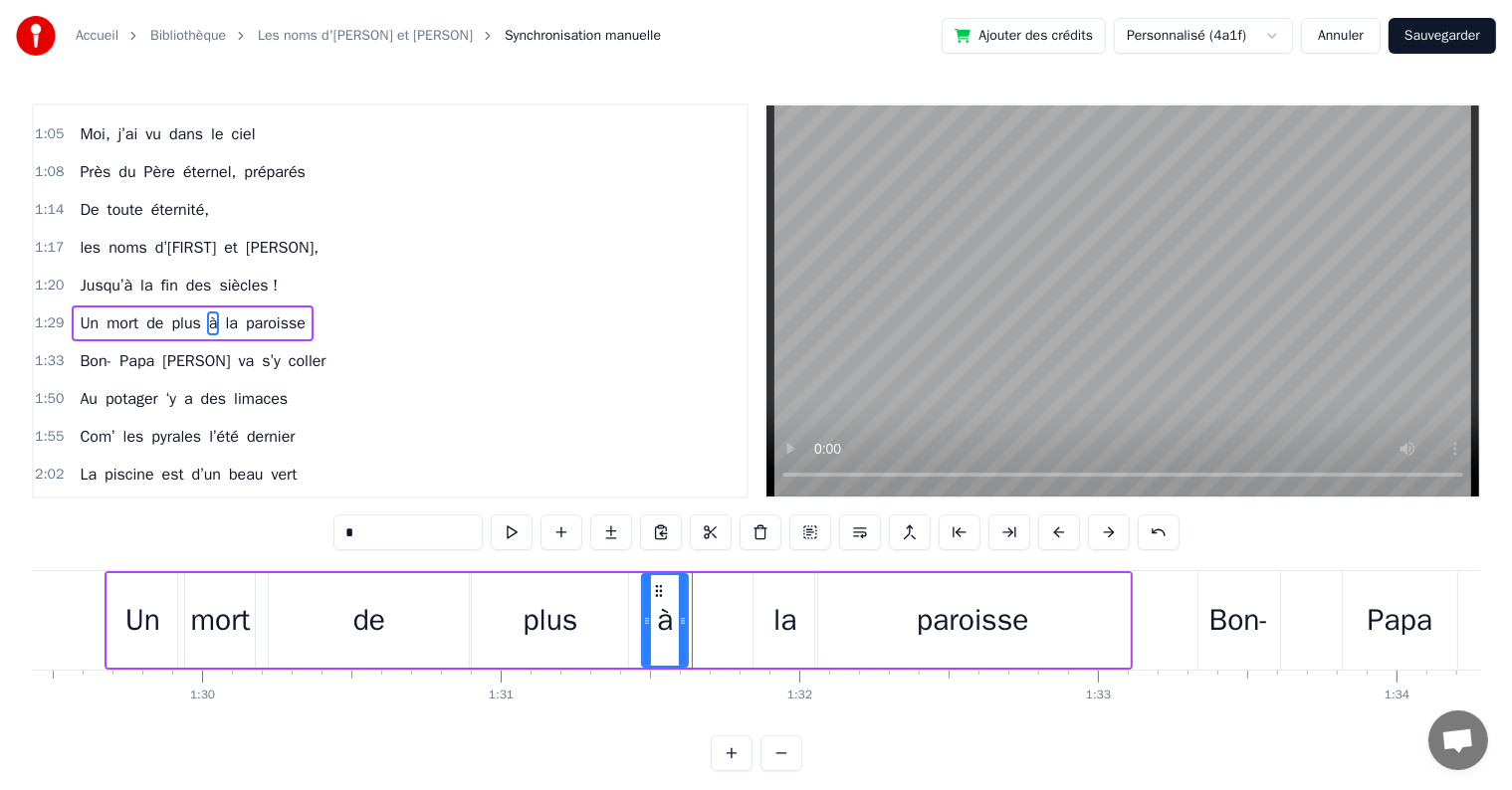 click on "la" at bounding box center [784, 620] 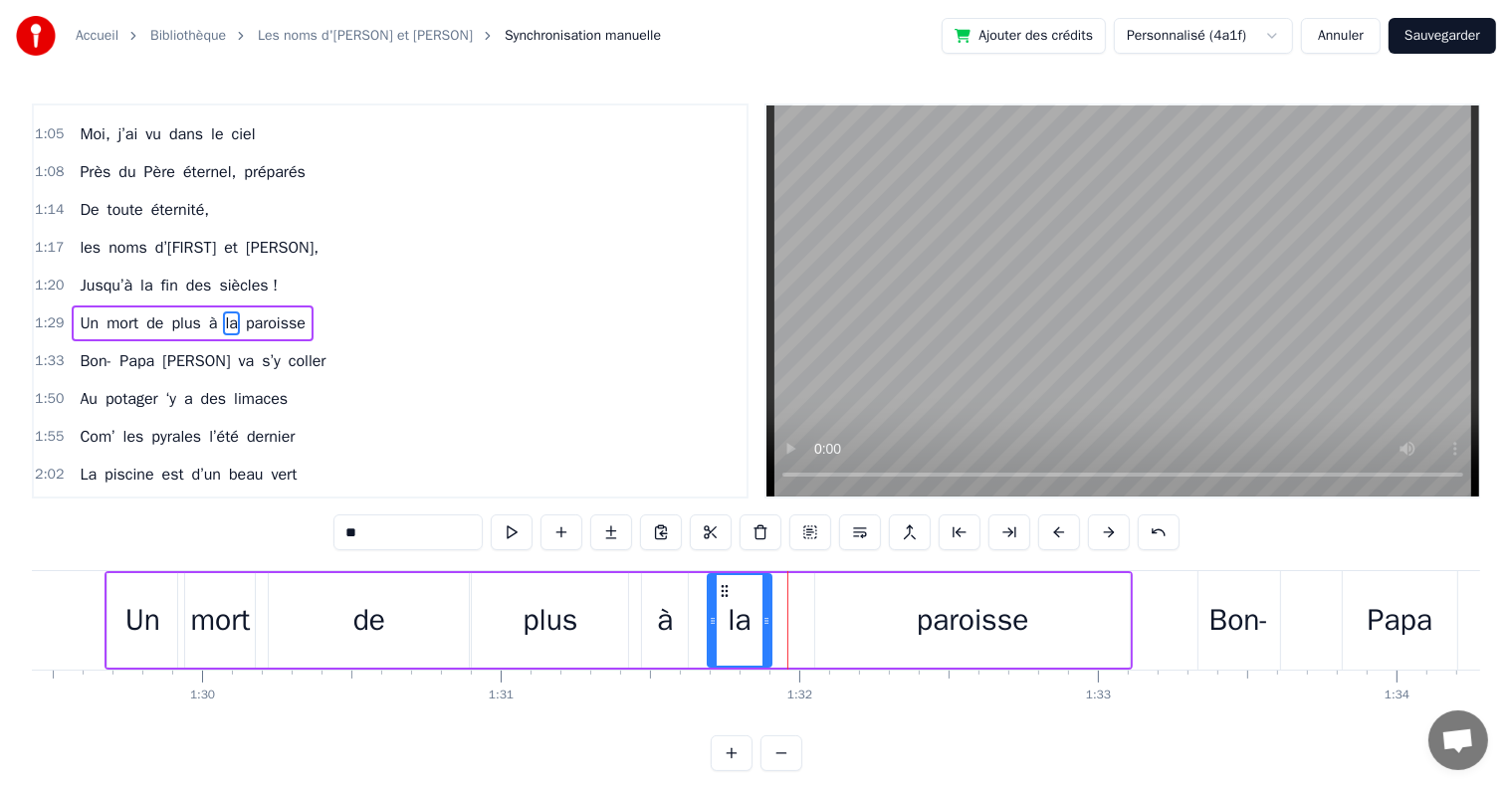 drag, startPoint x: 773, startPoint y: 585, endPoint x: 728, endPoint y: 579, distance: 45.398238 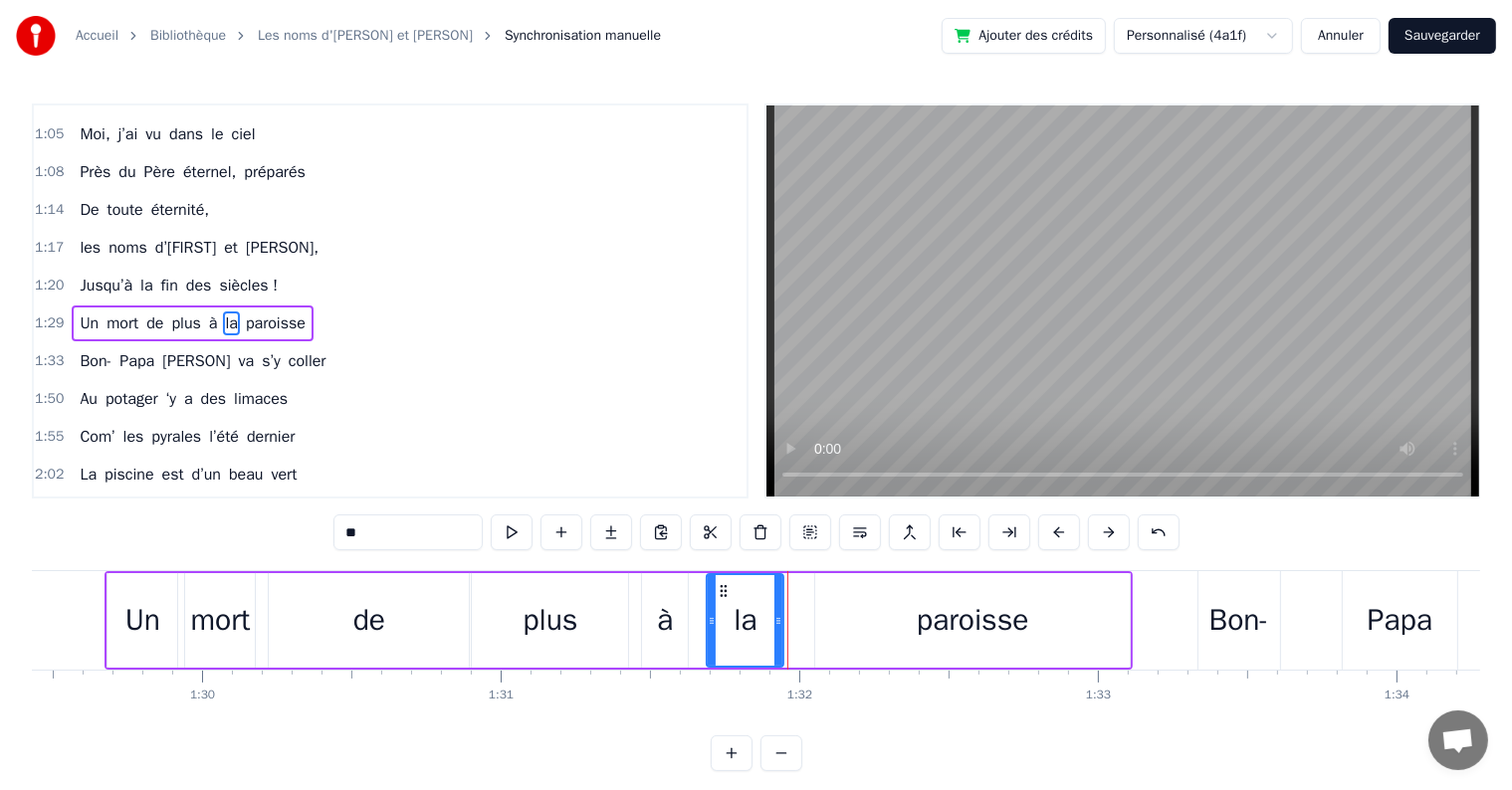 drag, startPoint x: 768, startPoint y: 620, endPoint x: 781, endPoint y: 622, distance: 13.152946 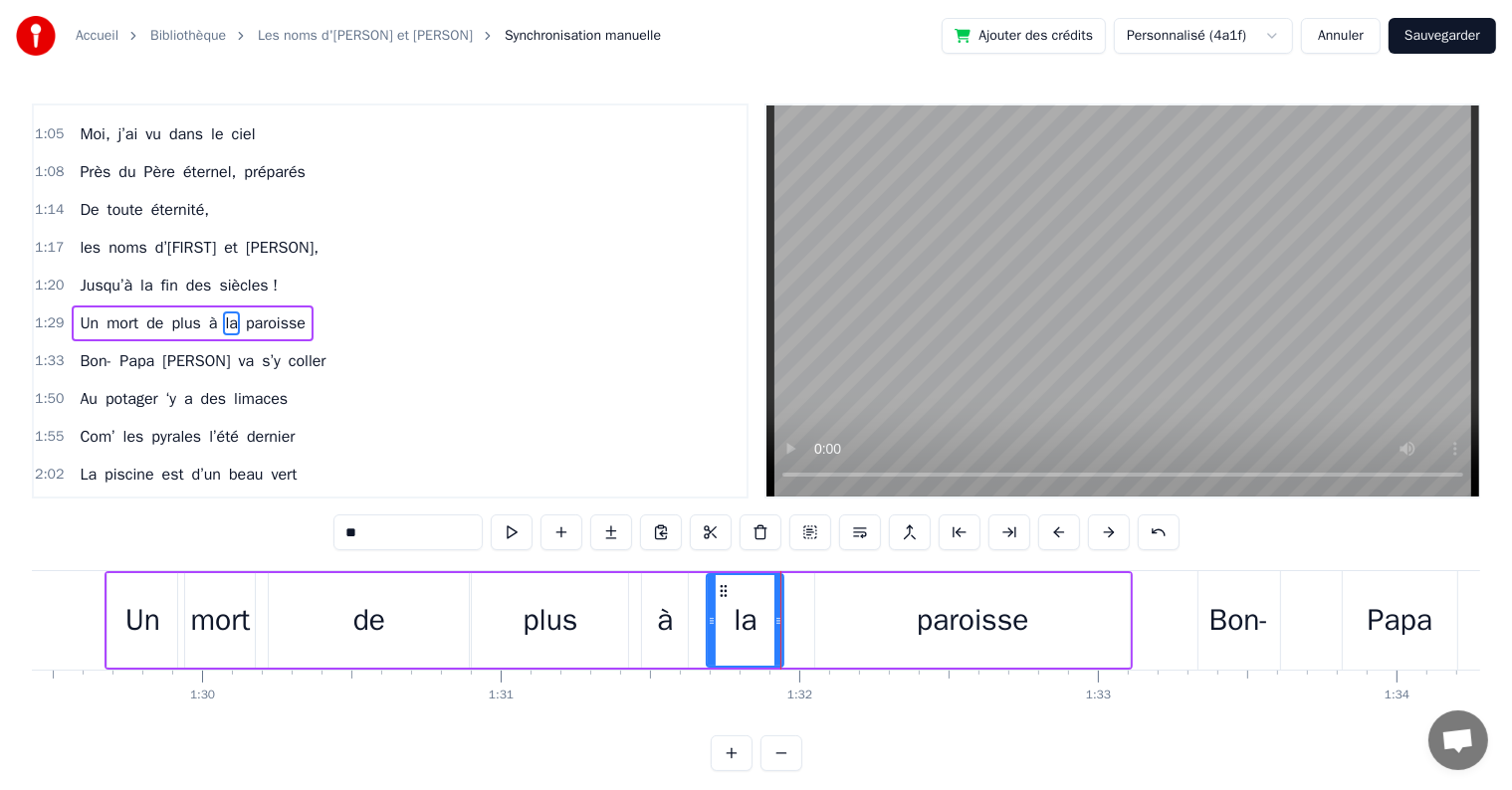 click on "paroisse" at bounding box center [972, 620] 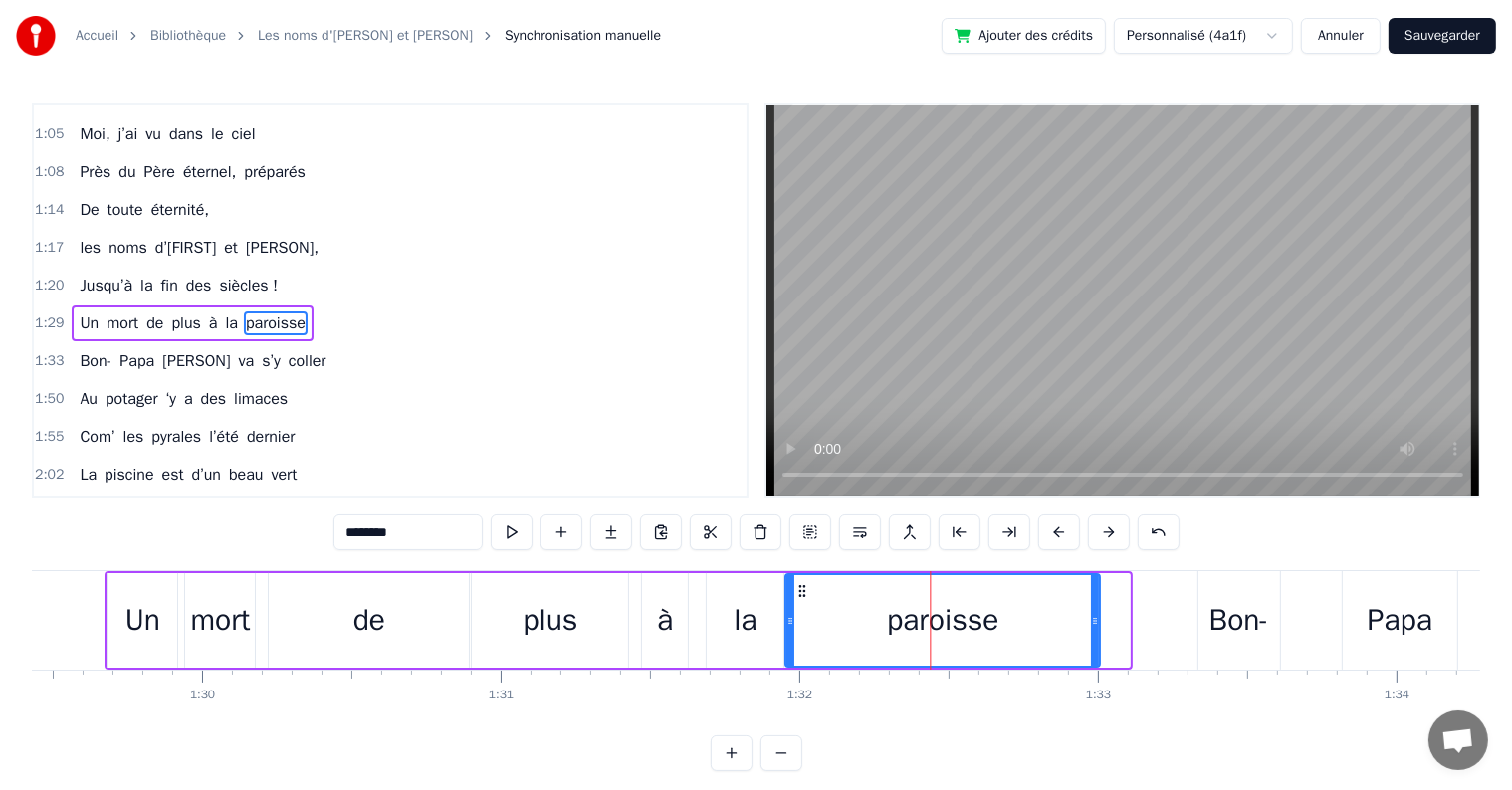 drag, startPoint x: 828, startPoint y: 584, endPoint x: 798, endPoint y: 586, distance: 30.066593 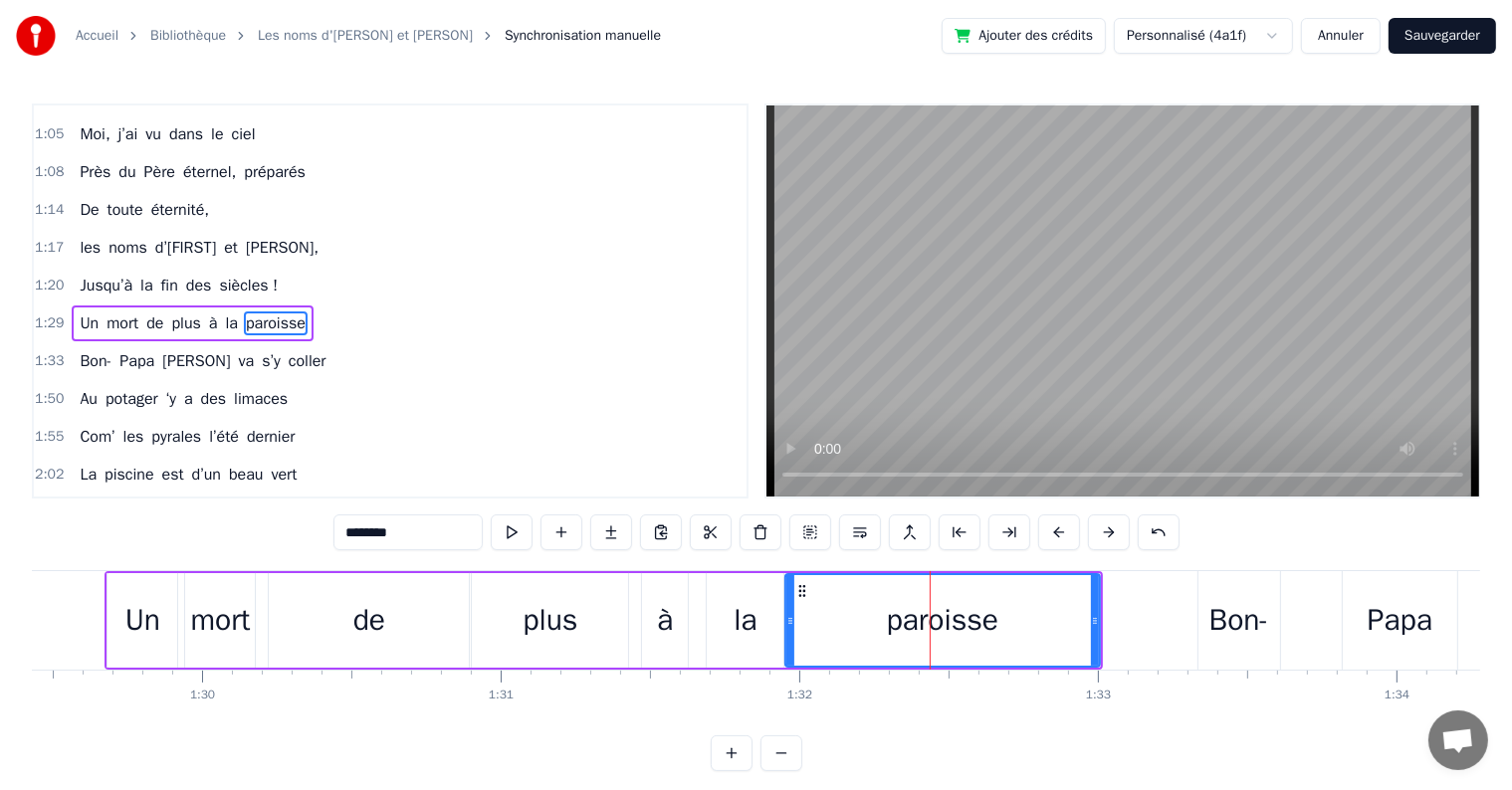 scroll, scrollTop: 0, scrollLeft: 25438, axis: horizontal 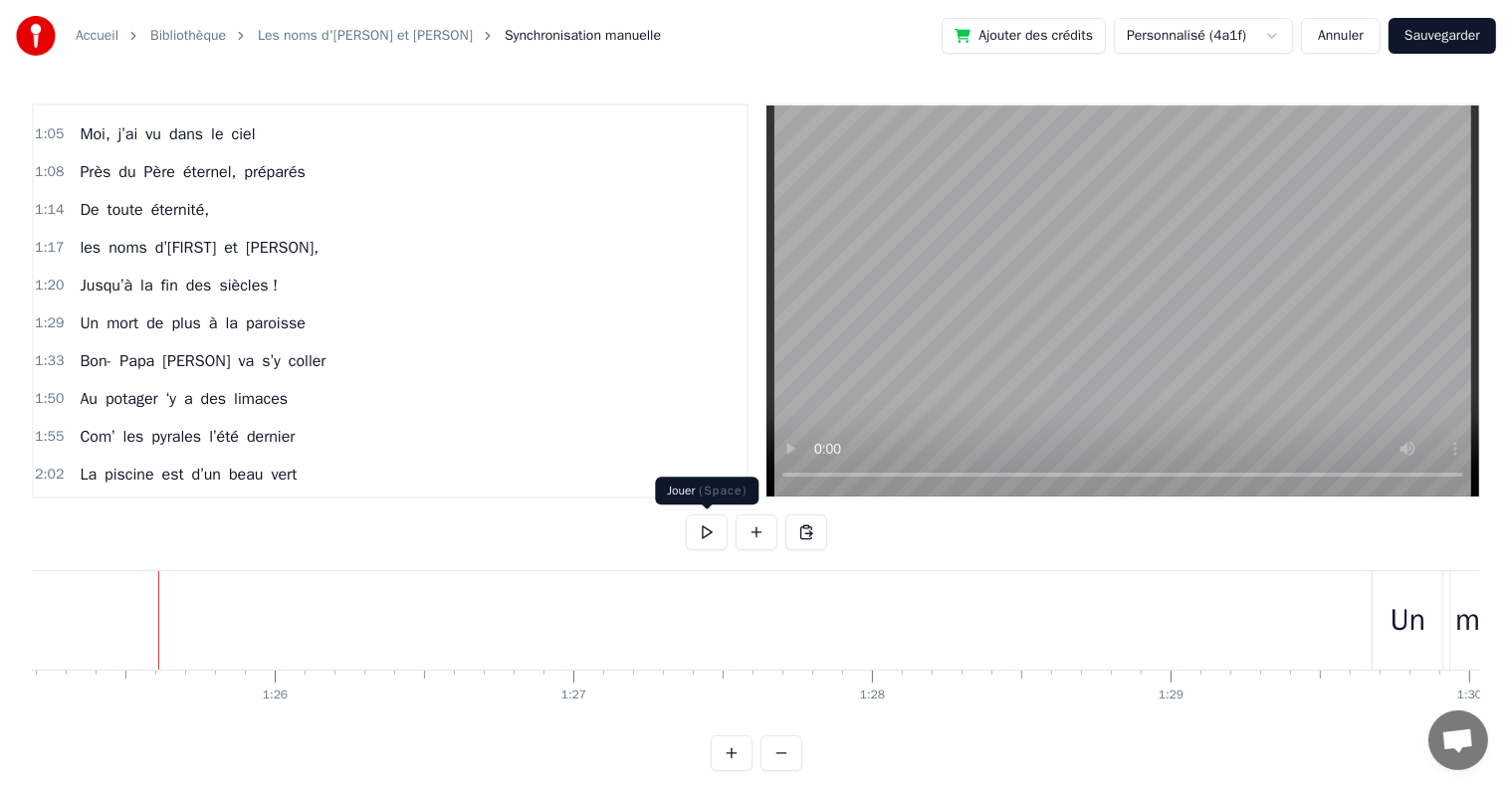 click at bounding box center [707, 532] 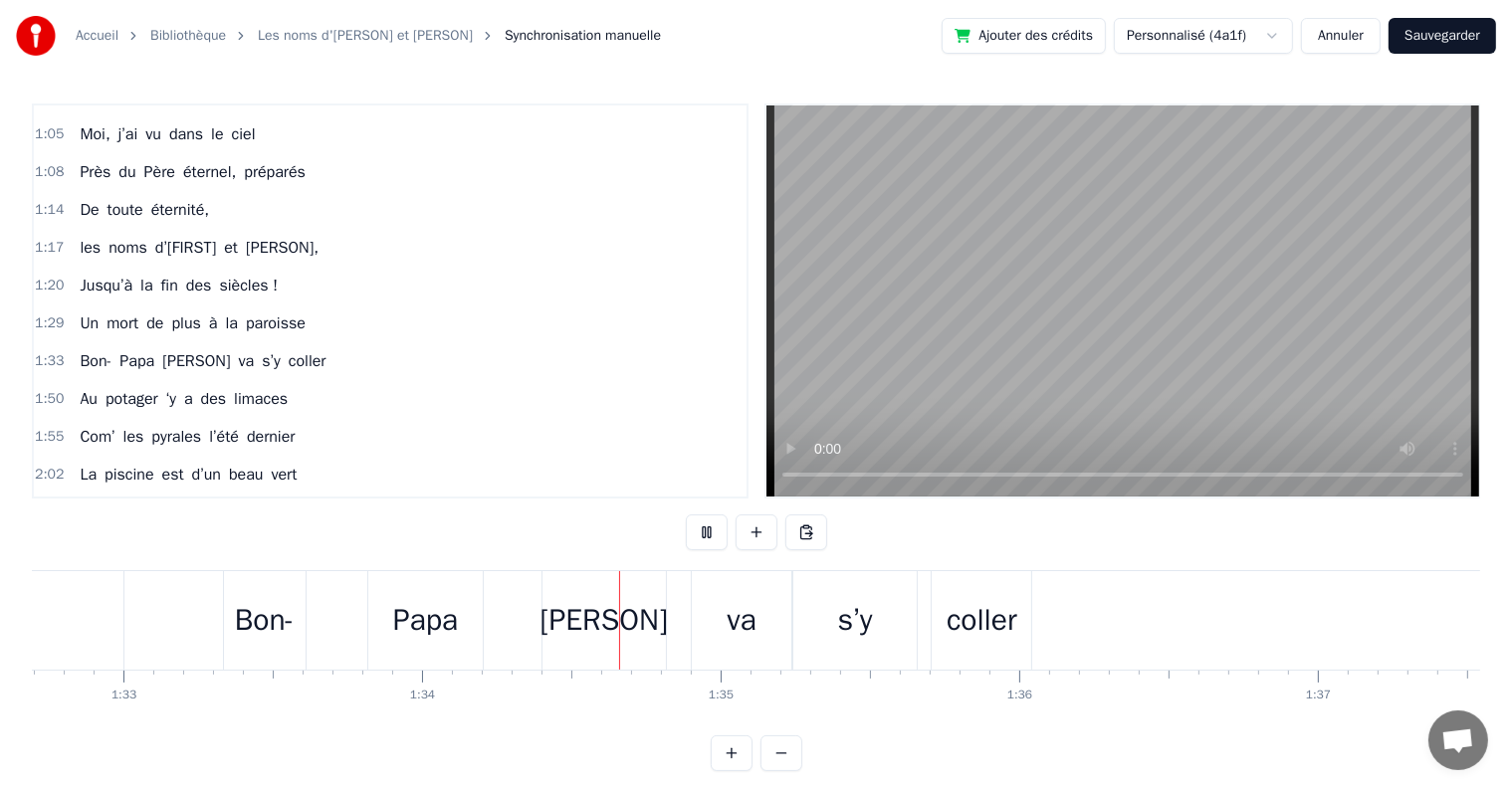 scroll, scrollTop: 0, scrollLeft: 28002, axis: horizontal 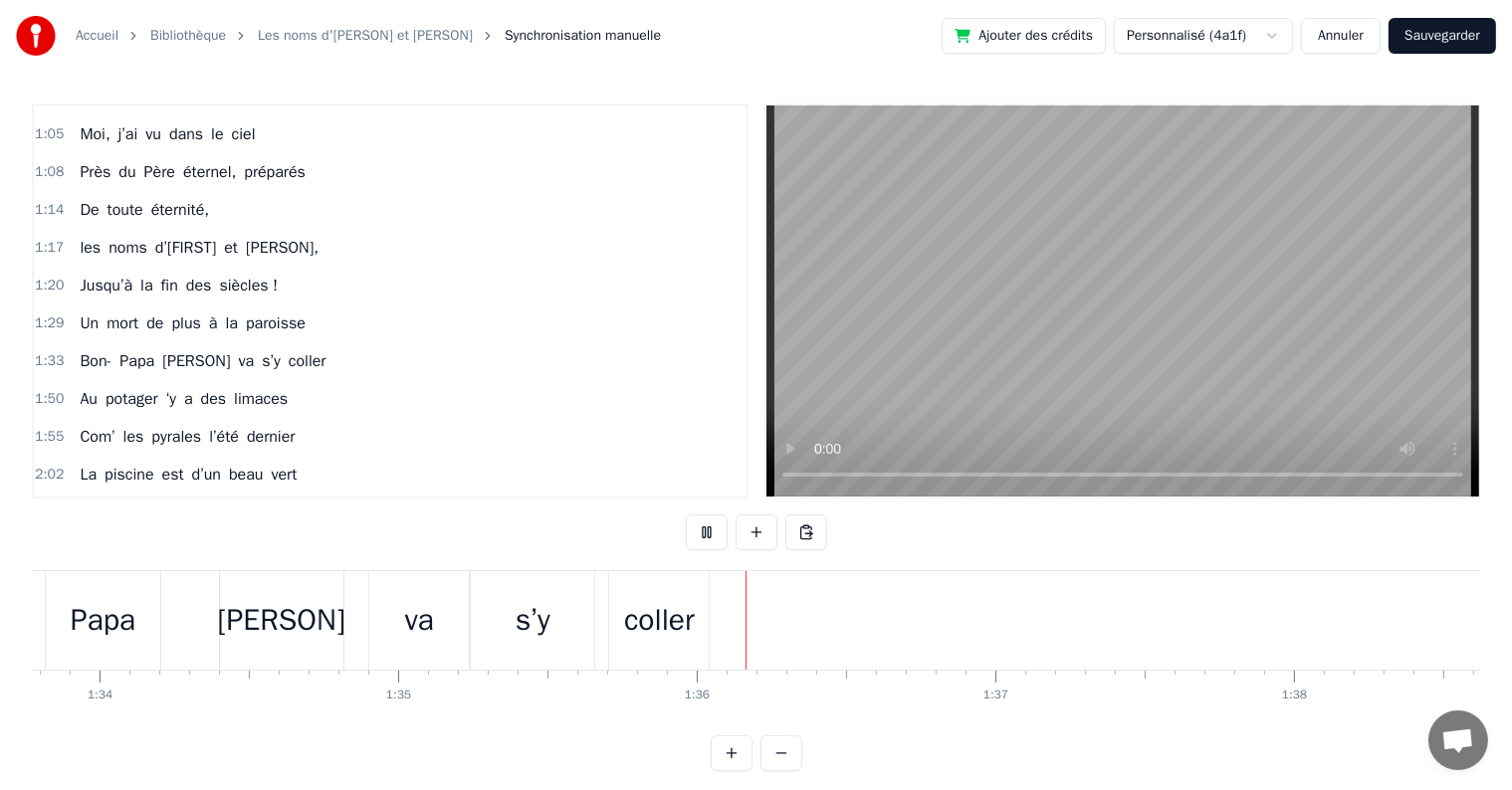click at bounding box center (707, 532) 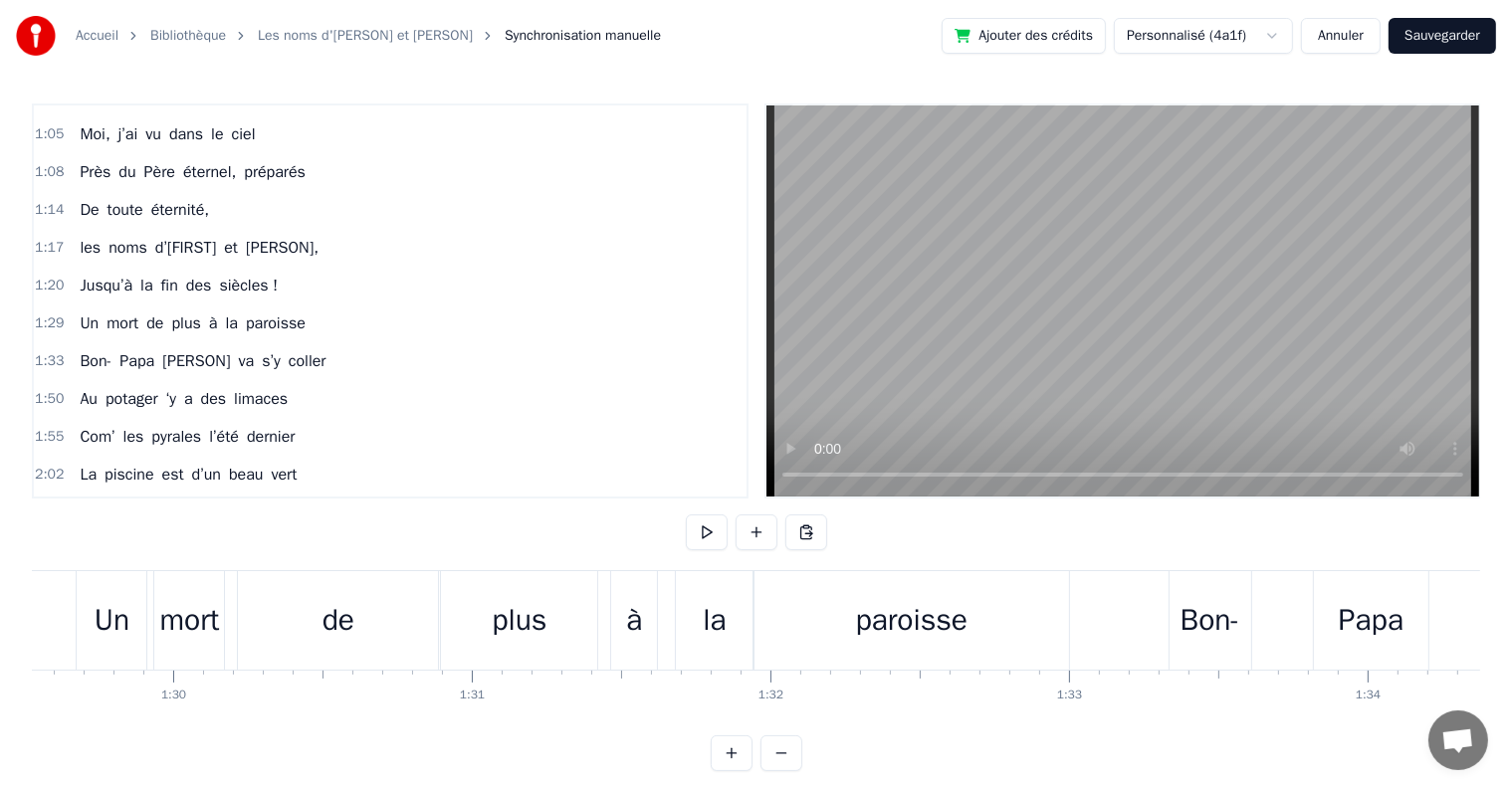 scroll, scrollTop: 0, scrollLeft: 25466, axis: horizontal 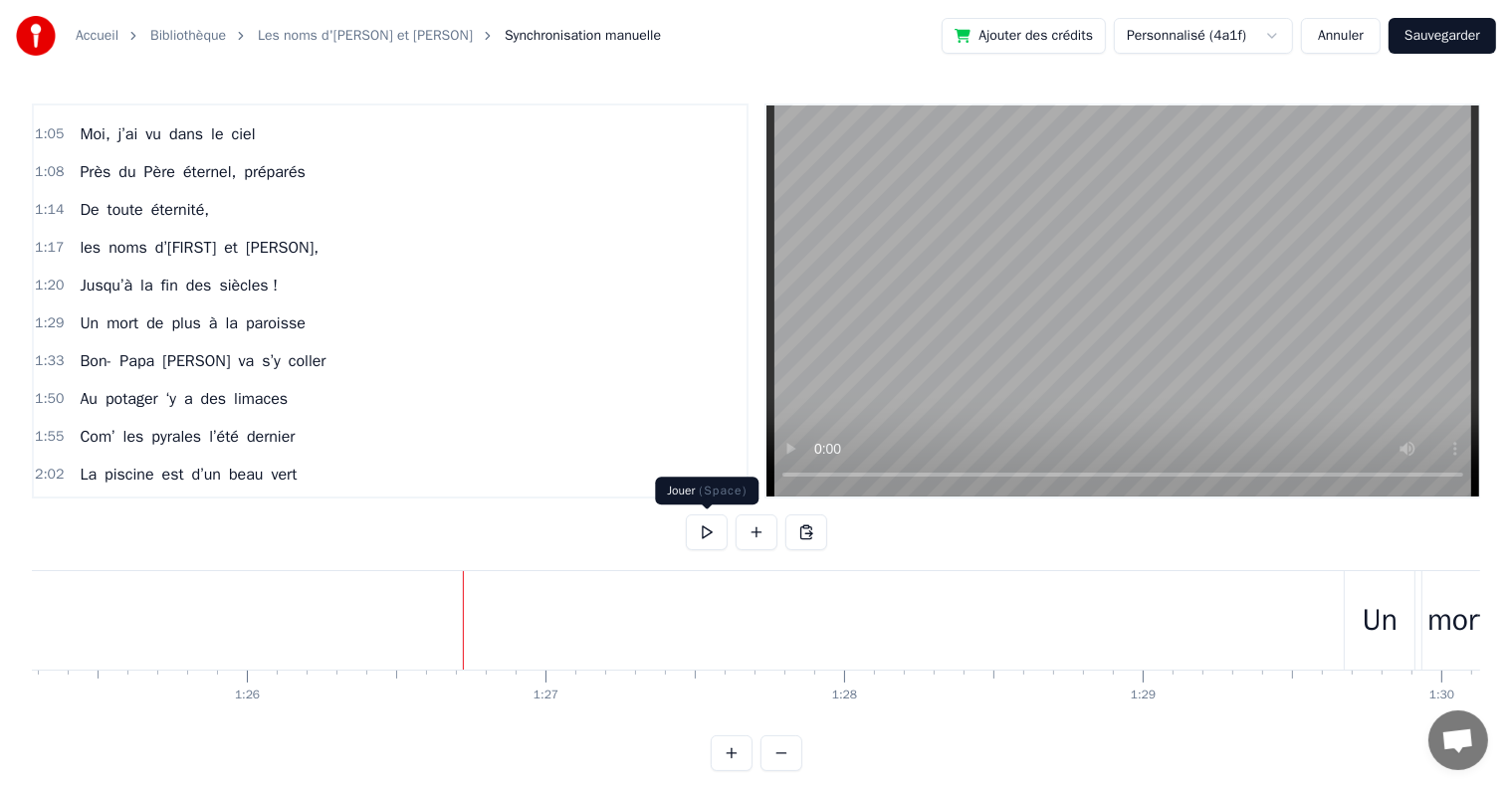 click at bounding box center (707, 532) 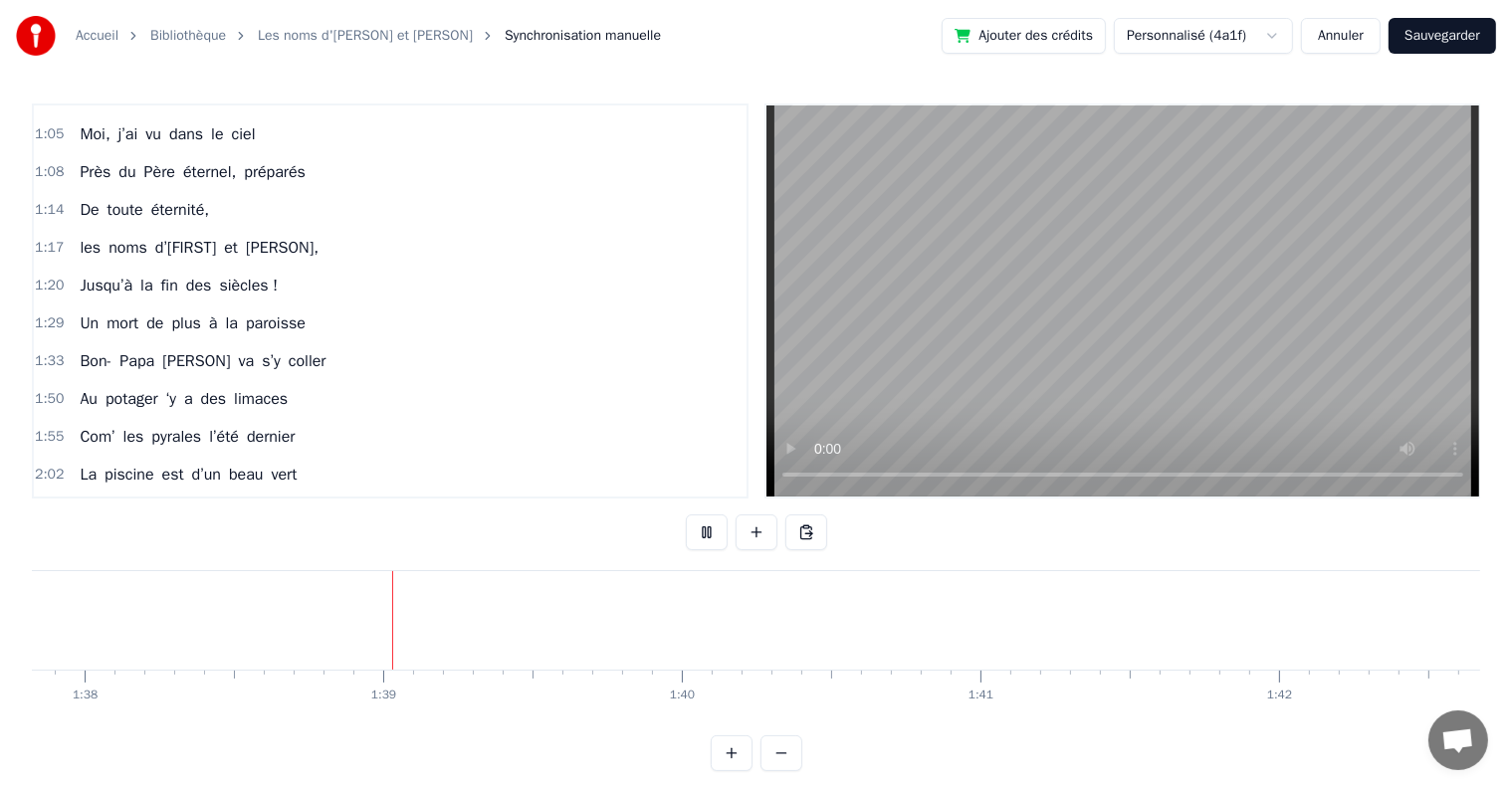 scroll, scrollTop: 0, scrollLeft: 29268, axis: horizontal 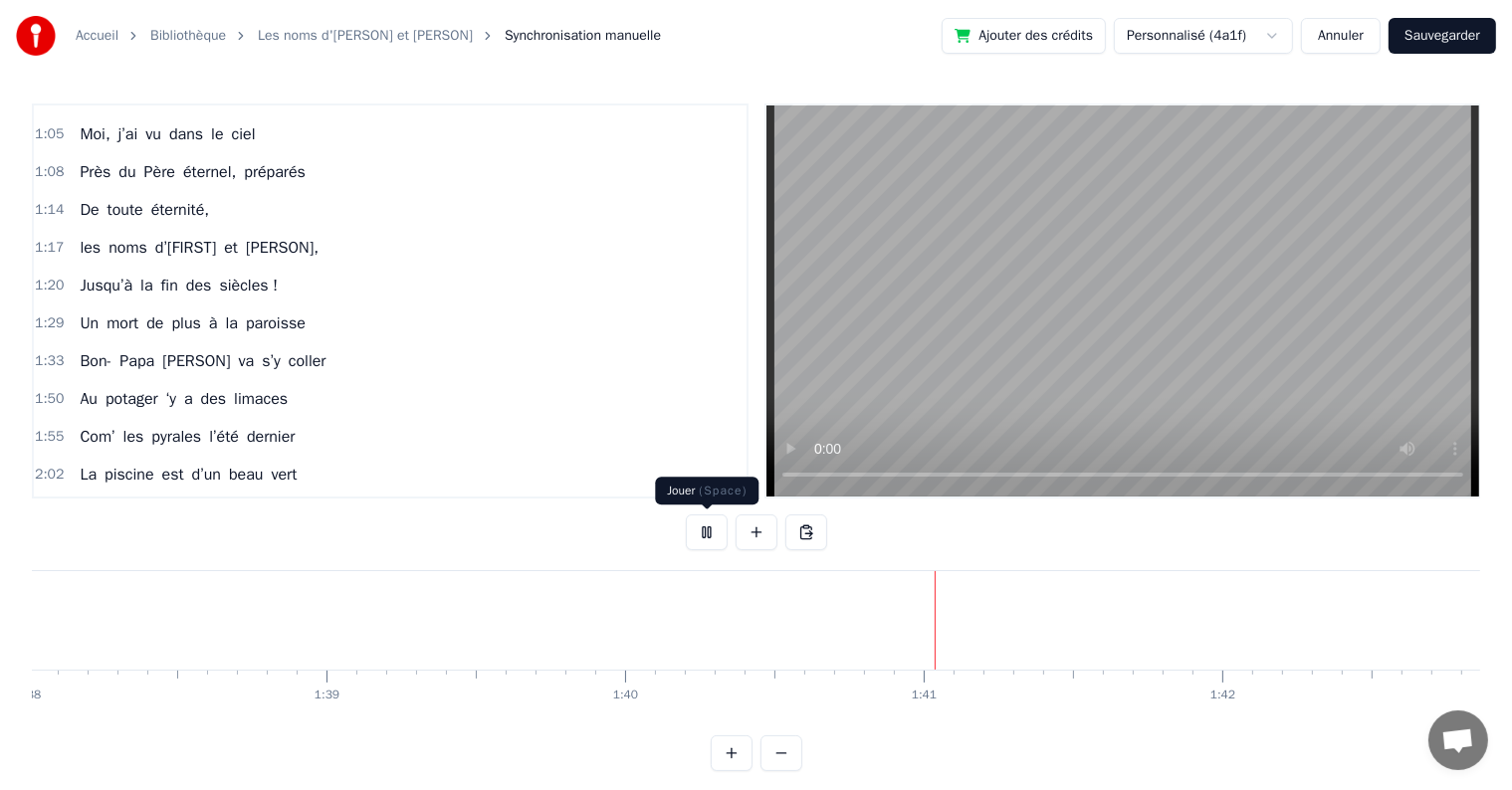 click at bounding box center [707, 532] 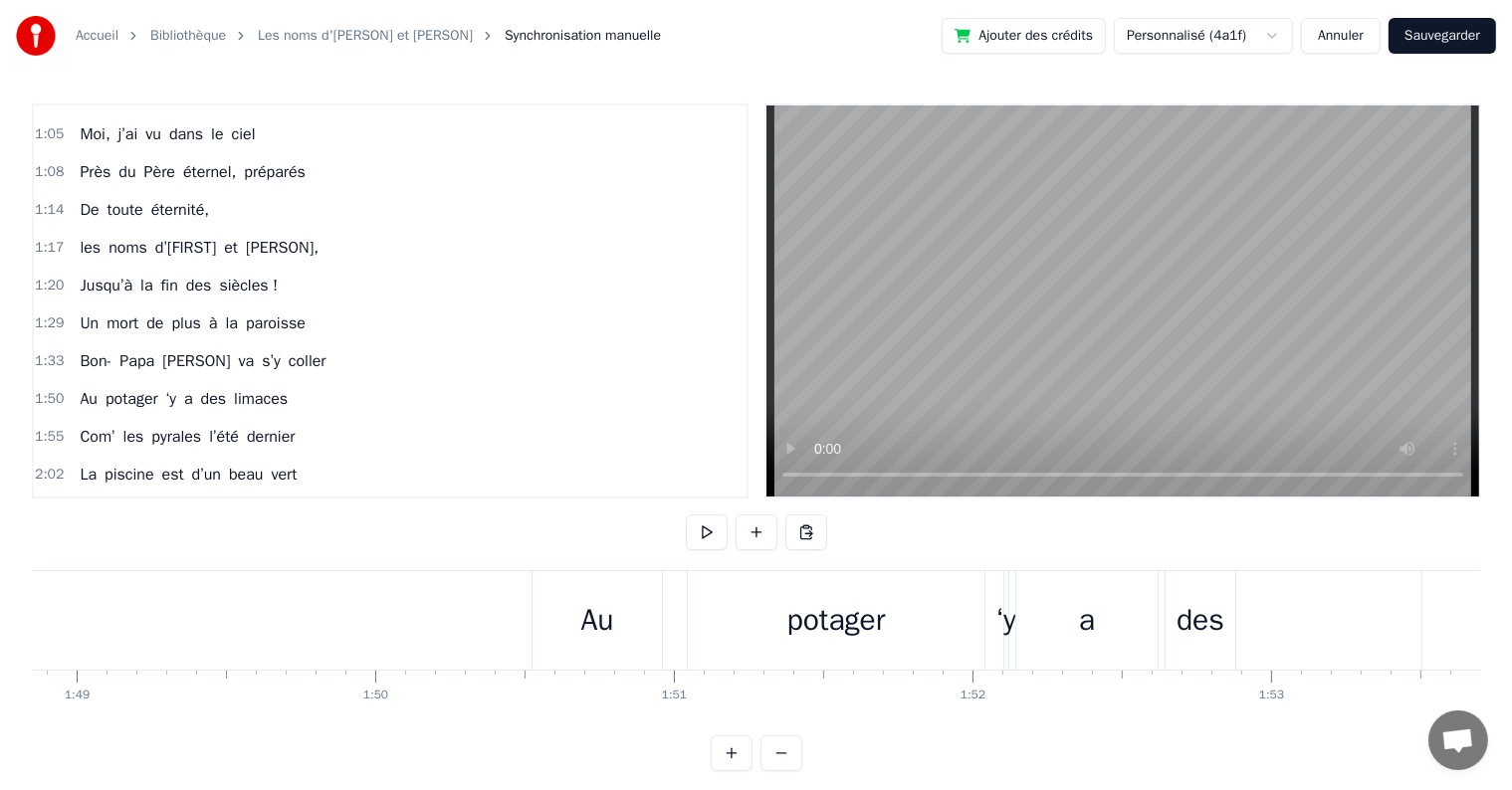 scroll, scrollTop: 0, scrollLeft: 32426, axis: horizontal 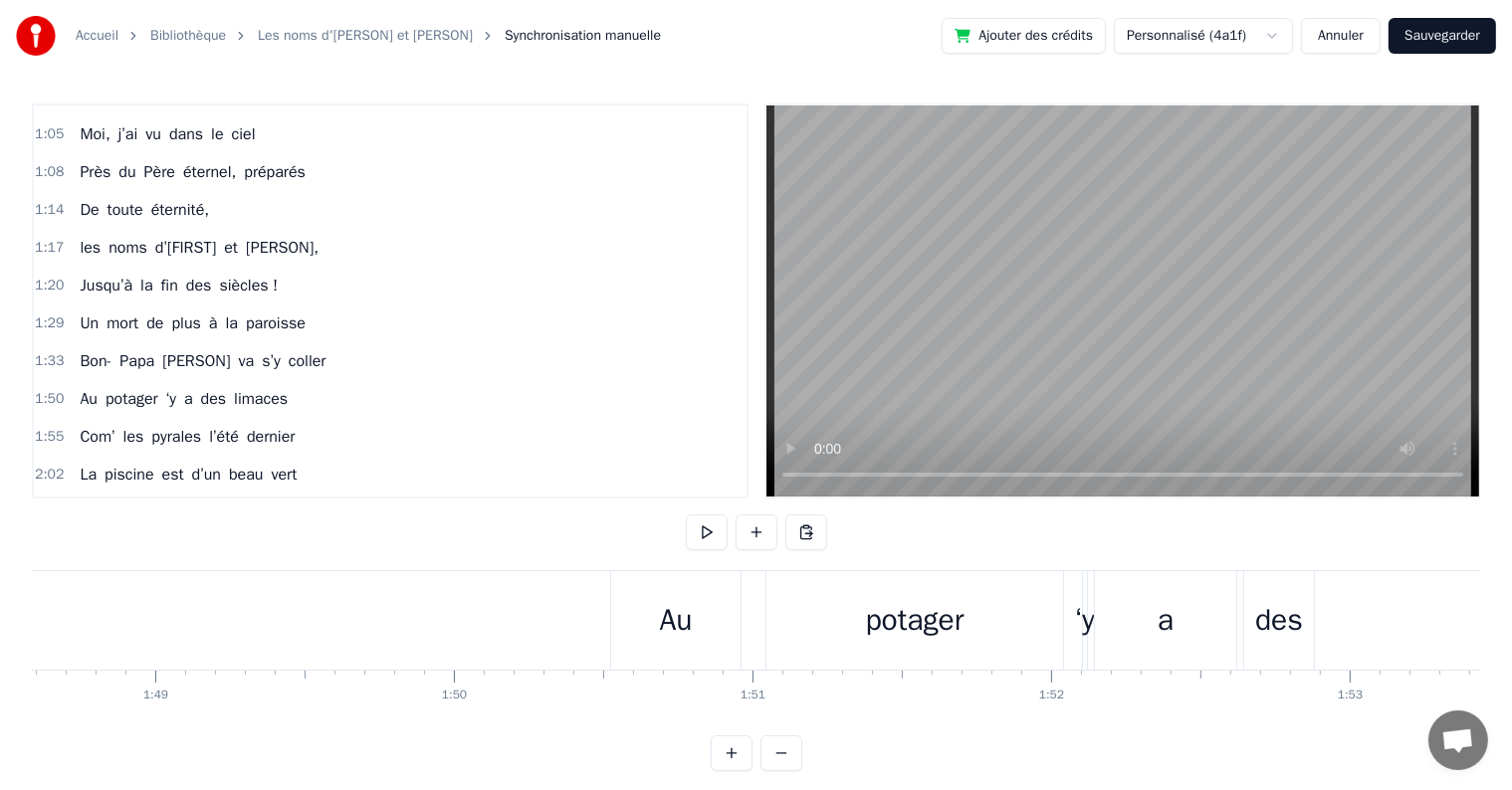 click on "Au" at bounding box center [676, 620] 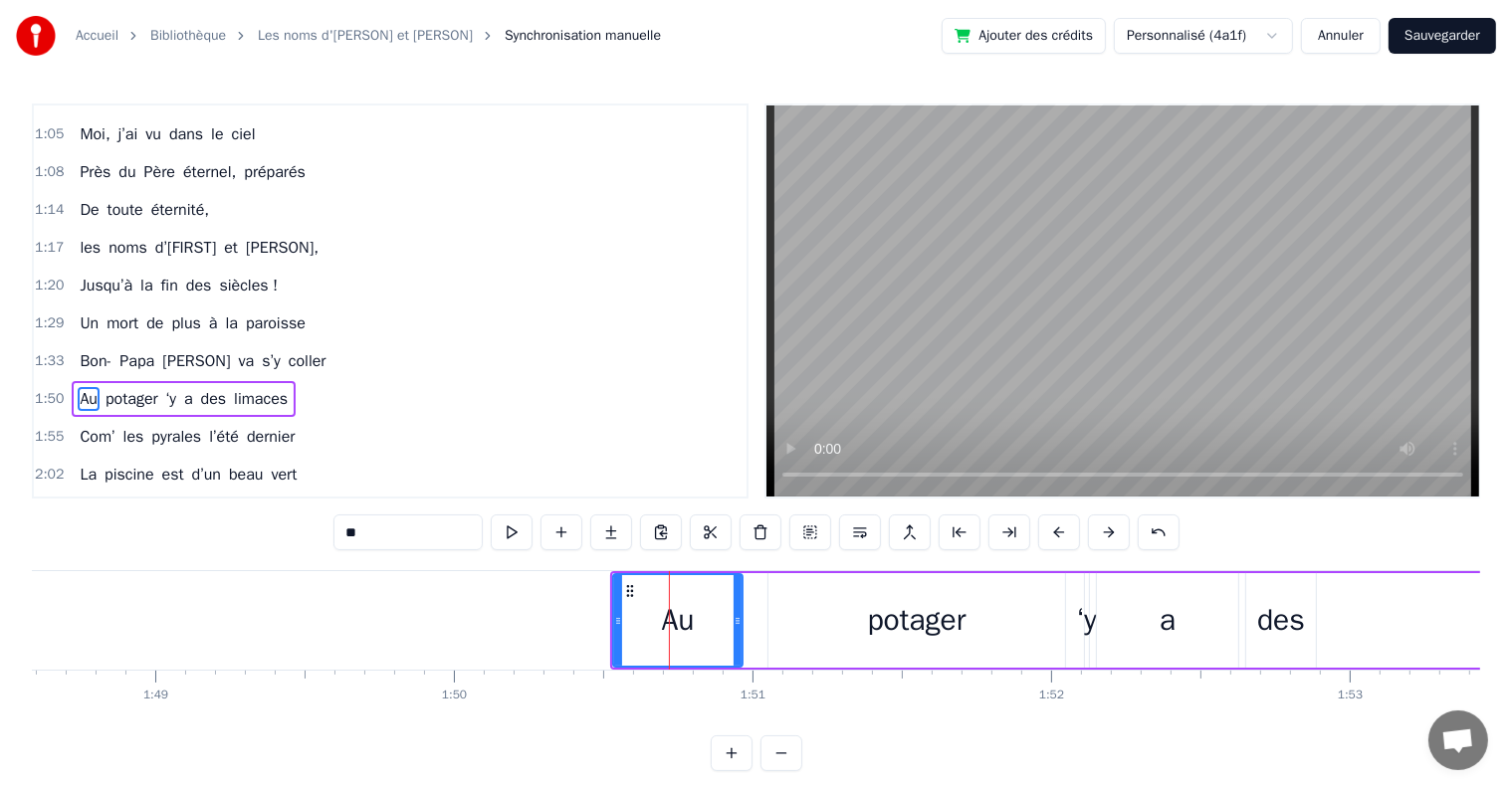 scroll, scrollTop: 554, scrollLeft: 0, axis: vertical 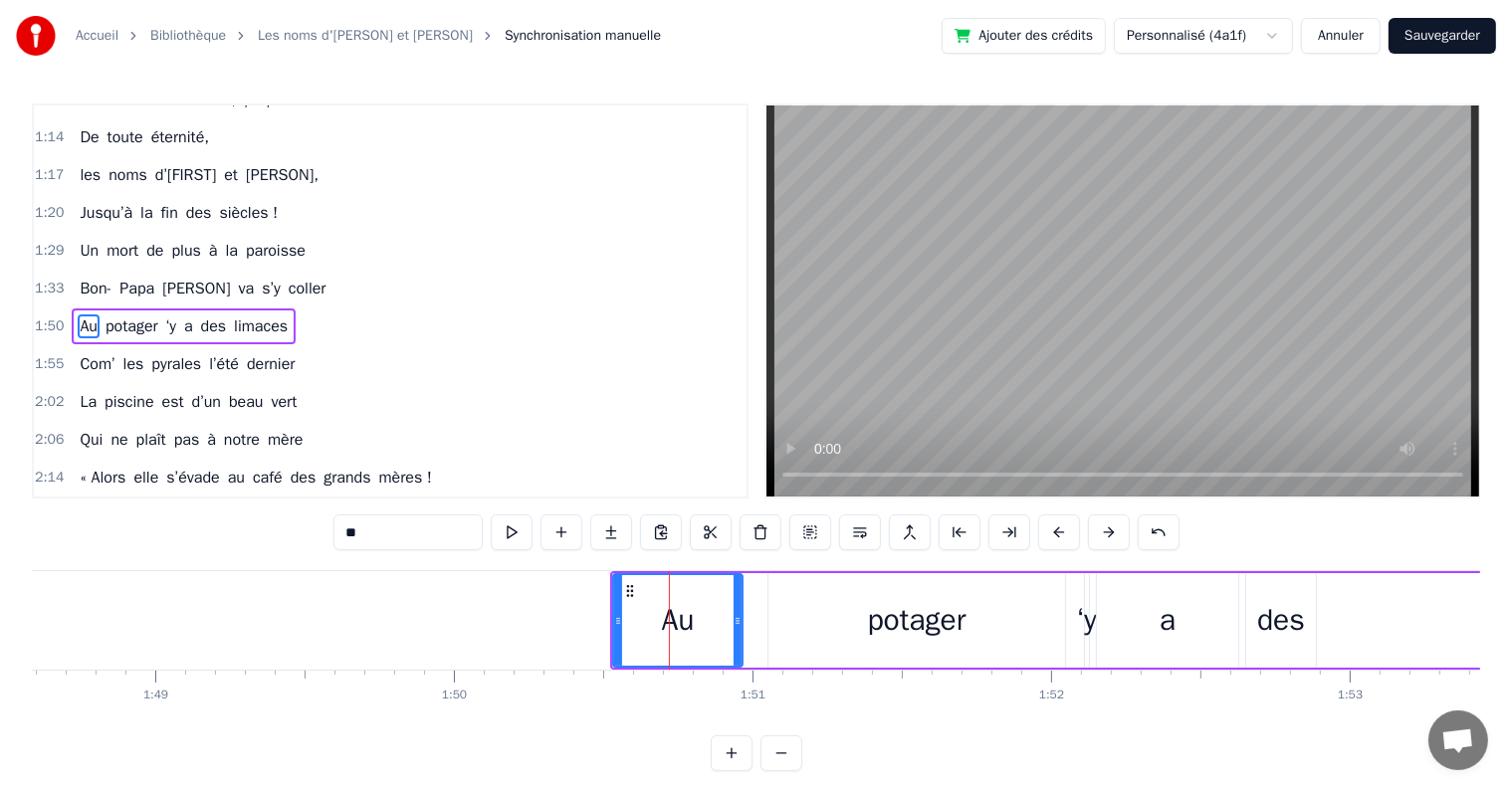 click on "Au potager ‘y a des limaces" at bounding box center [1404, 620] 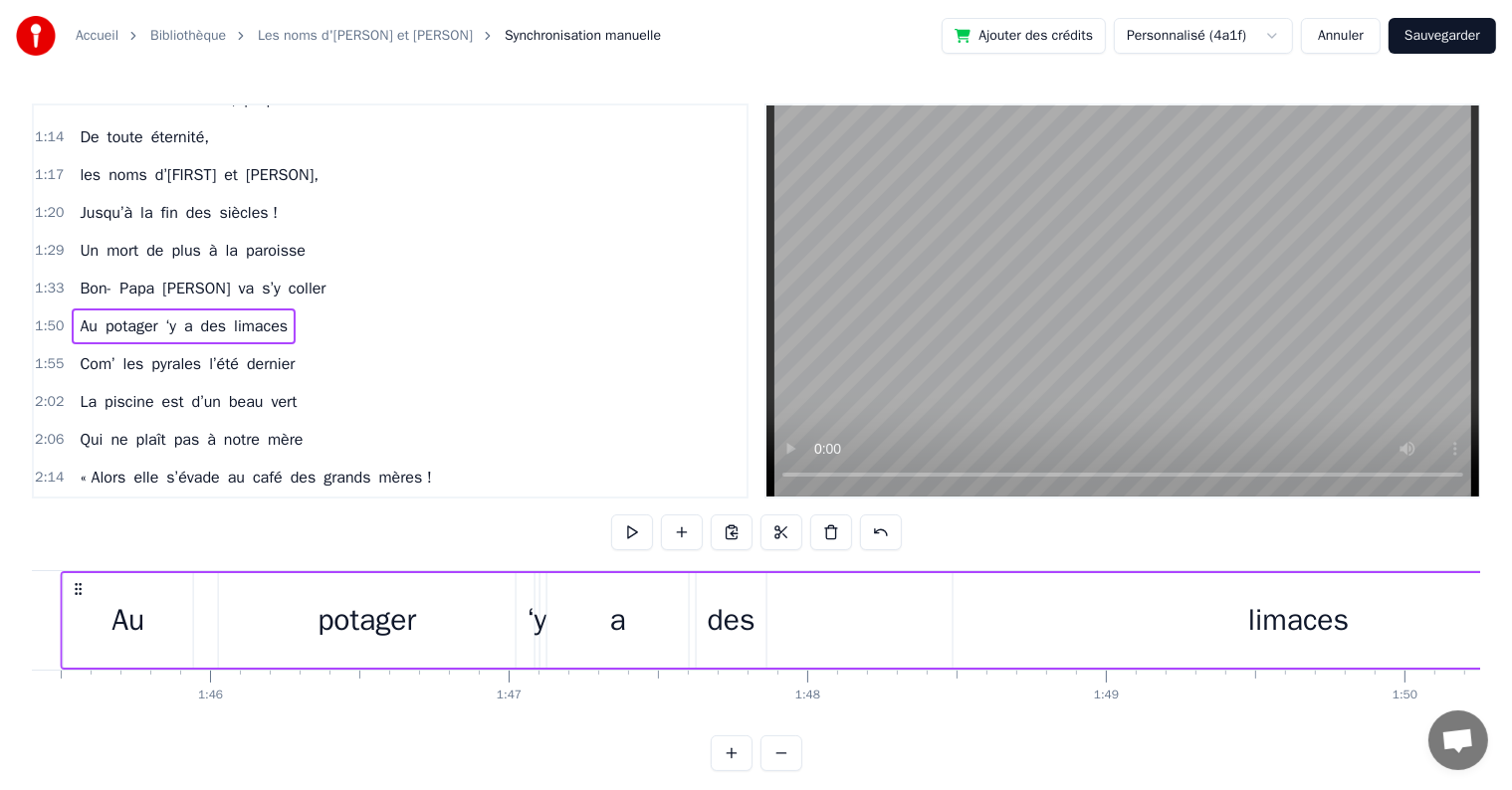 scroll, scrollTop: 0, scrollLeft: 31466, axis: horizontal 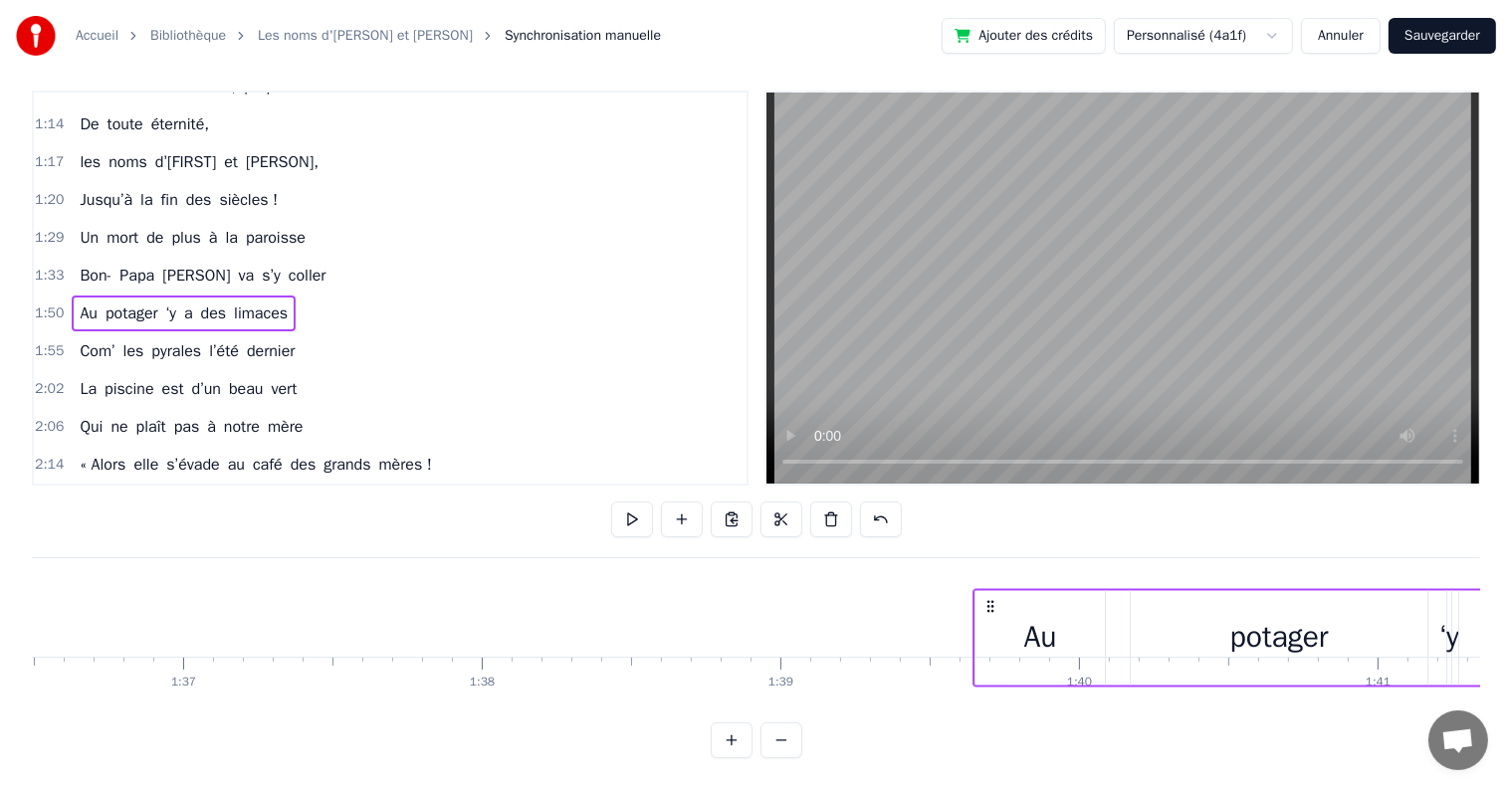 drag, startPoint x: 631, startPoint y: 588, endPoint x: 992, endPoint y: 538, distance: 364.44616 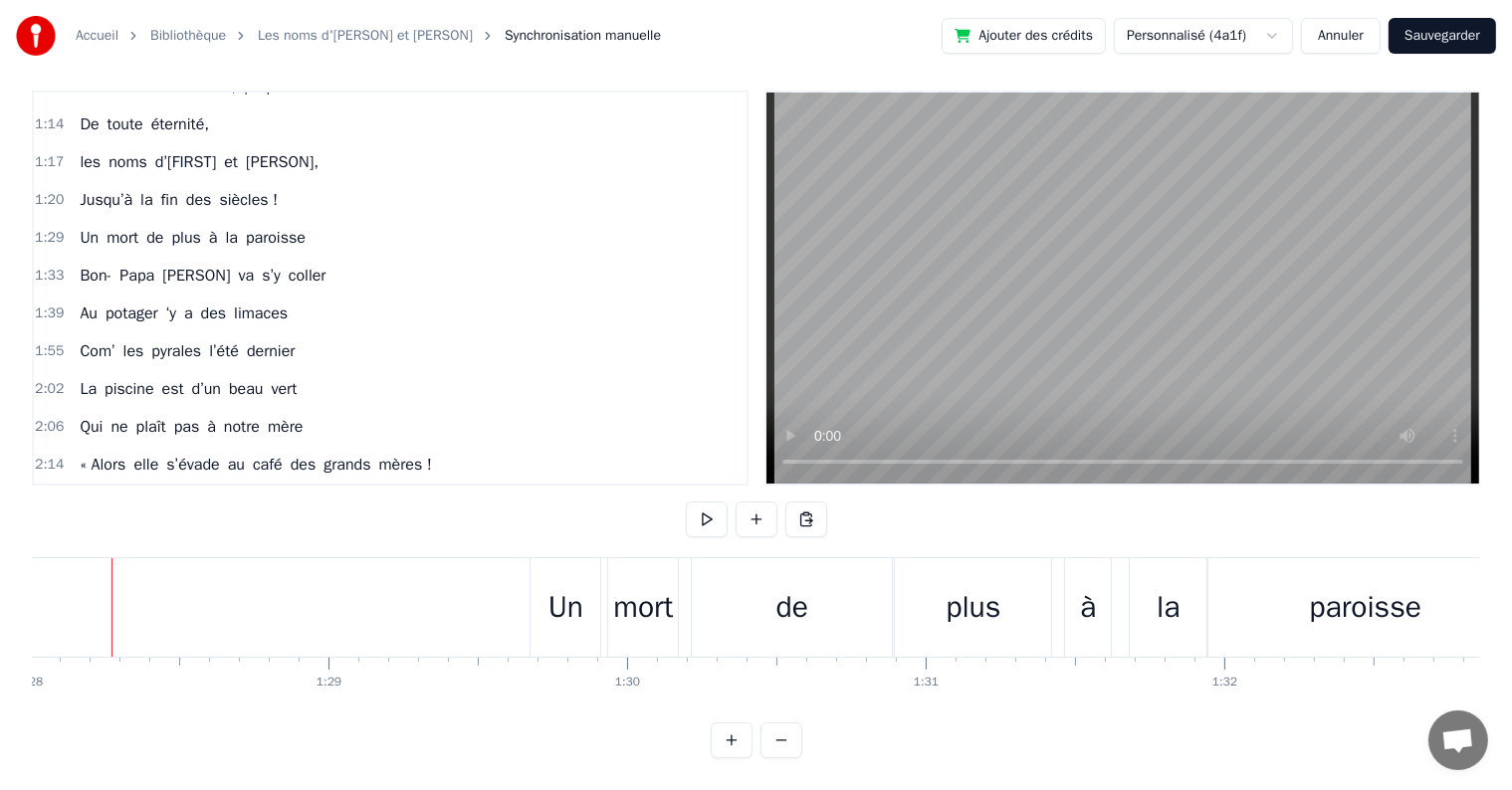 scroll, scrollTop: 0, scrollLeft: 26260, axis: horizontal 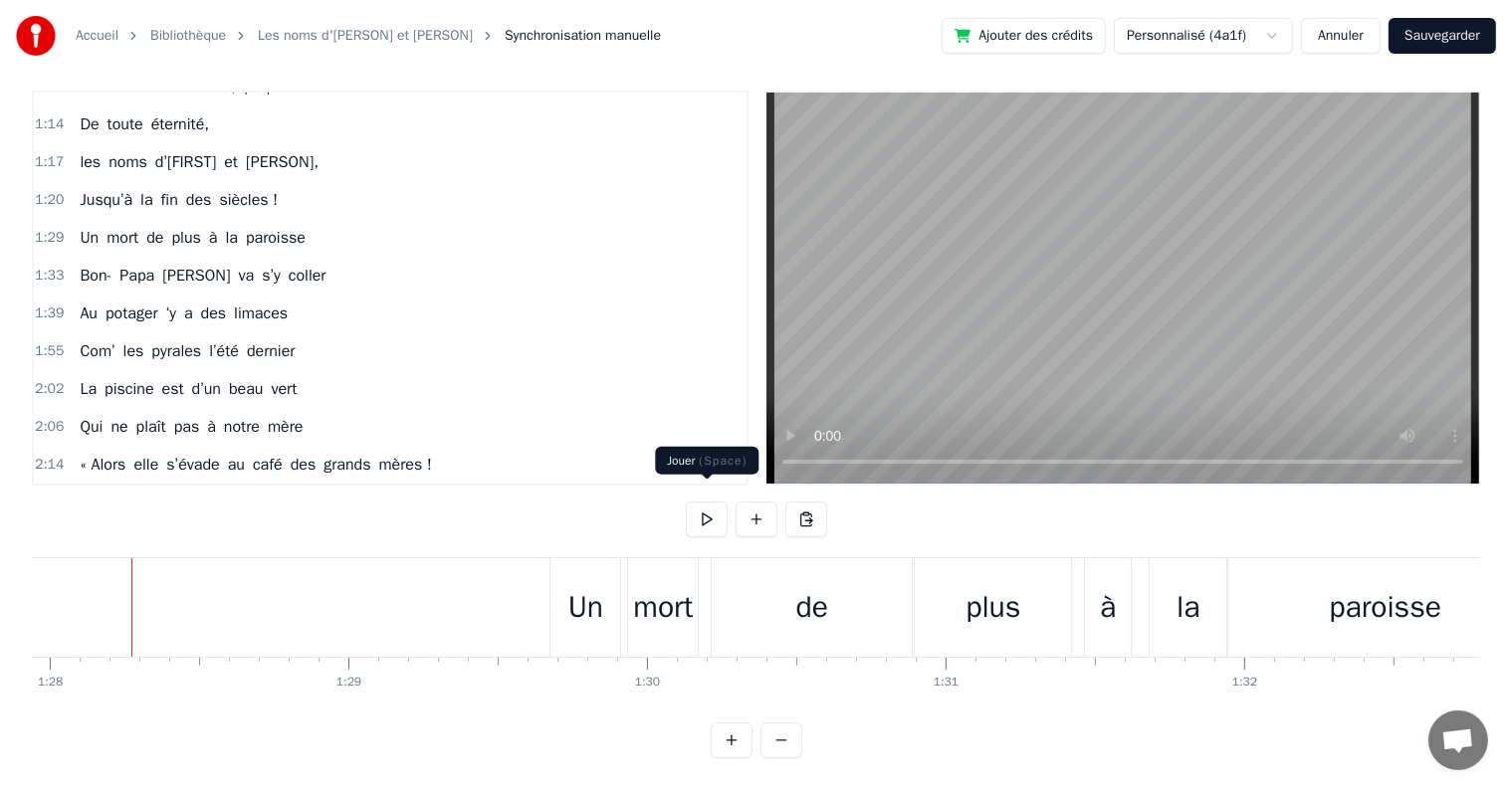 click at bounding box center (707, 519) 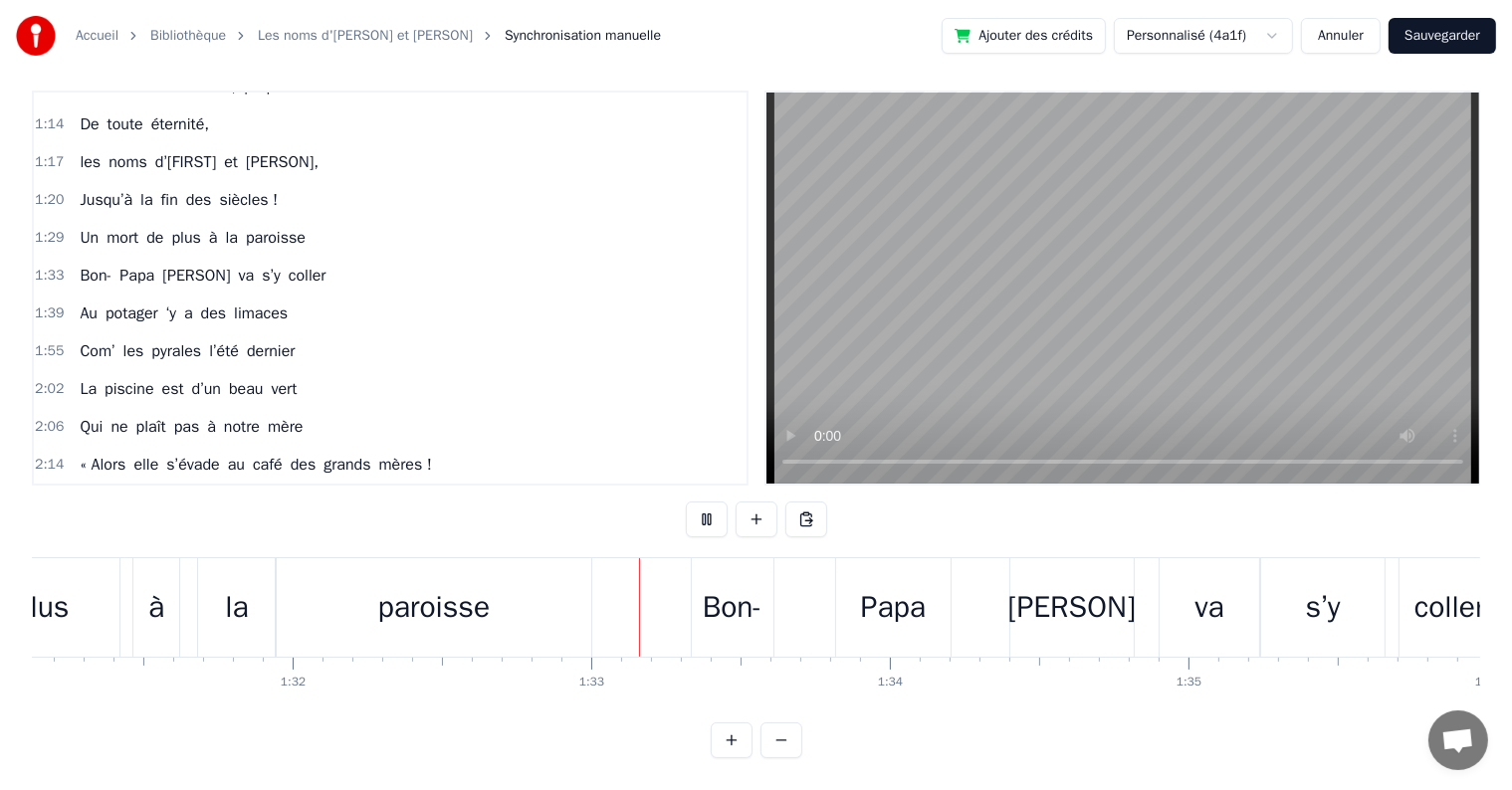scroll, scrollTop: 0, scrollLeft: 27546, axis: horizontal 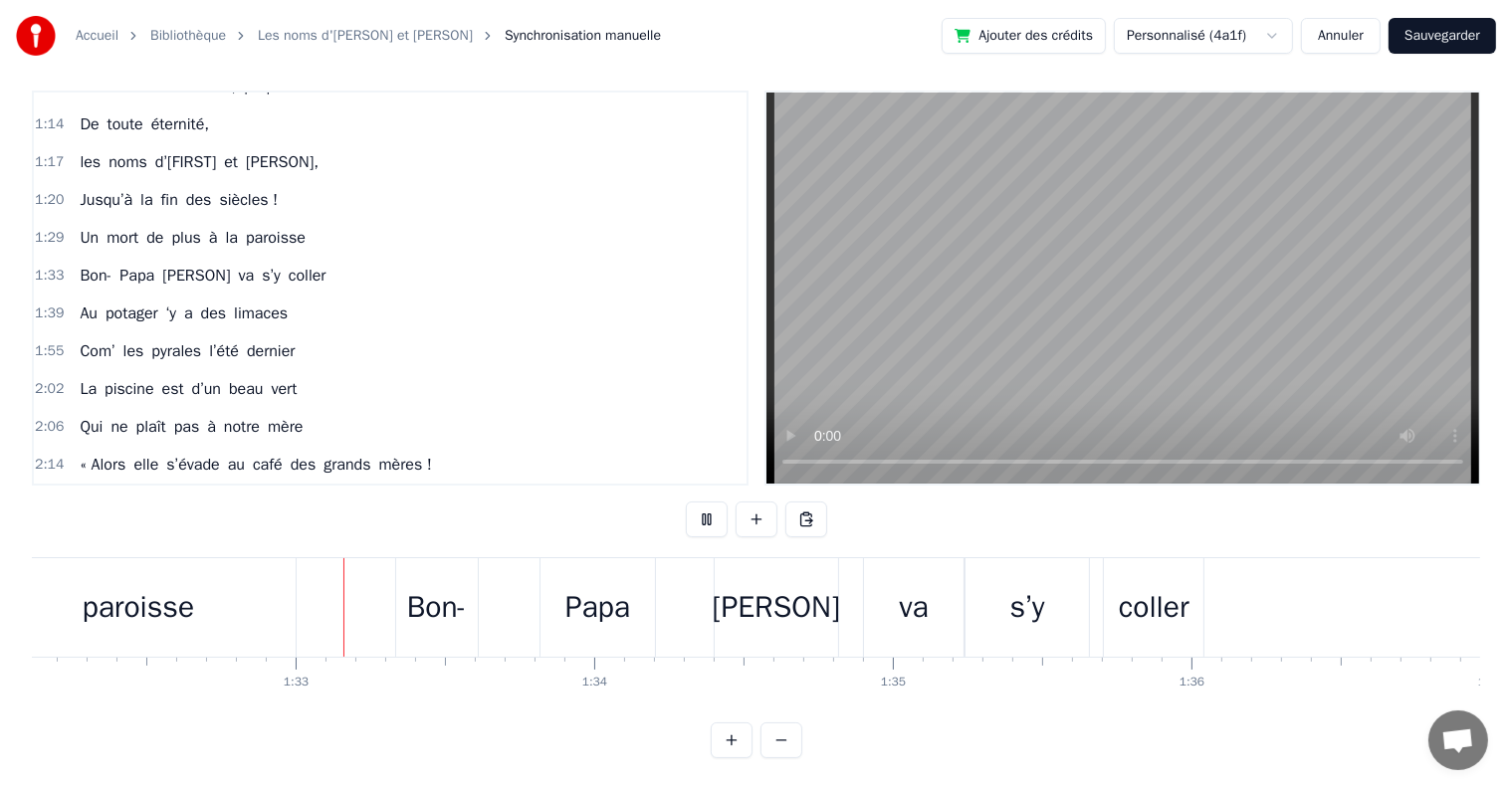 click at bounding box center (707, 519) 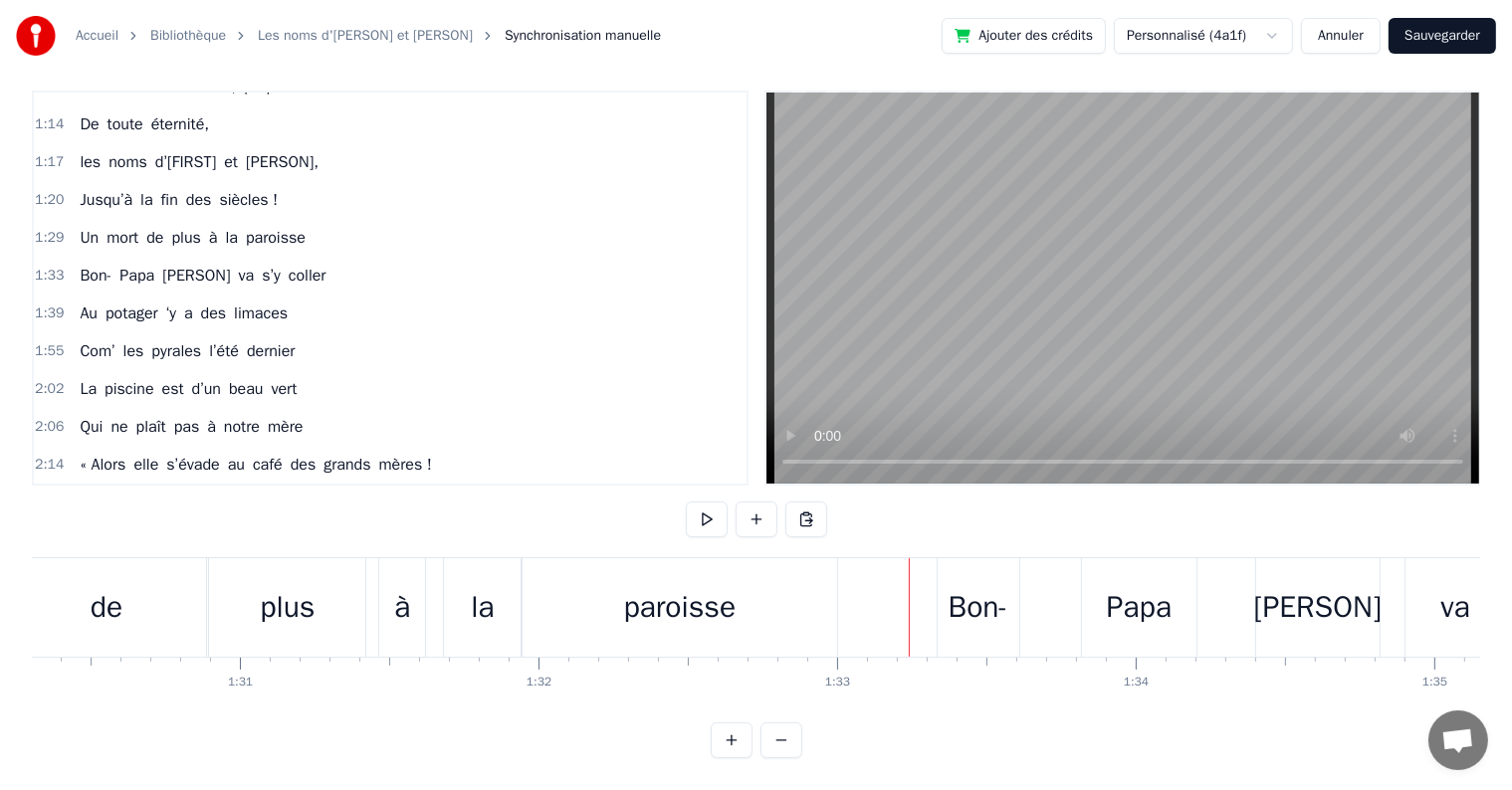 scroll, scrollTop: 0, scrollLeft: 26949, axis: horizontal 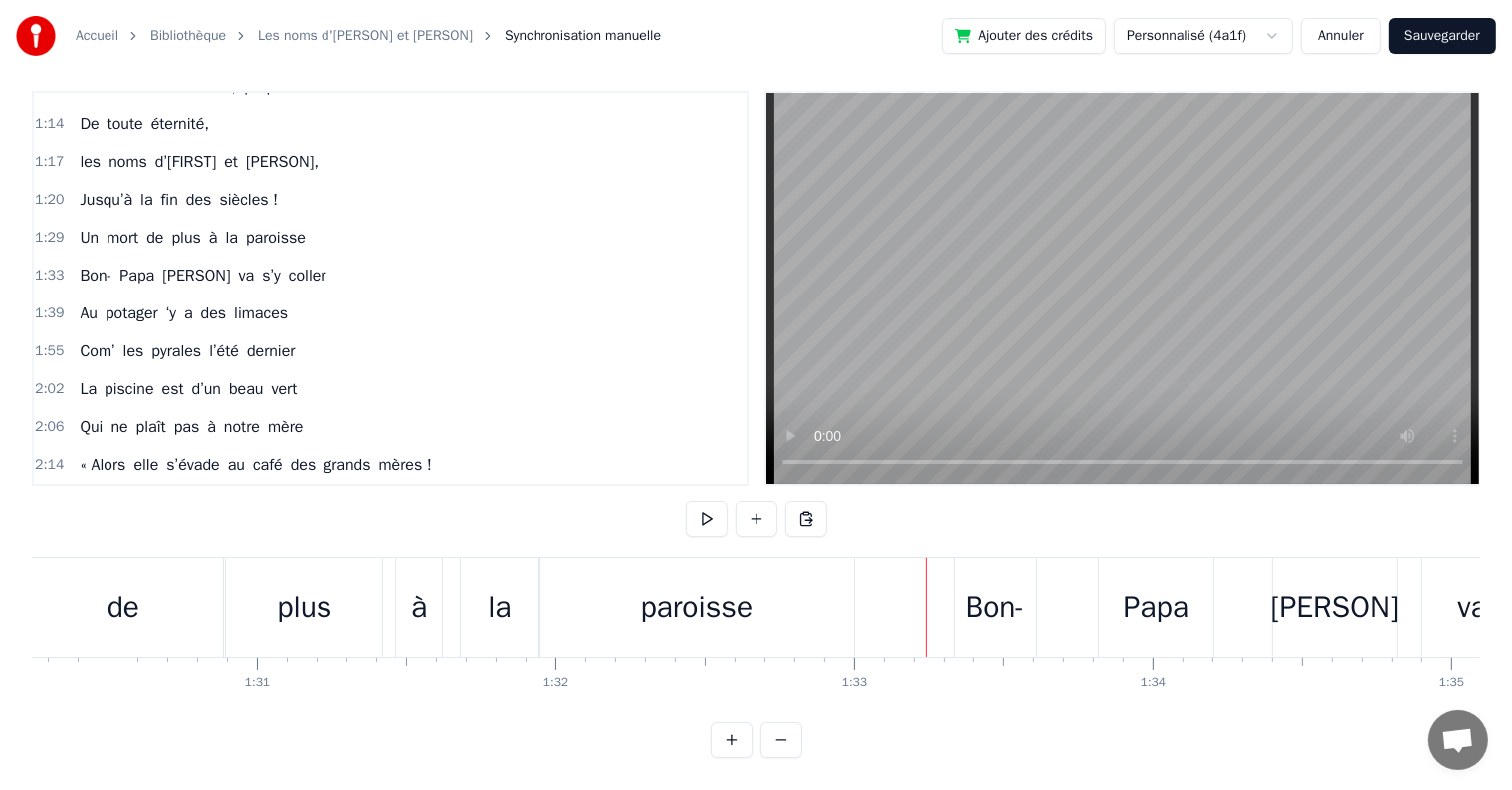 click on "paroisse" at bounding box center (697, 607) 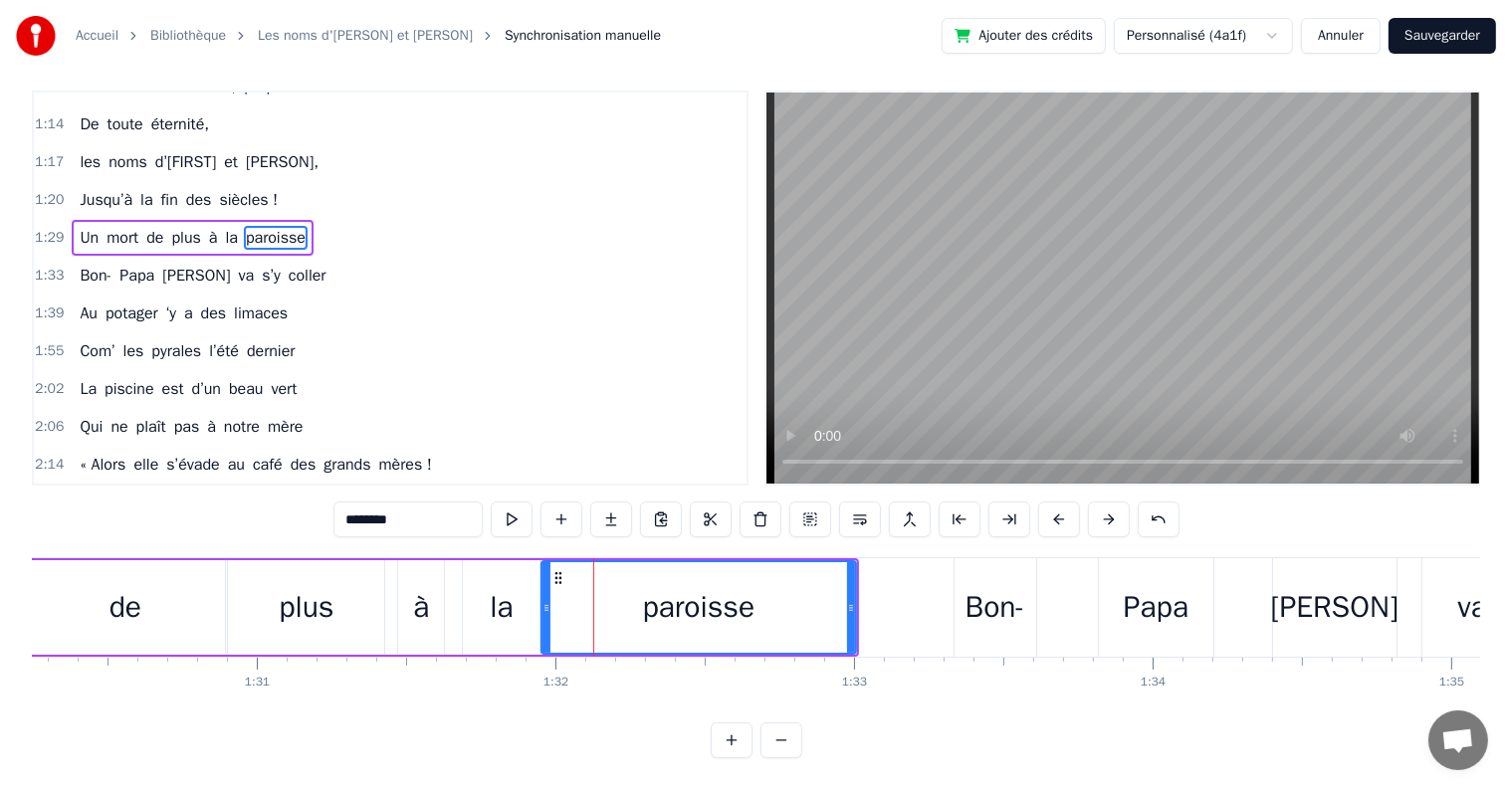 scroll, scrollTop: 0, scrollLeft: 0, axis: both 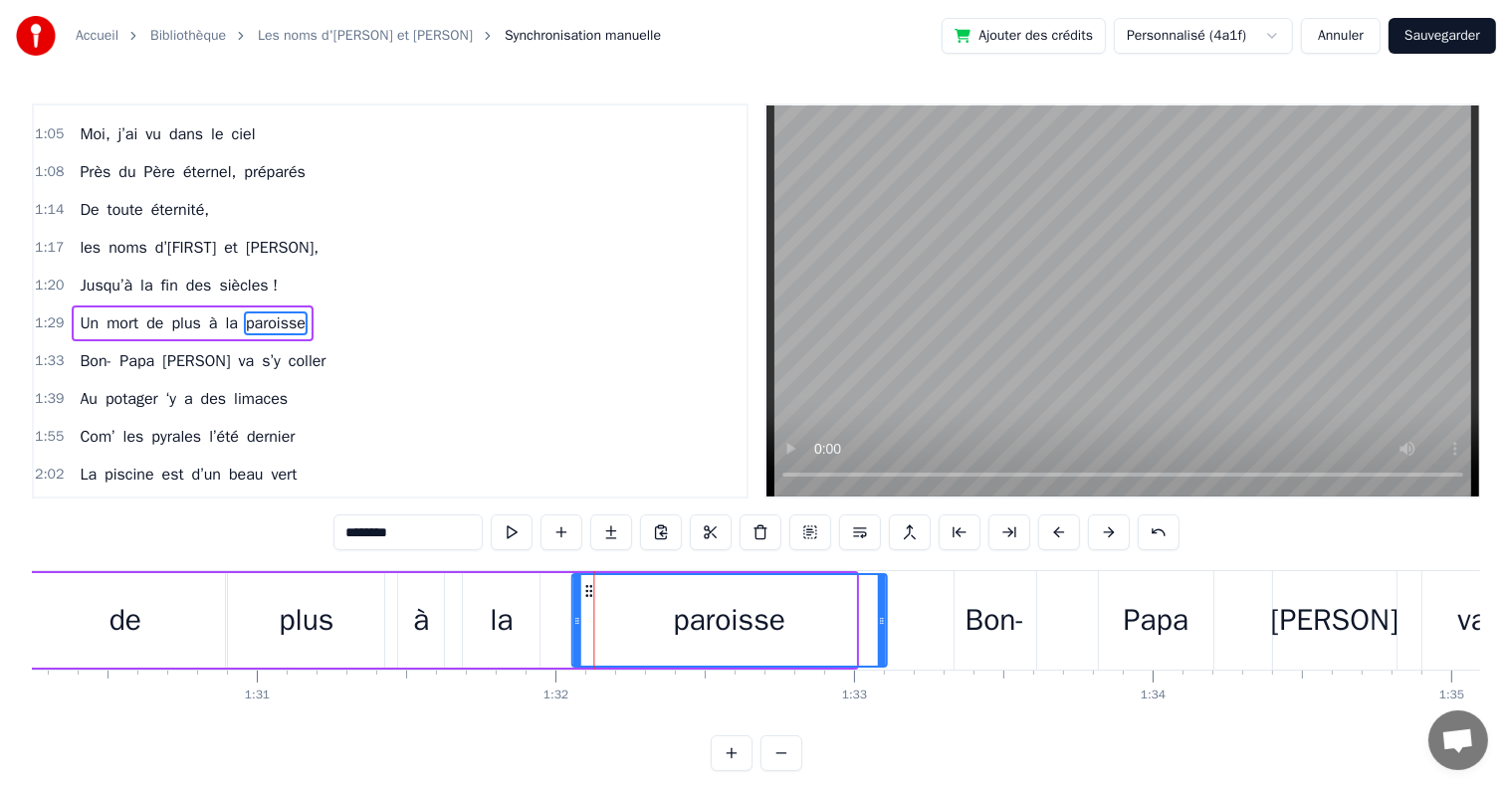 drag, startPoint x: 553, startPoint y: 590, endPoint x: 583, endPoint y: 593, distance: 30.149627 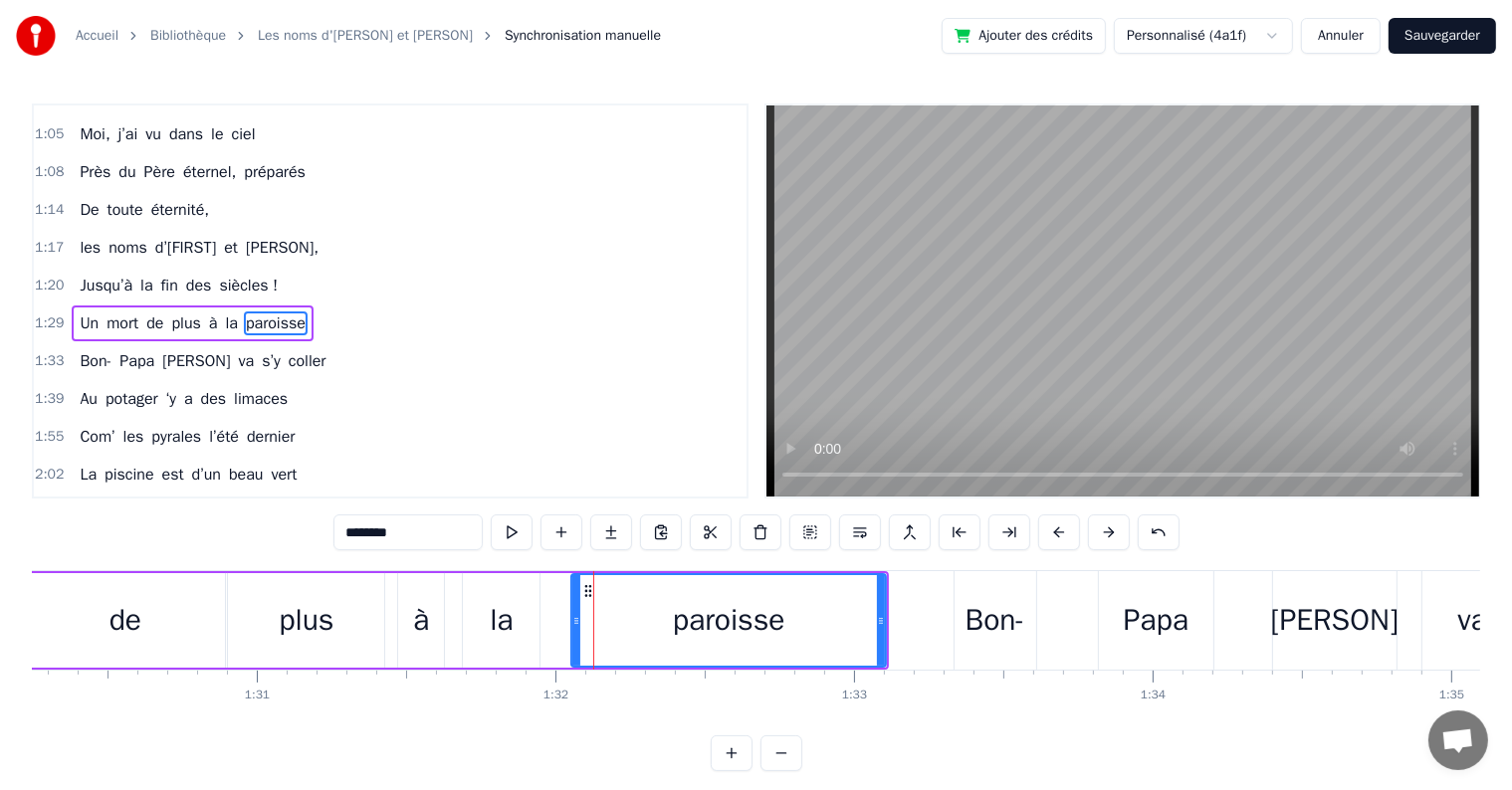 scroll, scrollTop: 0, scrollLeft: 25681, axis: horizontal 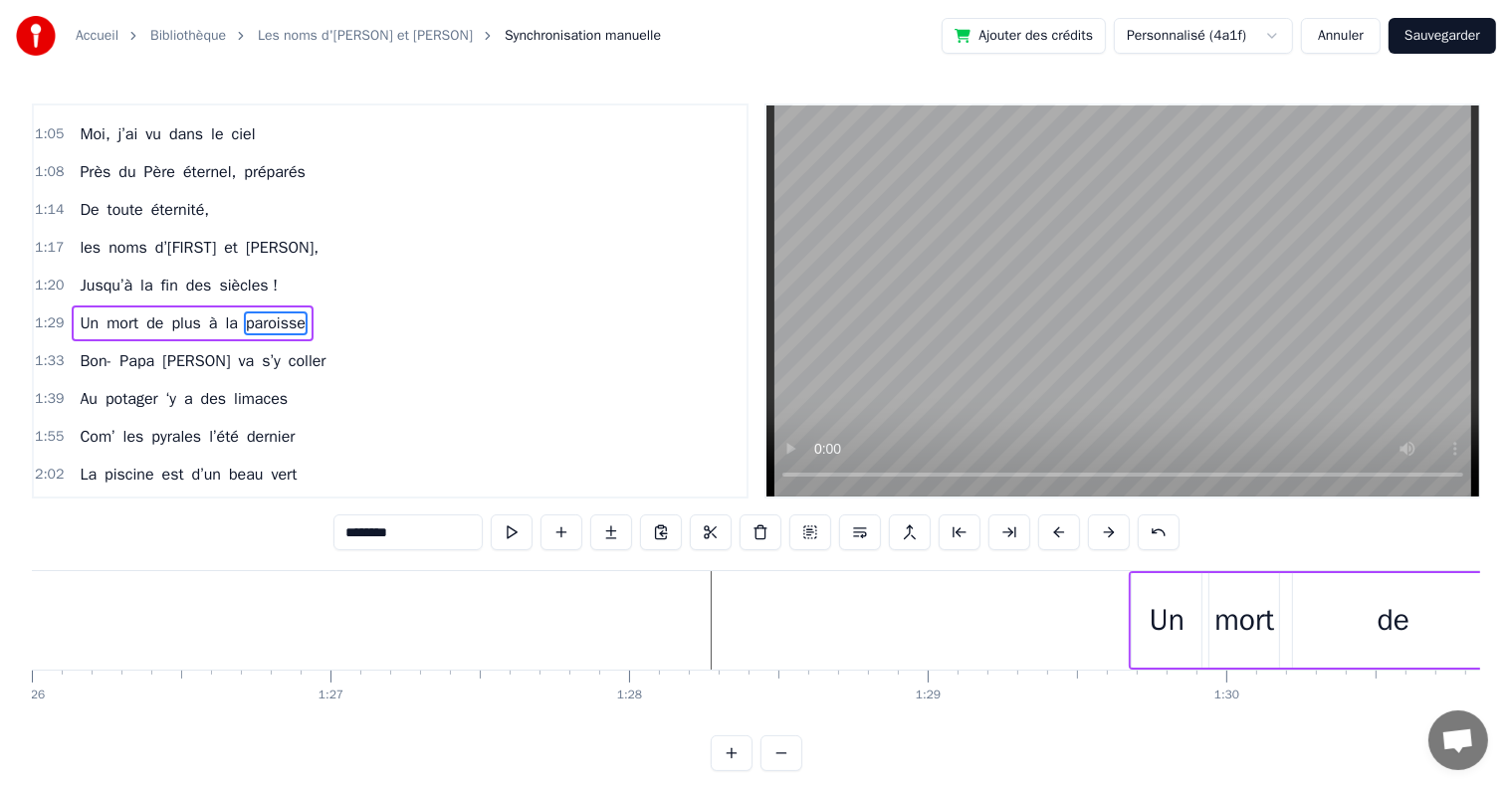 click at bounding box center (9395, 620) 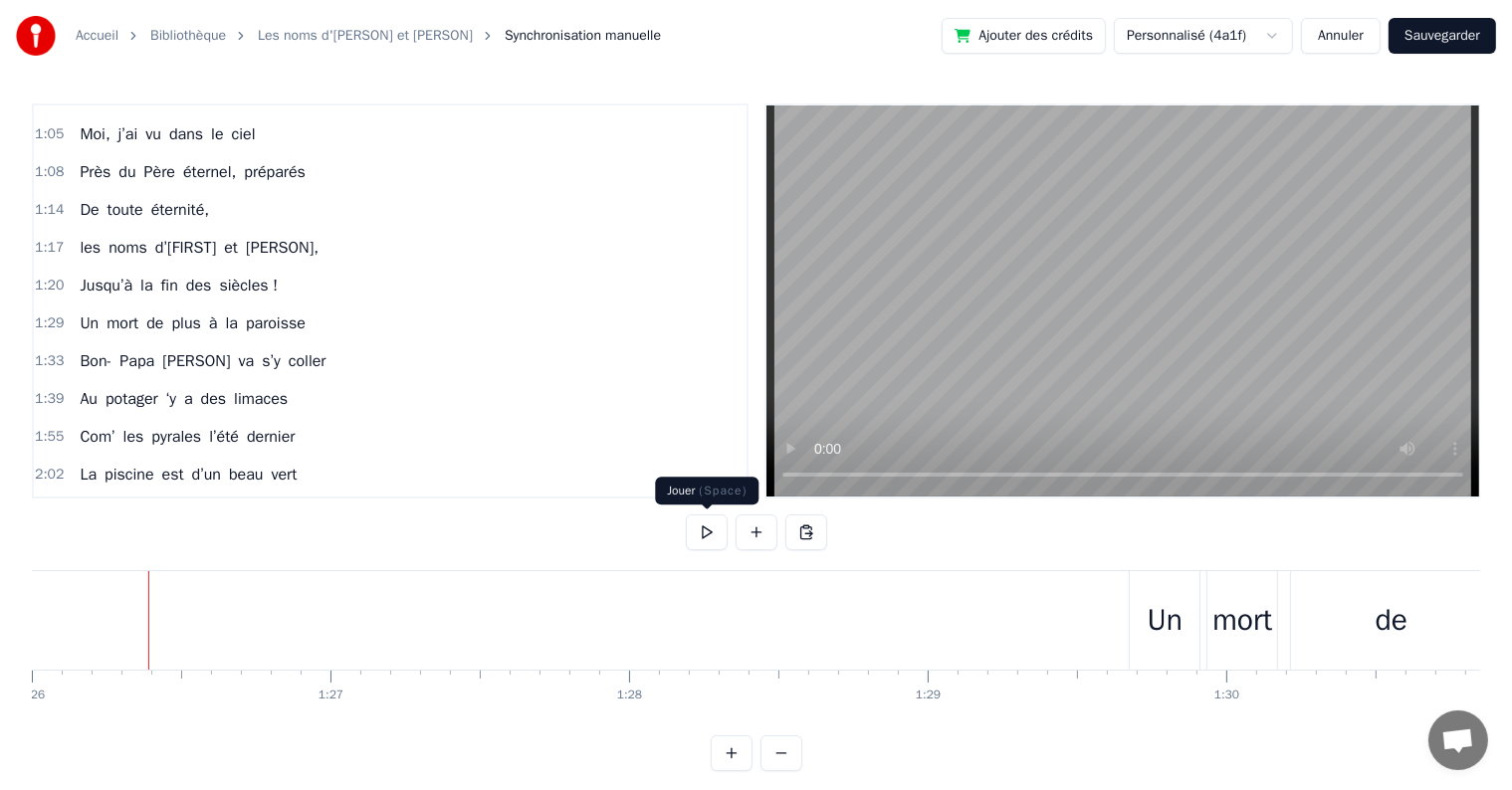 click at bounding box center (707, 532) 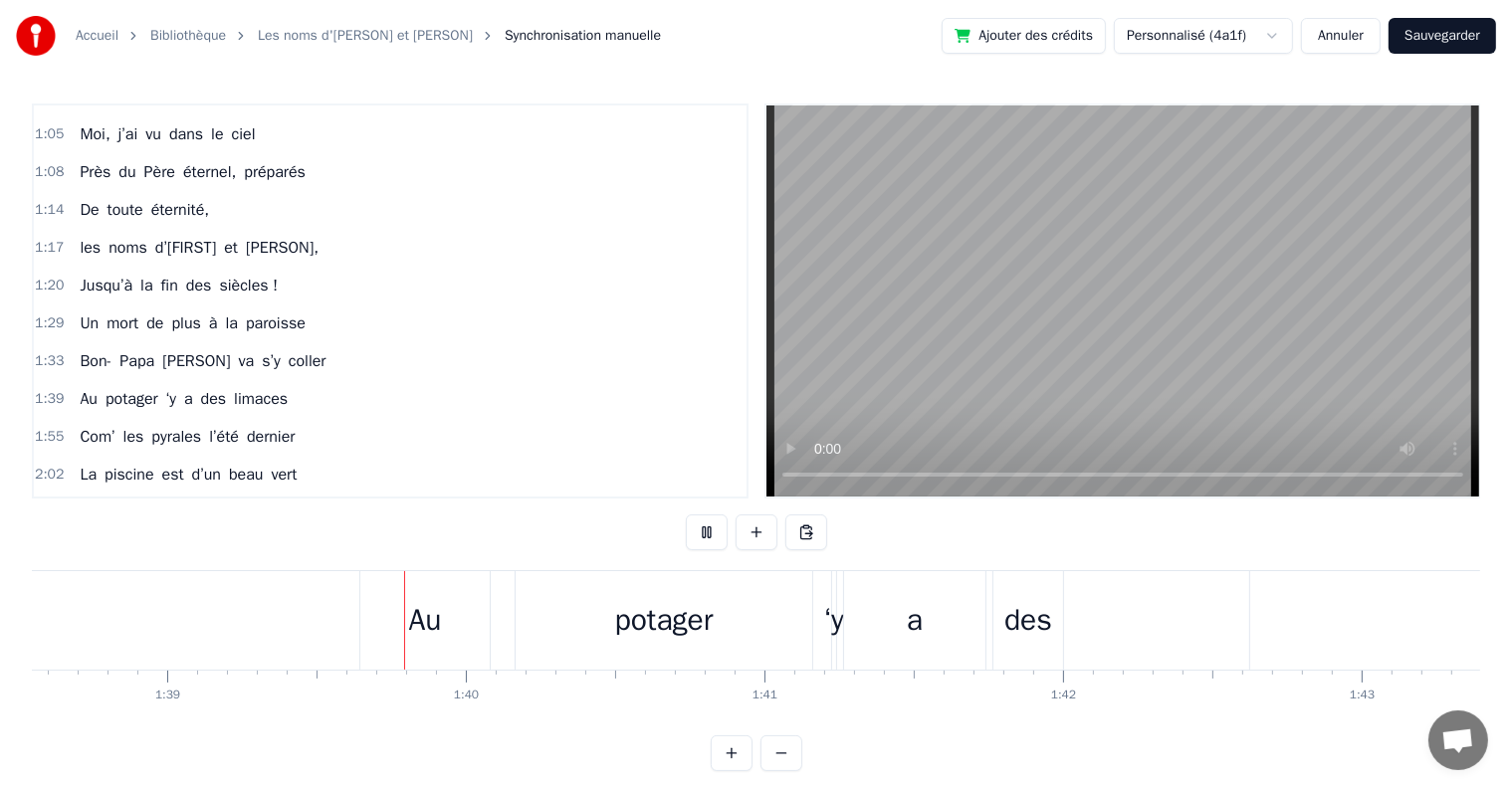 scroll, scrollTop: 0, scrollLeft: 29504, axis: horizontal 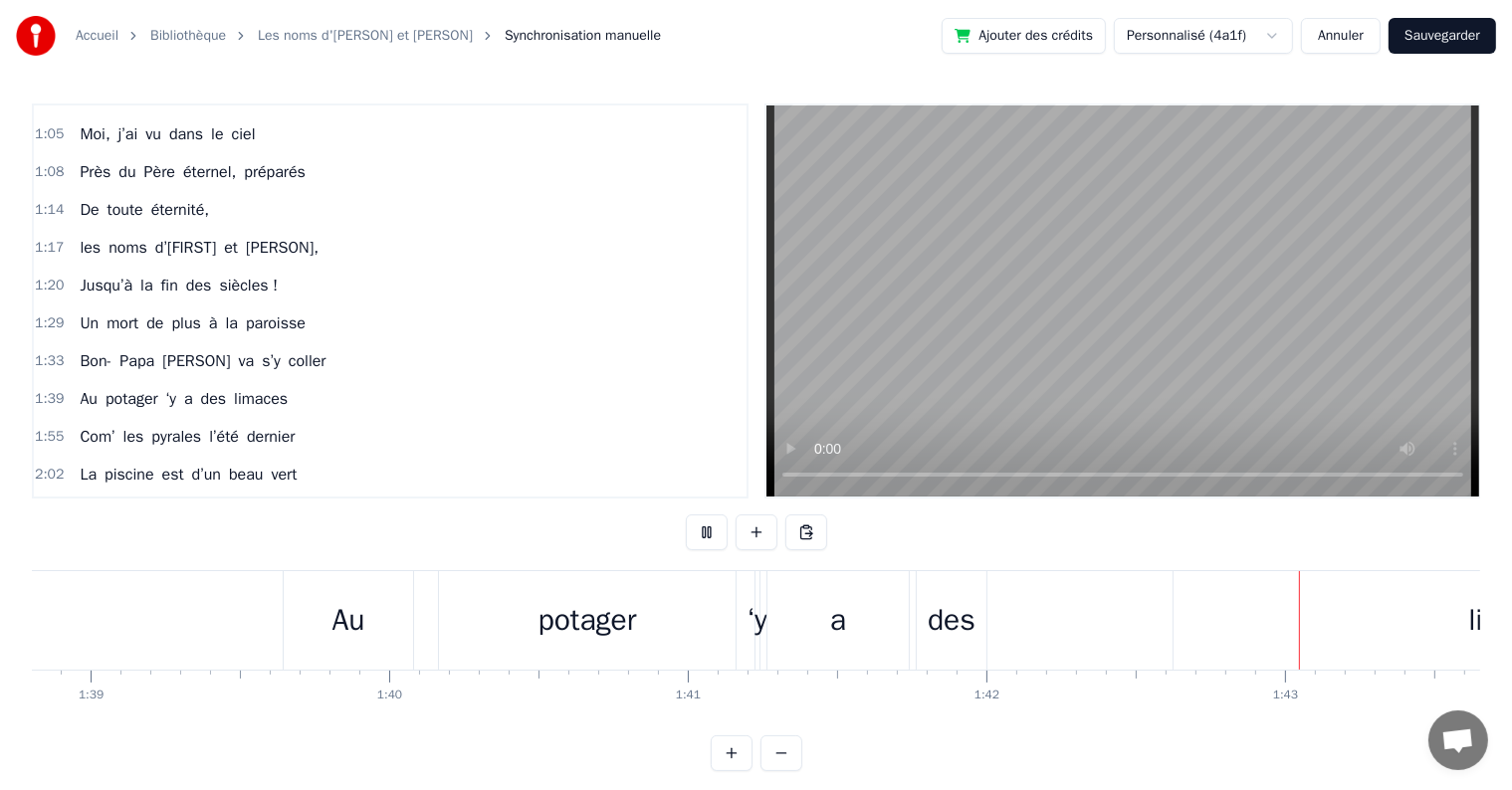 click at bounding box center [707, 532] 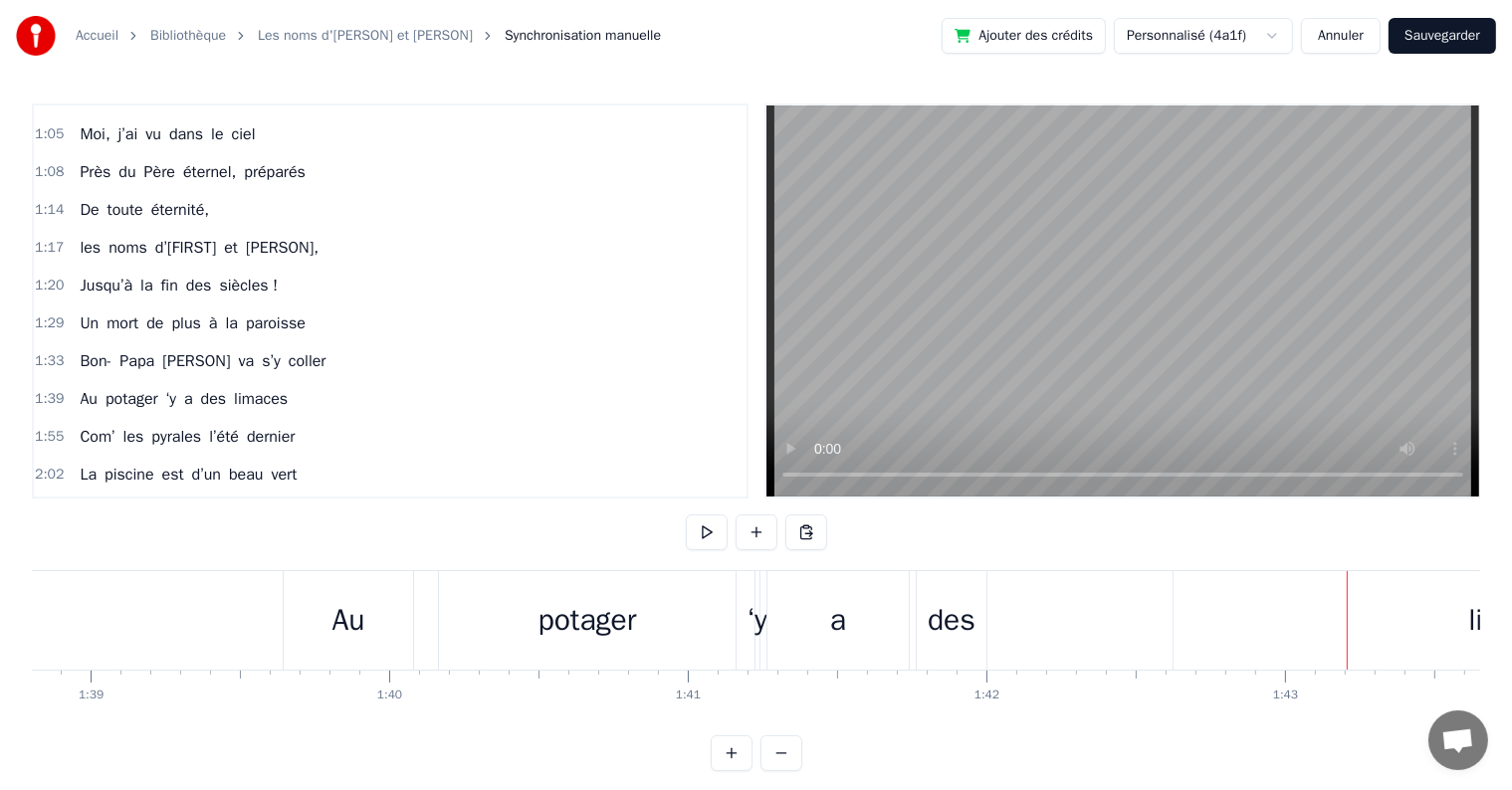 click on "Au potager ‘y a des limaces" at bounding box center [1076, 620] 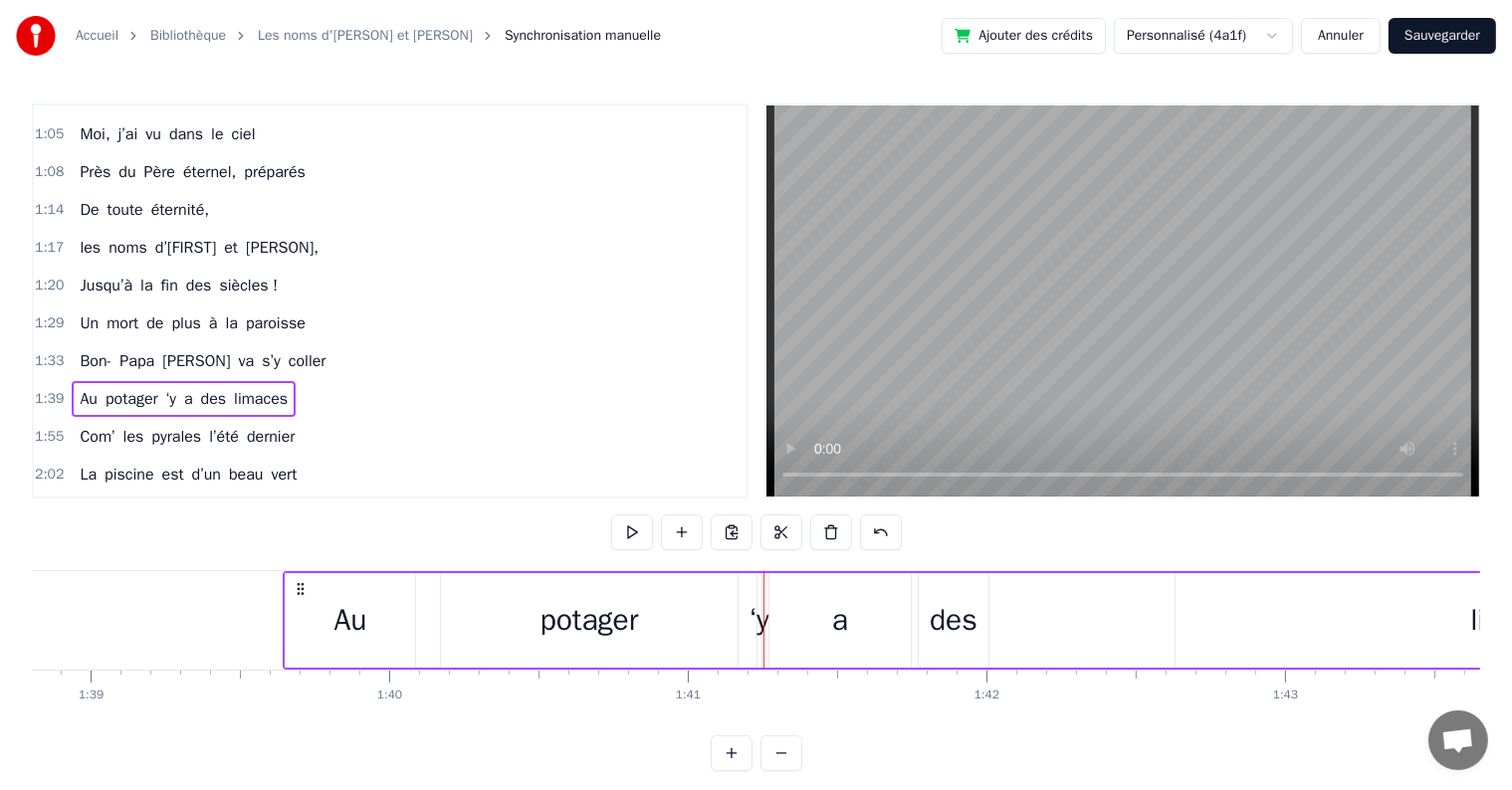 click on "‘y" at bounding box center [758, 620] 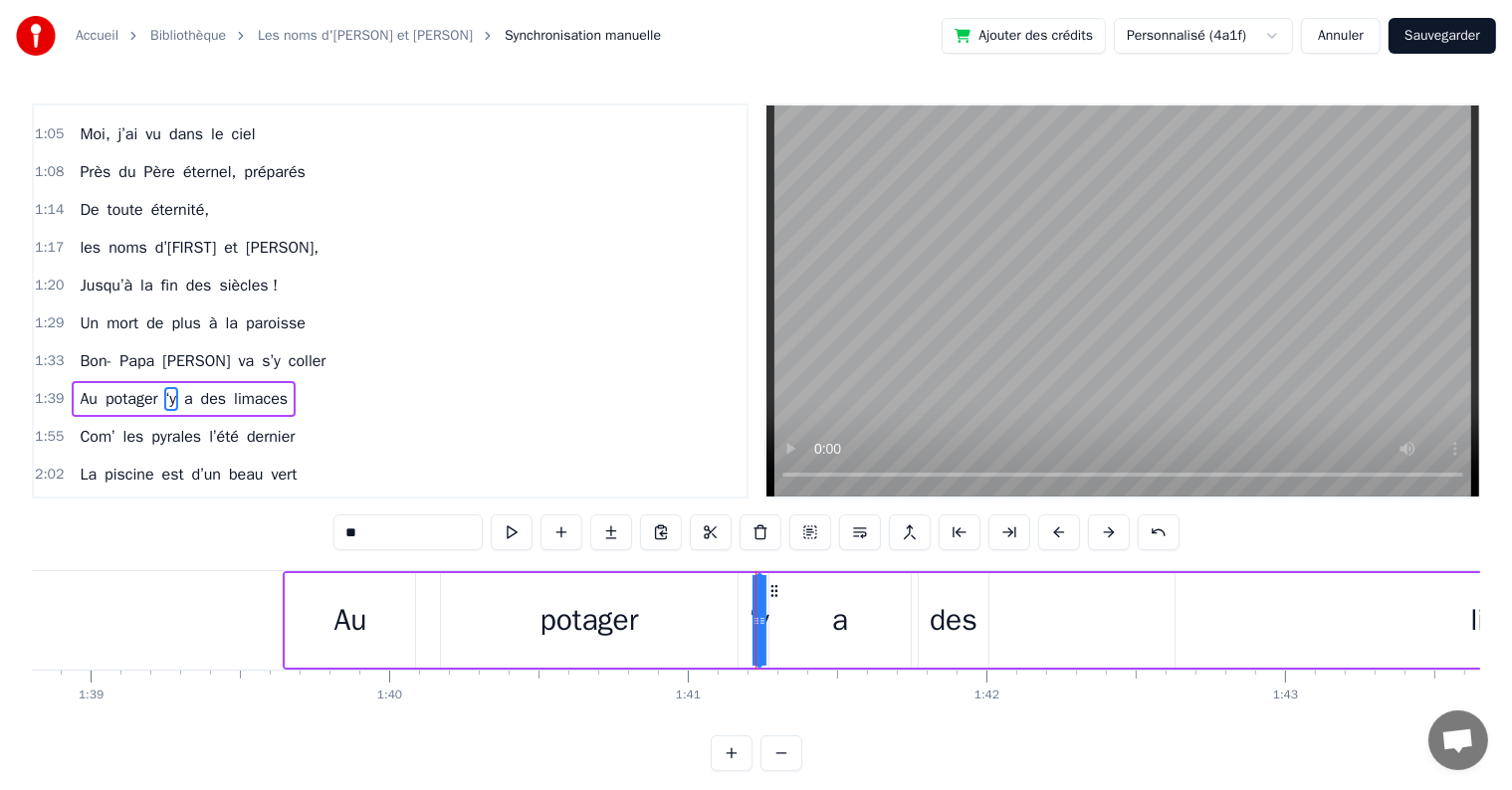 scroll, scrollTop: 554, scrollLeft: 0, axis: vertical 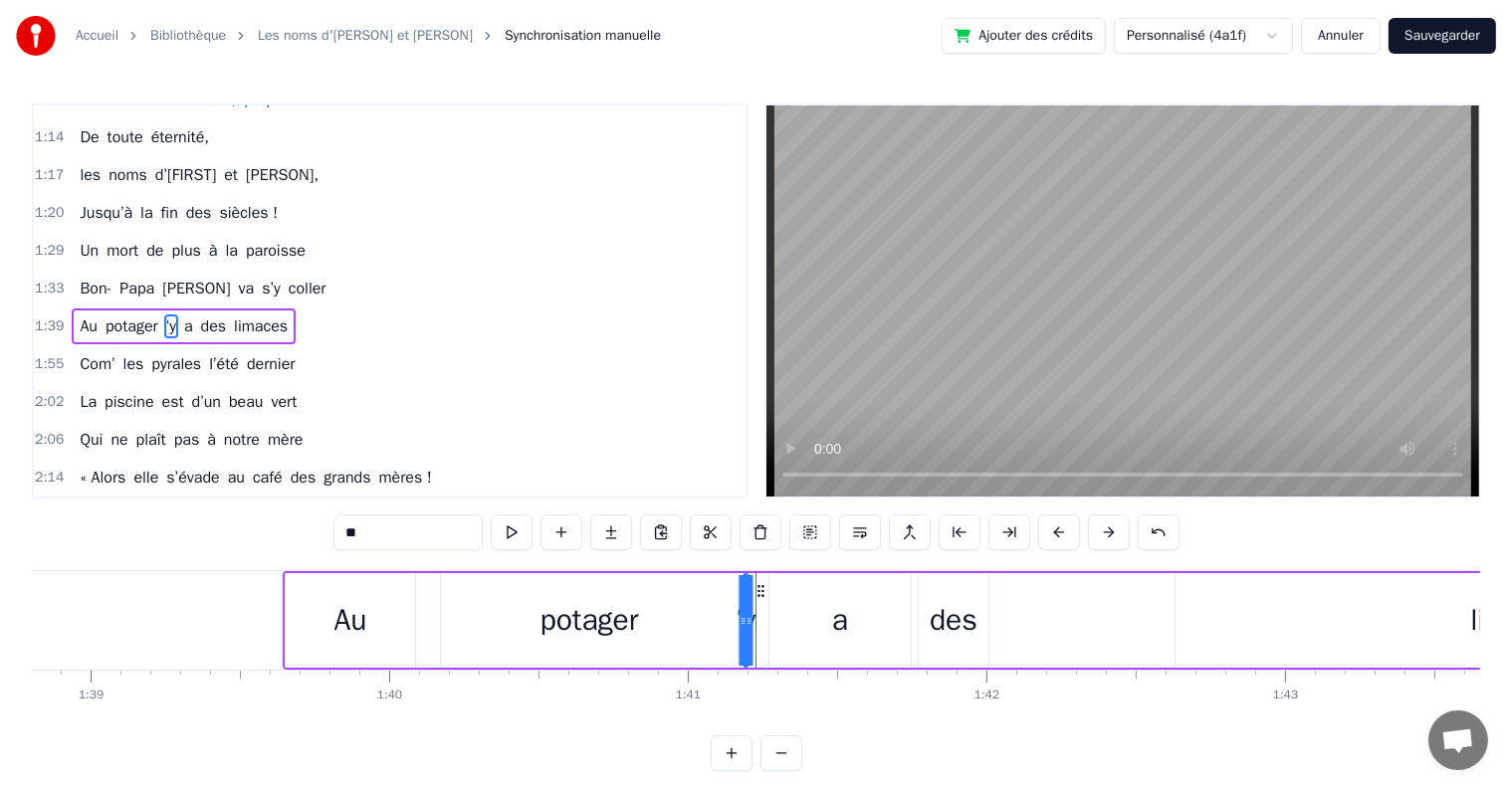 drag, startPoint x: 771, startPoint y: 588, endPoint x: 757, endPoint y: 589, distance: 14.035669 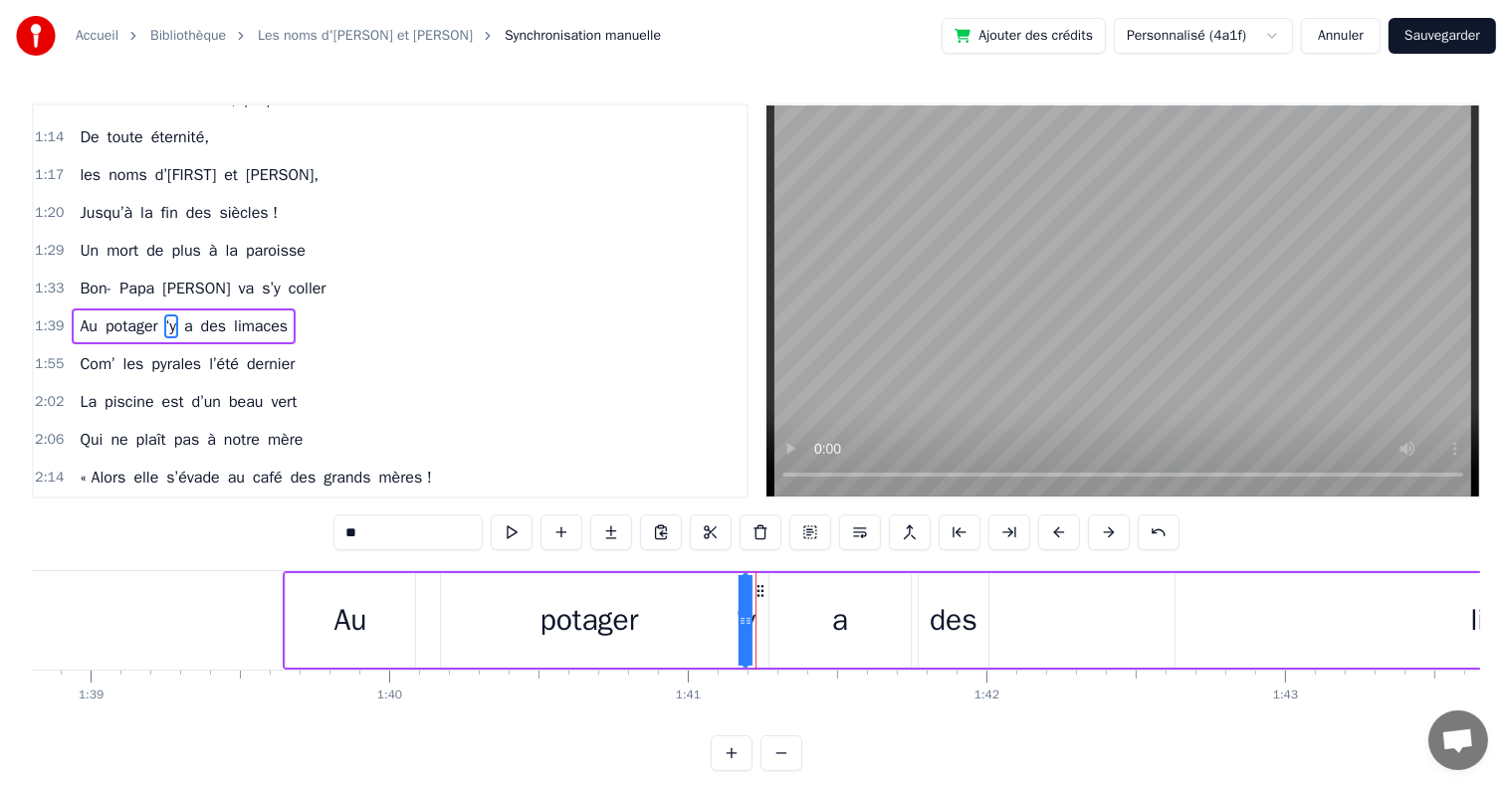 click on "a" at bounding box center (840, 620) 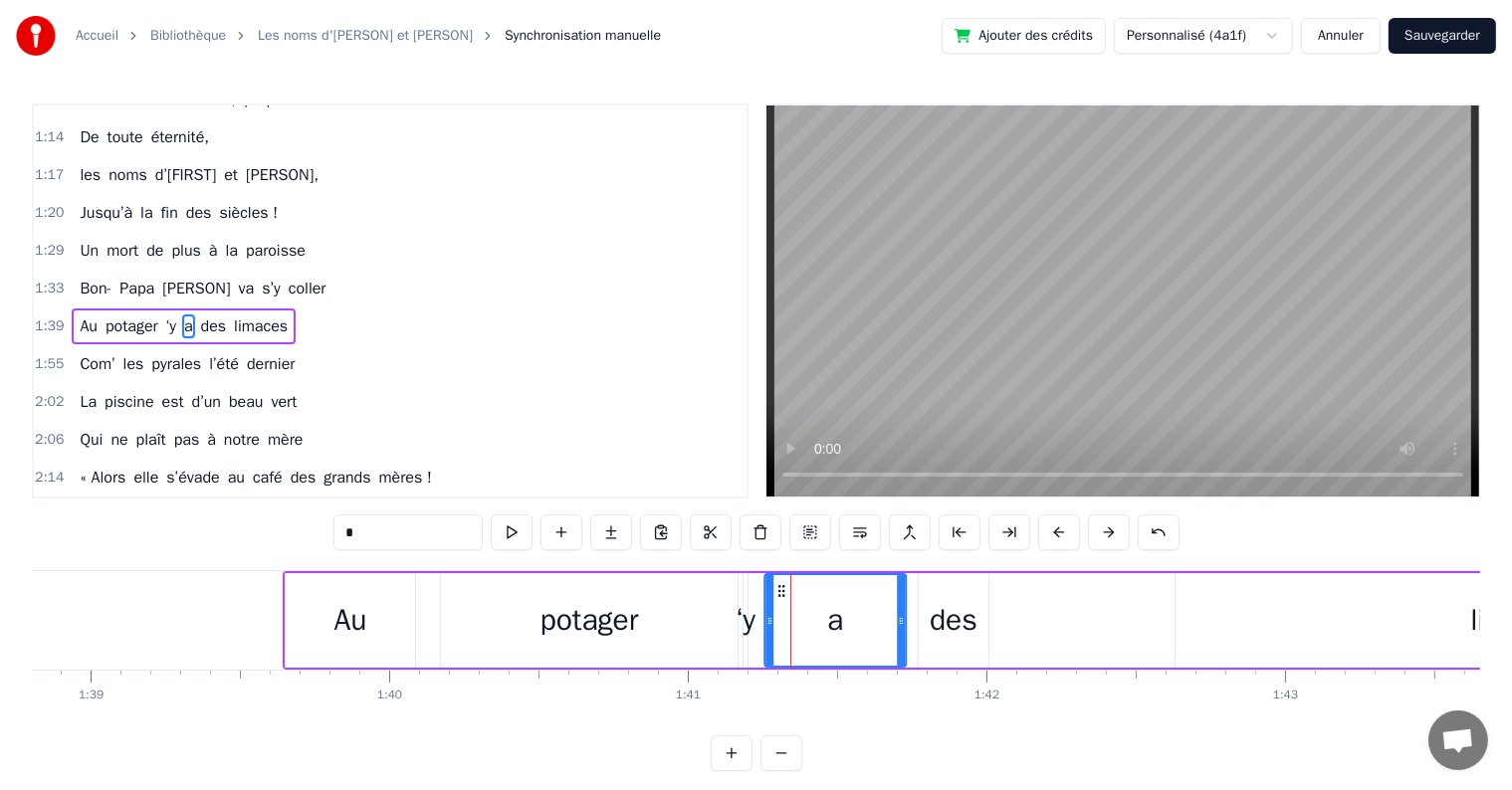 click 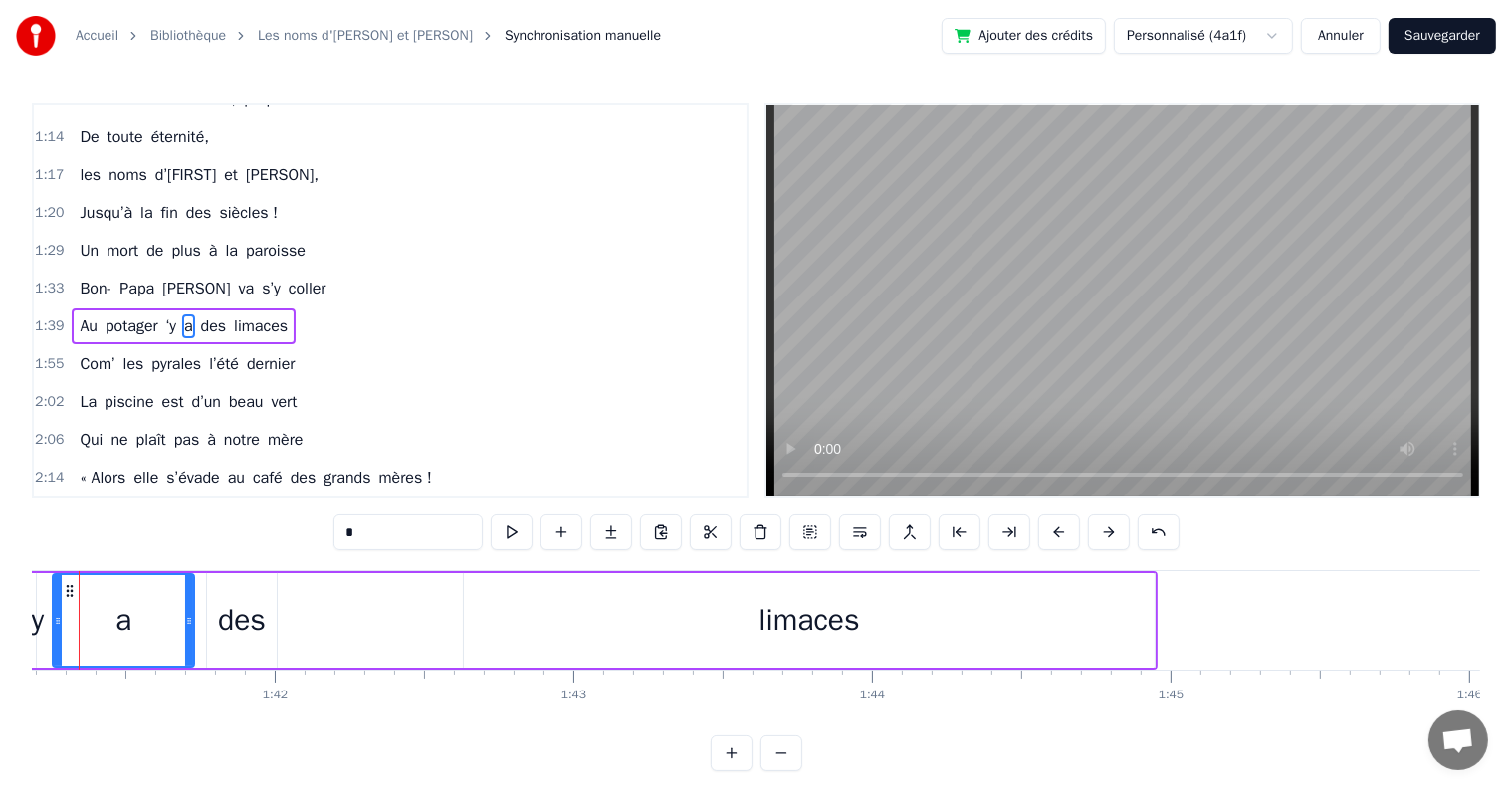 scroll, scrollTop: 0, scrollLeft: 30256, axis: horizontal 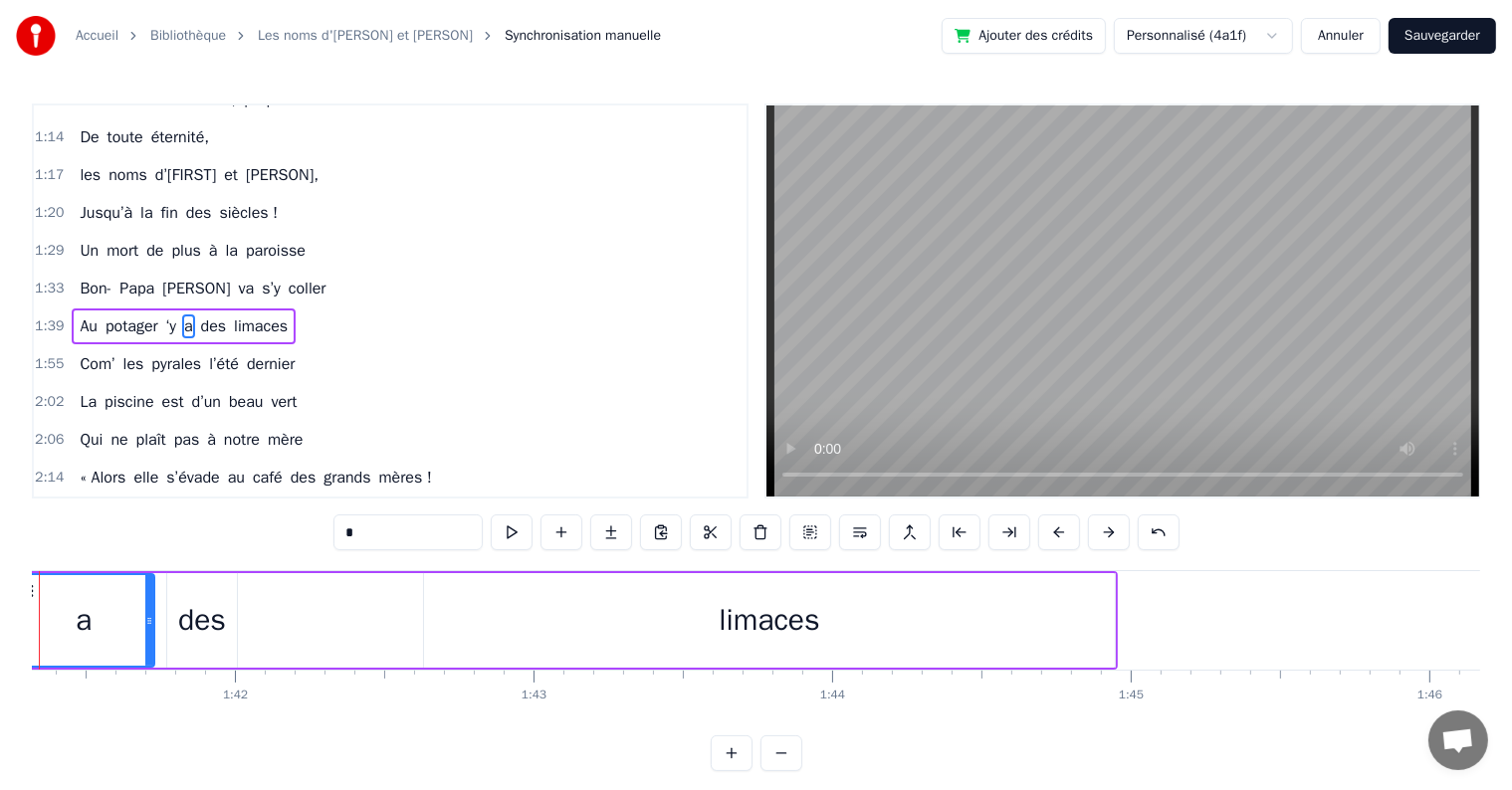 click on "limaces" at bounding box center [768, 620] 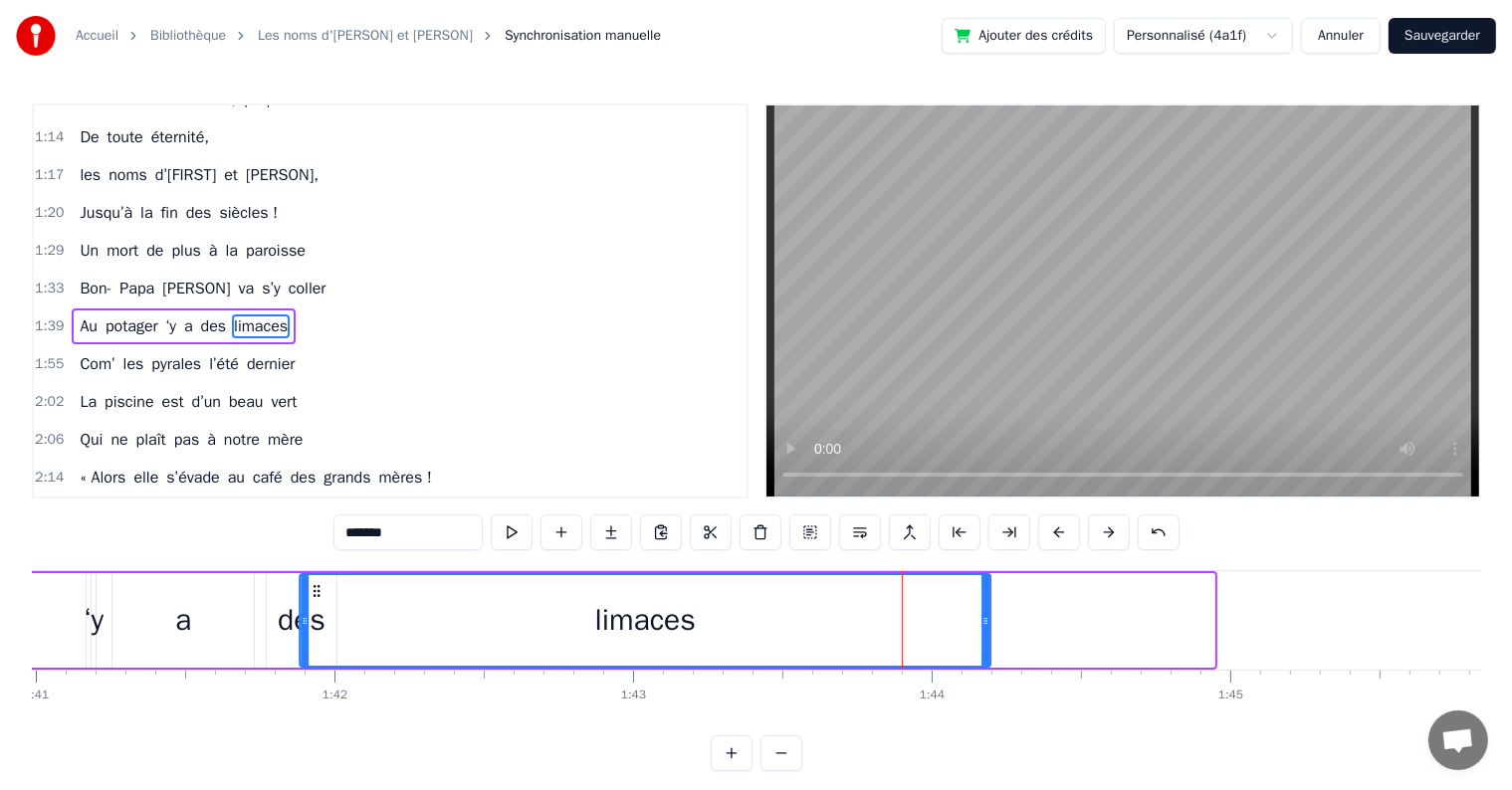scroll, scrollTop: 0, scrollLeft: 30148, axis: horizontal 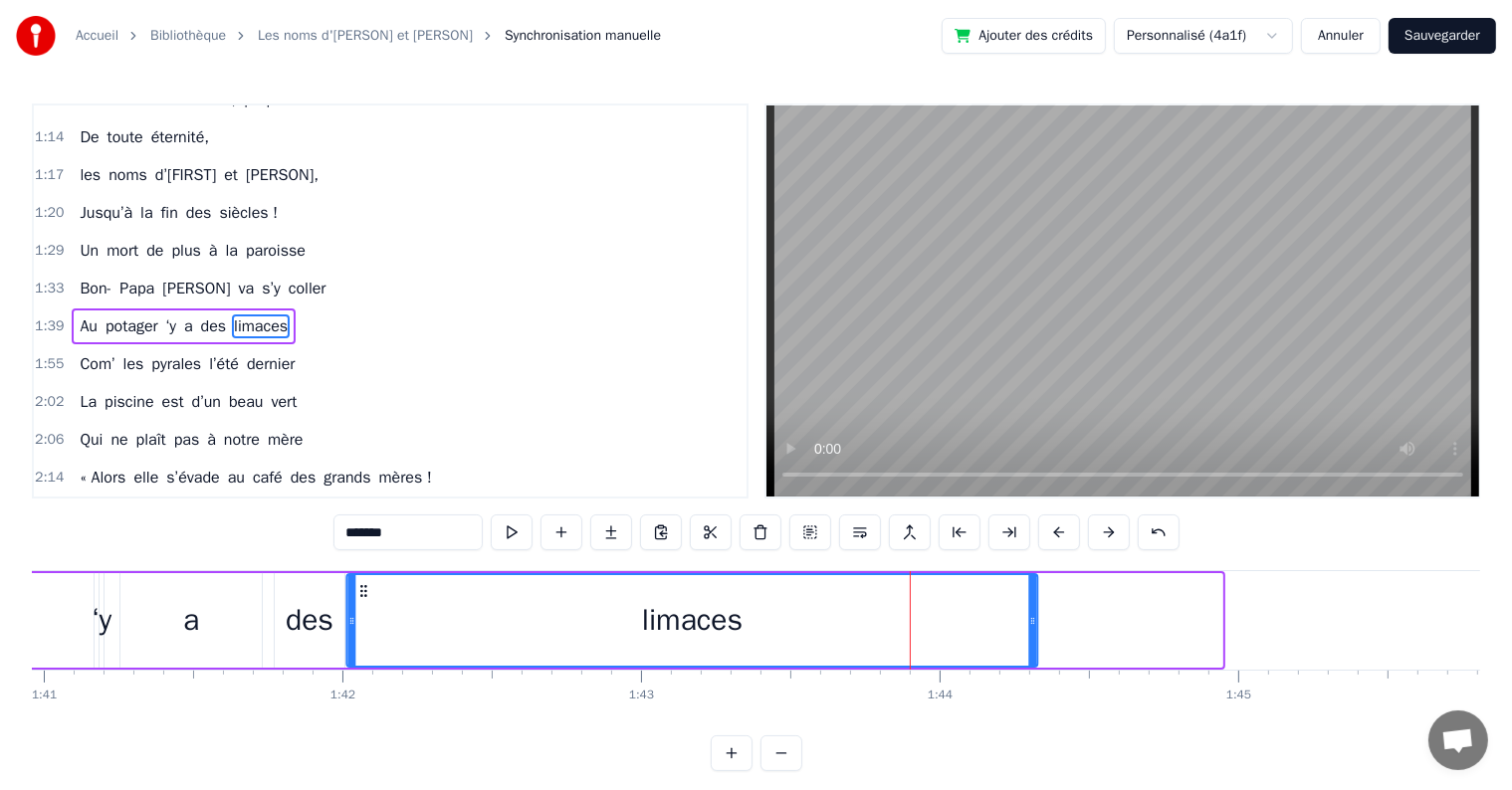 drag, startPoint x: 438, startPoint y: 586, endPoint x: 360, endPoint y: 602, distance: 79.624117 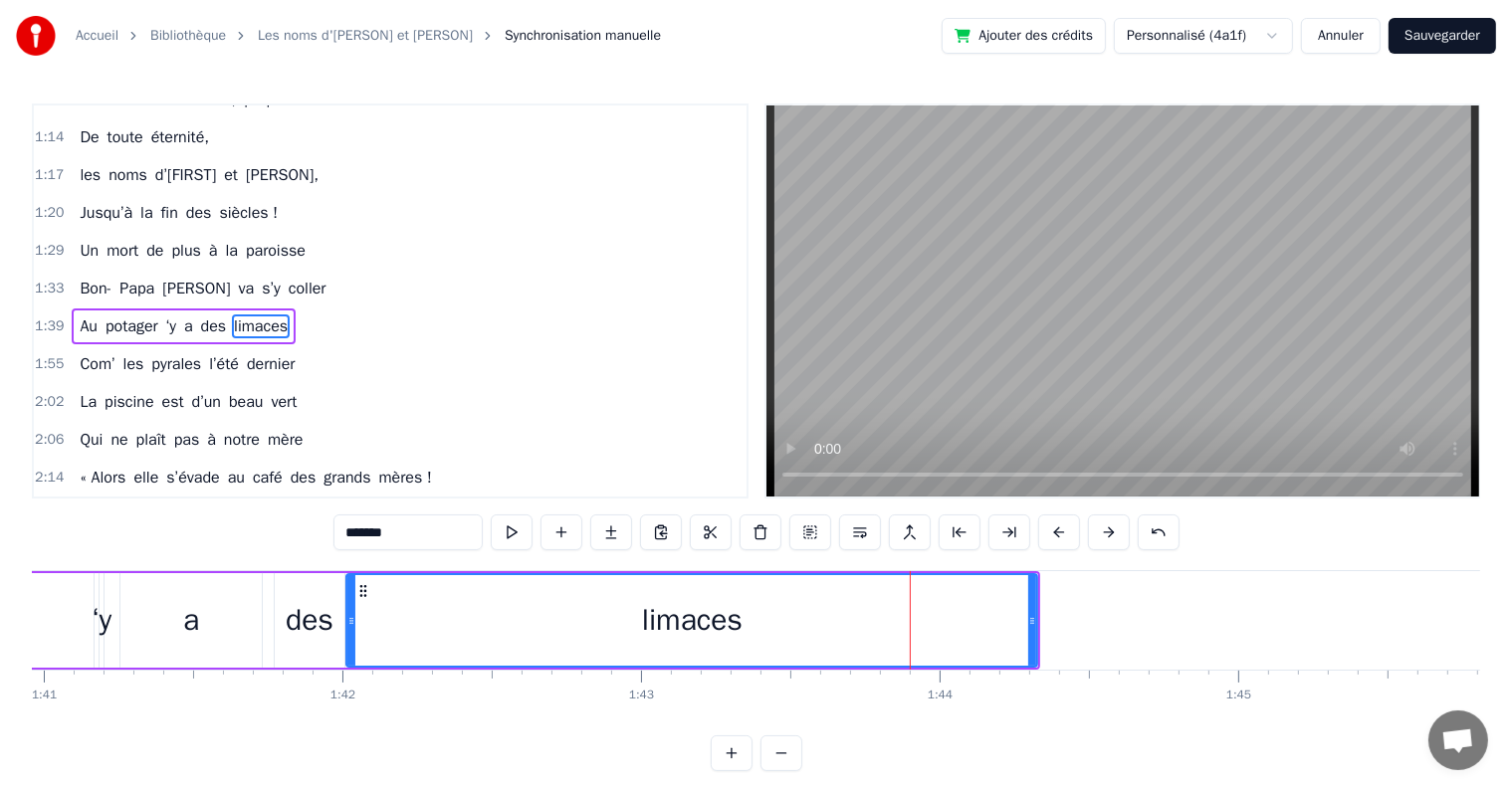 drag, startPoint x: 1036, startPoint y: 622, endPoint x: 617, endPoint y: 627, distance: 419.0298 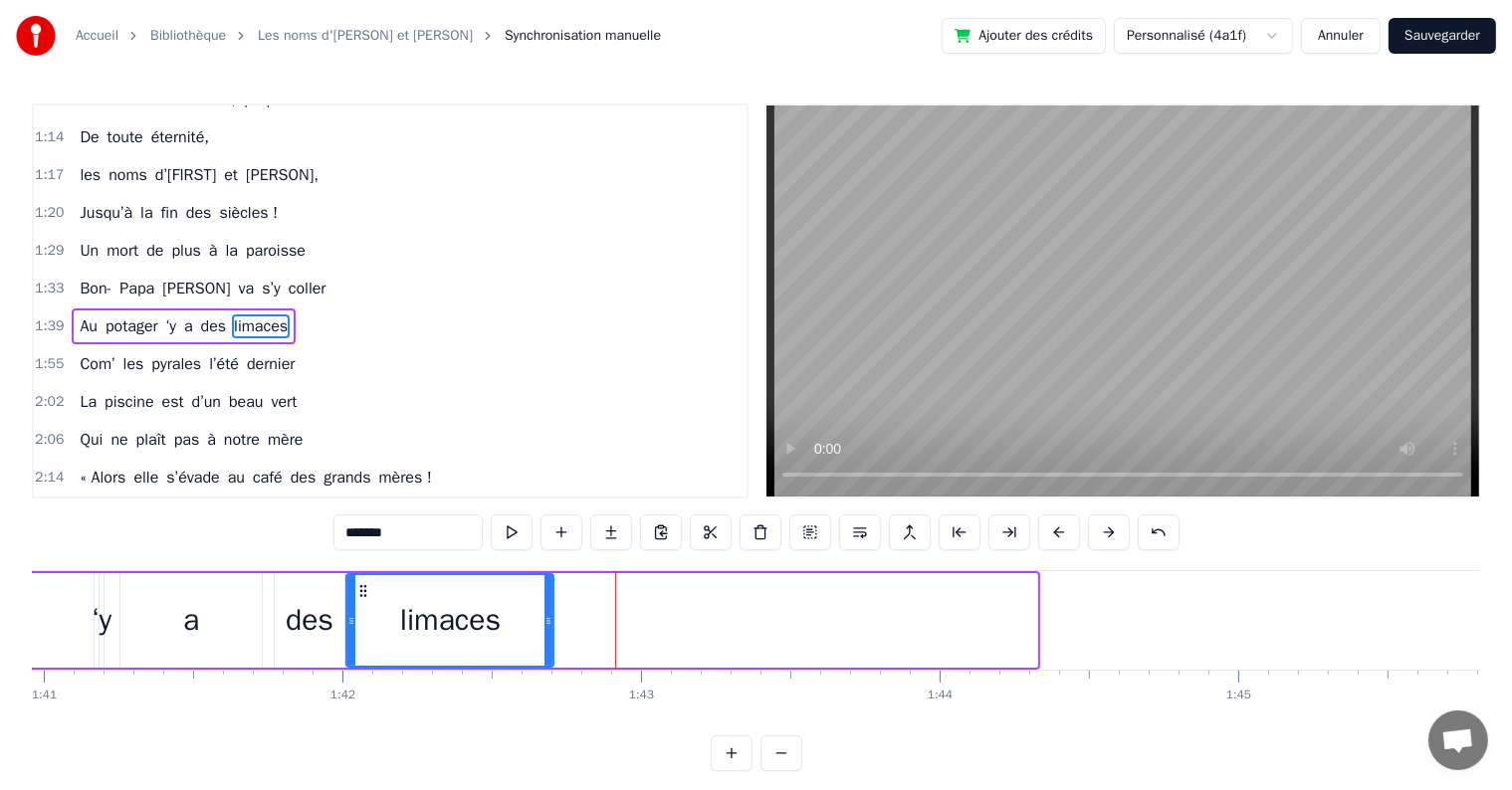 drag, startPoint x: 1035, startPoint y: 617, endPoint x: 551, endPoint y: 600, distance: 484.29846 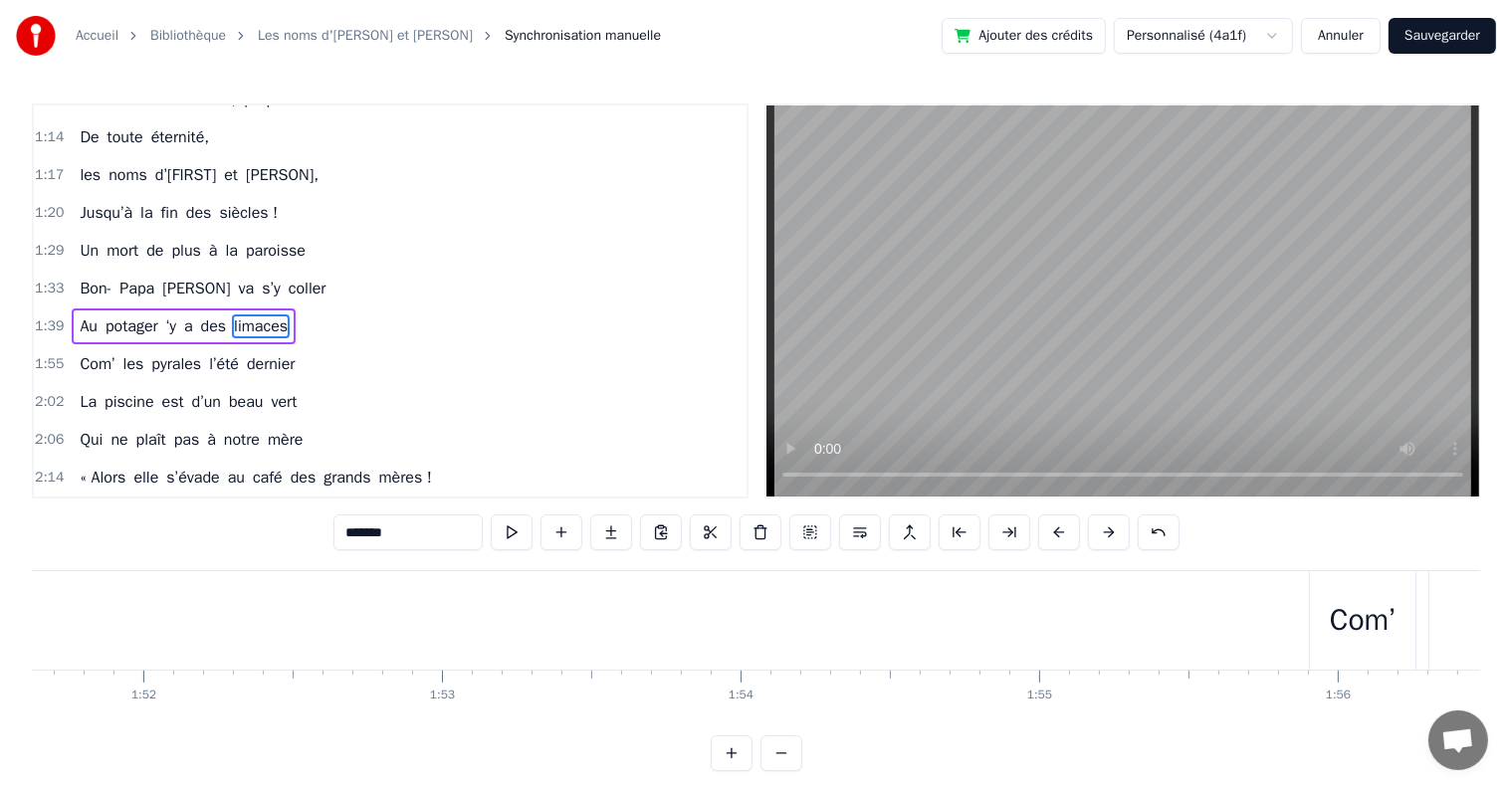 scroll, scrollTop: 0, scrollLeft: 33372, axis: horizontal 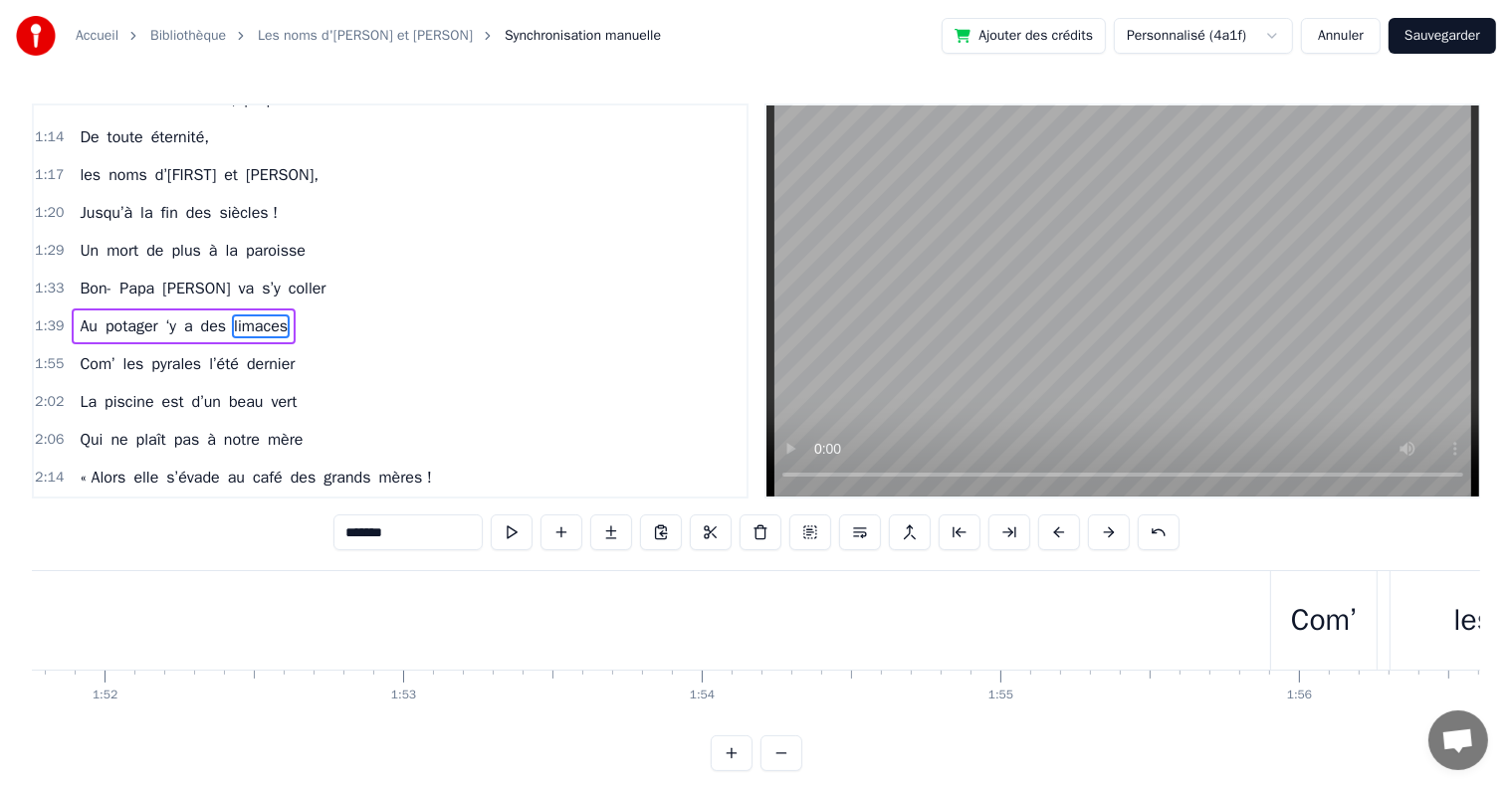 click on "Com’" at bounding box center [1324, 620] 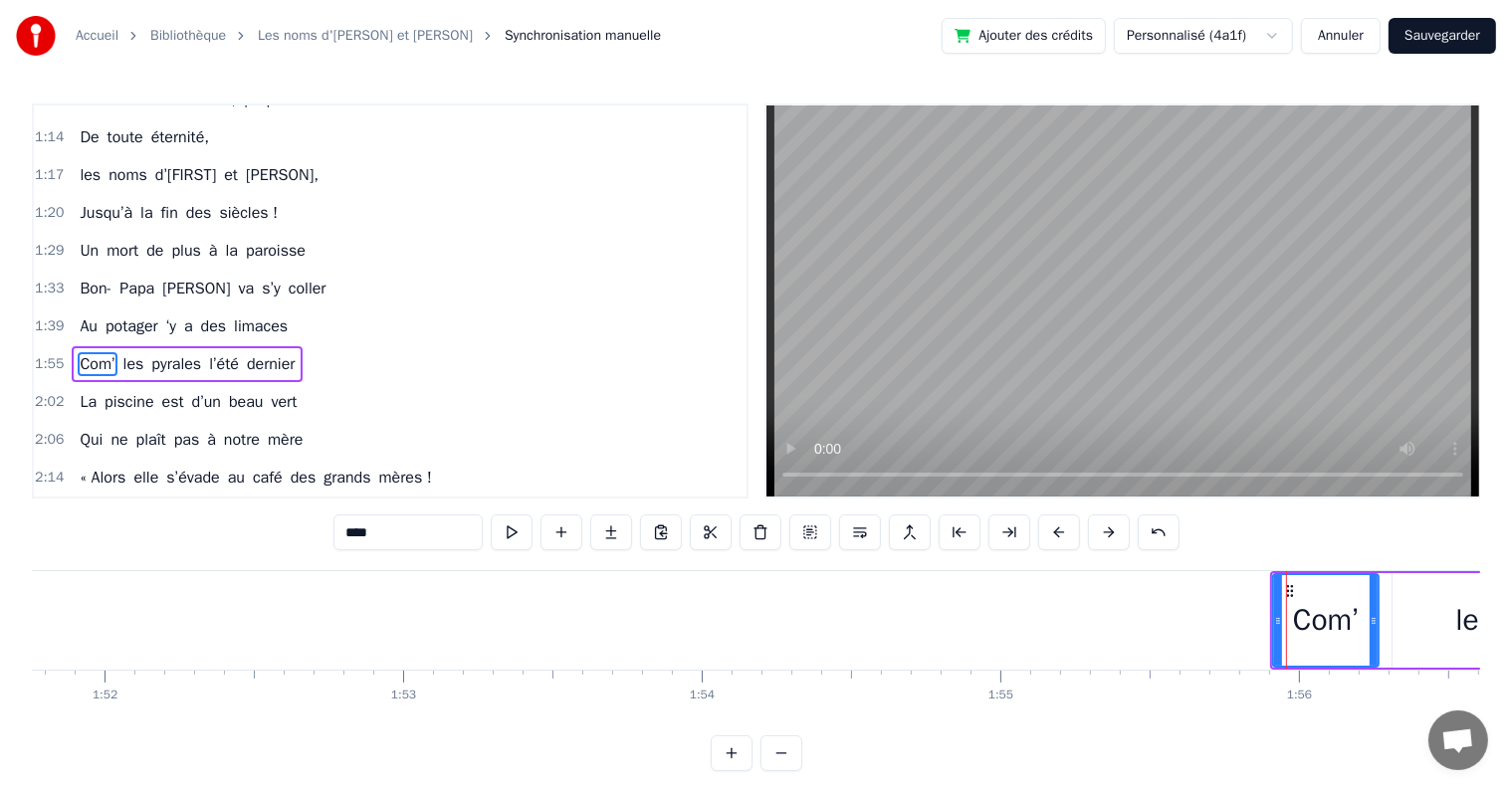 scroll, scrollTop: 591, scrollLeft: 0, axis: vertical 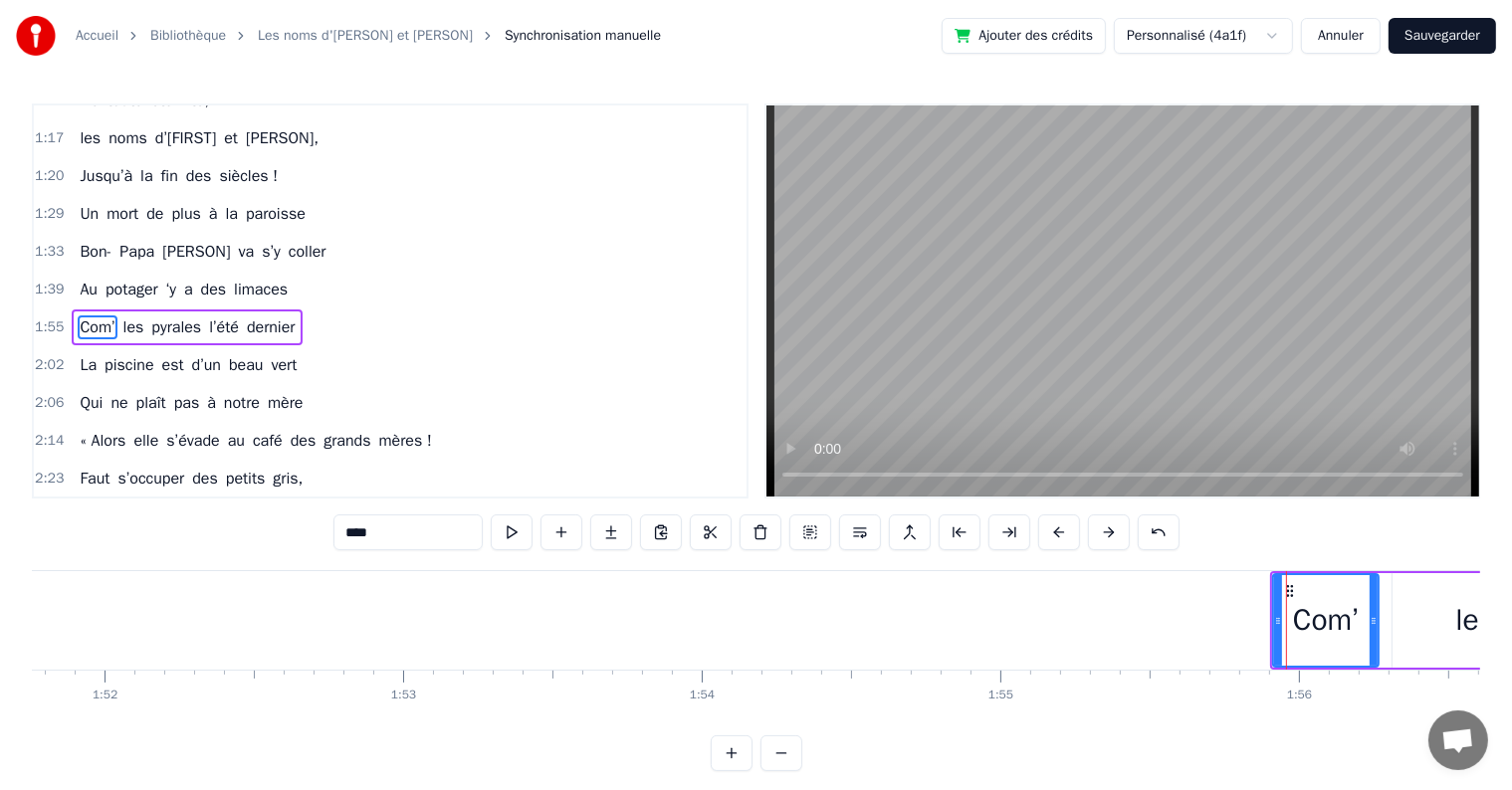 click on "Com’ les pyrales l’été dernier" at bounding box center (2231, 620) 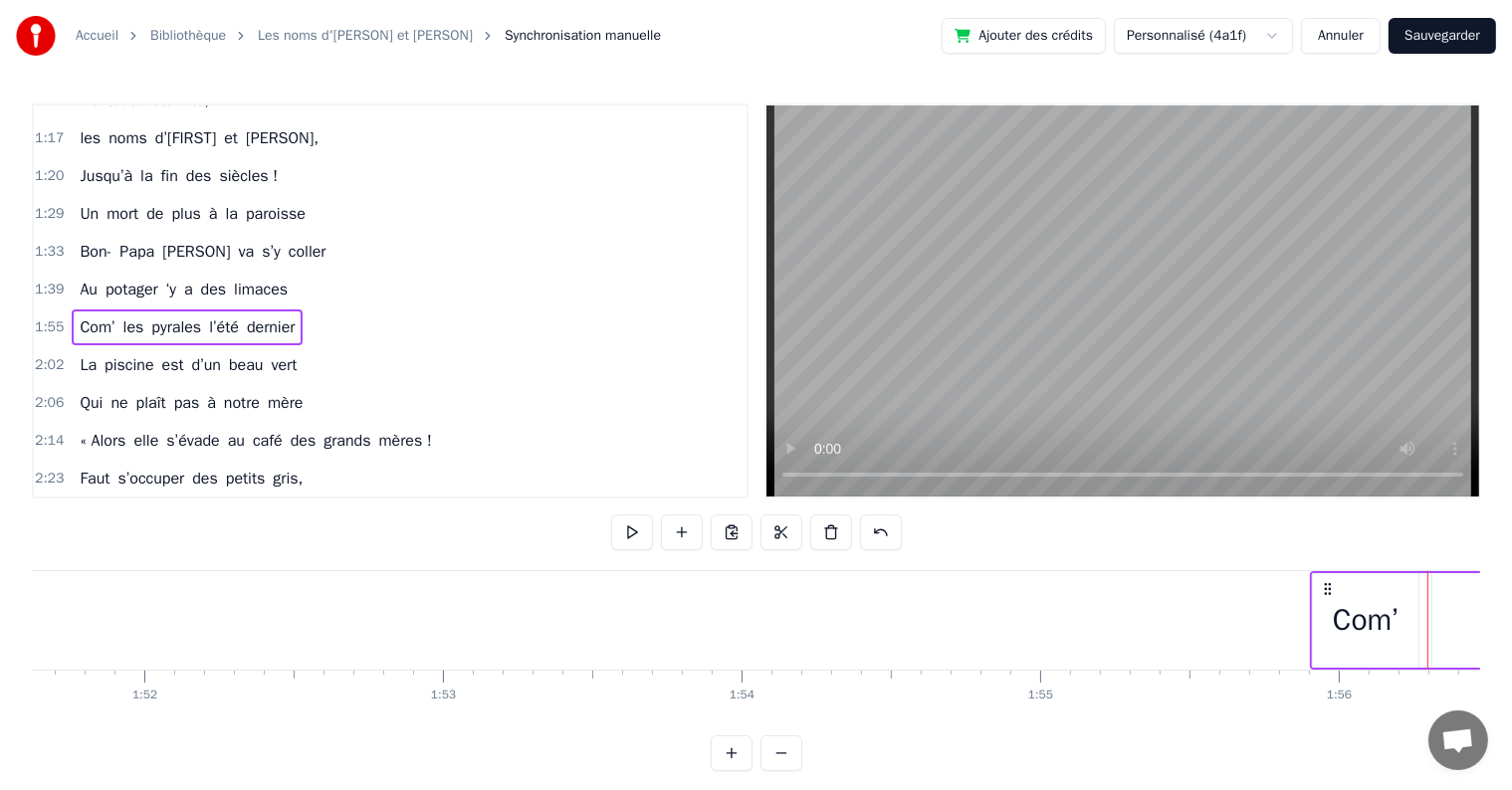 scroll, scrollTop: 0, scrollLeft: 33451, axis: horizontal 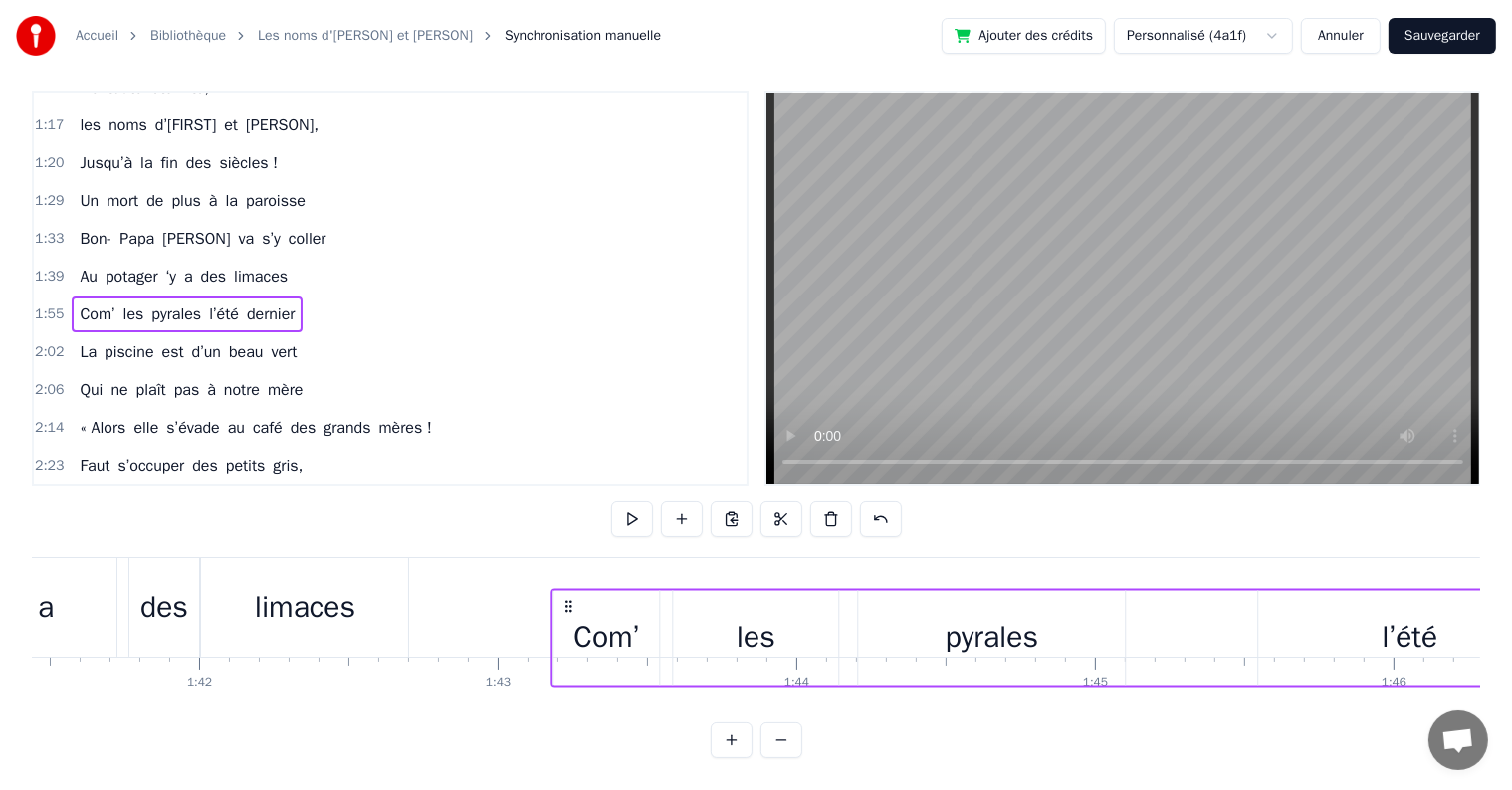 drag, startPoint x: 1206, startPoint y: 585, endPoint x: 565, endPoint y: 530, distance: 643.35527 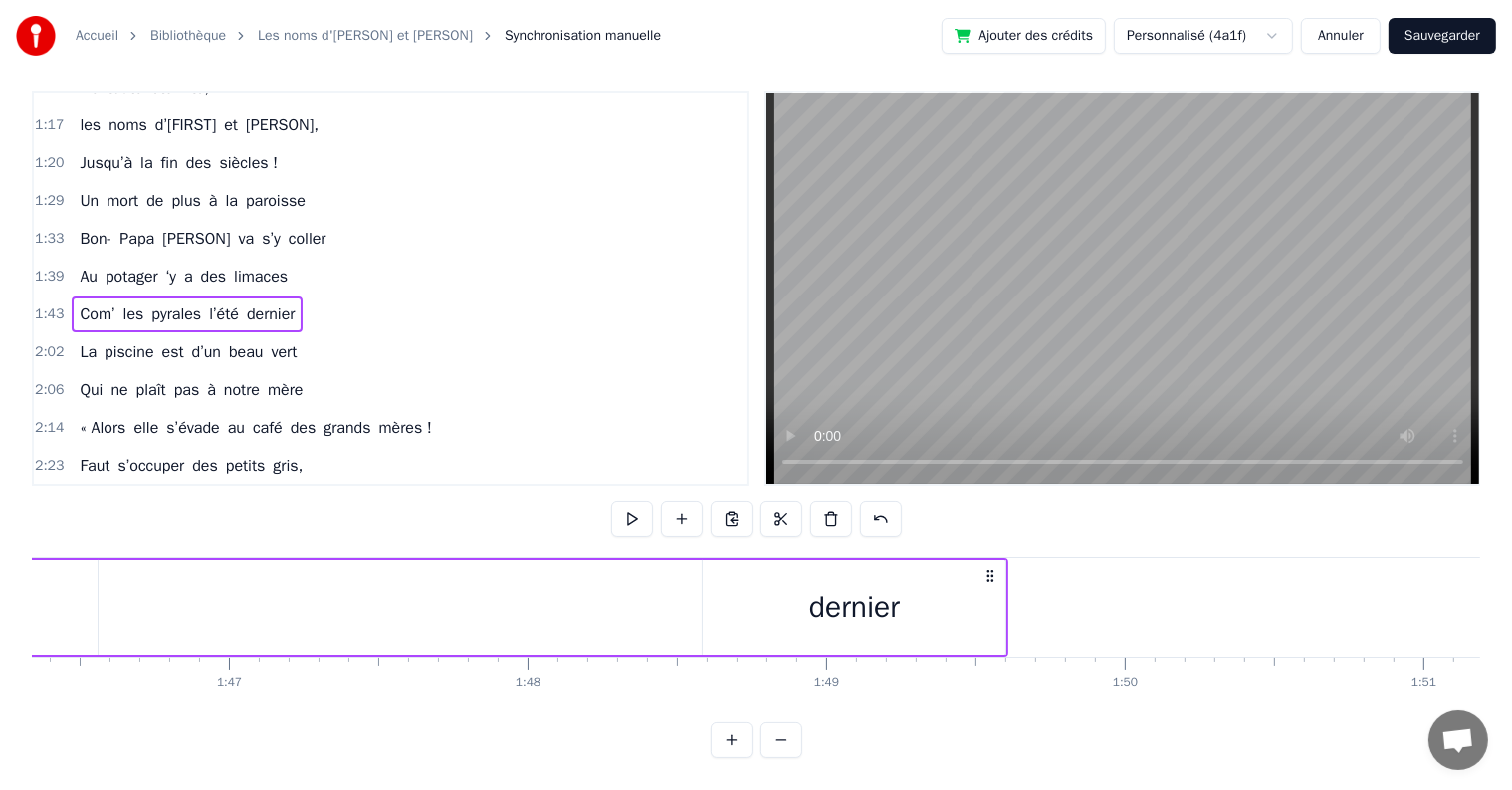scroll, scrollTop: 0, scrollLeft: 31794, axis: horizontal 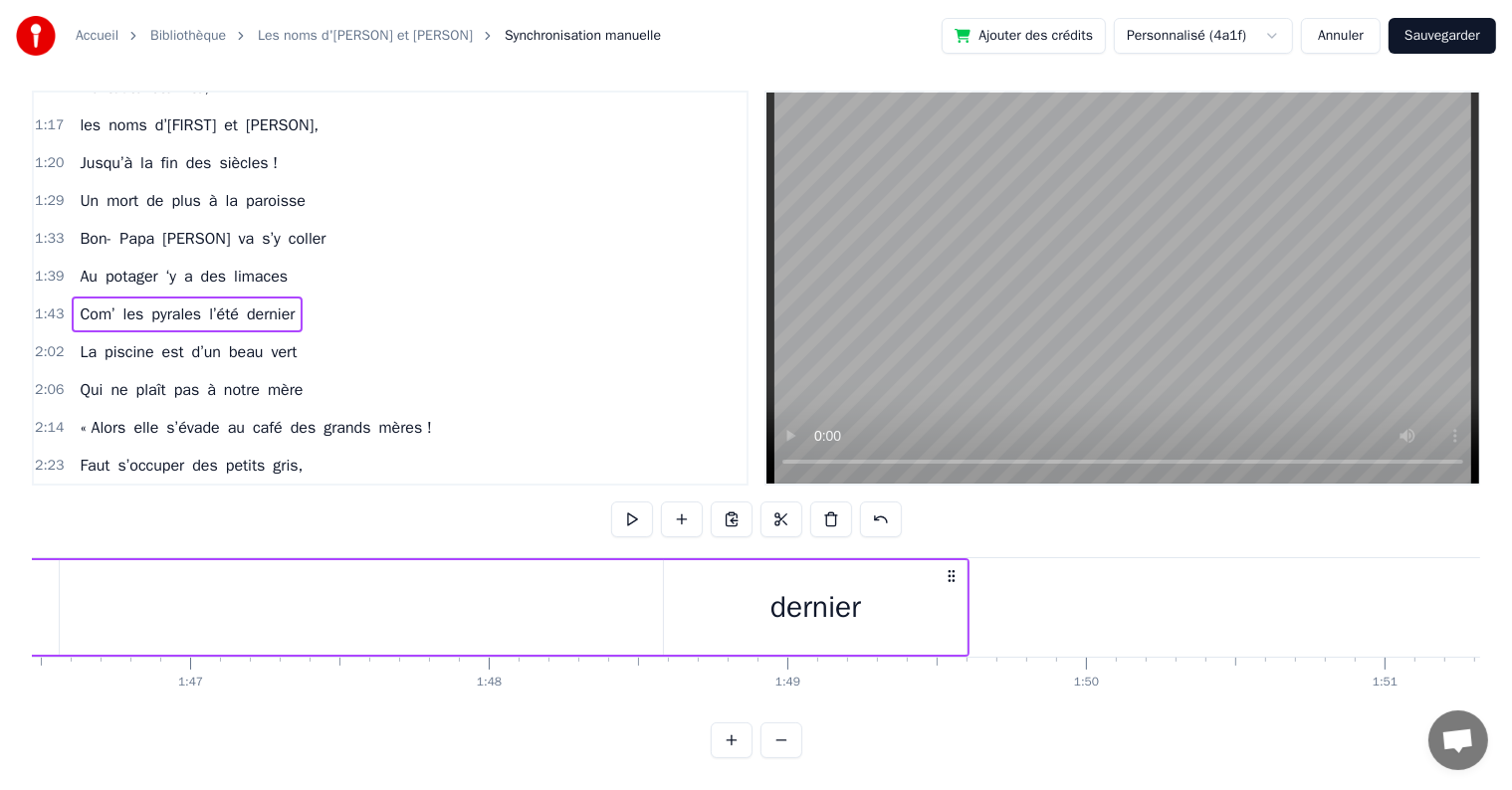 click on "dernier" at bounding box center (815, 607) 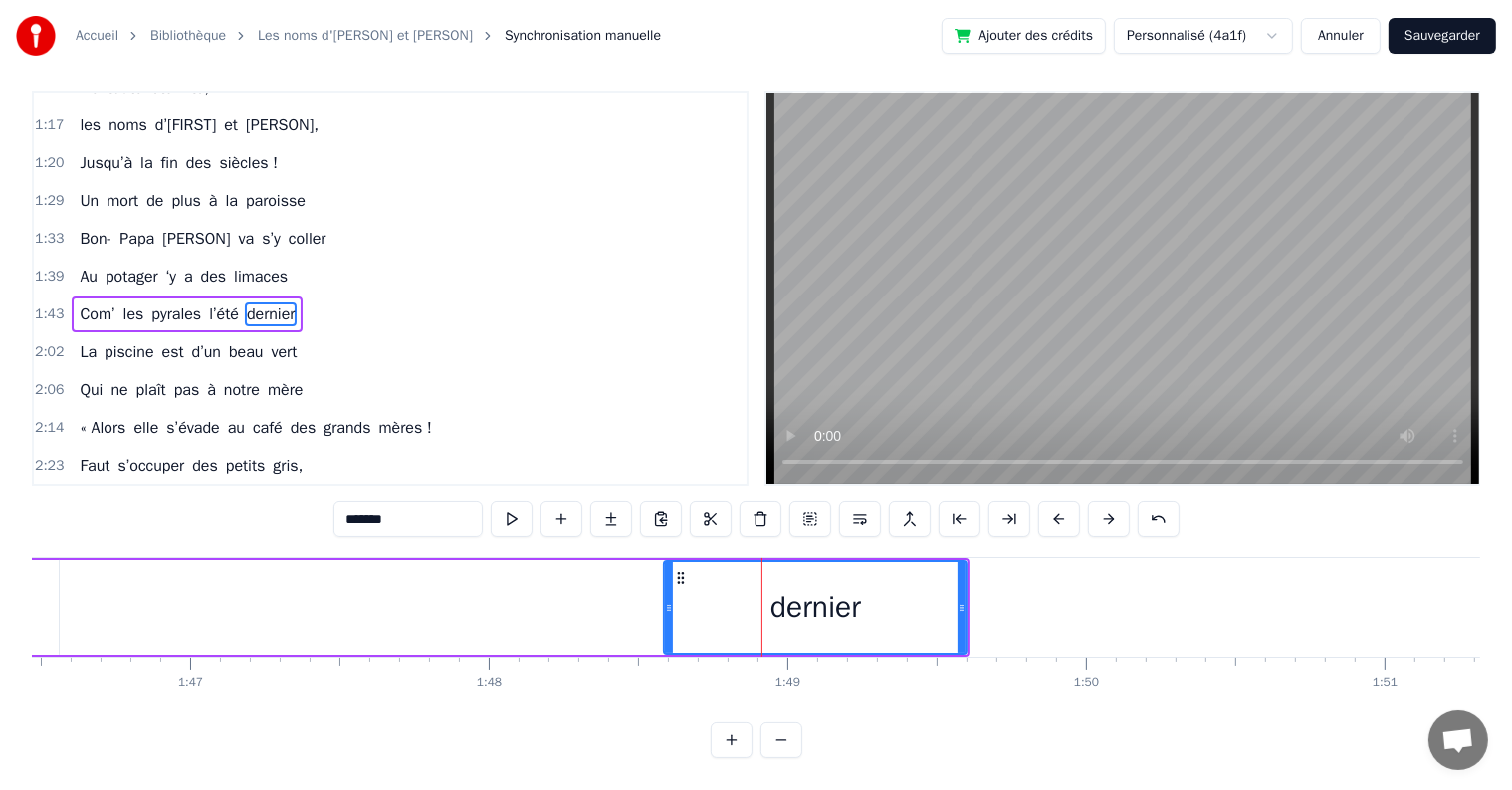 scroll, scrollTop: 0, scrollLeft: 0, axis: both 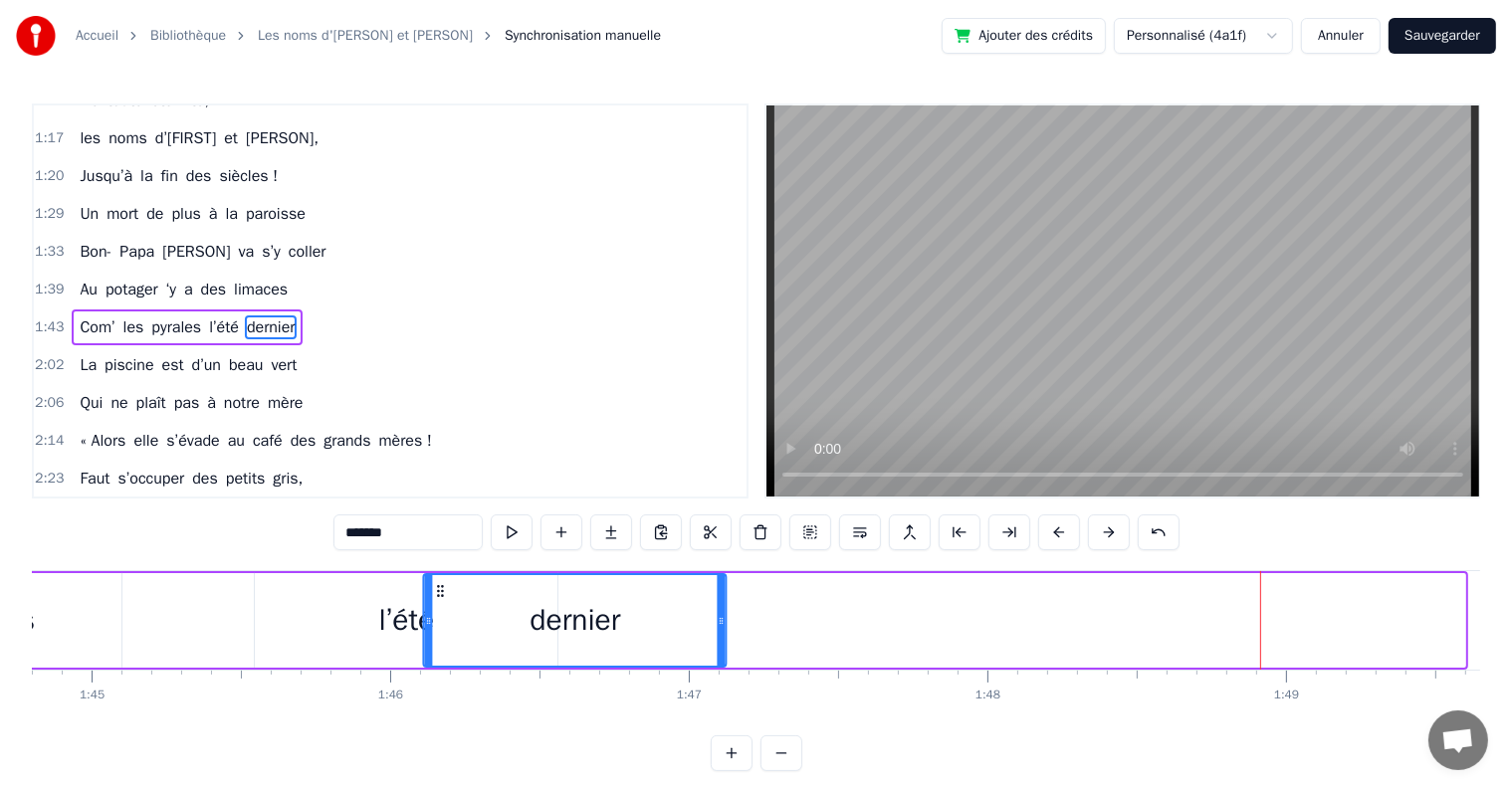 drag, startPoint x: 682, startPoint y: 591, endPoint x: 442, endPoint y: 604, distance: 240.35183 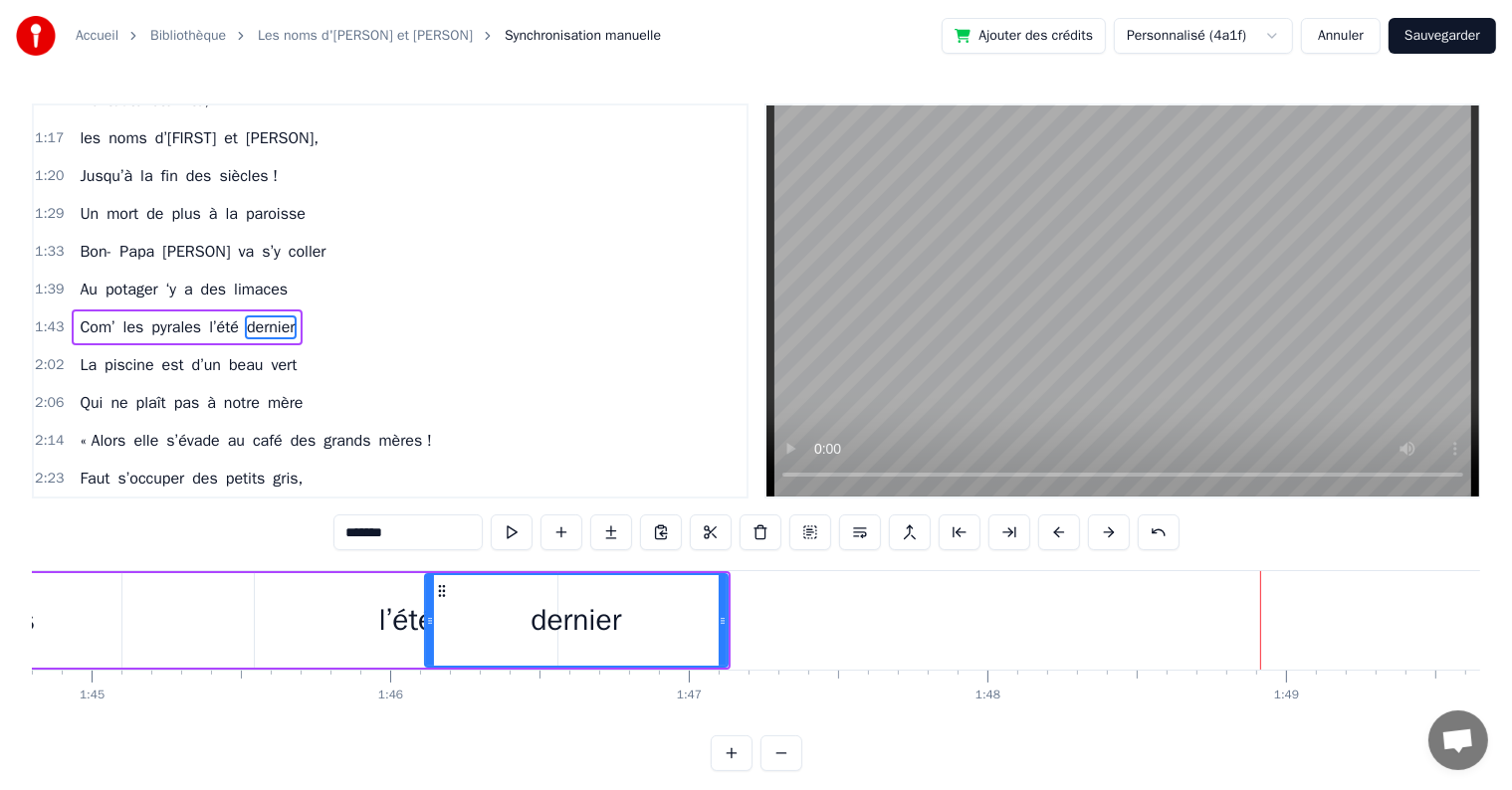click on "l’été" at bounding box center [407, 620] 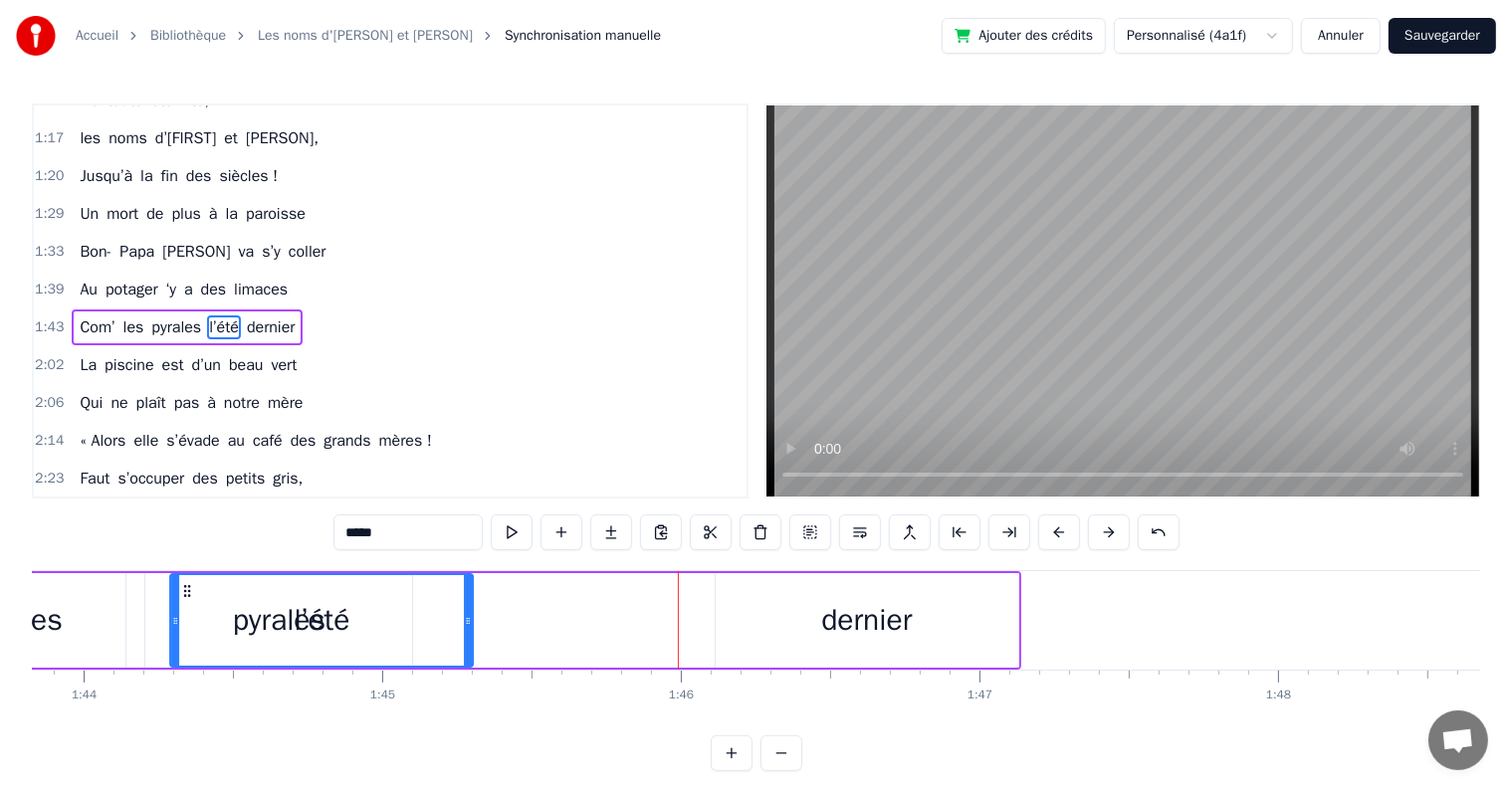 scroll, scrollTop: 0, scrollLeft: 30983, axis: horizontal 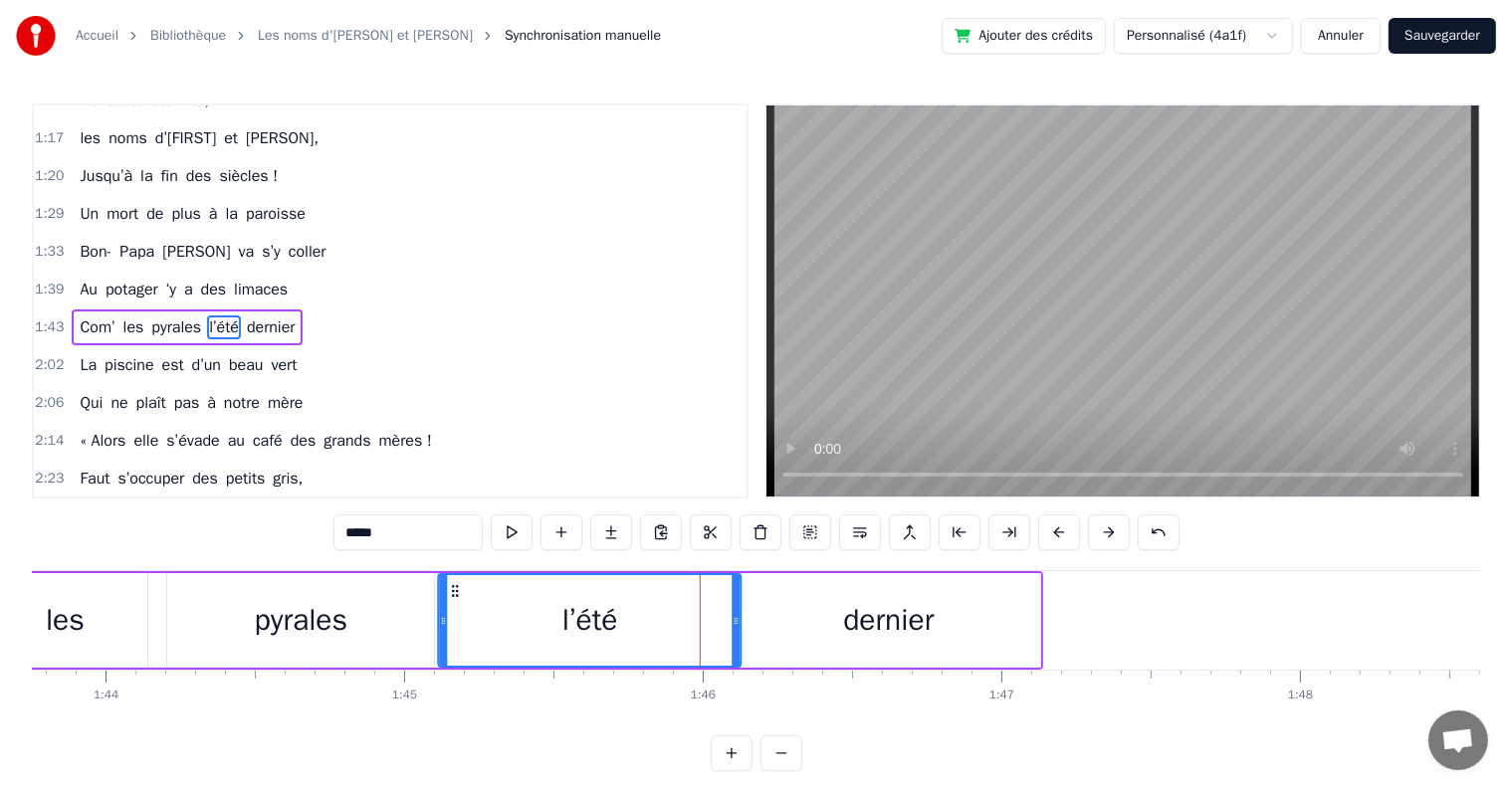 drag, startPoint x: 269, startPoint y: 589, endPoint x: 453, endPoint y: 612, distance: 185.43193 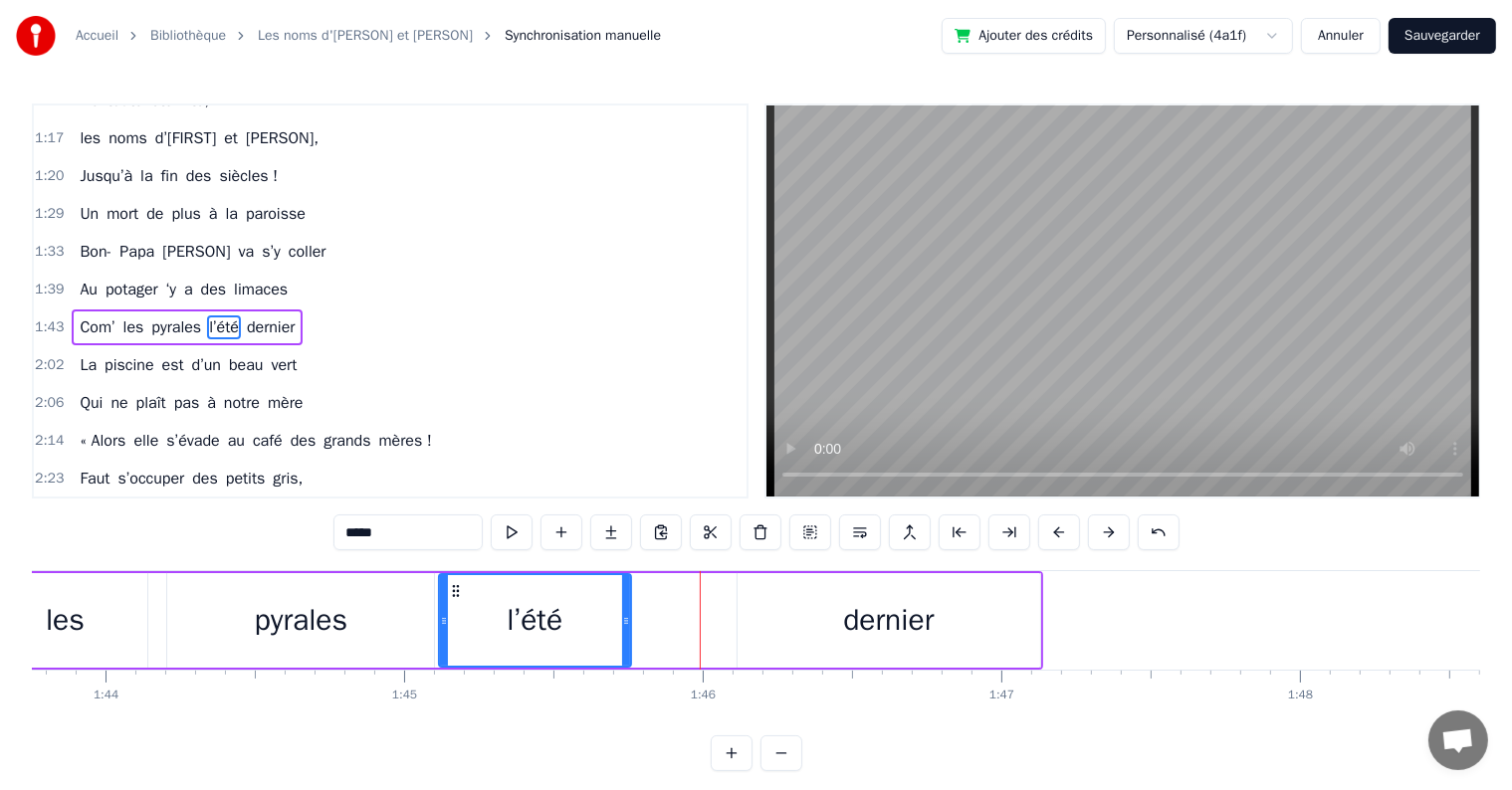 drag, startPoint x: 735, startPoint y: 615, endPoint x: 624, endPoint y: 606, distance: 111.364267 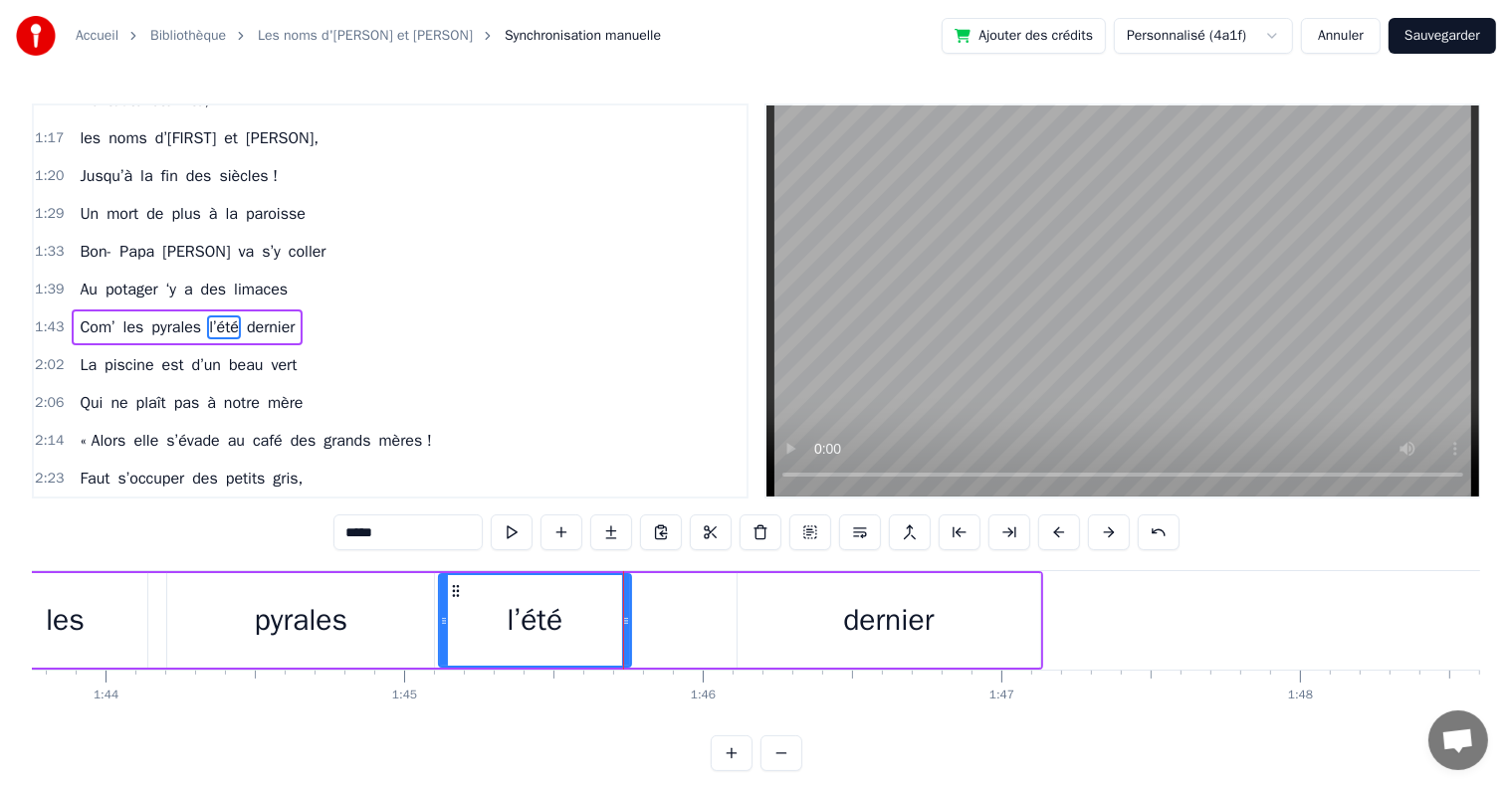 click on "dernier" at bounding box center [889, 620] 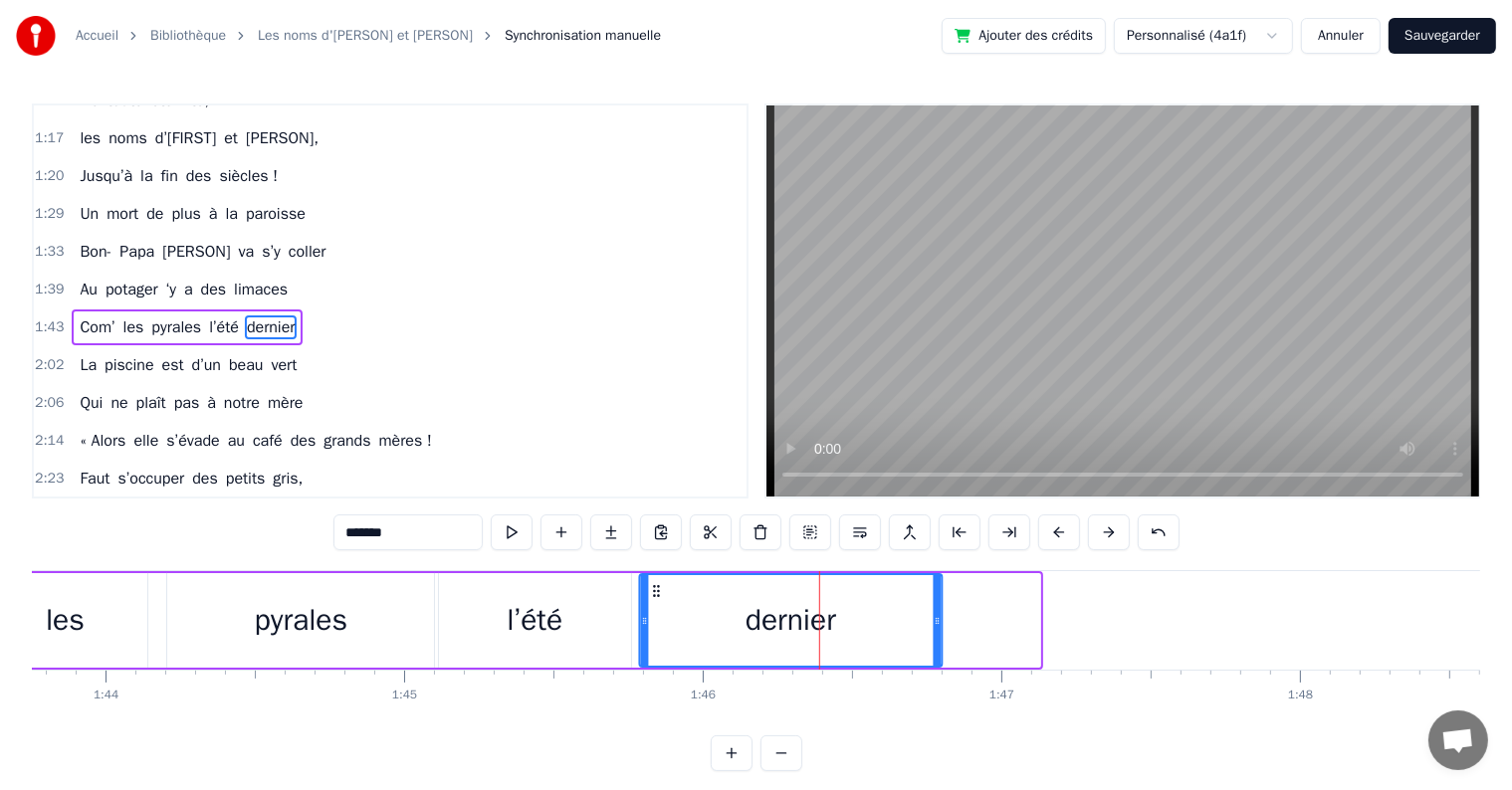 drag, startPoint x: 752, startPoint y: 586, endPoint x: 653, endPoint y: 593, distance: 99.24717 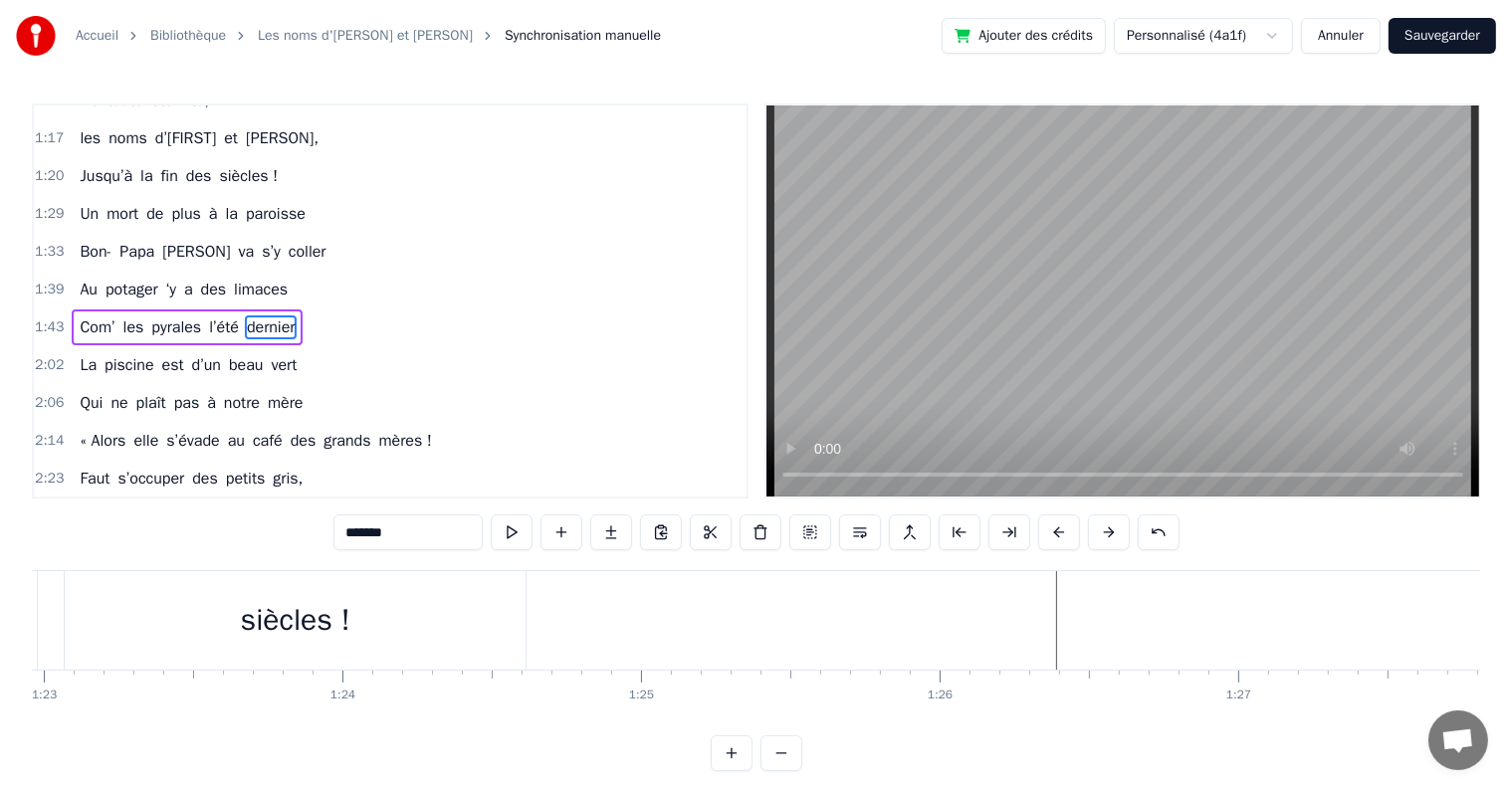 scroll, scrollTop: 0, scrollLeft: 24575, axis: horizontal 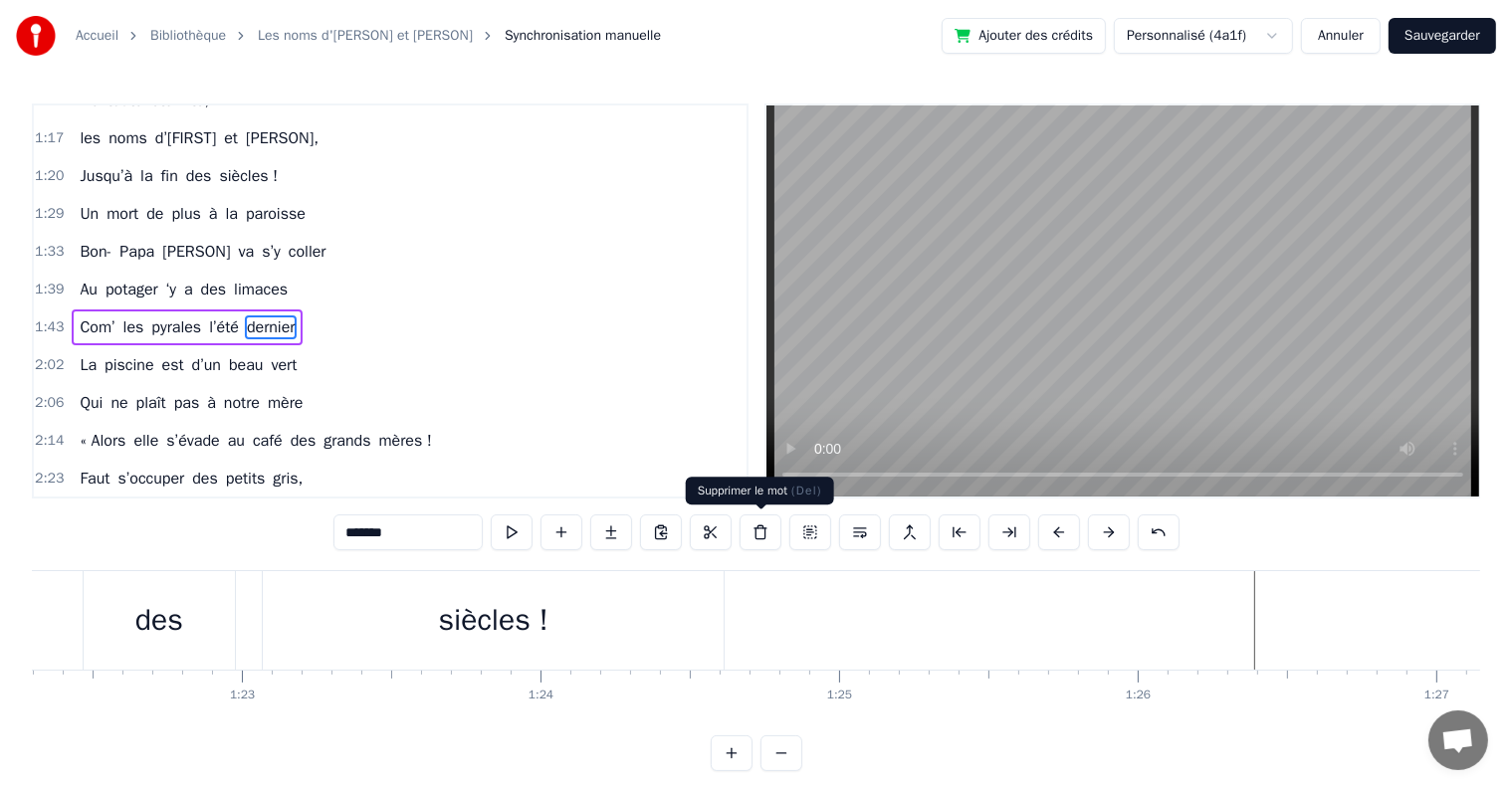 click at bounding box center (10500, 620) 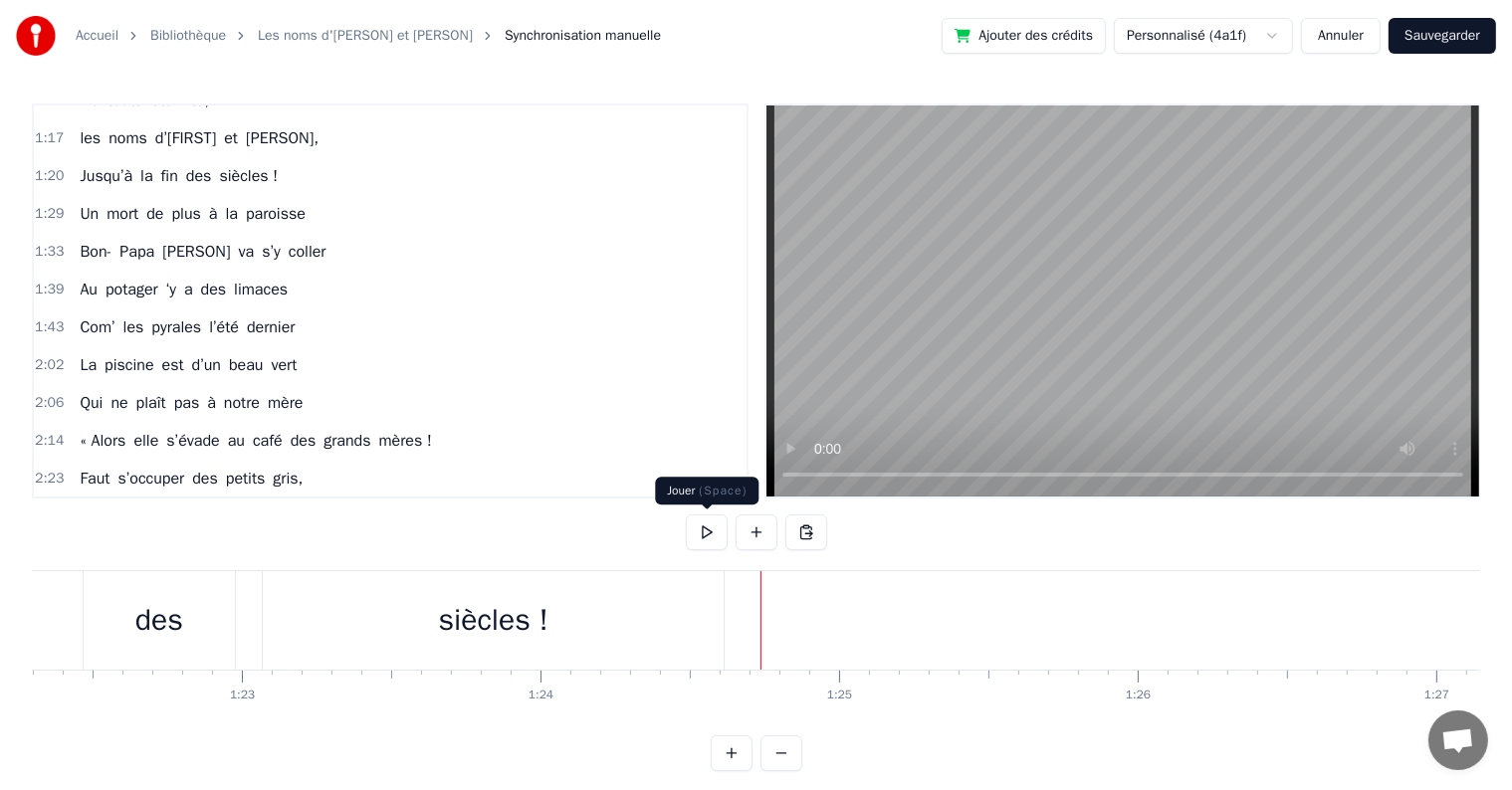 click at bounding box center (707, 532) 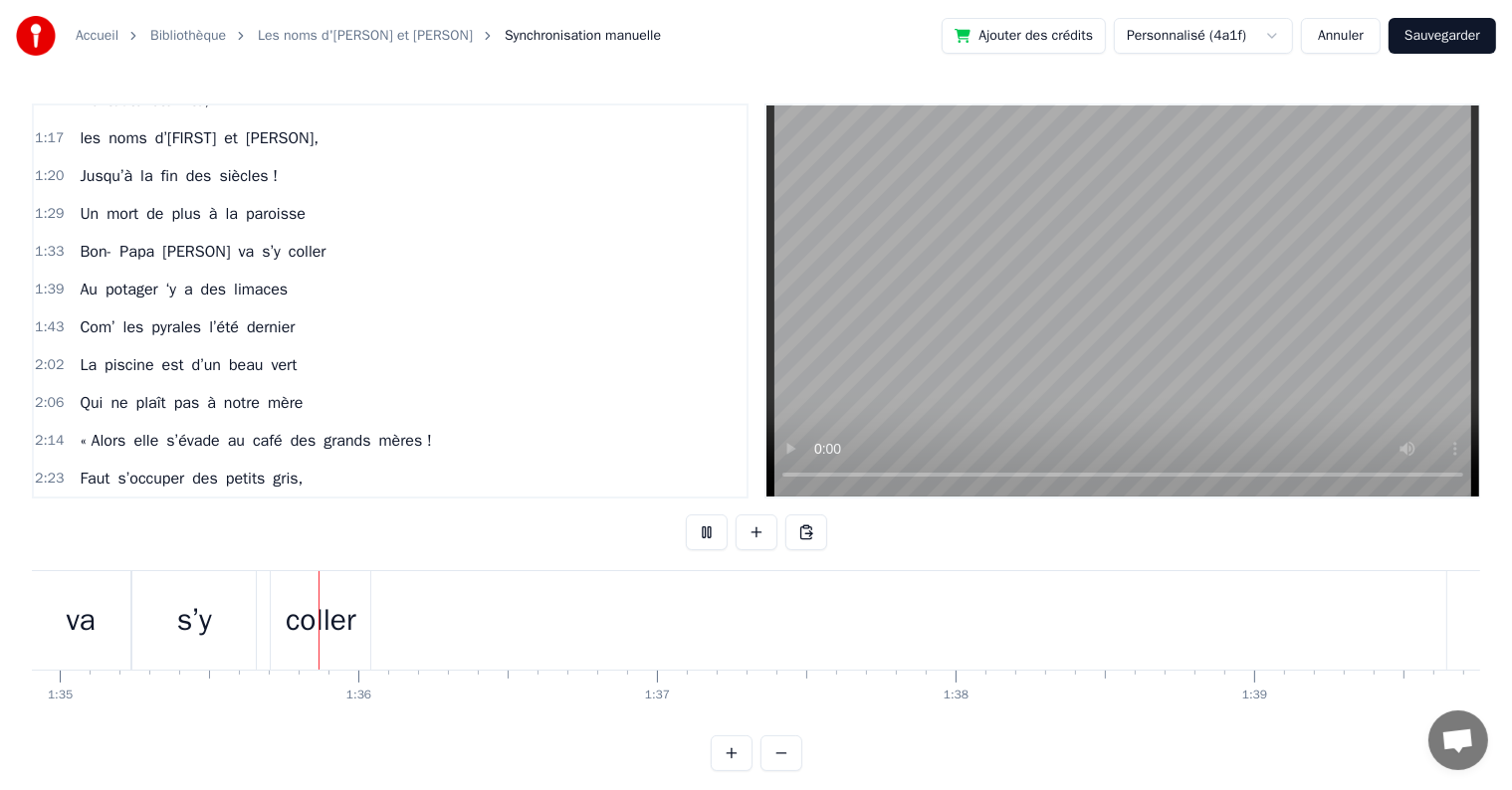 scroll, scrollTop: 0, scrollLeft: 28381, axis: horizontal 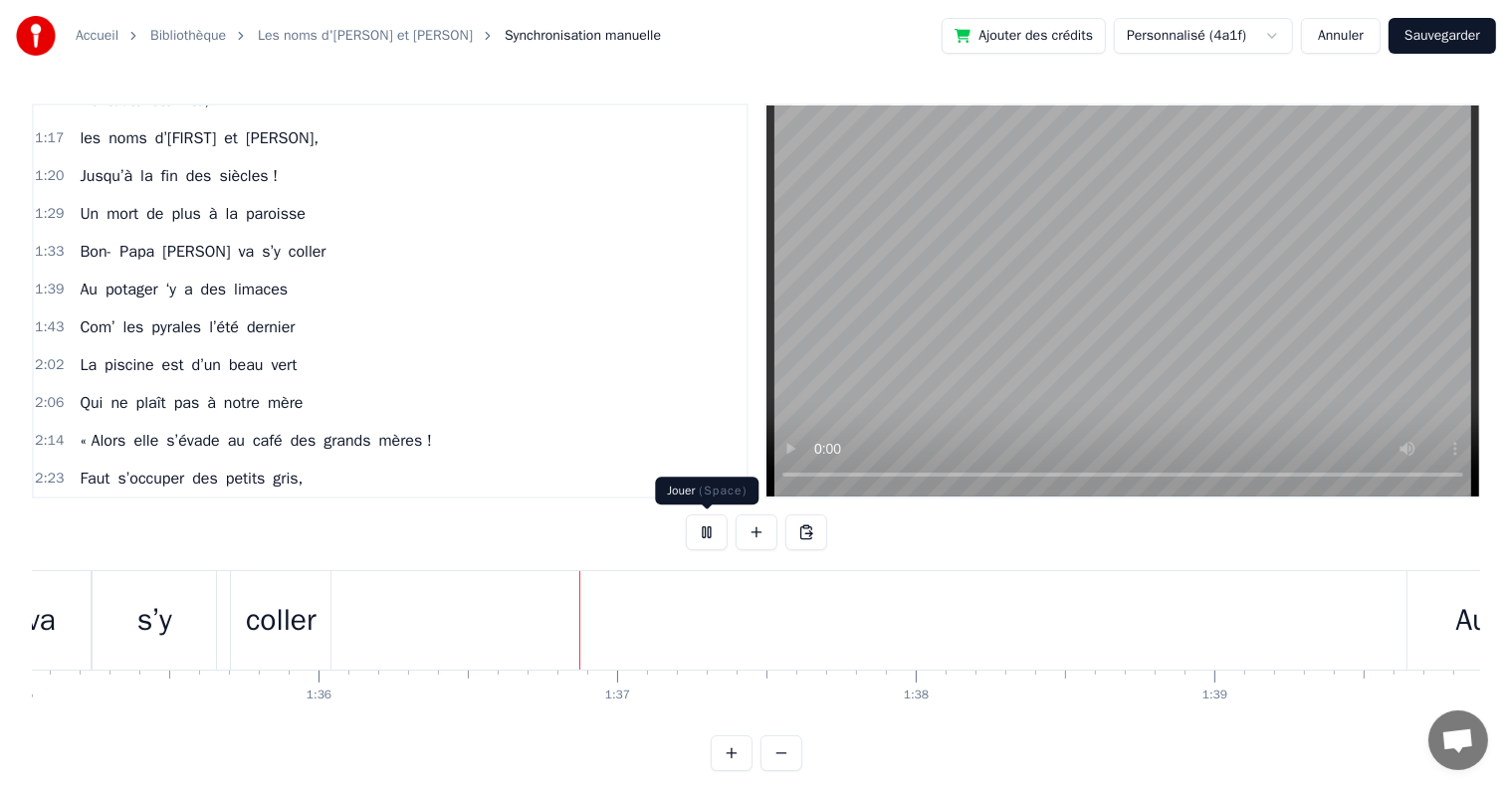 click on "0:07 Dans leur village bourguignon 0:10 Leur vie s’écoule comme un torrent 0:16 Rythmée au fil des saisons 0:20 Avec un flot de p’tits enfants 0:25 Mais entre chaque invasion 0:28 Des garnements et de l’abbé 0:32 Faut recevoir les amis au prieuré 0:38 Quand les jours sont bien chargés 0:41 Que les soirées sont occupées, 0:45 Qui croirait à une vie de retraités ! 0:52 Moi, j’ai vu dans le ciel 0:56 Un jour de mai il y a 50 ans, 1:00 L’amour de nos parents, pour leur mariage 1:05 Moi, j’ai vu dans le ciel 1:08 Près du Père éternel, préparés 1:14 De toute éternité, 1:17 les noms d'[PERSON] et [PERSON], 1:20 Jusqu’à la fin des siècles ! 1:29 Un mort de plus à la paroisse 1:33 Bon- Papa [PERSON] va s’y coller 1:39 Com’ les pyrales l’été dernier 2:02 La piscine est d’un beau vert 2:06 Qui ne plaît pas à notre mère 2:14 « Alors elle s’évade au café des grands mères ! 2:23 Faut s’occuper des petits gris, 2:26 des END et de chanter," at bounding box center [756, 437] 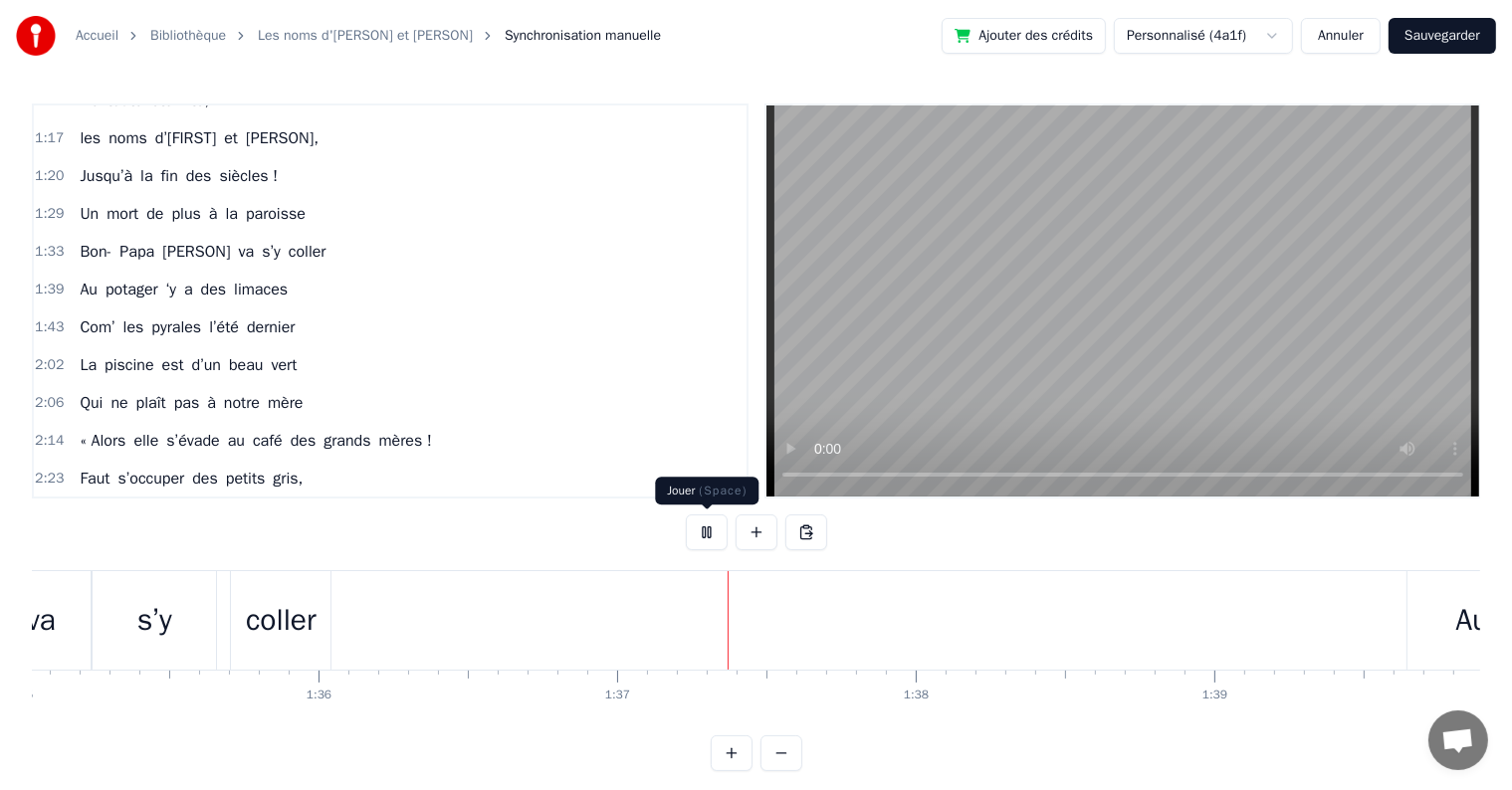 click at bounding box center (707, 509) 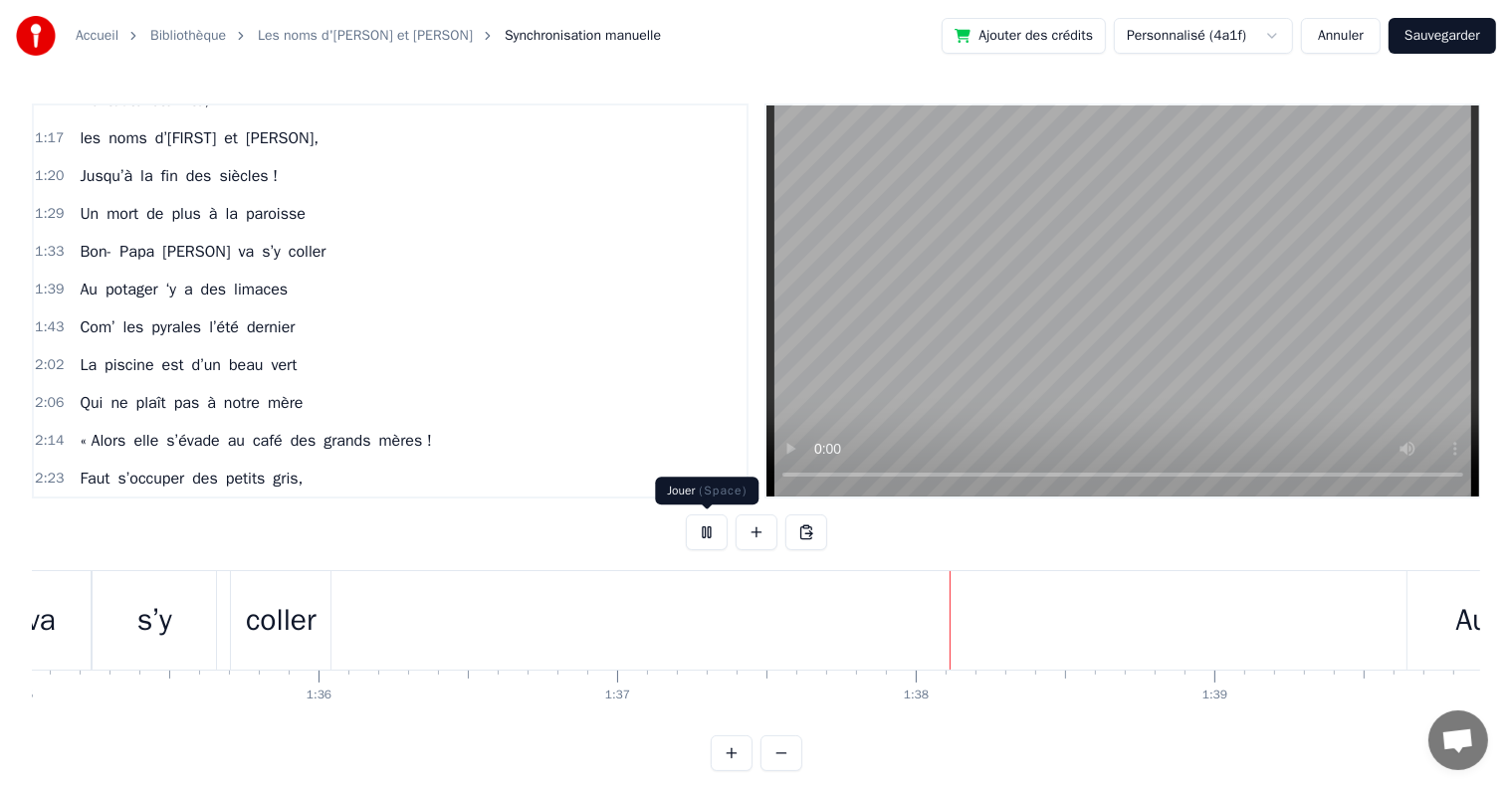 click at bounding box center (707, 532) 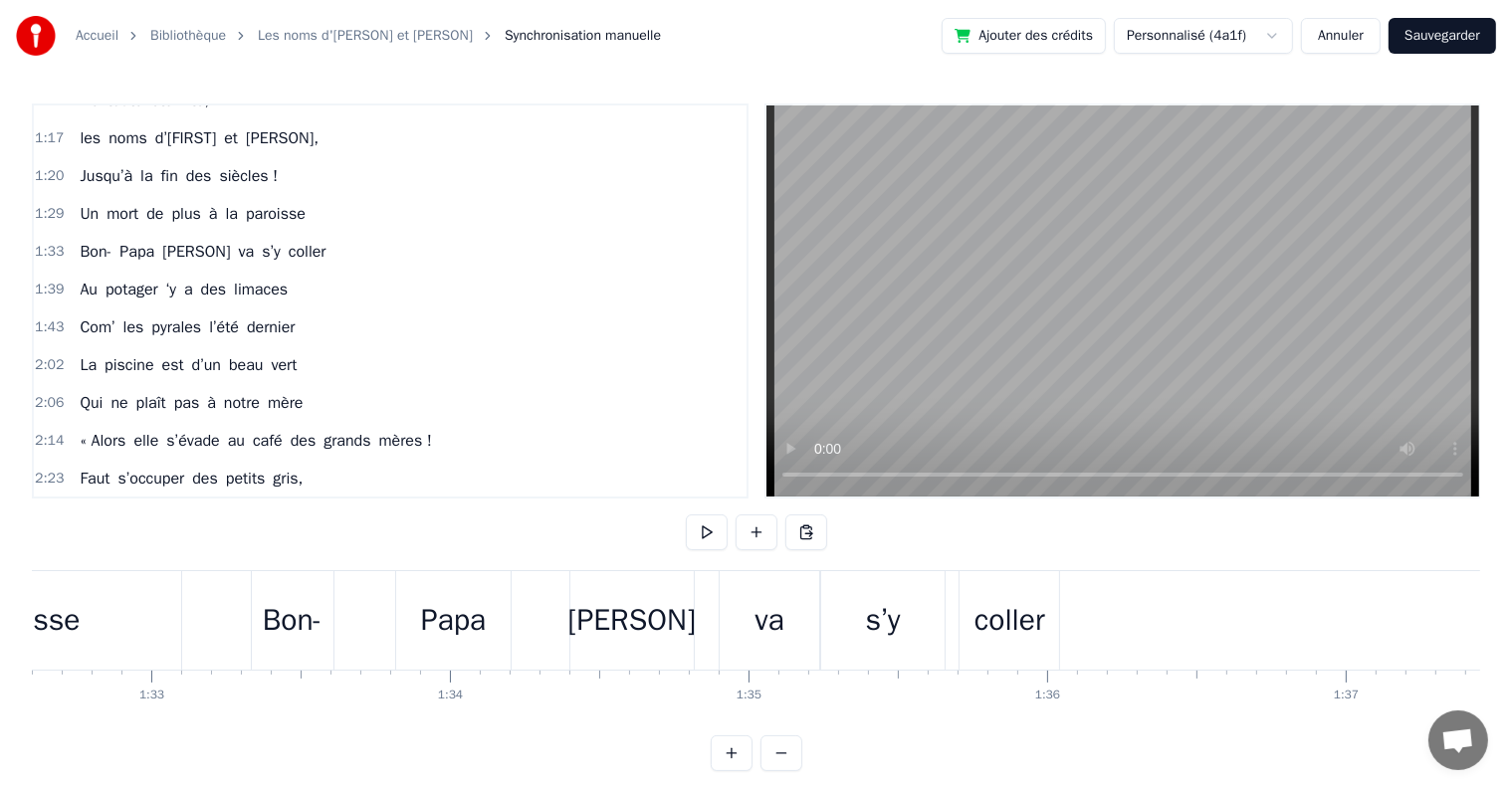scroll, scrollTop: 0, scrollLeft: 27573, axis: horizontal 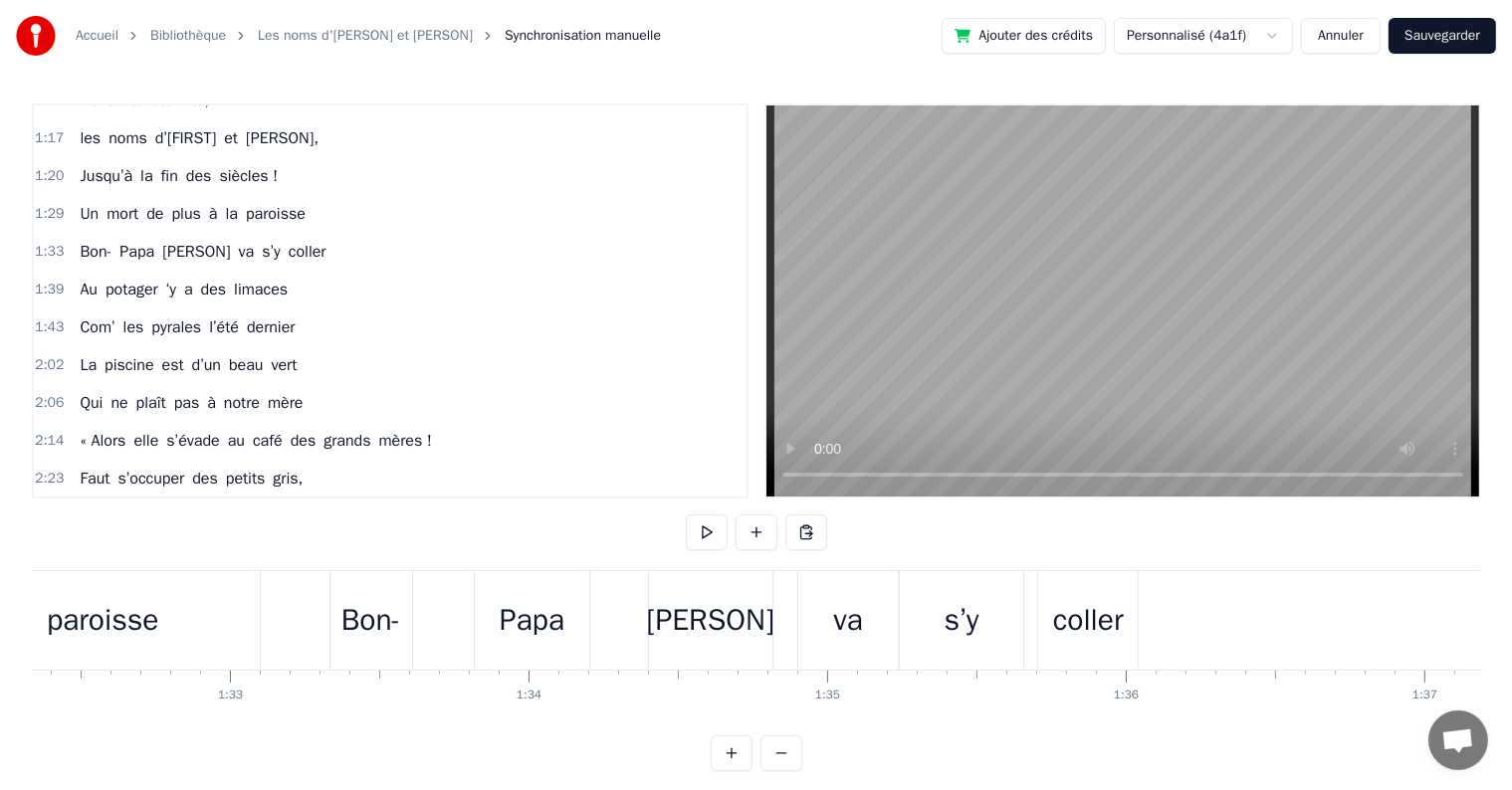 click on "Bon-" at bounding box center (371, 620) 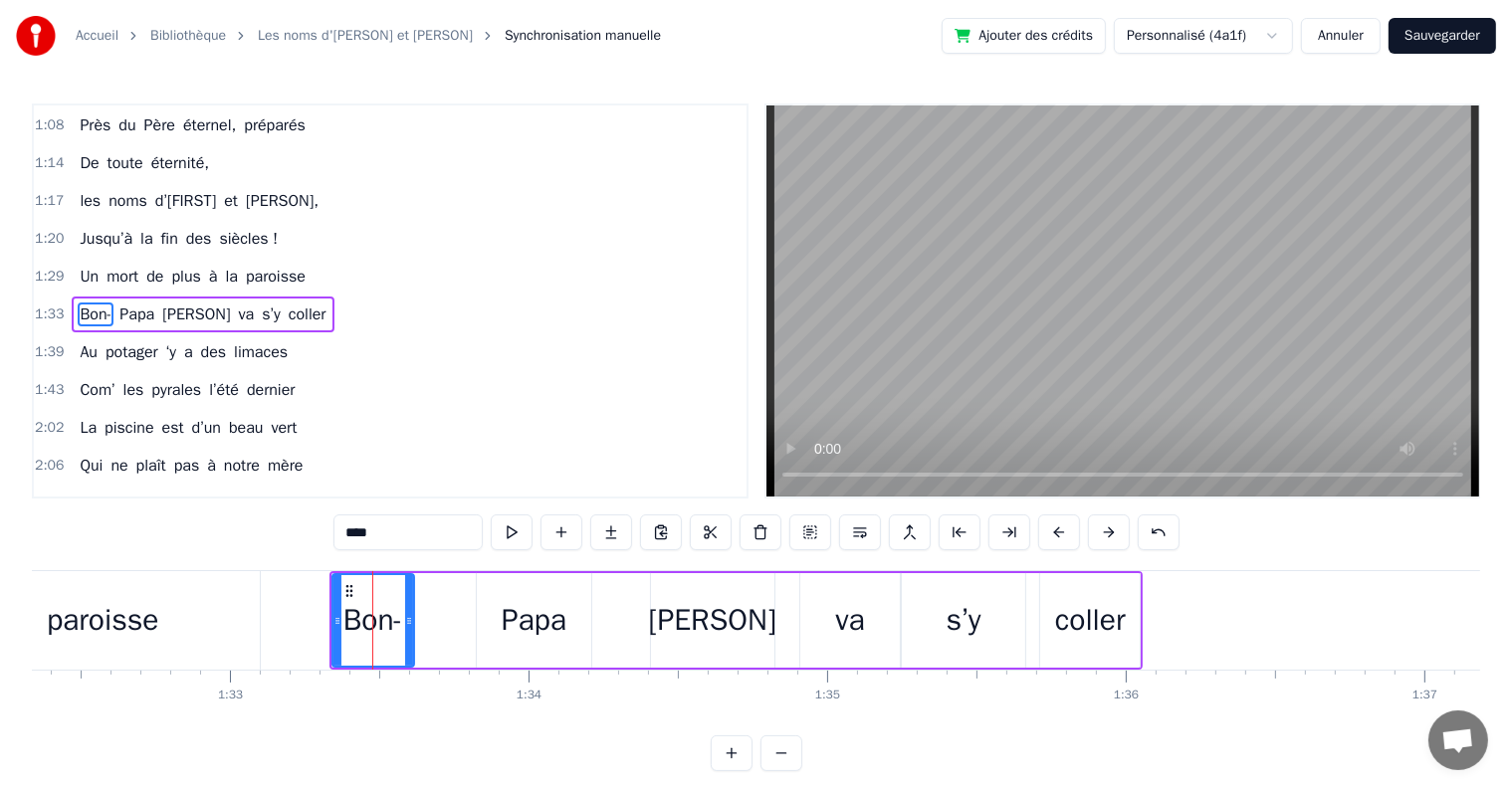 scroll, scrollTop: 517, scrollLeft: 0, axis: vertical 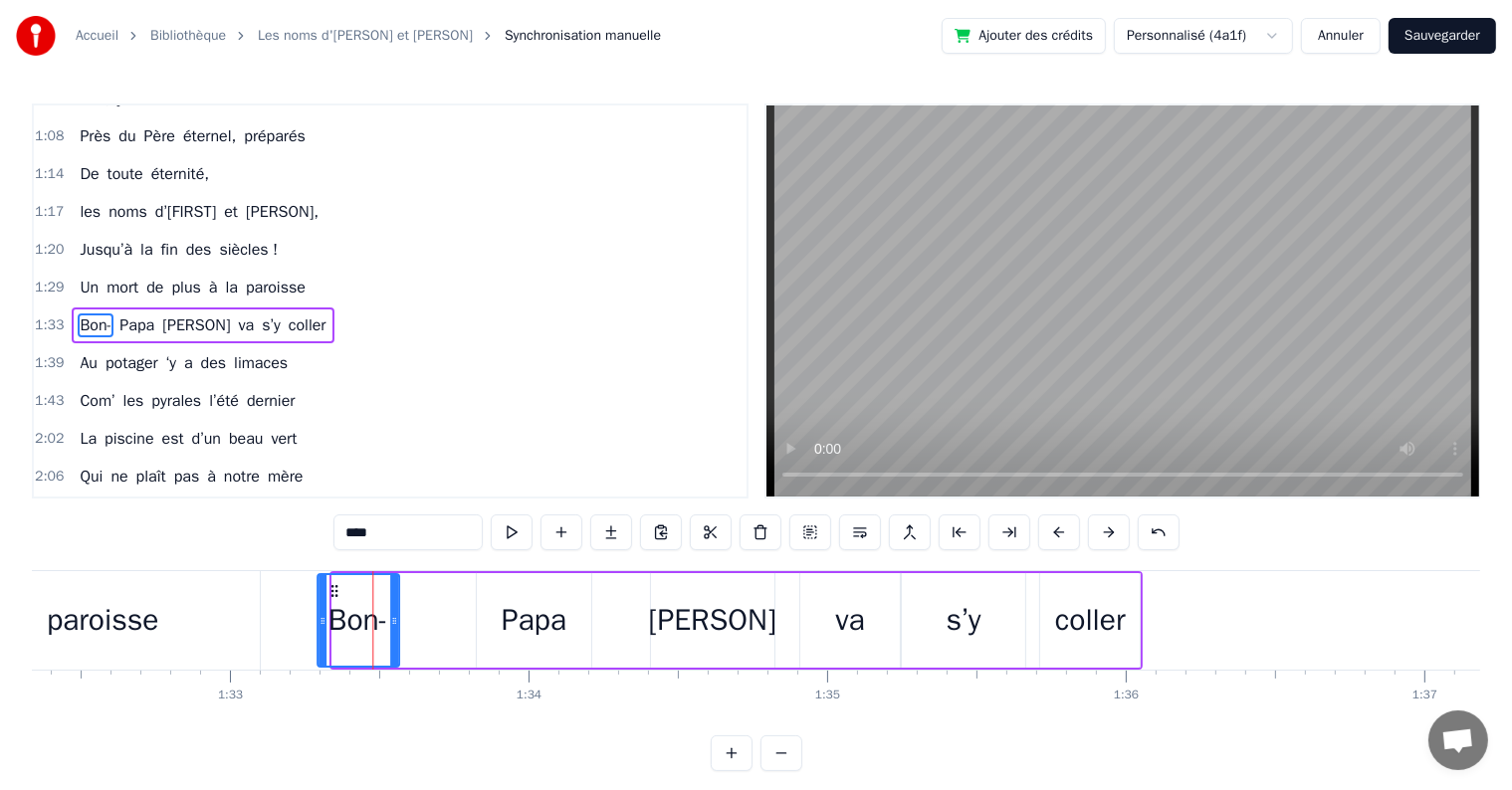drag, startPoint x: 344, startPoint y: 581, endPoint x: 329, endPoint y: 581, distance: 15 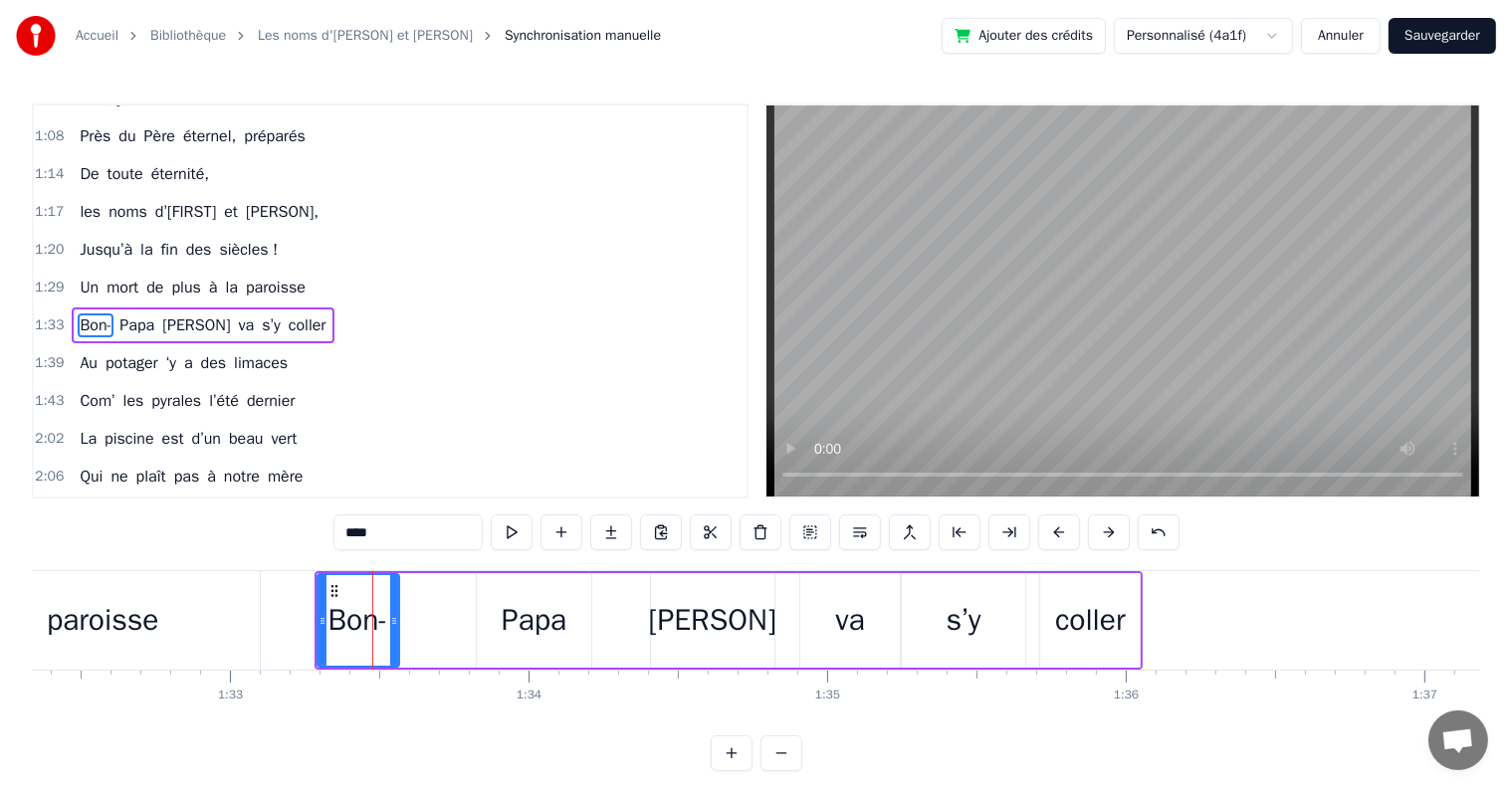 click on "Papa" at bounding box center (534, 620) 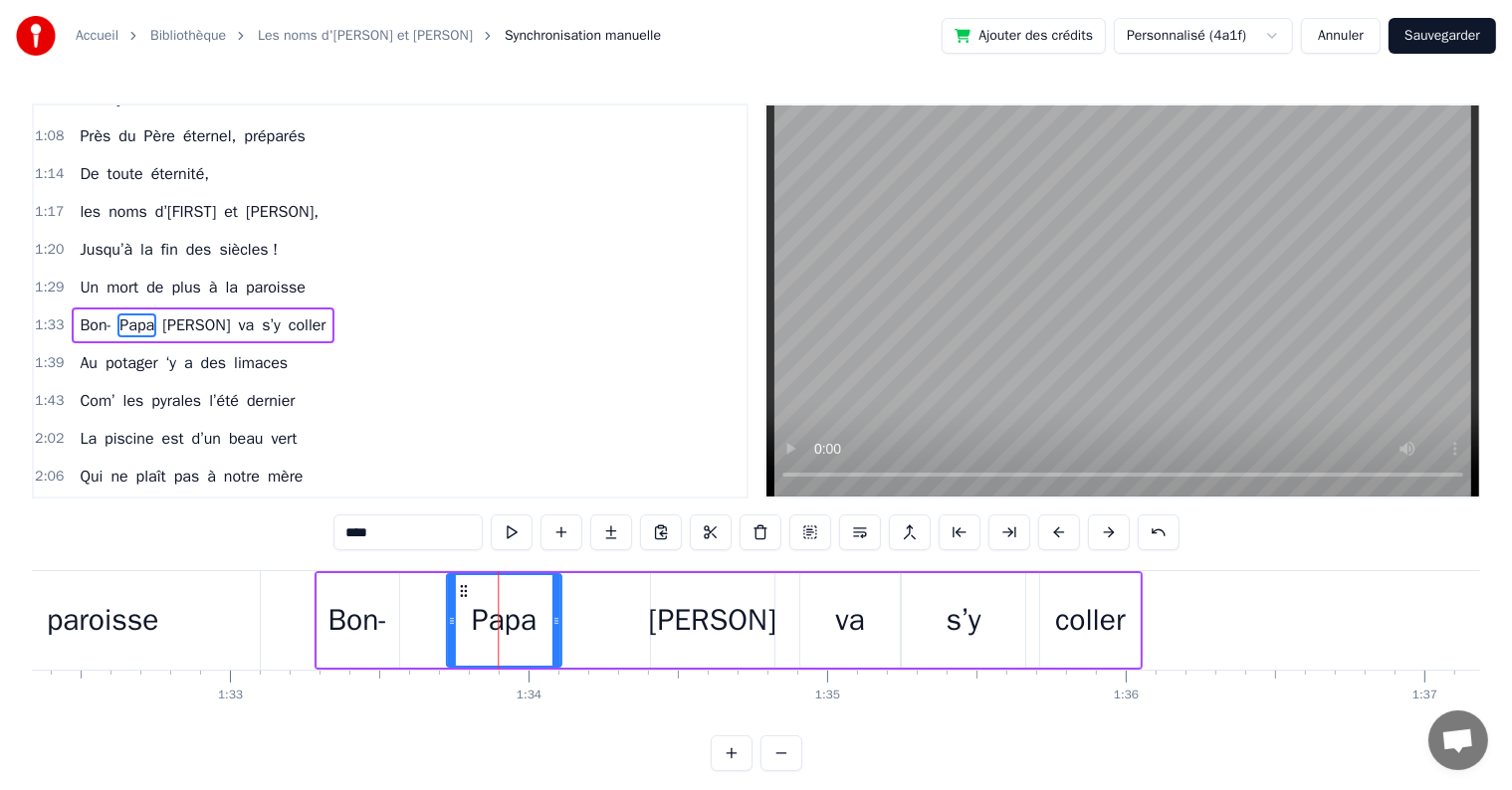 drag, startPoint x: 488, startPoint y: 582, endPoint x: 458, endPoint y: 583, distance: 30.016662 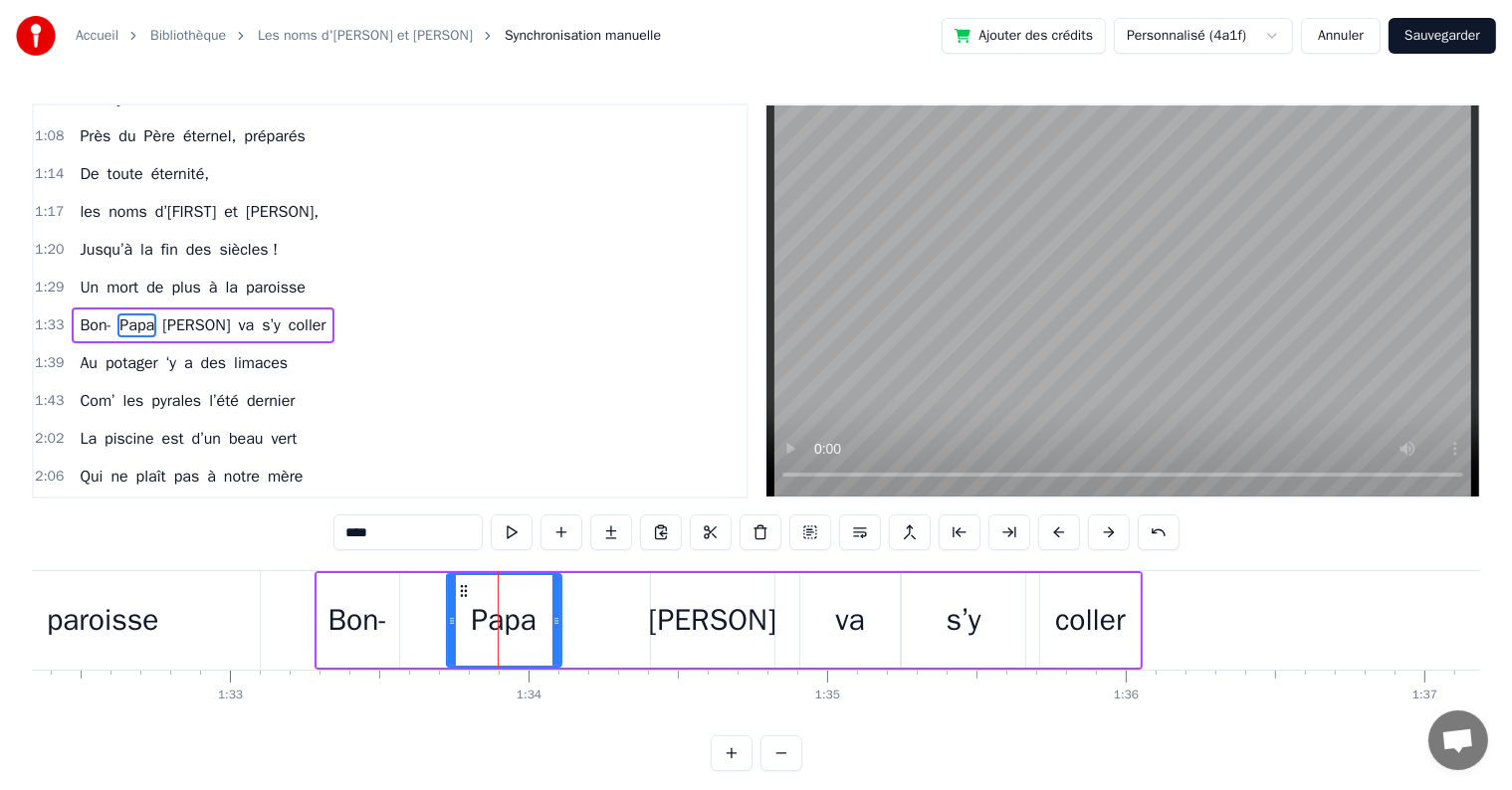 click on "Bon-" at bounding box center (358, 620) 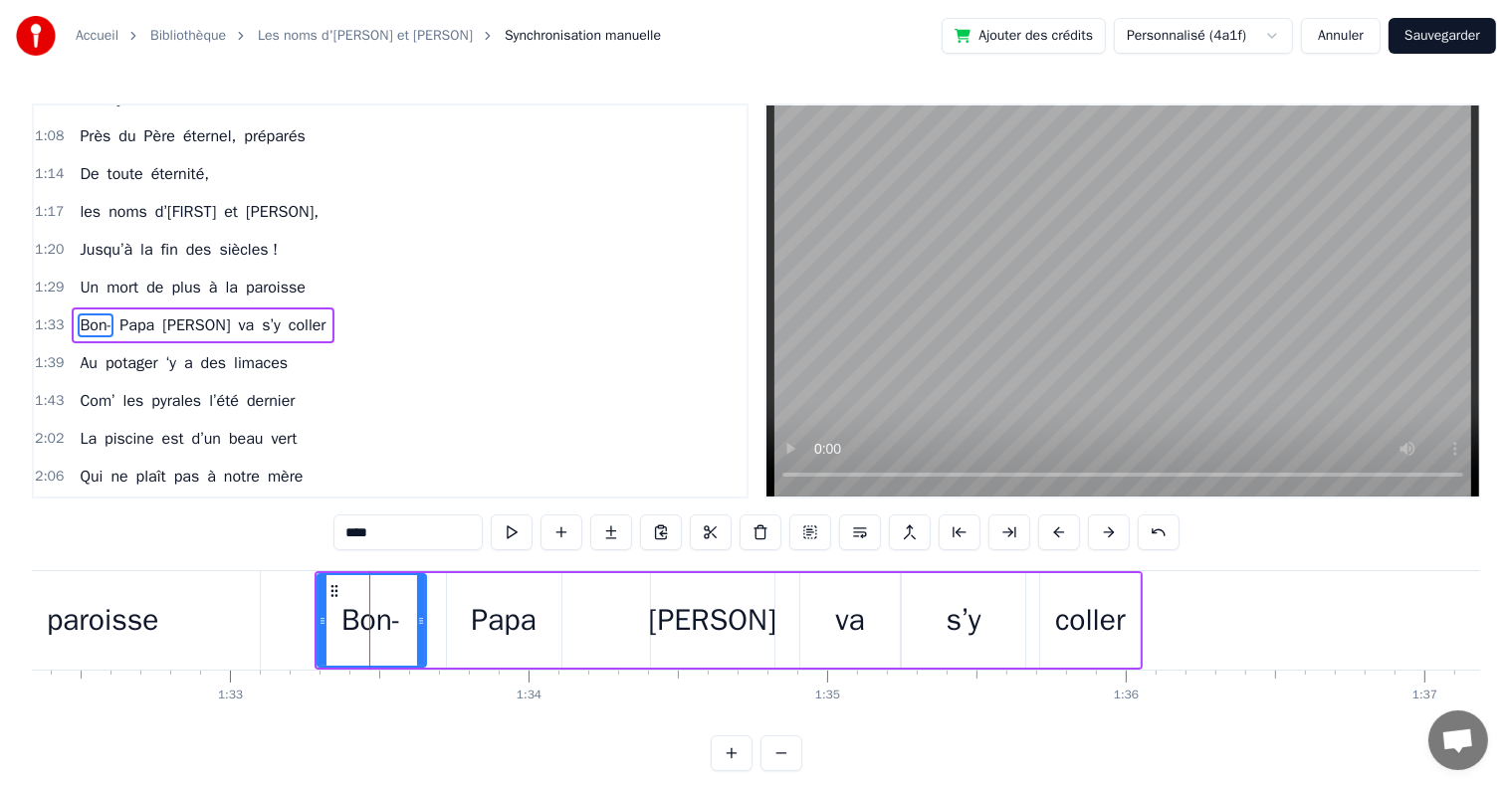 drag, startPoint x: 395, startPoint y: 614, endPoint x: 422, endPoint y: 619, distance: 27.45906 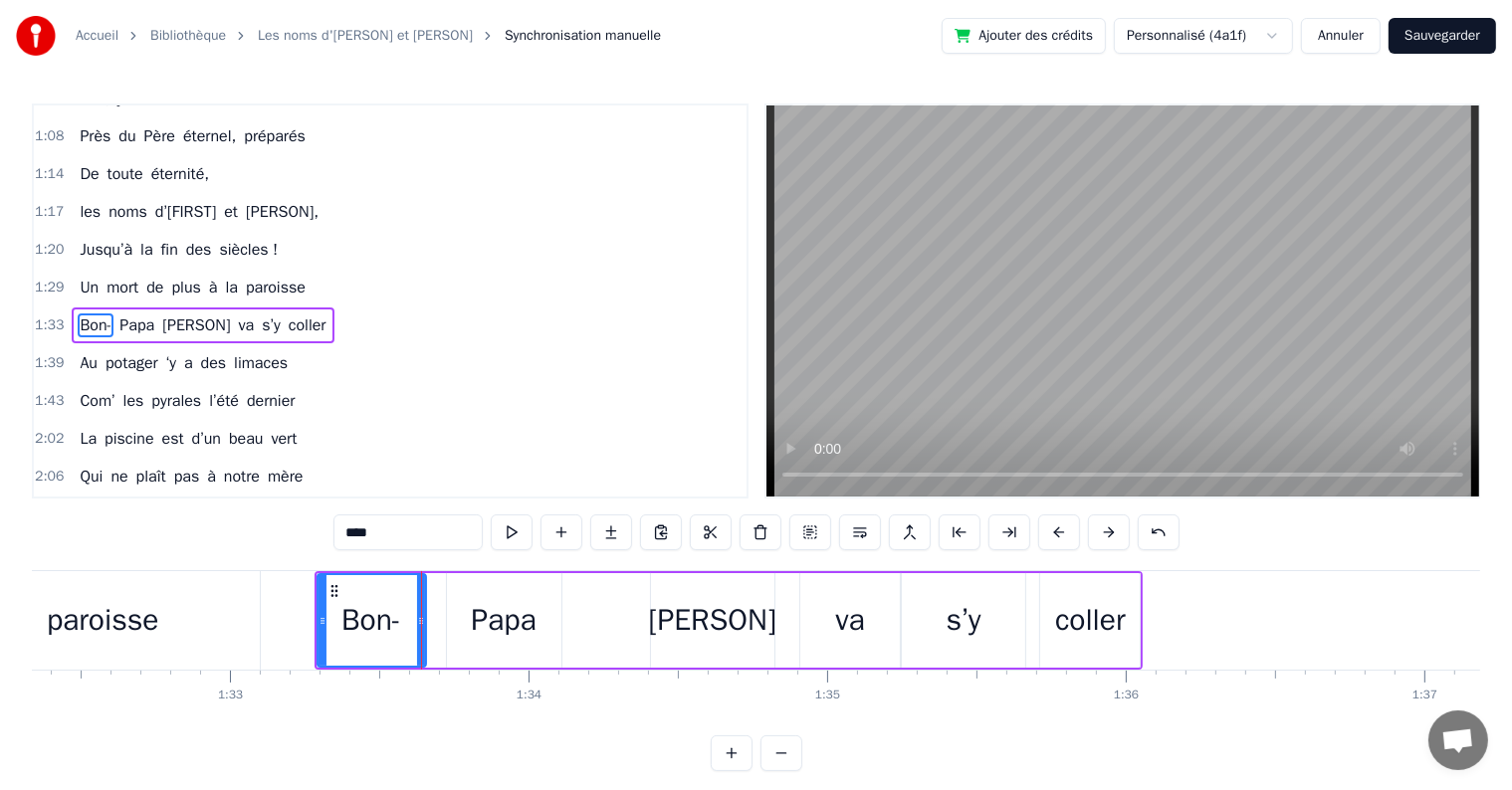 click on "Papa" at bounding box center (503, 620) 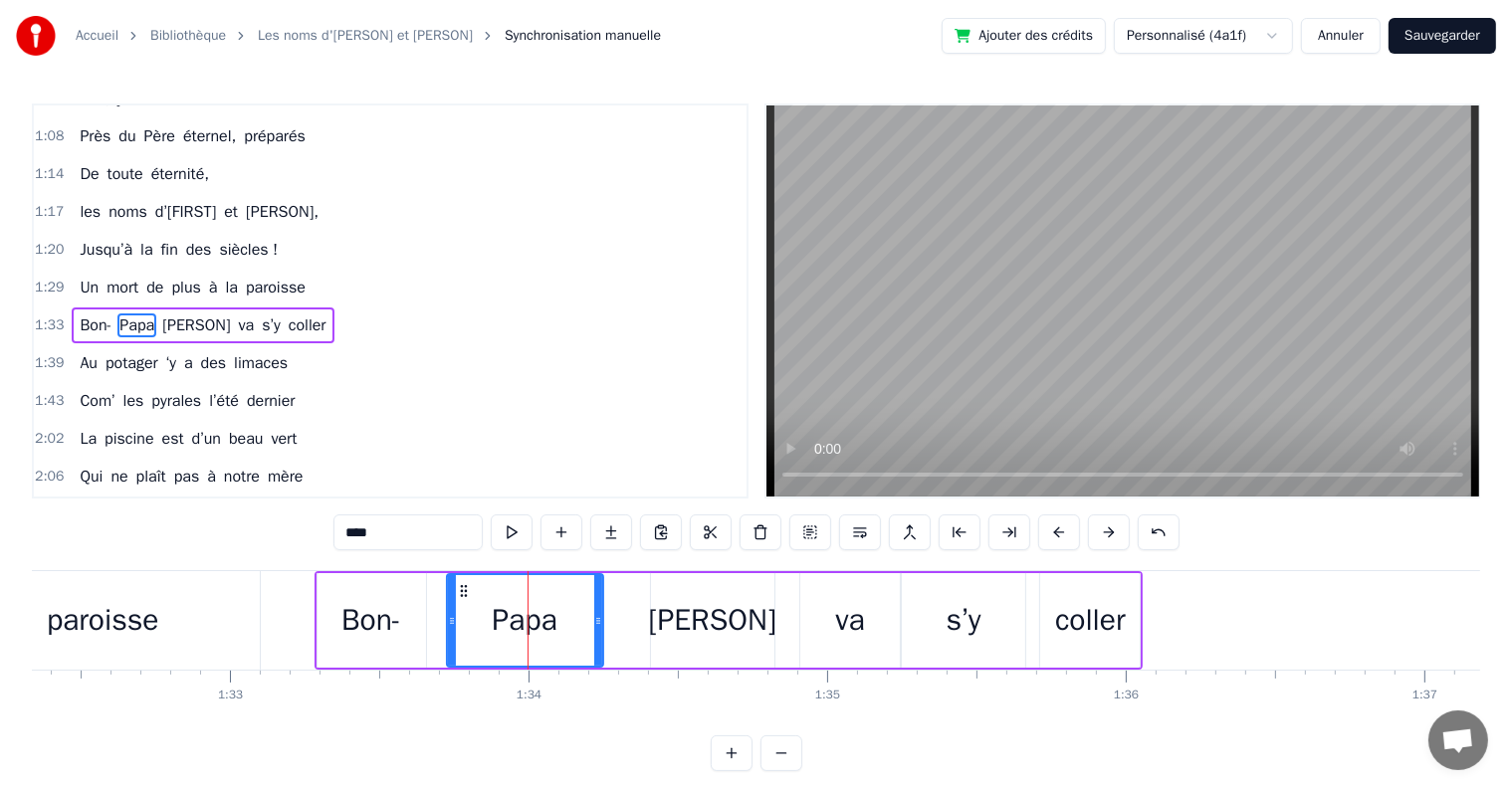 drag, startPoint x: 551, startPoint y: 618, endPoint x: 597, endPoint y: 620, distance: 46.043458 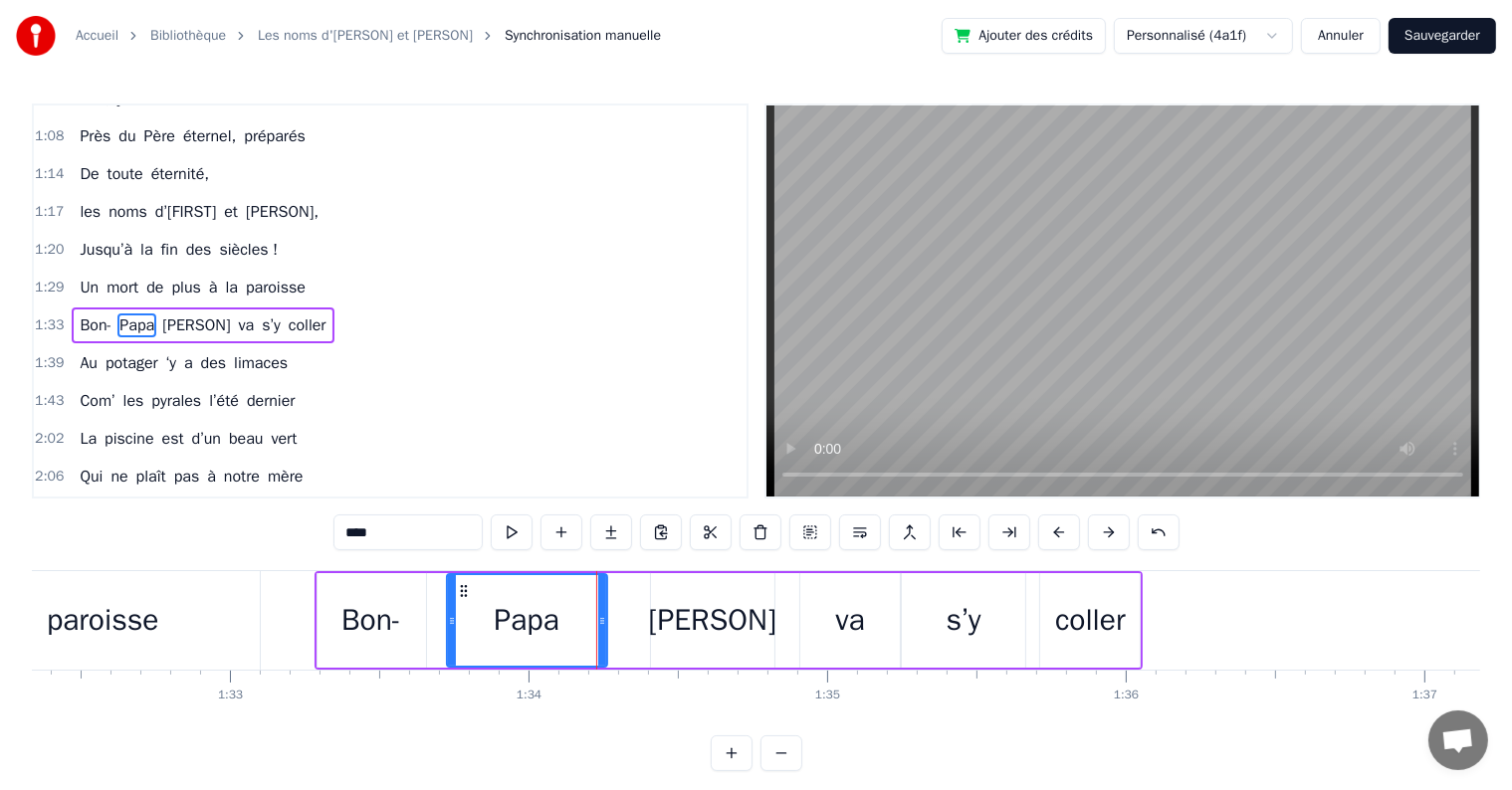 click on "[PERSON]" at bounding box center [713, 620] 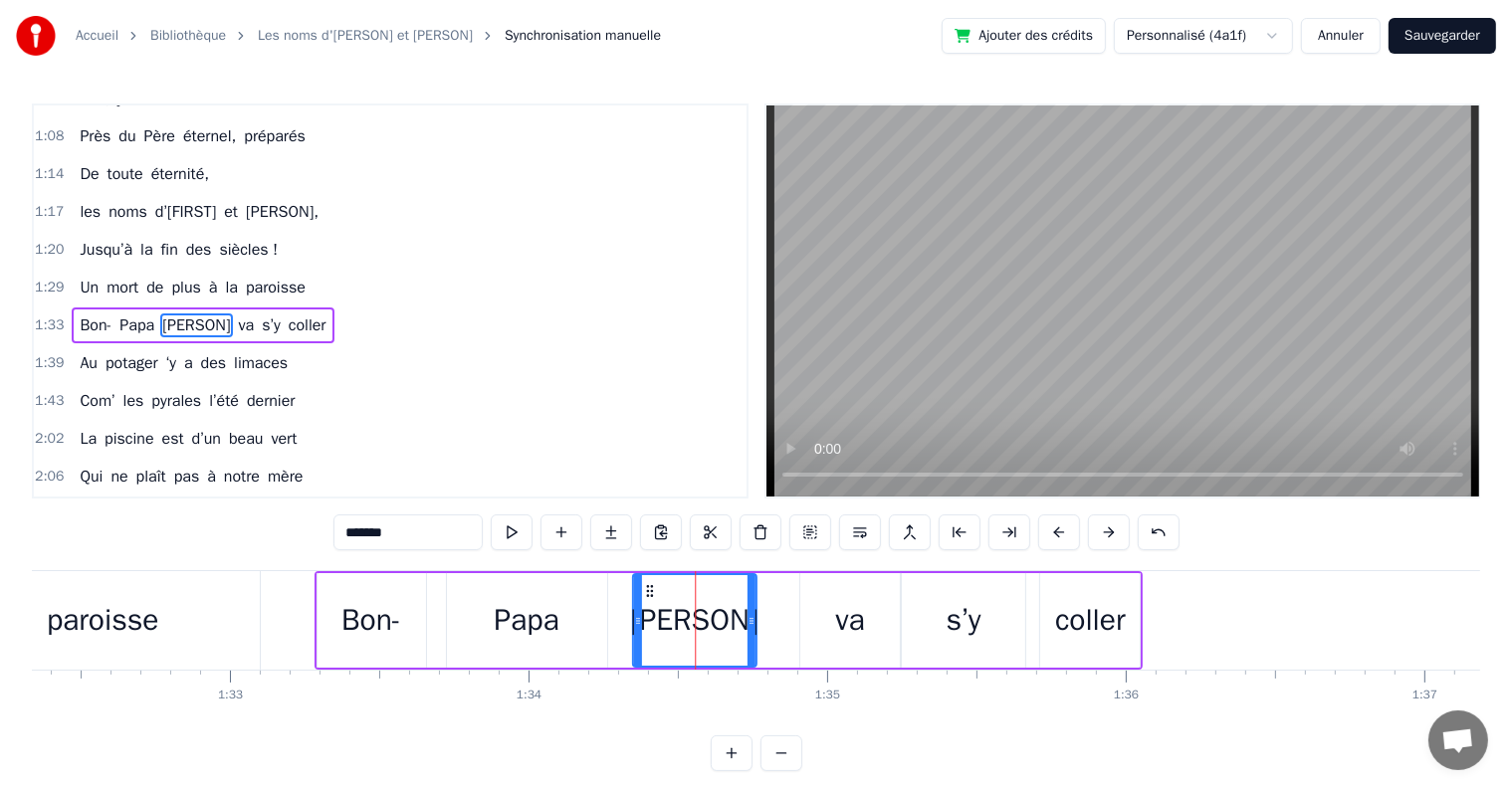 drag, startPoint x: 661, startPoint y: 583, endPoint x: 642, endPoint y: 585, distance: 19.104973 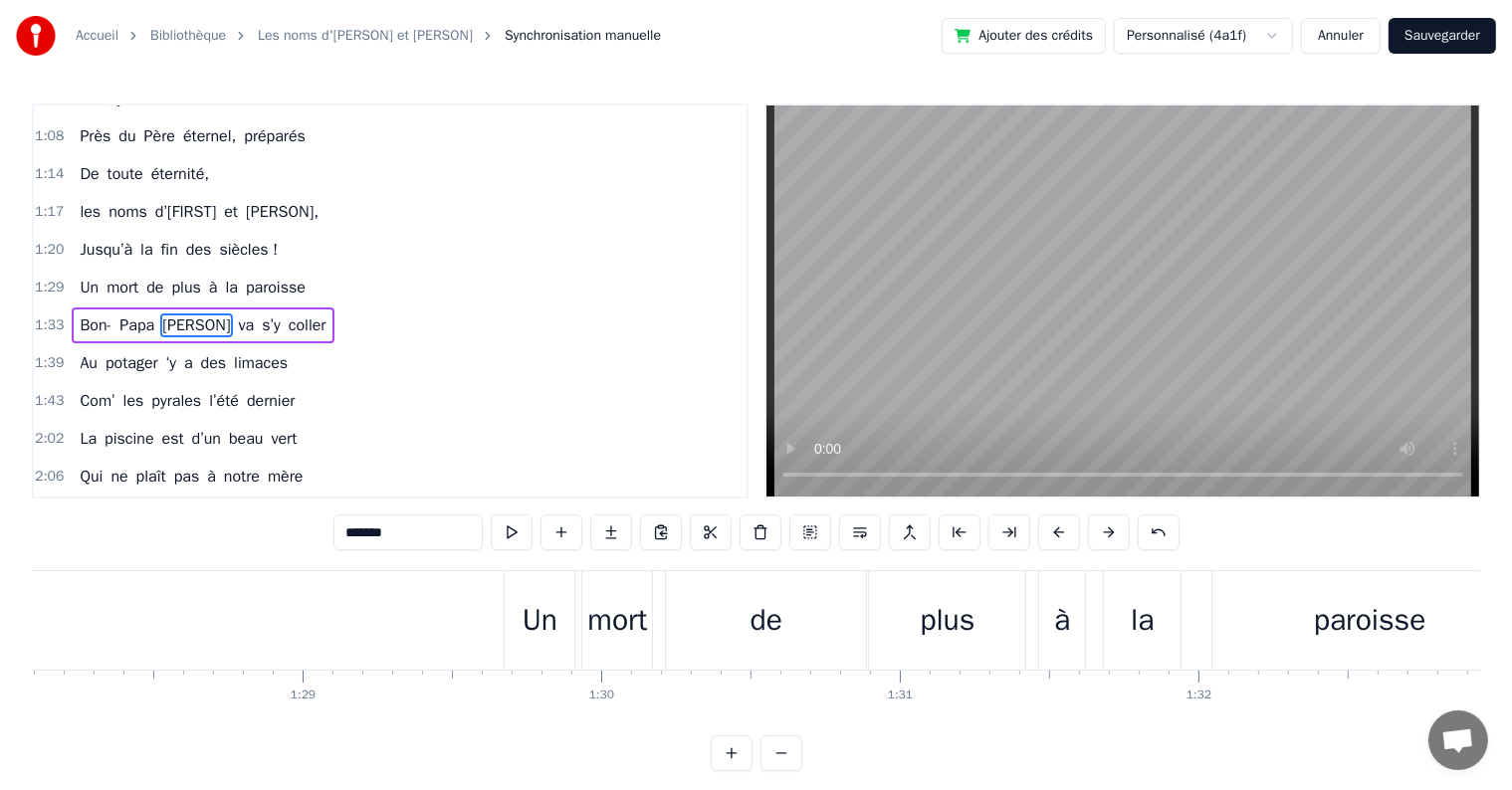 scroll, scrollTop: 0, scrollLeft: 25039, axis: horizontal 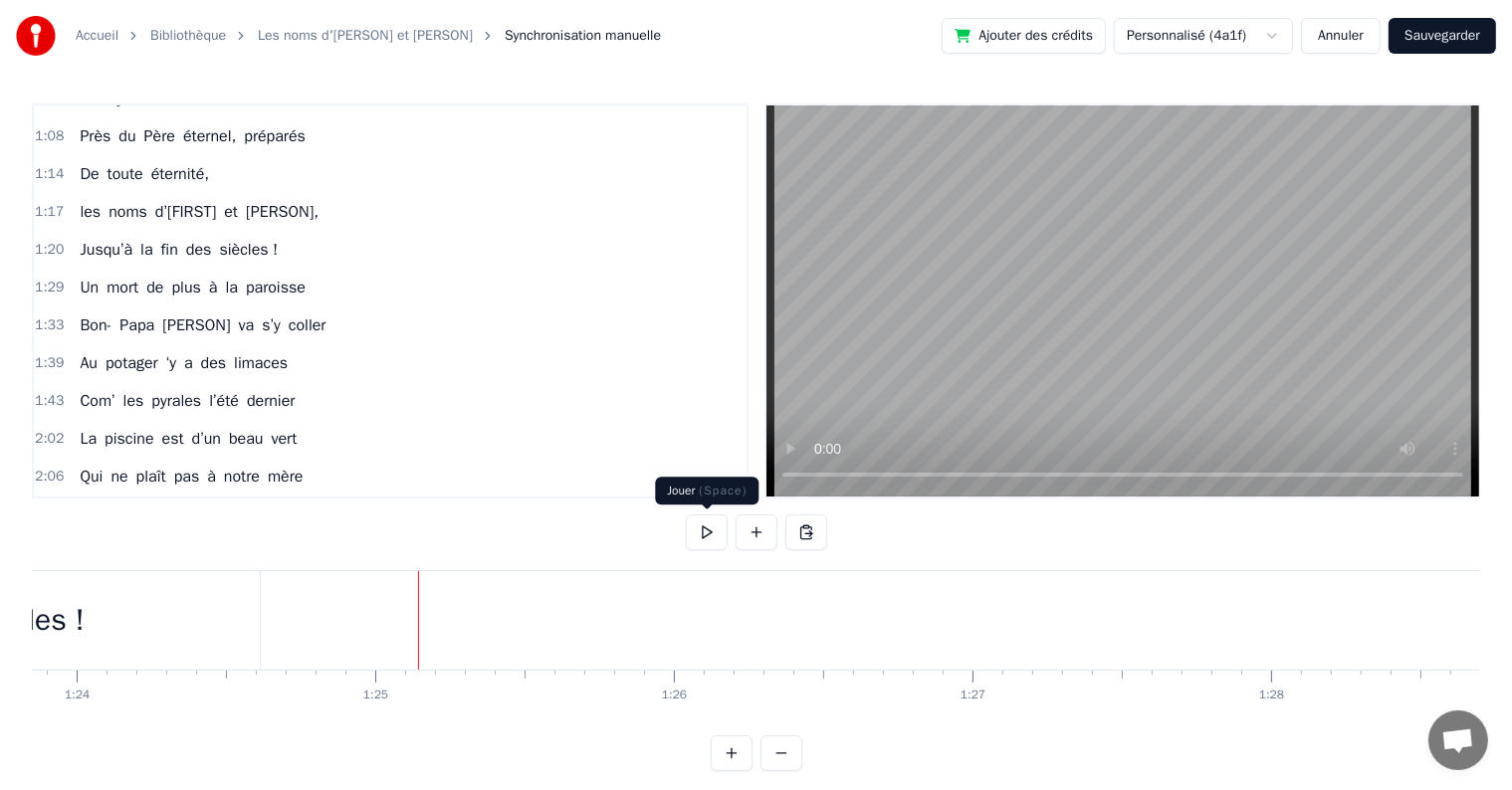 click at bounding box center [707, 532] 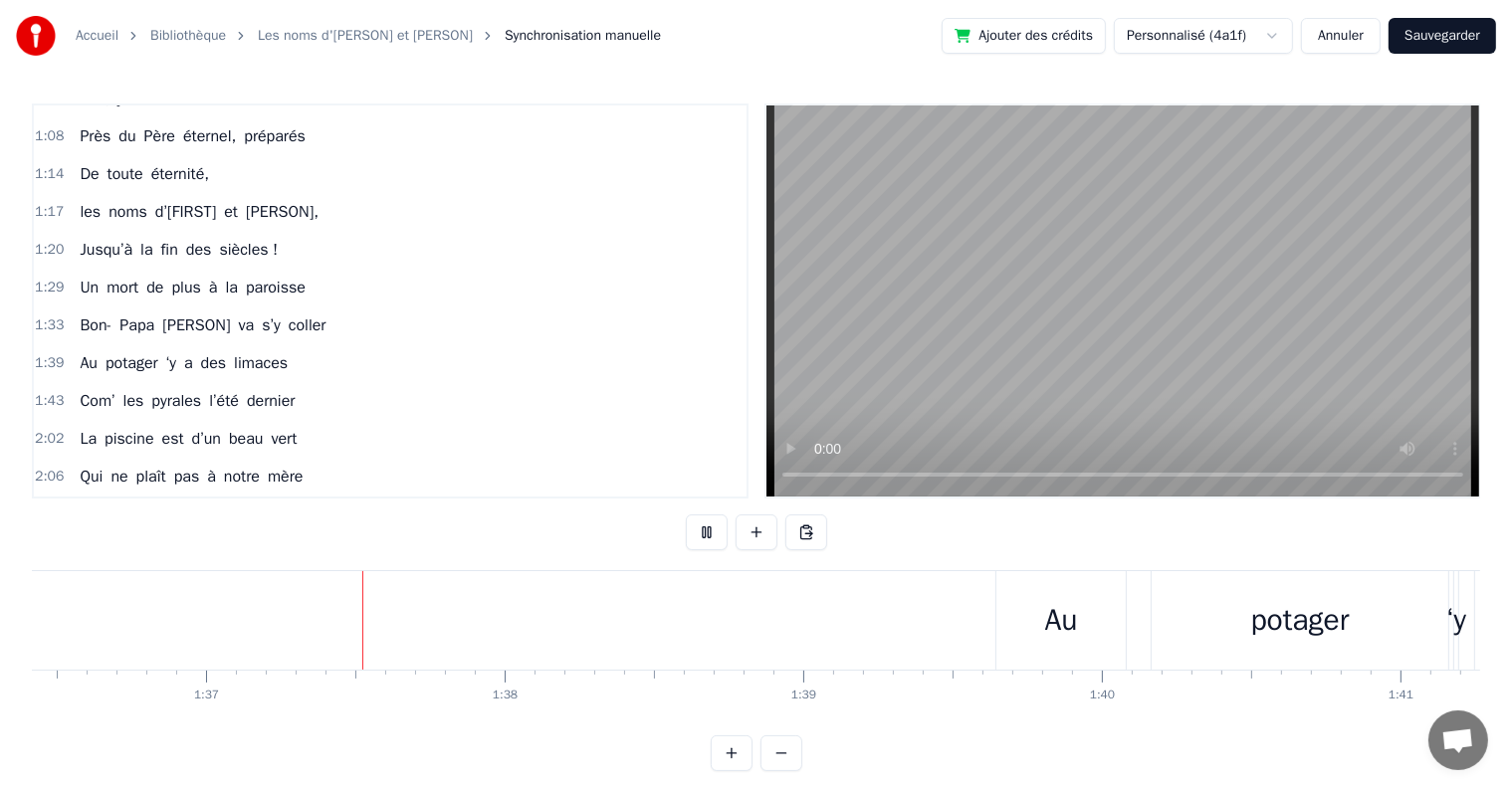 scroll, scrollTop: 0, scrollLeft: 28832, axis: horizontal 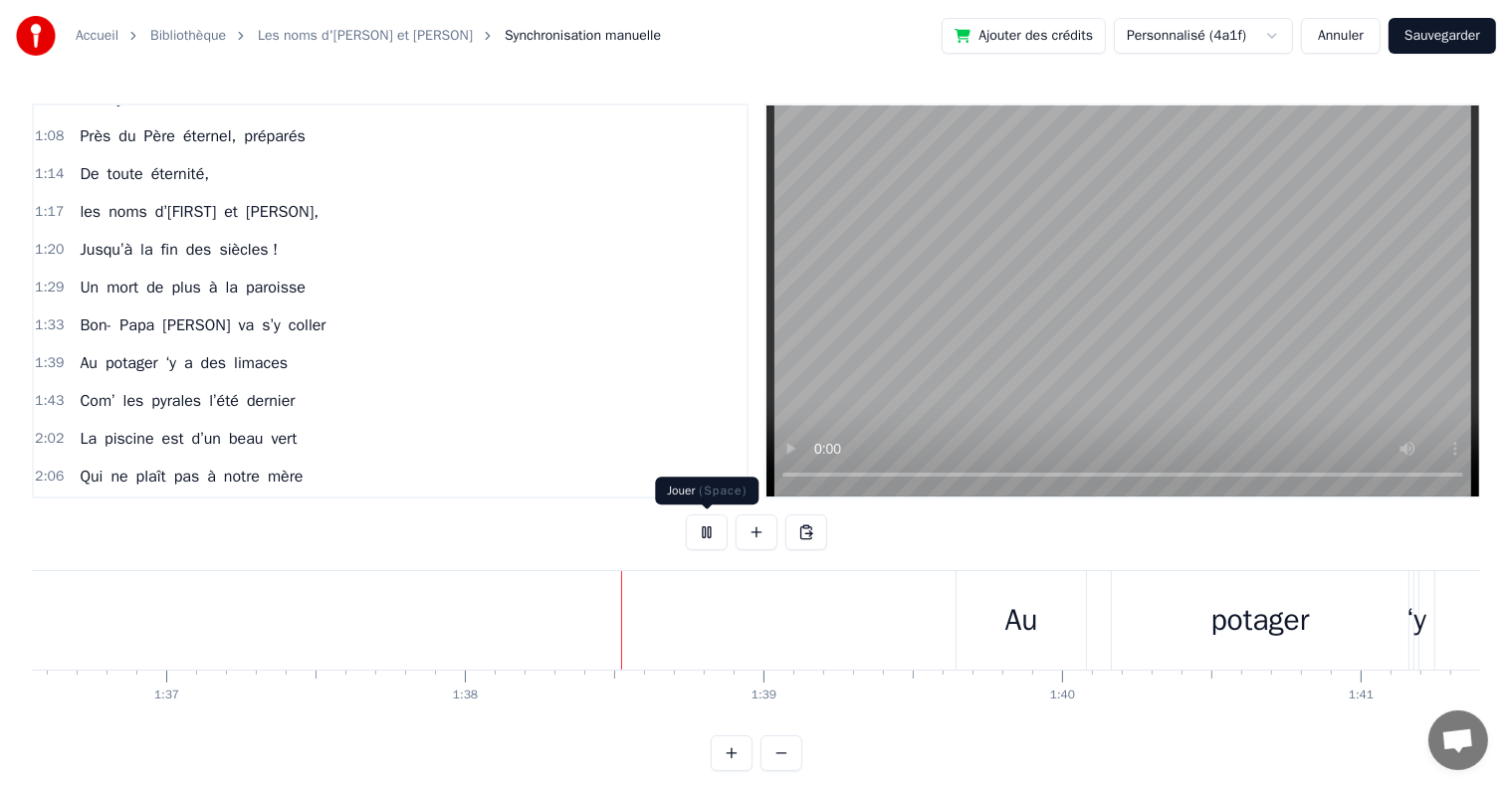 click at bounding box center (707, 532) 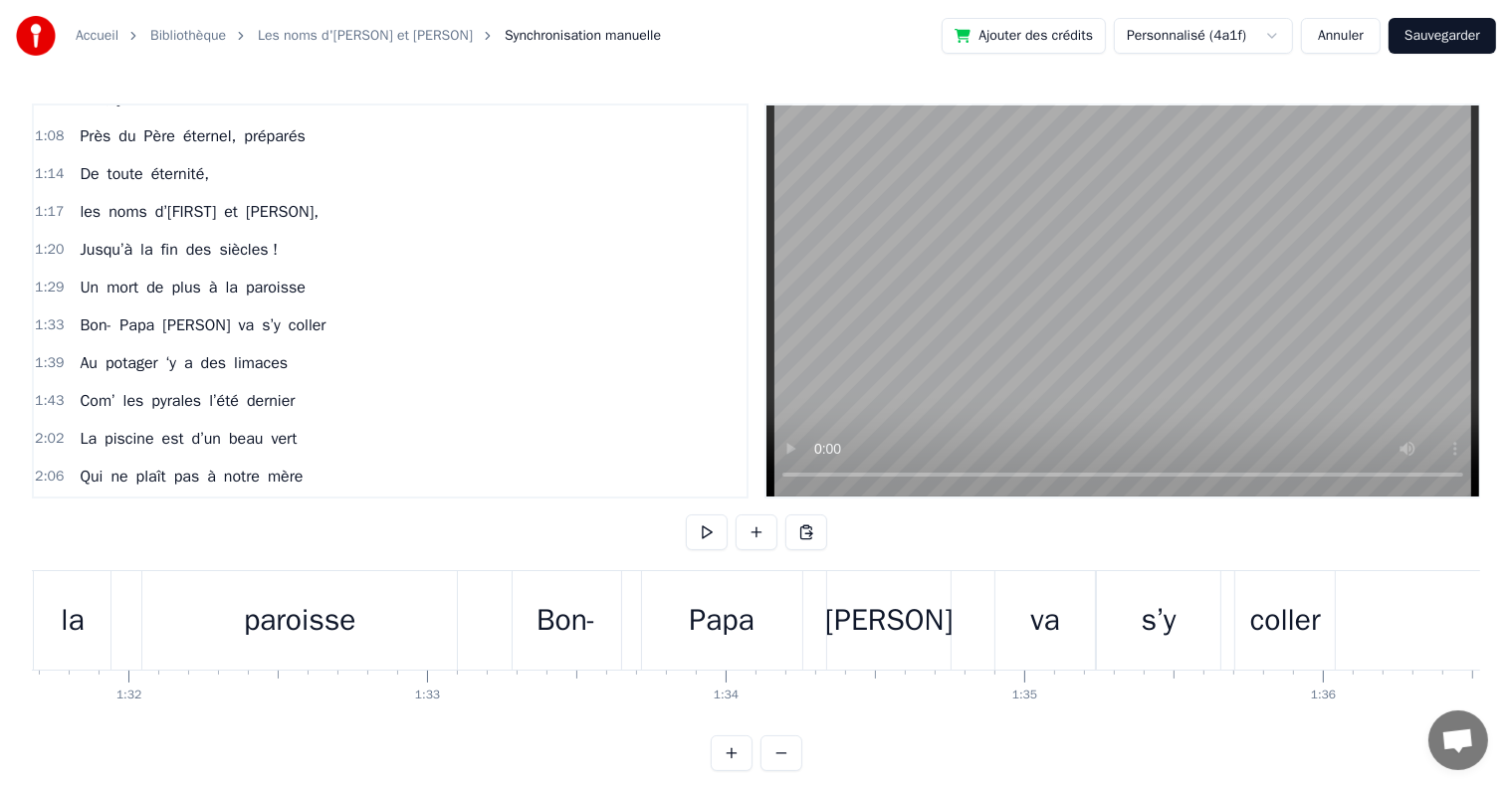 scroll, scrollTop: 0, scrollLeft: 27415, axis: horizontal 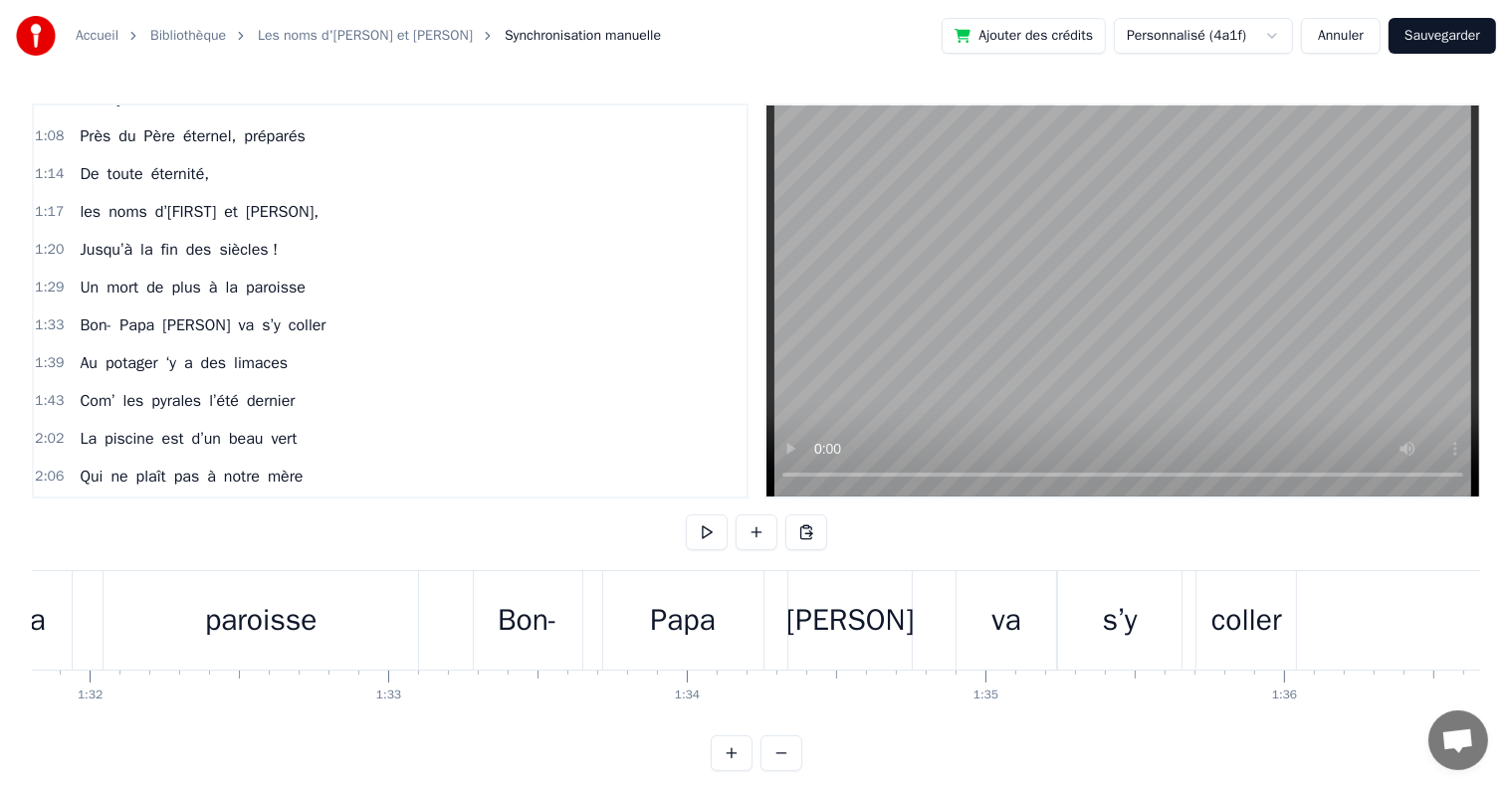 click on "va" at bounding box center [1006, 620] 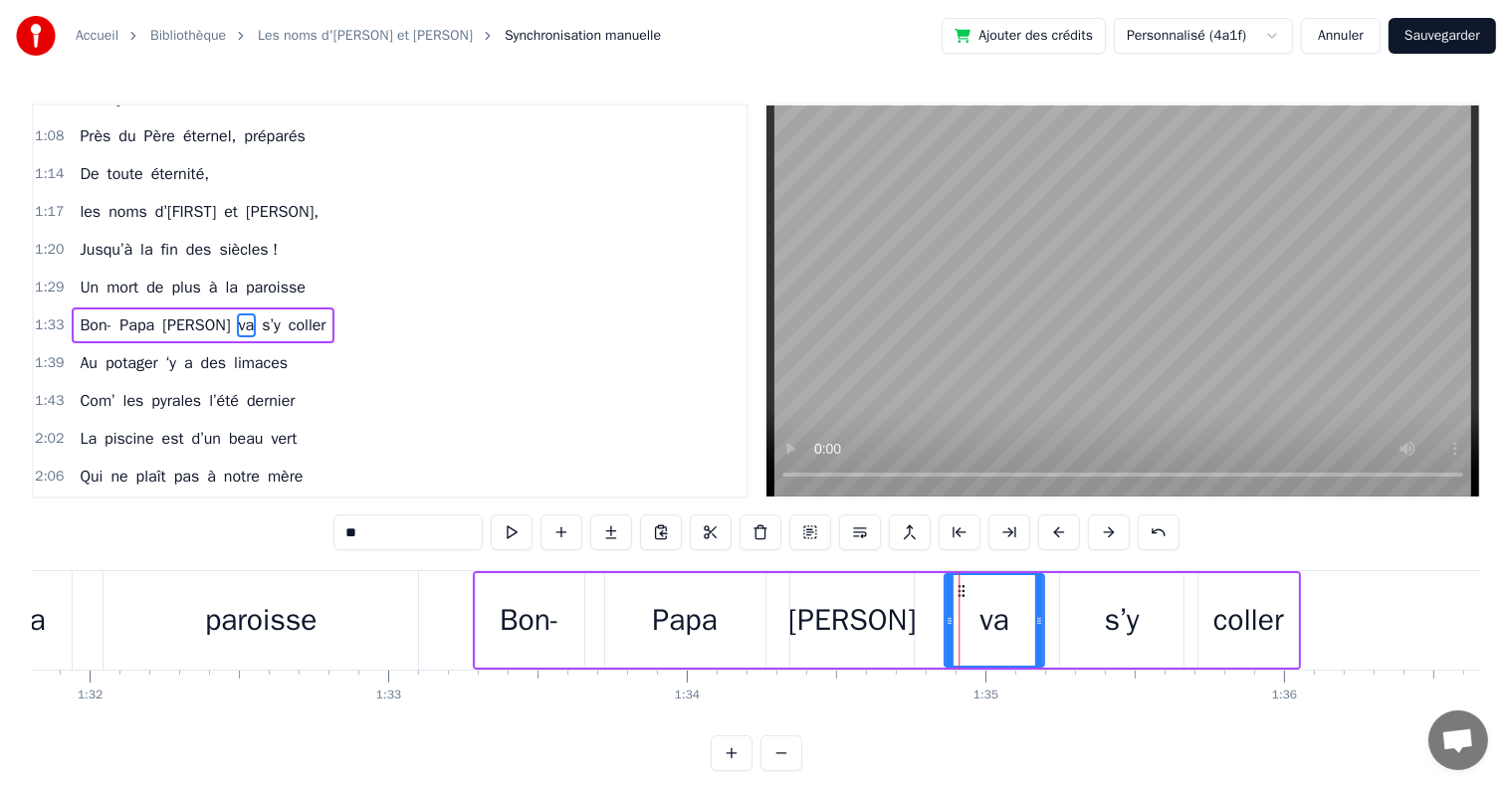 drag, startPoint x: 974, startPoint y: 586, endPoint x: 960, endPoint y: 586, distance: 14 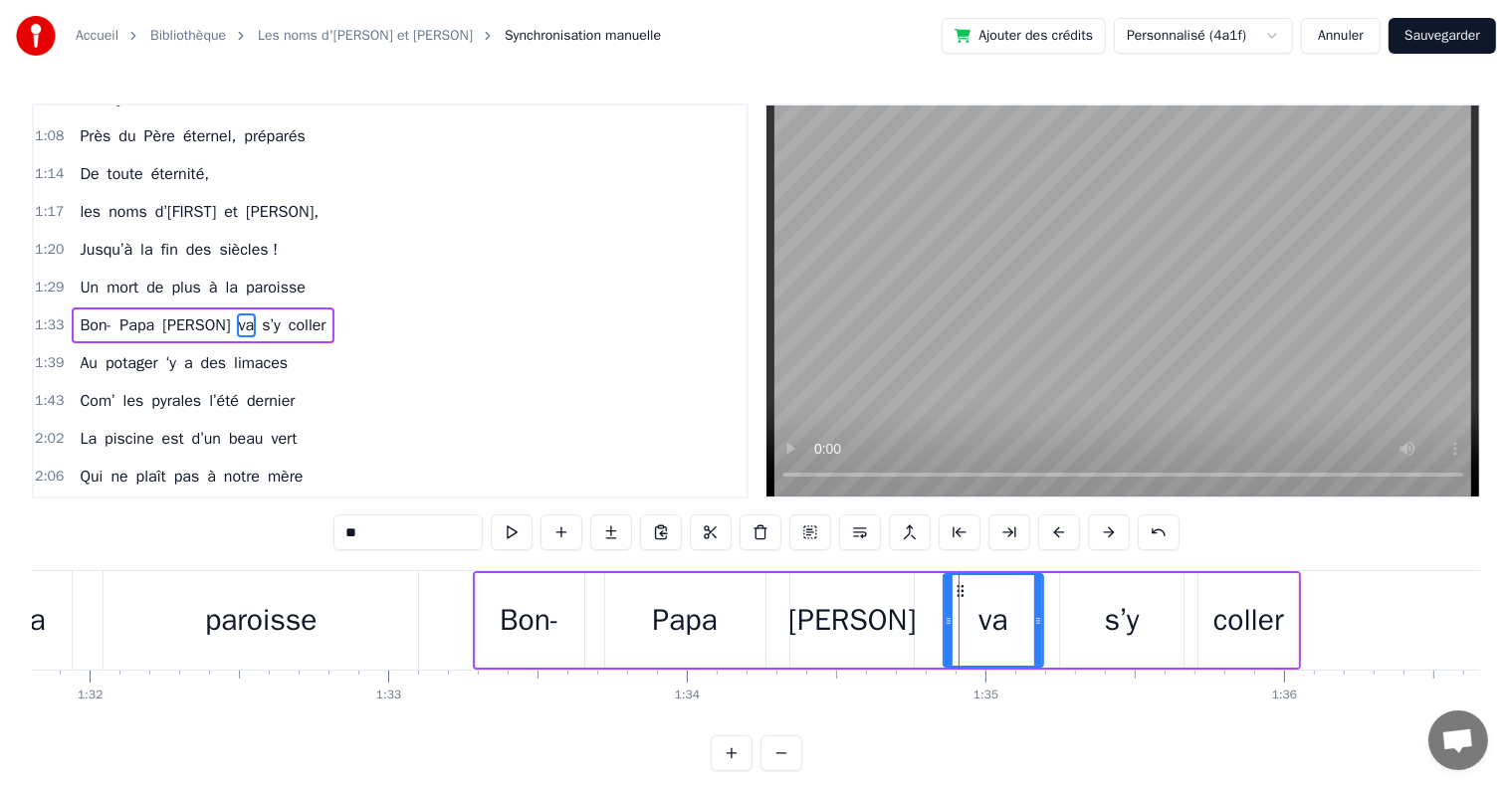 click on "s’y" at bounding box center (1122, 620) 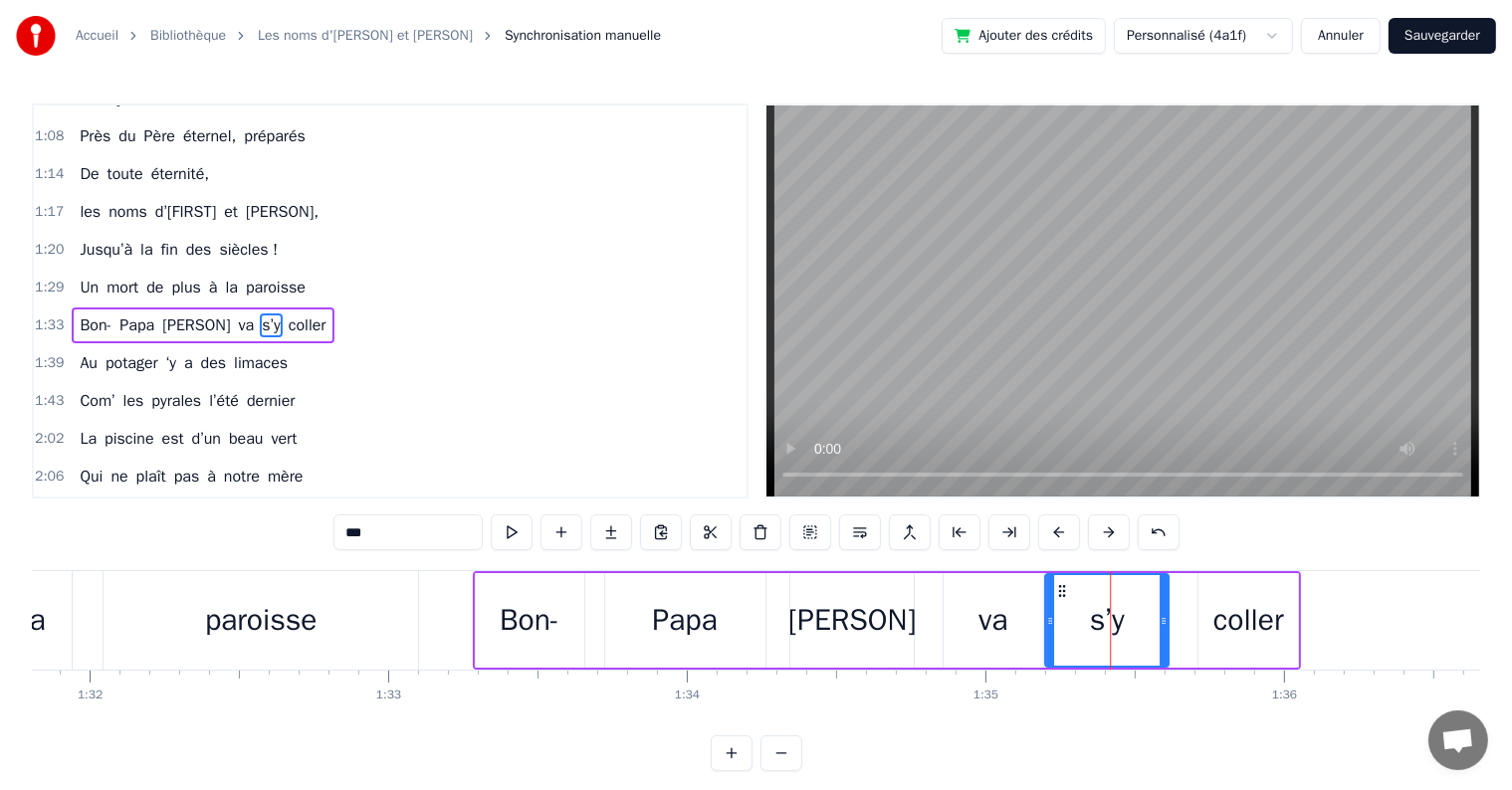 drag, startPoint x: 1071, startPoint y: 583, endPoint x: 1056, endPoint y: 583, distance: 15 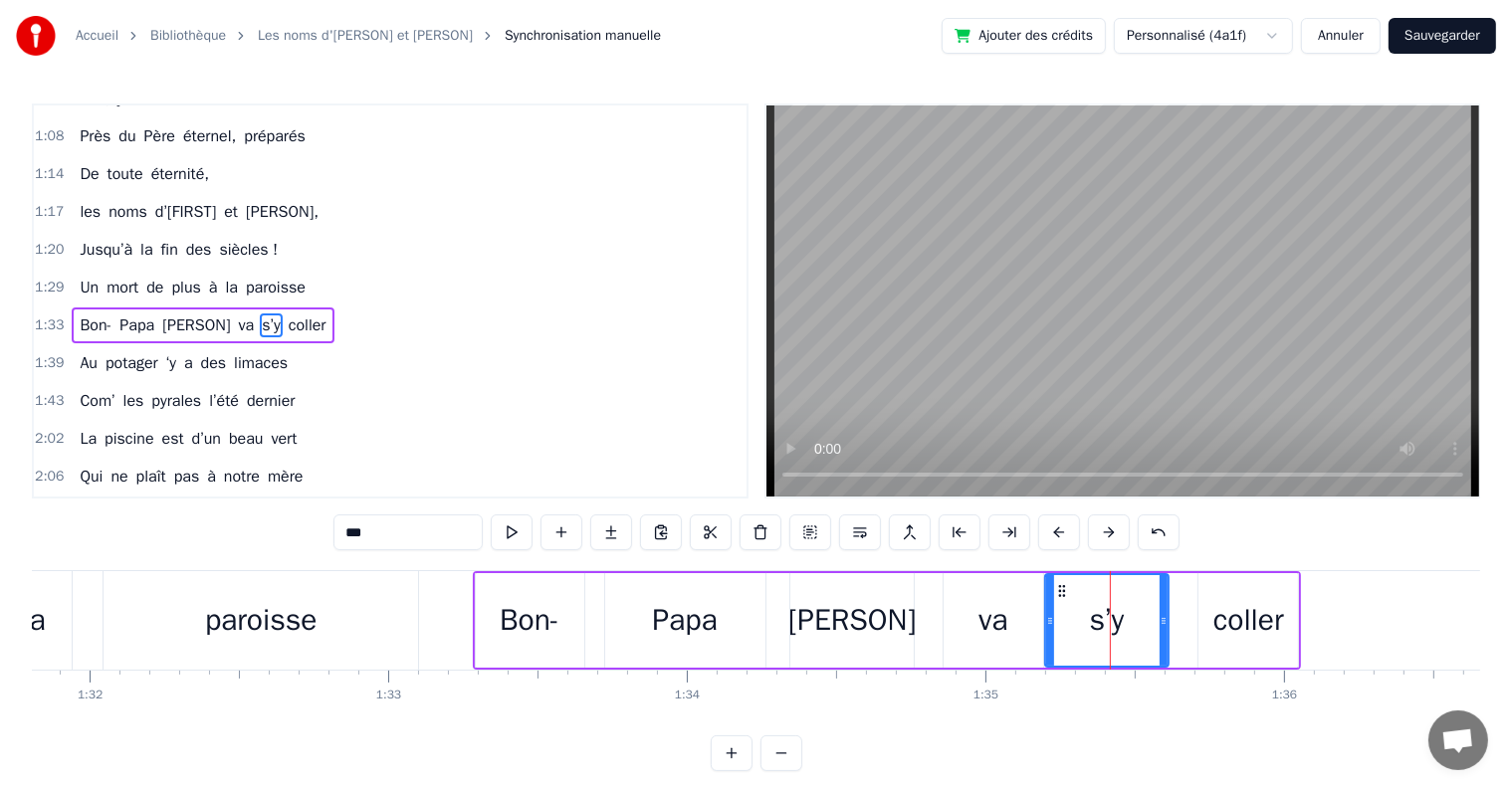 click on "va" at bounding box center [993, 620] 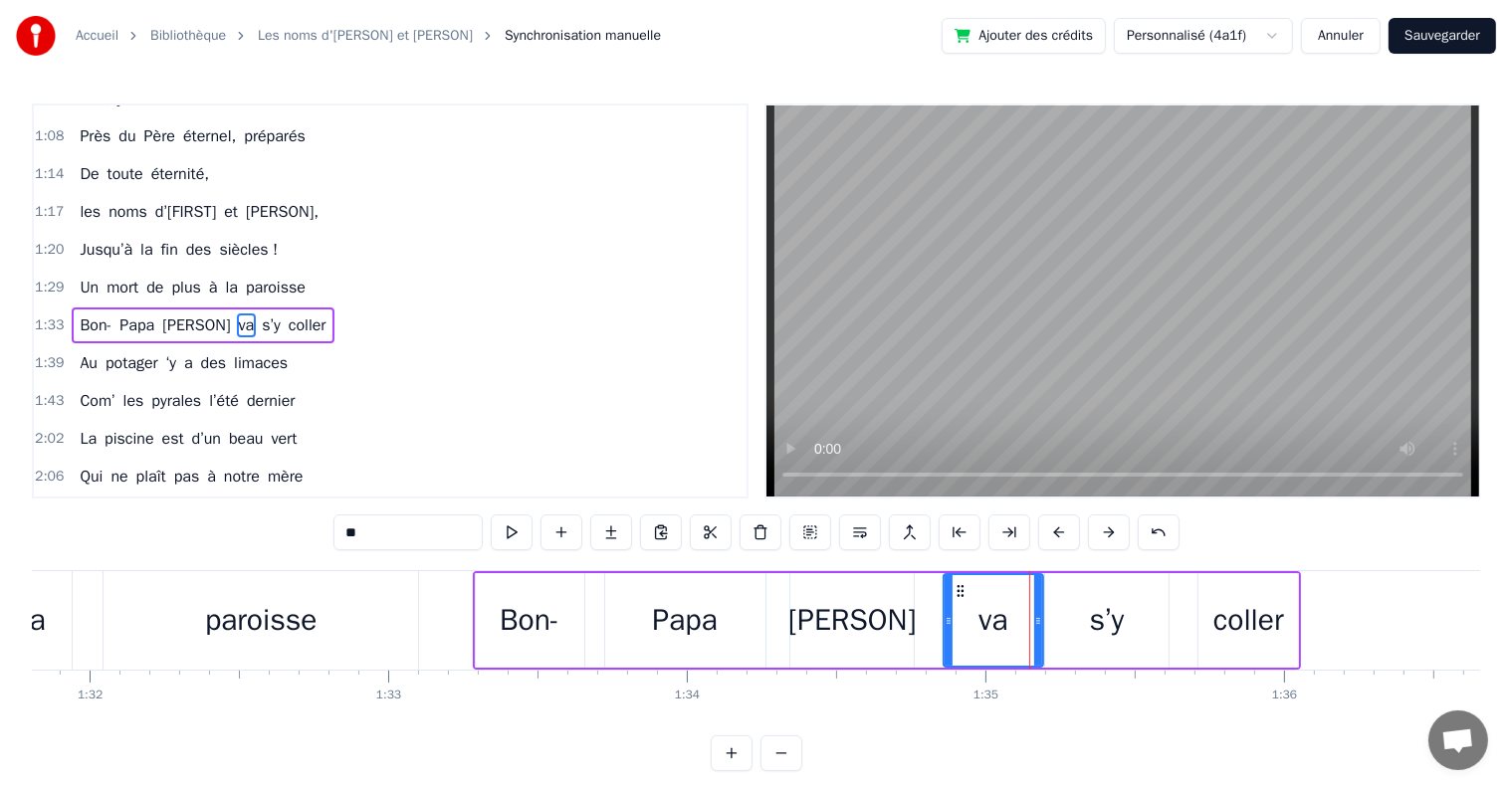 click on "va" at bounding box center (993, 620) 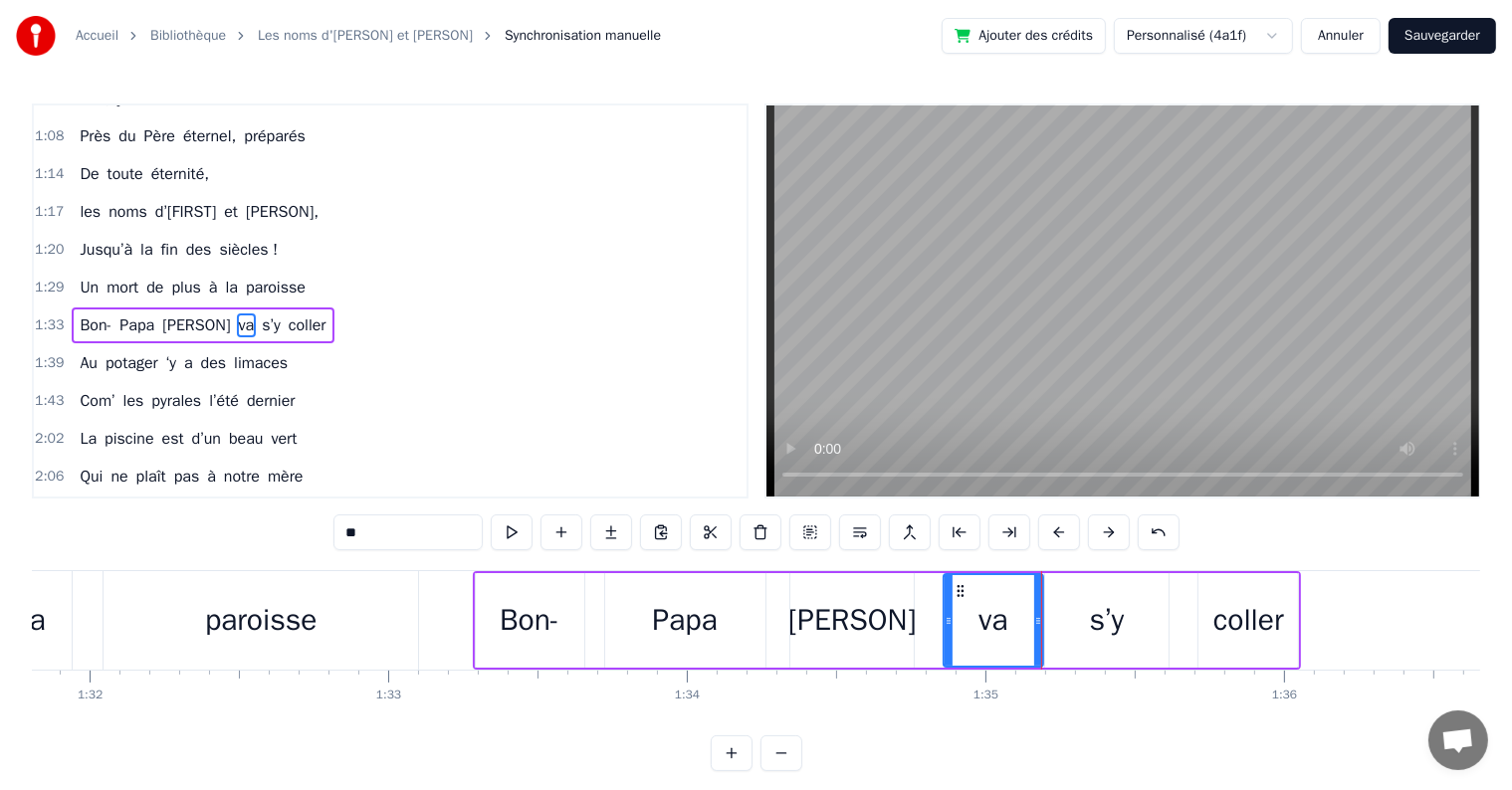 click on "coller" at bounding box center (1248, 620) 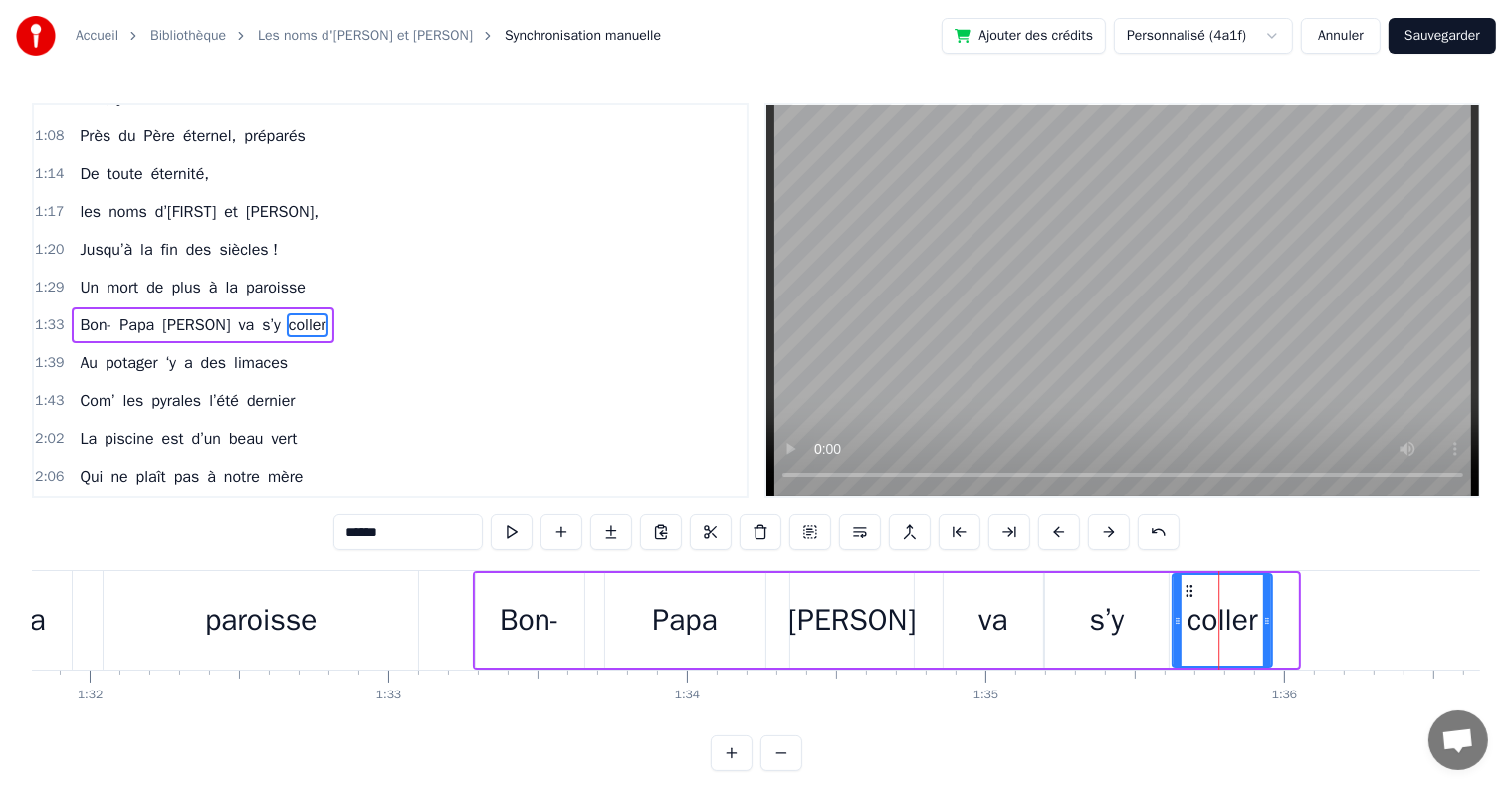 drag, startPoint x: 1215, startPoint y: 586, endPoint x: 1189, endPoint y: 588, distance: 26.07681 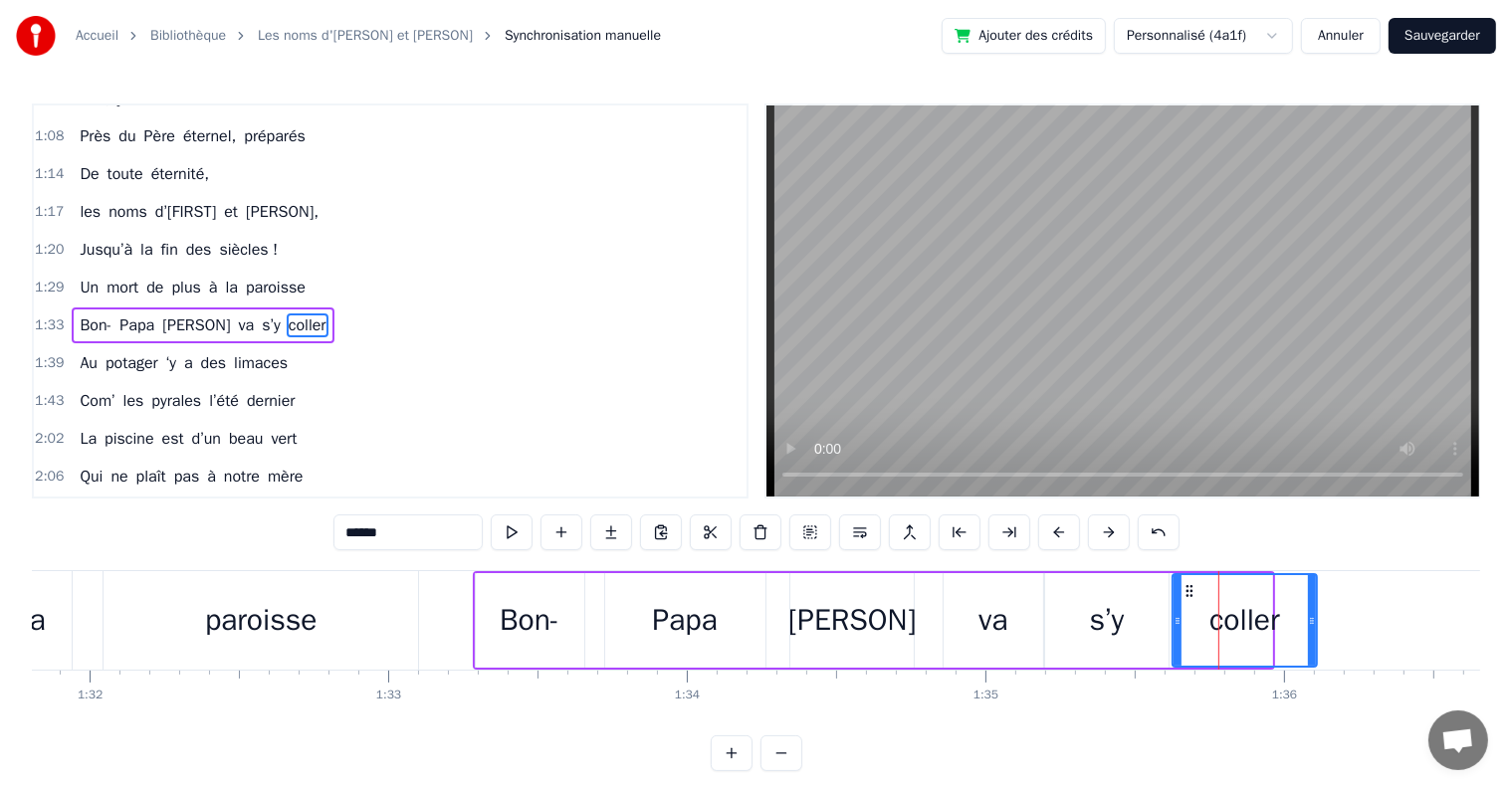 drag, startPoint x: 1263, startPoint y: 618, endPoint x: 1308, endPoint y: 620, distance: 45.044423 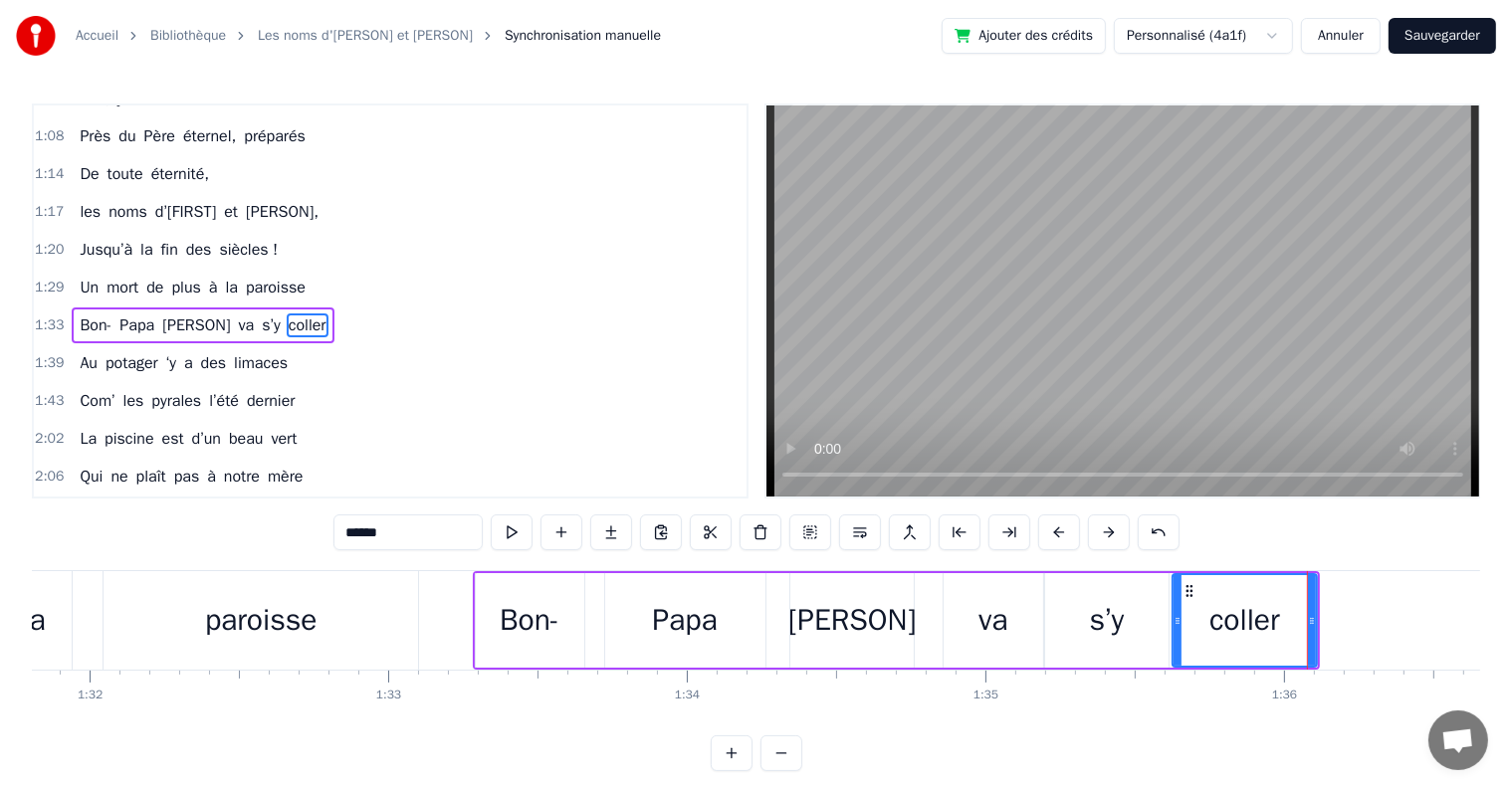 click on "paroisse" at bounding box center (261, 620) 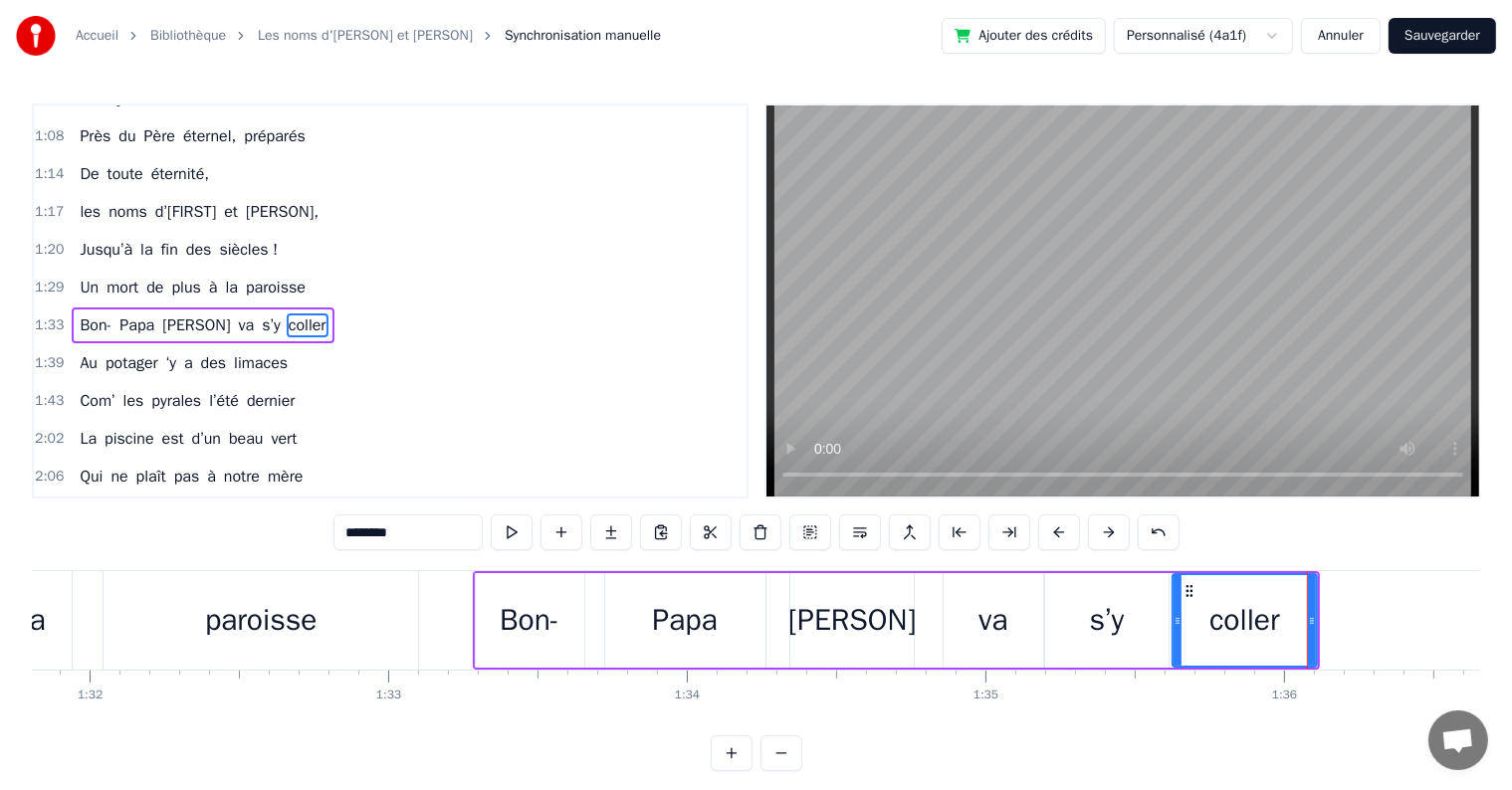 scroll, scrollTop: 482, scrollLeft: 0, axis: vertical 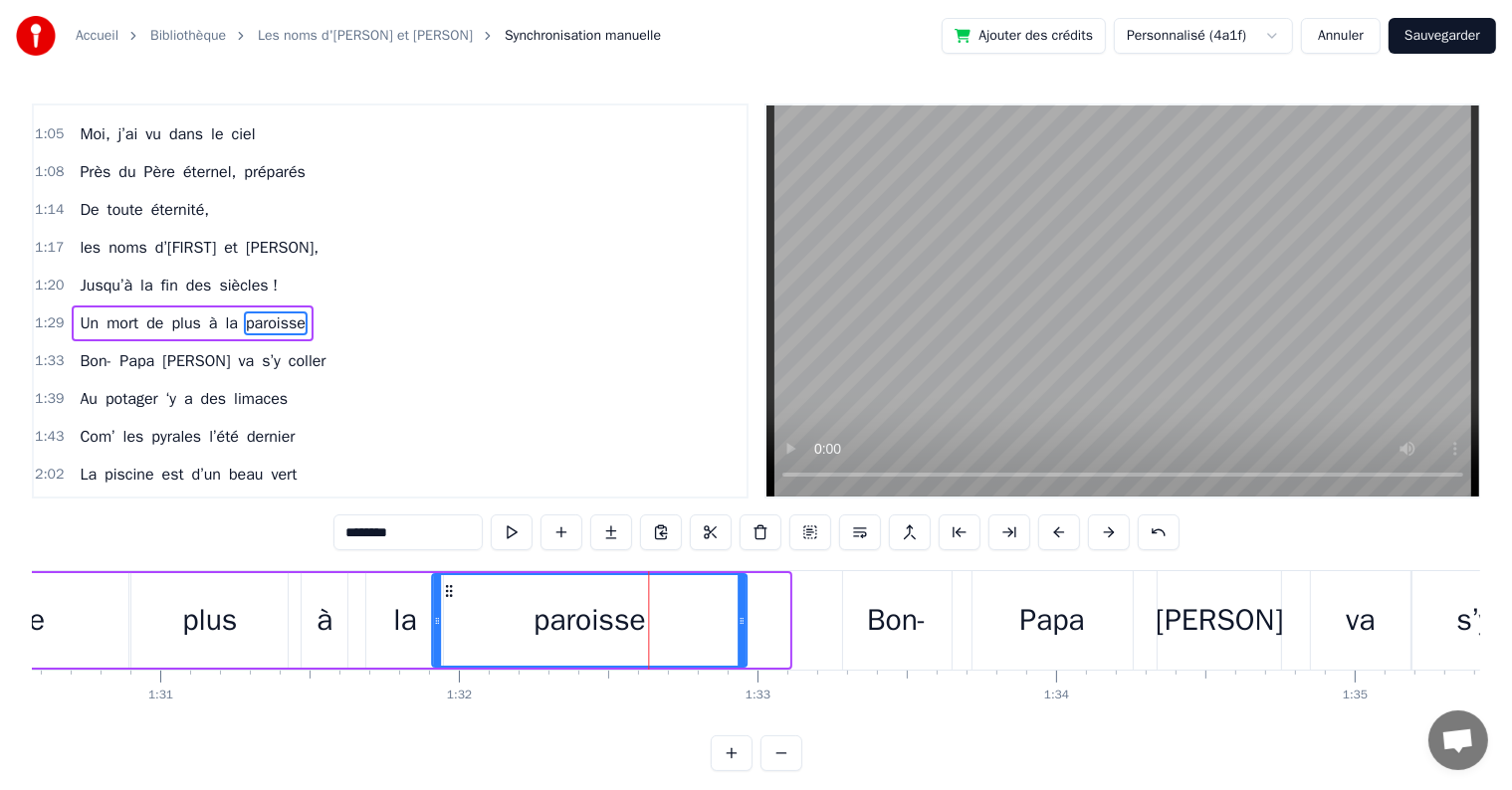drag, startPoint x: 125, startPoint y: 588, endPoint x: 452, endPoint y: 597, distance: 327.12383 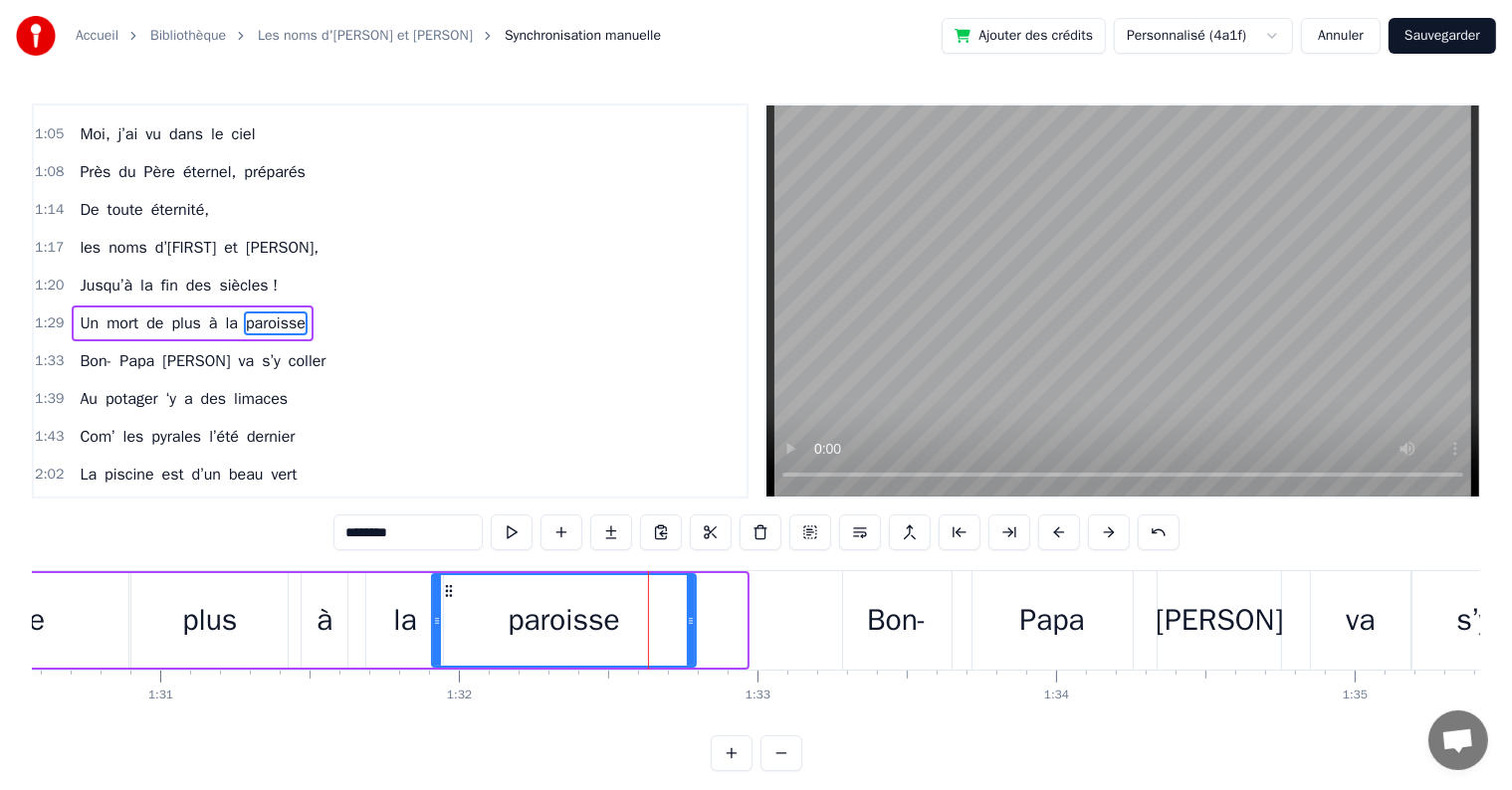 drag, startPoint x: 740, startPoint y: 618, endPoint x: 689, endPoint y: 617, distance: 51.009803 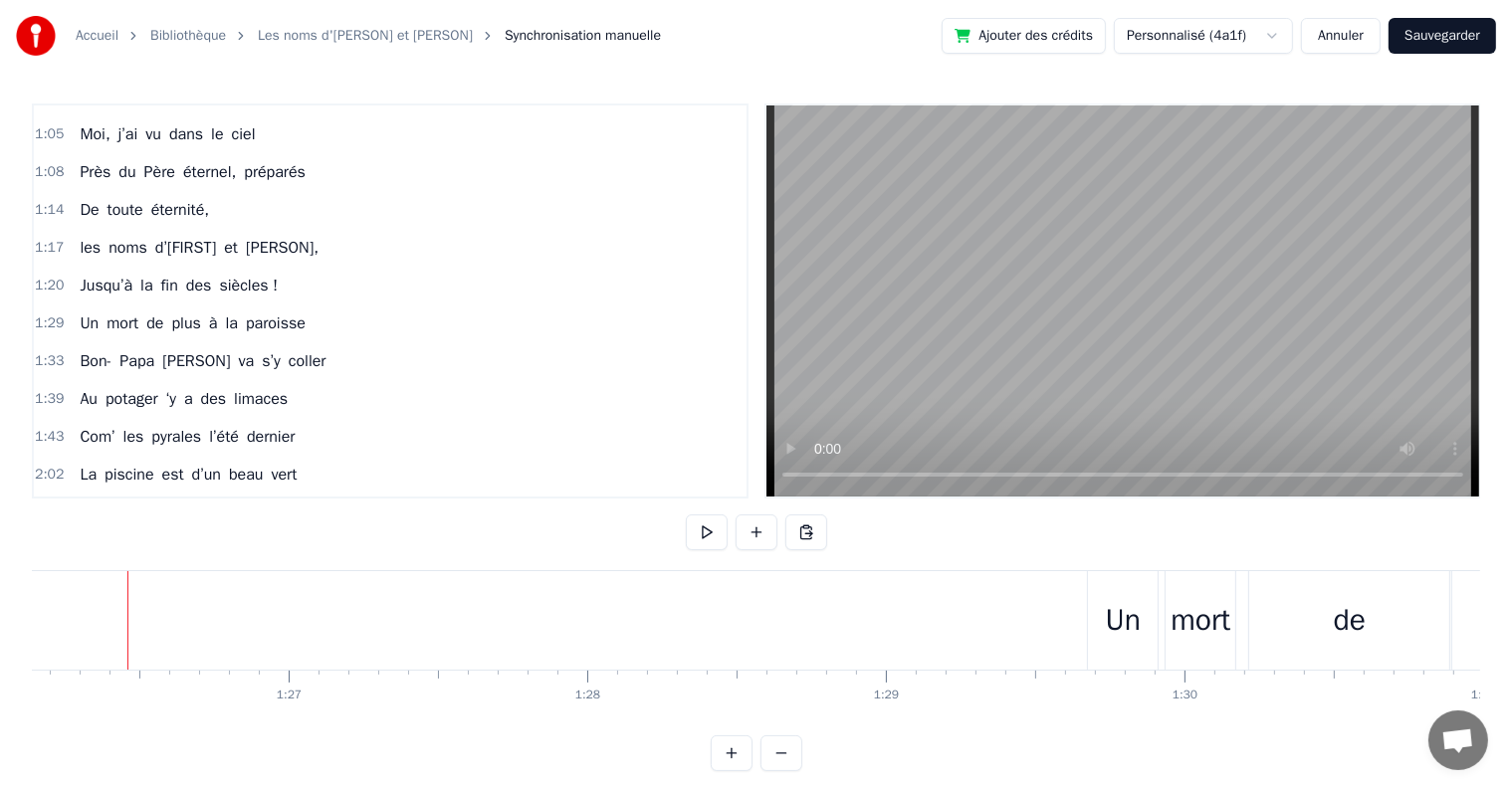 scroll, scrollTop: 0, scrollLeft: 25719, axis: horizontal 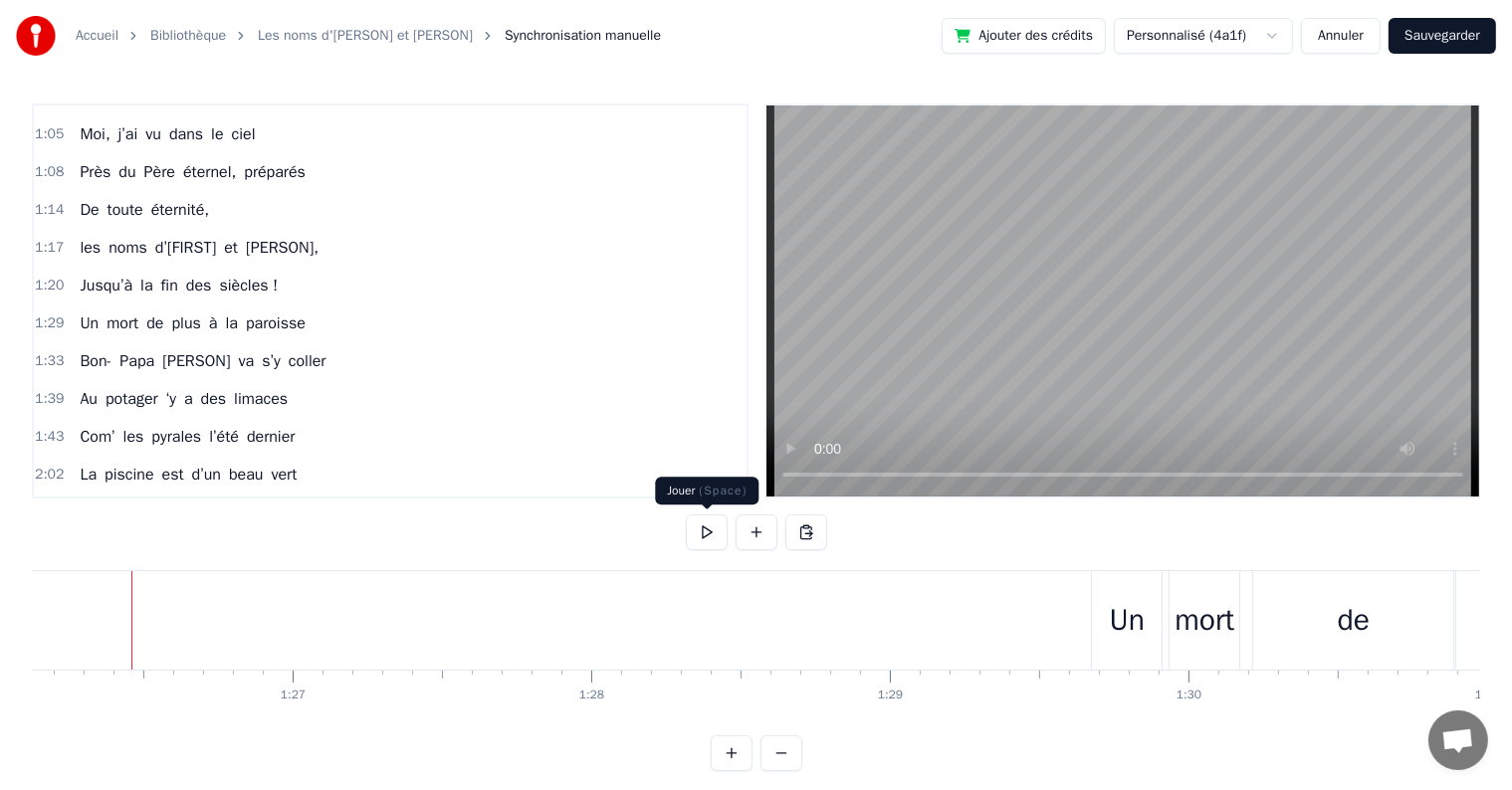 click at bounding box center (707, 532) 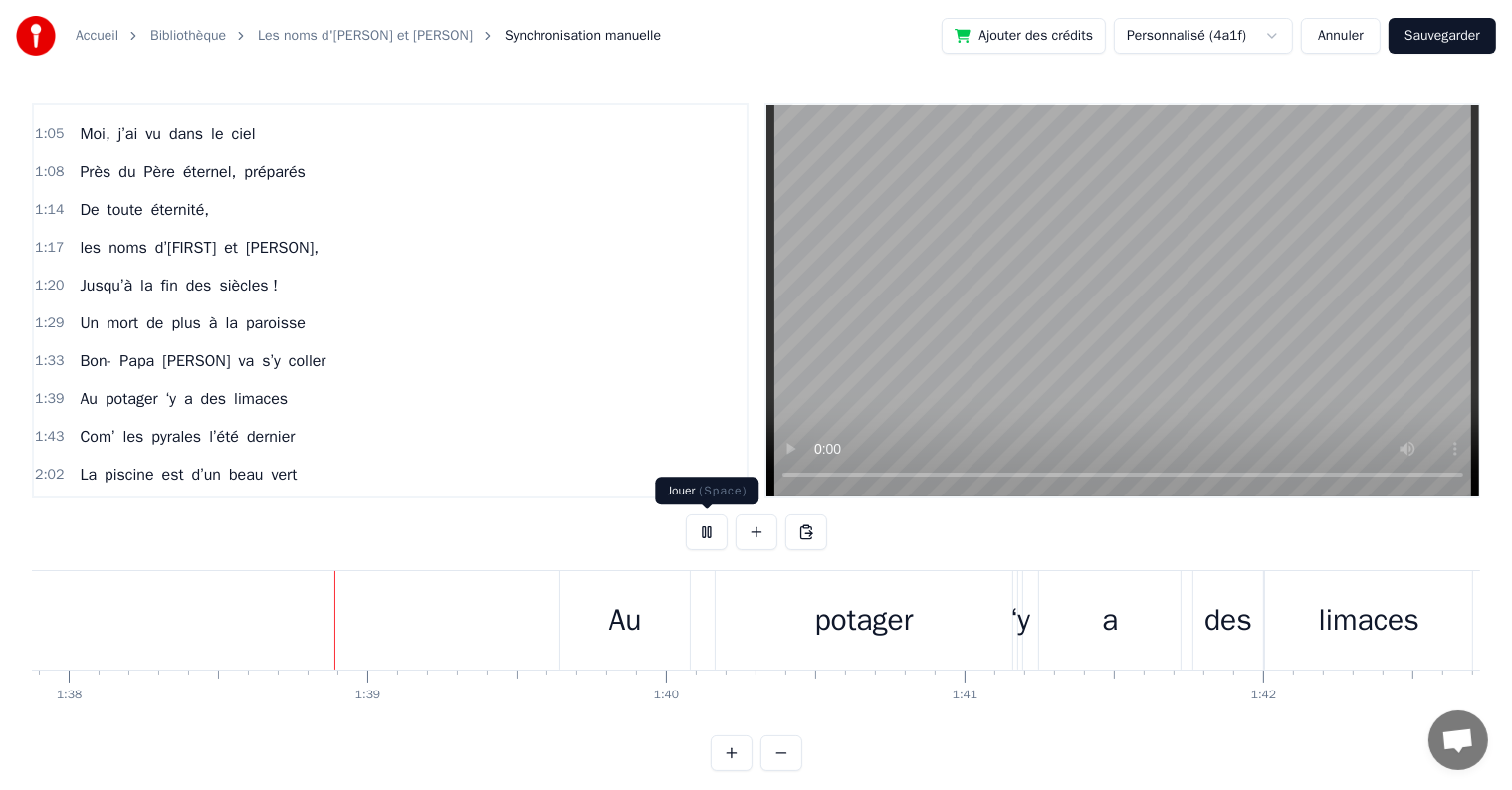 scroll, scrollTop: 0, scrollLeft: 29229, axis: horizontal 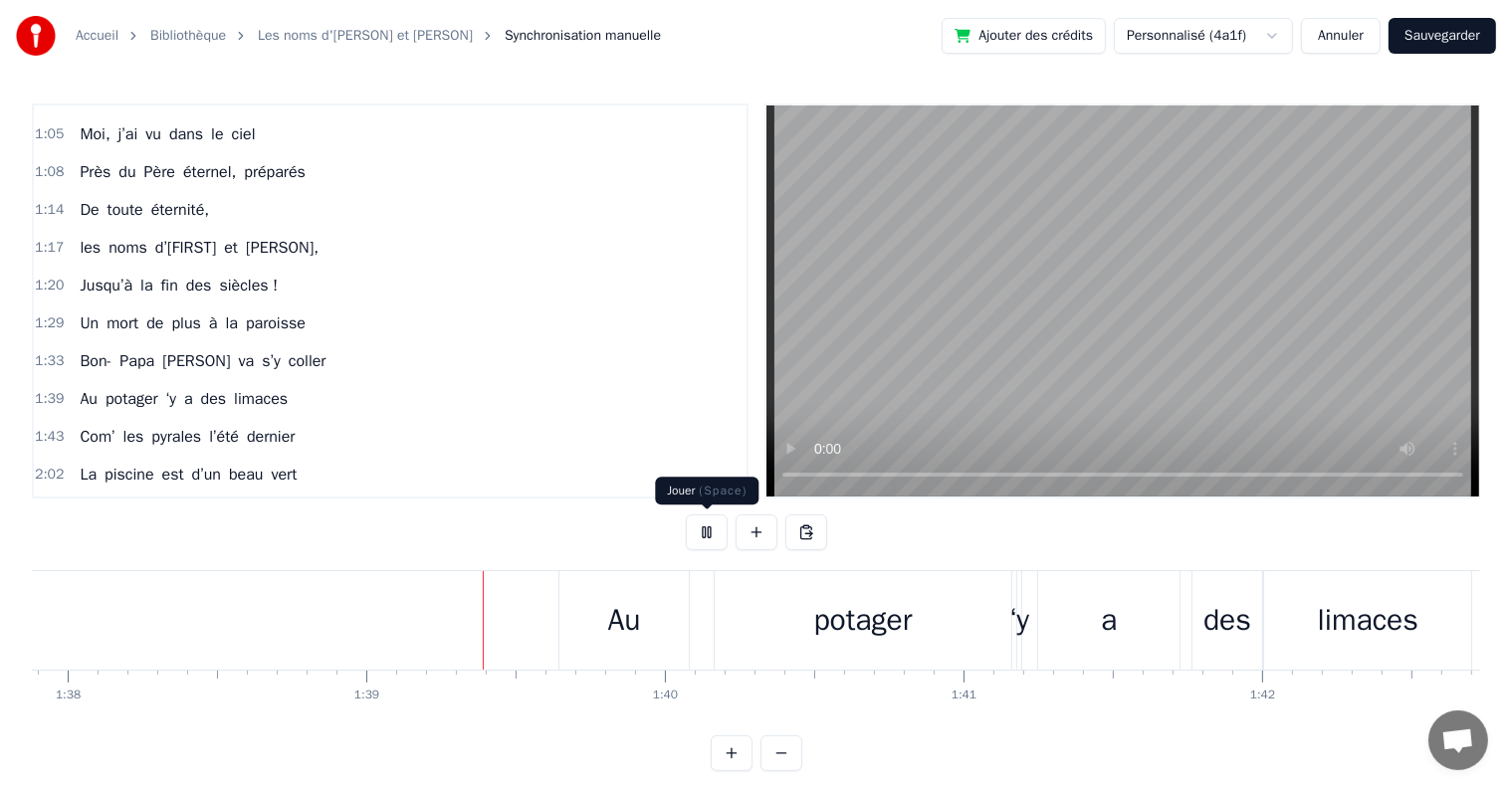 click at bounding box center (707, 532) 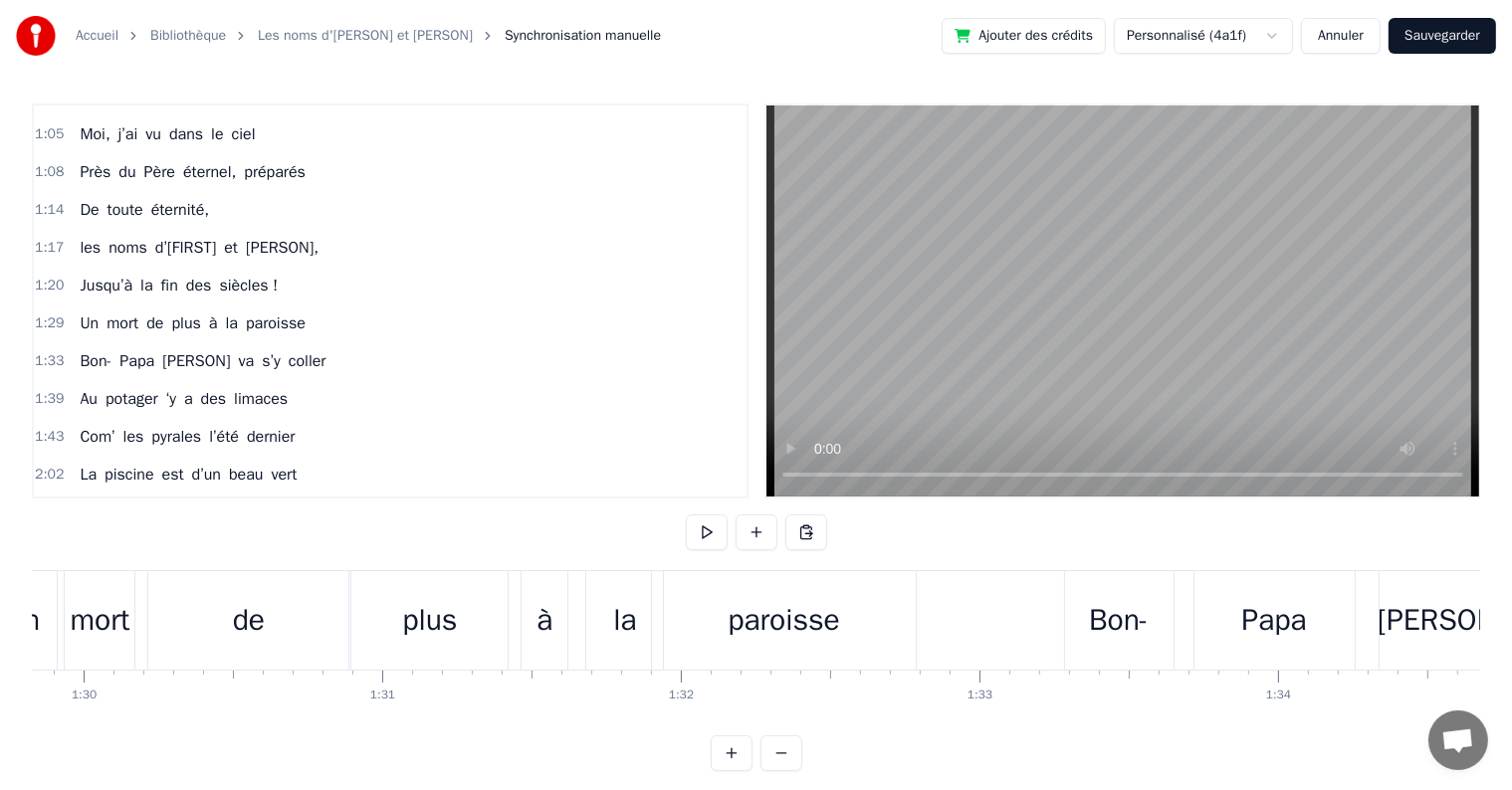 scroll, scrollTop: 0, scrollLeft: 26942, axis: horizontal 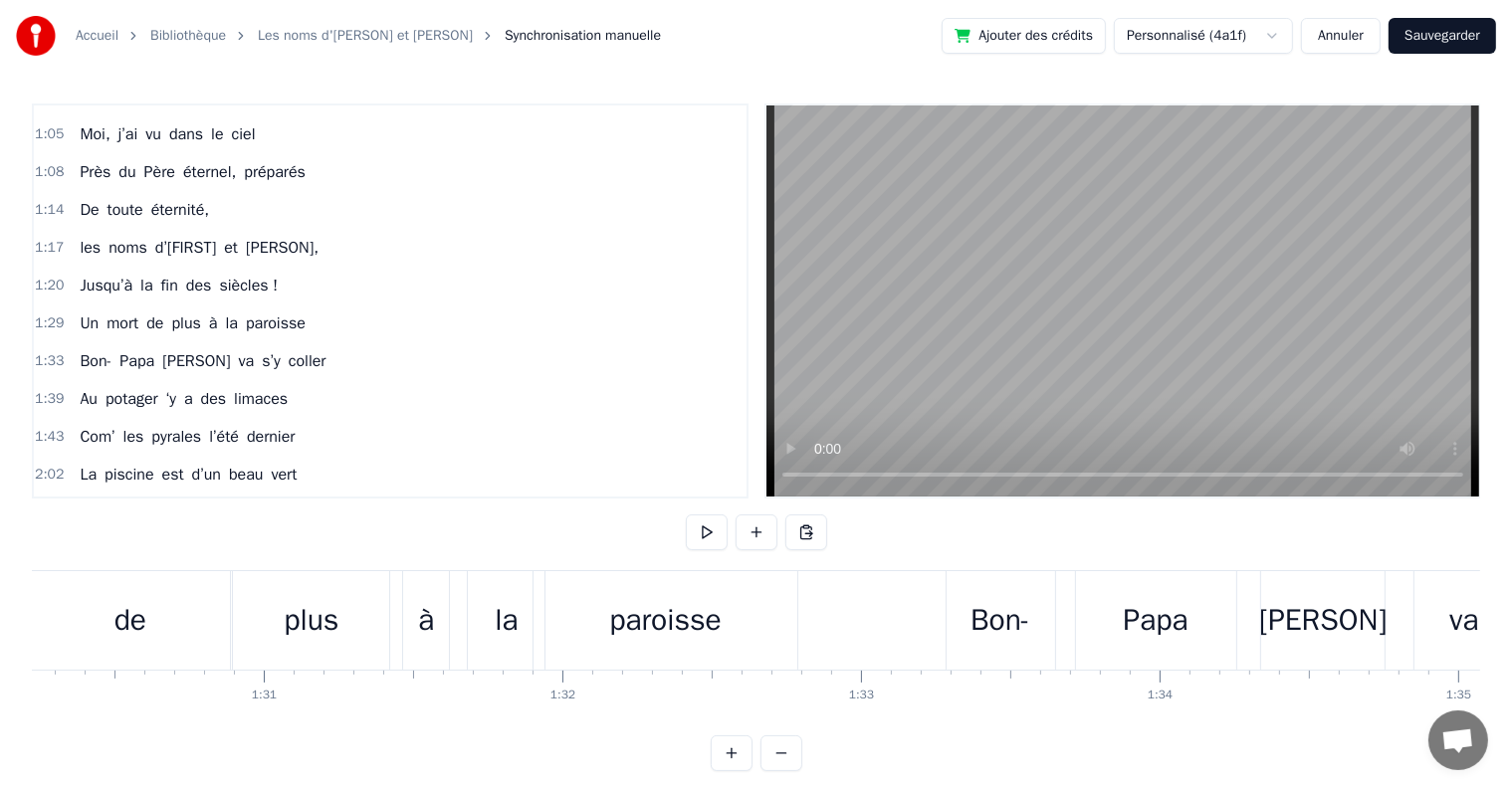 click on "Bon-" at bounding box center [1000, 620] 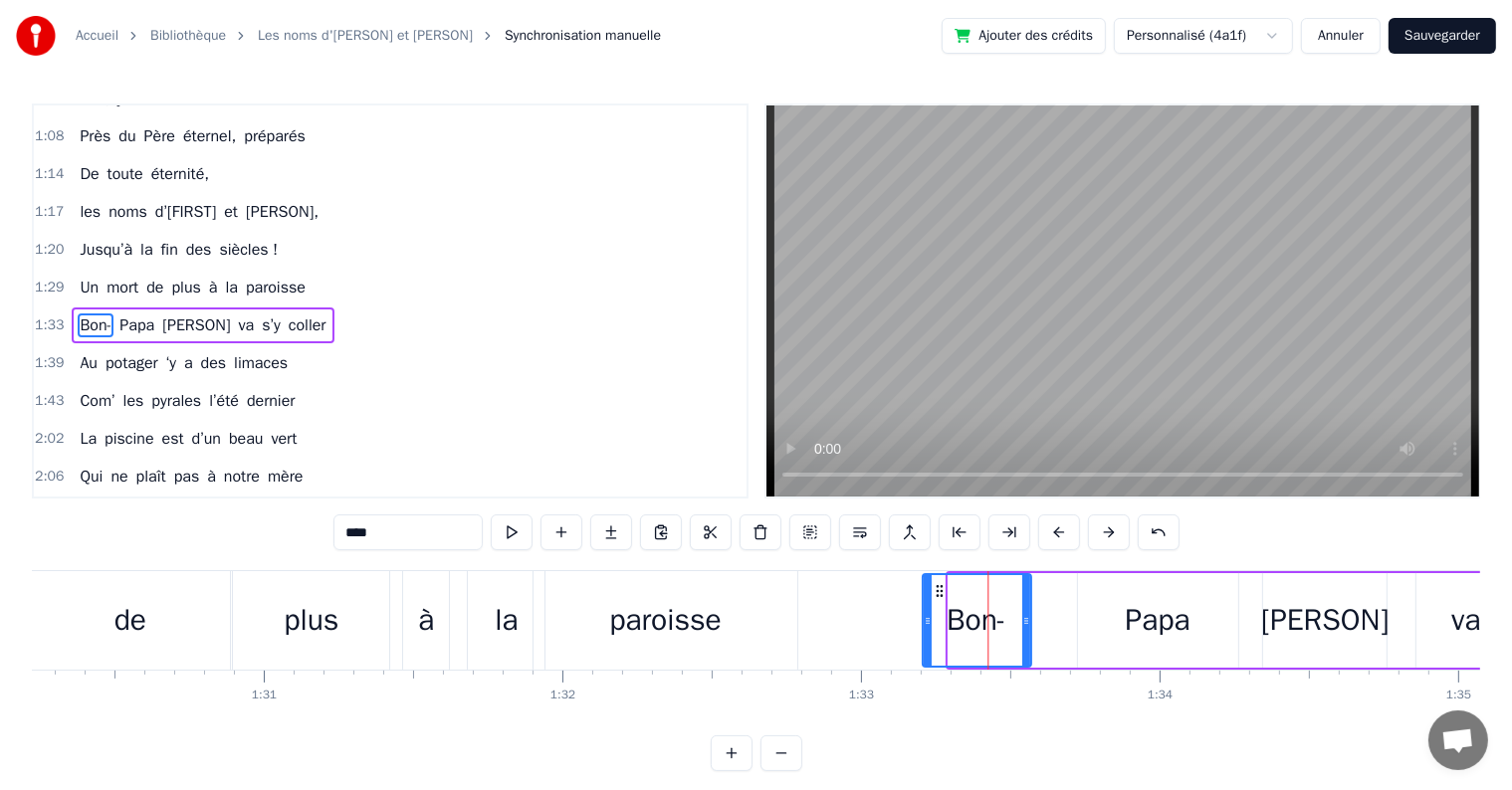 drag, startPoint x: 964, startPoint y: 585, endPoint x: 937, endPoint y: 584, distance: 27.018512 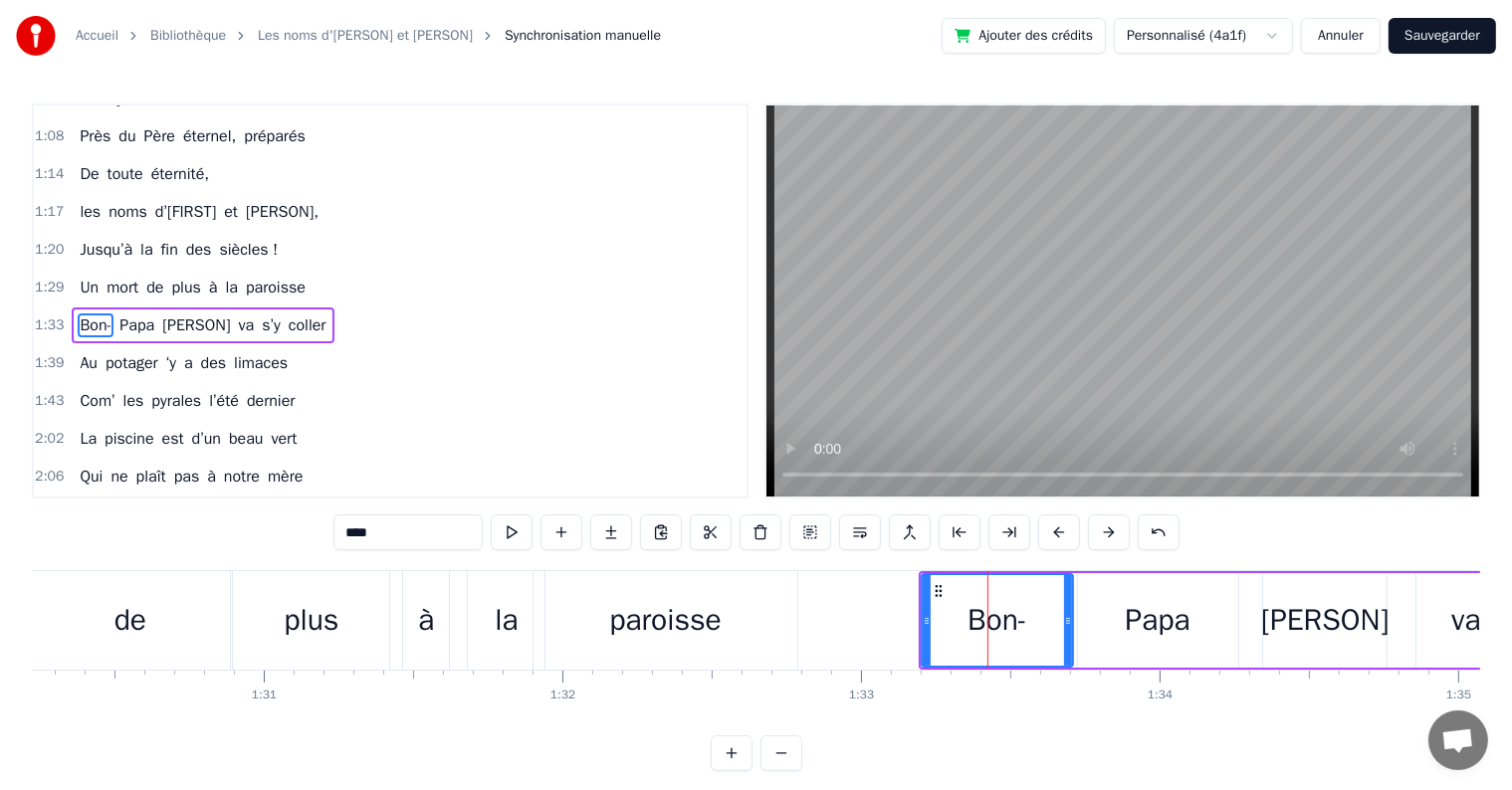 drag, startPoint x: 1023, startPoint y: 619, endPoint x: 1066, endPoint y: 618, distance: 43.011626 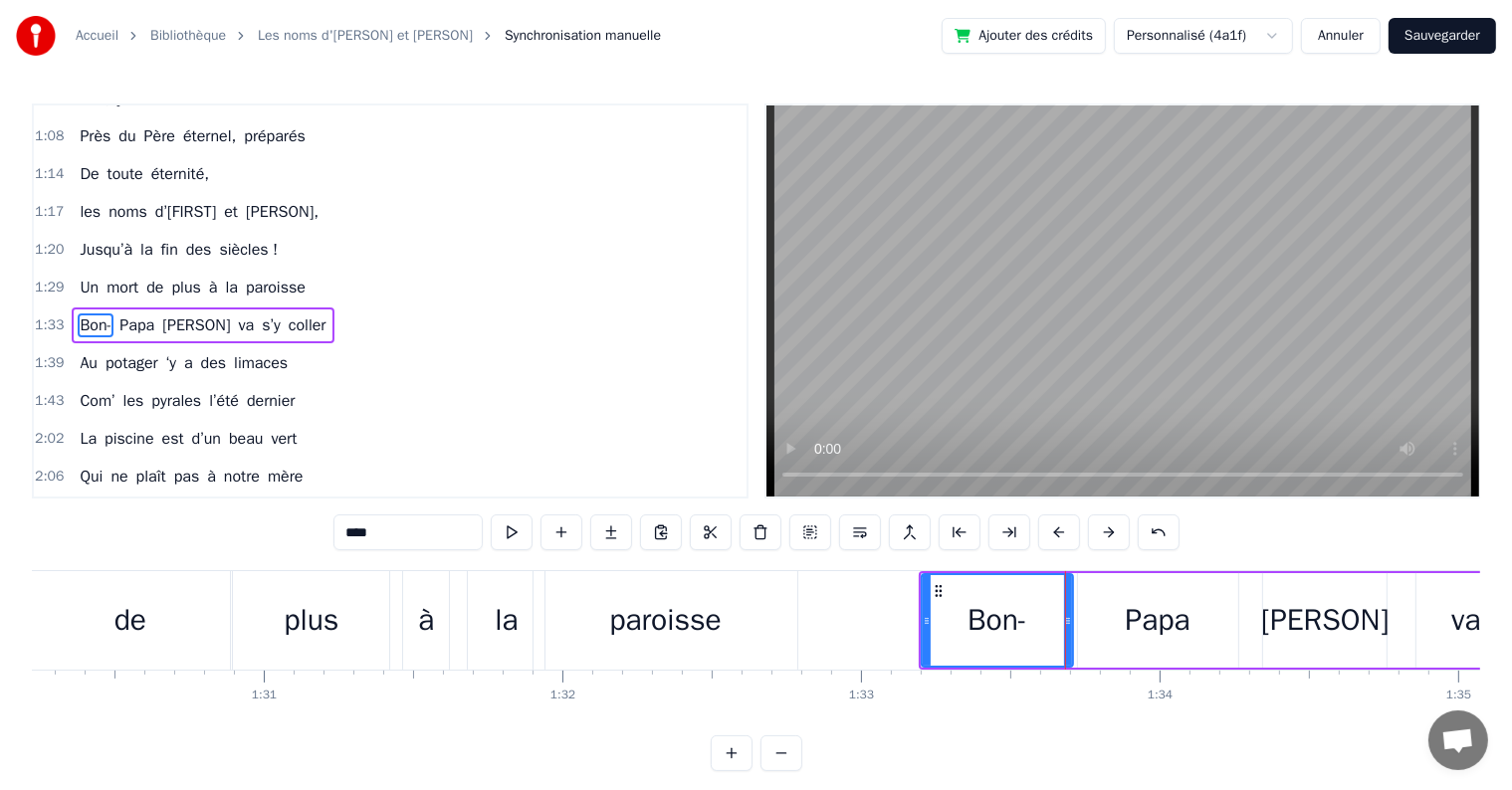scroll, scrollTop: 0, scrollLeft: 25675, axis: horizontal 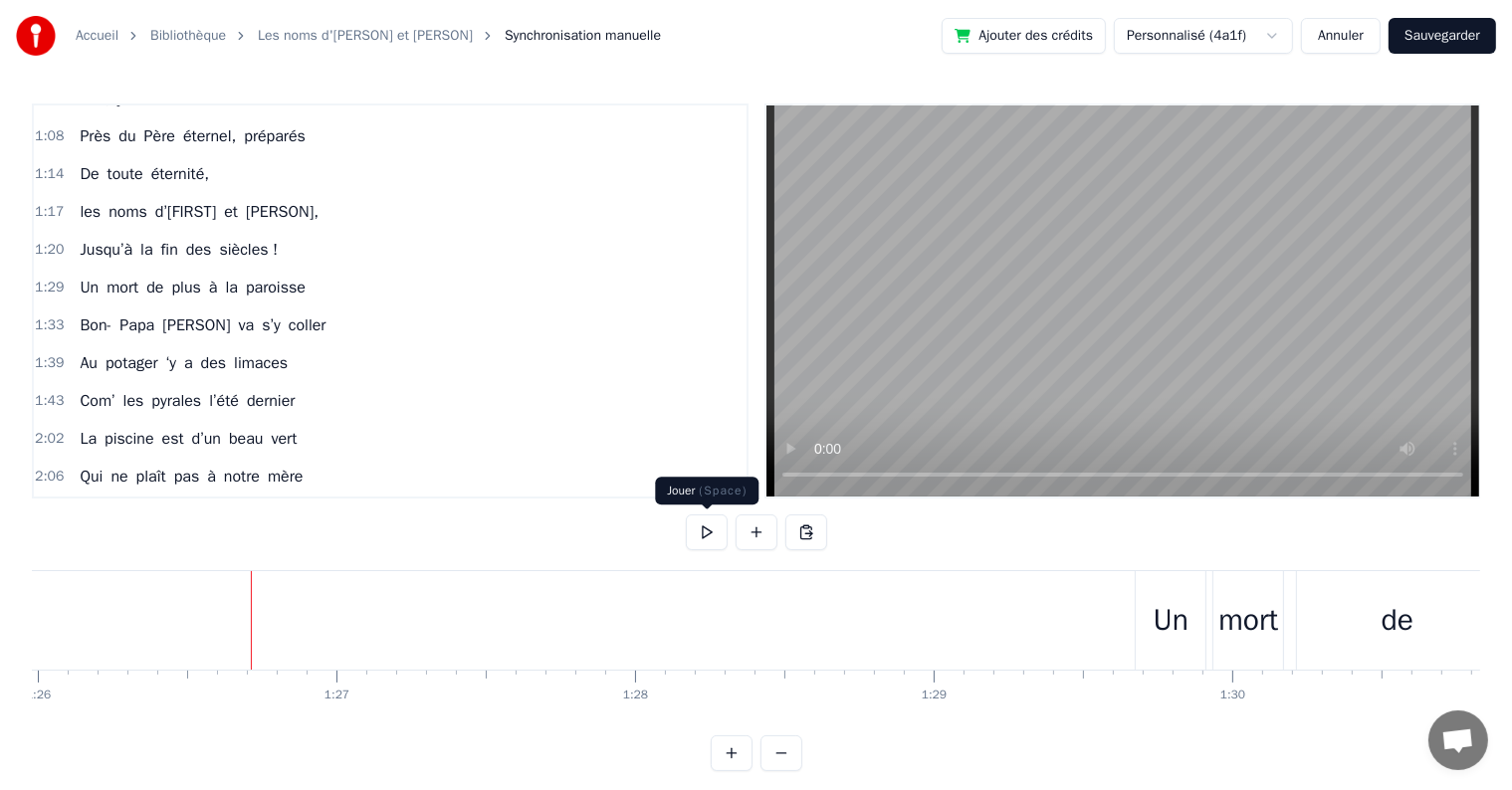 click at bounding box center (707, 532) 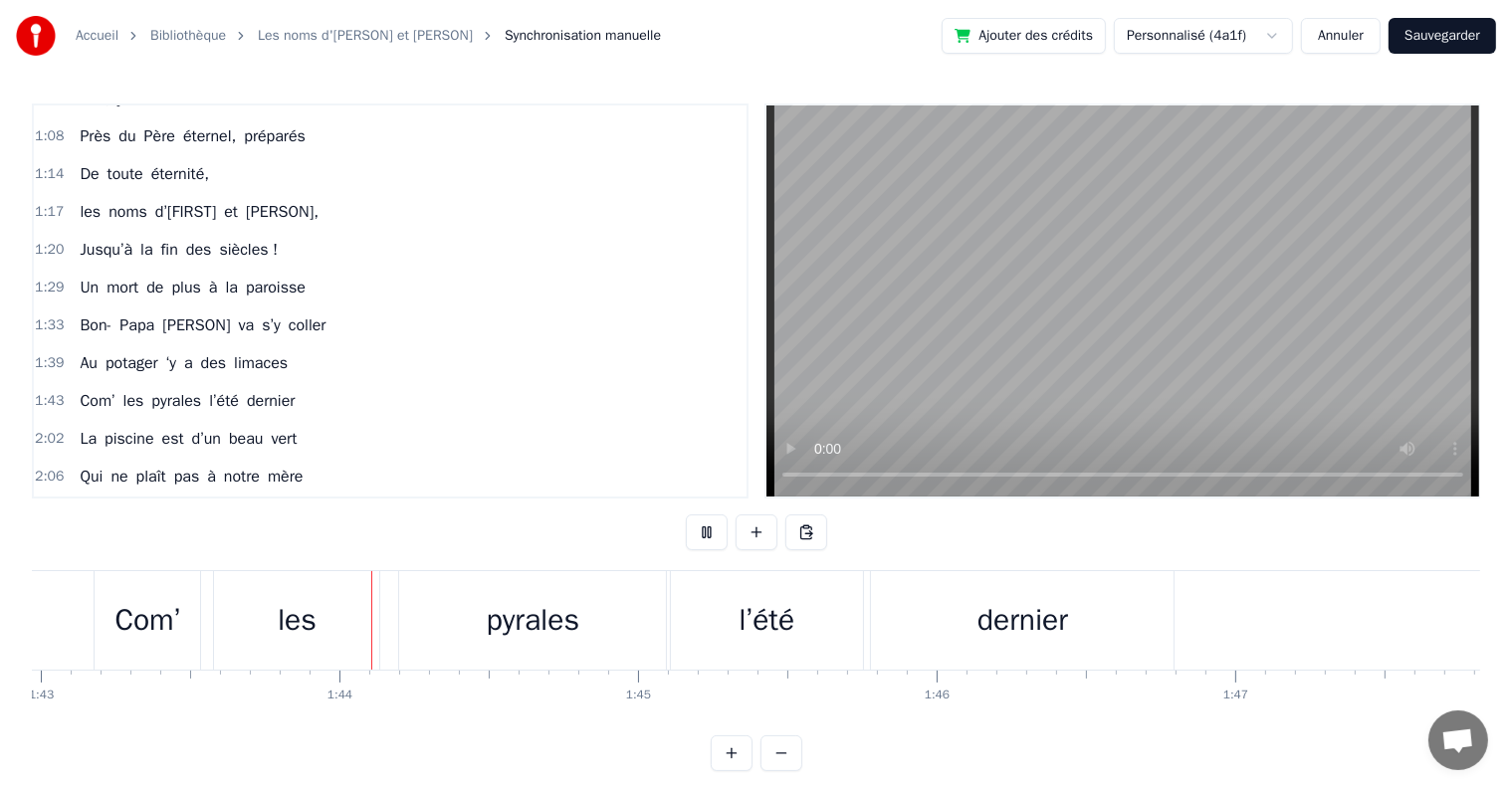 scroll, scrollTop: 0, scrollLeft: 30789, axis: horizontal 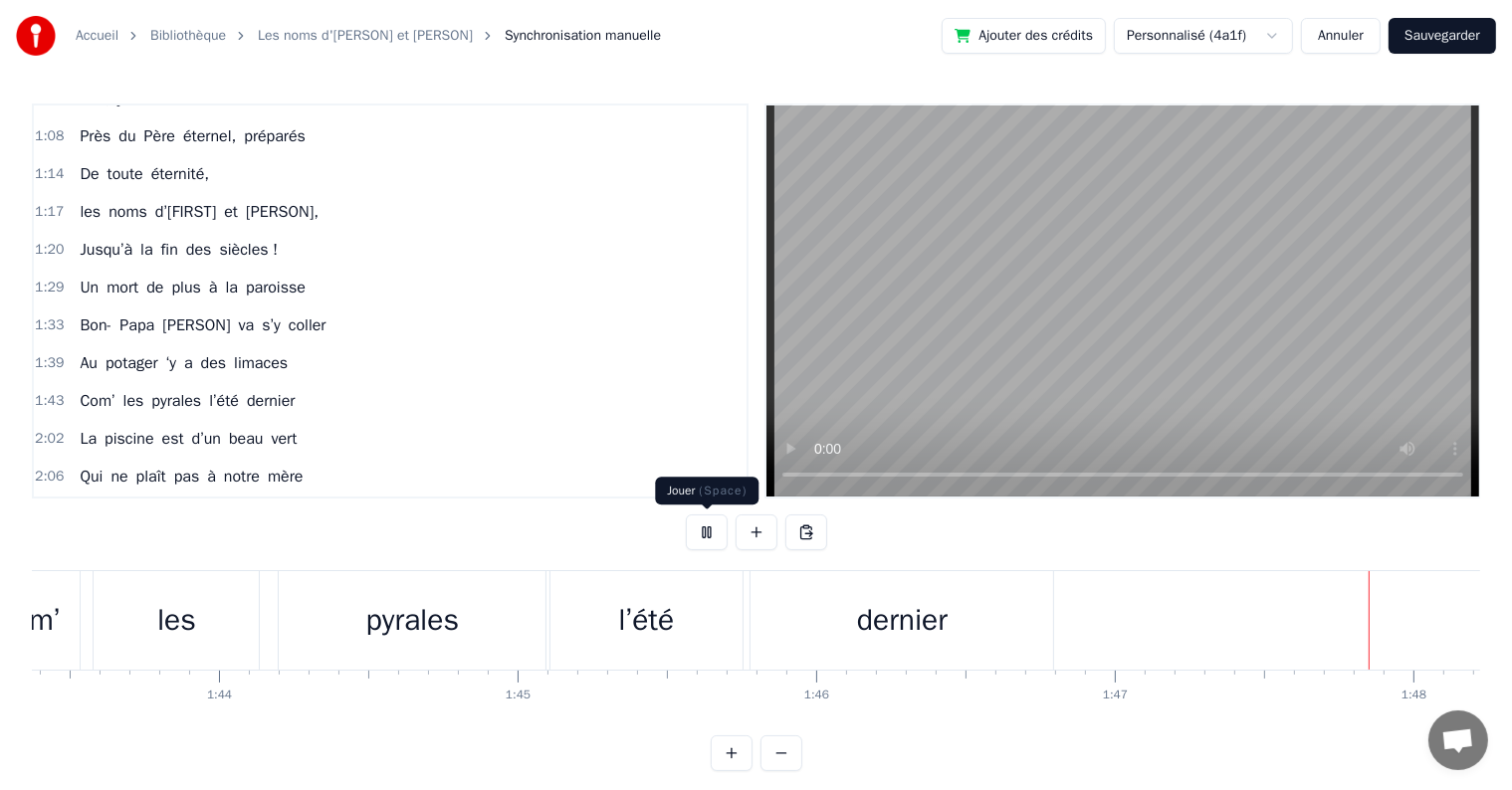 click at bounding box center (707, 532) 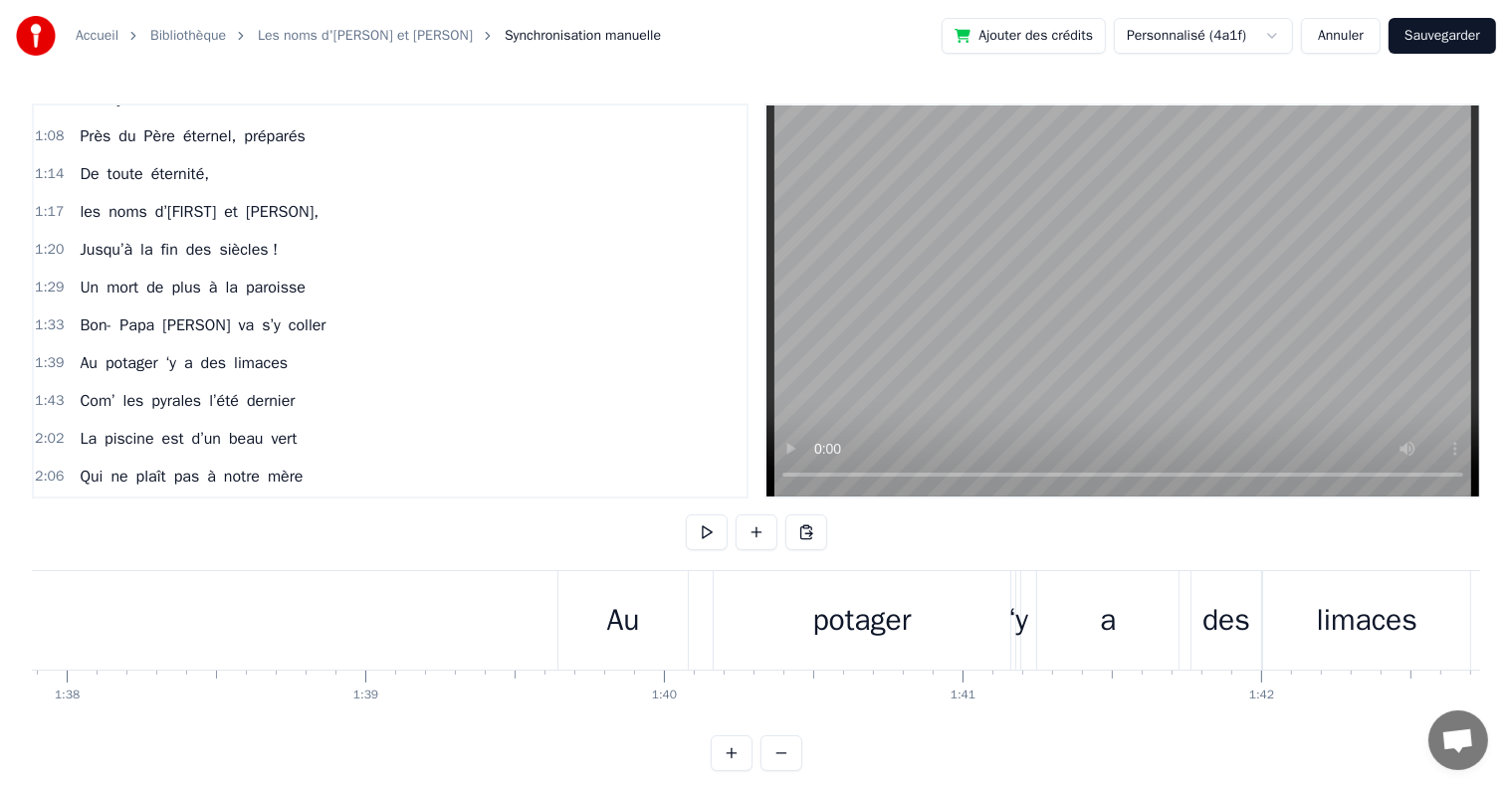 scroll, scrollTop: 0, scrollLeft: 29231, axis: horizontal 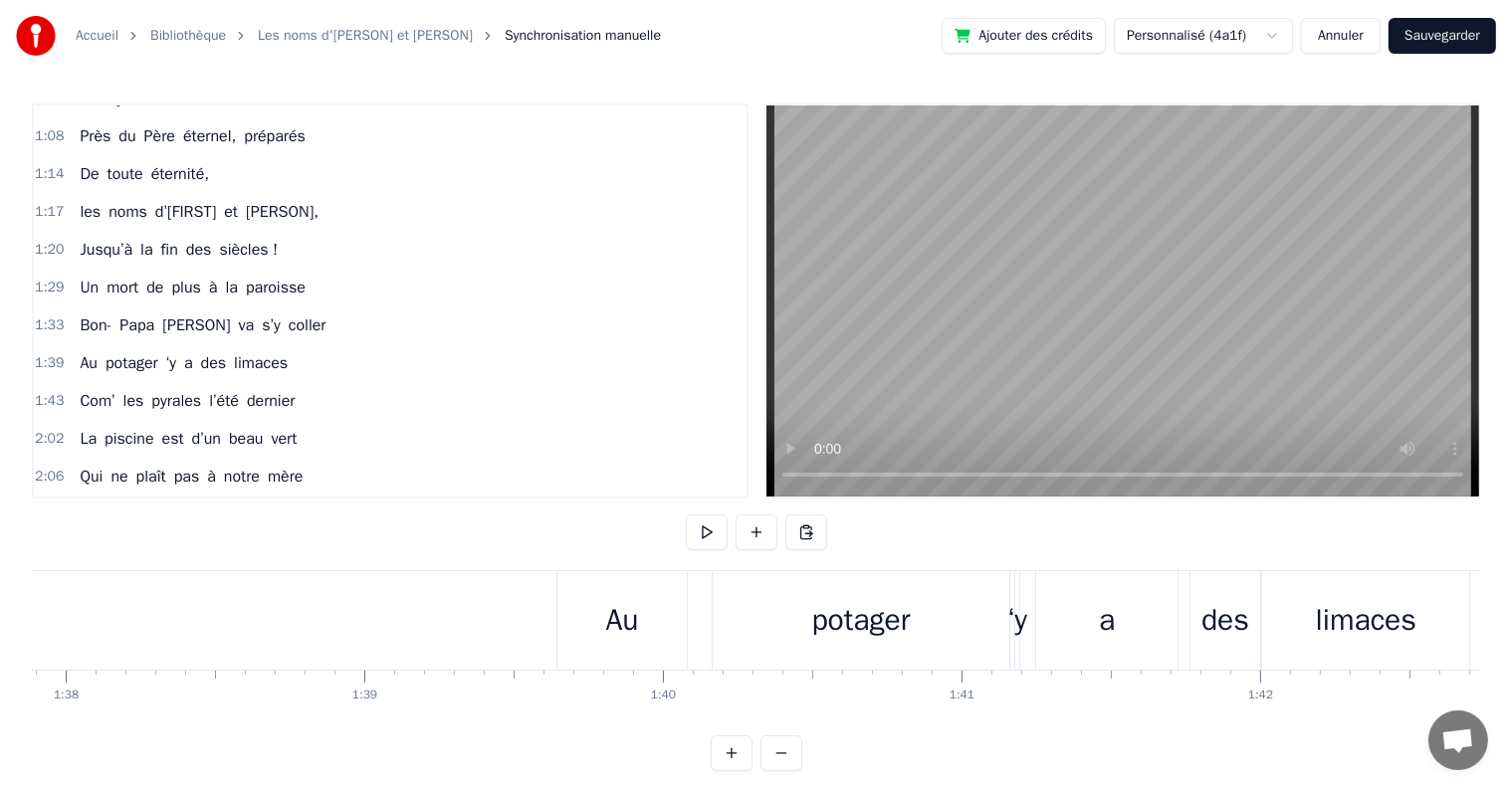 click on "Au" at bounding box center [622, 620] 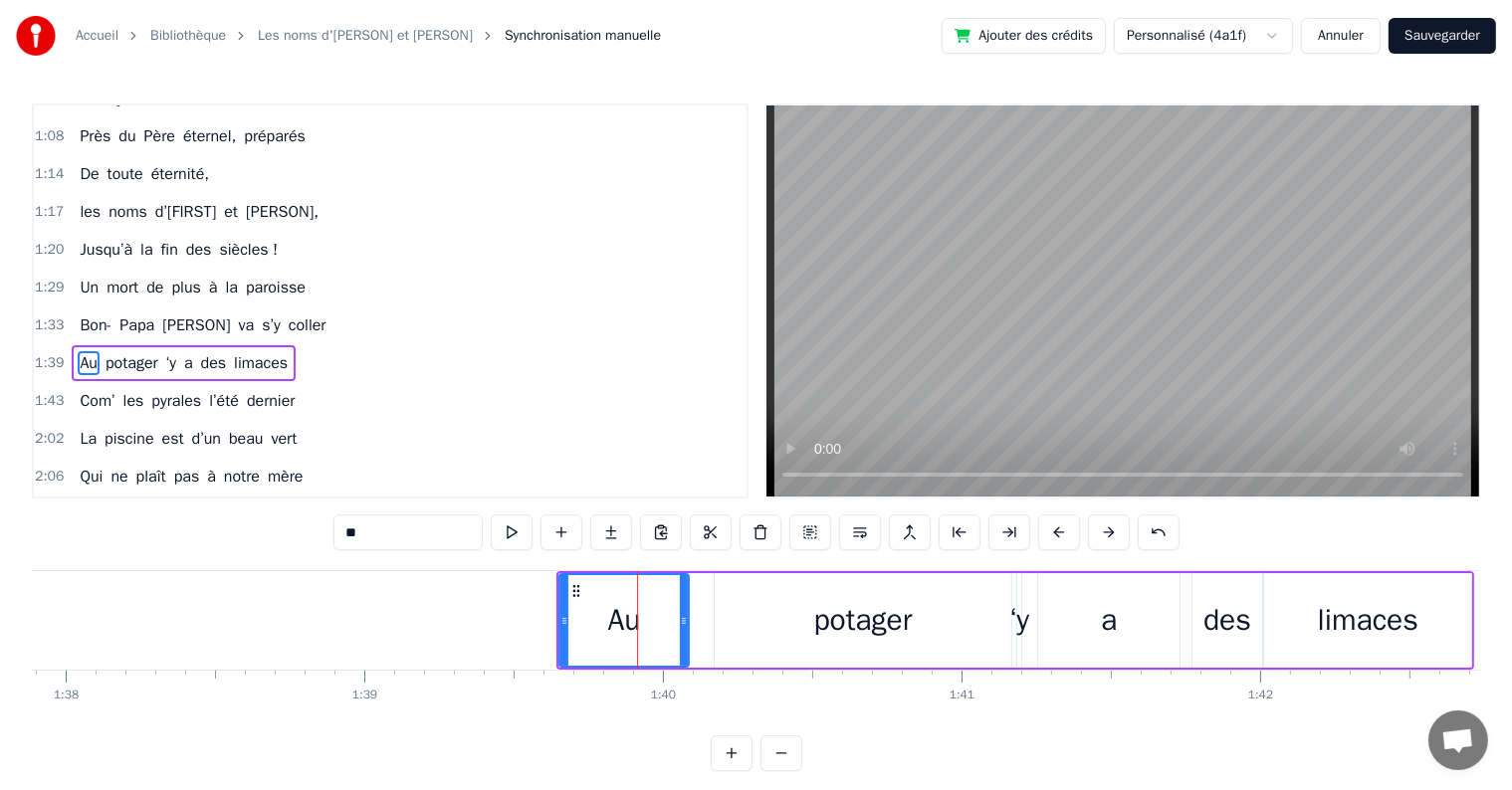 scroll, scrollTop: 554, scrollLeft: 0, axis: vertical 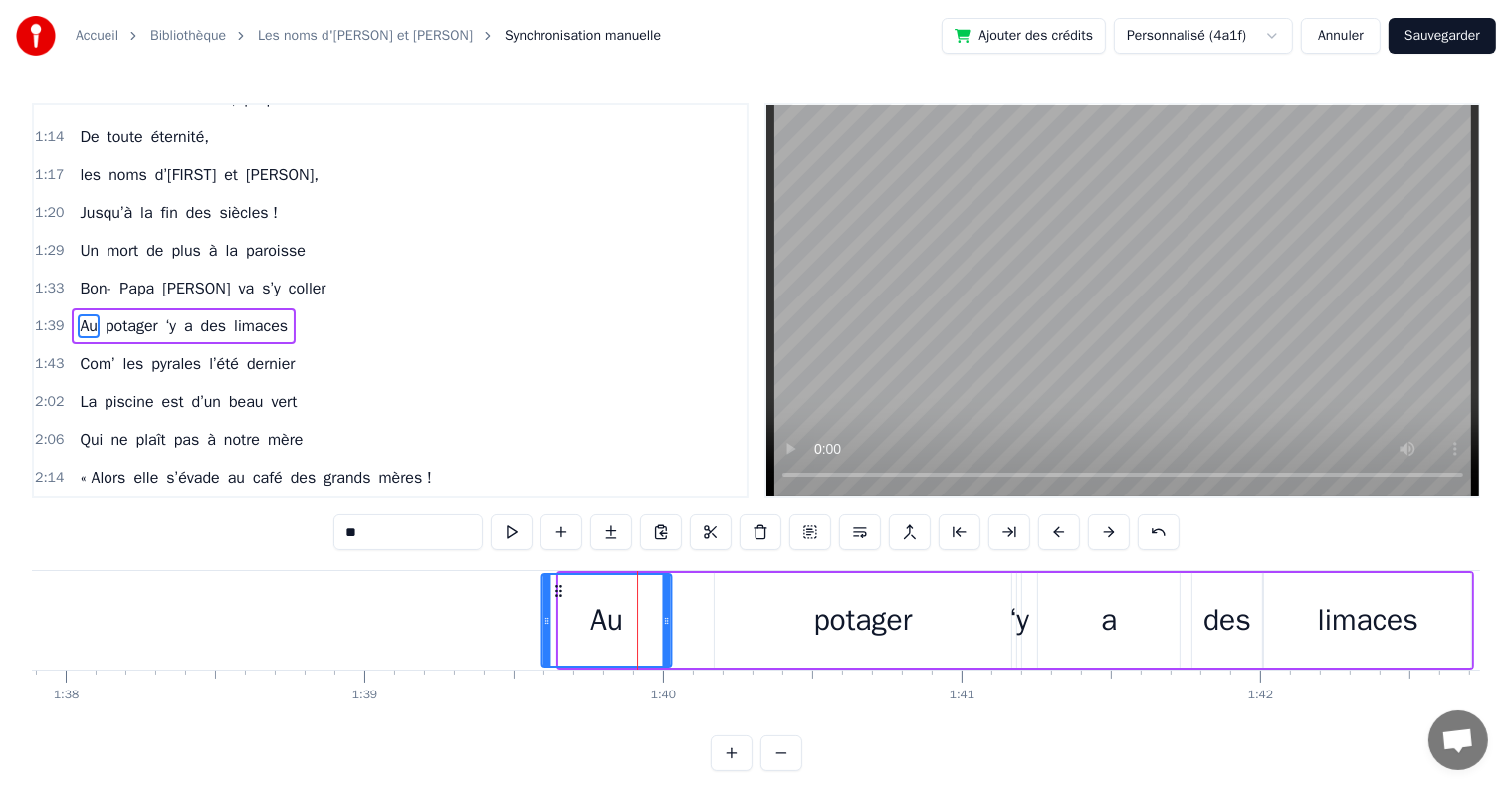 drag, startPoint x: 573, startPoint y: 586, endPoint x: 556, endPoint y: 585, distance: 17.029386 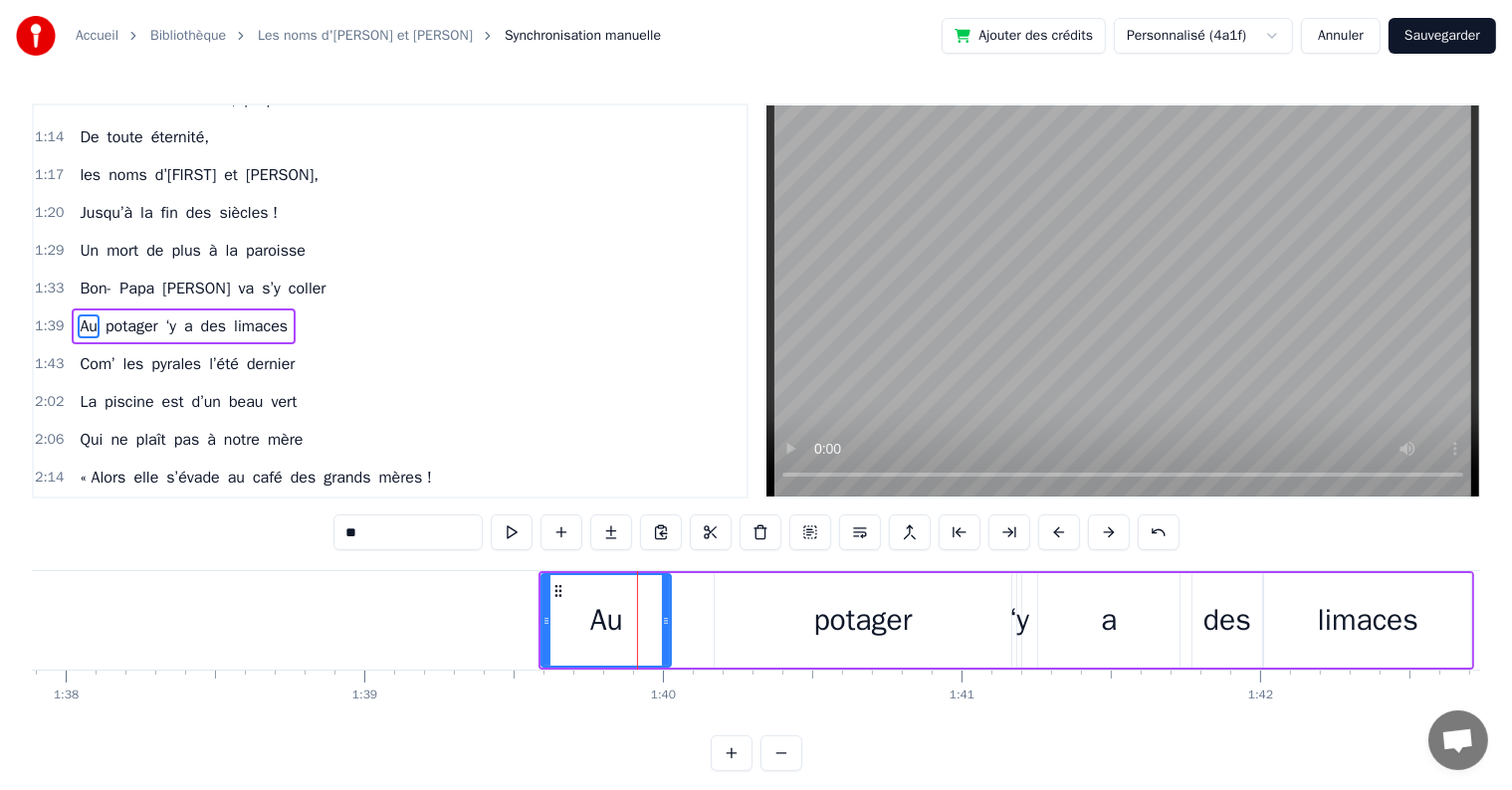 click on "potager" at bounding box center [863, 620] 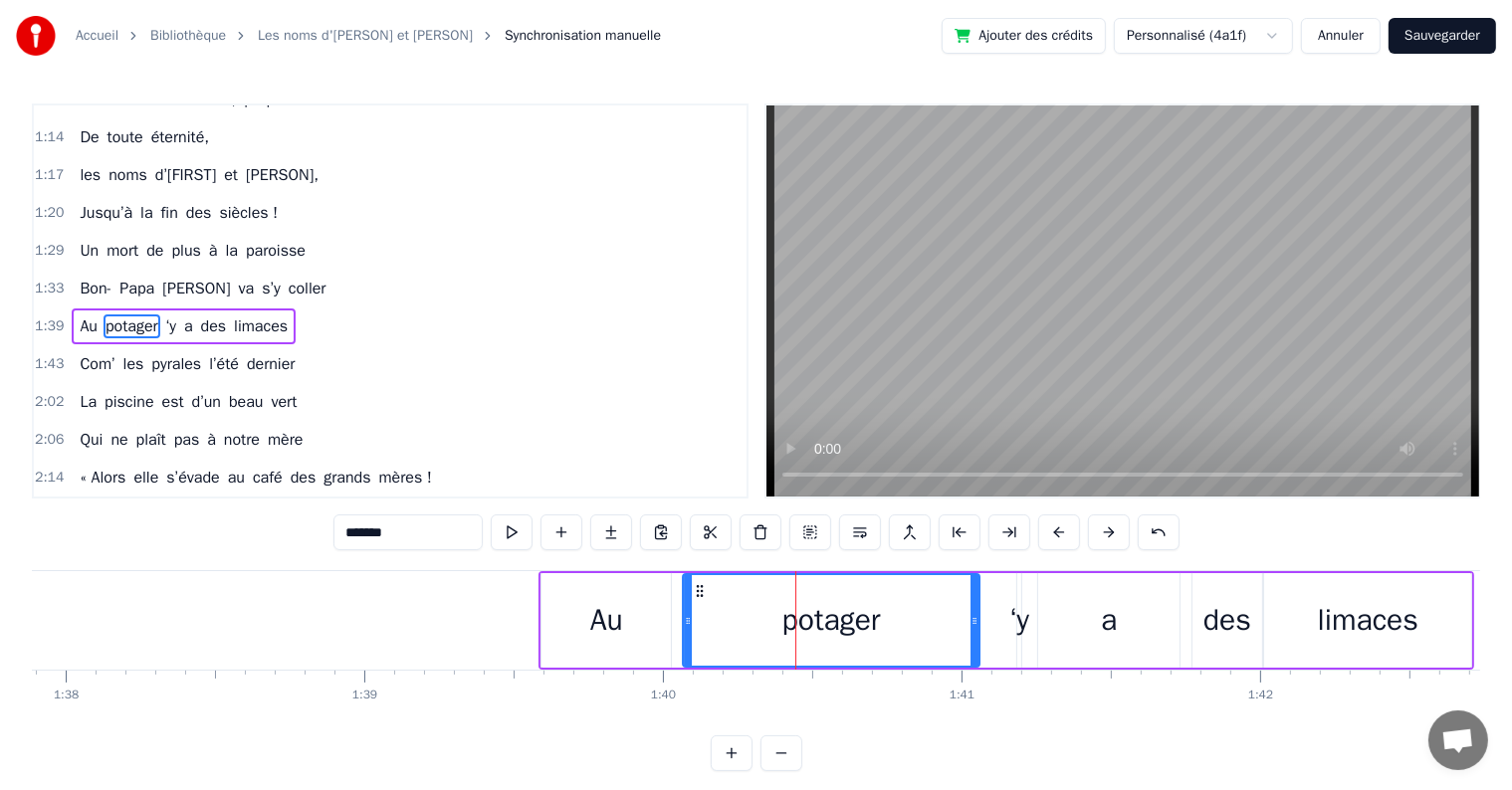 drag, startPoint x: 731, startPoint y: 589, endPoint x: 699, endPoint y: 589, distance: 32 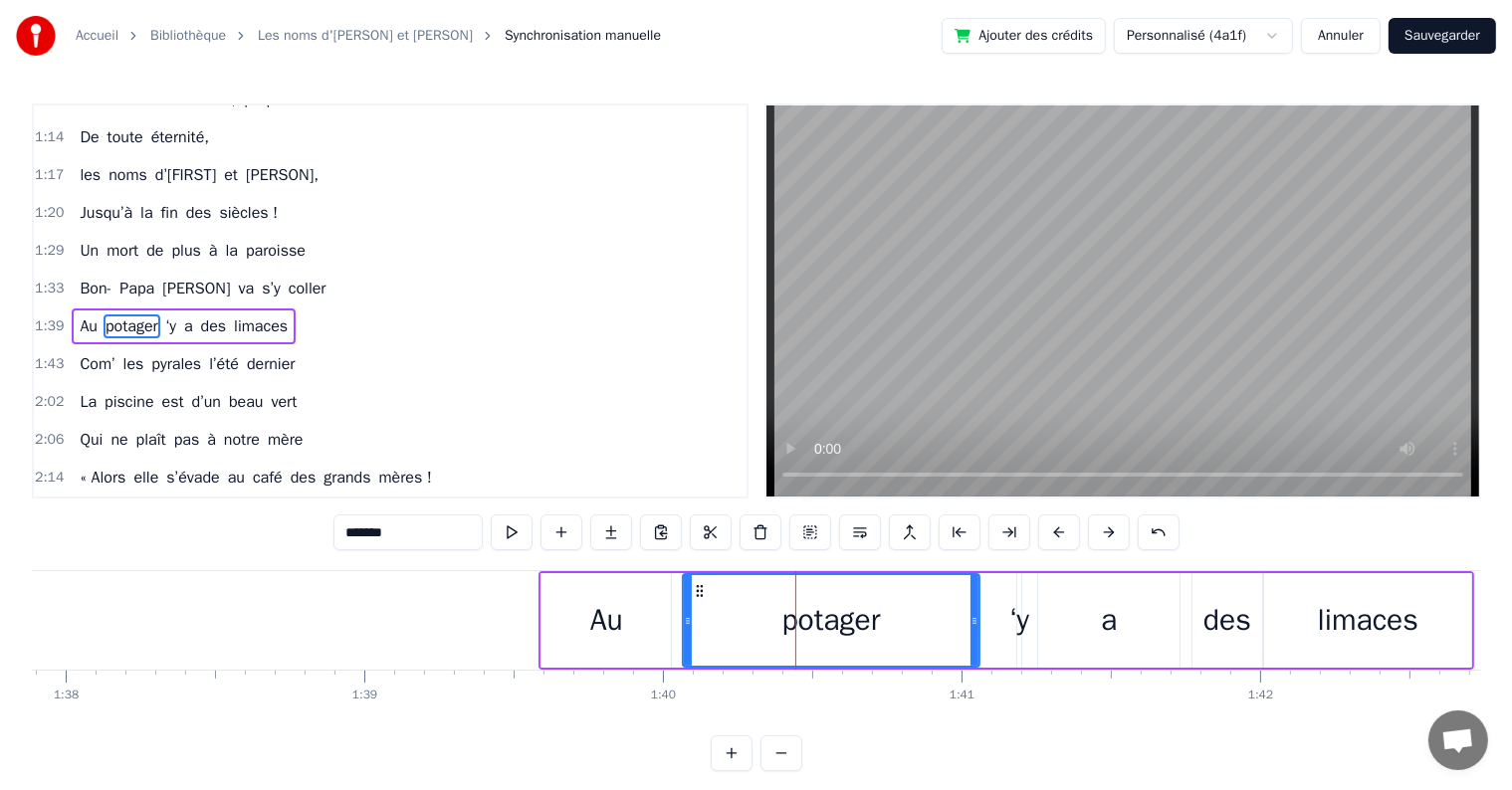 click on "a" at bounding box center (1109, 620) 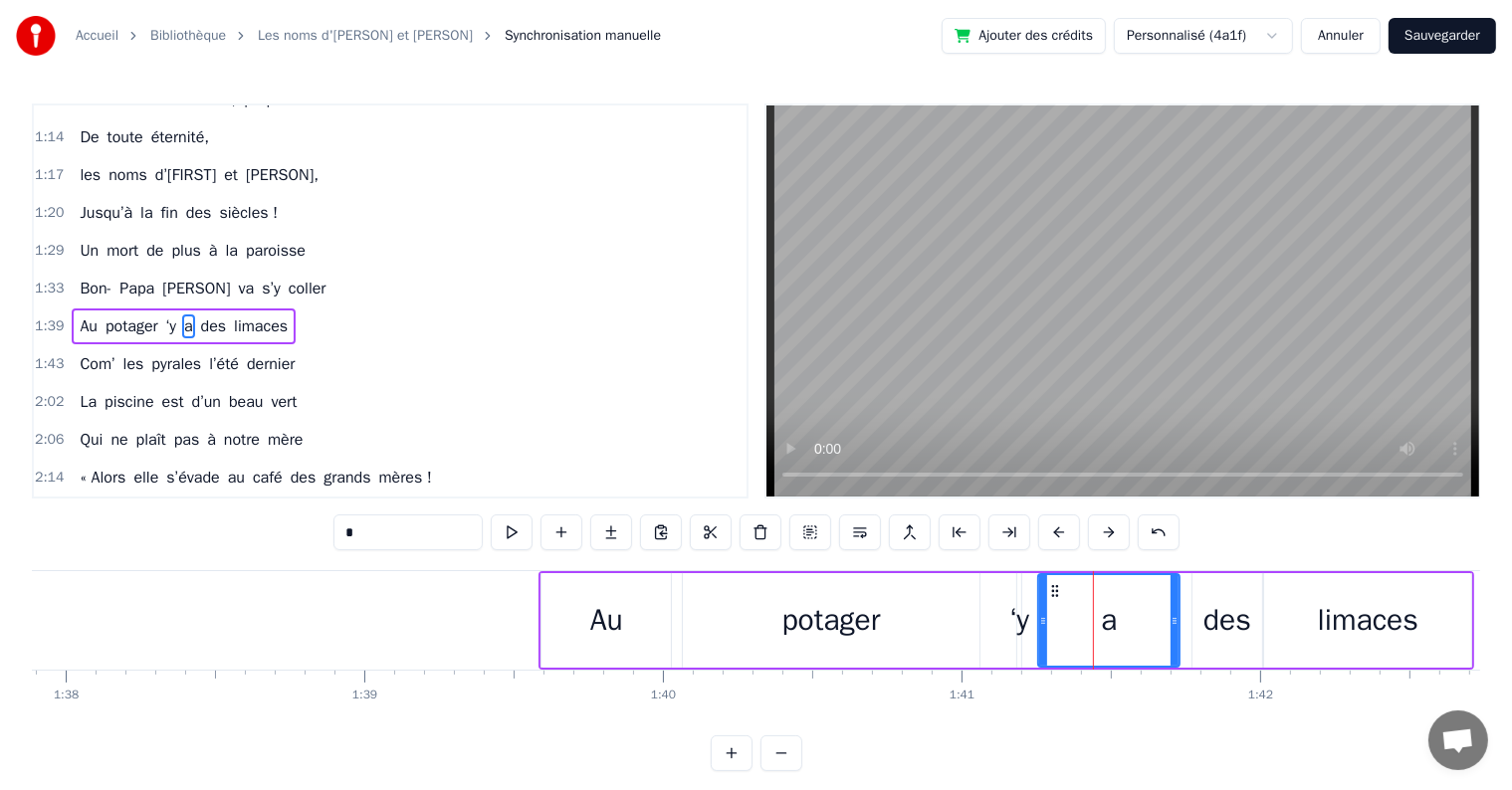 click on "‘y" at bounding box center [1019, 620] 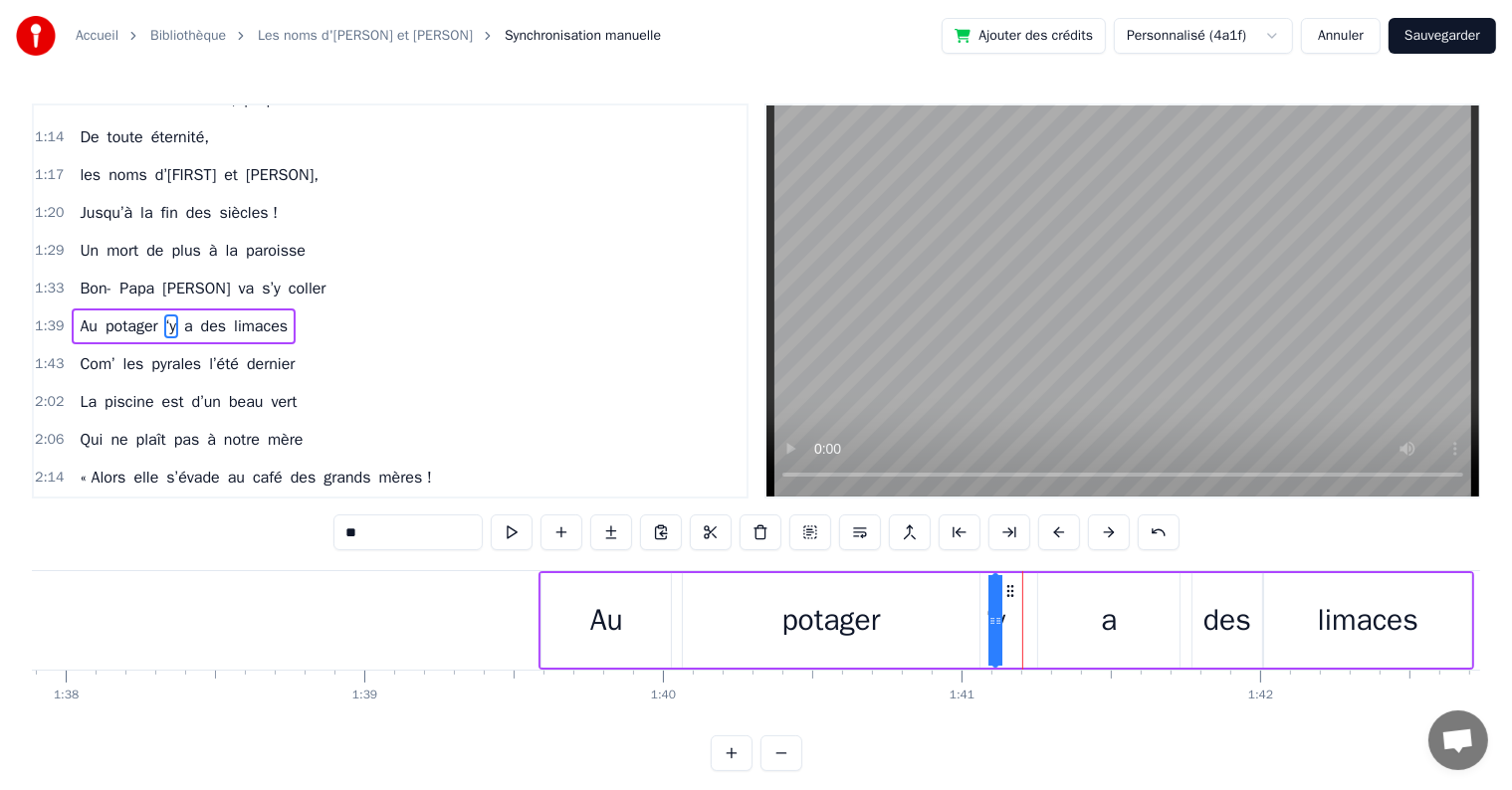 drag, startPoint x: 1034, startPoint y: 584, endPoint x: 1009, endPoint y: 587, distance: 25.179357 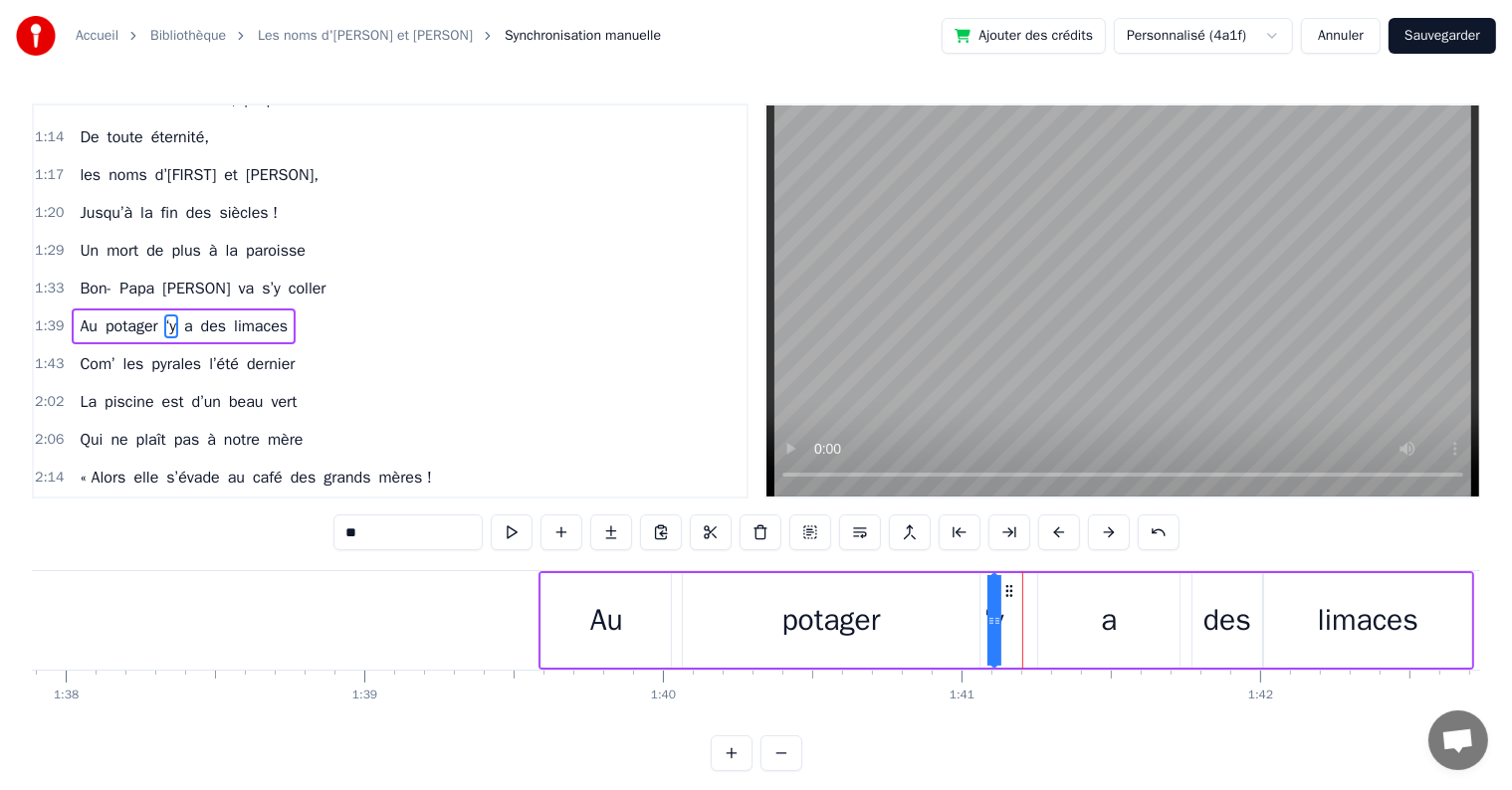 click on "a" at bounding box center [1109, 620] 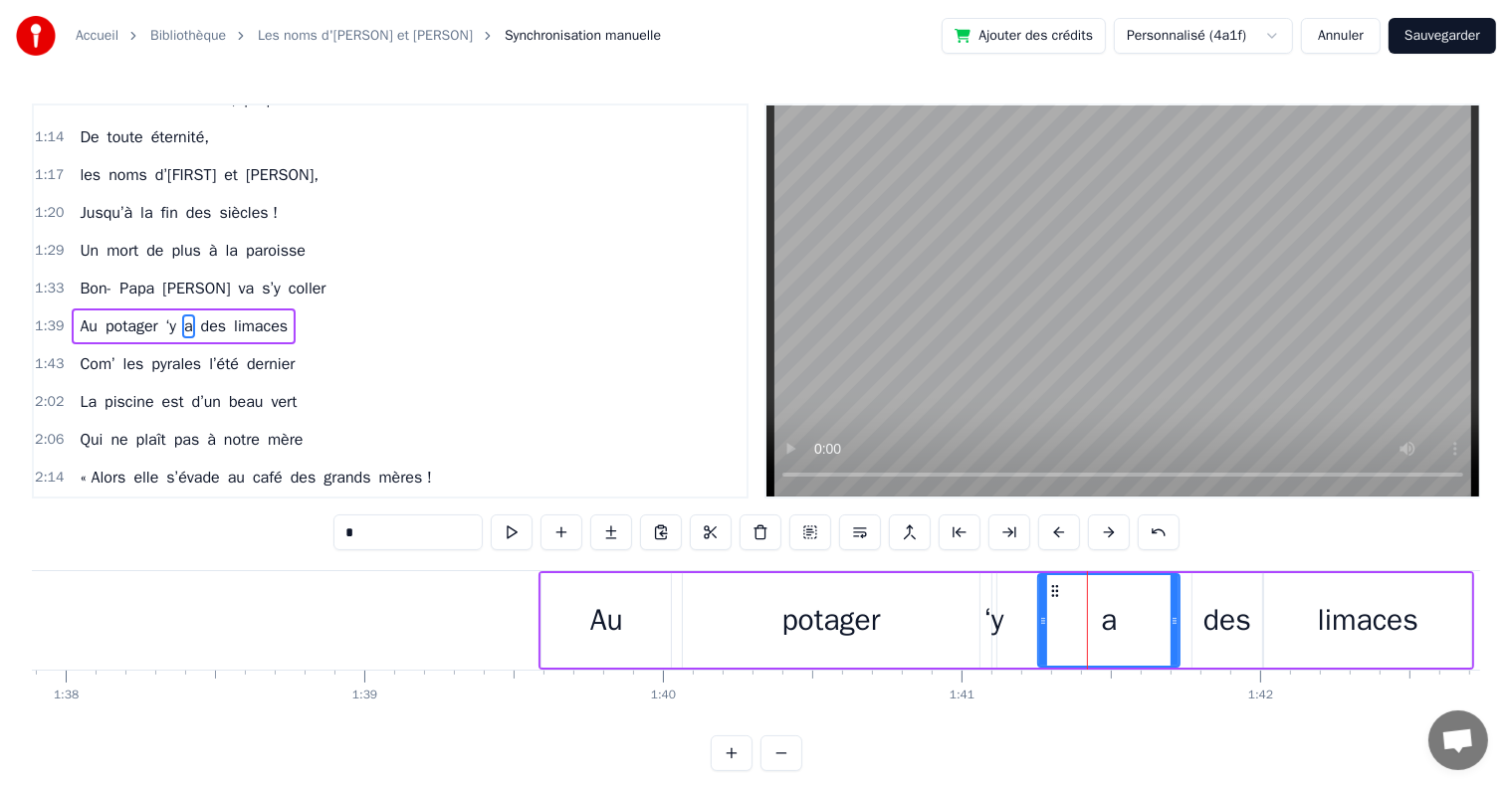 drag, startPoint x: 1051, startPoint y: 579, endPoint x: 1019, endPoint y: 581, distance: 32.06244 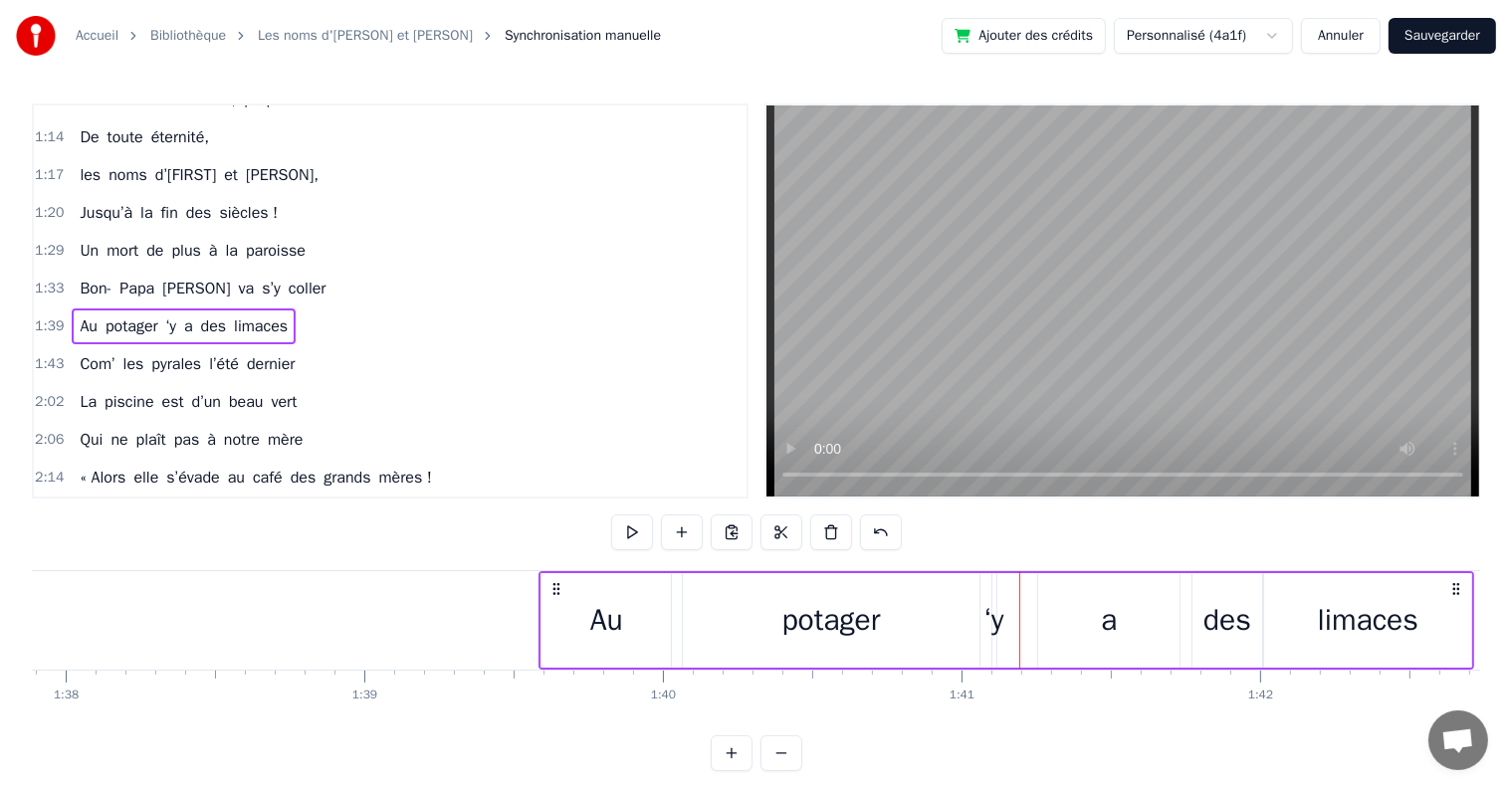 click on "a" at bounding box center (1109, 620) 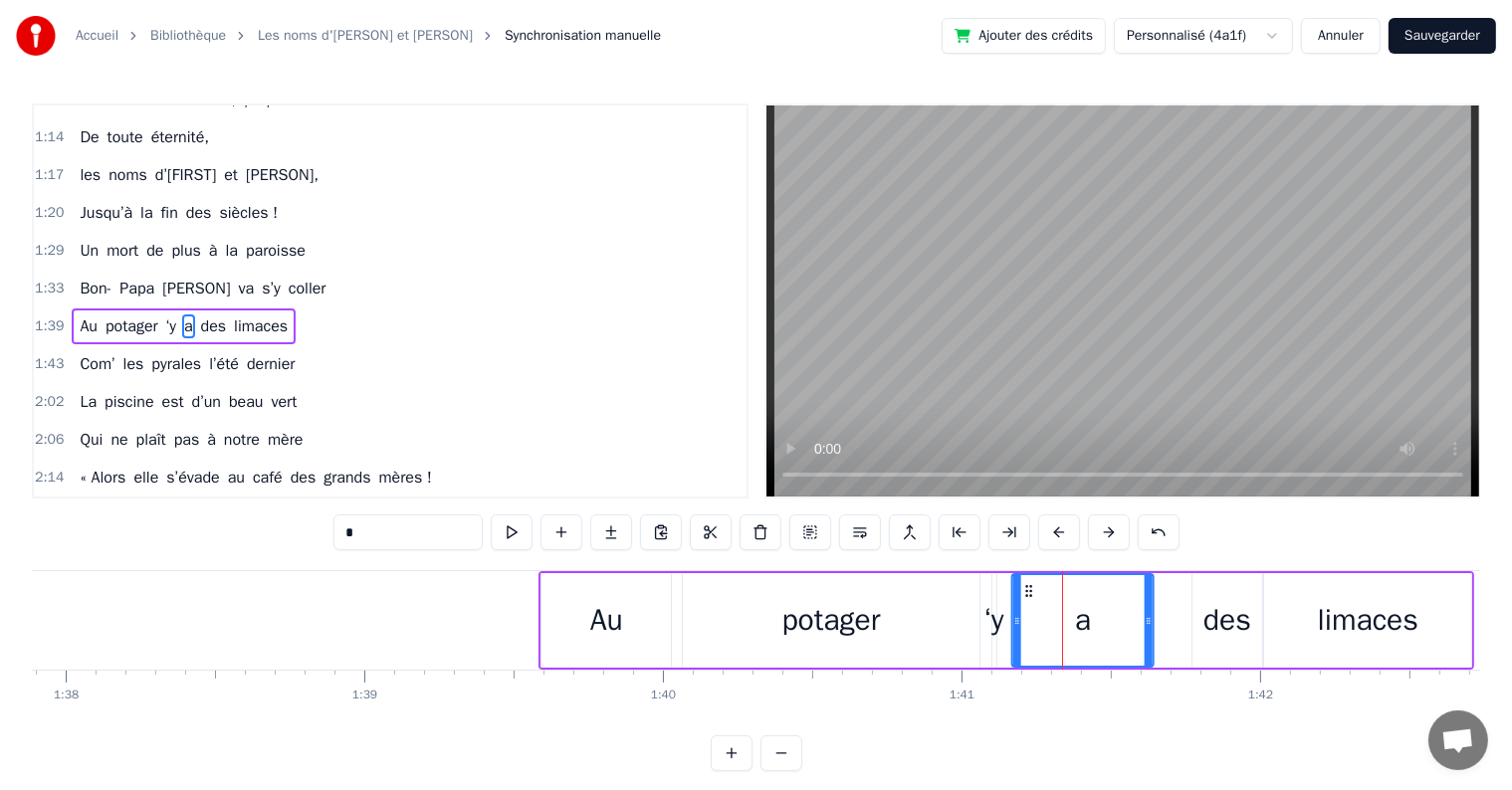 drag, startPoint x: 1049, startPoint y: 586, endPoint x: 1023, endPoint y: 587, distance: 26.019224 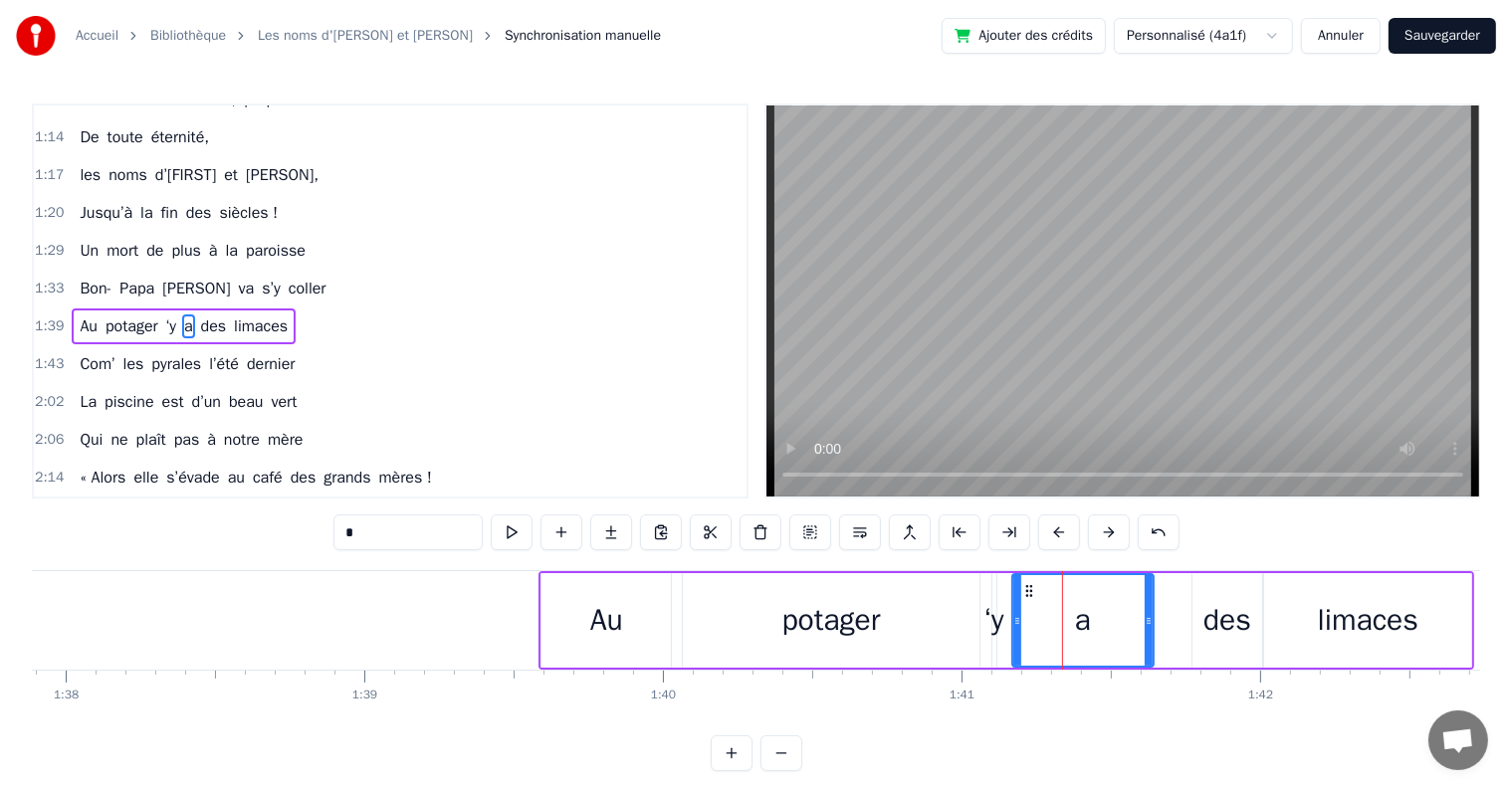 click on "des" at bounding box center (1227, 620) 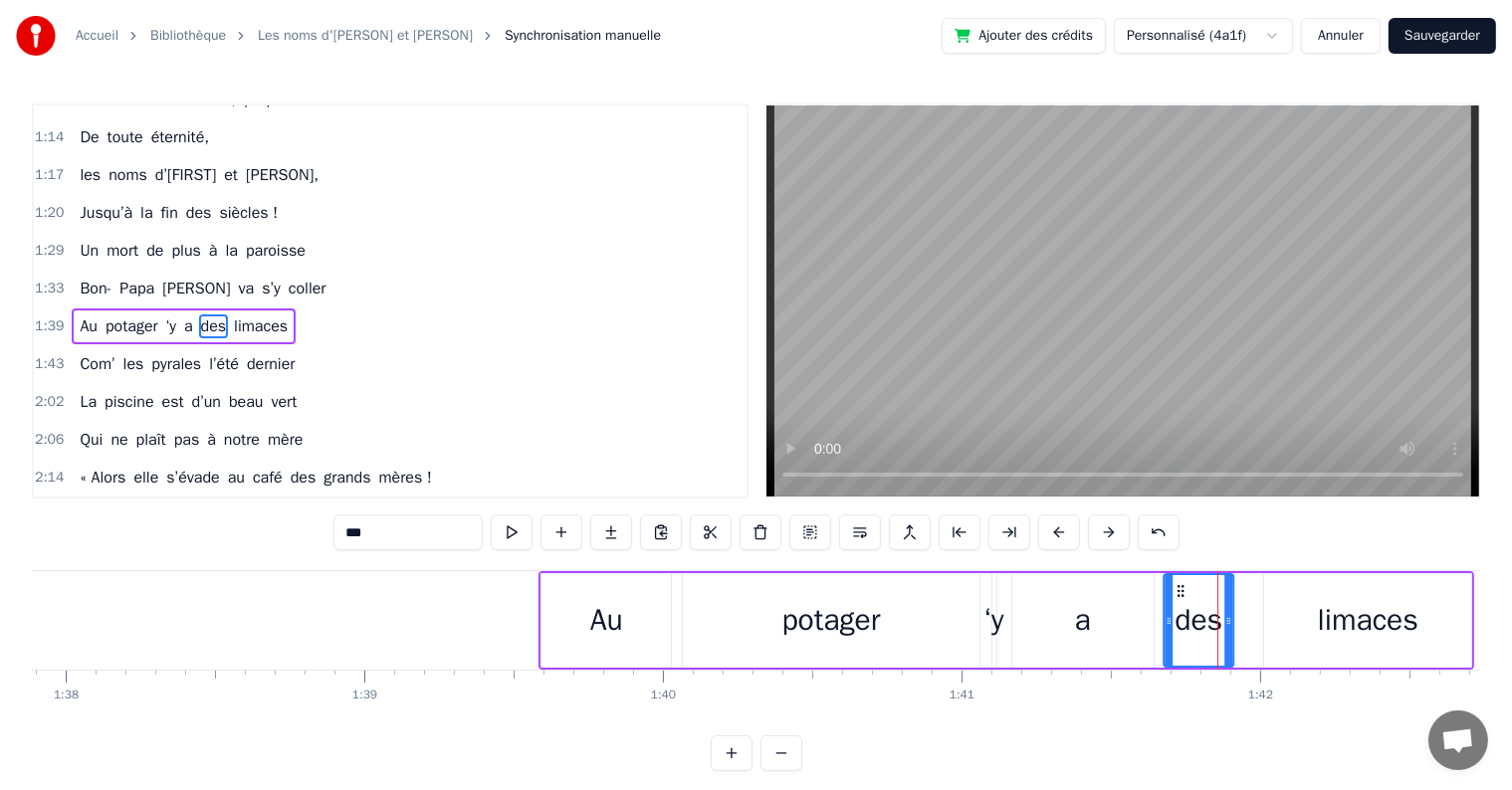 drag, startPoint x: 1205, startPoint y: 585, endPoint x: 1178, endPoint y: 586, distance: 27.01851 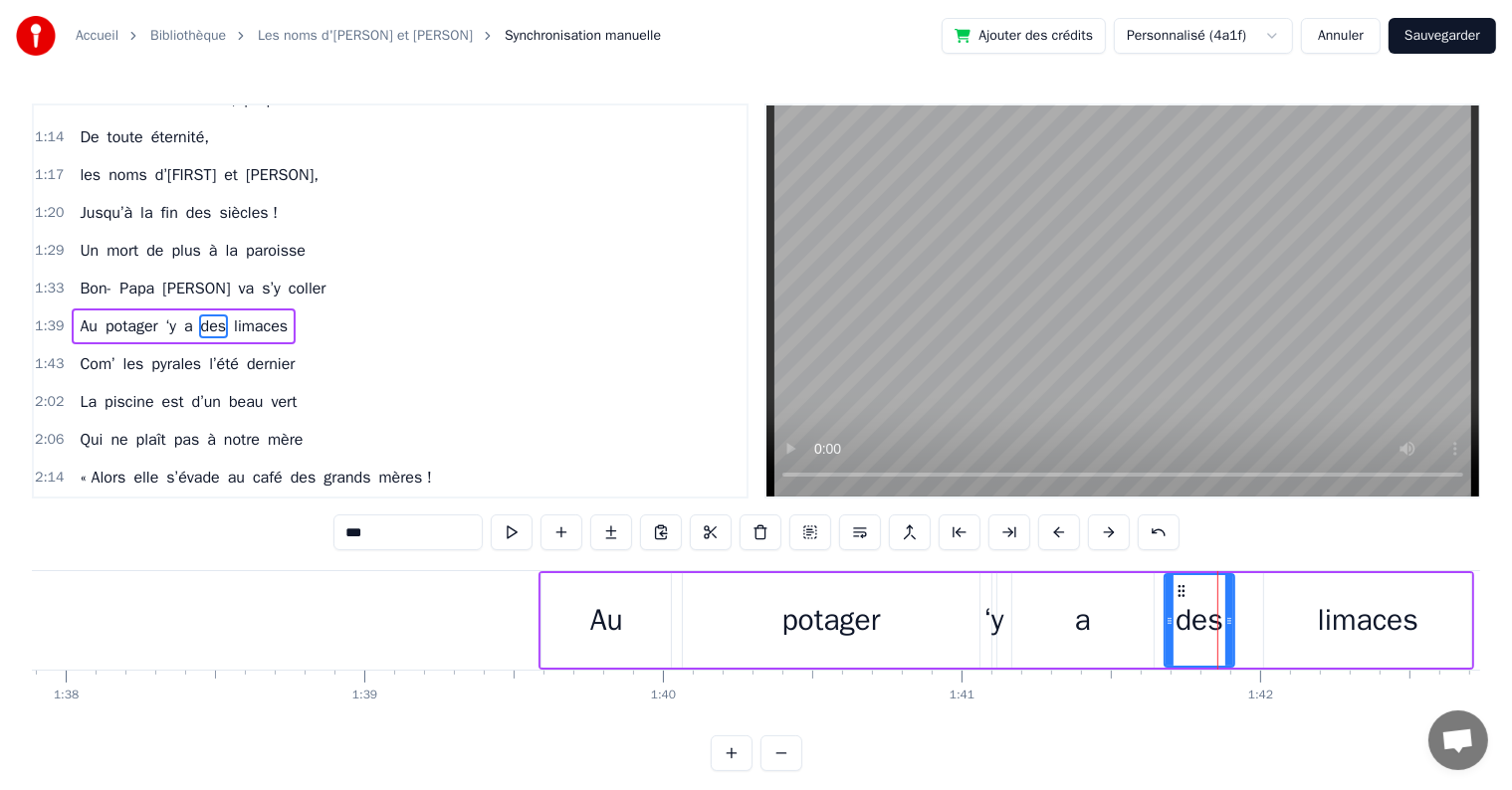 click on "limaces" at bounding box center [1368, 620] 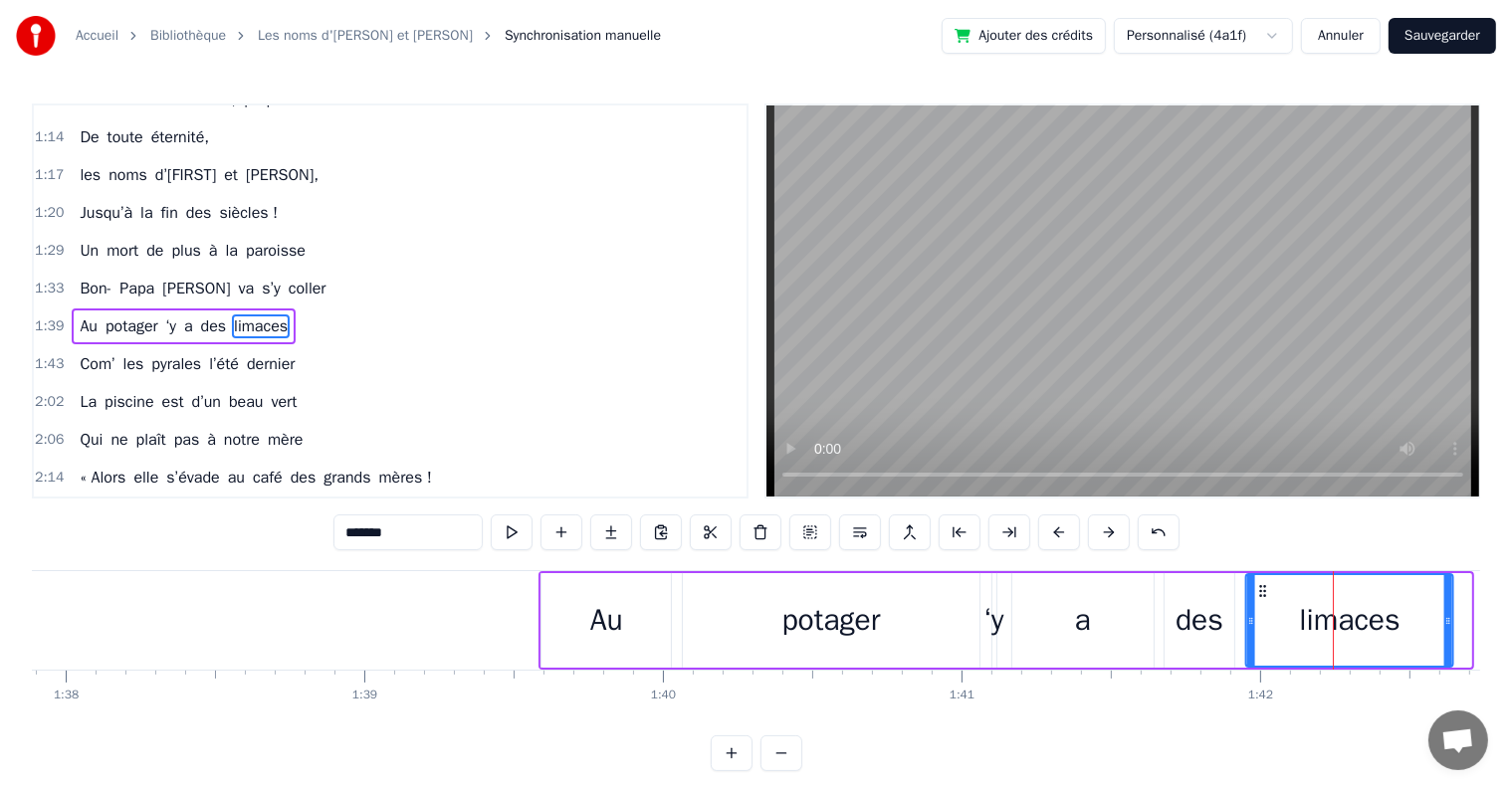 drag, startPoint x: 1282, startPoint y: 582, endPoint x: 1263, endPoint y: 585, distance: 19.235384 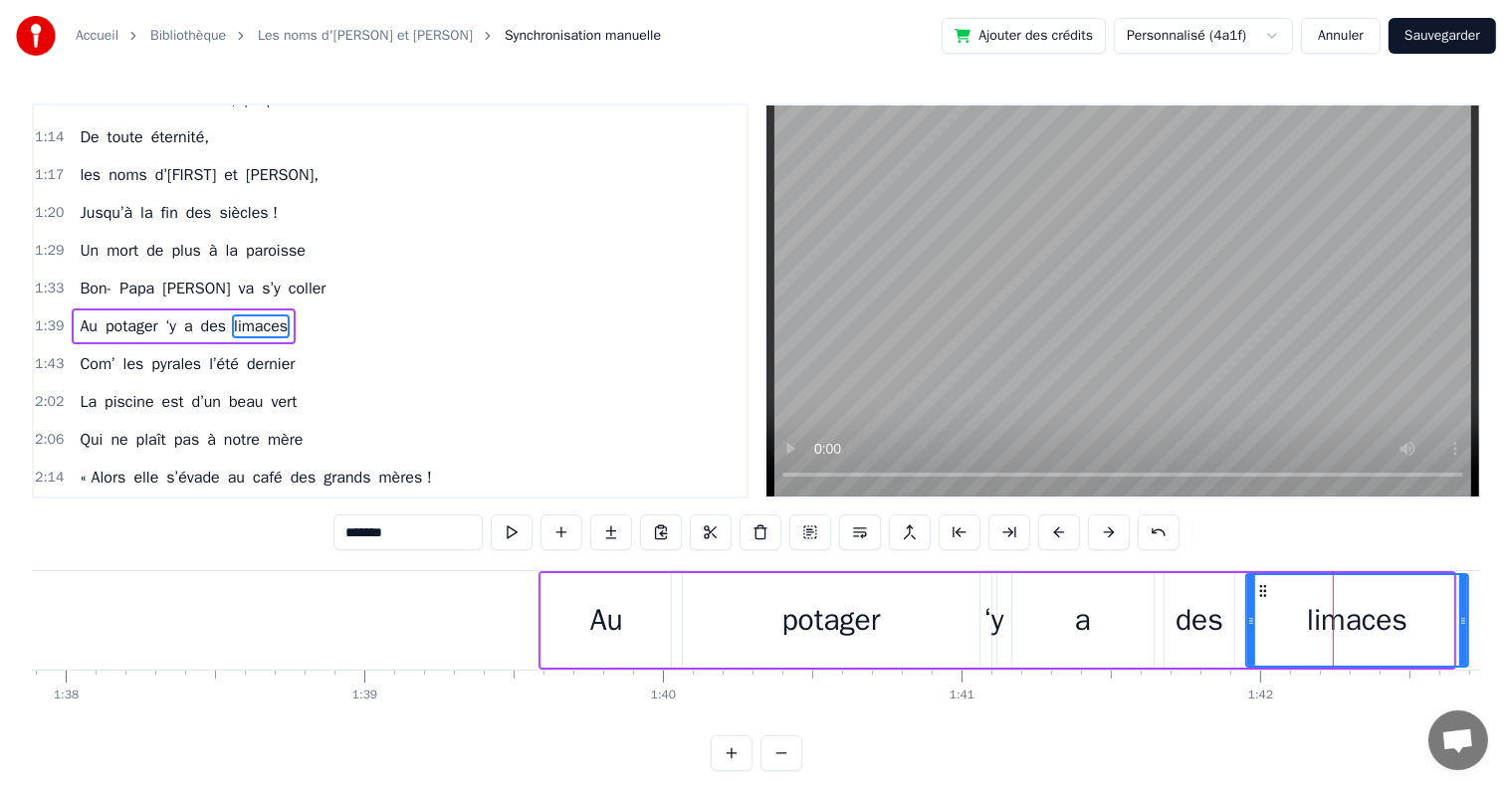 drag, startPoint x: 1447, startPoint y: 621, endPoint x: 1462, endPoint y: 621, distance: 15 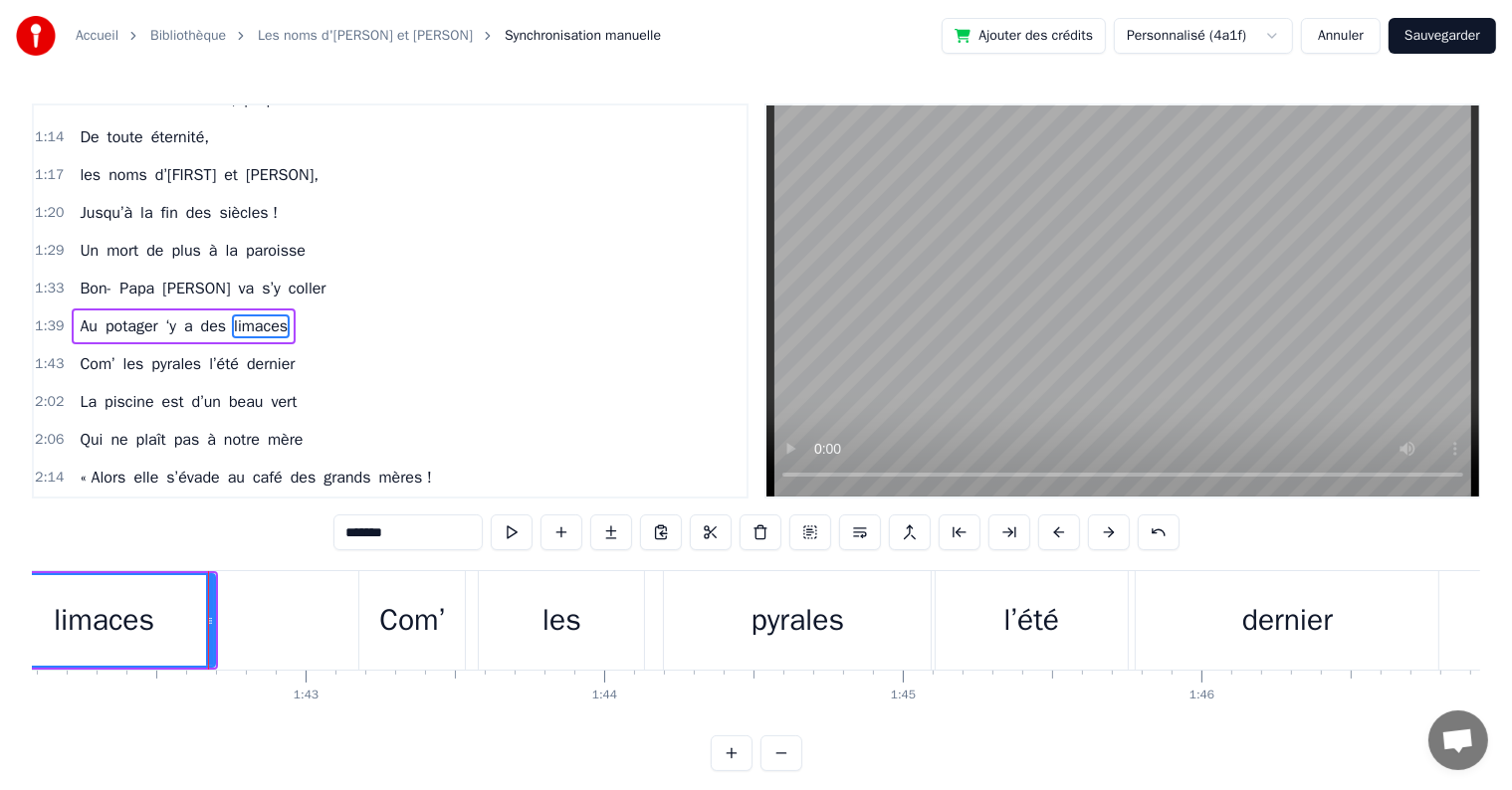 scroll, scrollTop: 0, scrollLeft: 30560, axis: horizontal 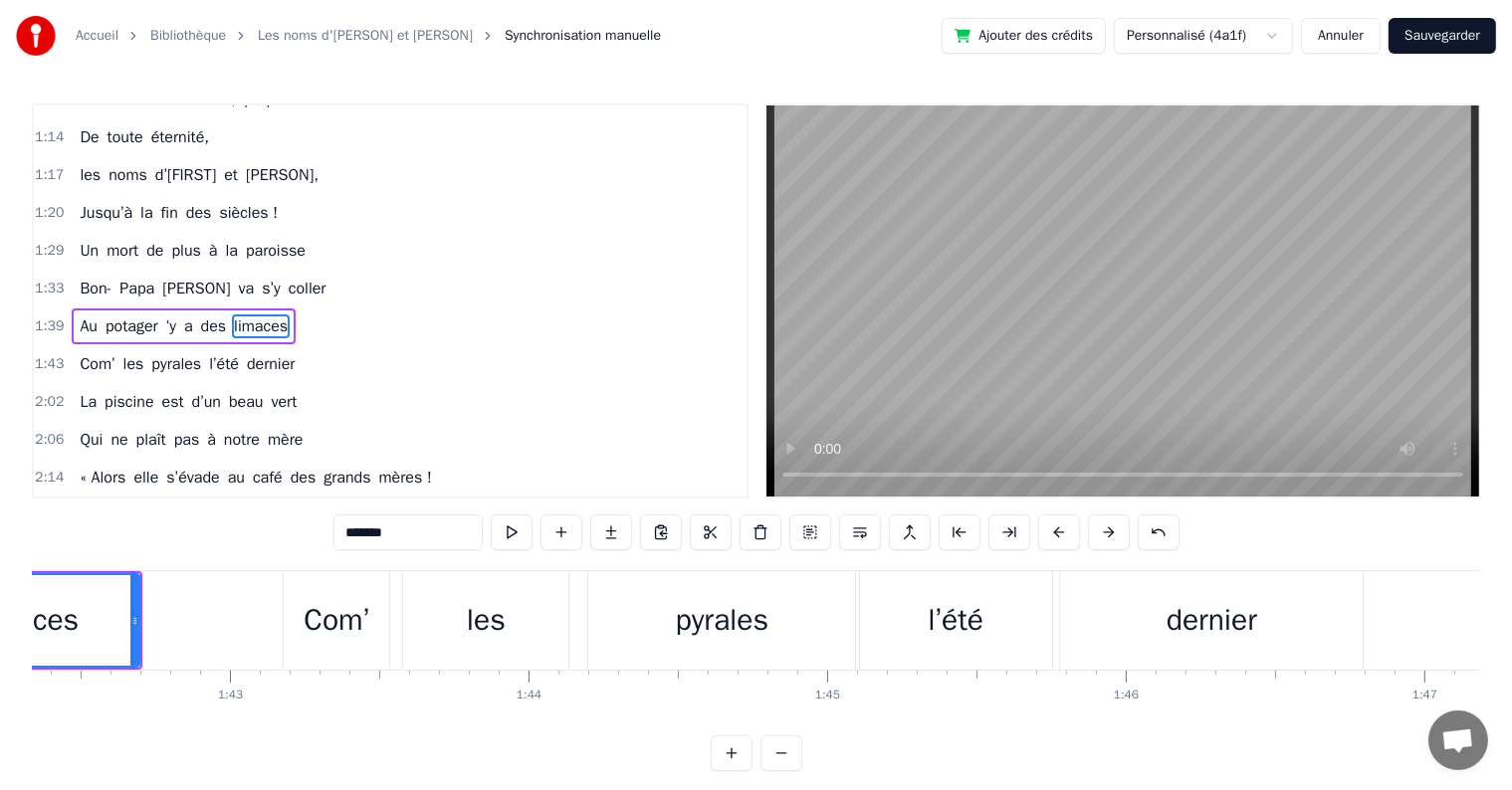 click on "Com’" at bounding box center (336, 620) 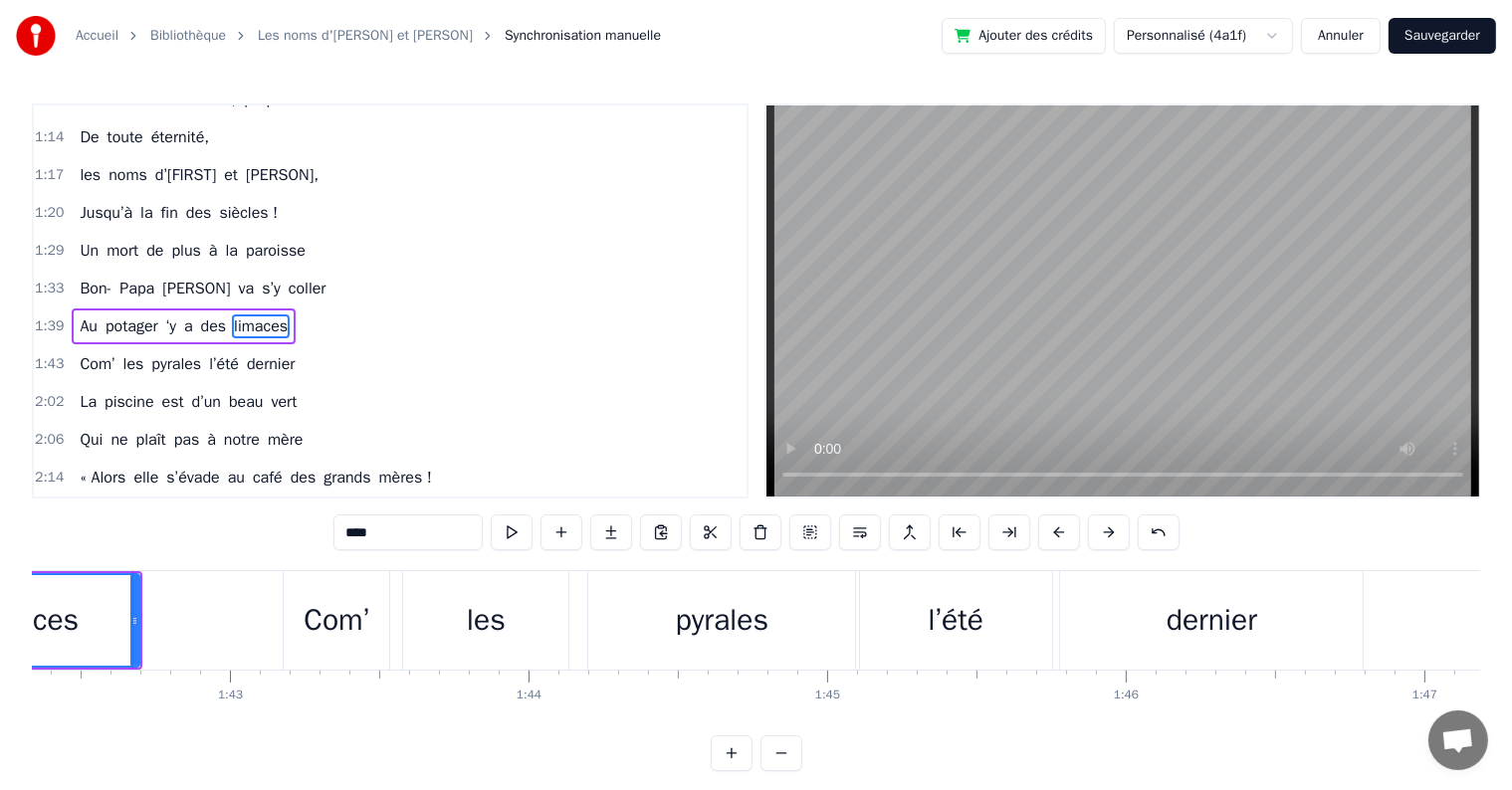 scroll, scrollTop: 591, scrollLeft: 0, axis: vertical 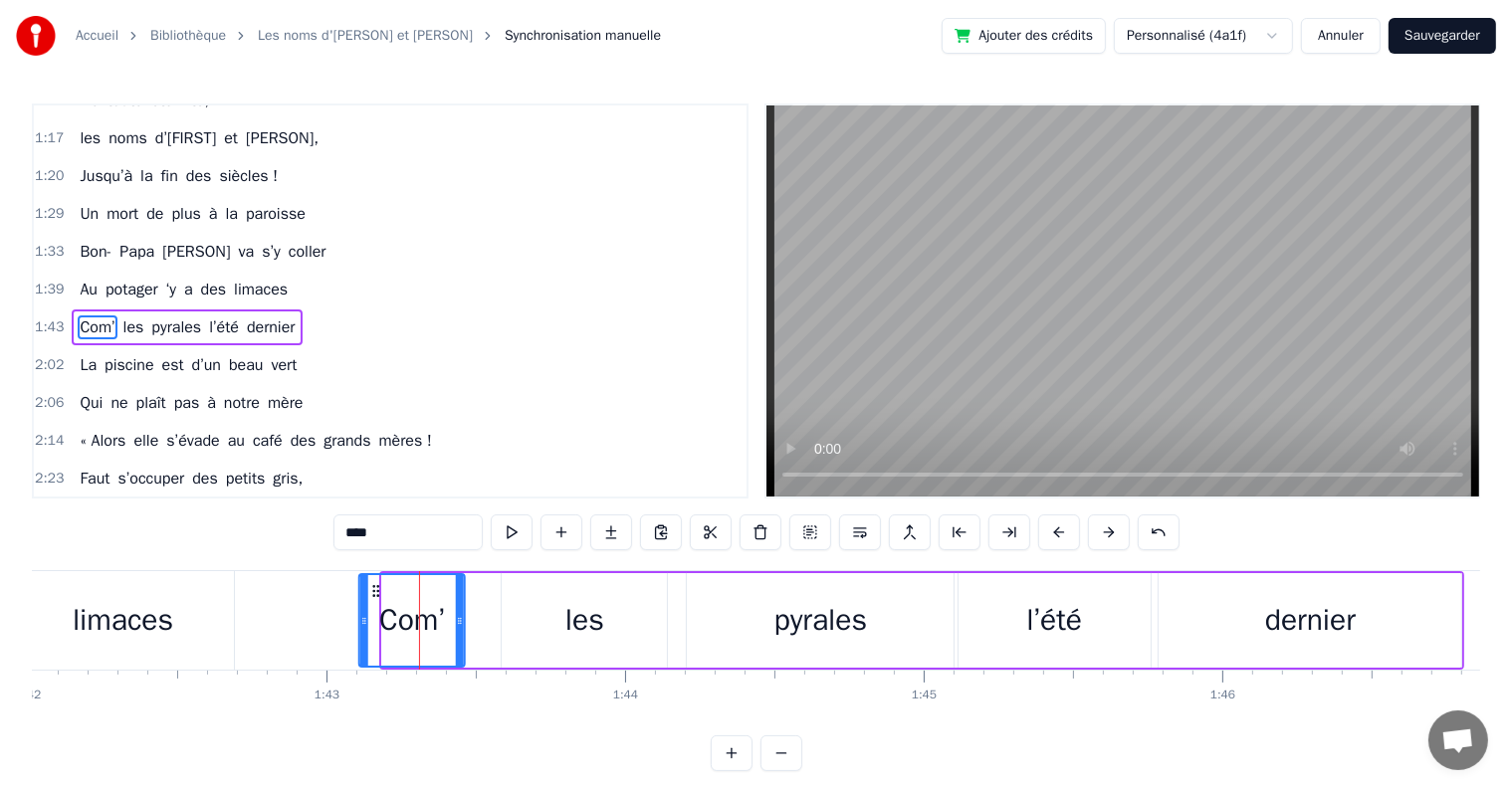 drag, startPoint x: 299, startPoint y: 581, endPoint x: 372, endPoint y: 589, distance: 73.437048 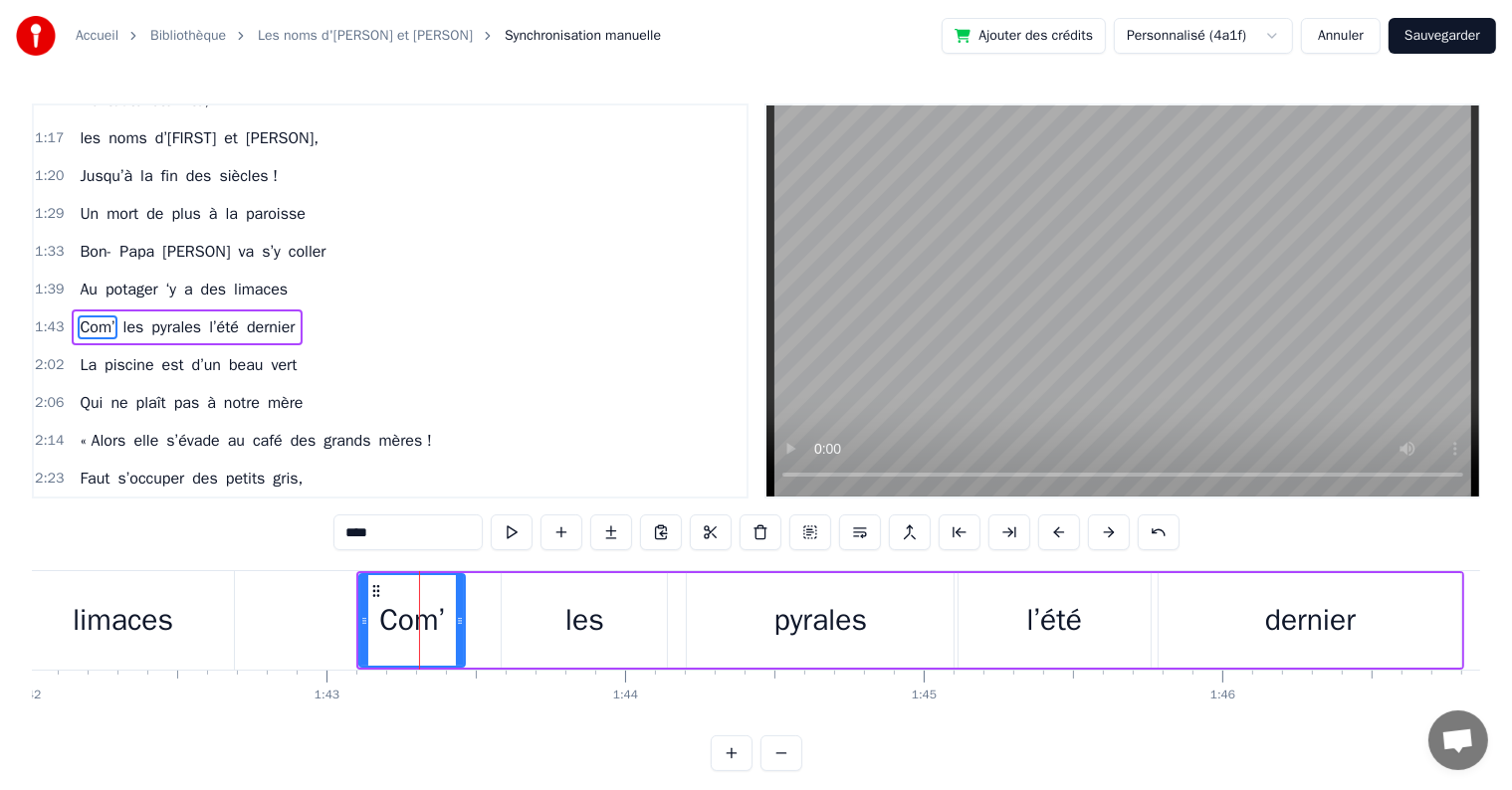 click on "les" at bounding box center (584, 620) 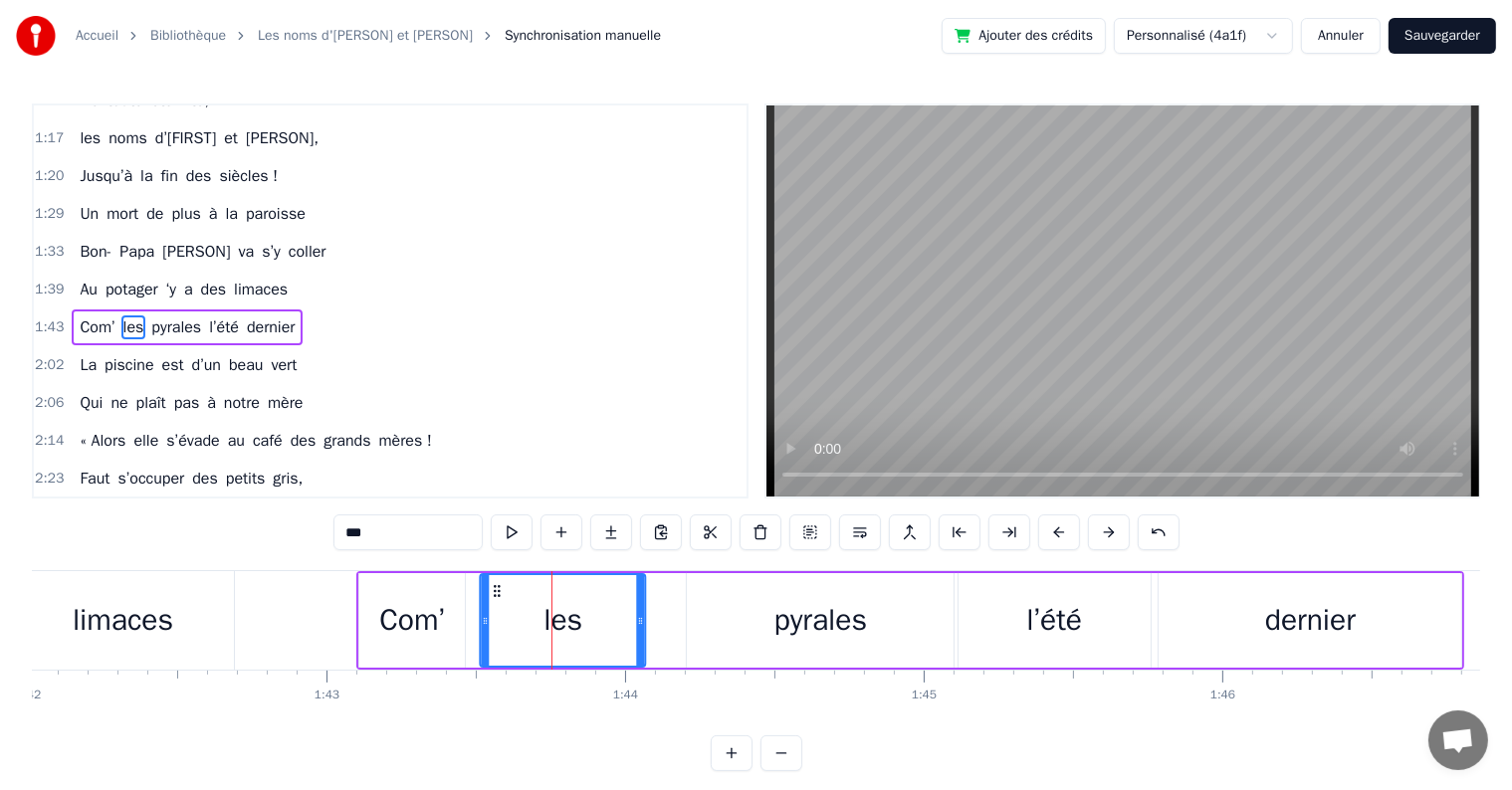 drag, startPoint x: 518, startPoint y: 583, endPoint x: 497, endPoint y: 583, distance: 21 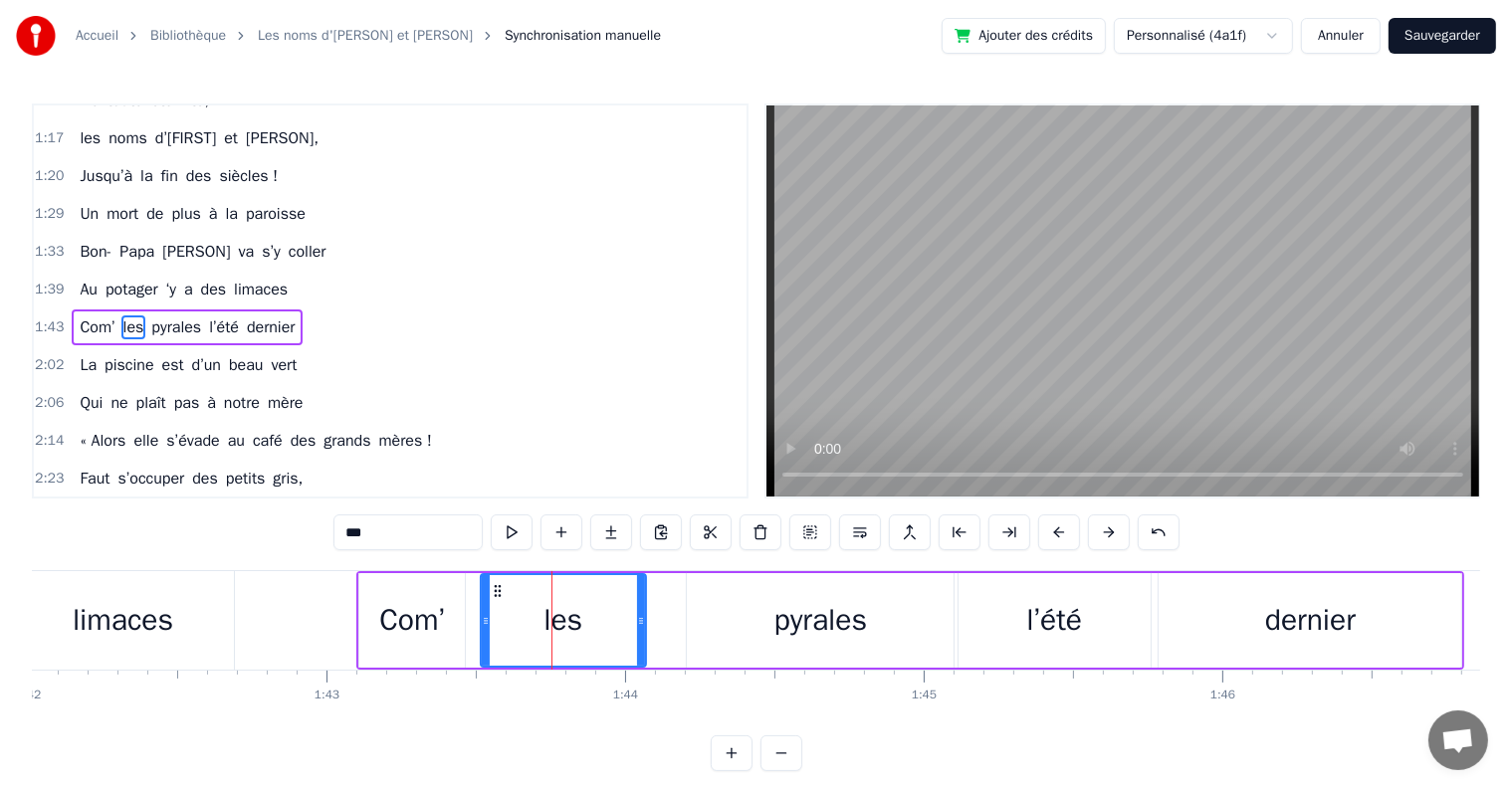 click on "pyrales" at bounding box center (820, 620) 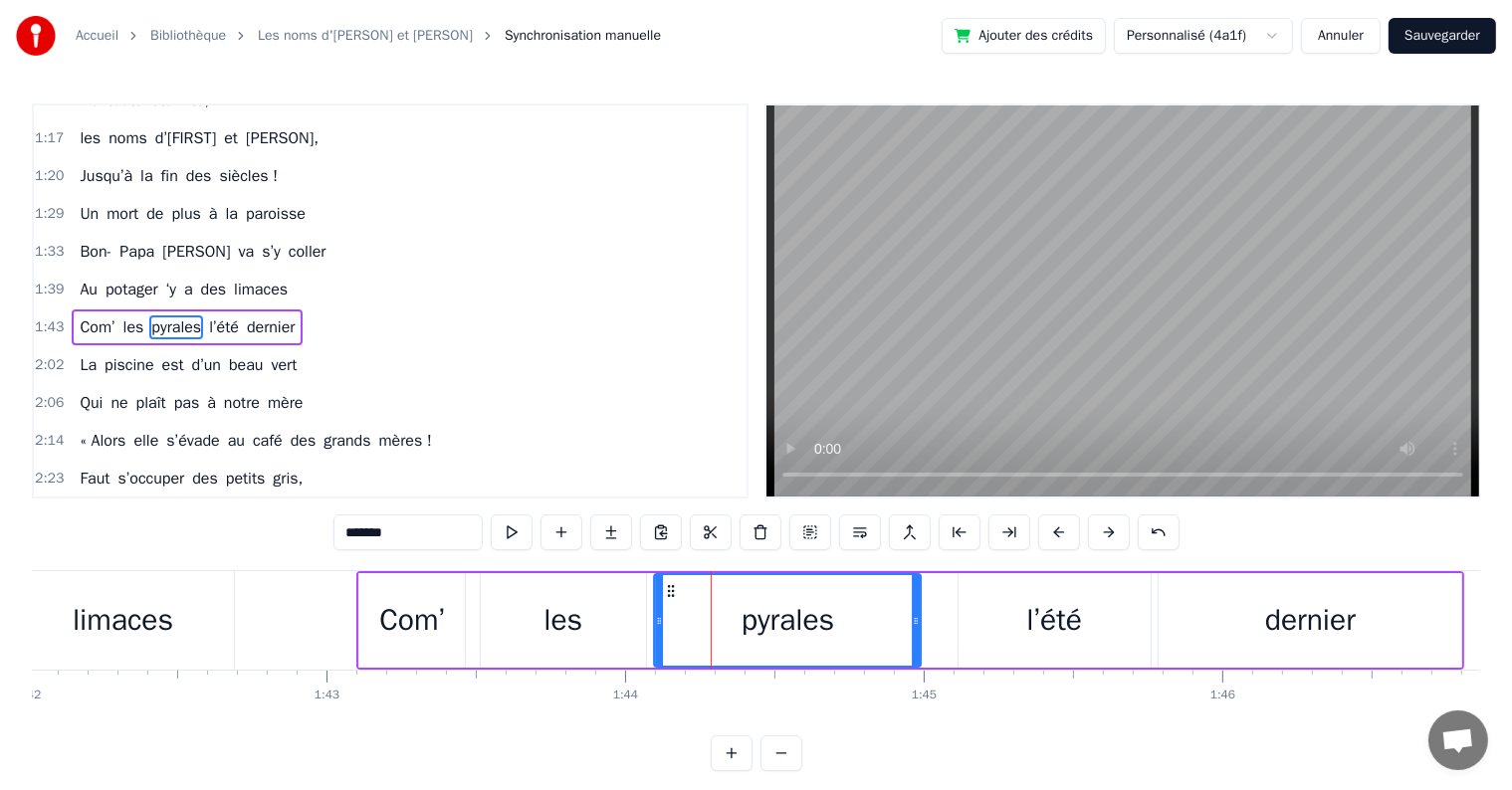 drag, startPoint x: 699, startPoint y: 587, endPoint x: 666, endPoint y: 585, distance: 33.06055 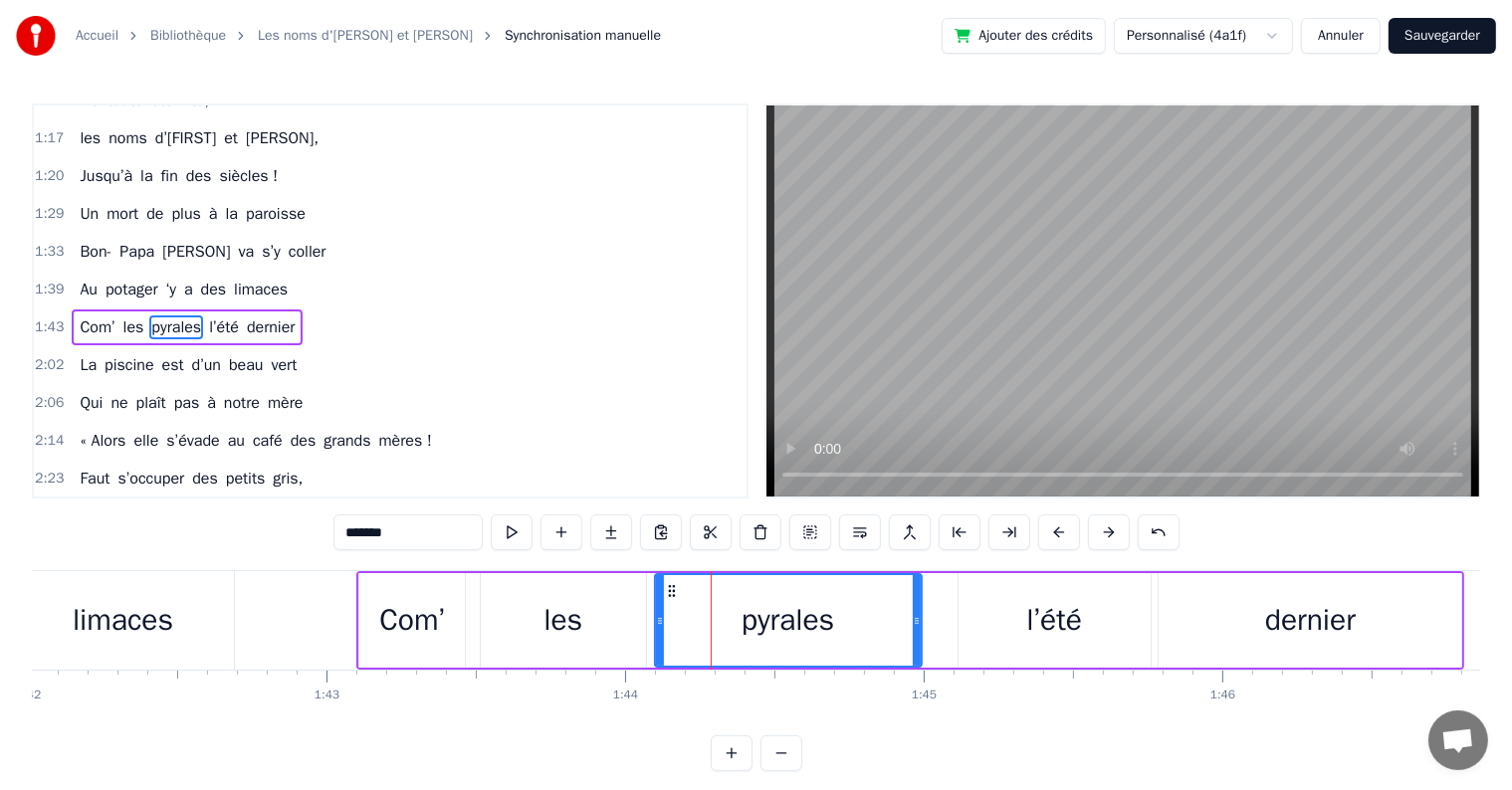 click on "l’été" at bounding box center [1054, 620] 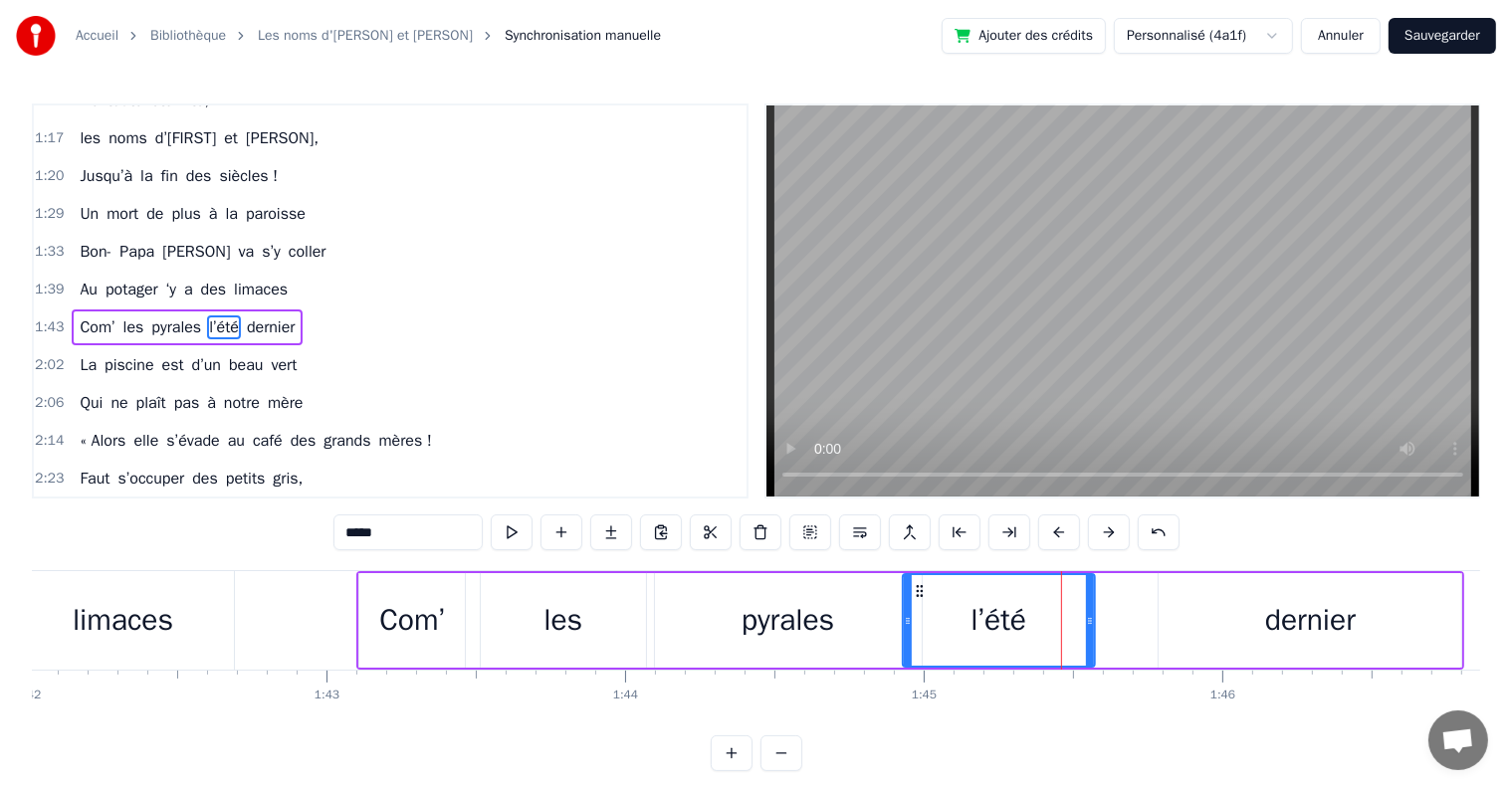 drag, startPoint x: 973, startPoint y: 586, endPoint x: 918, endPoint y: 586, distance: 55 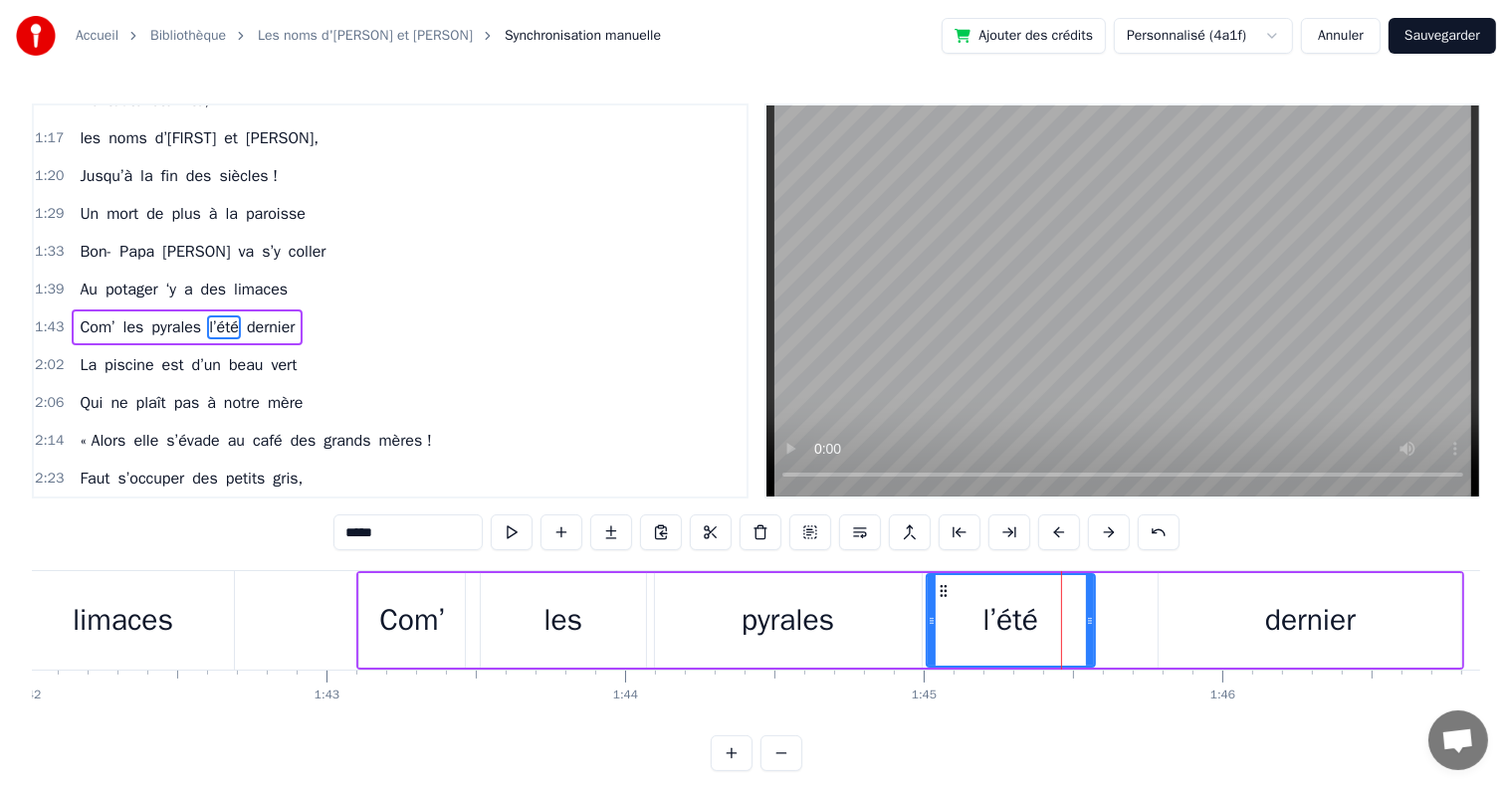 drag, startPoint x: 904, startPoint y: 620, endPoint x: 928, endPoint y: 624, distance: 24.33105 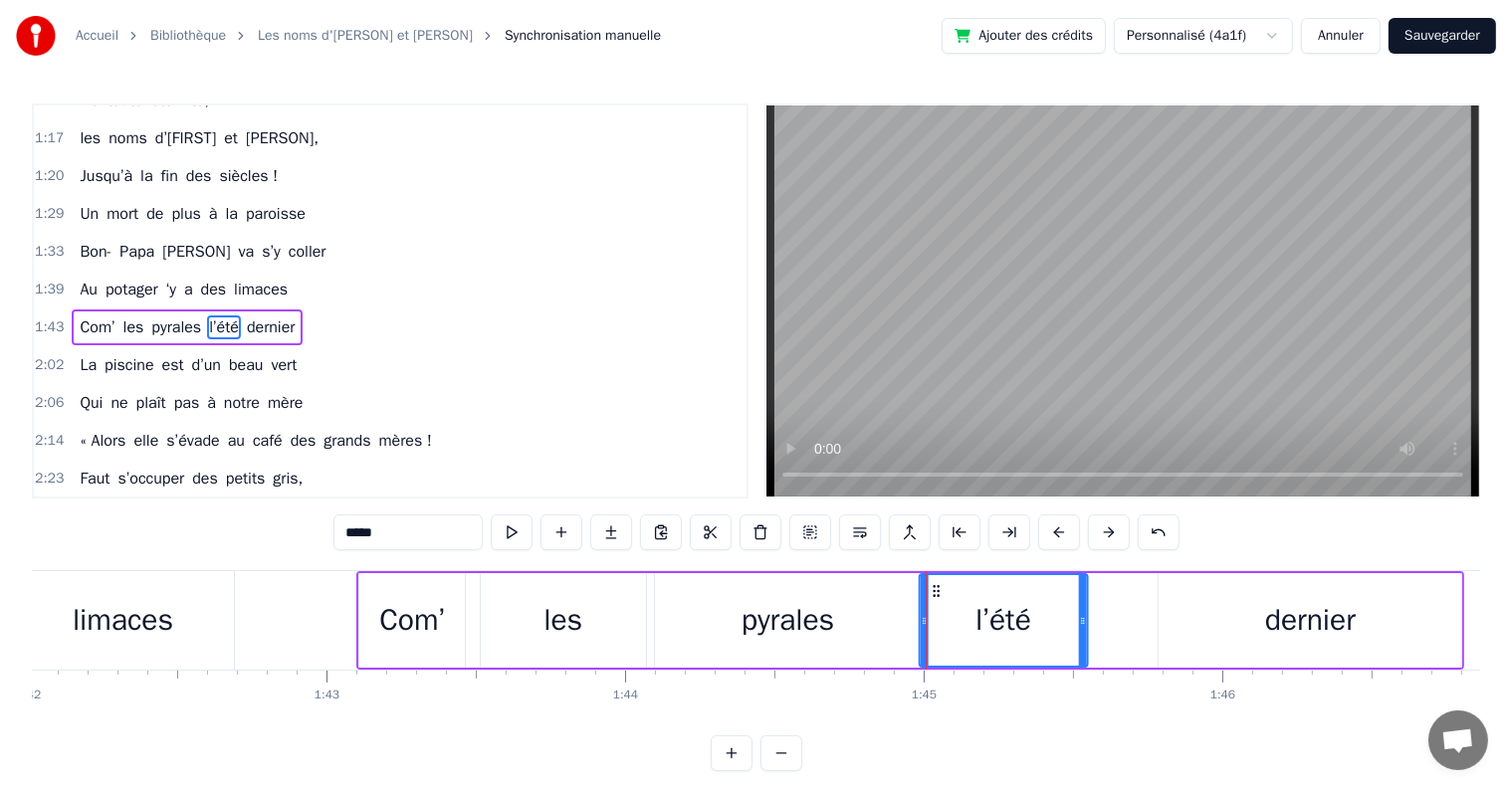 click 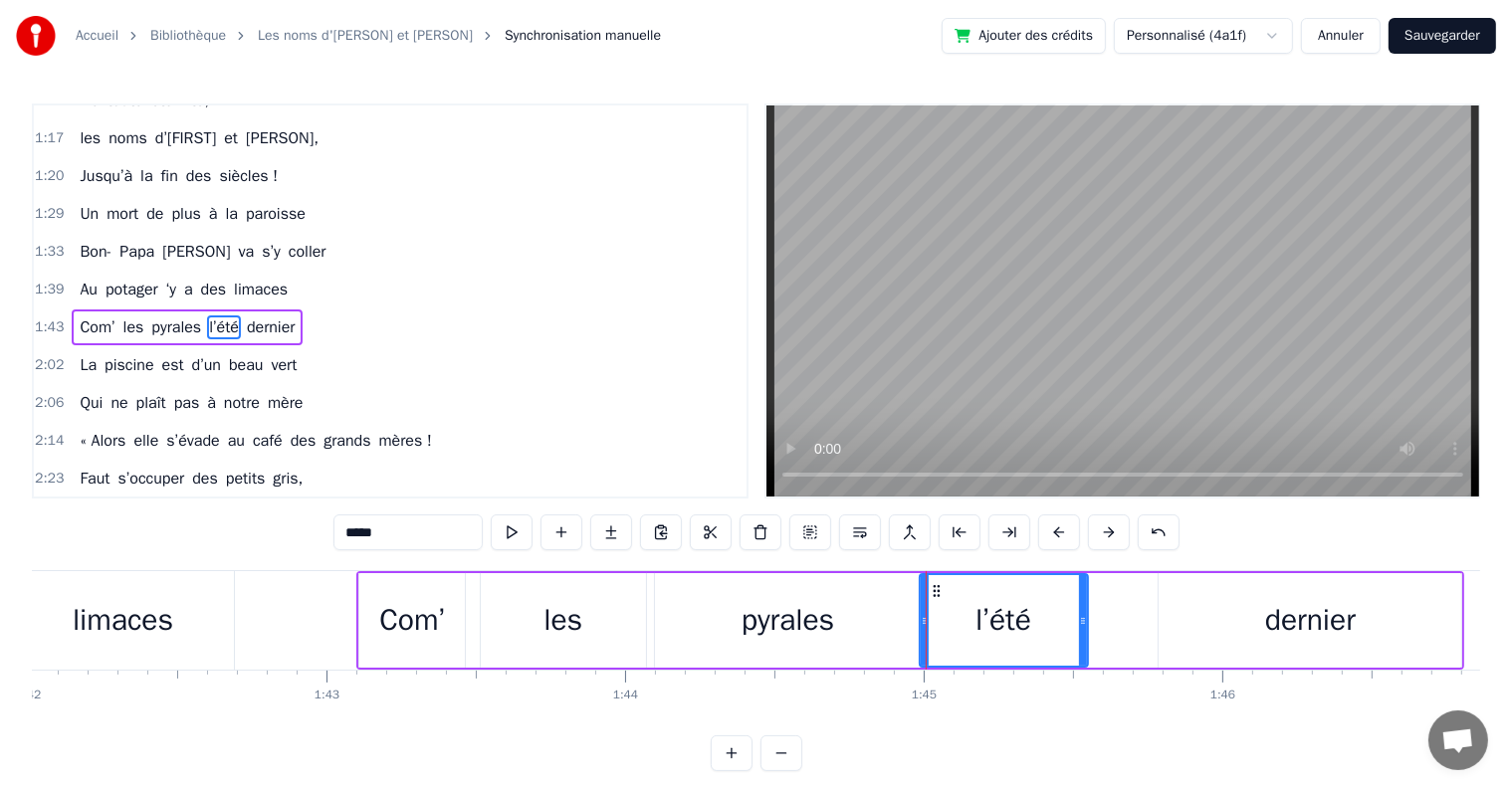 click on "dernier" at bounding box center [1310, 620] 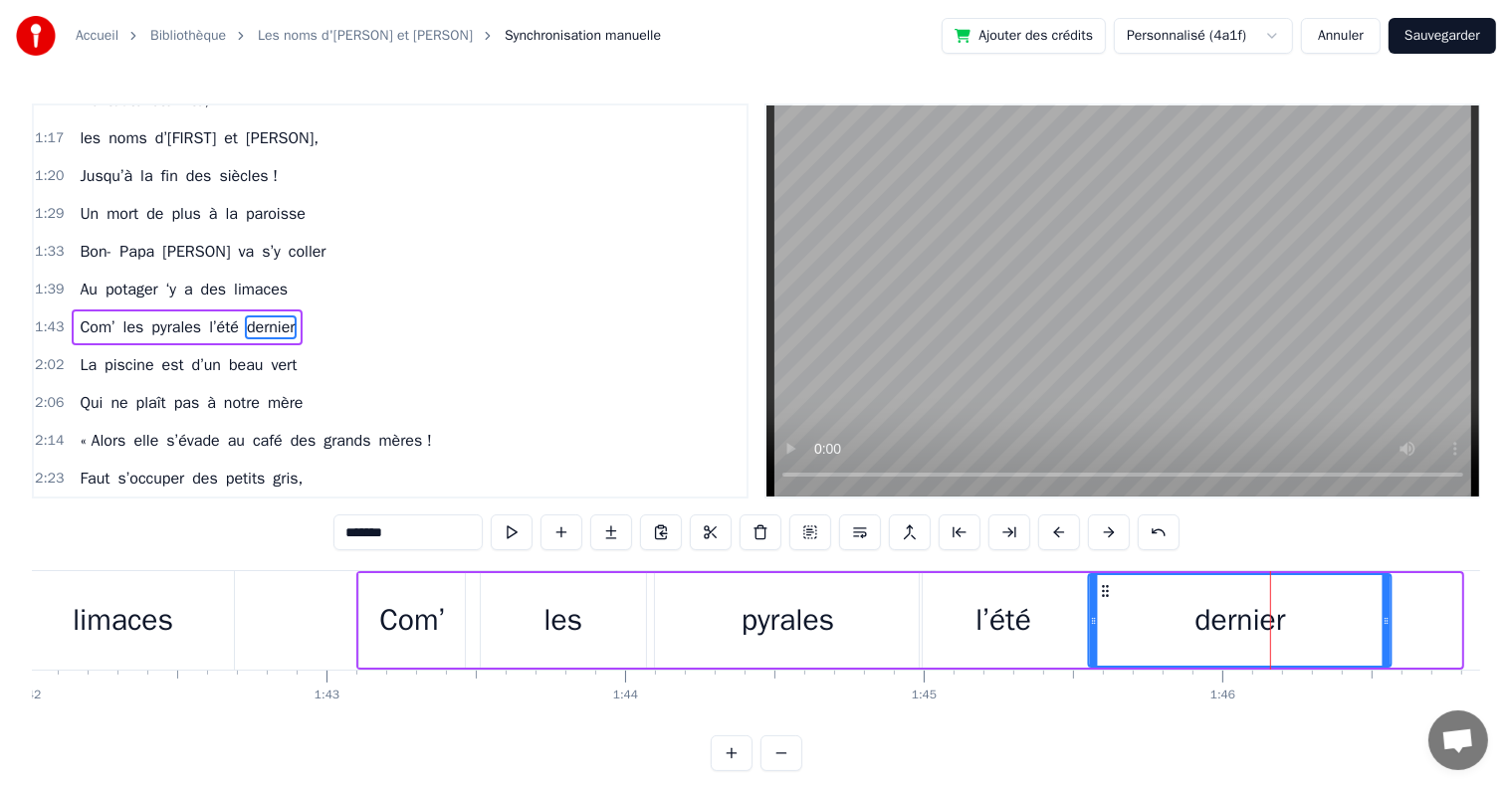 drag, startPoint x: 1176, startPoint y: 591, endPoint x: 1106, endPoint y: 592, distance: 70.00714 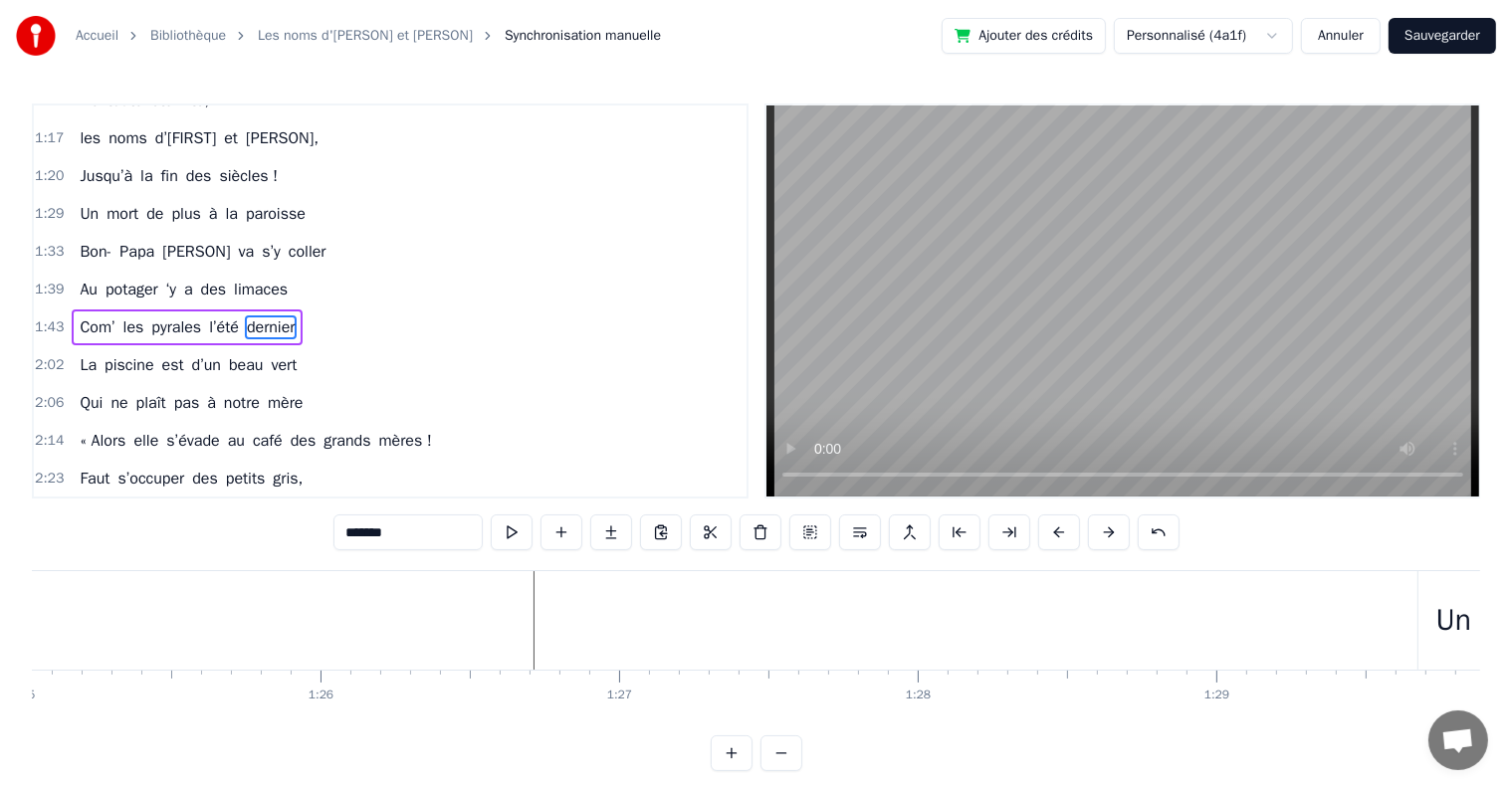 scroll, scrollTop: 0, scrollLeft: 24125, axis: horizontal 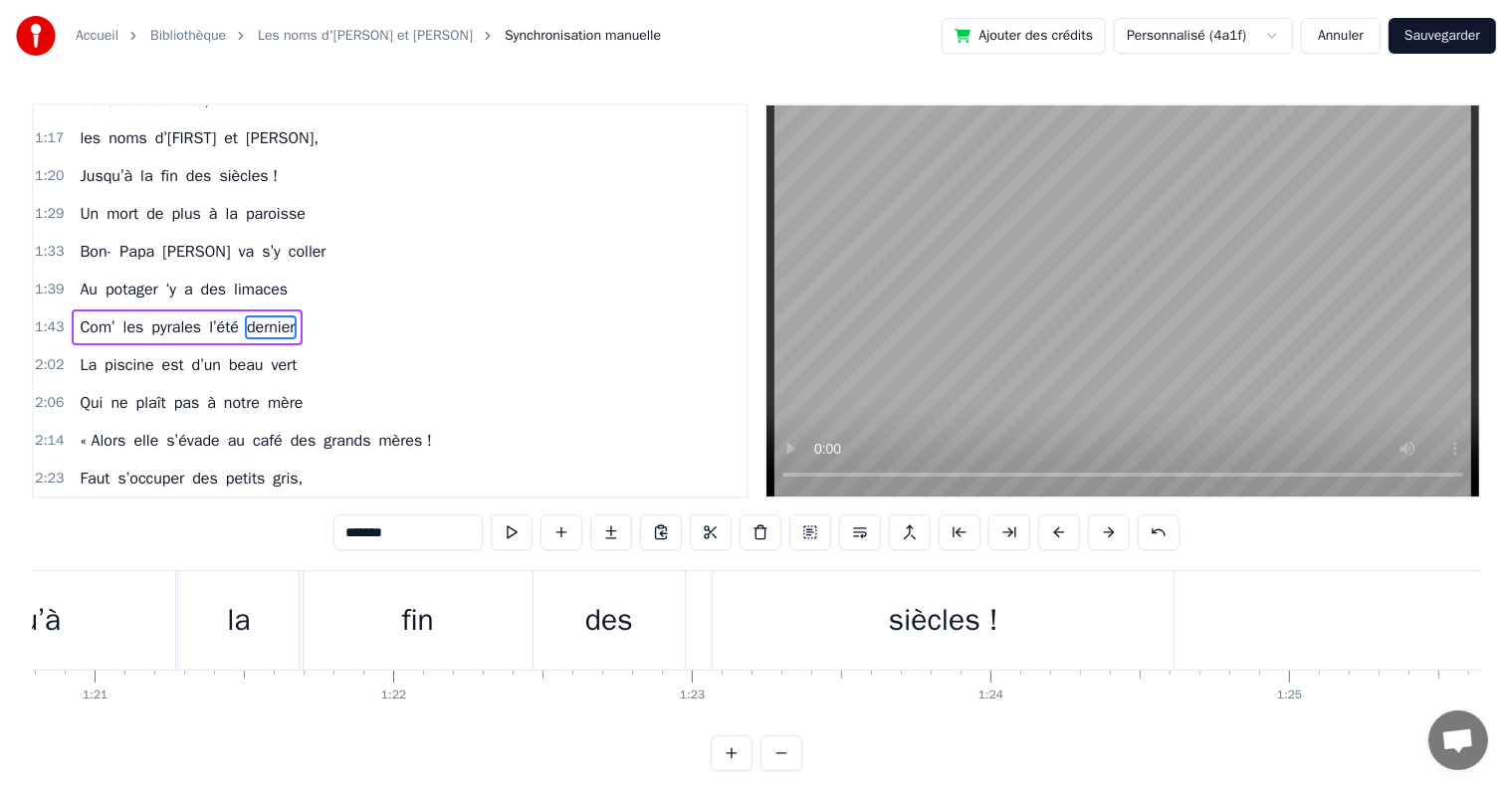 click at bounding box center (10950, 620) 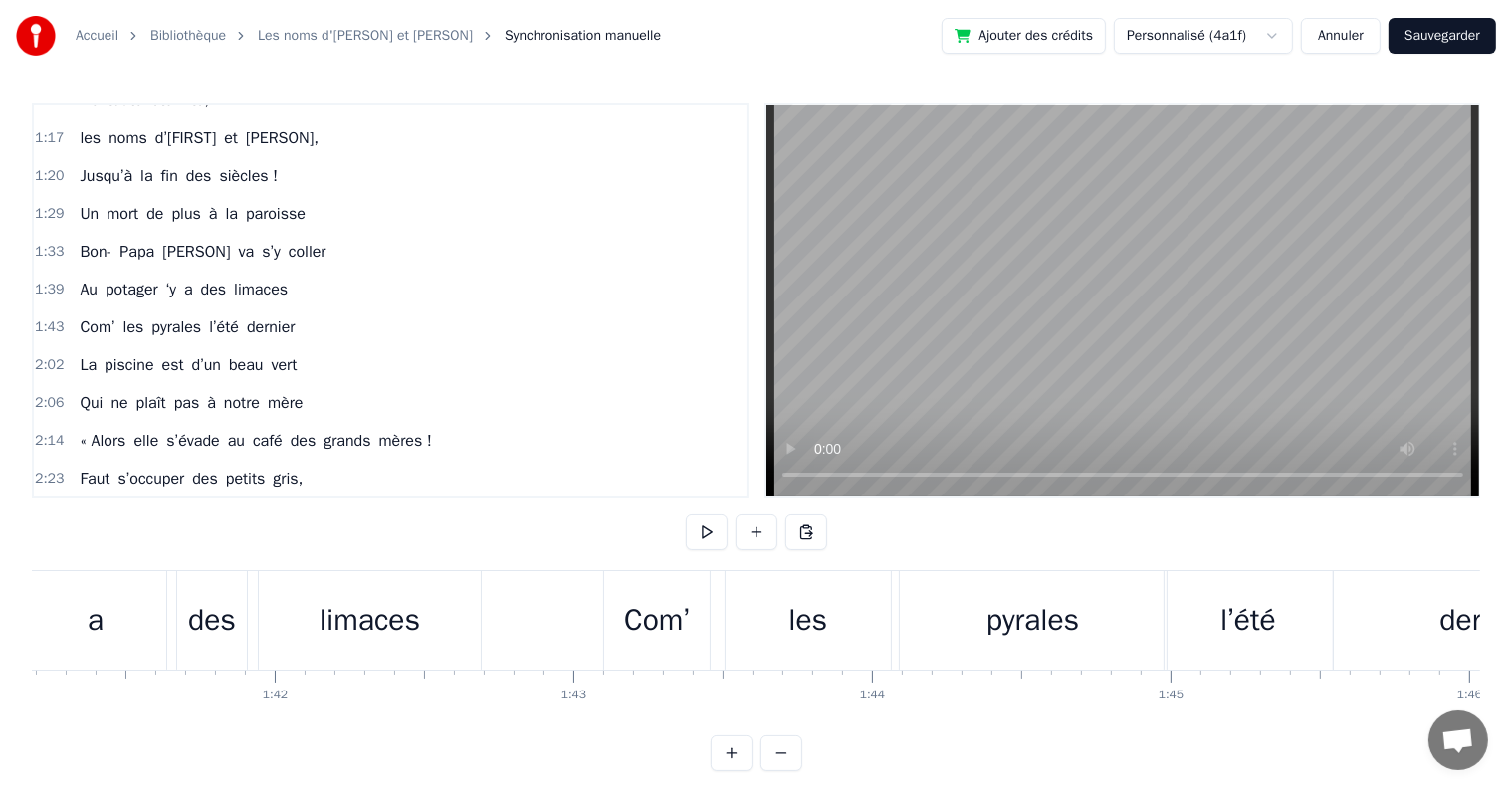 scroll, scrollTop: 0, scrollLeft: 30256, axis: horizontal 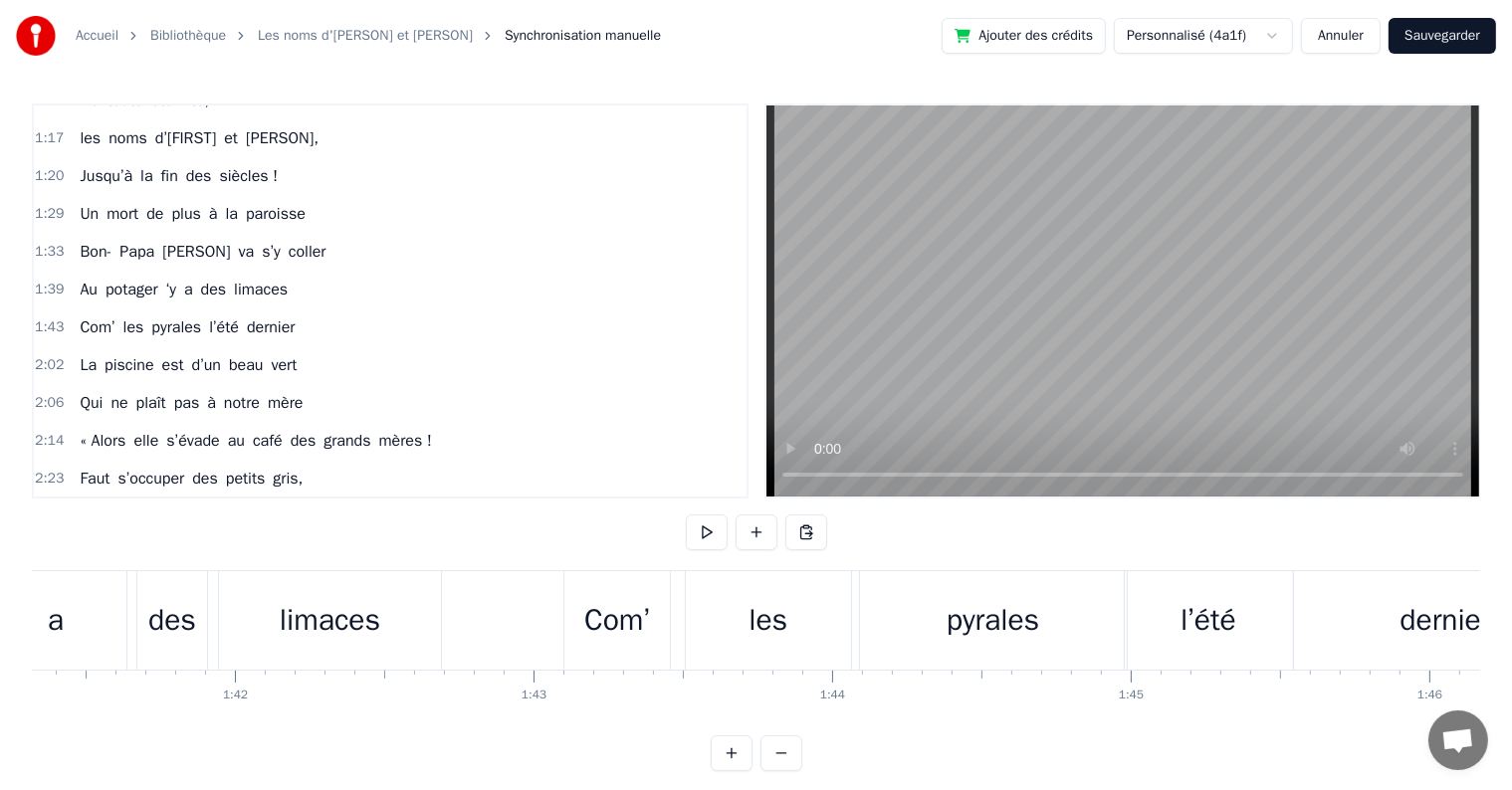 click on "l’été" at bounding box center [1208, 620] 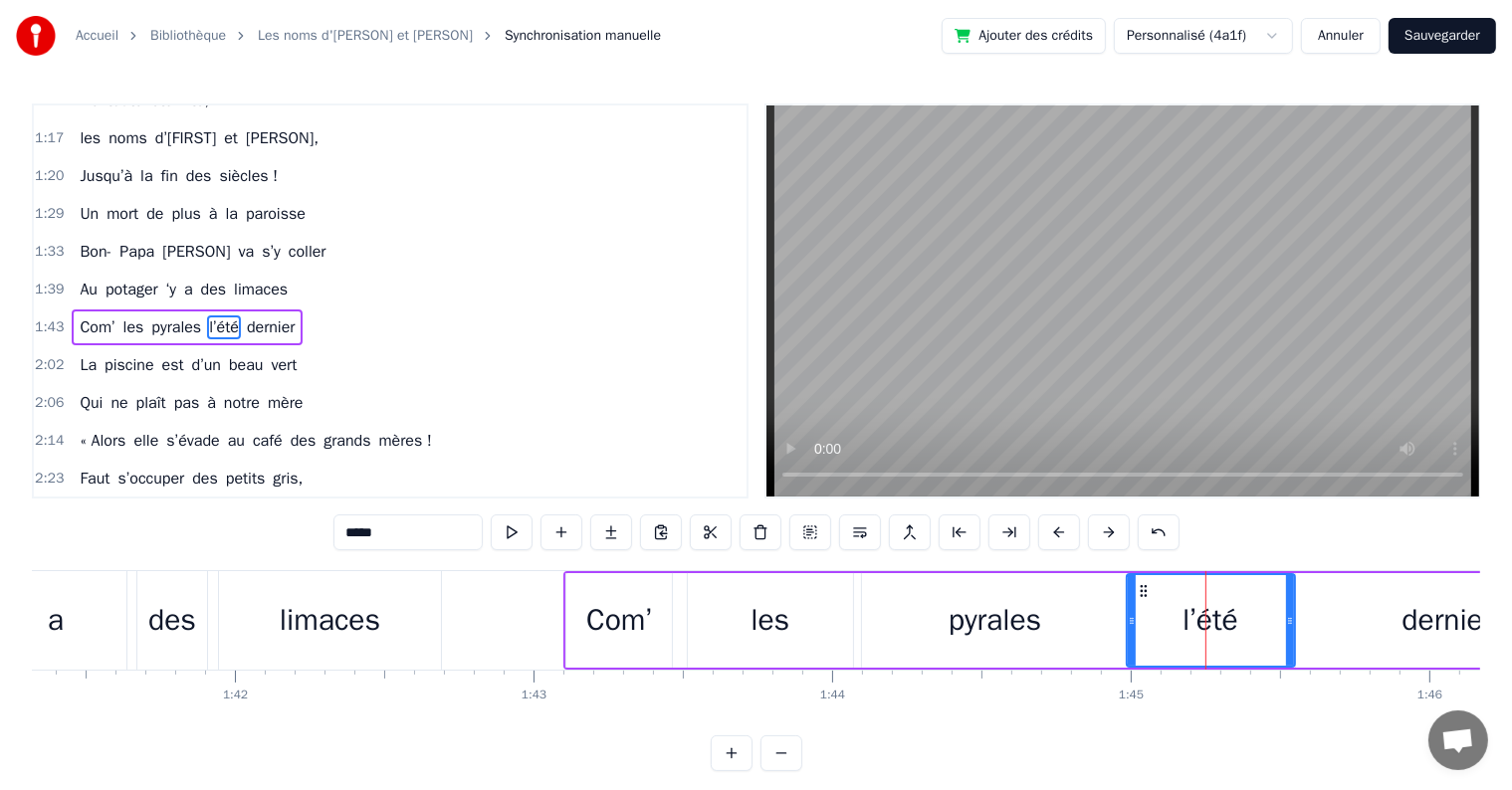 click on "pyrales" at bounding box center (995, 620) 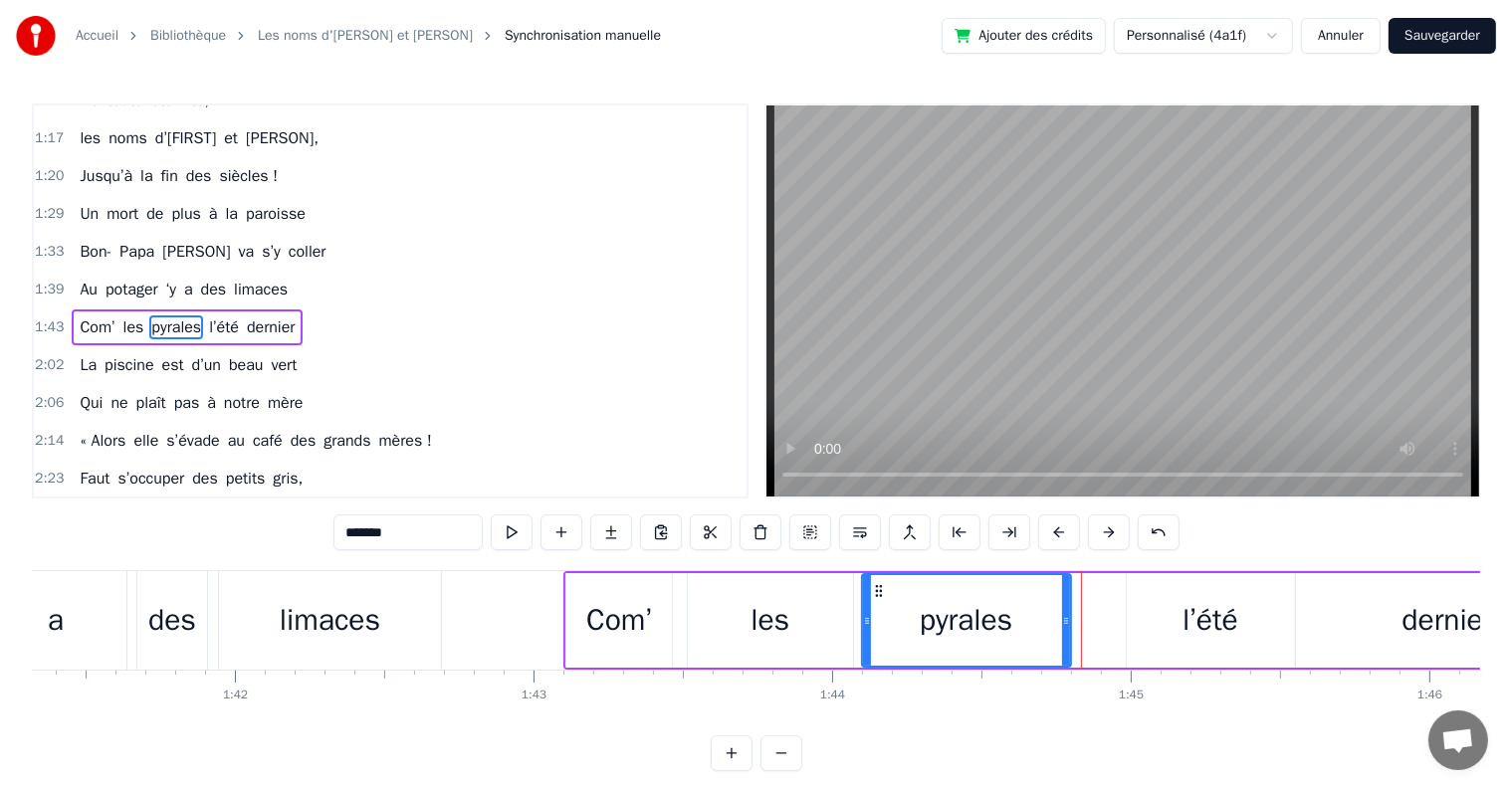 drag, startPoint x: 1124, startPoint y: 621, endPoint x: 1067, endPoint y: 622, distance: 57.00877 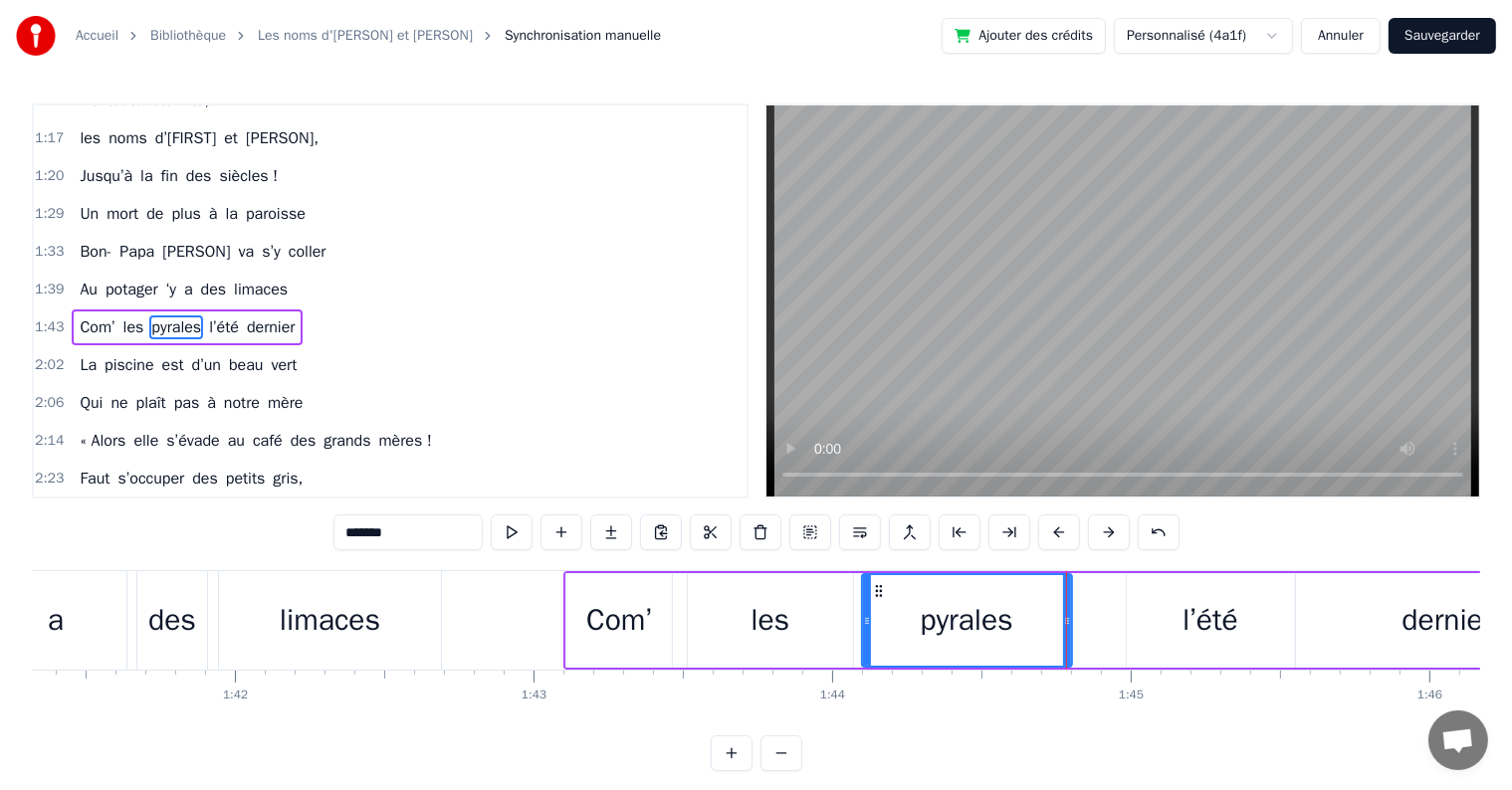 click 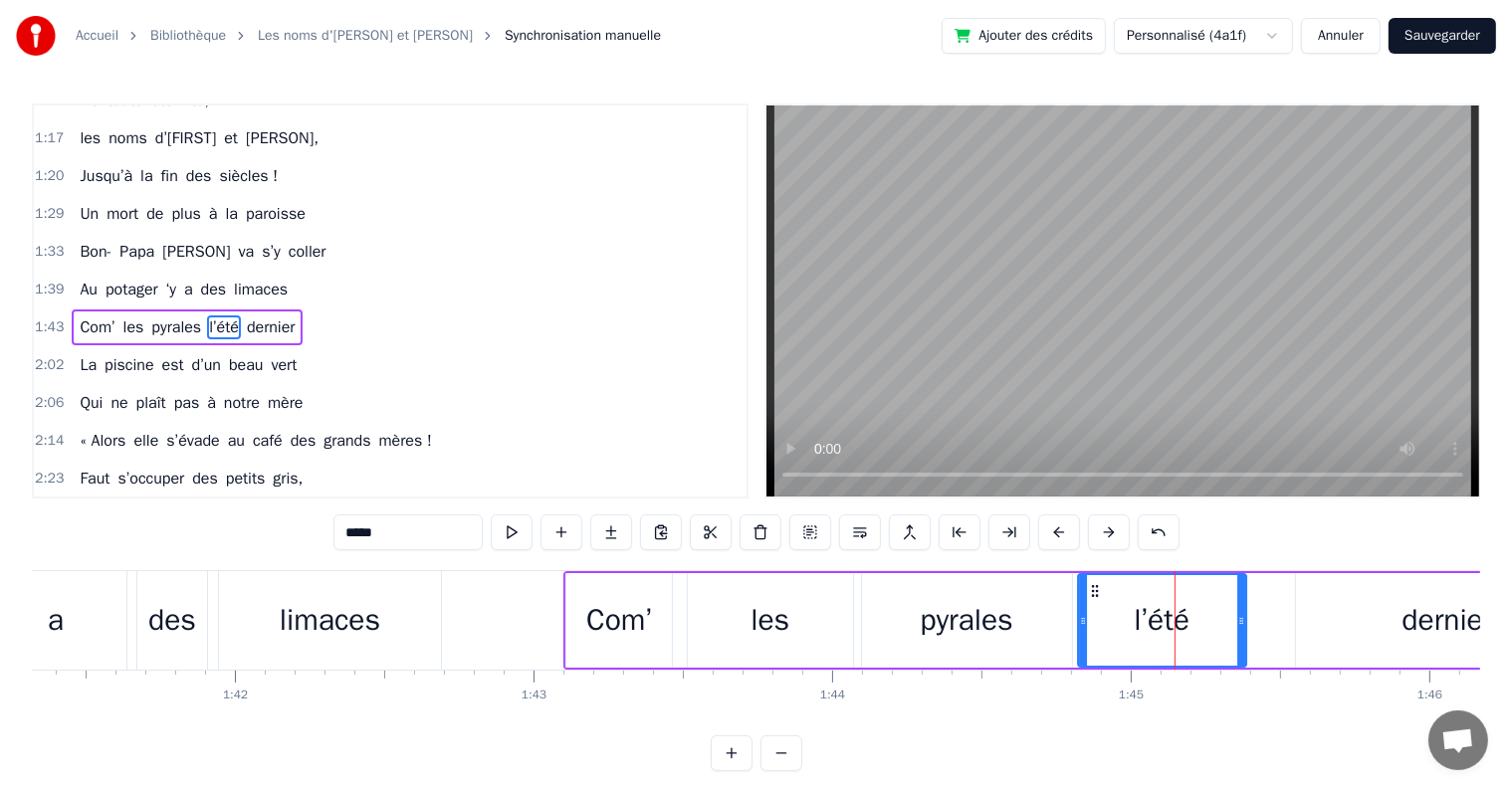 drag, startPoint x: 1136, startPoint y: 586, endPoint x: 1086, endPoint y: 586, distance: 50 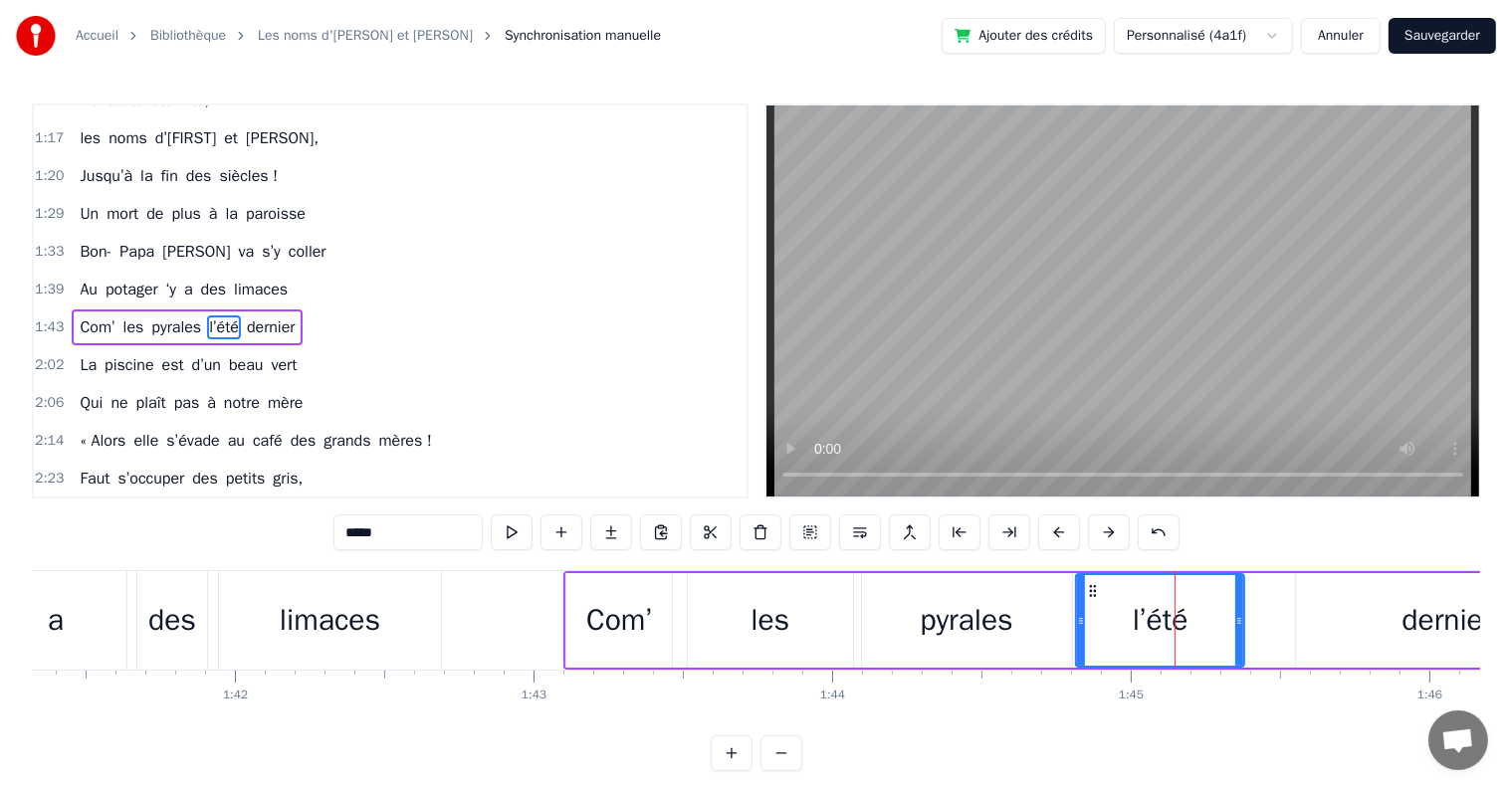 click on "dernier" at bounding box center [1447, 620] 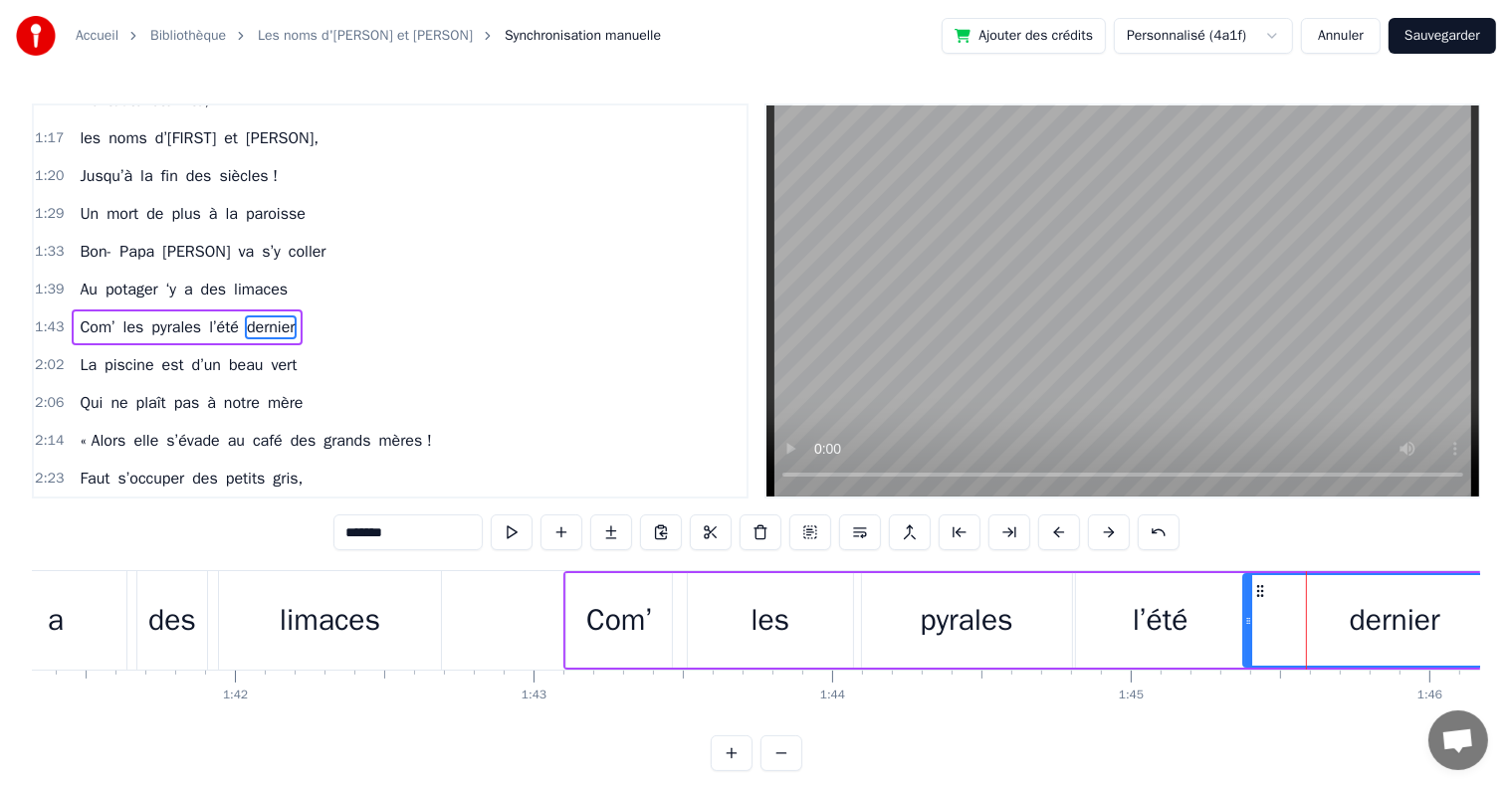 drag, startPoint x: 1308, startPoint y: 592, endPoint x: 1254, endPoint y: 593, distance: 54.00926 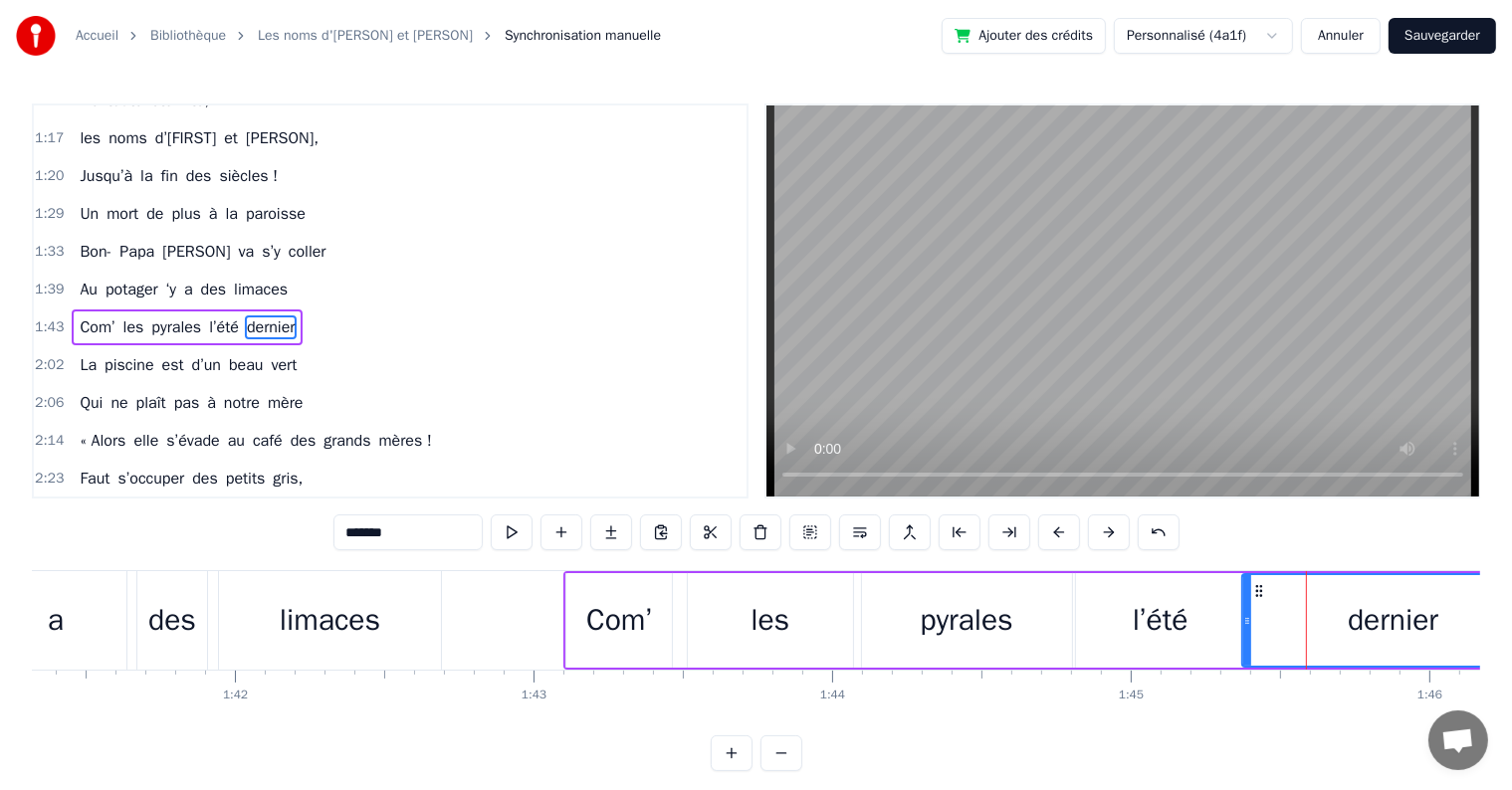 scroll, scrollTop: 0, scrollLeft: 31523, axis: horizontal 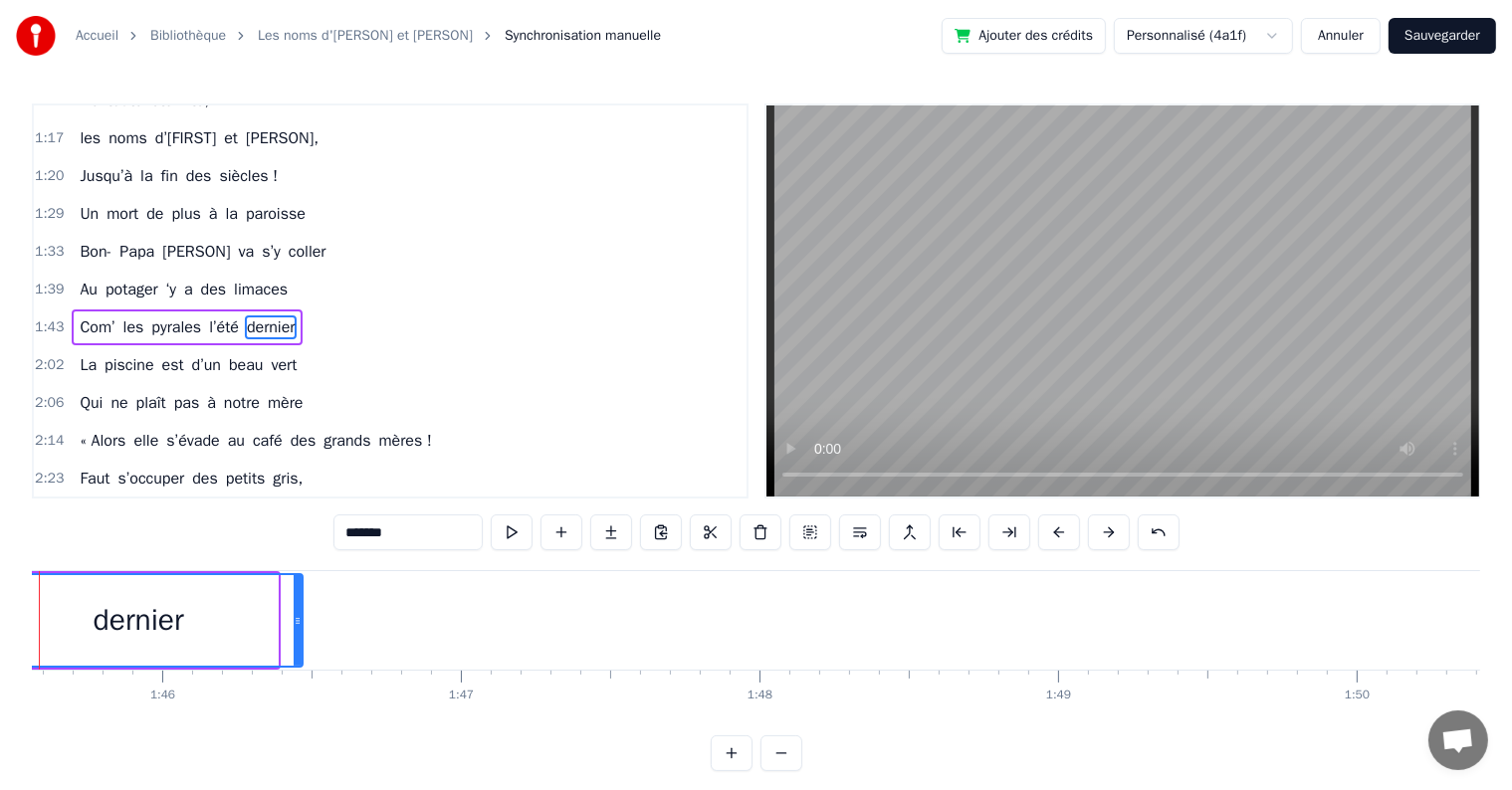 drag, startPoint x: 275, startPoint y: 619, endPoint x: 301, endPoint y: 620, distance: 26.019224 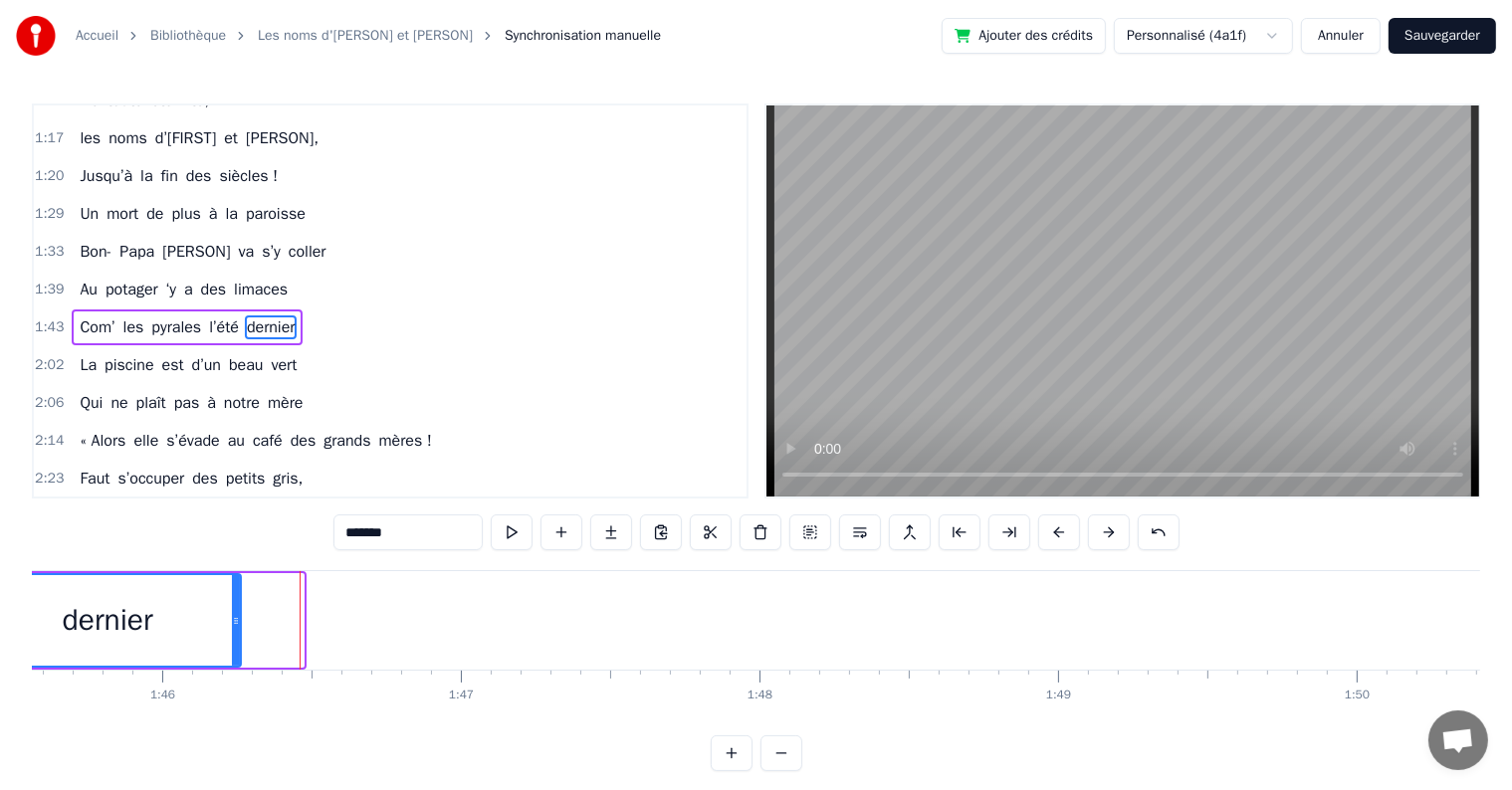 drag, startPoint x: 301, startPoint y: 620, endPoint x: 238, endPoint y: 624, distance: 63.126856 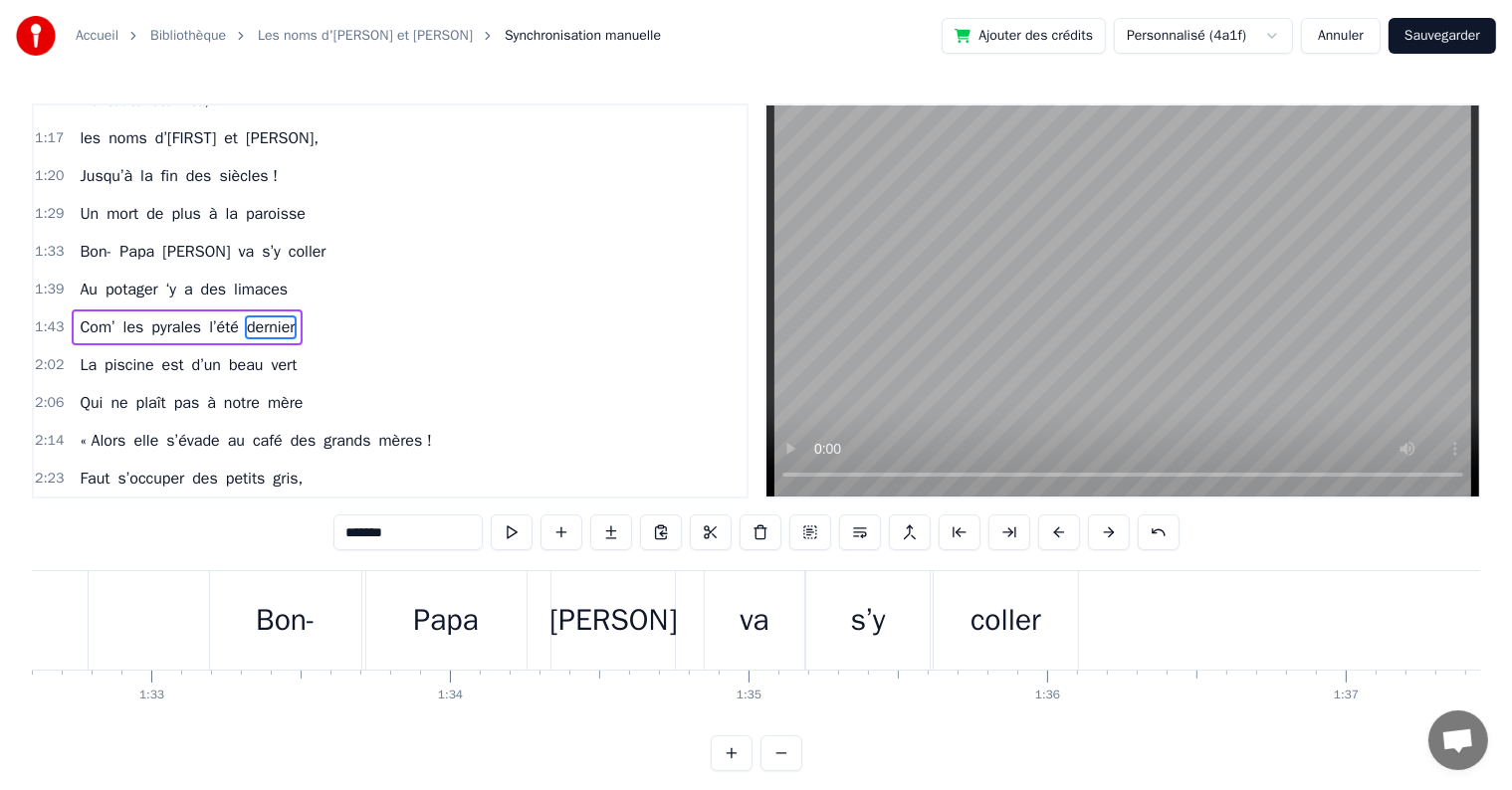 scroll, scrollTop: 0, scrollLeft: 26942, axis: horizontal 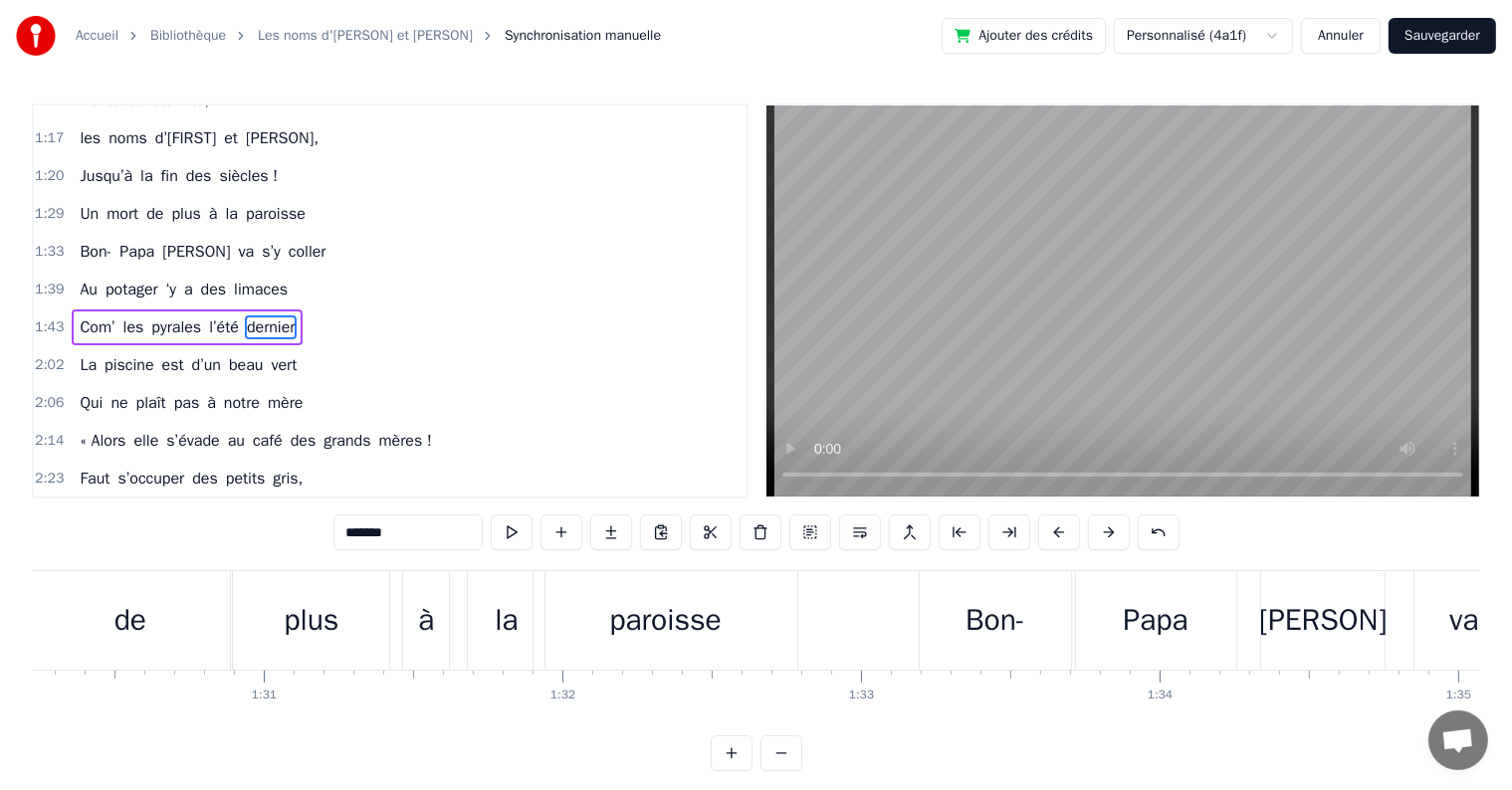click on "Bon-" at bounding box center (995, 620) 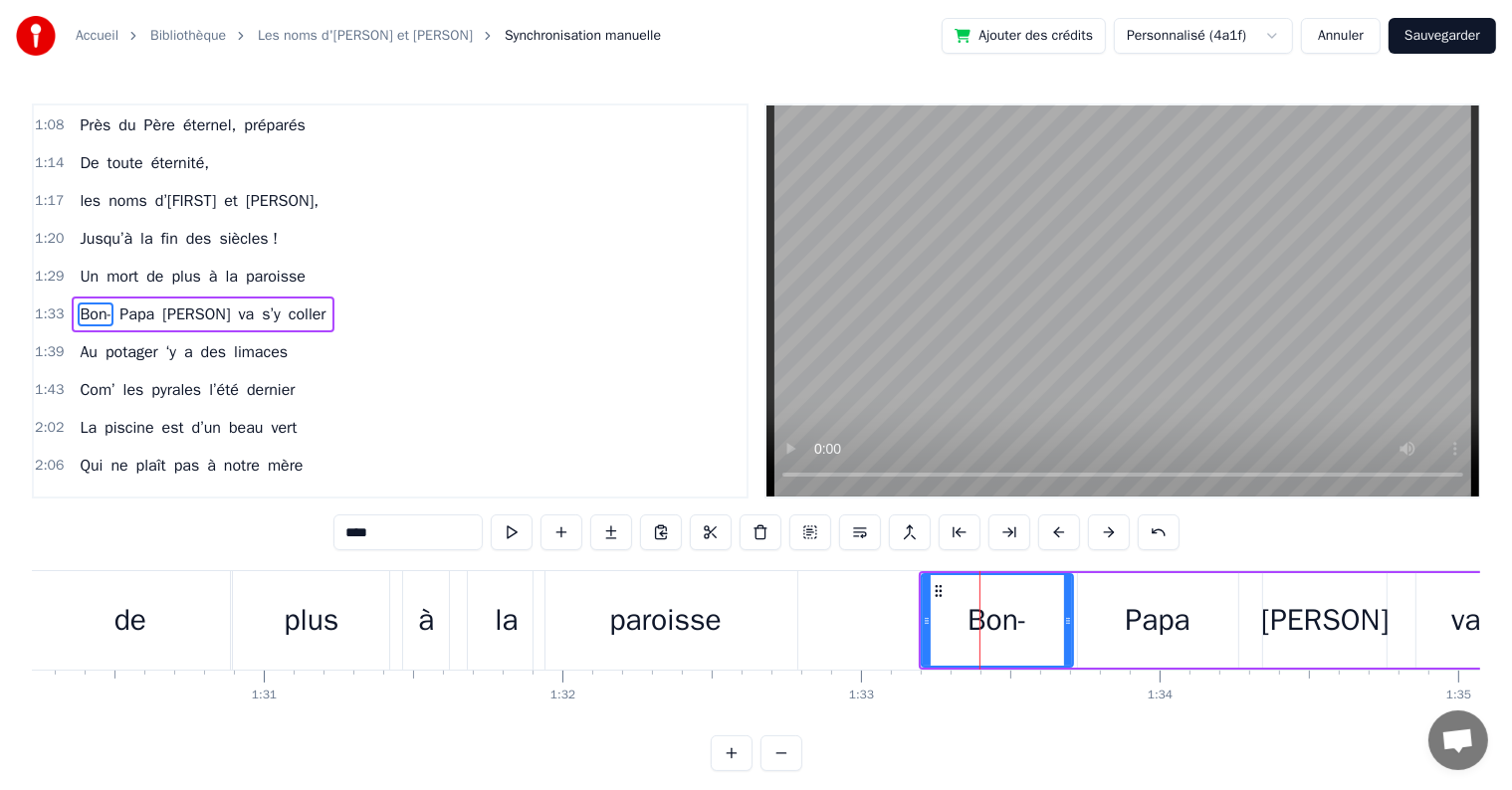 scroll, scrollTop: 517, scrollLeft: 0, axis: vertical 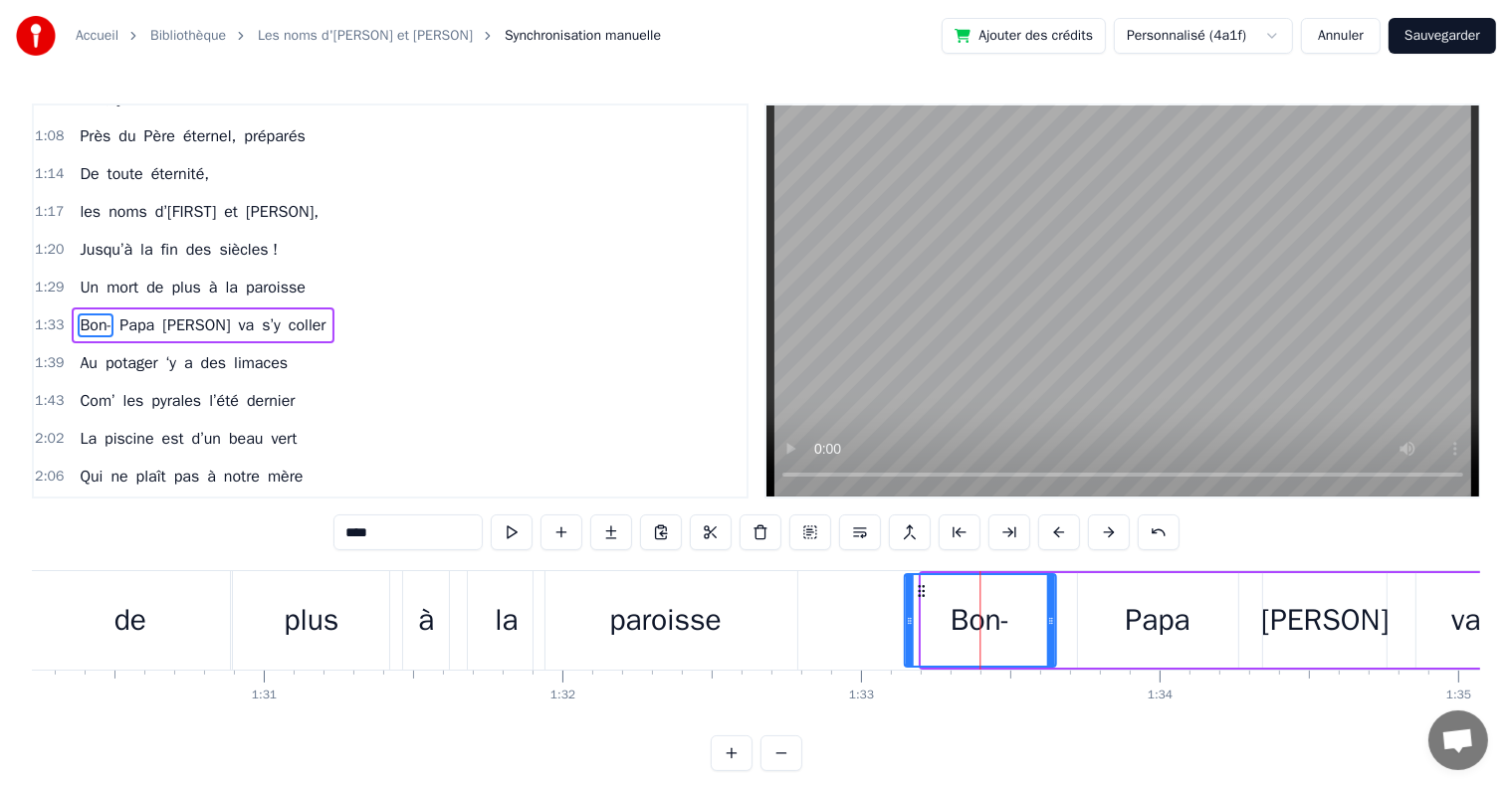 drag, startPoint x: 940, startPoint y: 585, endPoint x: 922, endPoint y: 585, distance: 18 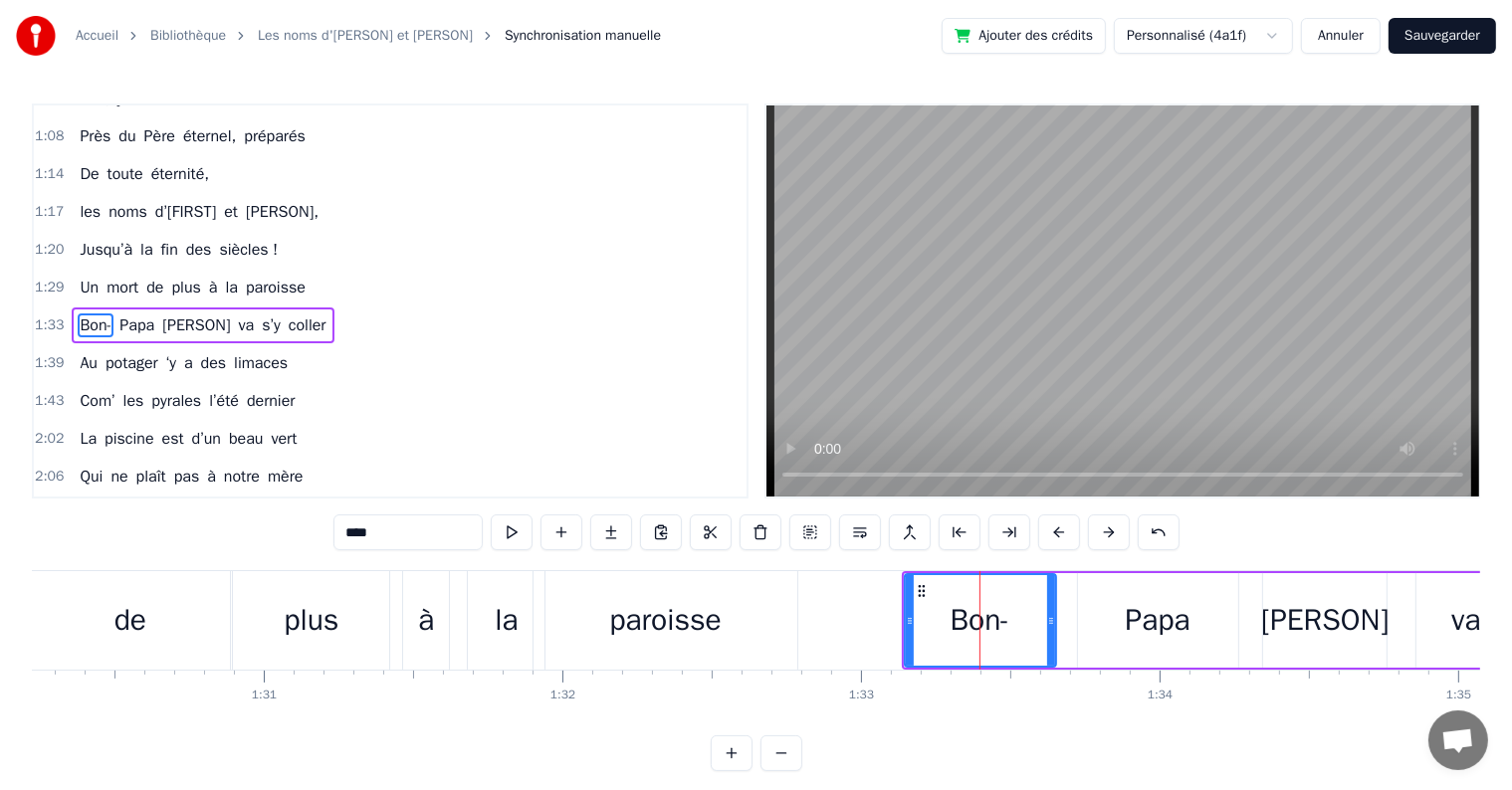 click on "Papa" at bounding box center (1158, 620) 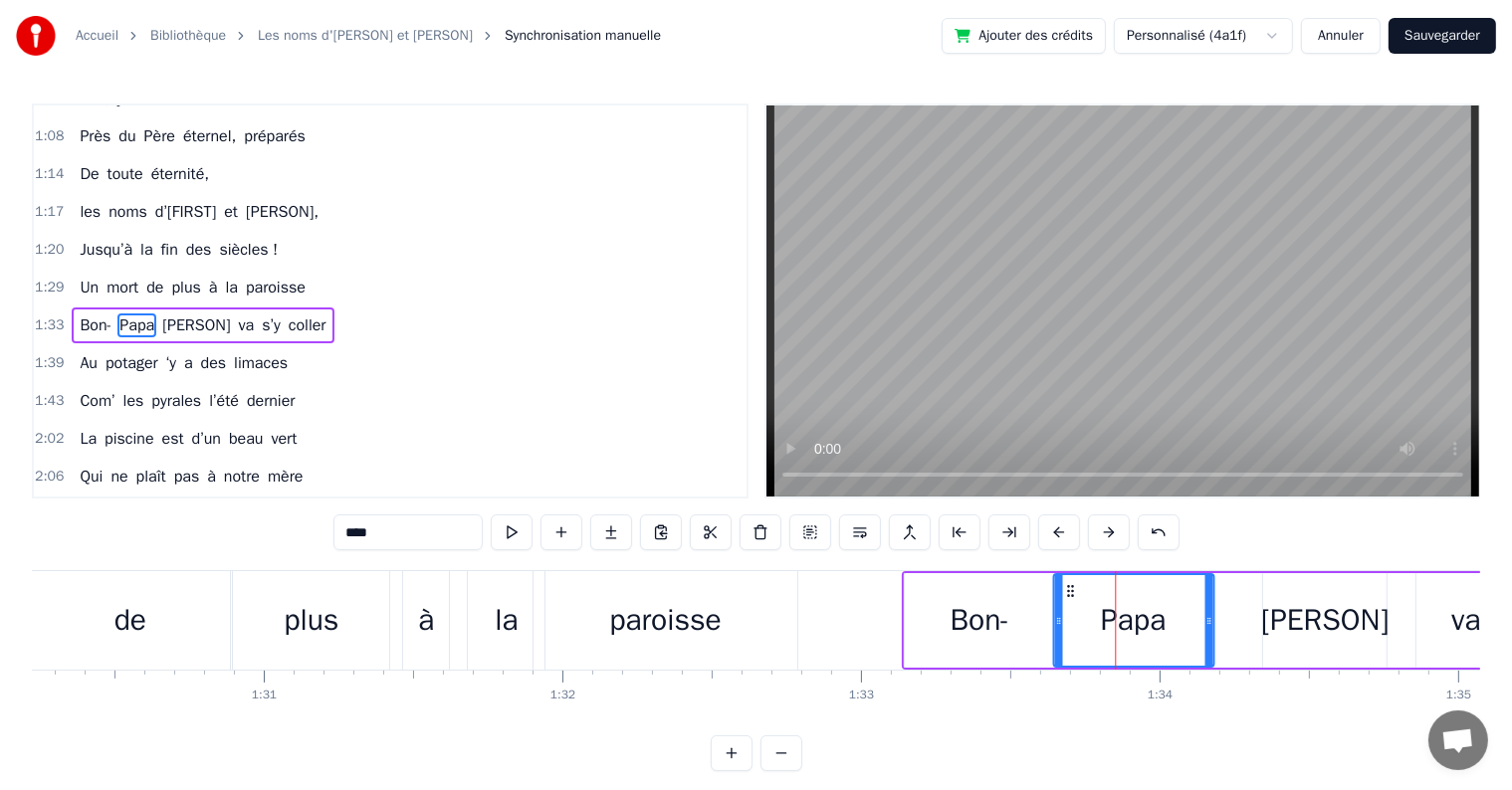 drag, startPoint x: 1090, startPoint y: 585, endPoint x: 1065, endPoint y: 585, distance: 25 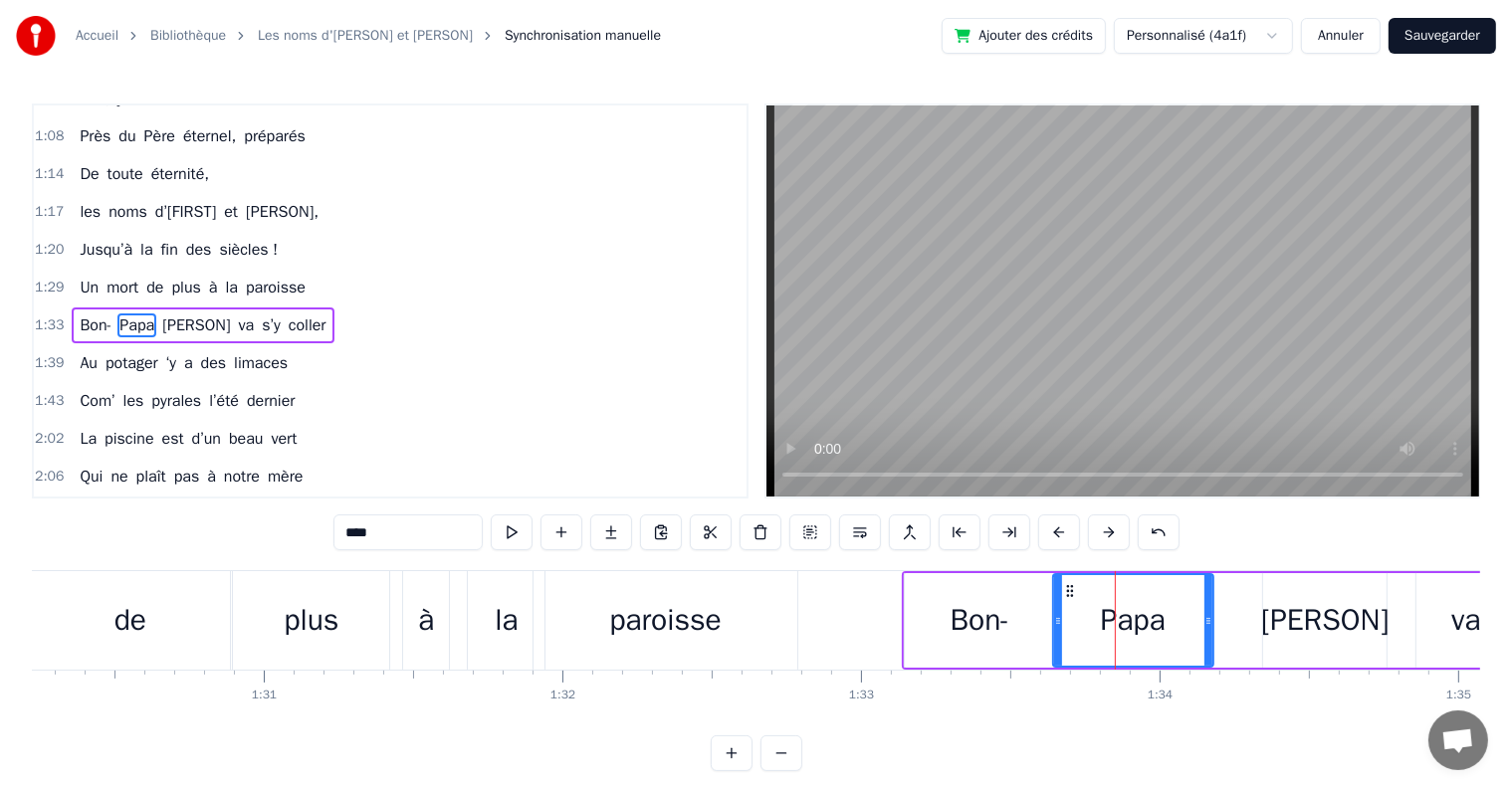 click on "[PERSON]" at bounding box center [1325, 620] 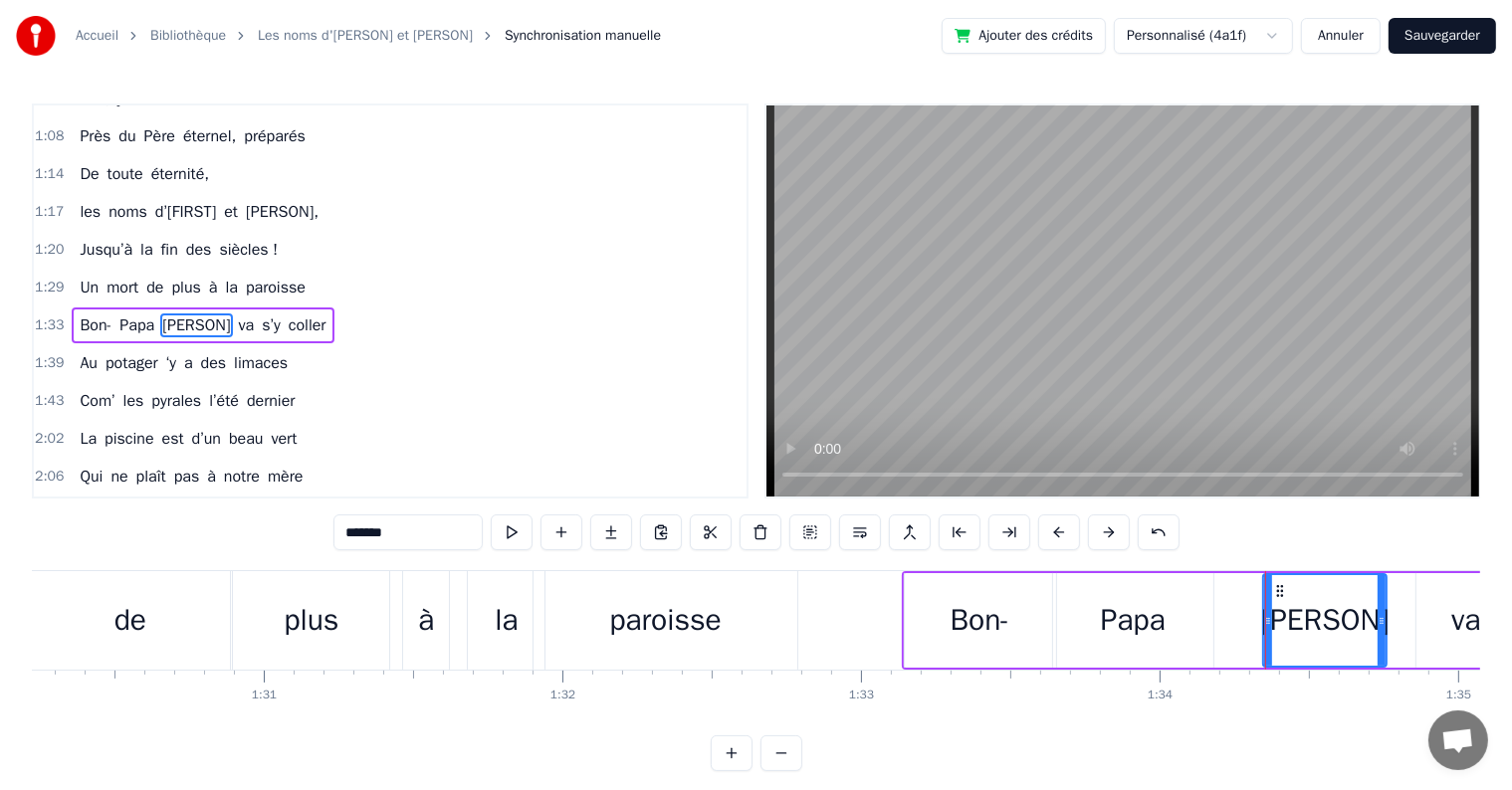 drag, startPoint x: 1279, startPoint y: 581, endPoint x: 1253, endPoint y: 581, distance: 26 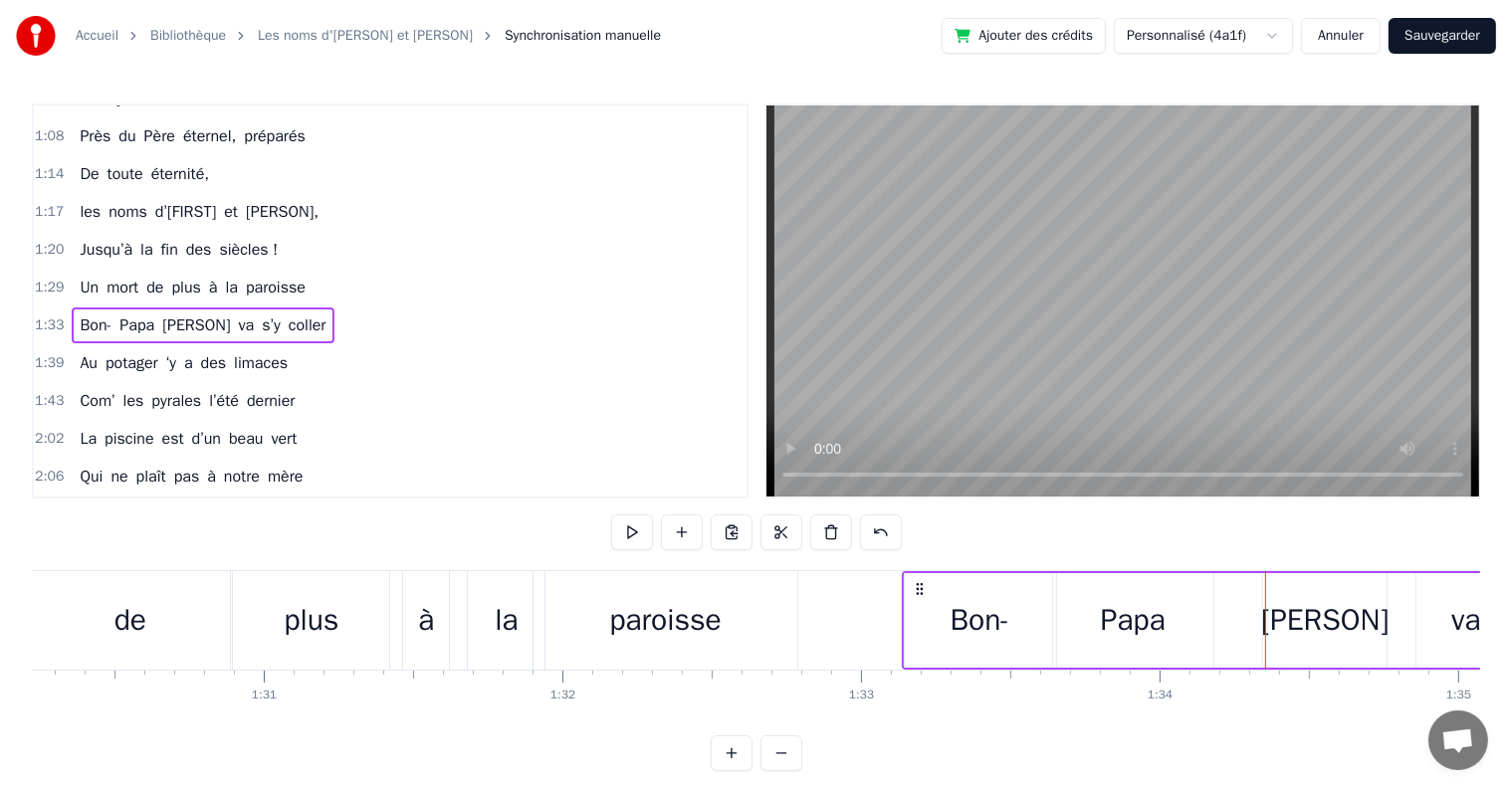 click on "[PERSON]" at bounding box center [1325, 620] 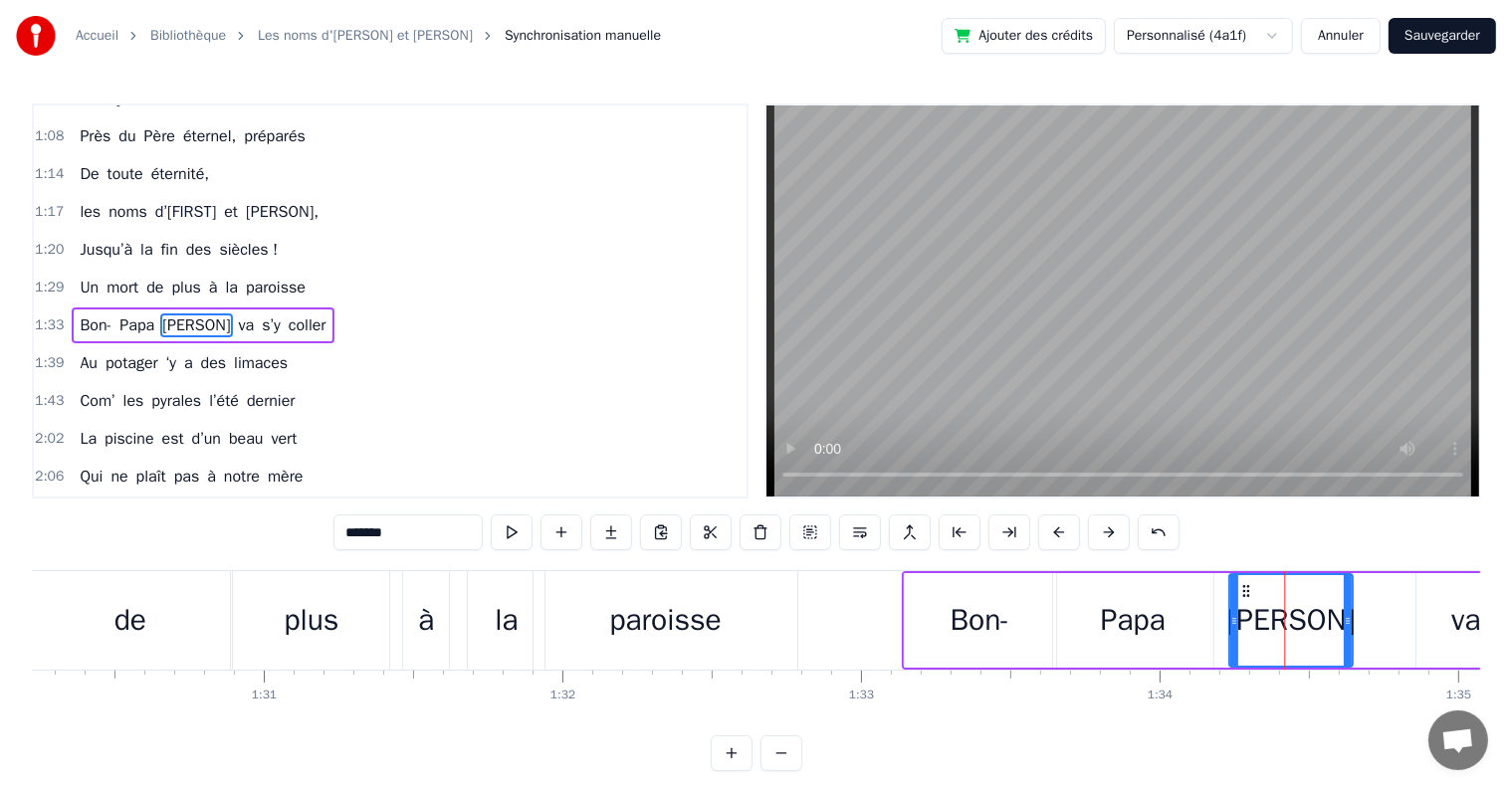 drag, startPoint x: 1277, startPoint y: 587, endPoint x: 1242, endPoint y: 588, distance: 35.014283 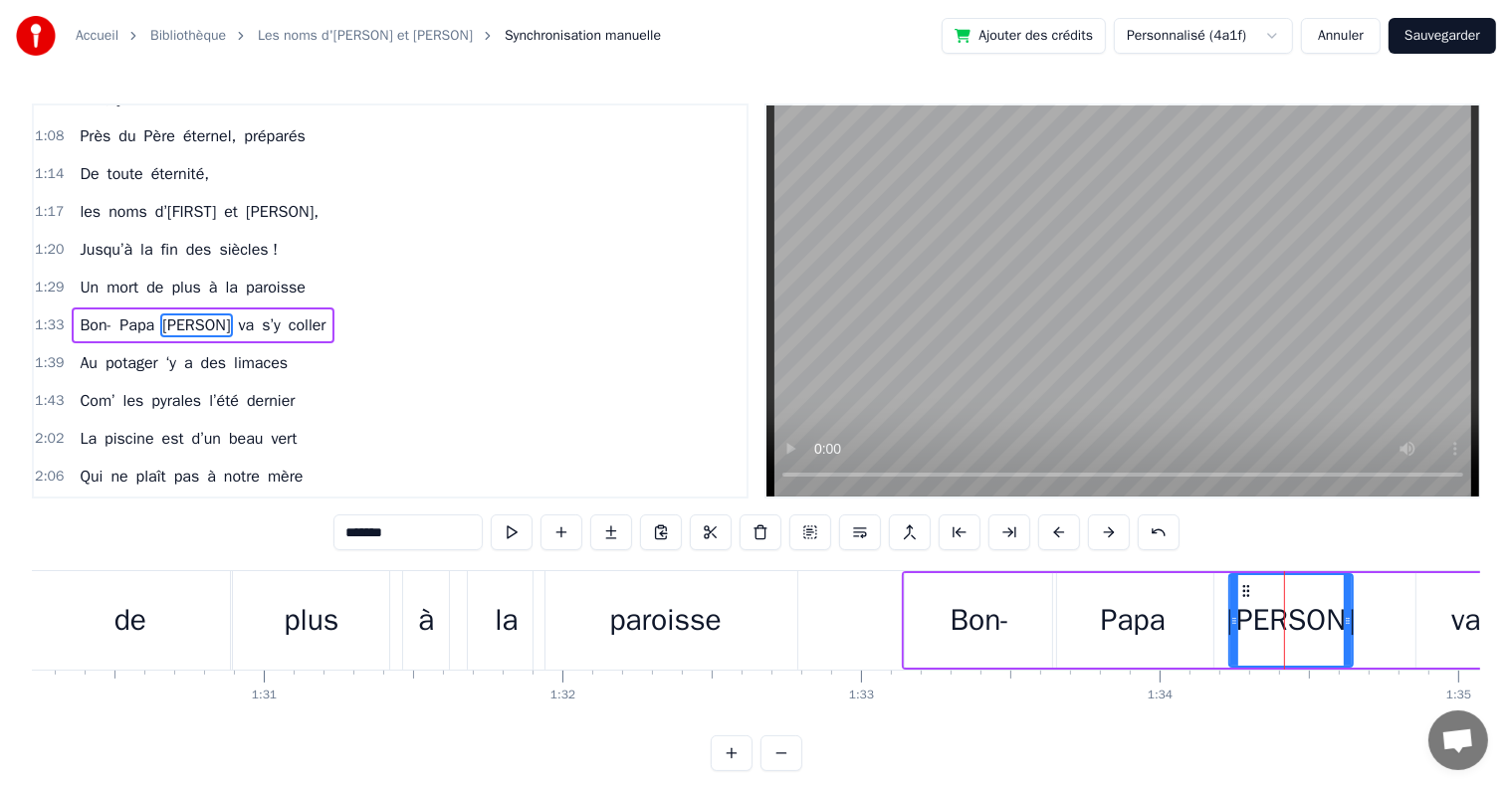 scroll, scrollTop: 0, scrollLeft: 25675, axis: horizontal 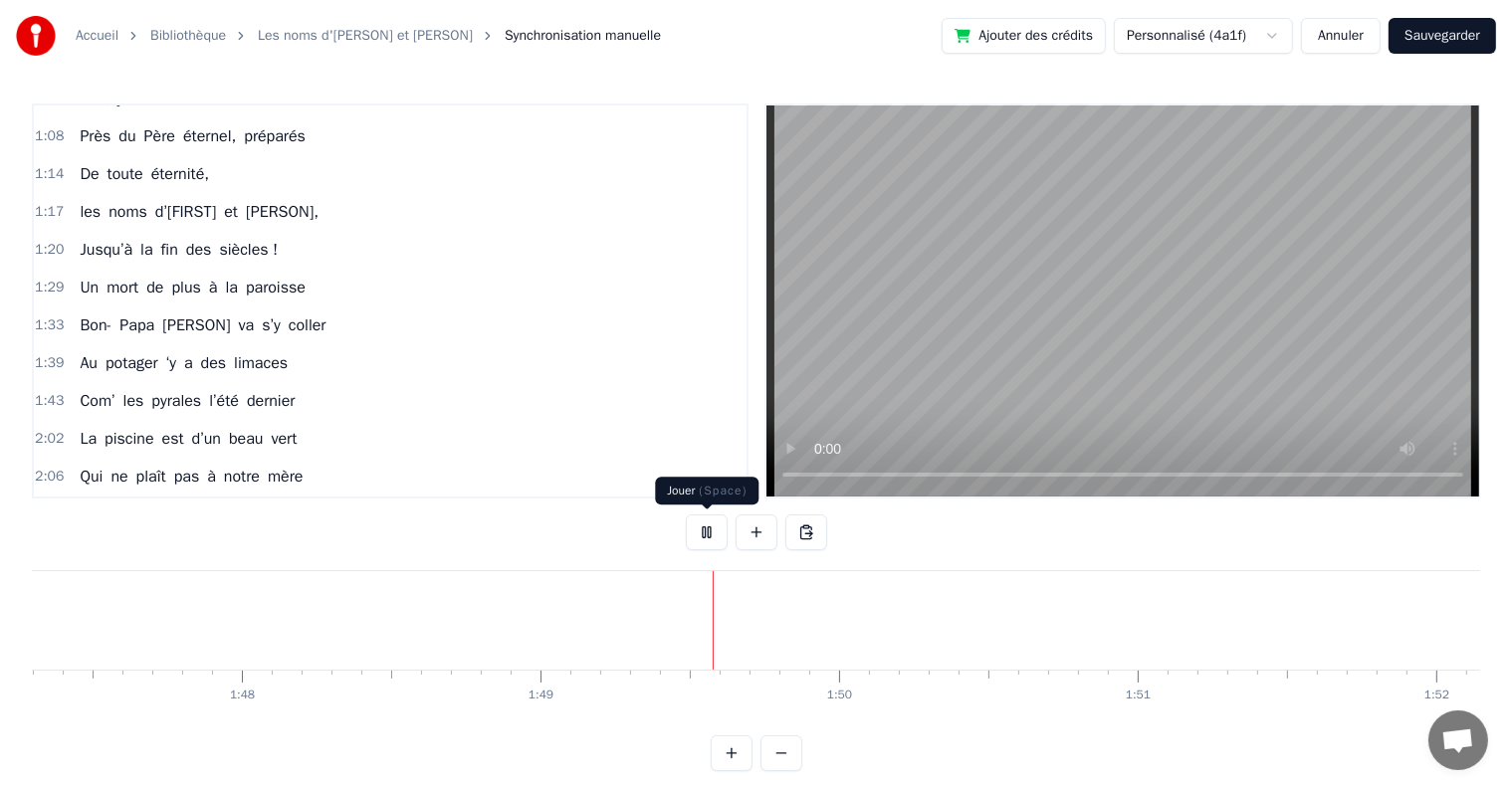 click at bounding box center [707, 532] 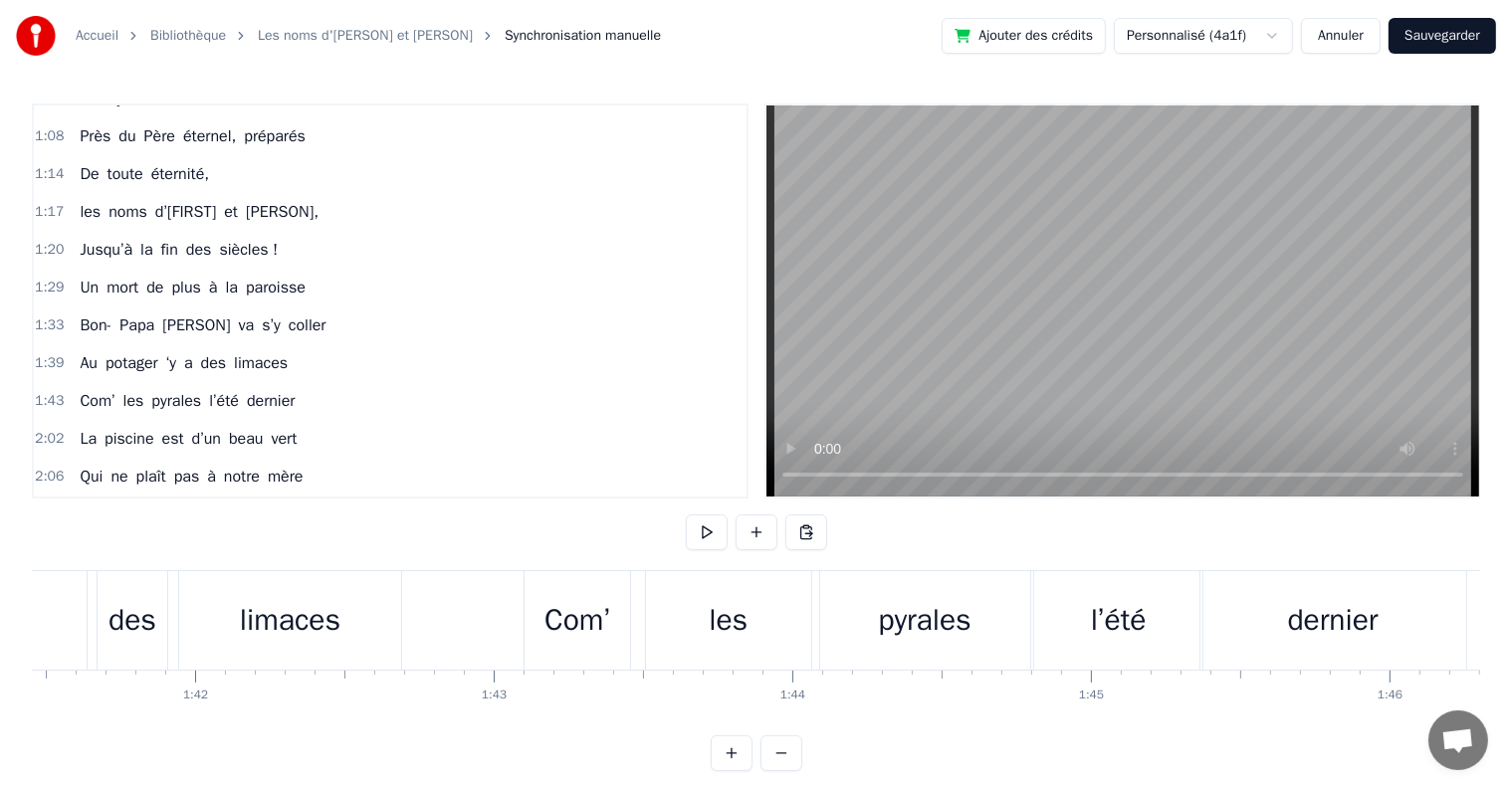 scroll, scrollTop: 0, scrollLeft: 30216, axis: horizontal 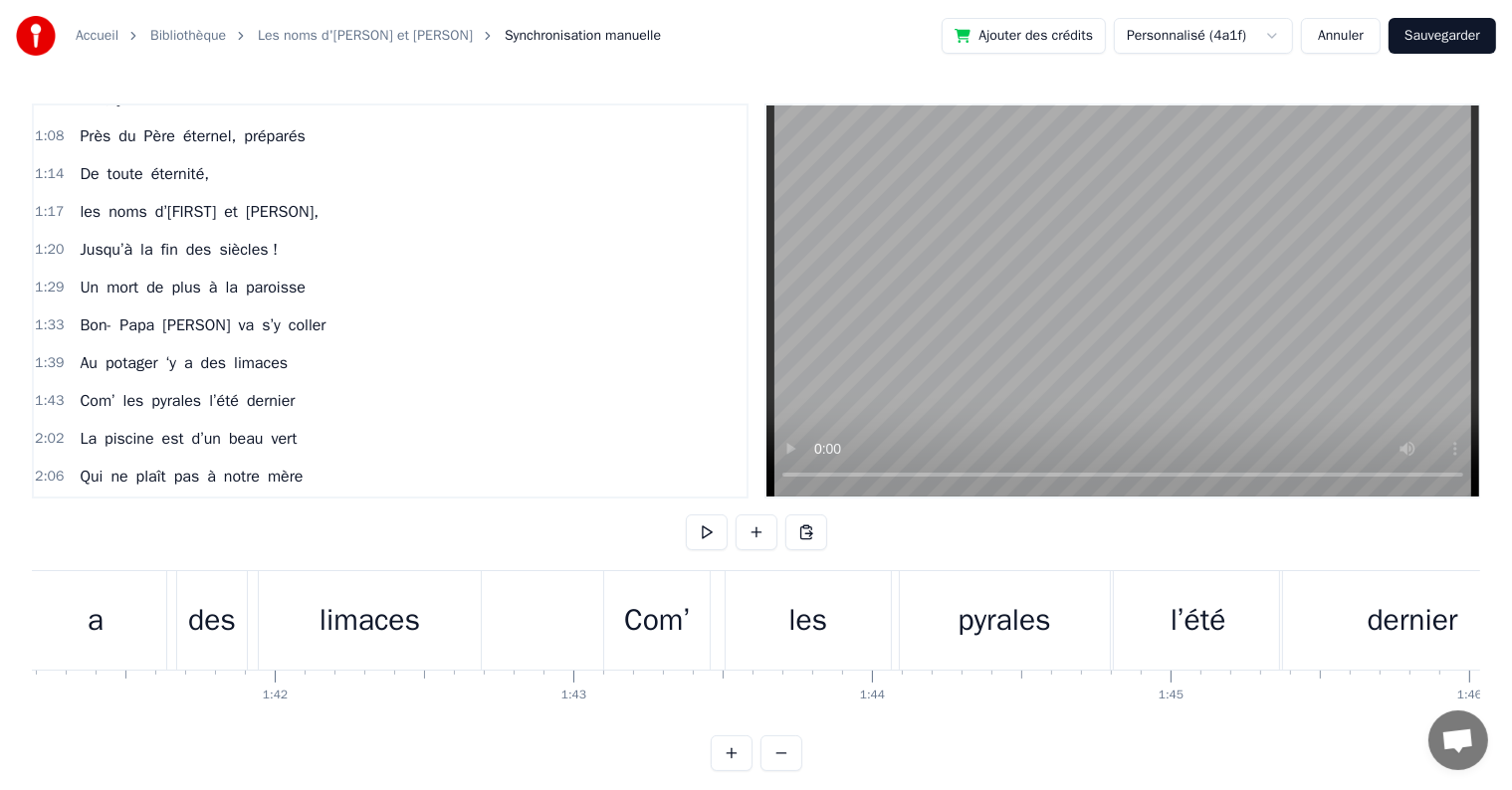click on "Com’" at bounding box center [657, 620] 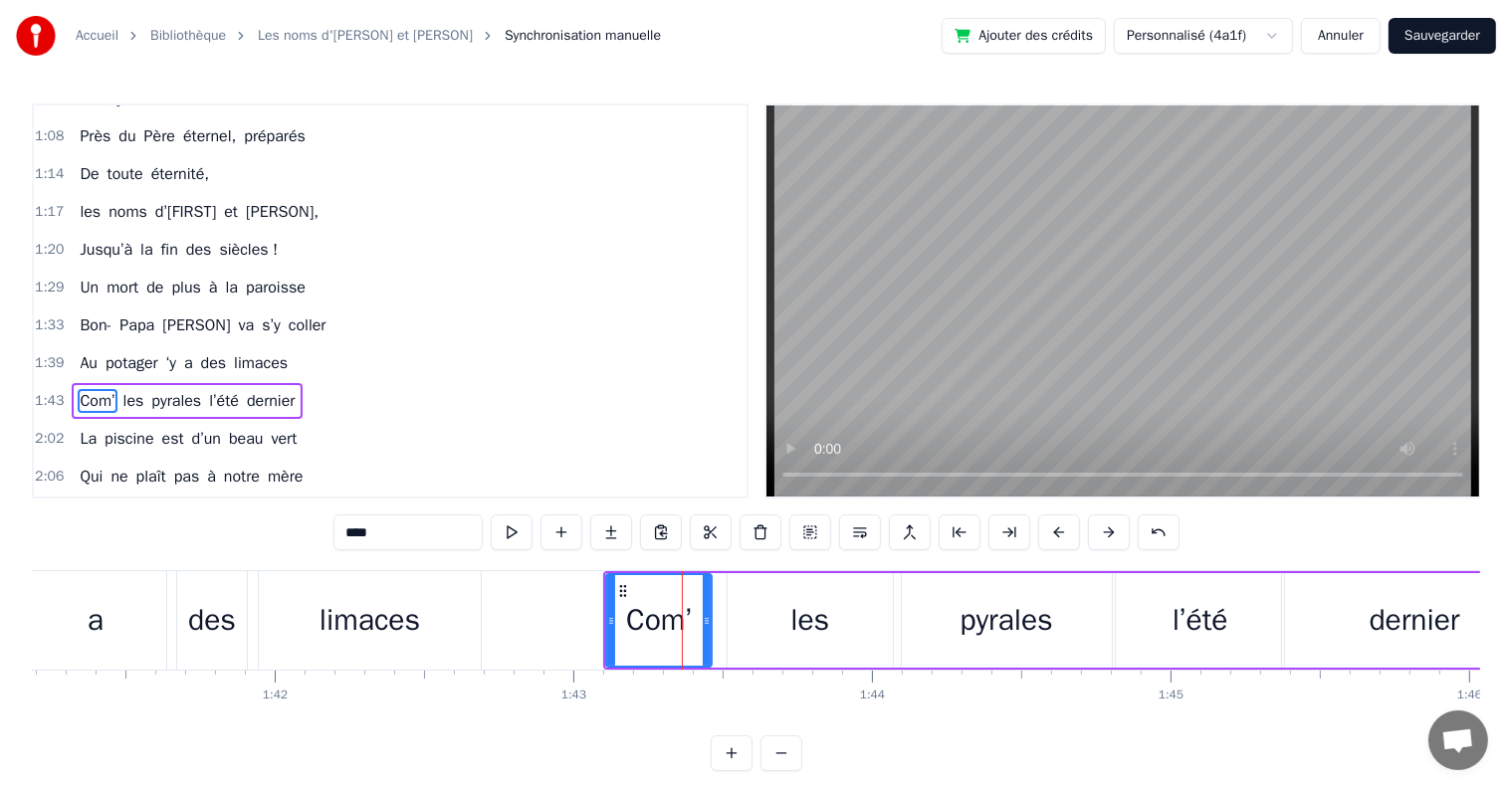 scroll, scrollTop: 591, scrollLeft: 0, axis: vertical 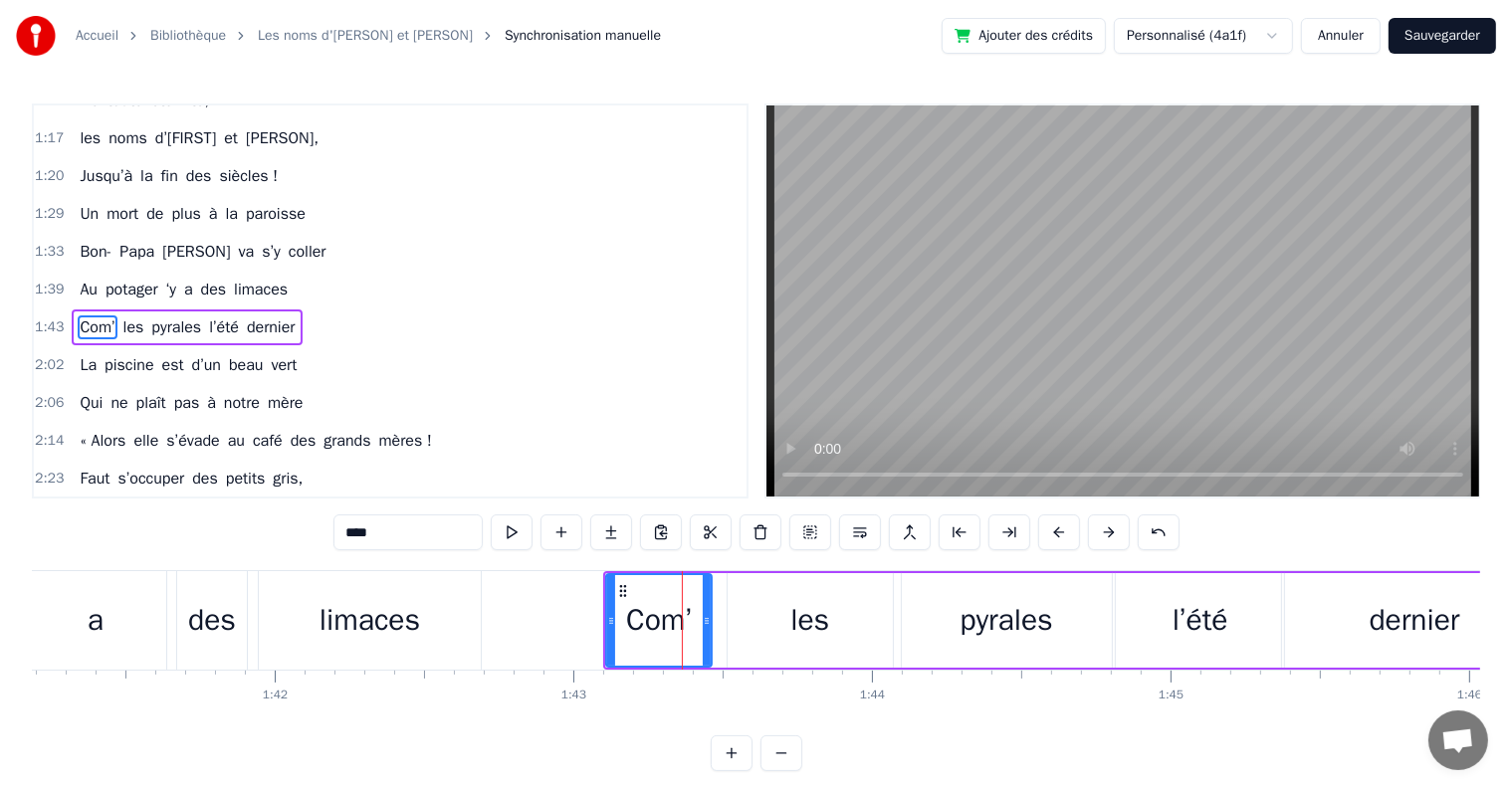 click on "Com’" at bounding box center [659, 620] 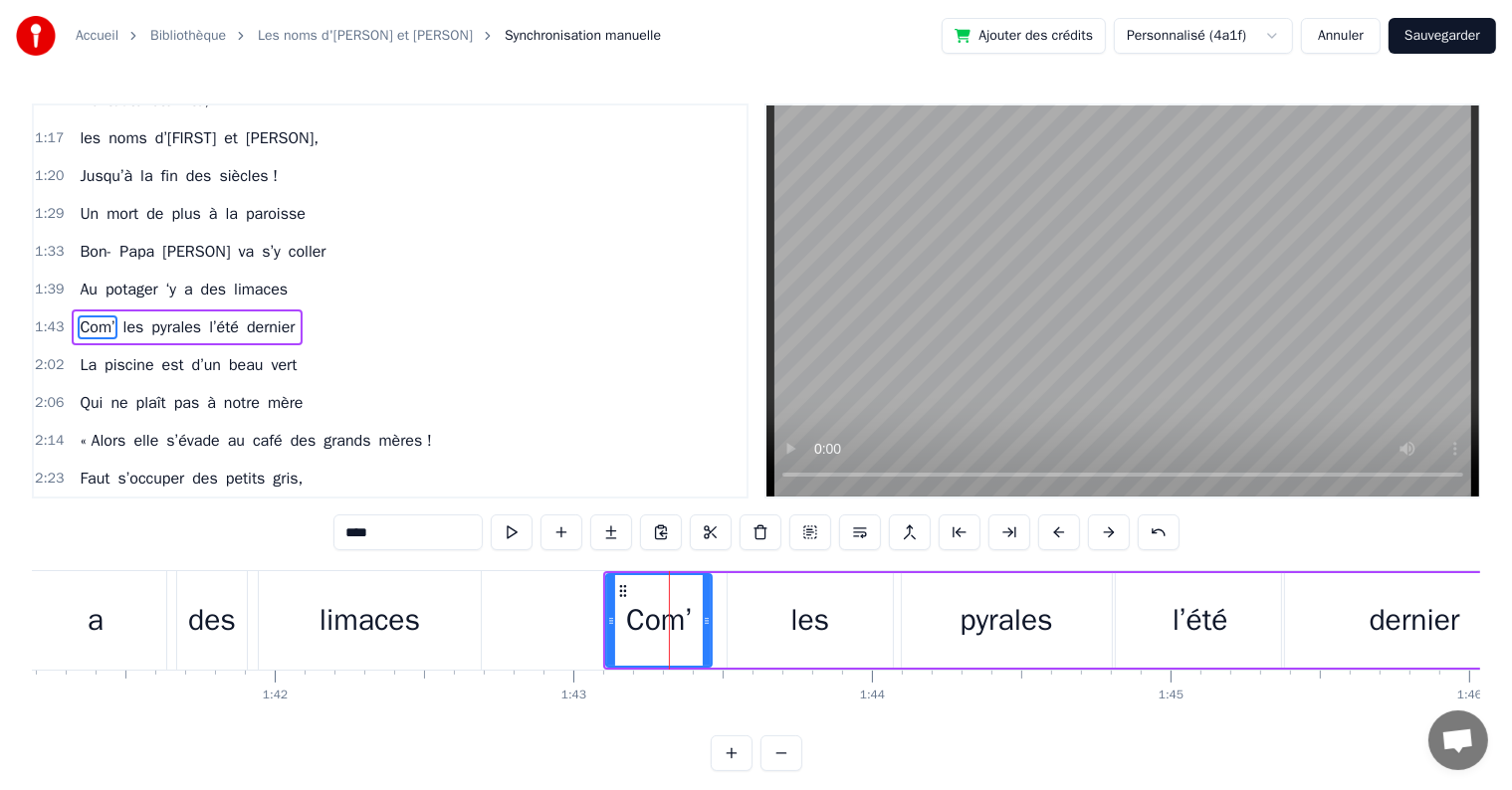click on "****" at bounding box center [408, 532] 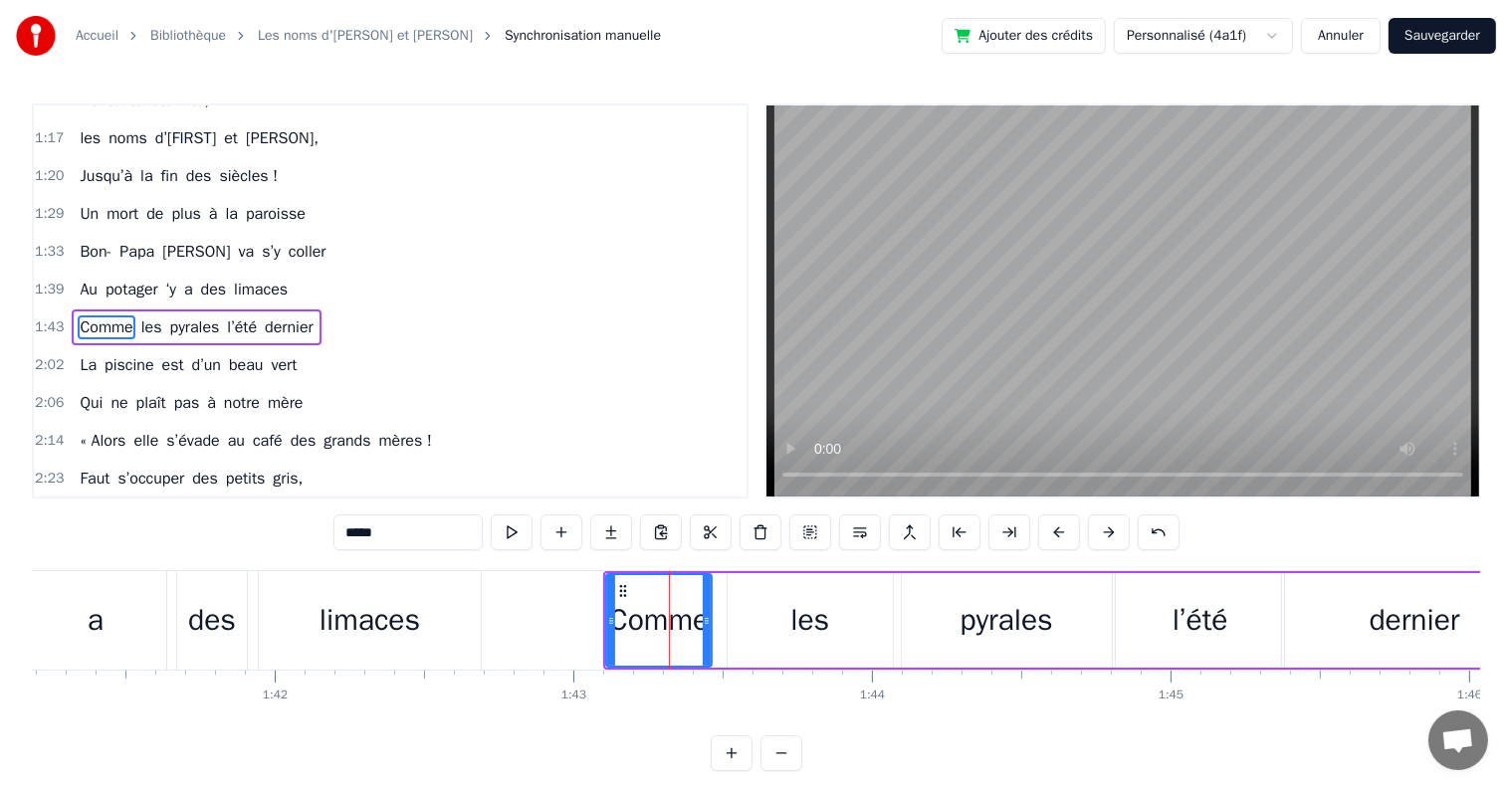 click on "0:07 Dans leur village bourguignon 0:10 Leur vie s’écoule comme un torrent 0:16 Rythmée au fil des saisons 0:20 Avec un flot de p’tits enfants 0:25 Mais entre chaque invasion 0:28 Des garnements et de l’abbé 0:32 Faut recevoir les amis au prieuré 0:38 Quand les jours sont bien chargés 0:41 Que les soirées sont occupées, 0:45 Qui croirait à une vie de retraités ! 0:52 Moi, j’ai vu dans le ciel 0:56 Un jour de mai il y a 50 ans, 1:00 L’amour de nos parents, pour leur mariage 1:05 Moi, j’ai vu dans le ciel 1:08 Près du Père éternel, préparés 1:14 De toute éternité, 1:17 les noms d'[PERSON] et [PERSON], 1:20 Jusqu’à la fin des siècles ! 1:29 Un mort de plus à la paroisse 1:33 Bon- Papa [PERSON] va s’y coller 1:39 Au potager ‘y a des limaces 1:43 Comme les pyrales l’été dernier 2:02 La piscine est d’un beau vert 2:06 Qui ne plaît pas à notre mère 2:14 « Alors elle s’évade au café des grands mères ! 2:23 Faut s’occuper des petits gris, 2:26 des END et de chanter," at bounding box center (756, 437) 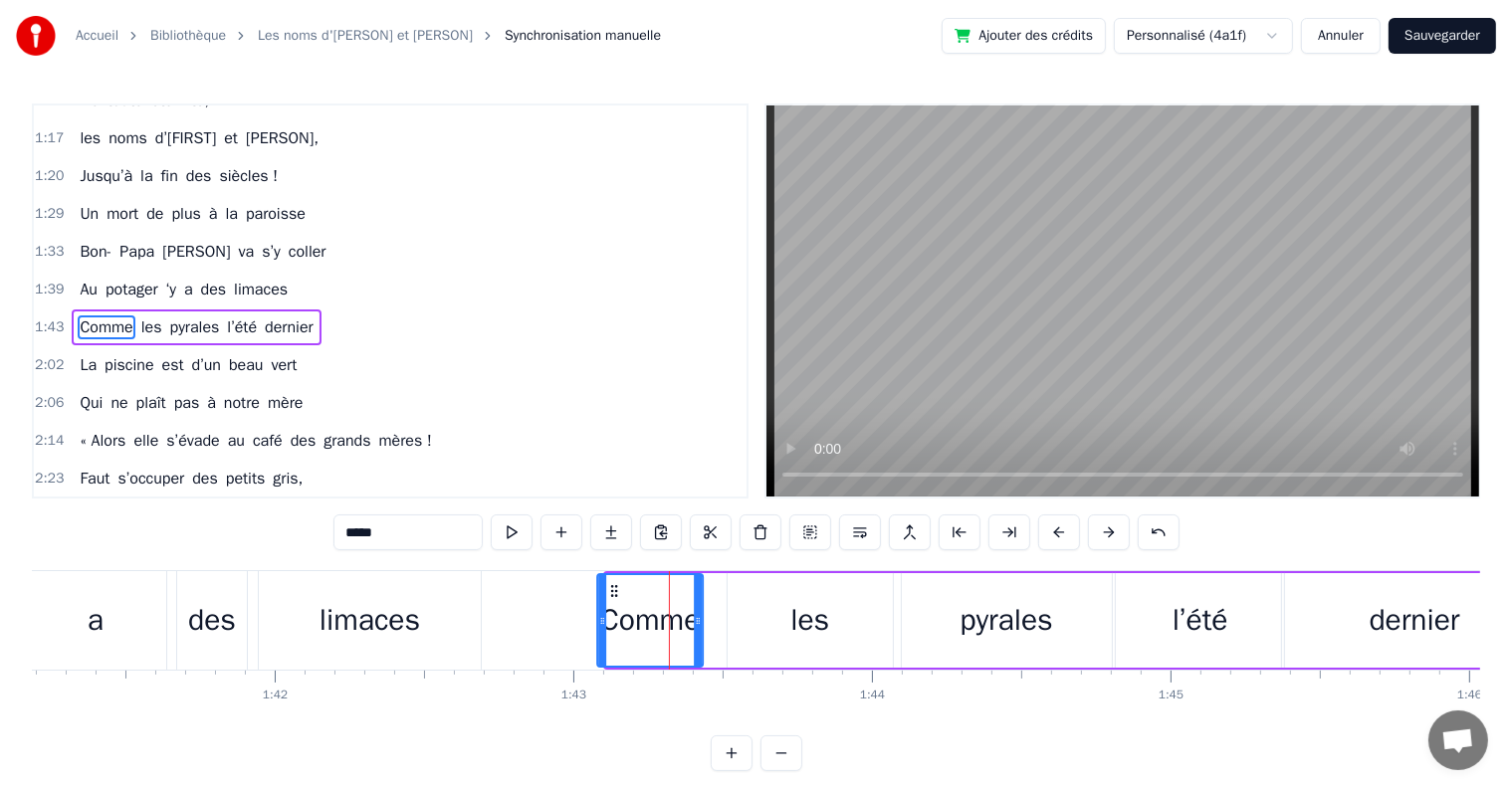 click 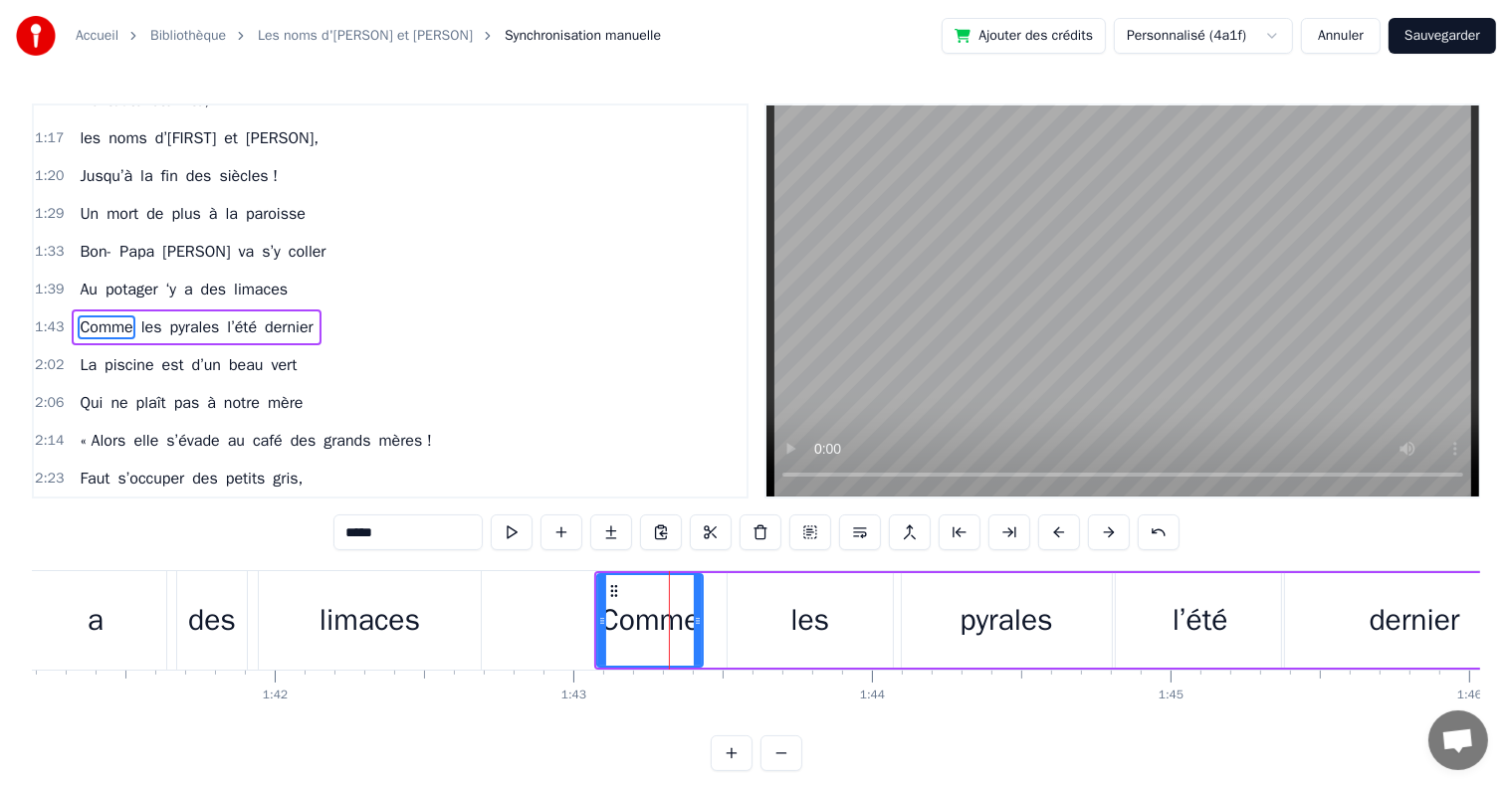 click on "les" at bounding box center [810, 620] 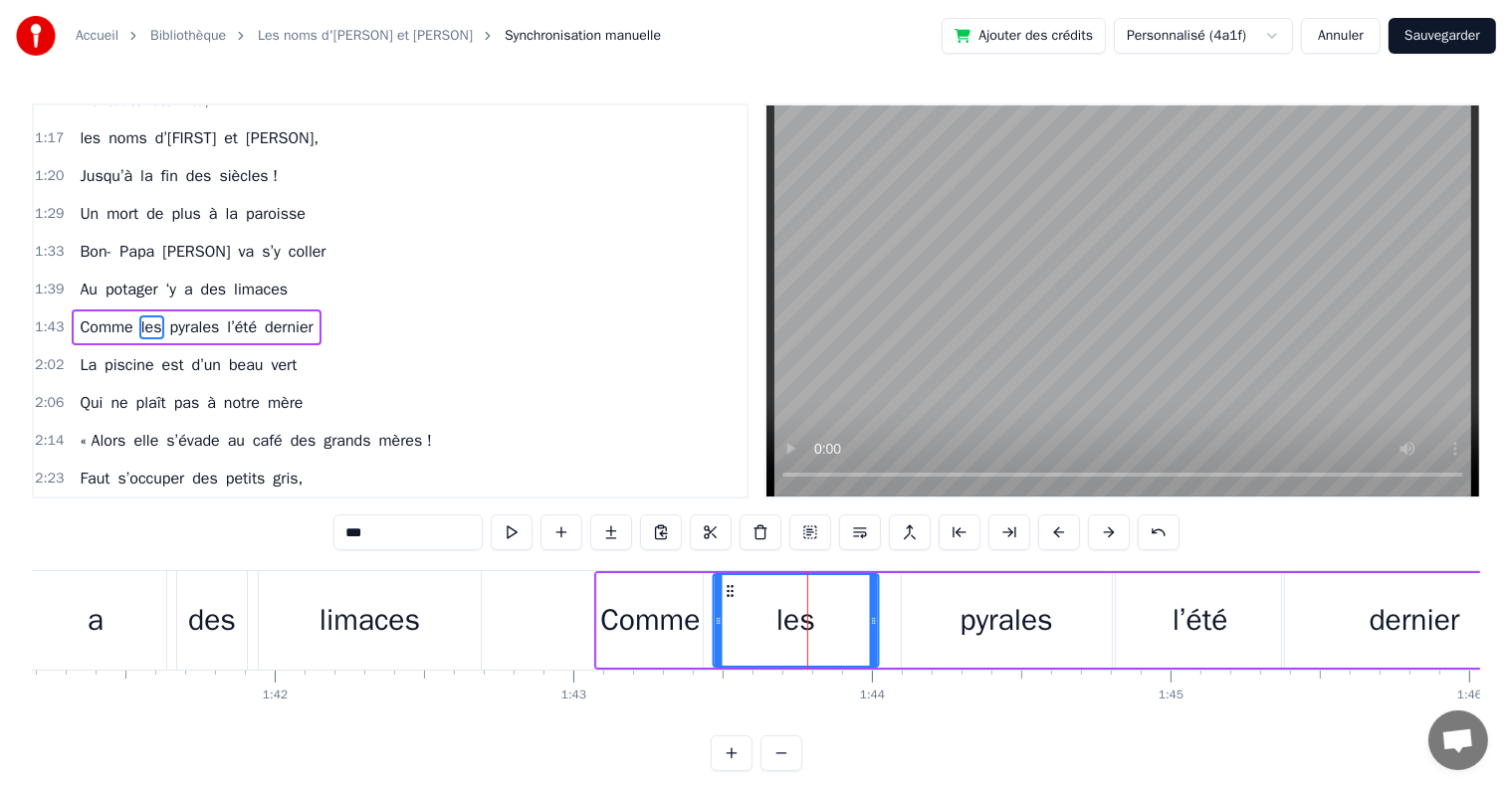drag, startPoint x: 743, startPoint y: 585, endPoint x: 729, endPoint y: 585, distance: 14 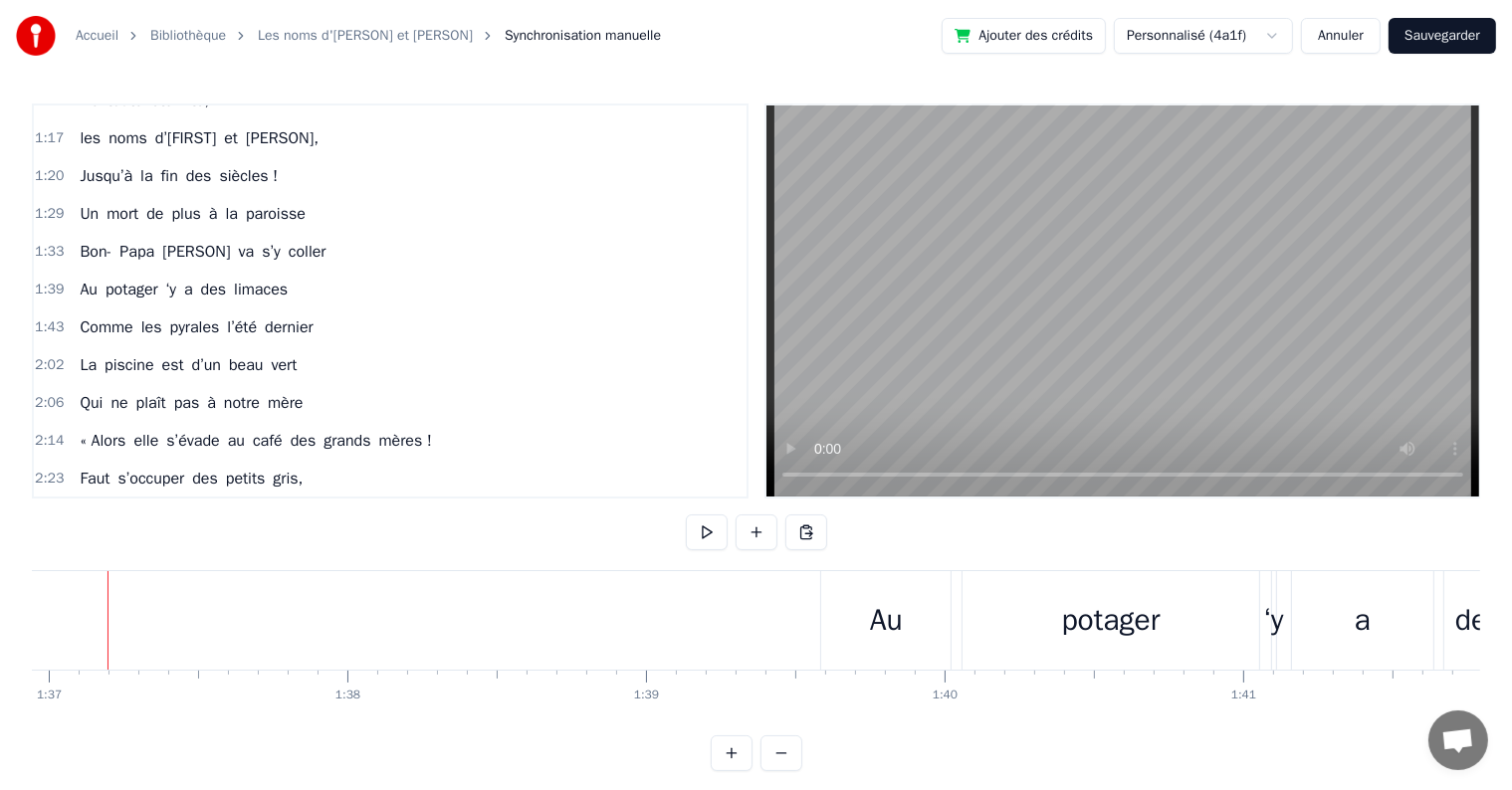scroll, scrollTop: 0, scrollLeft: 28925, axis: horizontal 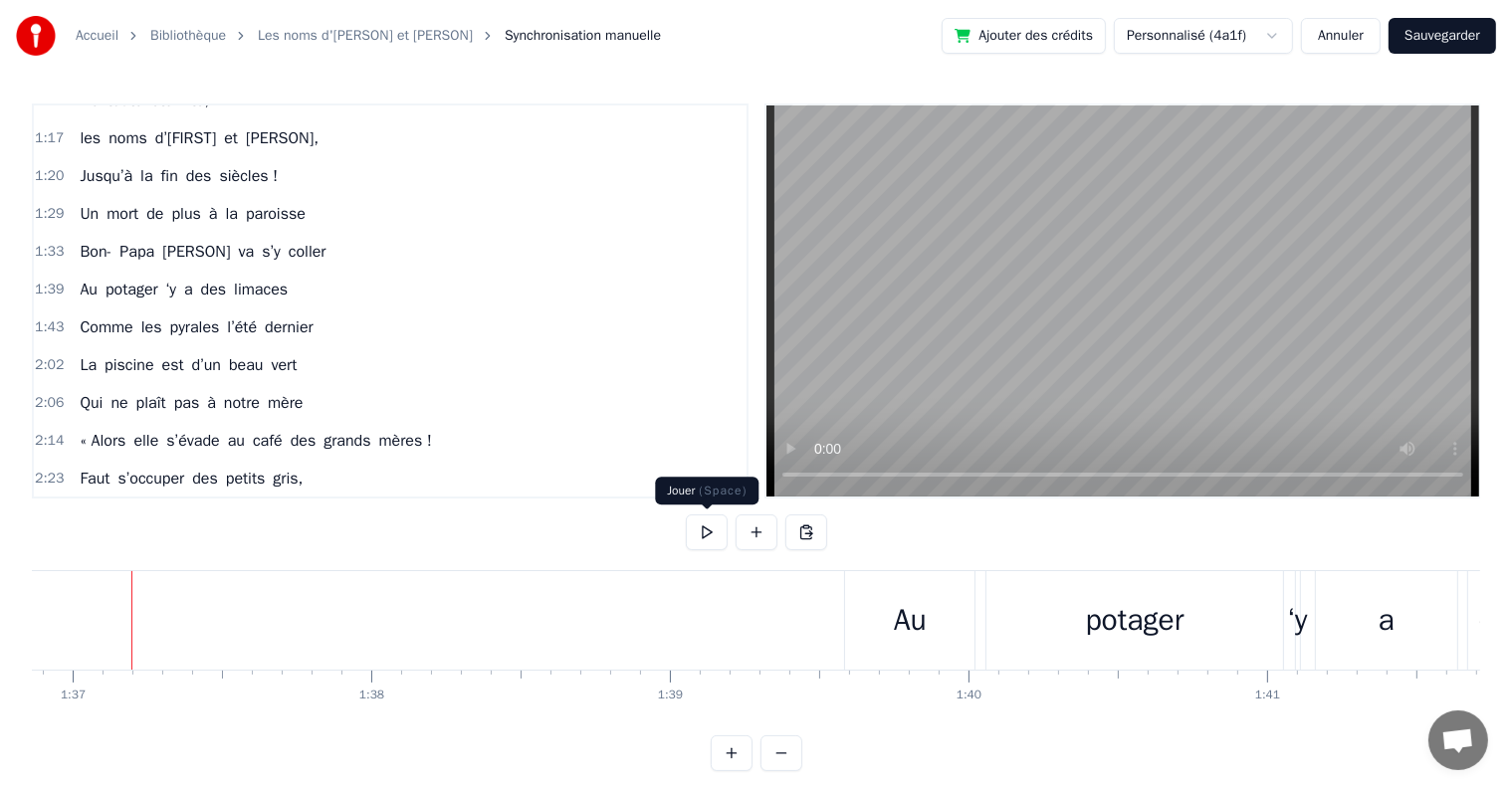click at bounding box center (707, 532) 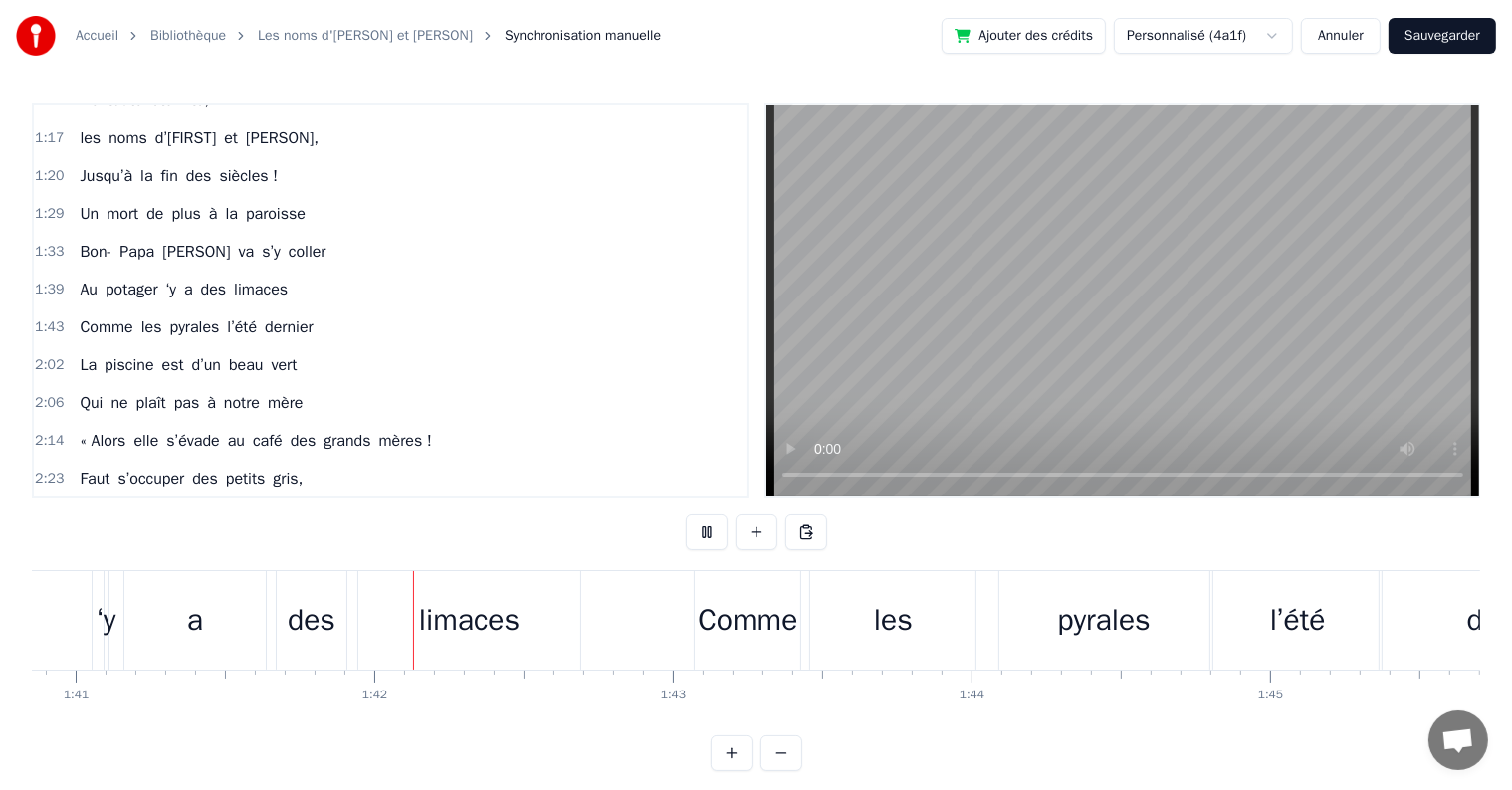 scroll, scrollTop: 0, scrollLeft: 30194, axis: horizontal 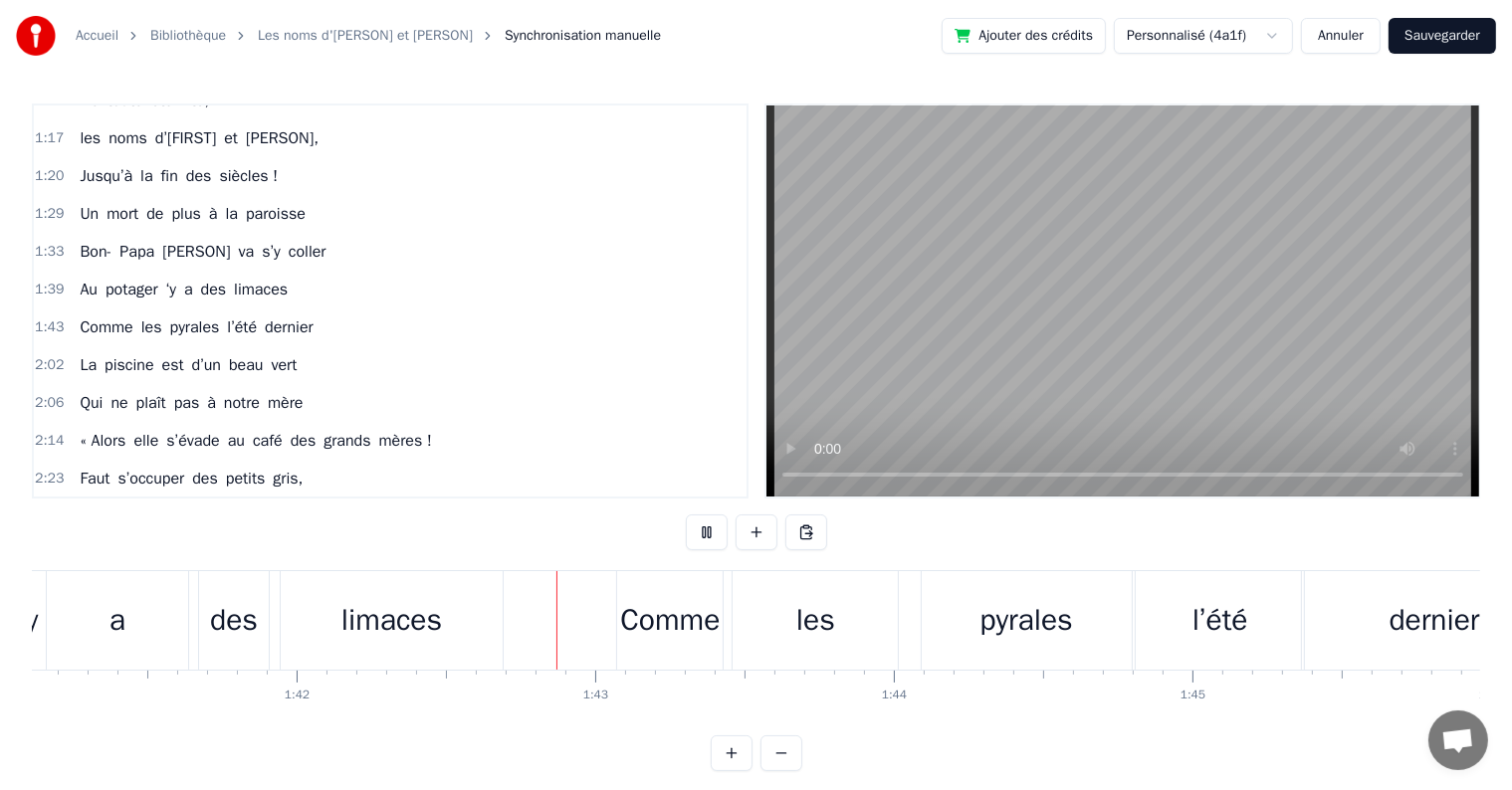 click at bounding box center (707, 532) 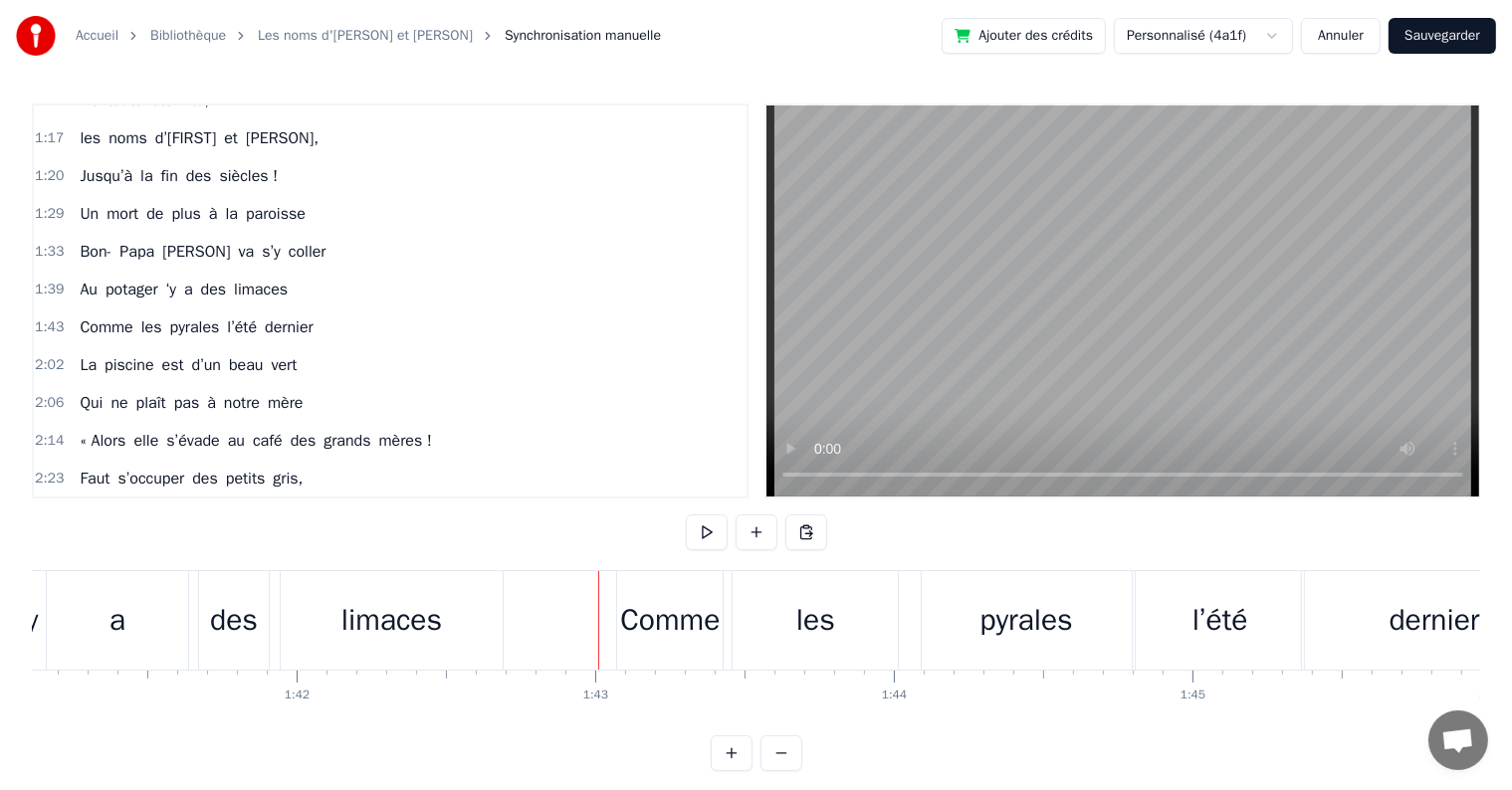 click on "a" at bounding box center (117, 620) 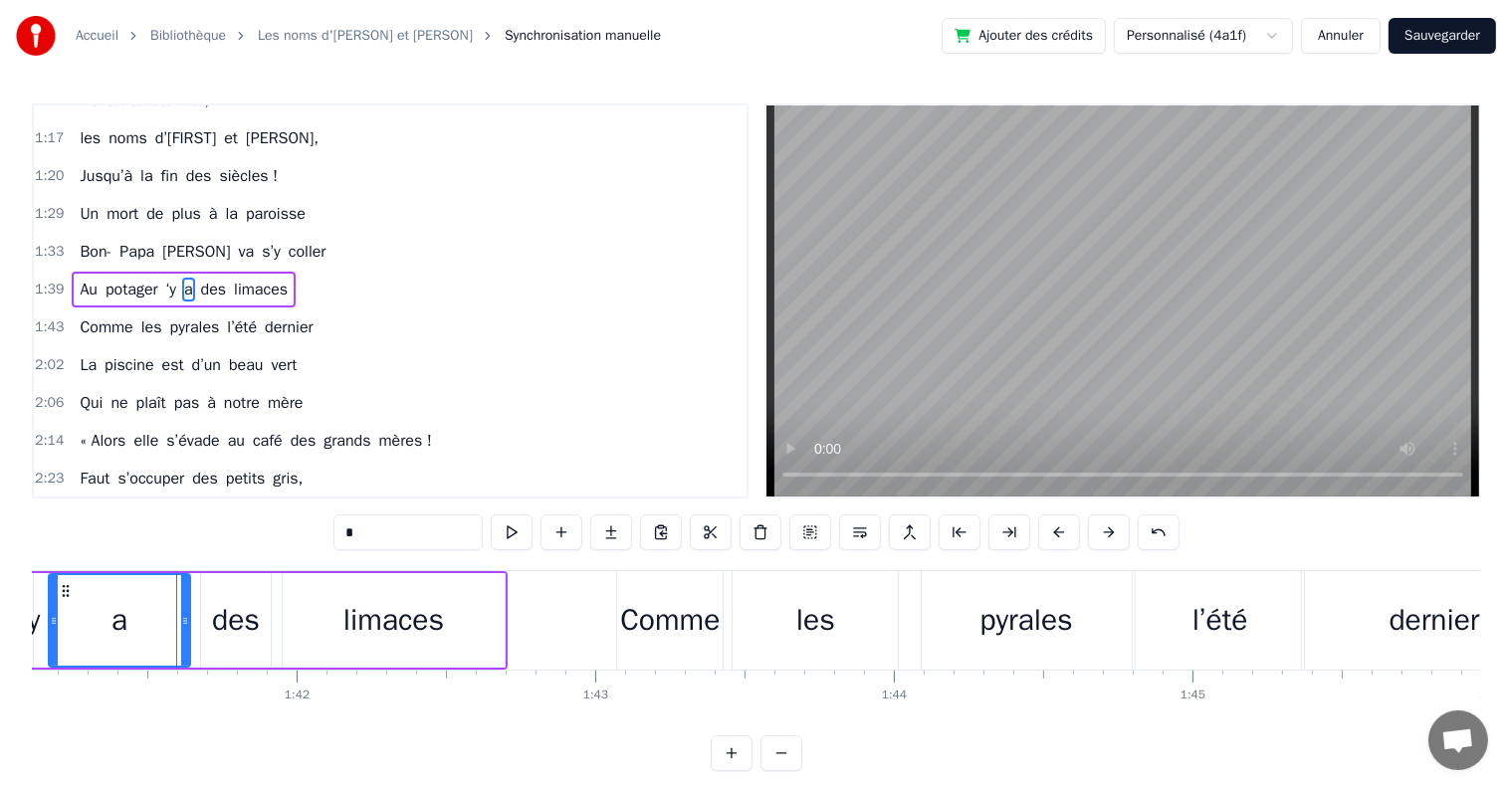 scroll, scrollTop: 554, scrollLeft: 0, axis: vertical 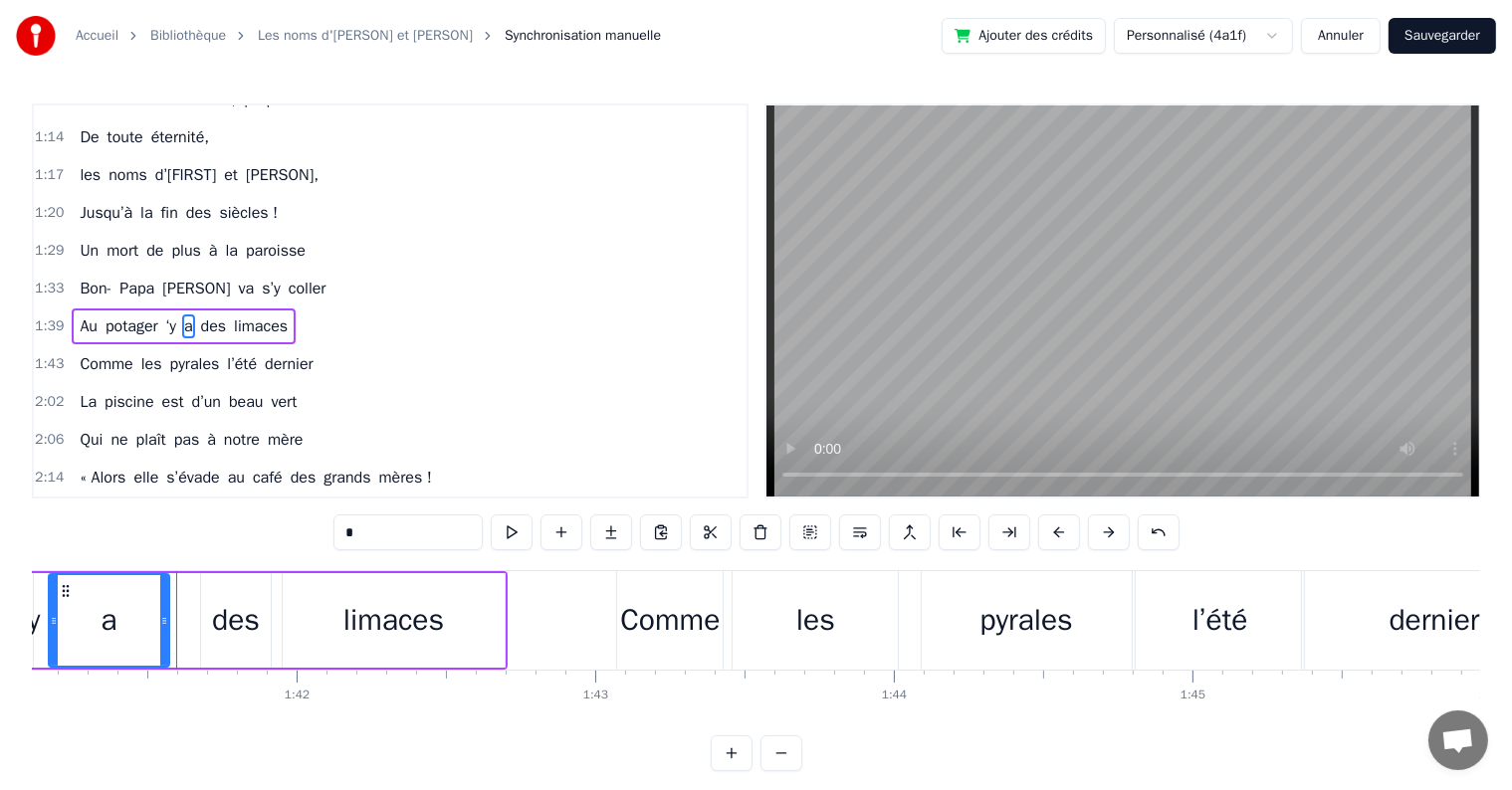 drag, startPoint x: 184, startPoint y: 618, endPoint x: 163, endPoint y: 618, distance: 21 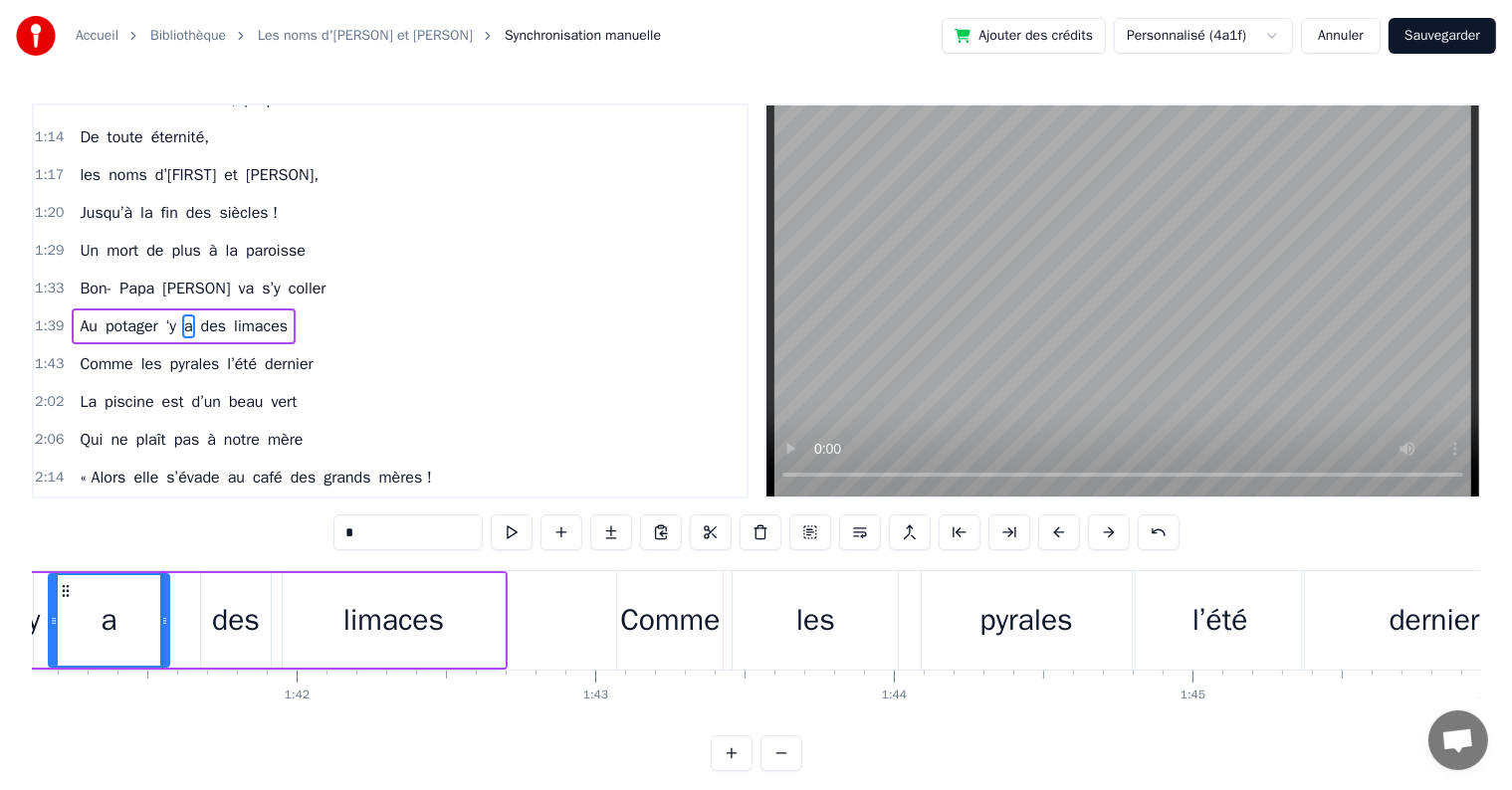 click on "des" at bounding box center (236, 620) 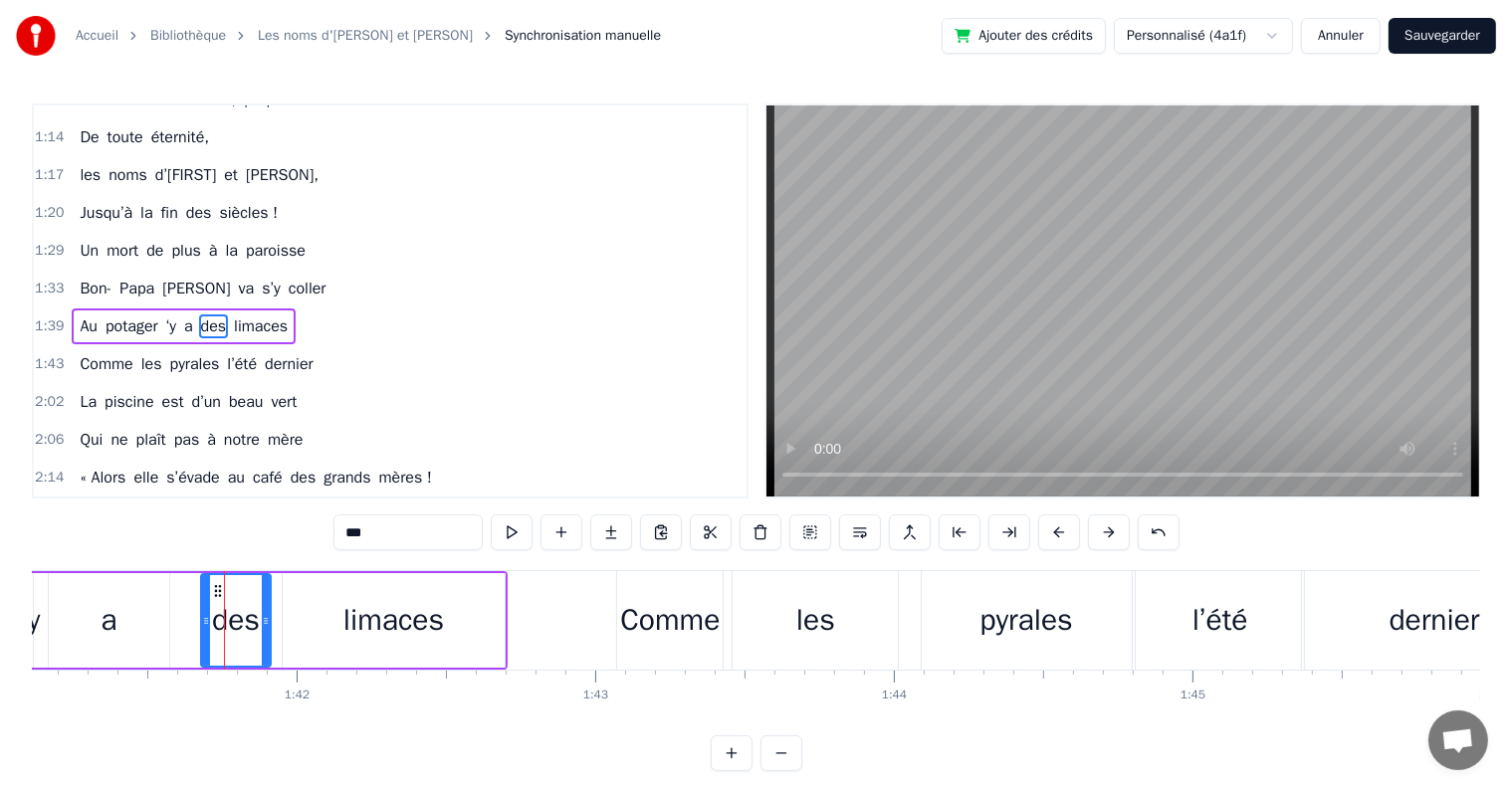 click on "a" at bounding box center [108, 620] 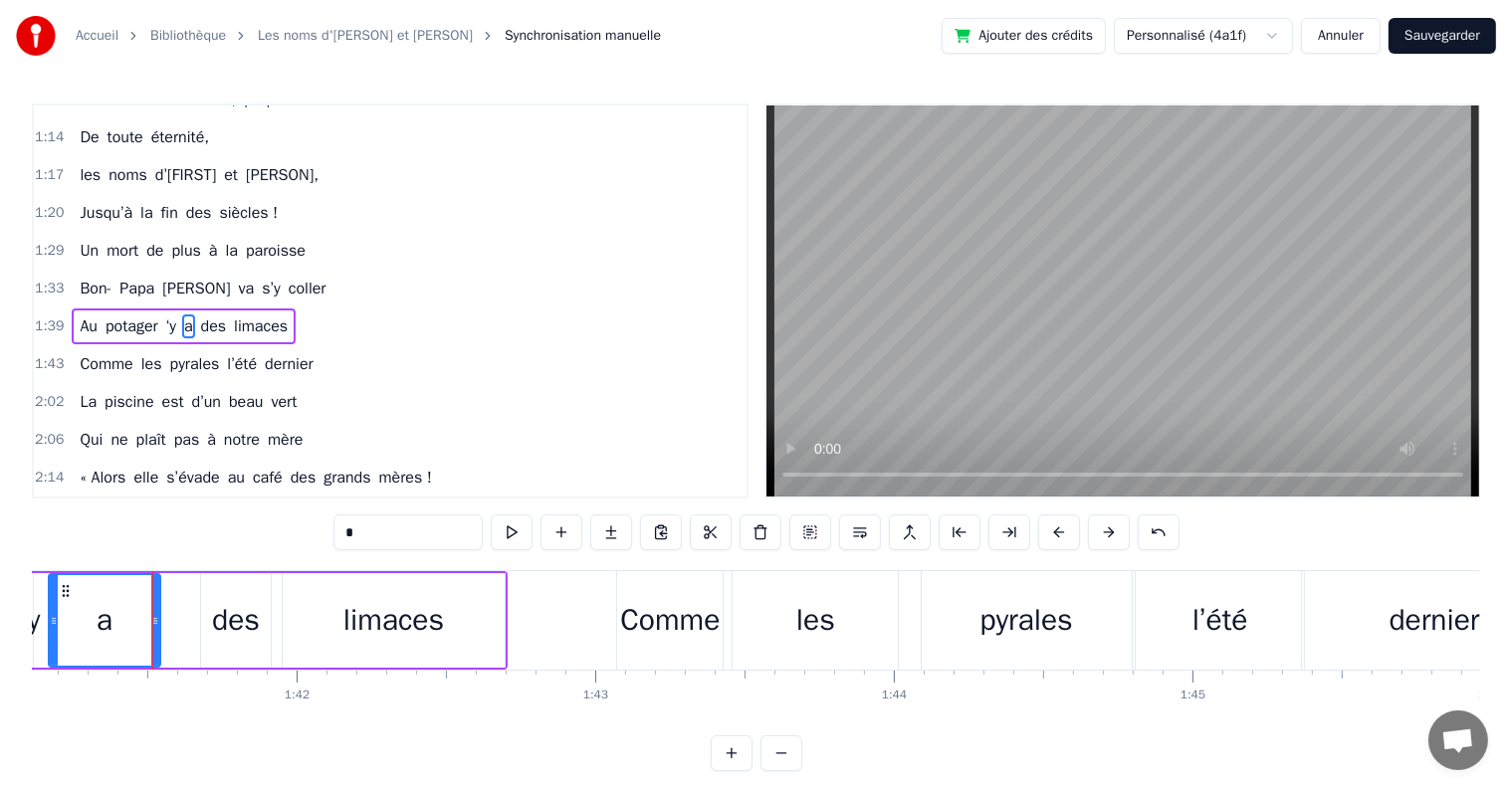 drag, startPoint x: 163, startPoint y: 617, endPoint x: 151, endPoint y: 617, distance: 12 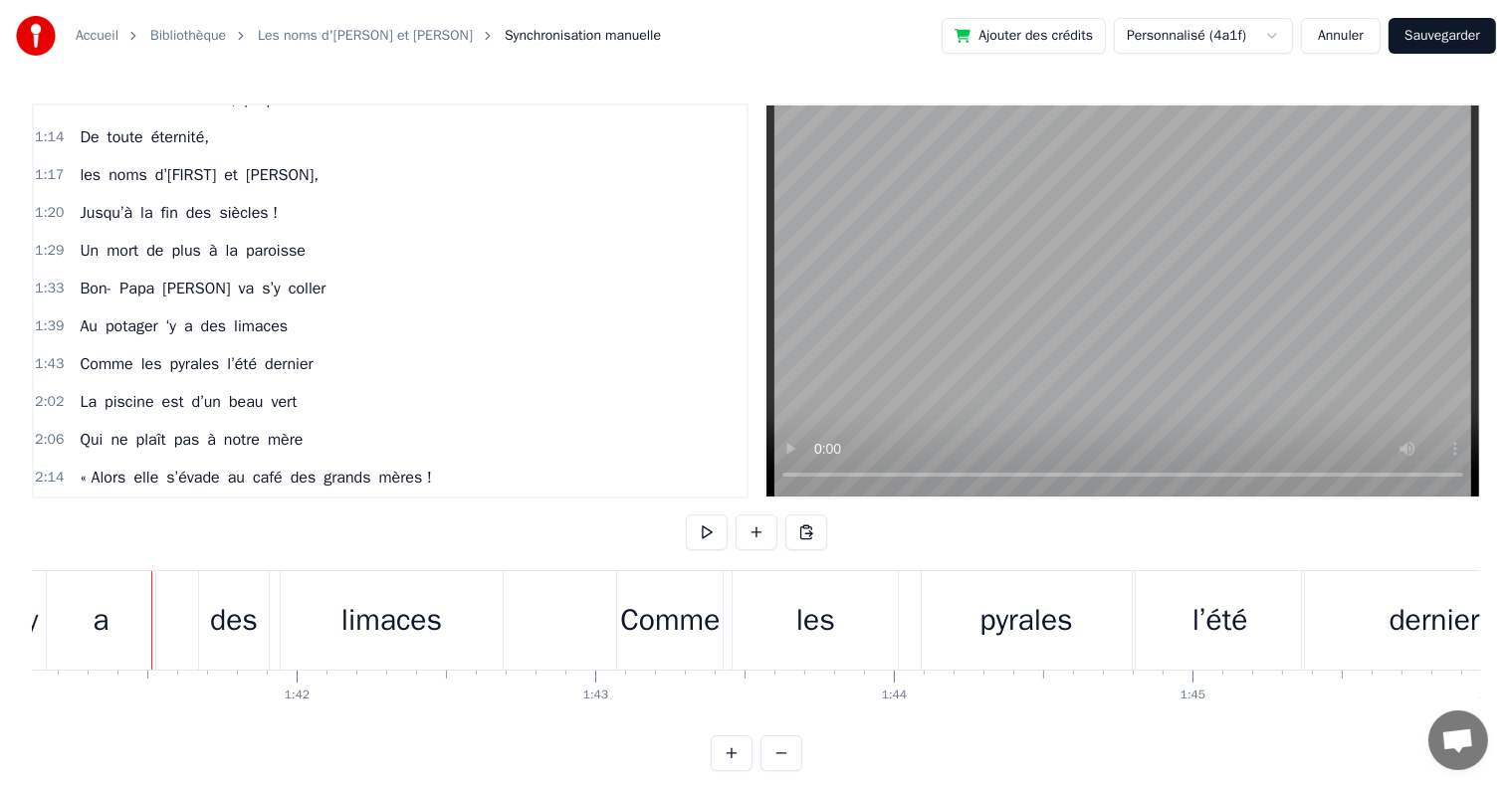 click on "des" at bounding box center (234, 620) 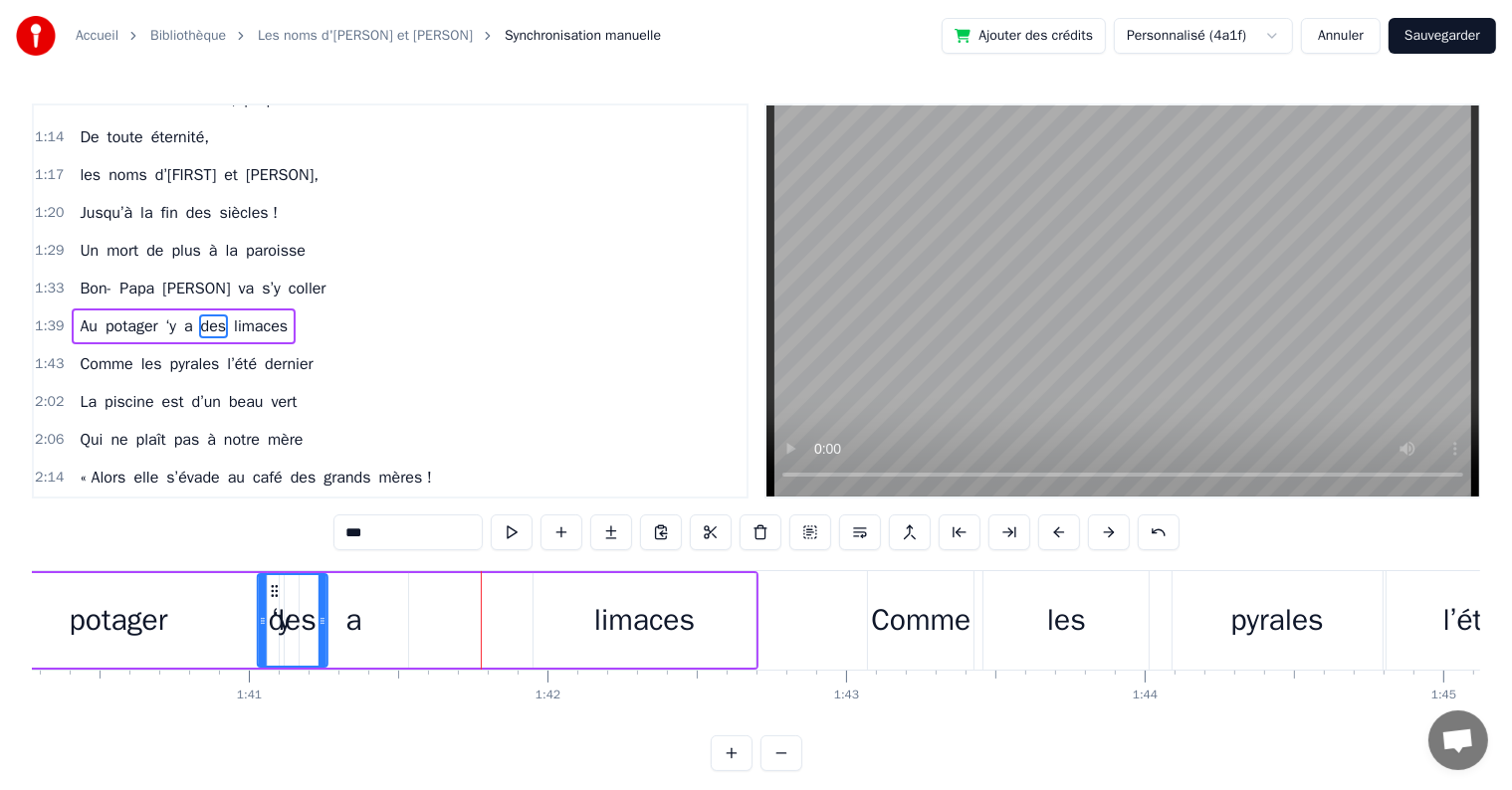 scroll, scrollTop: 0, scrollLeft: 29922, axis: horizontal 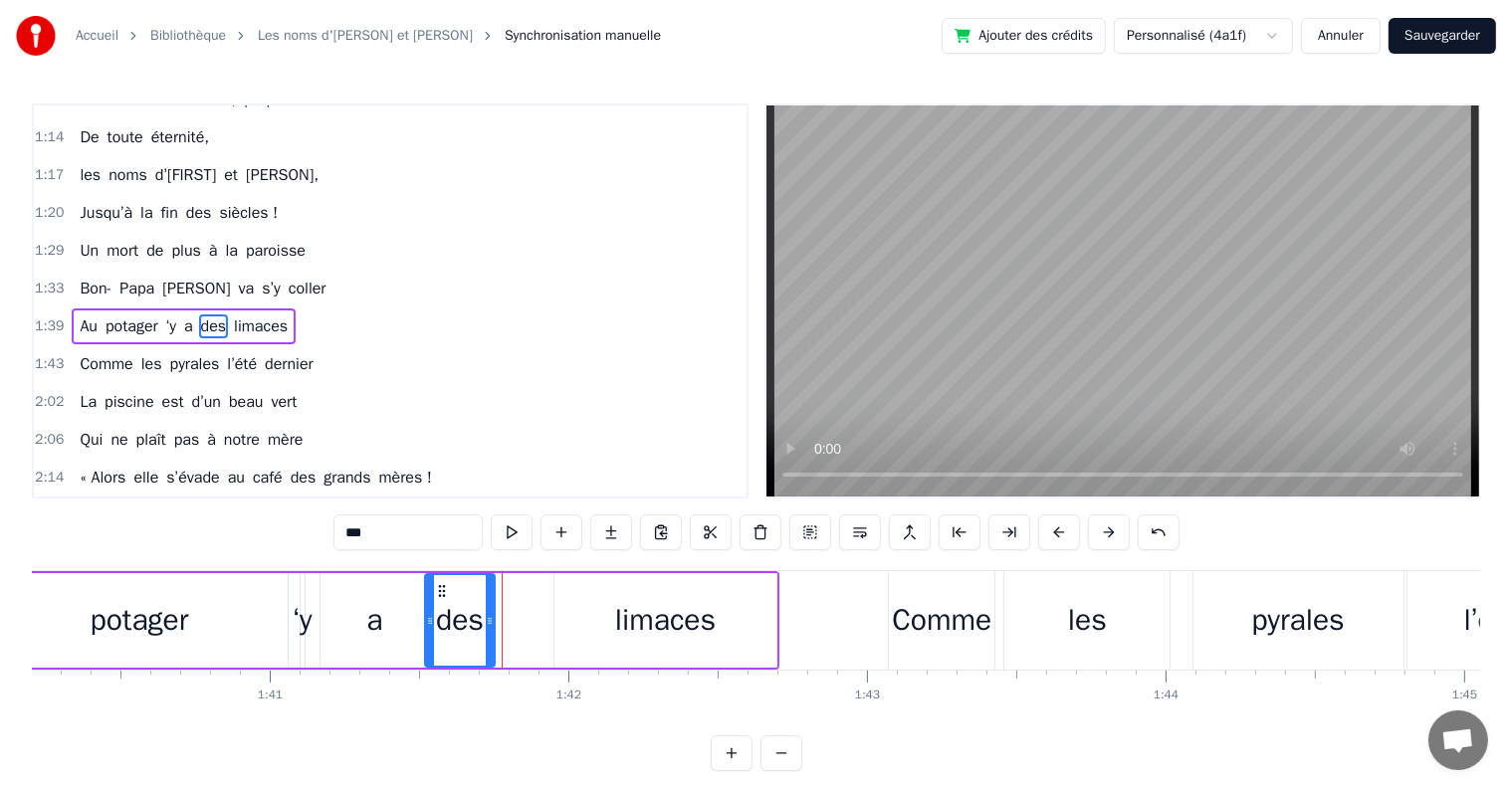 drag, startPoint x: 215, startPoint y: 586, endPoint x: 439, endPoint y: 598, distance: 224.3212 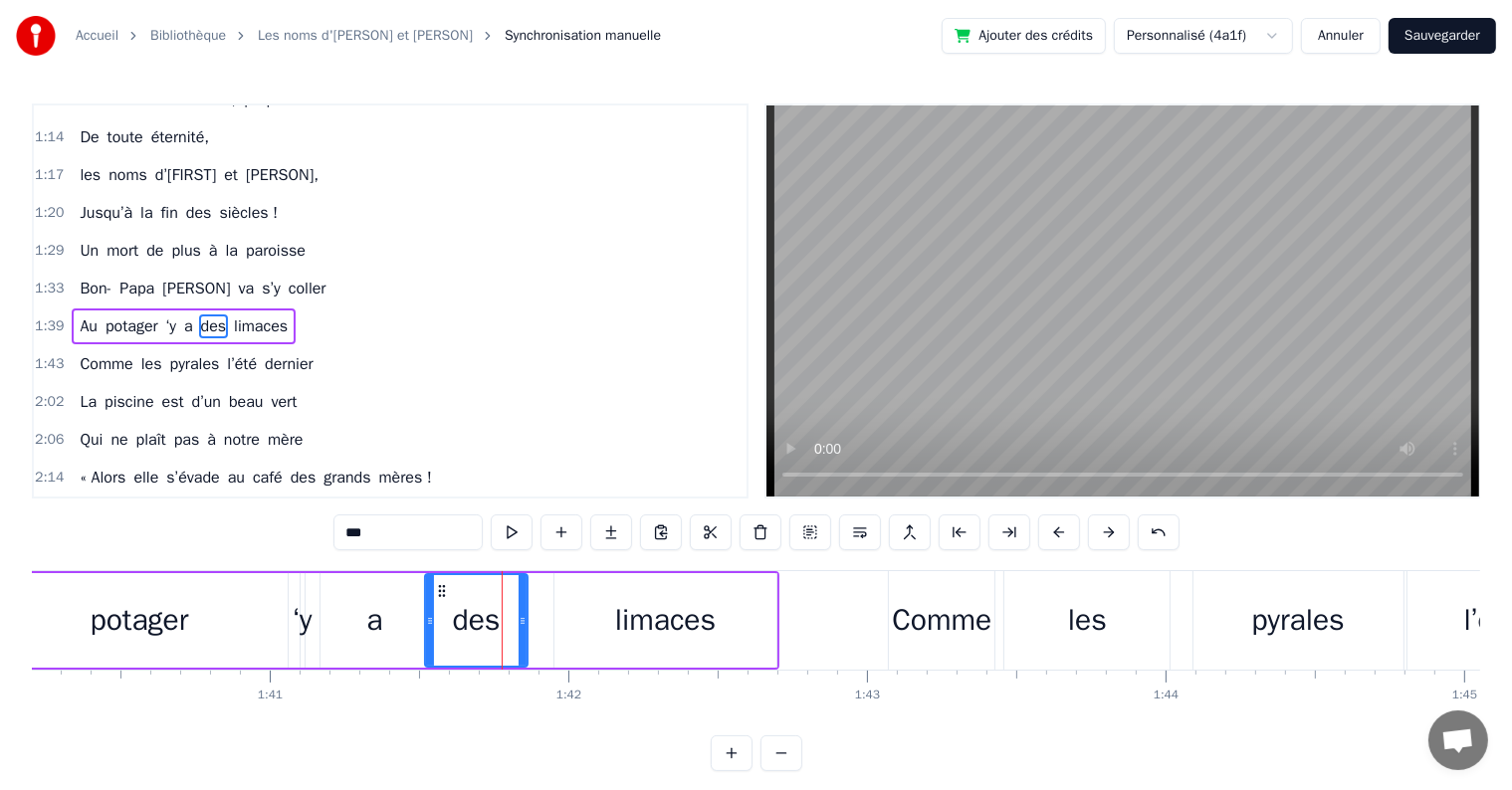 drag, startPoint x: 493, startPoint y: 617, endPoint x: 526, endPoint y: 614, distance: 33.13608 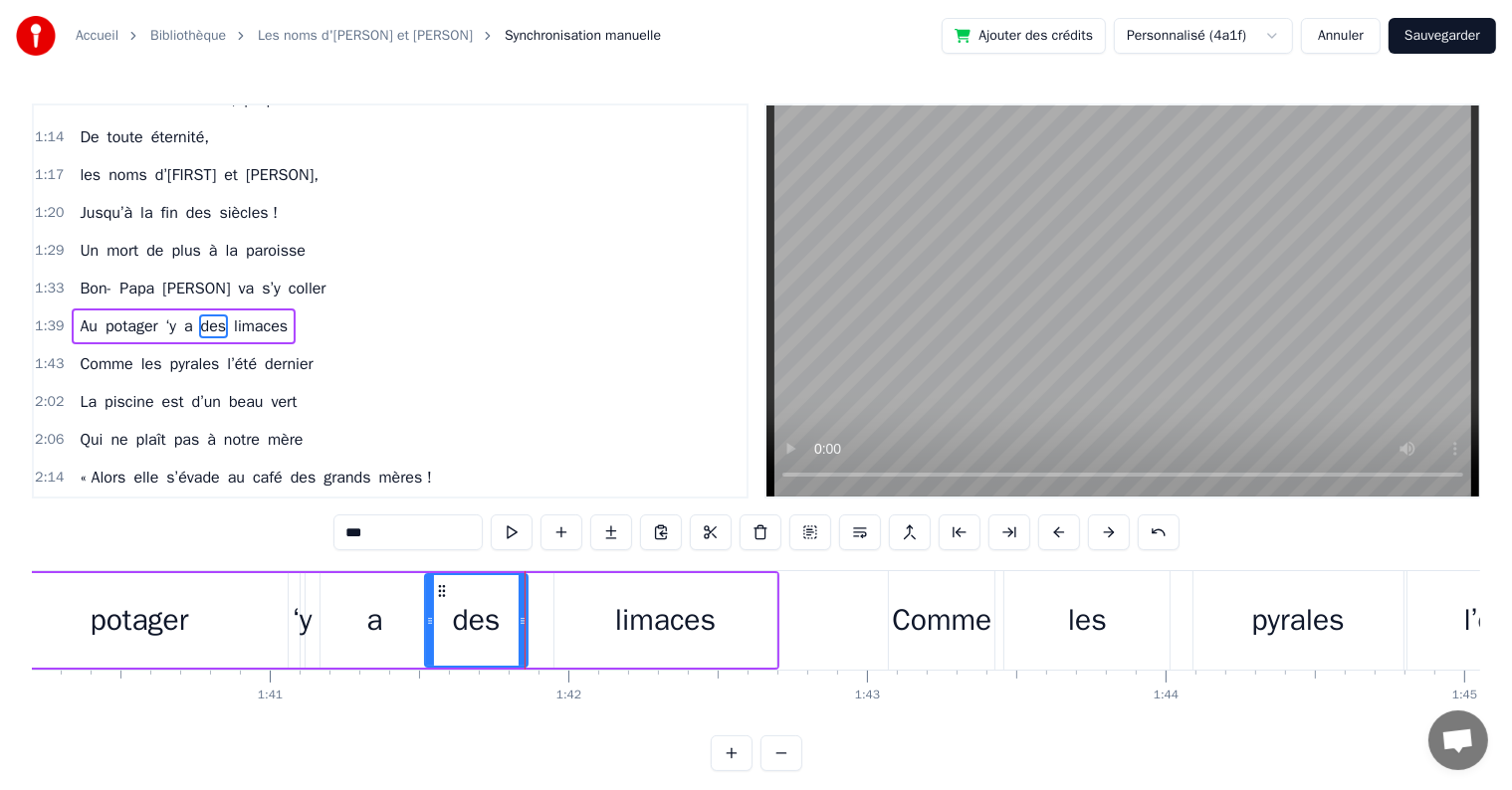click on "limaces" at bounding box center (665, 620) 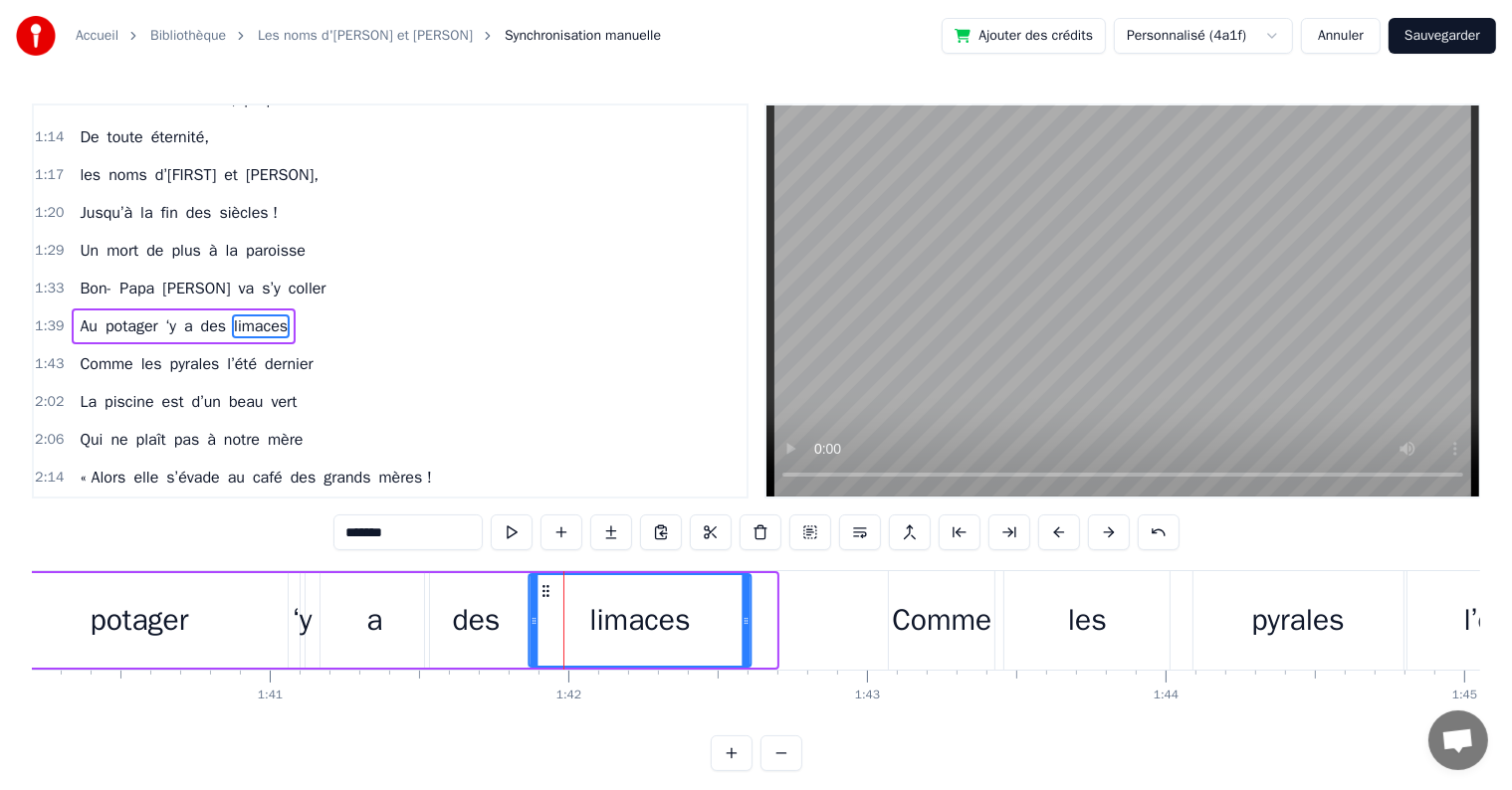 drag, startPoint x: 571, startPoint y: 581, endPoint x: 543, endPoint y: 581, distance: 28 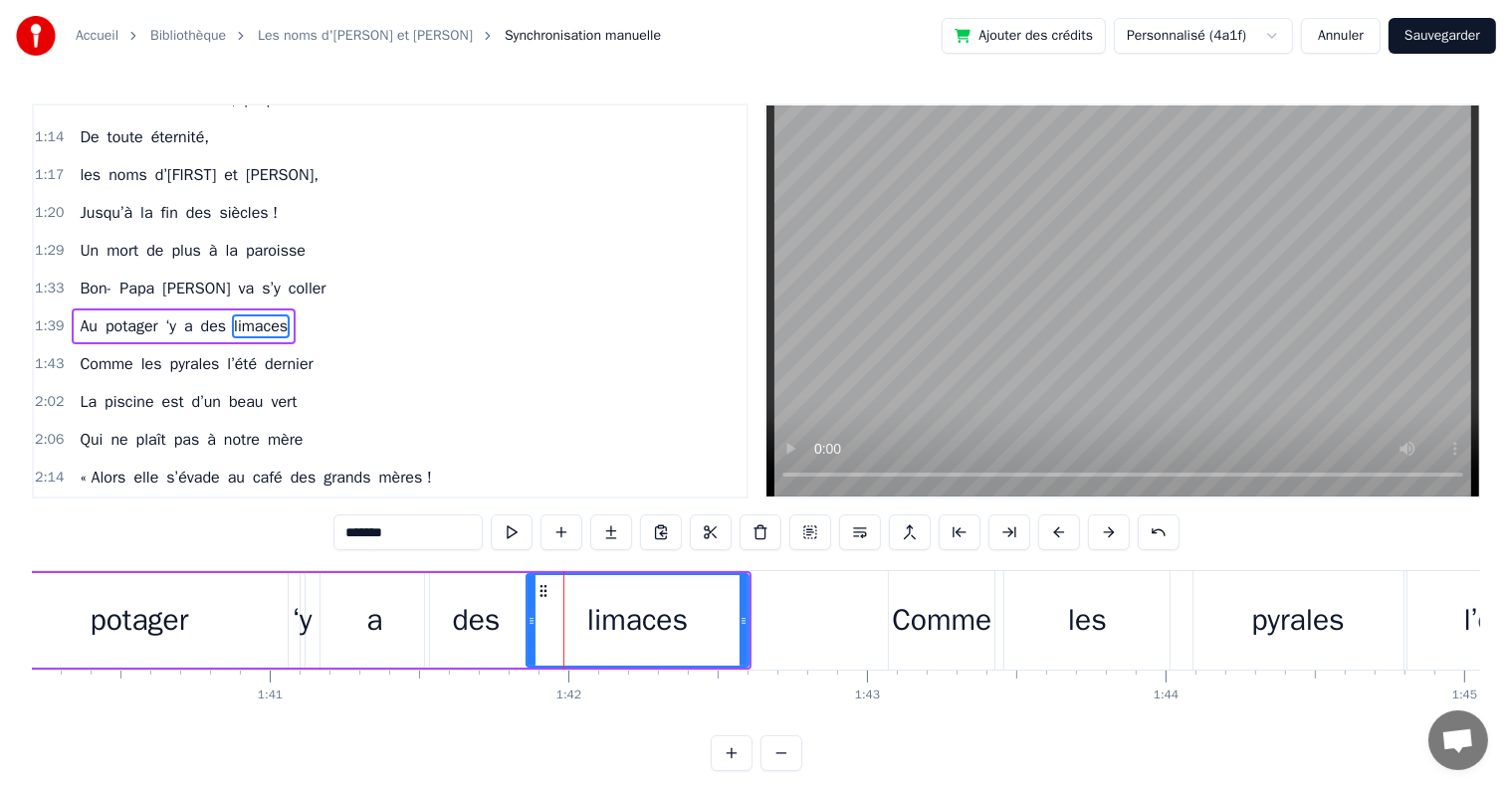 scroll, scrollTop: 0, scrollLeft: 28655, axis: horizontal 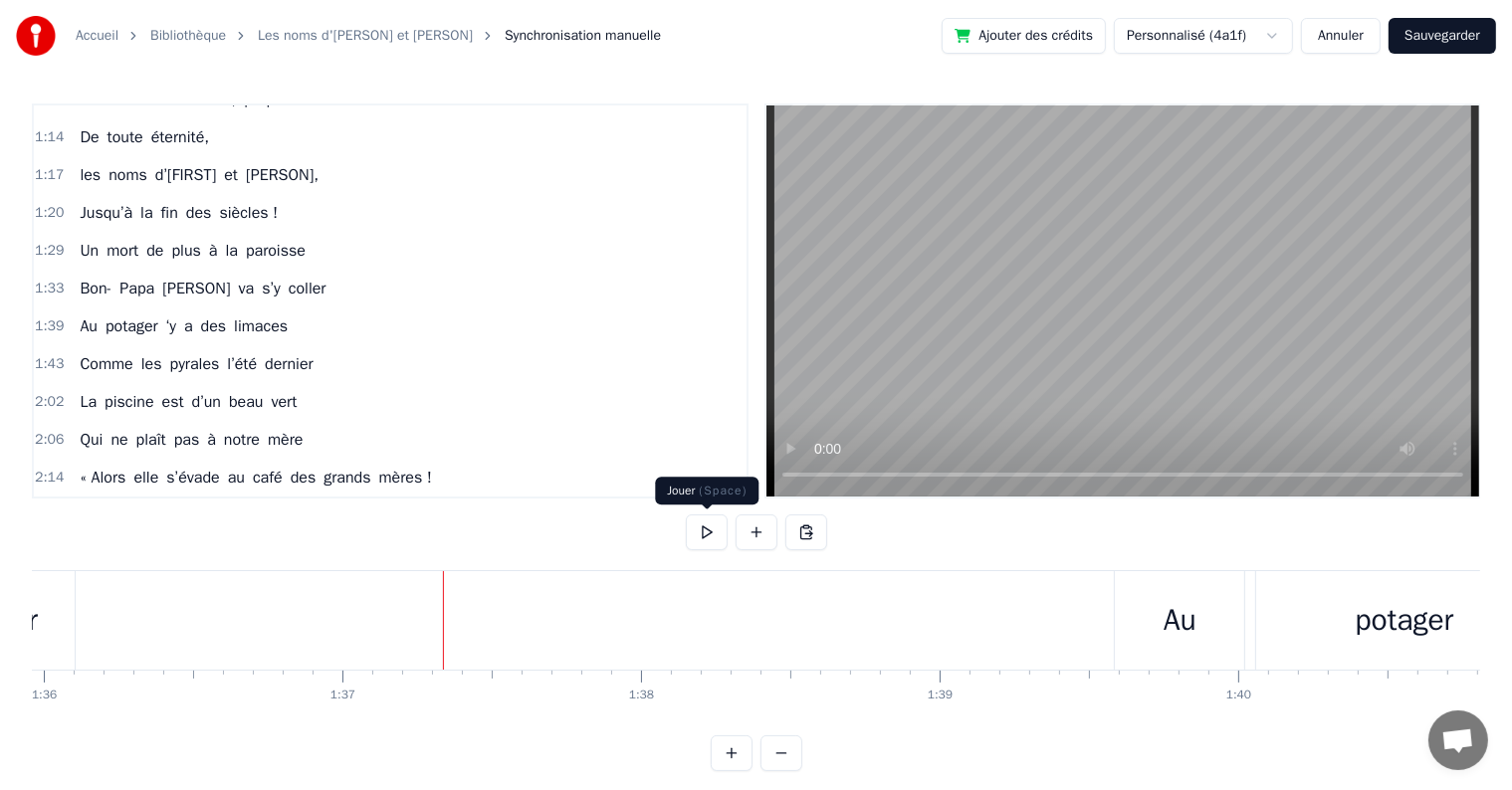 click at bounding box center [707, 532] 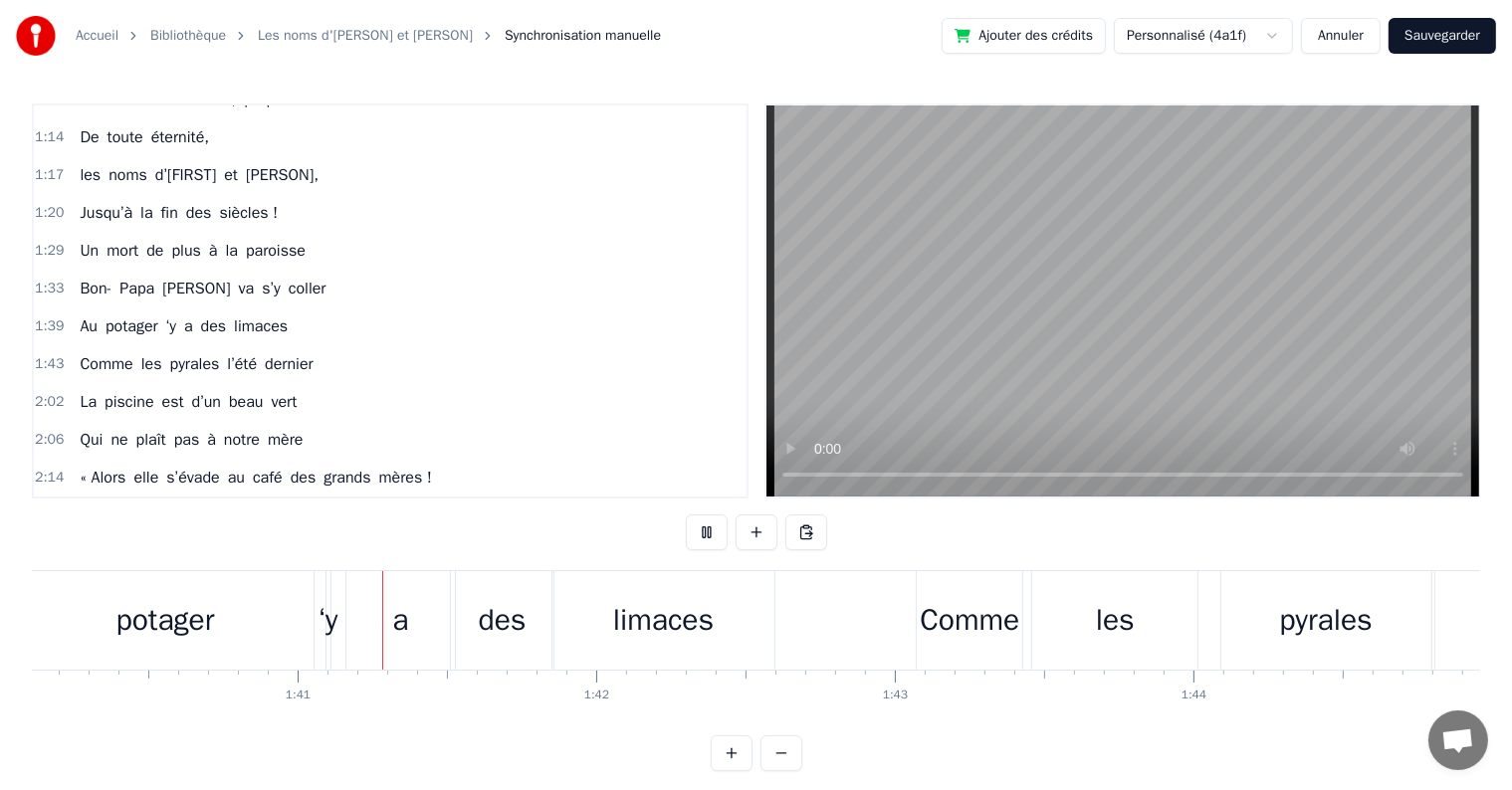 scroll, scrollTop: 0, scrollLeft: 29936, axis: horizontal 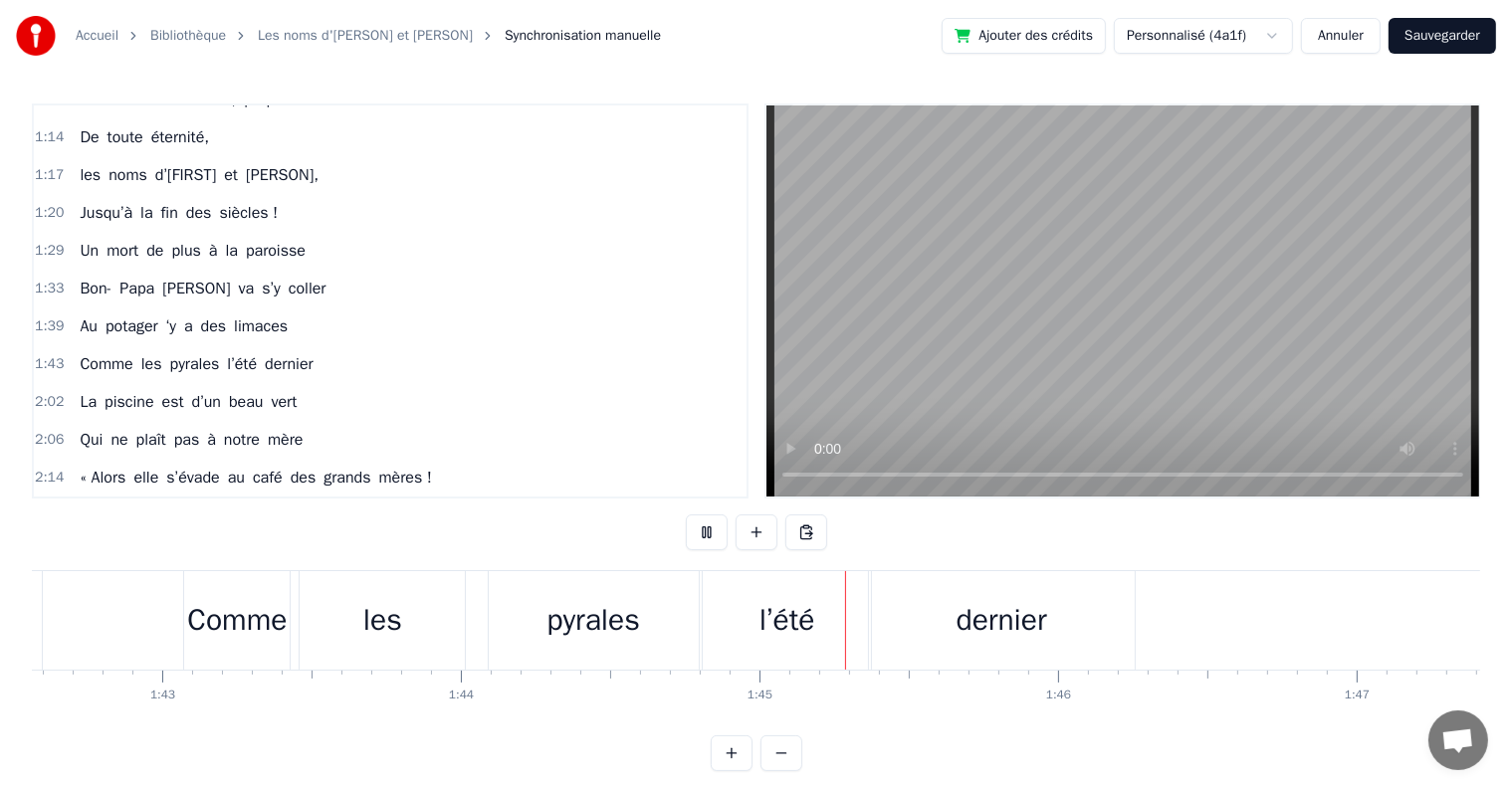 click at bounding box center [707, 532] 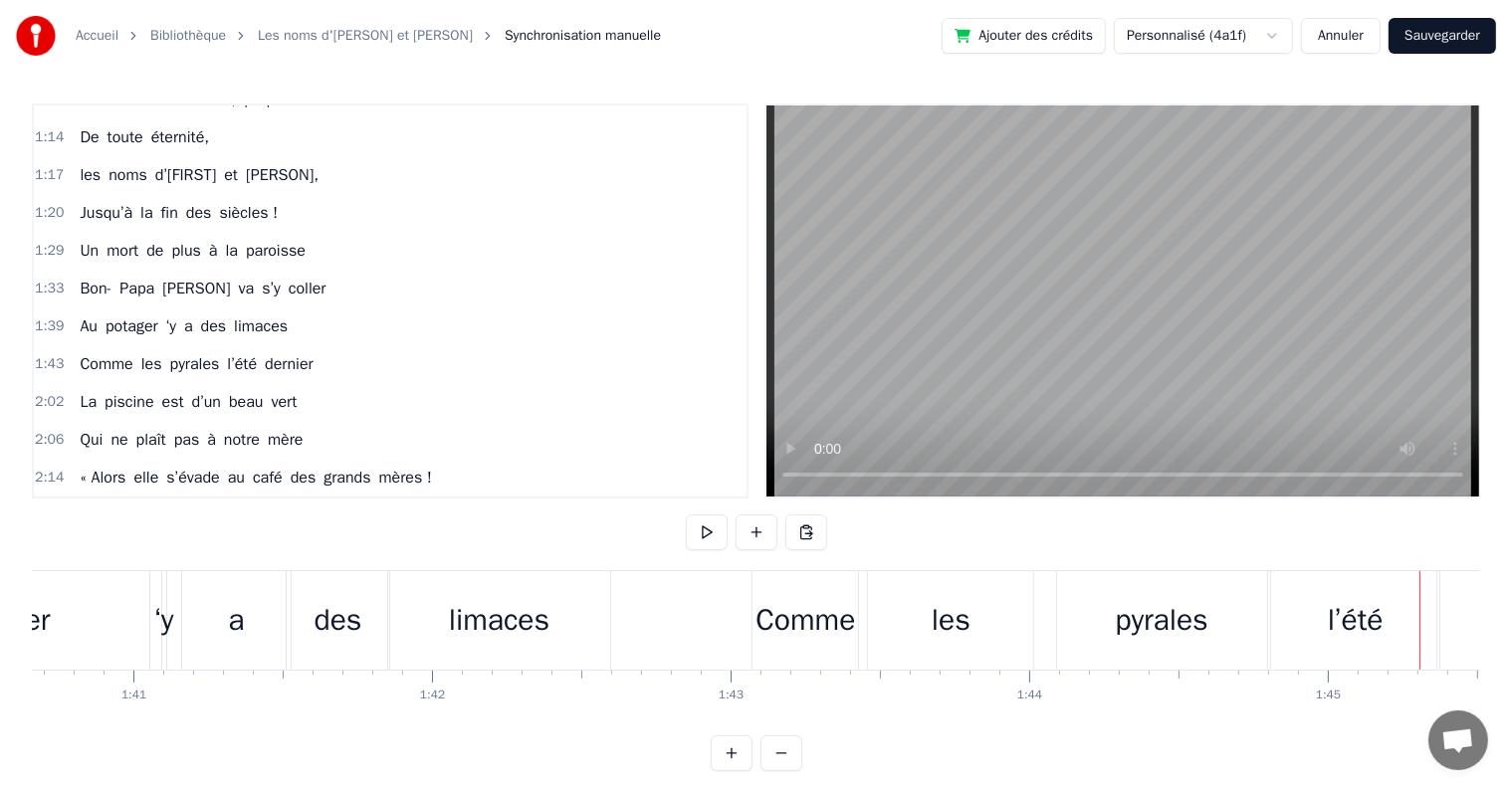 scroll, scrollTop: 0, scrollLeft: 30098, axis: horizontal 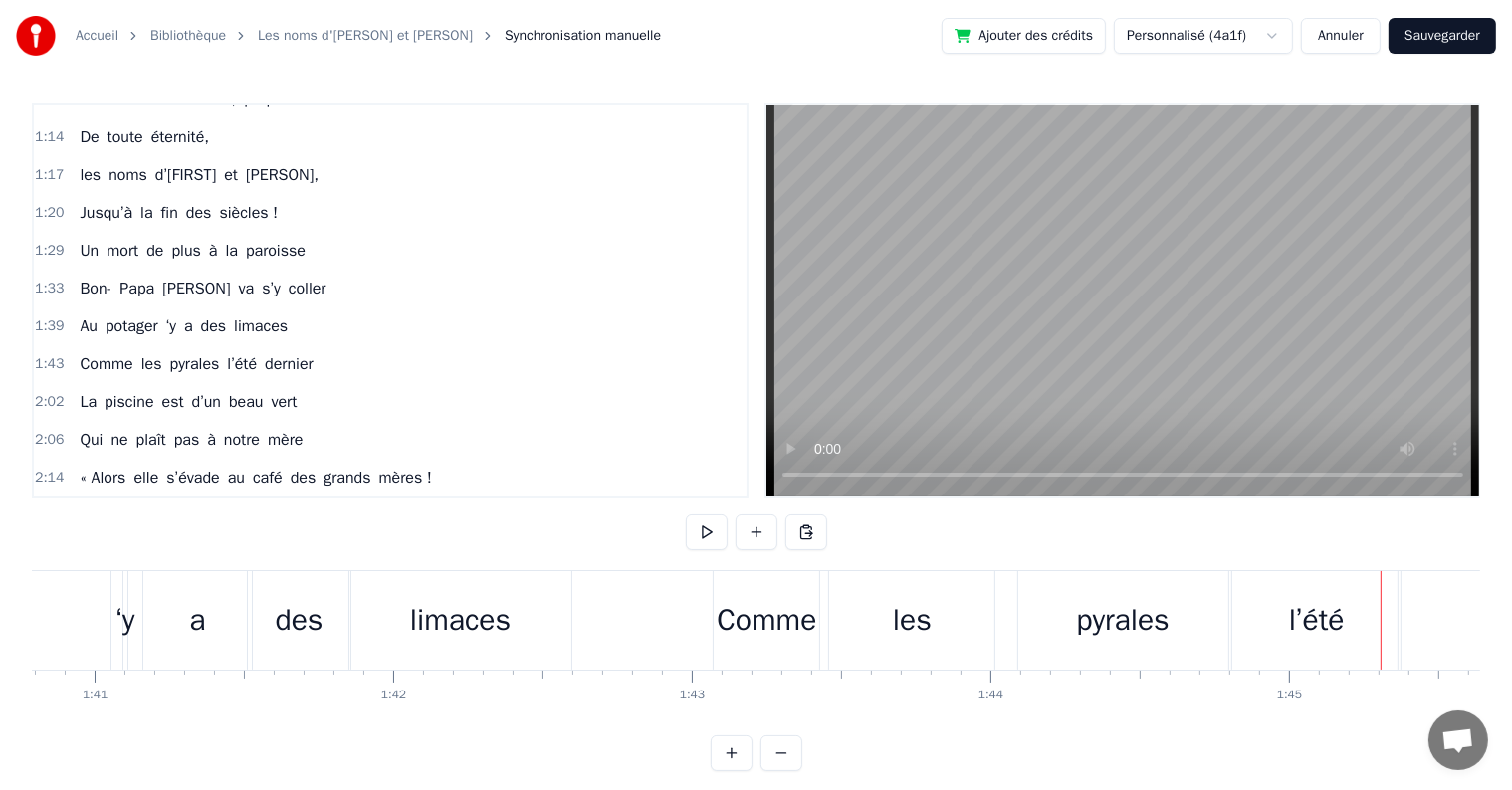 click on "Comme" at bounding box center [766, 620] 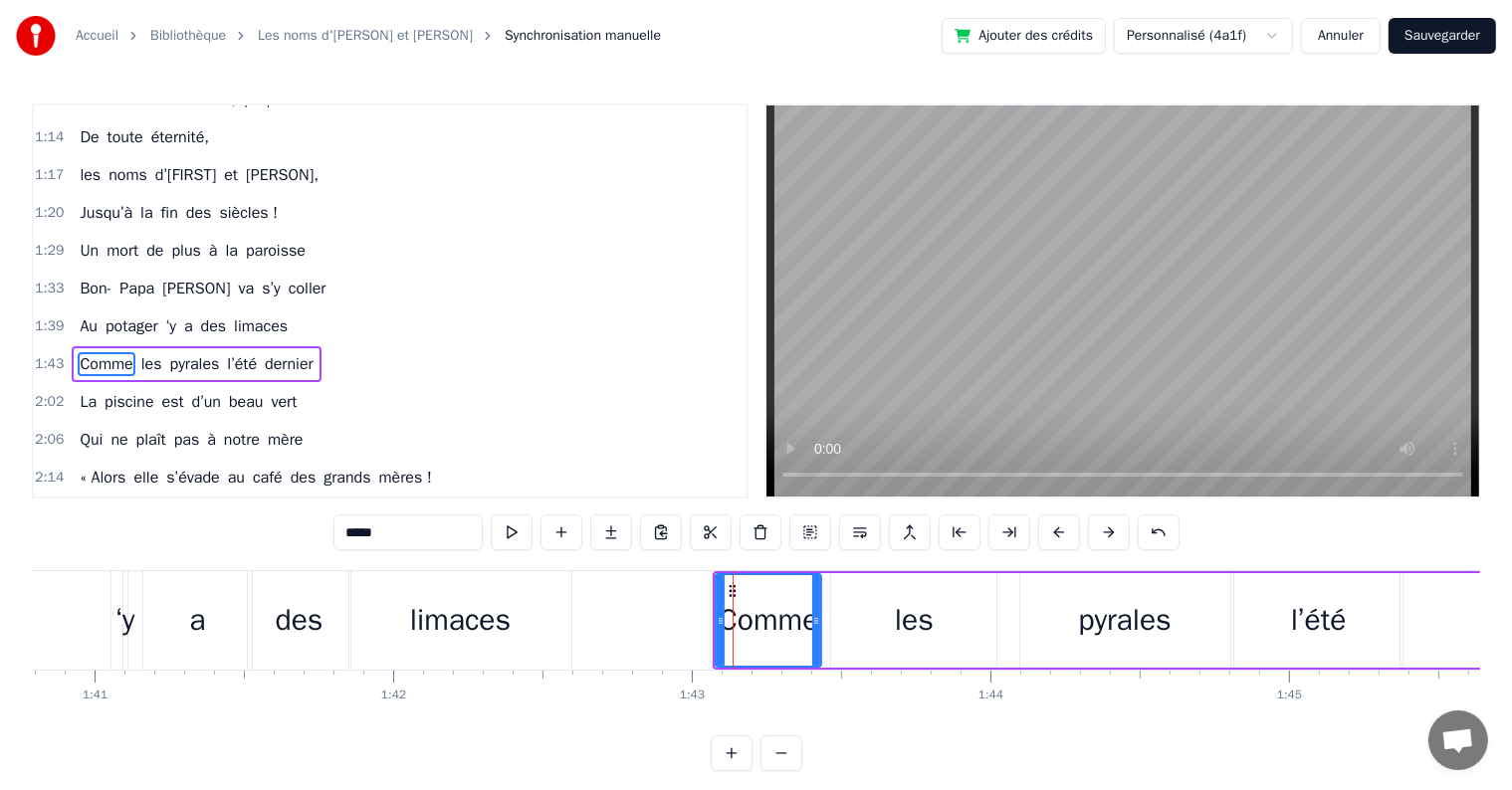scroll, scrollTop: 591, scrollLeft: 0, axis: vertical 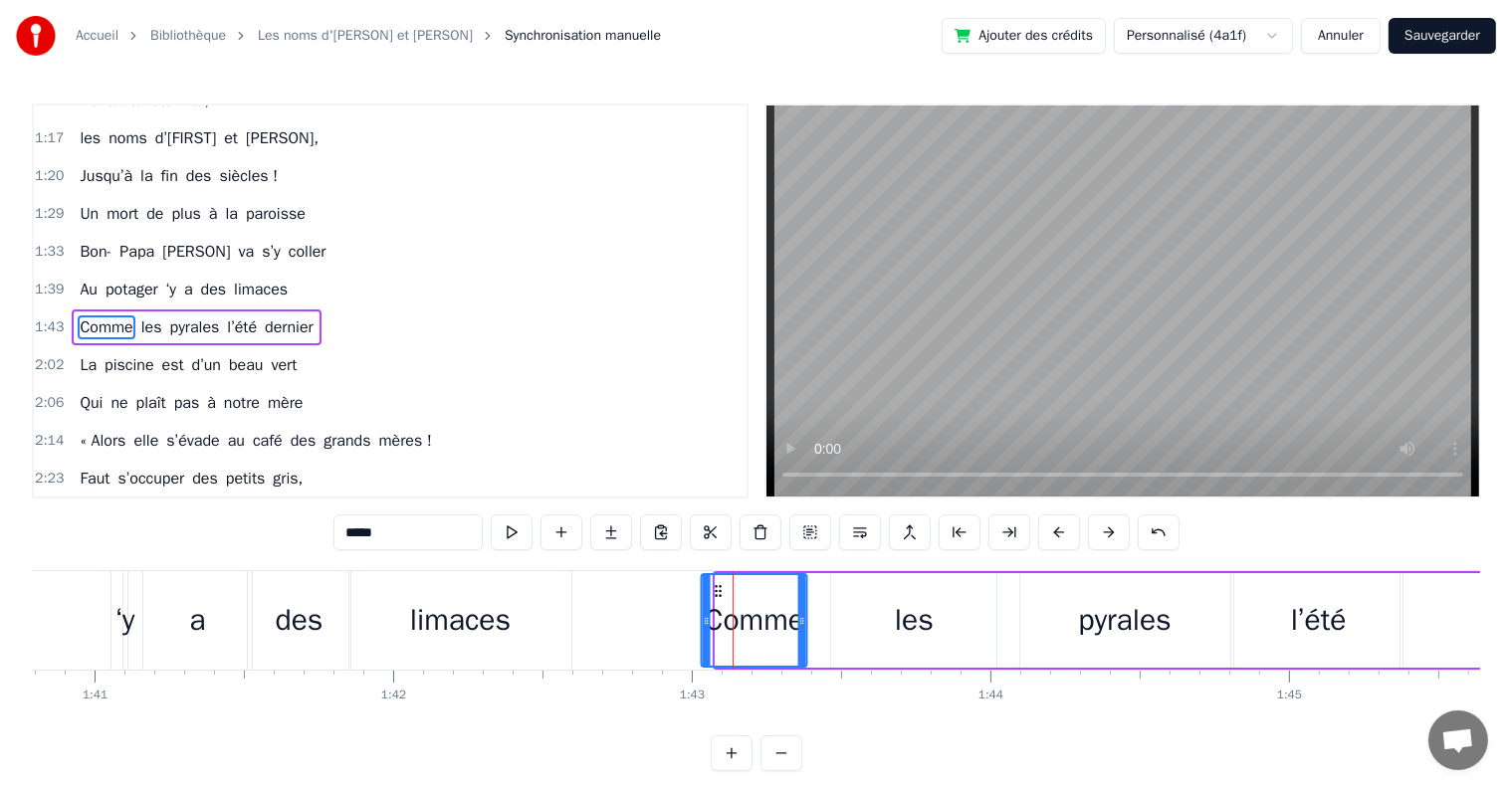 drag, startPoint x: 729, startPoint y: 583, endPoint x: 715, endPoint y: 585, distance: 14.142136 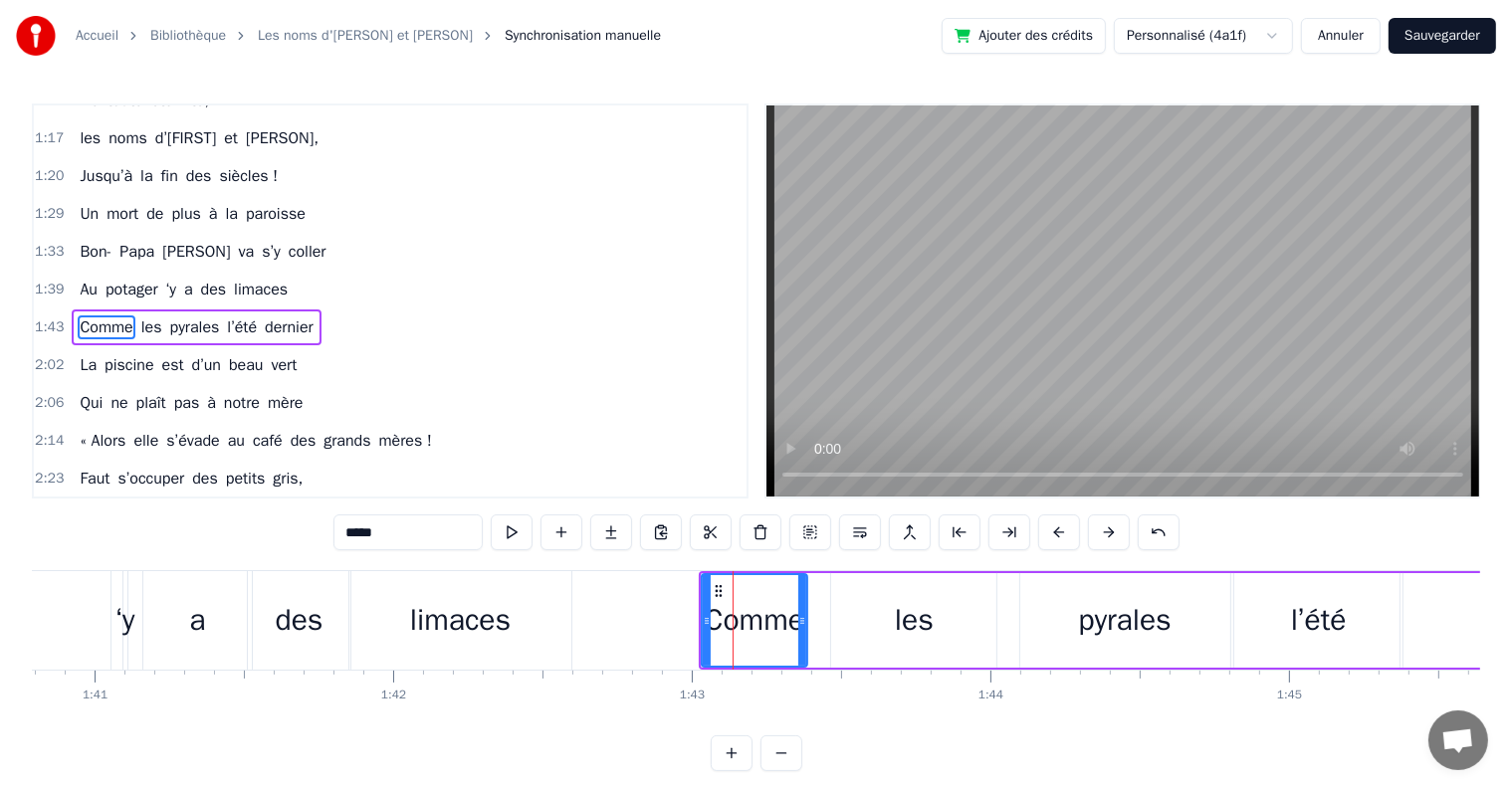 click on "les" at bounding box center [914, 620] 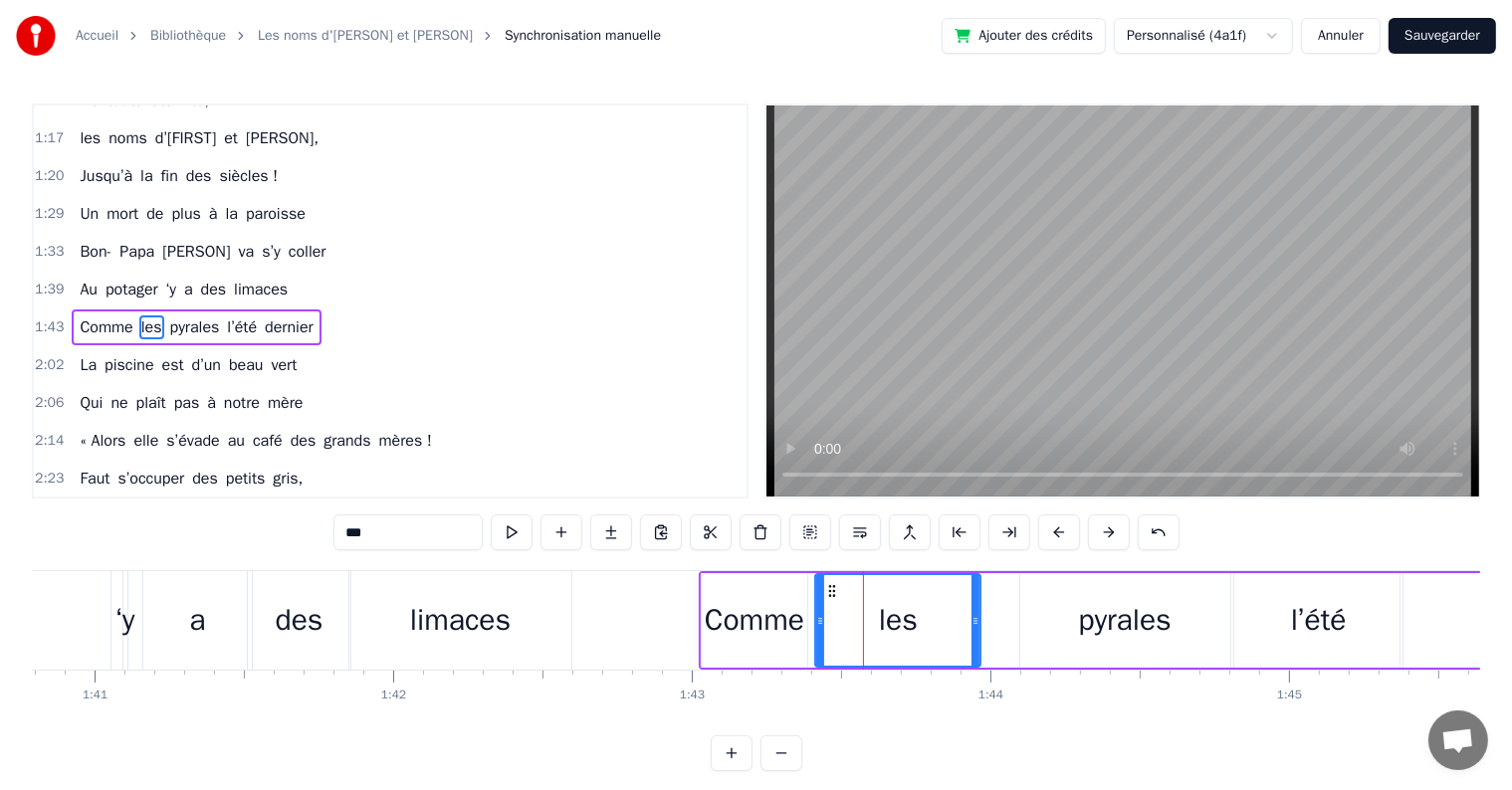 drag, startPoint x: 848, startPoint y: 589, endPoint x: 831, endPoint y: 589, distance: 17 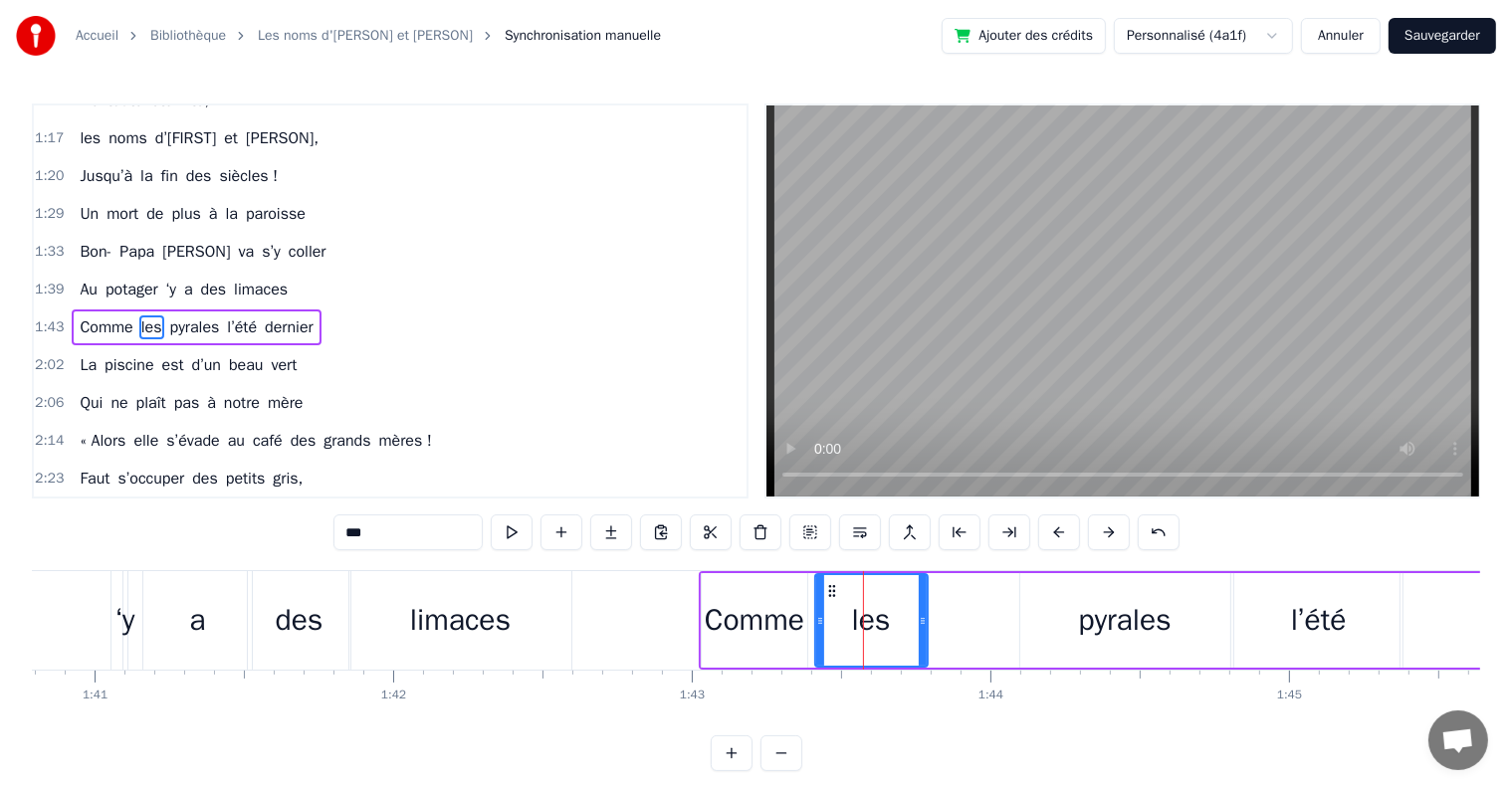 drag, startPoint x: 972, startPoint y: 617, endPoint x: 919, endPoint y: 616, distance: 53.009433 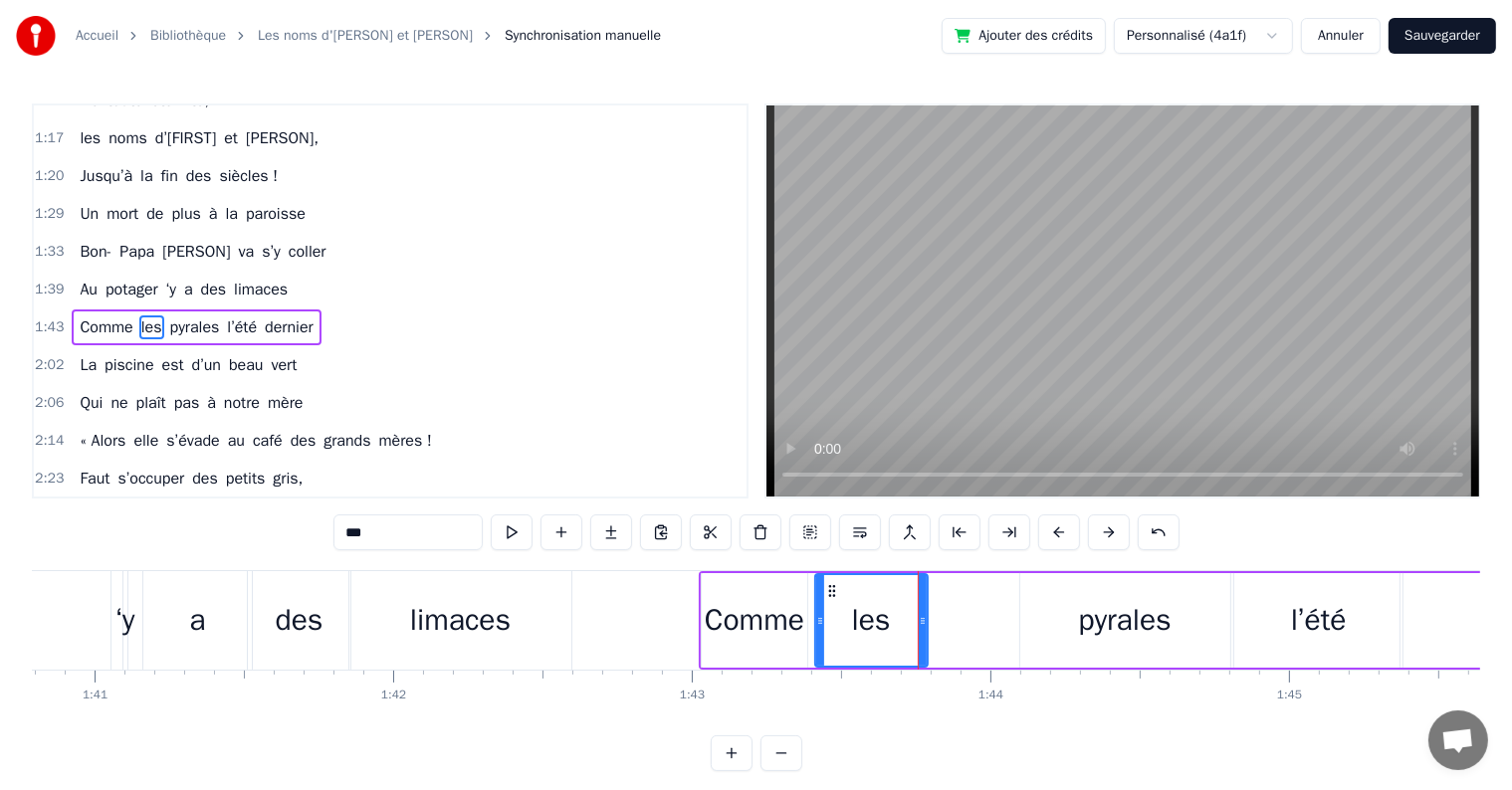 click on "pyrales" at bounding box center (1124, 620) 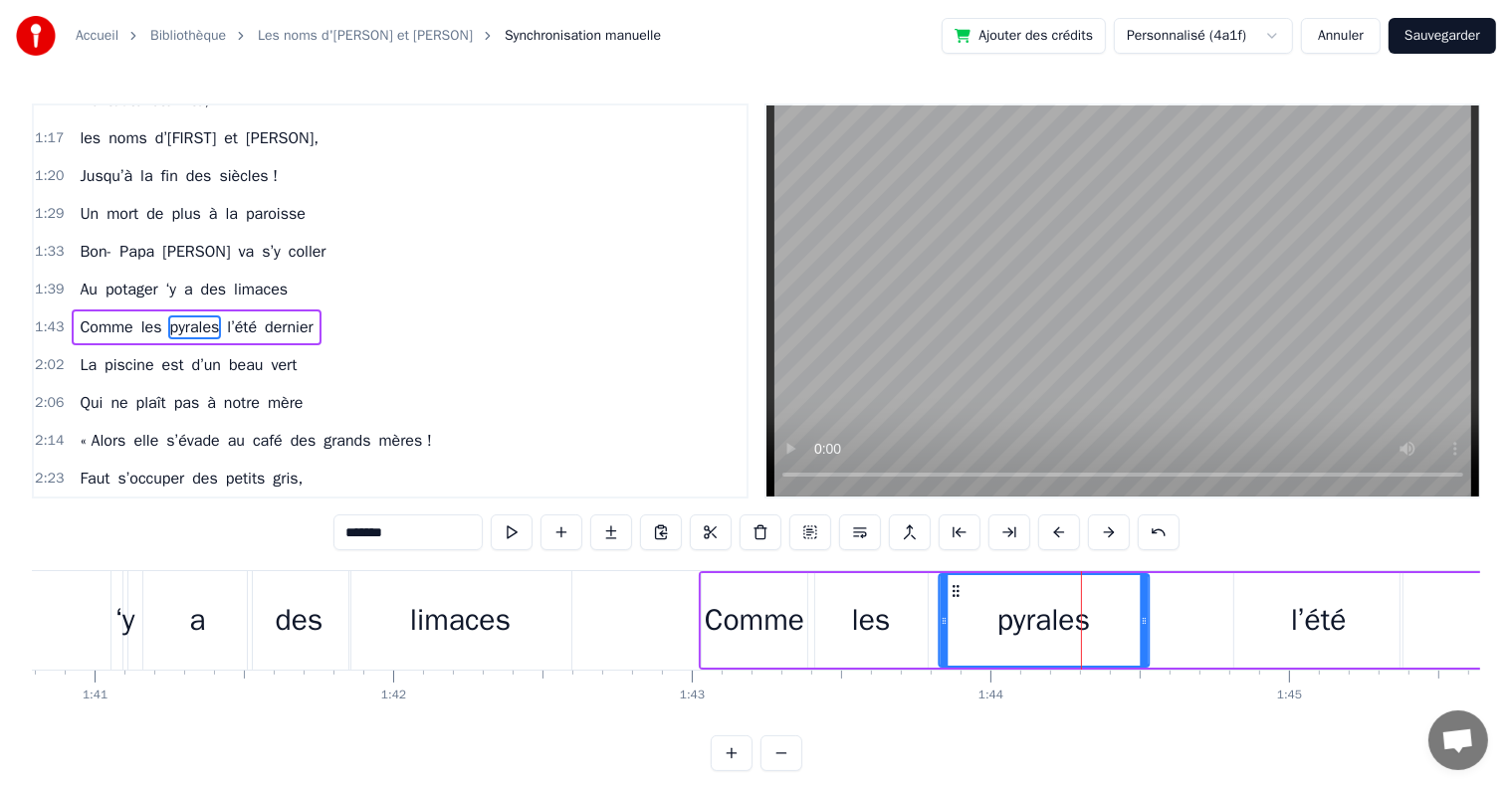 drag, startPoint x: 1033, startPoint y: 585, endPoint x: 952, endPoint y: 589, distance: 81.0987 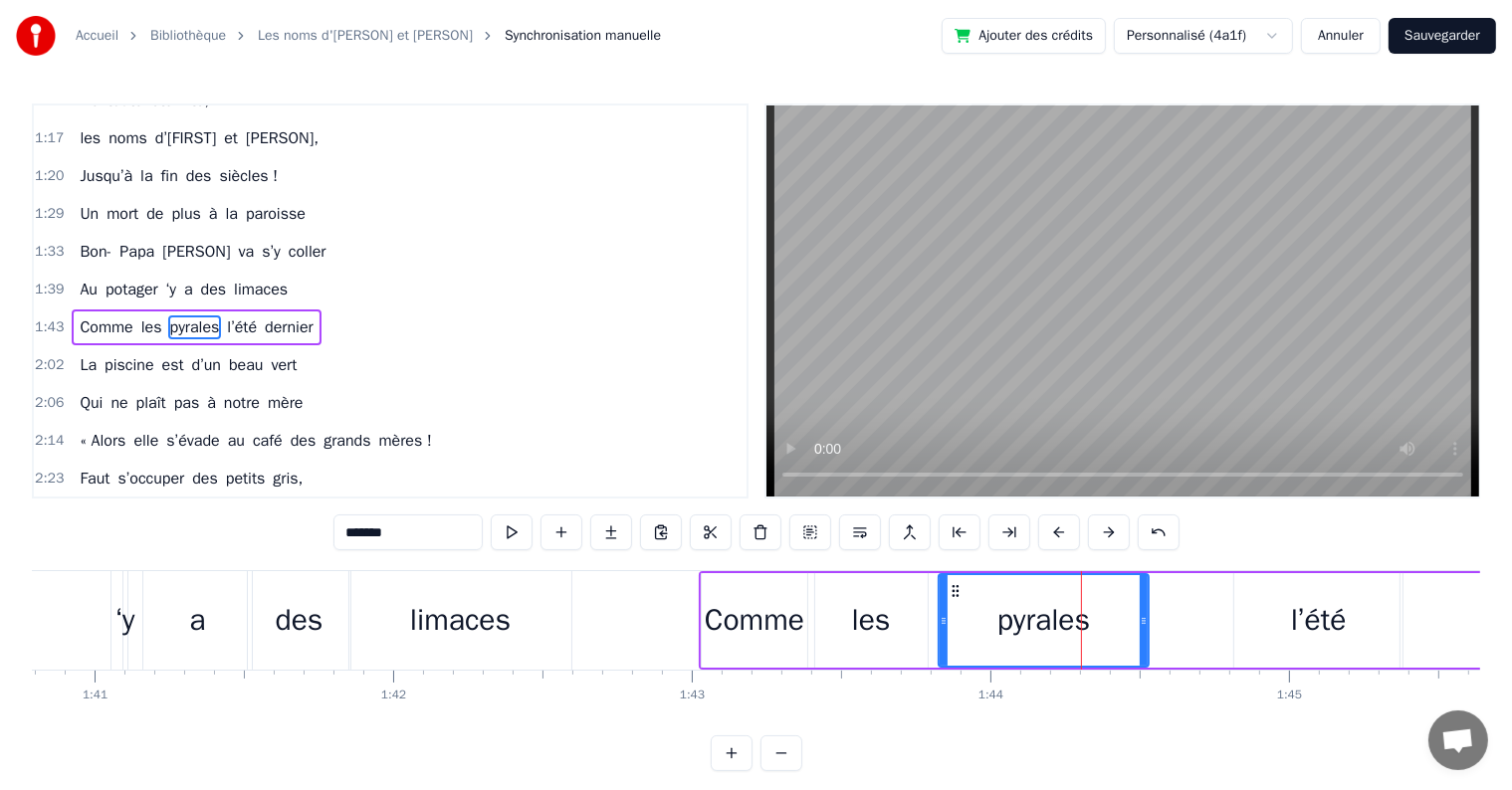 click on "l’été" at bounding box center (1318, 620) 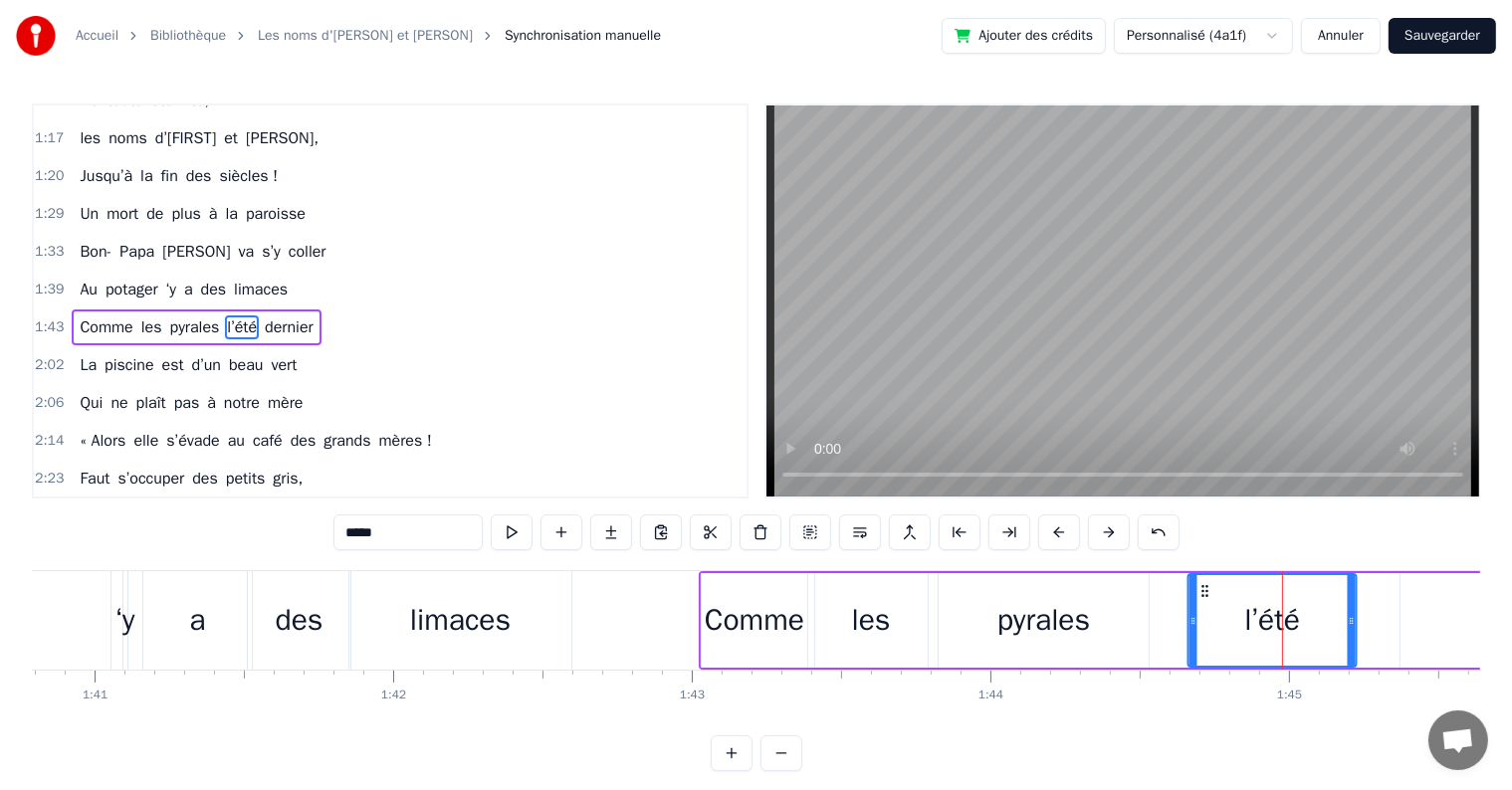 drag, startPoint x: 1248, startPoint y: 583, endPoint x: 1204, endPoint y: 588, distance: 44.28318 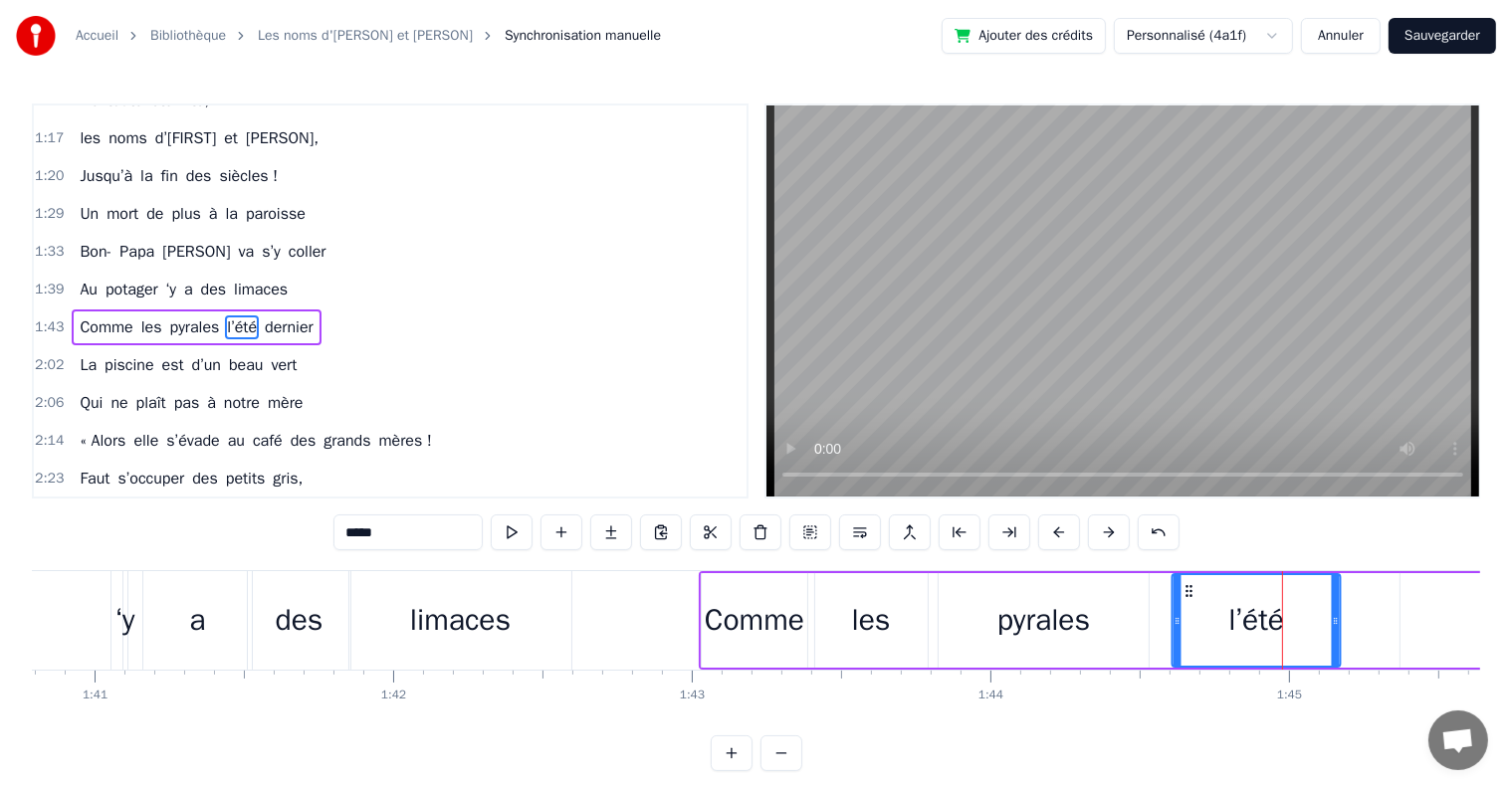 drag, startPoint x: 1206, startPoint y: 587, endPoint x: 1188, endPoint y: 587, distance: 18 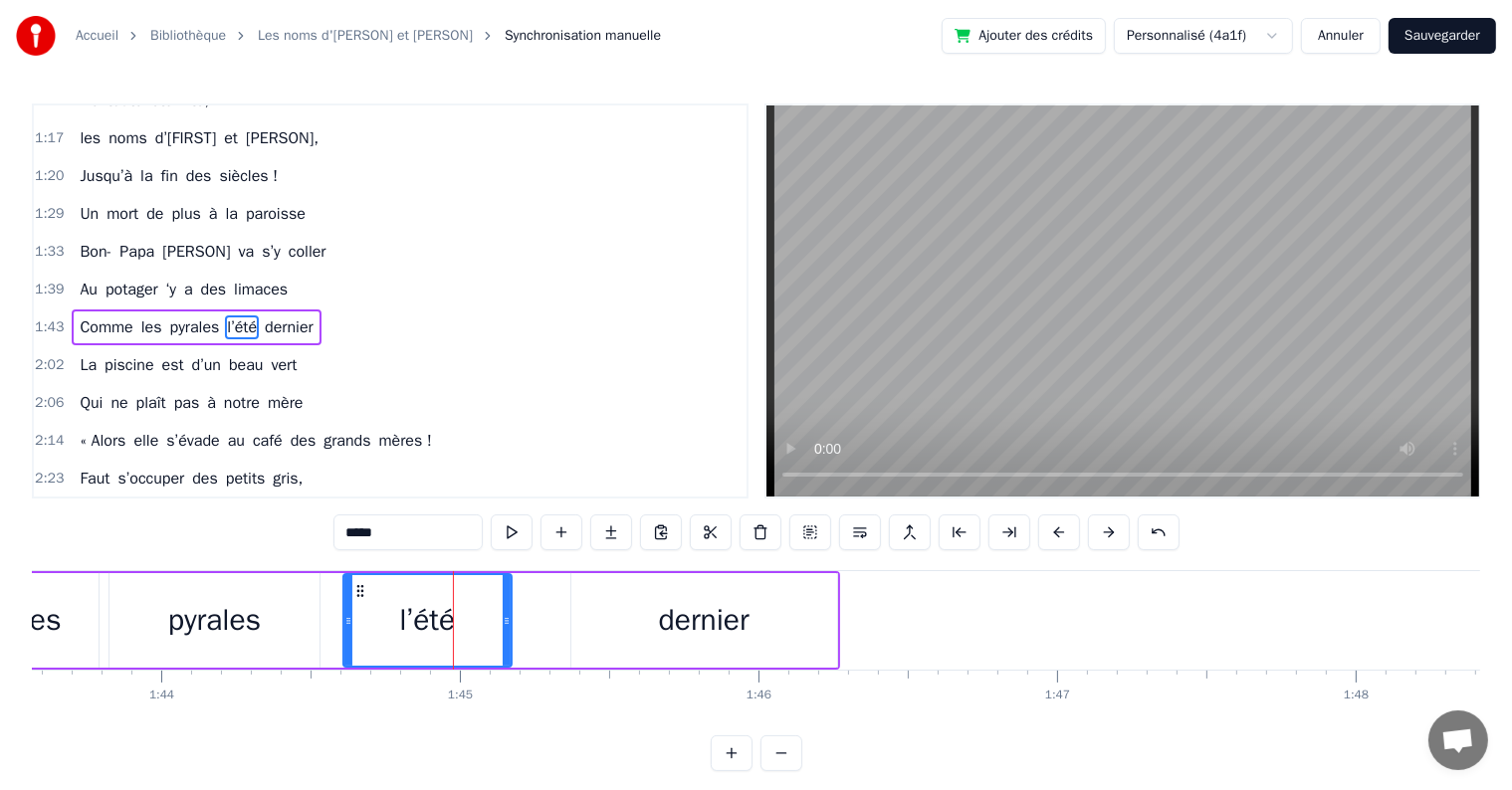 scroll, scrollTop: 0, scrollLeft: 30730, axis: horizontal 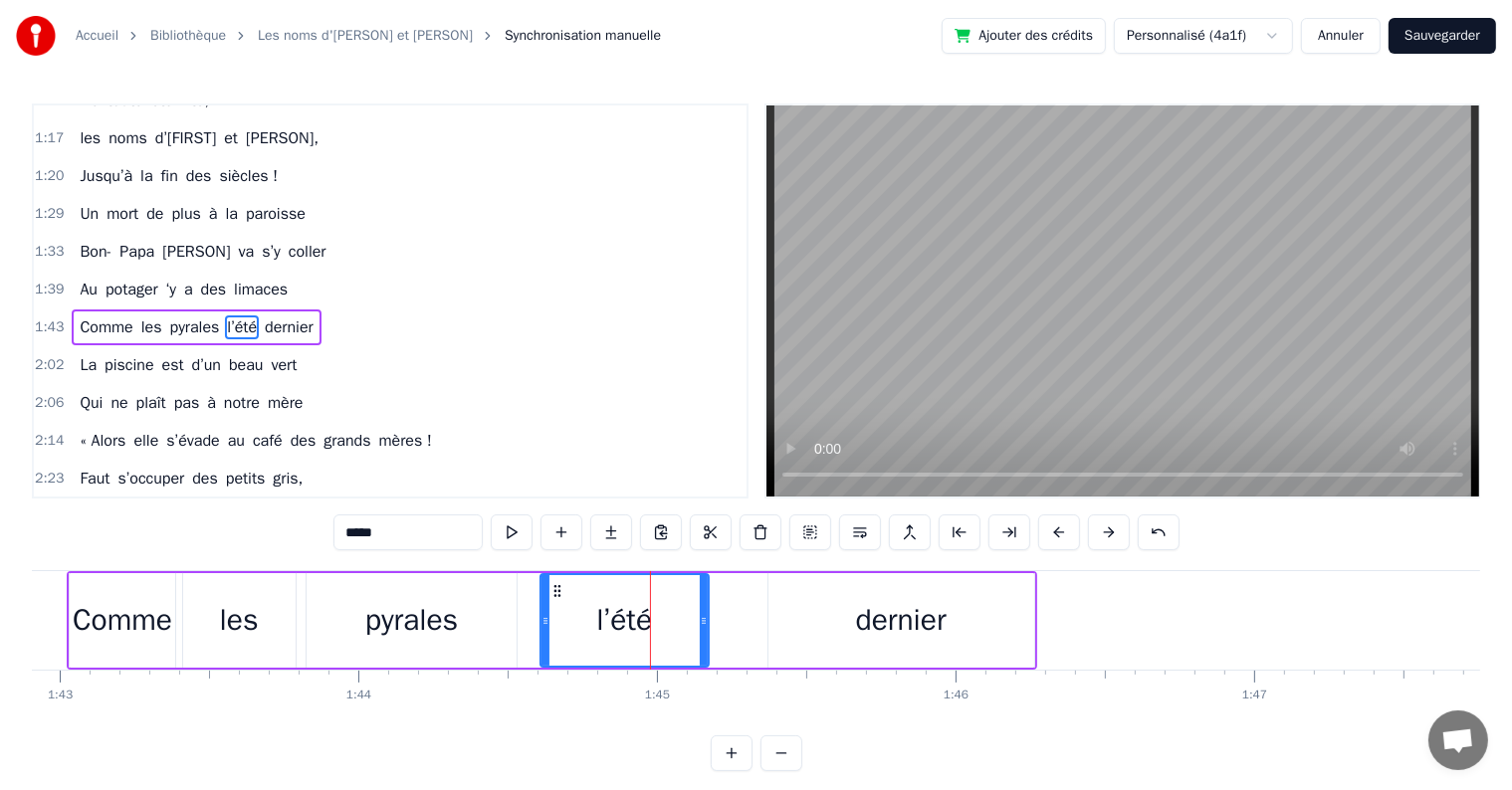 click on "dernier" at bounding box center [901, 620] 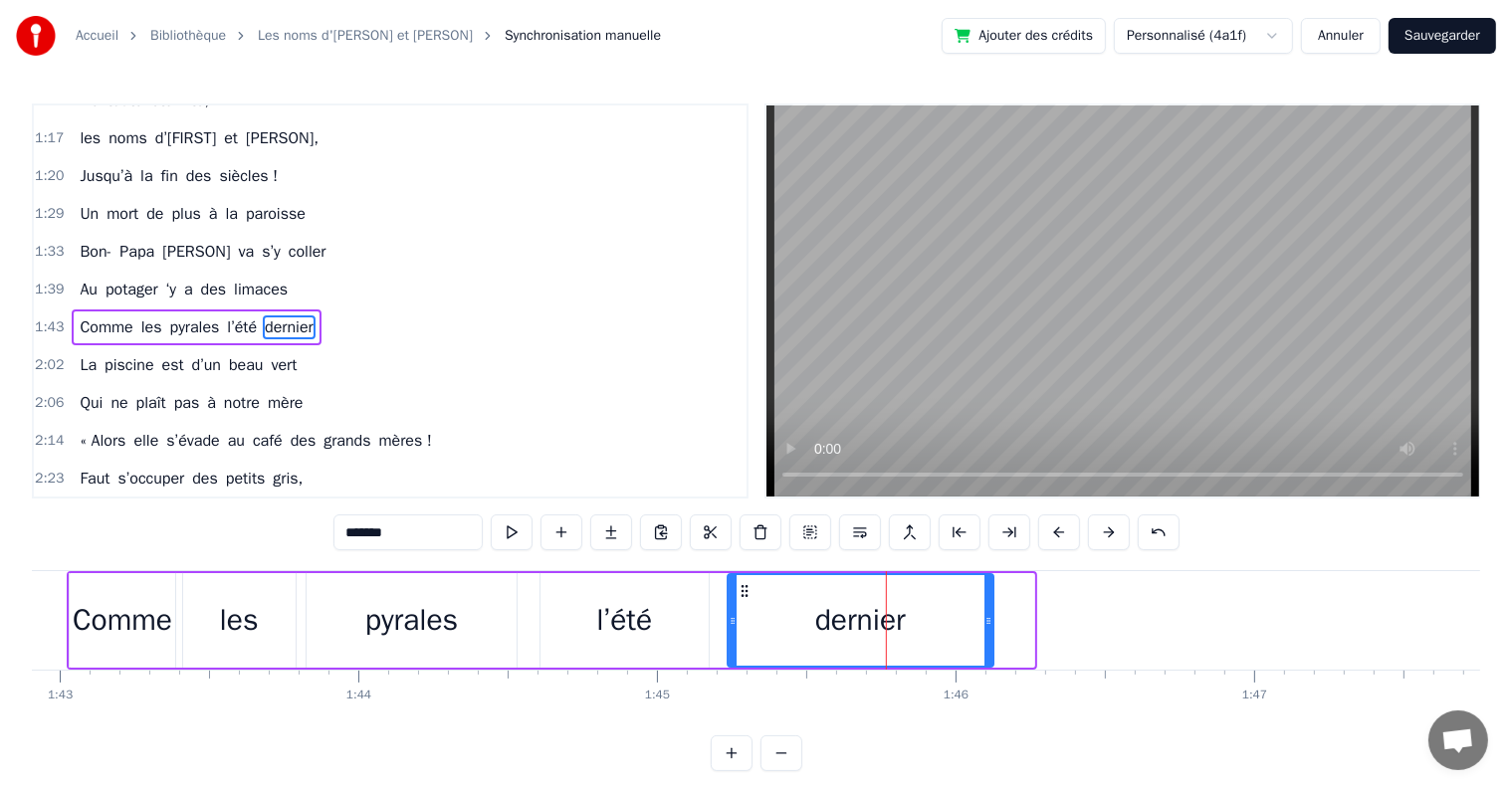 drag, startPoint x: 779, startPoint y: 587, endPoint x: 739, endPoint y: 593, distance: 40.4475 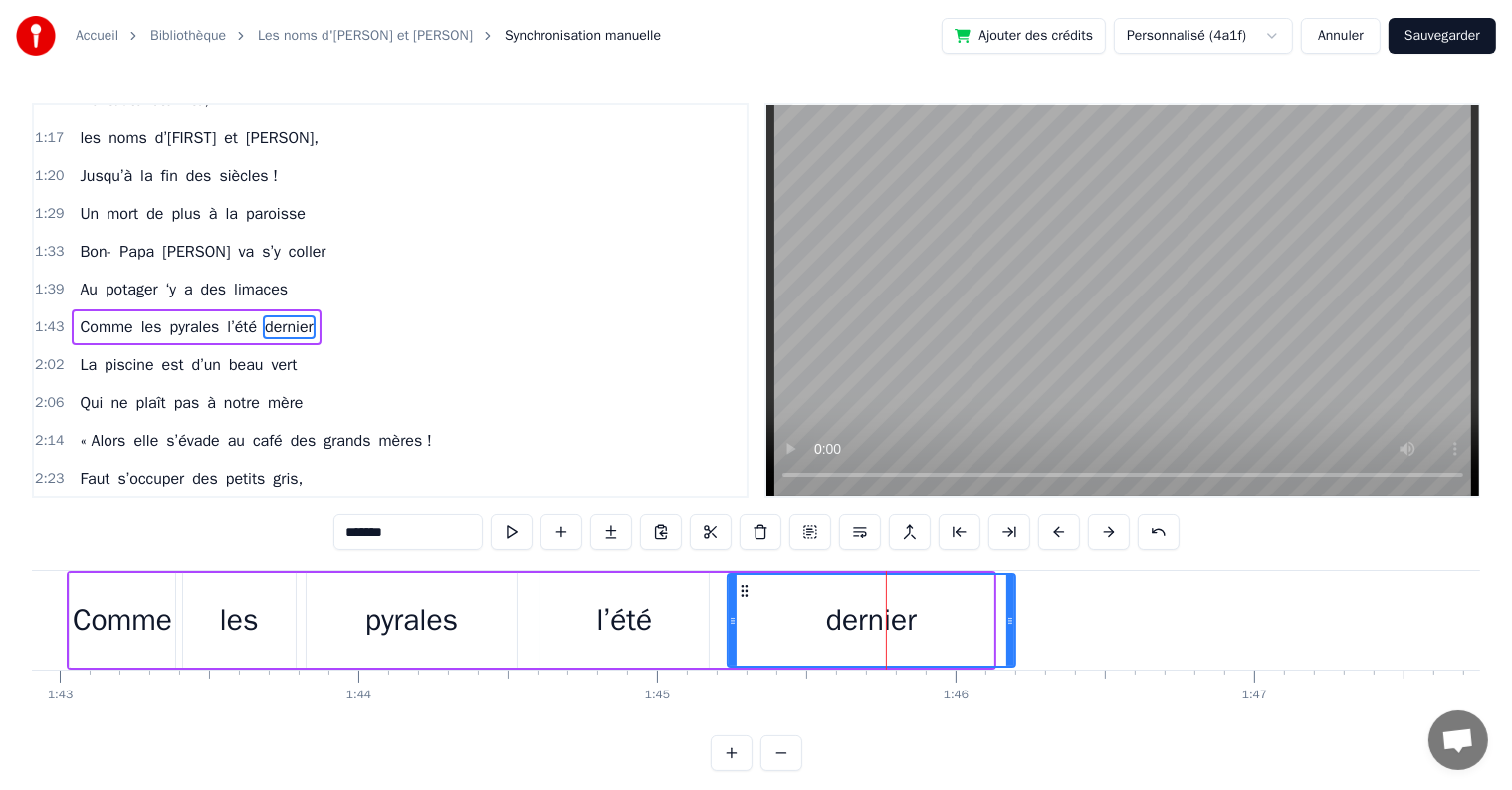 drag, startPoint x: 987, startPoint y: 621, endPoint x: 1009, endPoint y: 622, distance: 22.022716 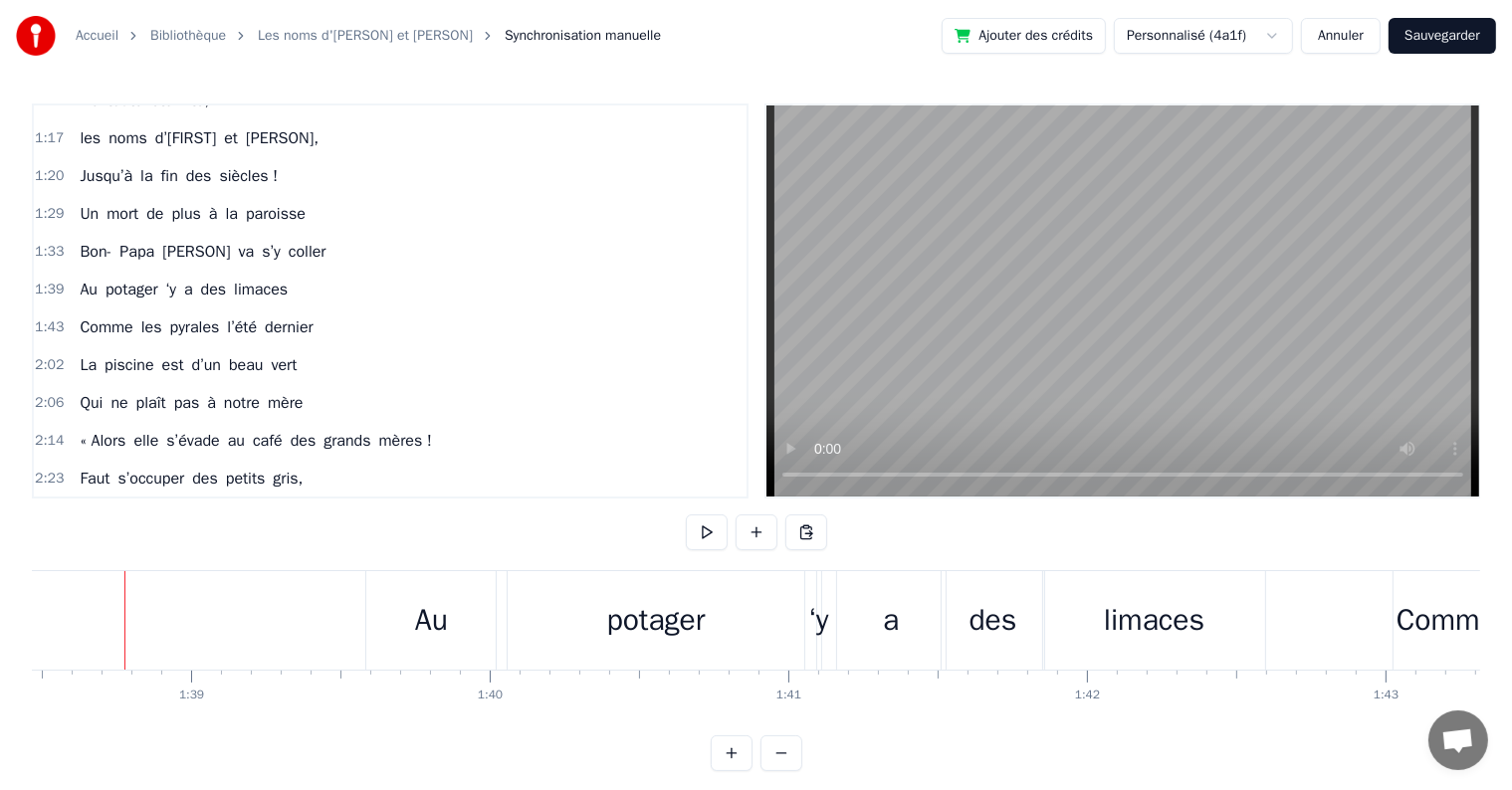 scroll, scrollTop: 0, scrollLeft: 29396, axis: horizontal 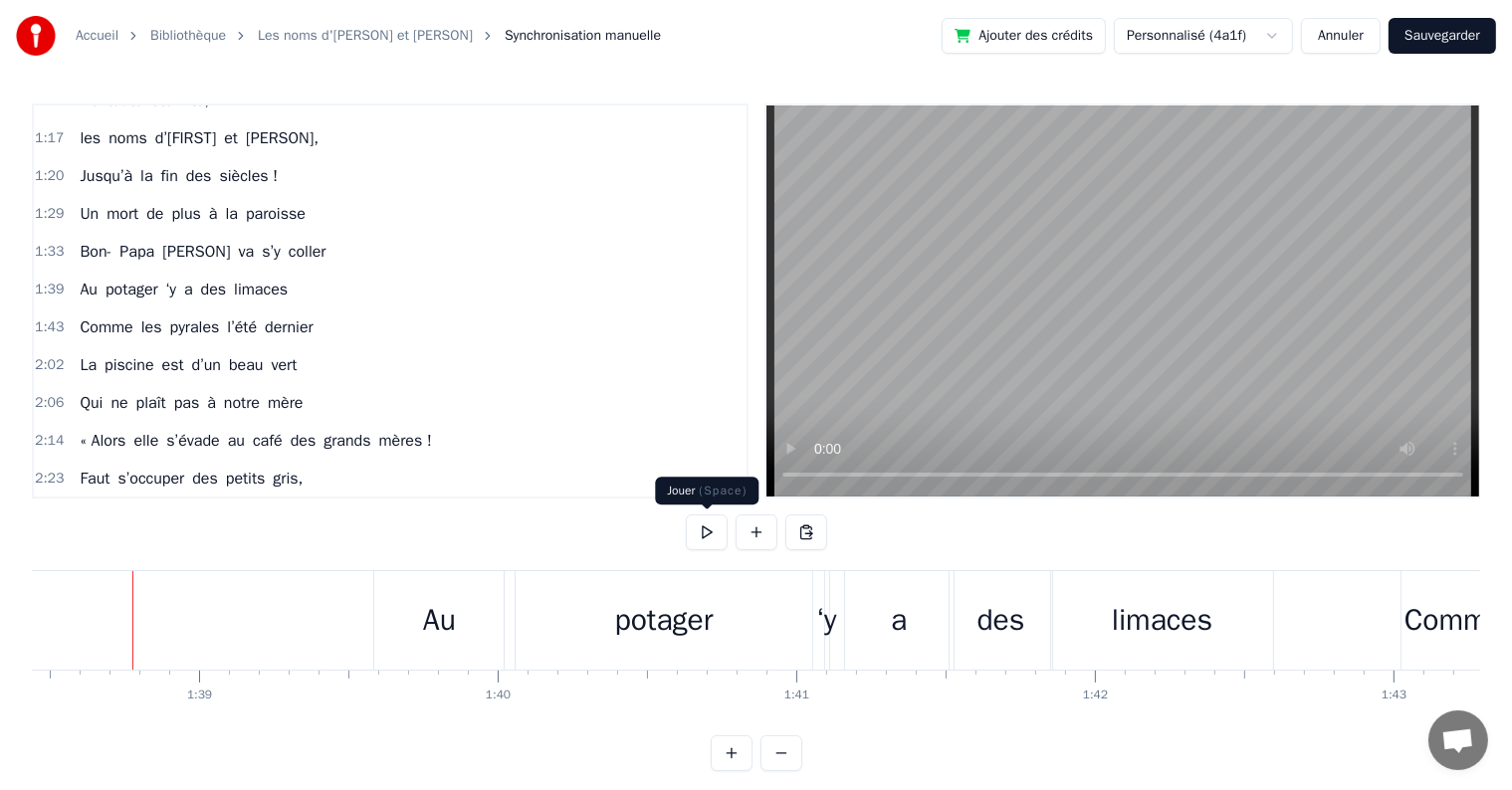click at bounding box center [707, 532] 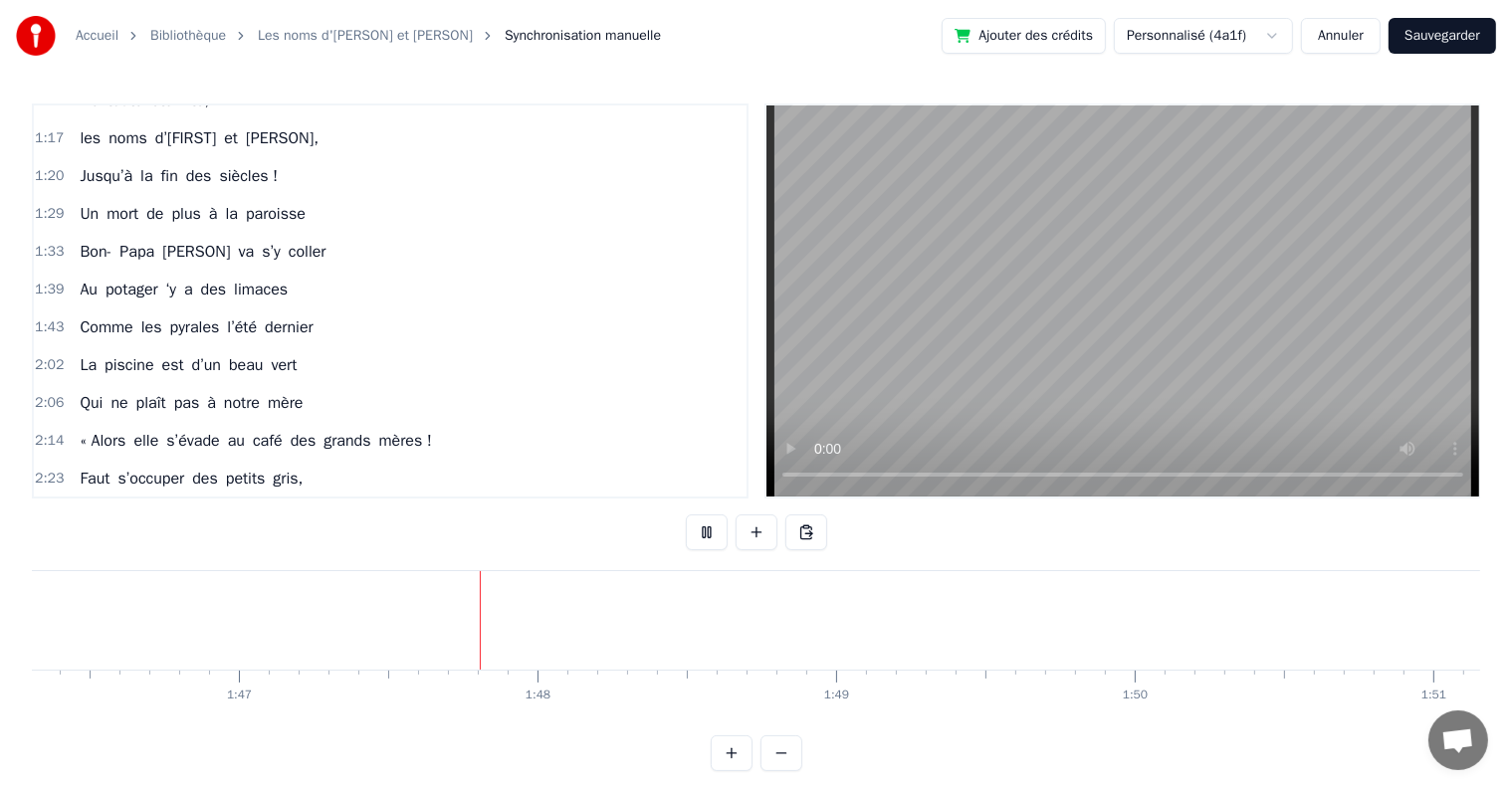 scroll, scrollTop: 0, scrollLeft: 31940, axis: horizontal 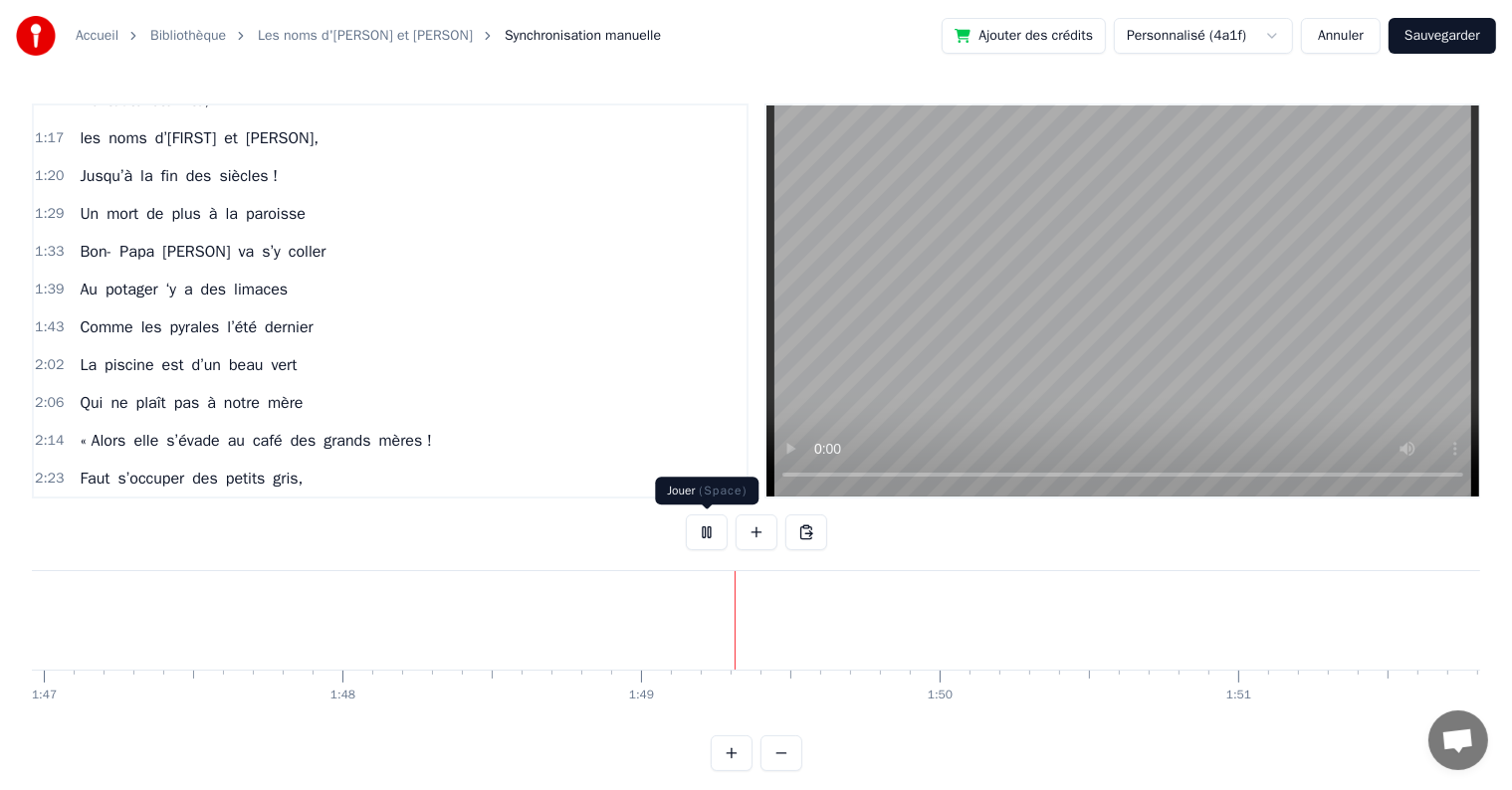 click at bounding box center [707, 532] 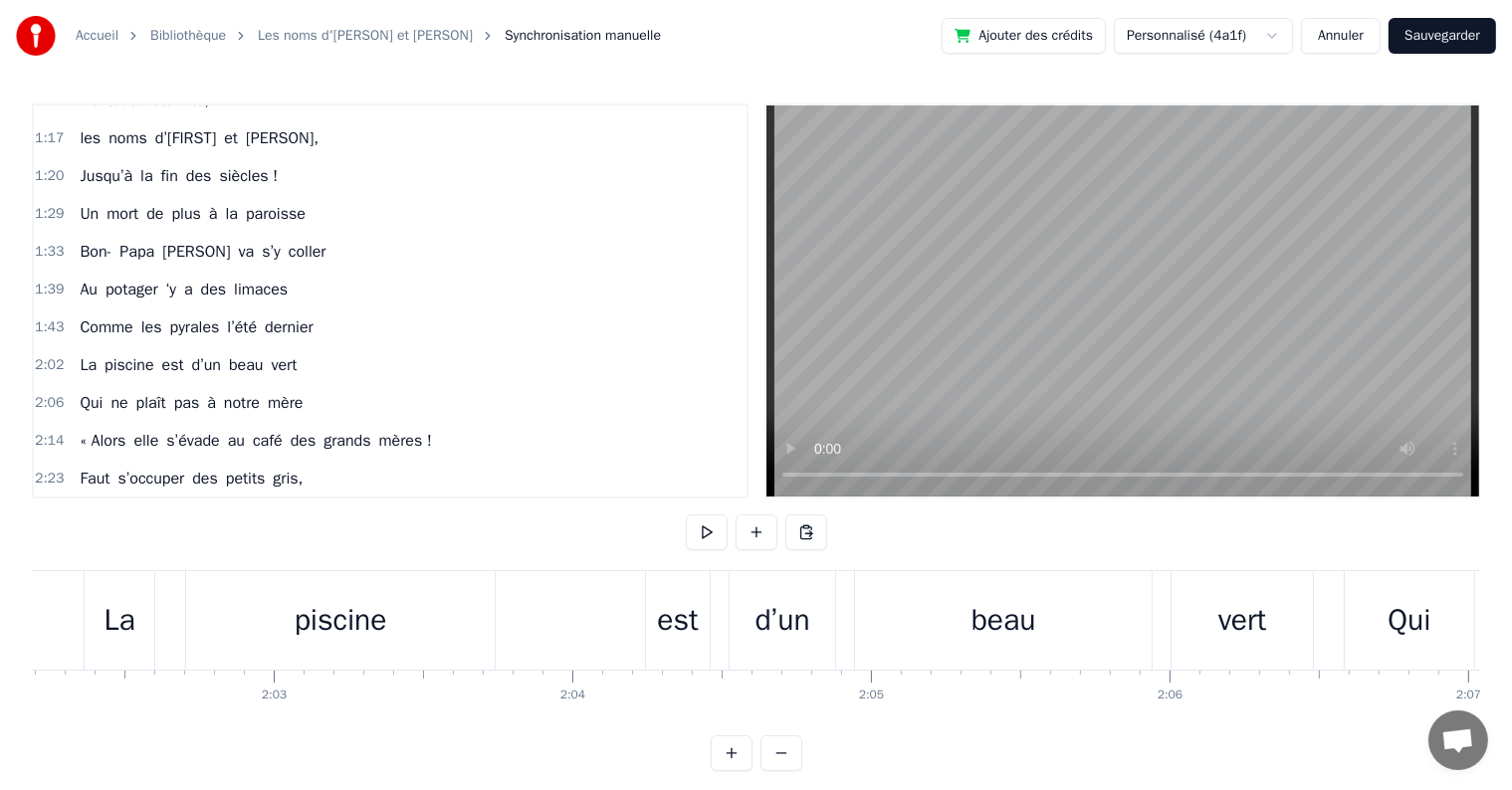 scroll, scrollTop: 0, scrollLeft: 35818, axis: horizontal 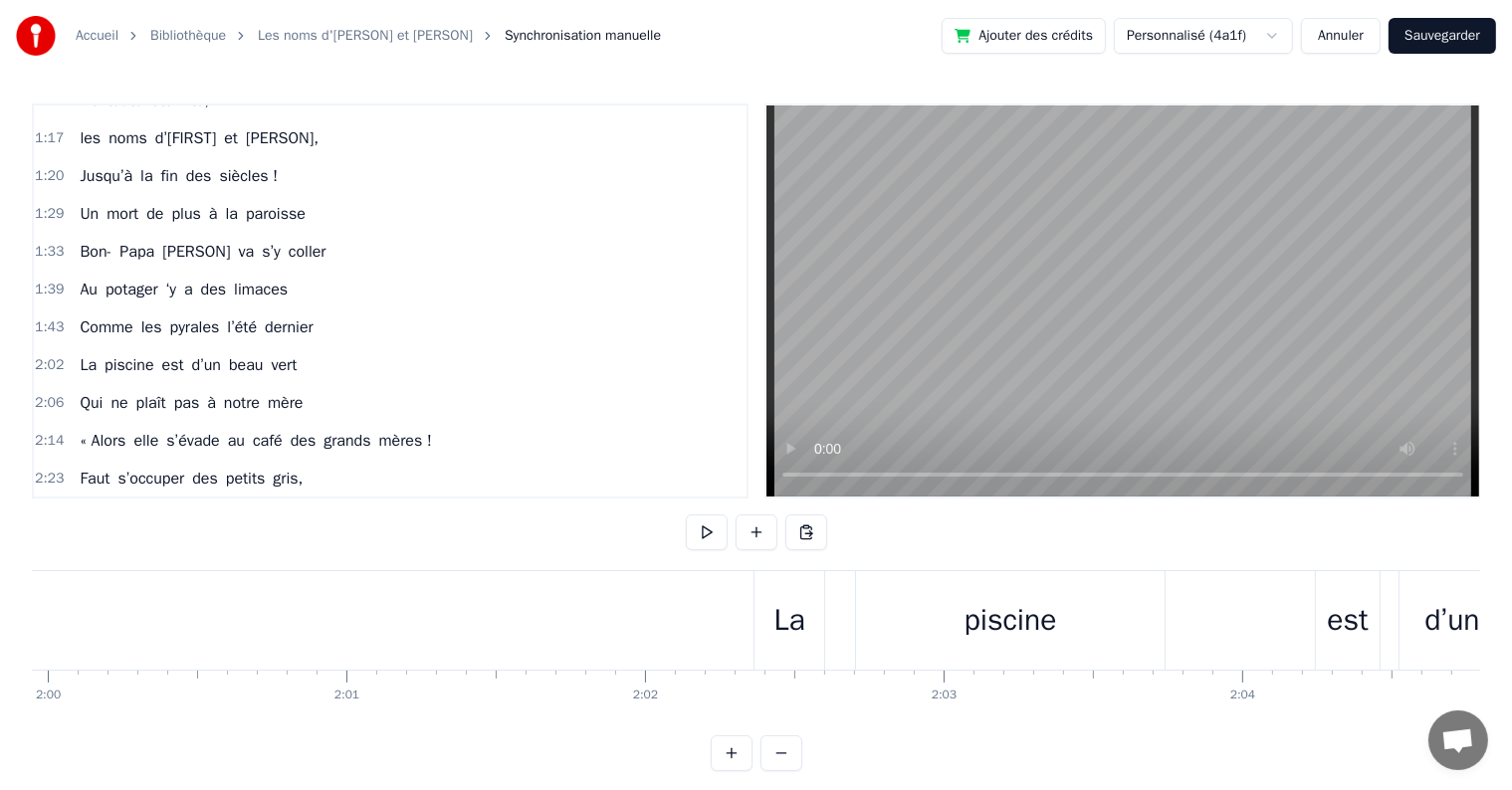 click on "La piscine est d’un beau vert" at bounding box center (1371, 620) 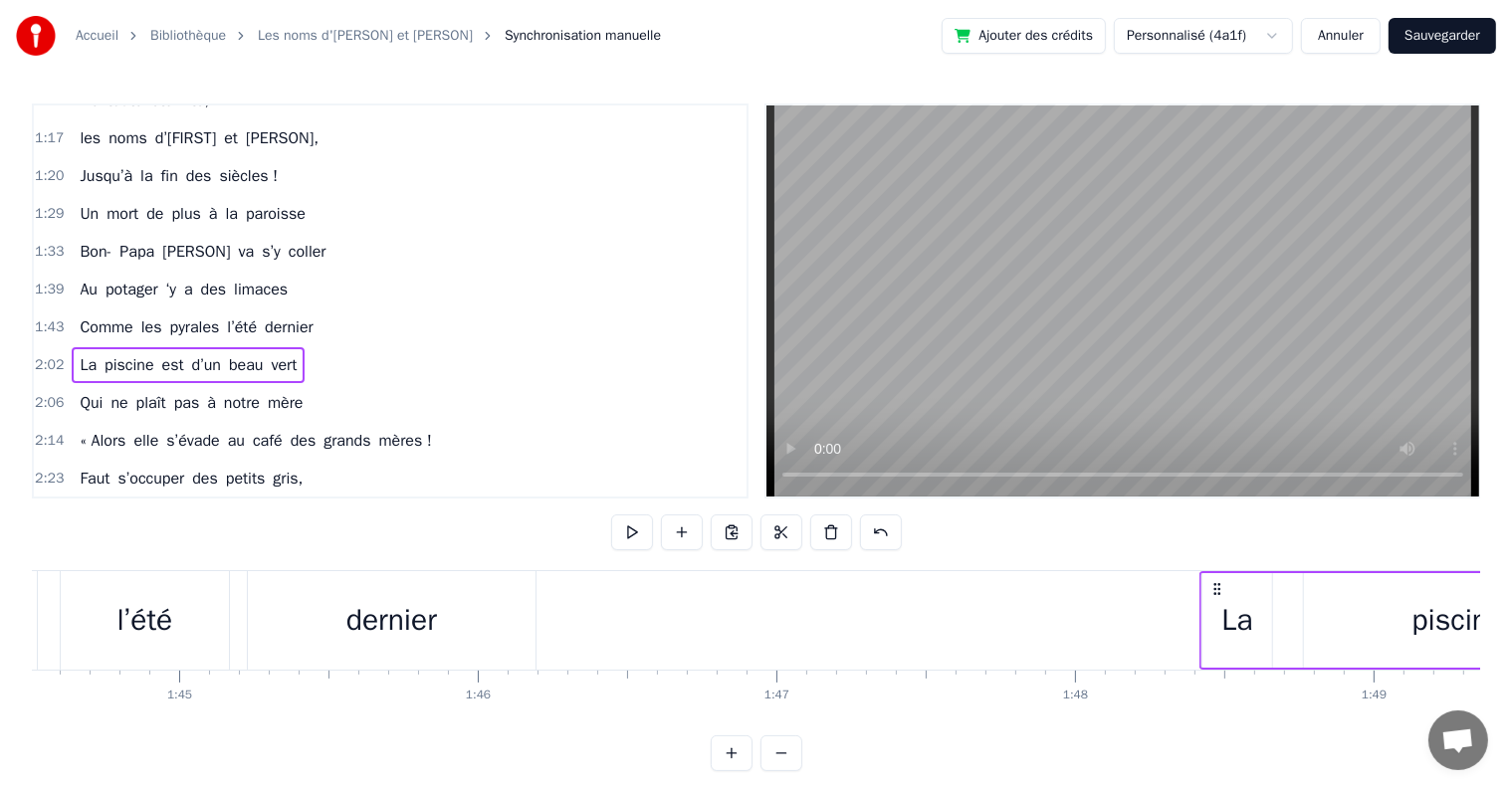scroll, scrollTop: 0, scrollLeft: 31210, axis: horizontal 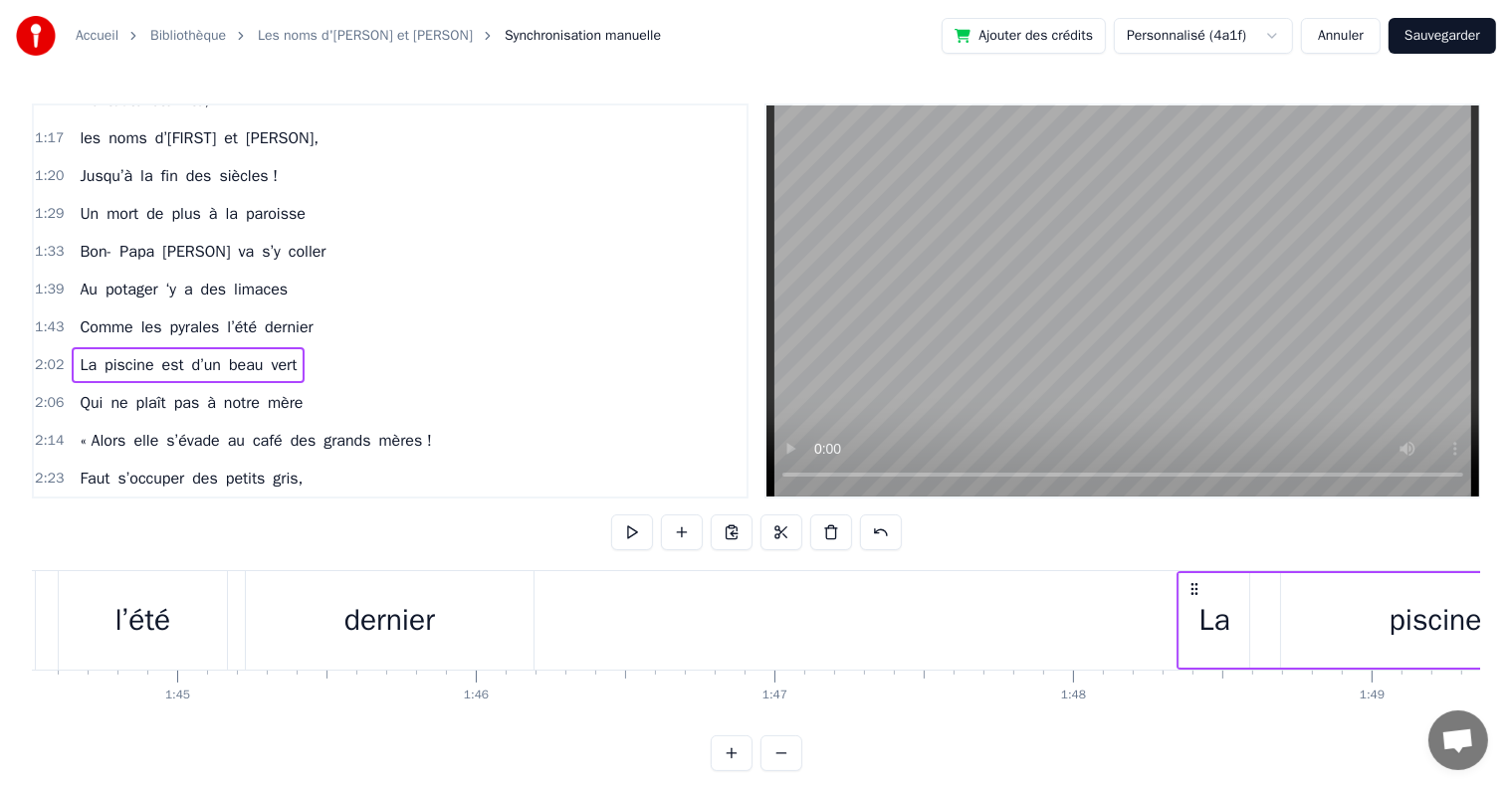 drag, startPoint x: 768, startPoint y: 583, endPoint x: 1191, endPoint y: 601, distance: 423.383 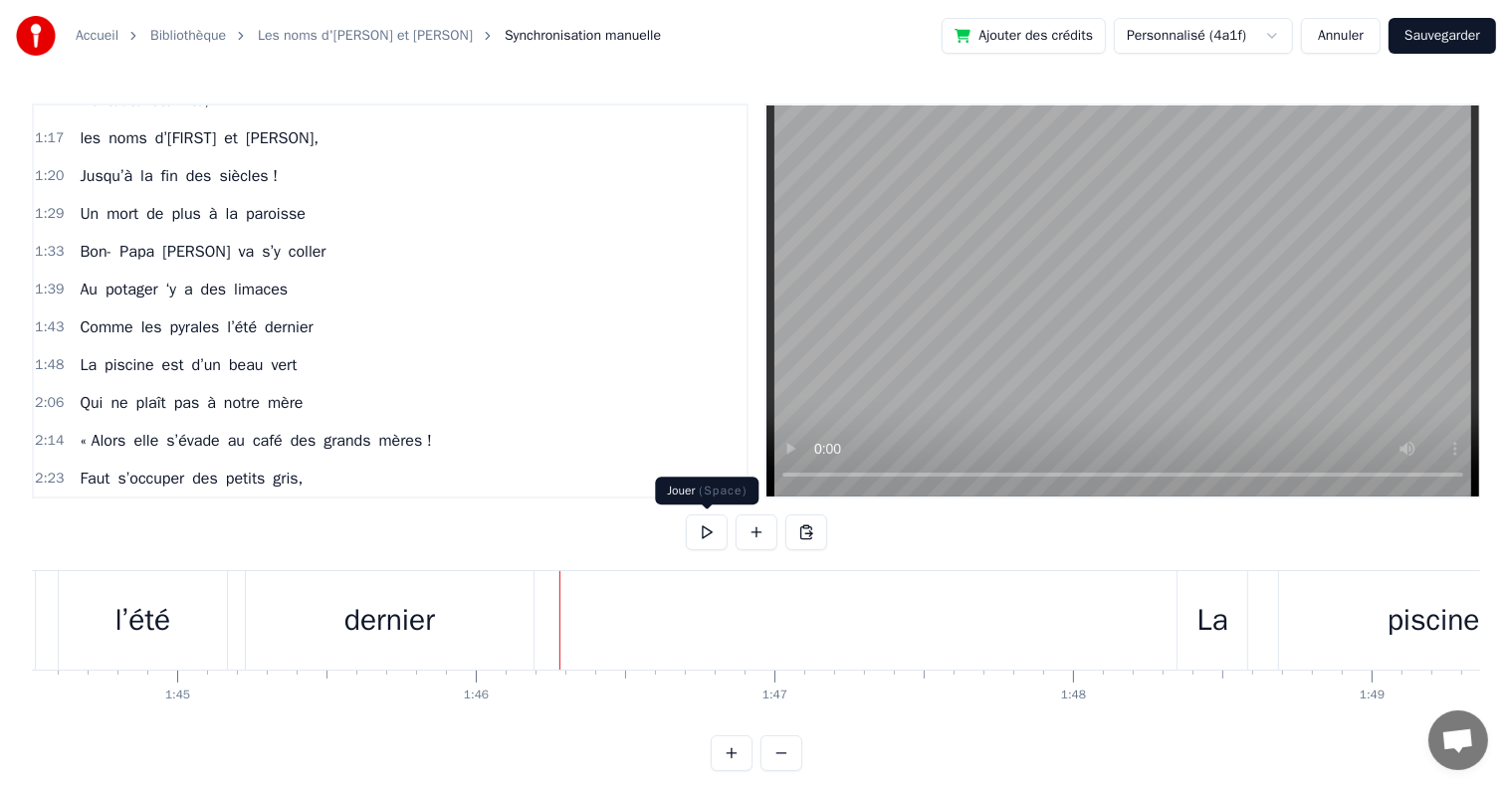 click at bounding box center [707, 532] 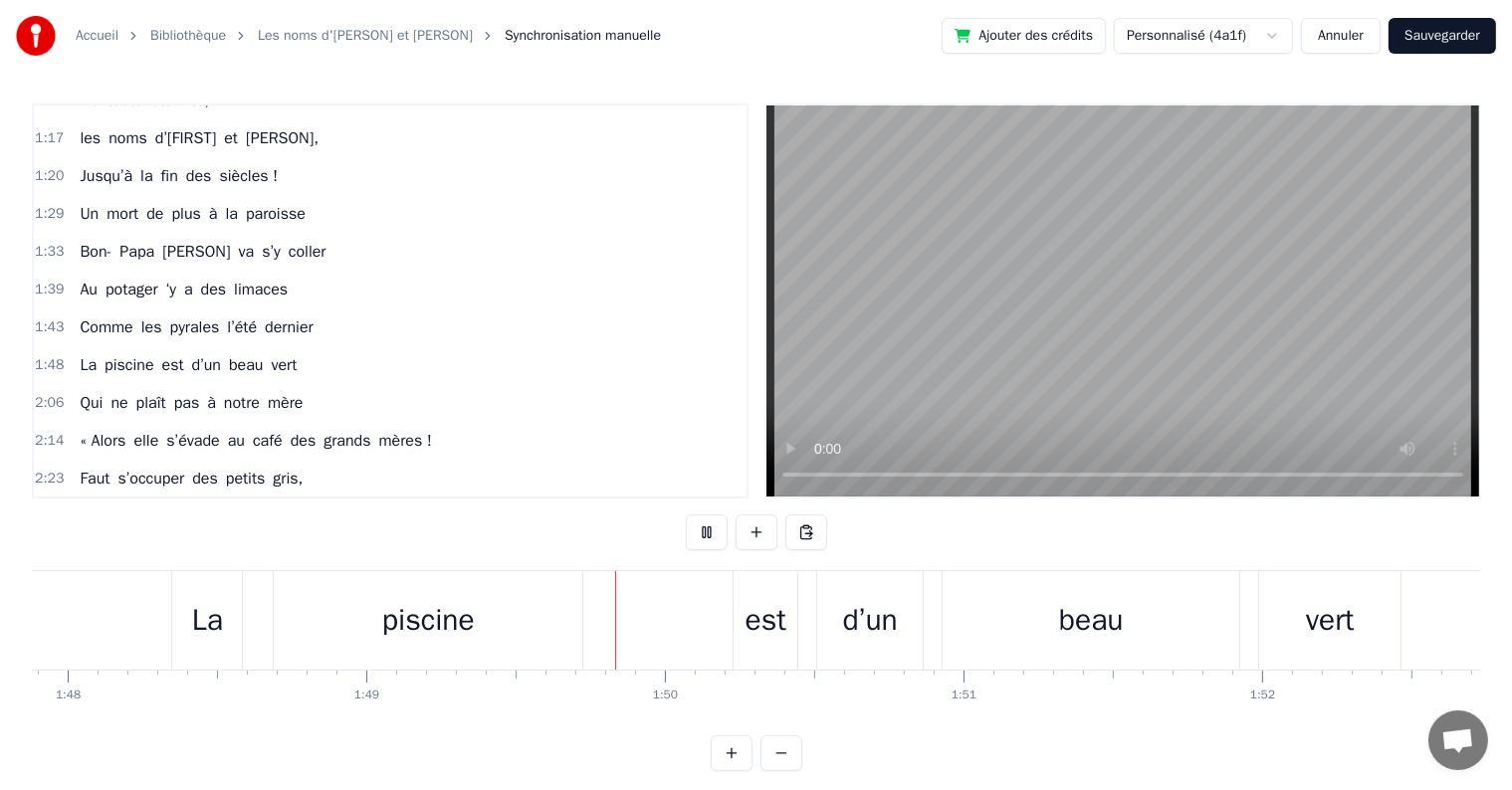 scroll, scrollTop: 0, scrollLeft: 32528, axis: horizontal 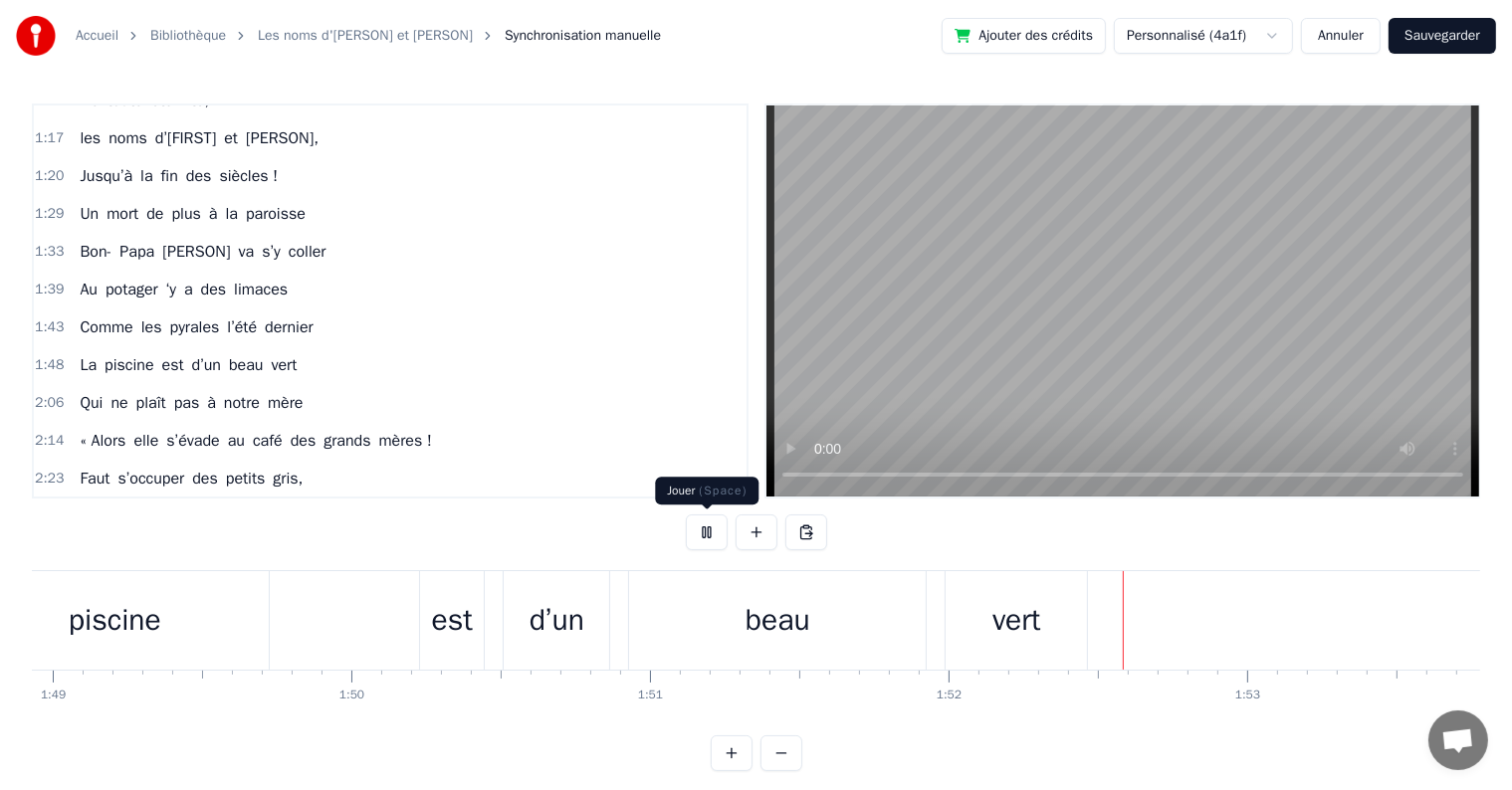 click at bounding box center (707, 532) 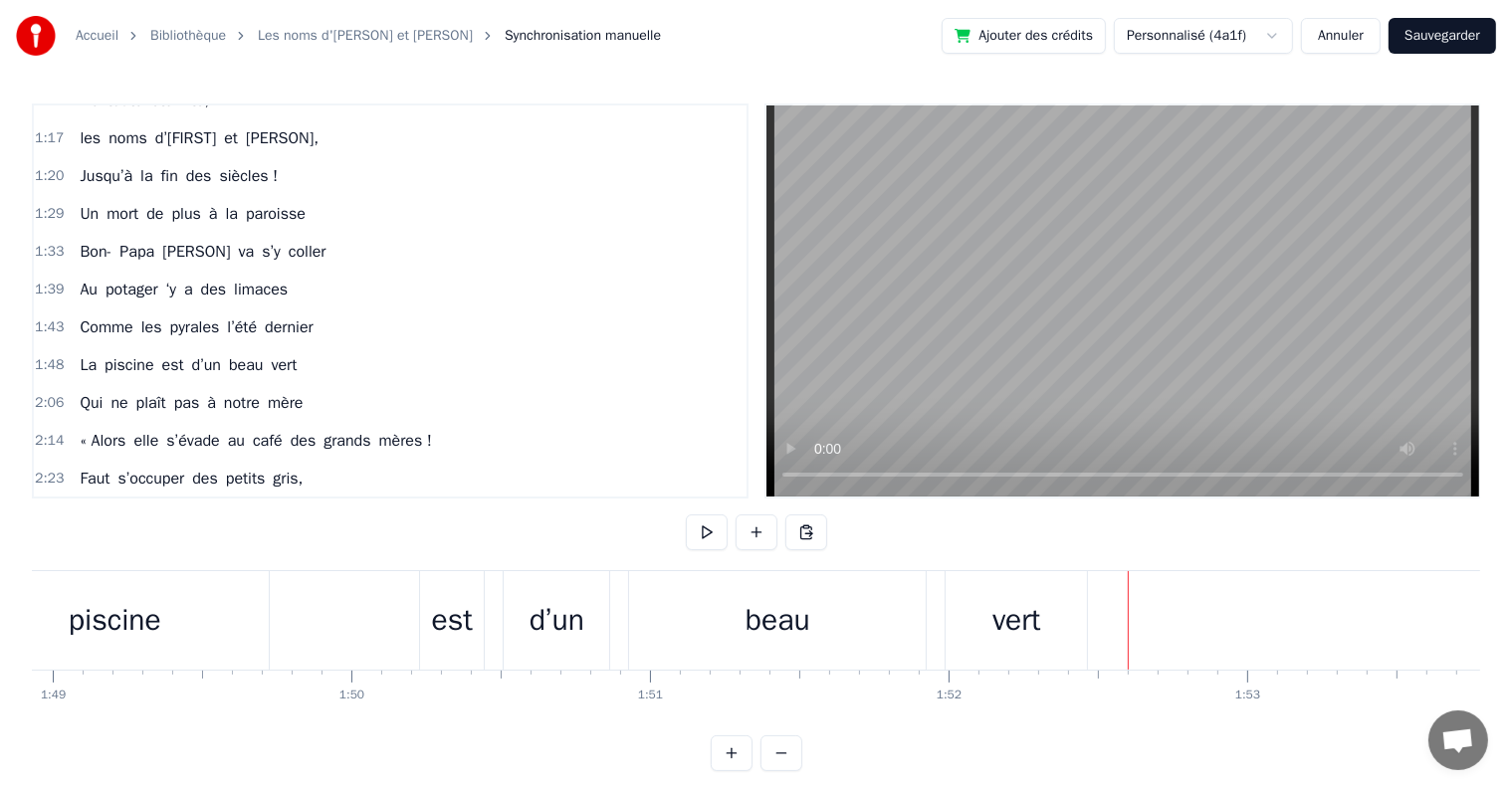 click on "piscine" at bounding box center [114, 620] 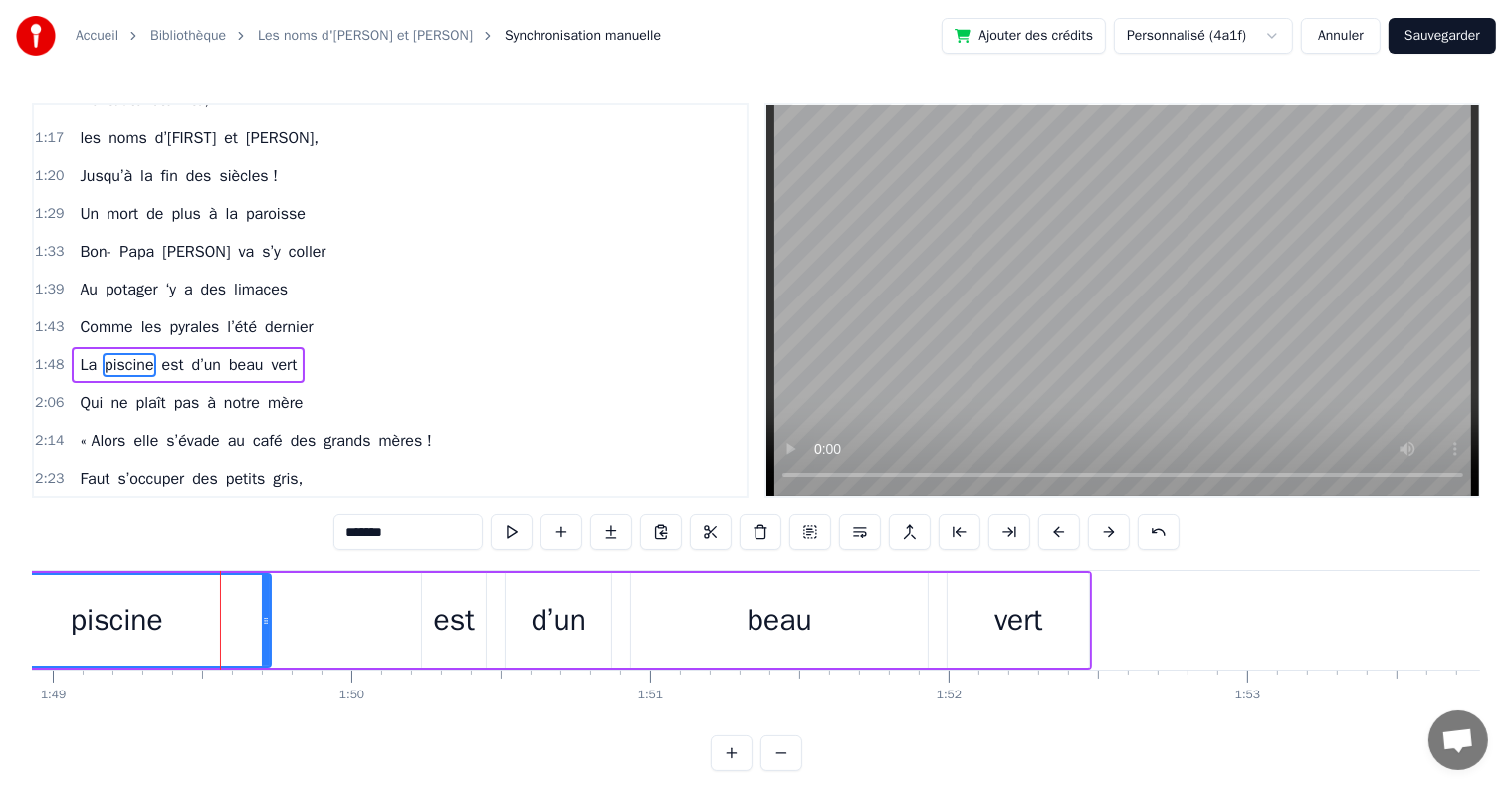 scroll, scrollTop: 628, scrollLeft: 0, axis: vertical 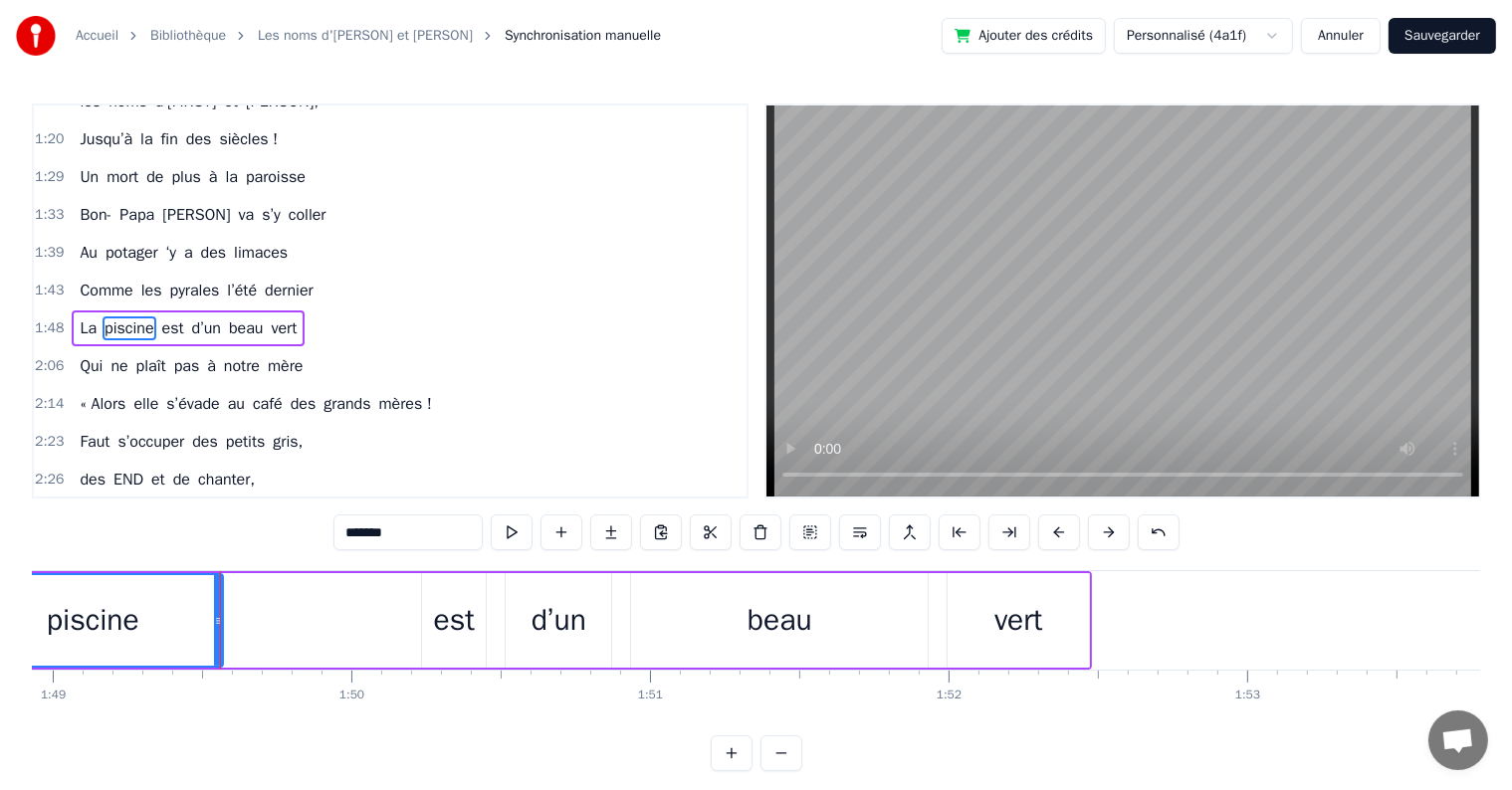 drag, startPoint x: 267, startPoint y: 618, endPoint x: 219, endPoint y: 617, distance: 48.010416 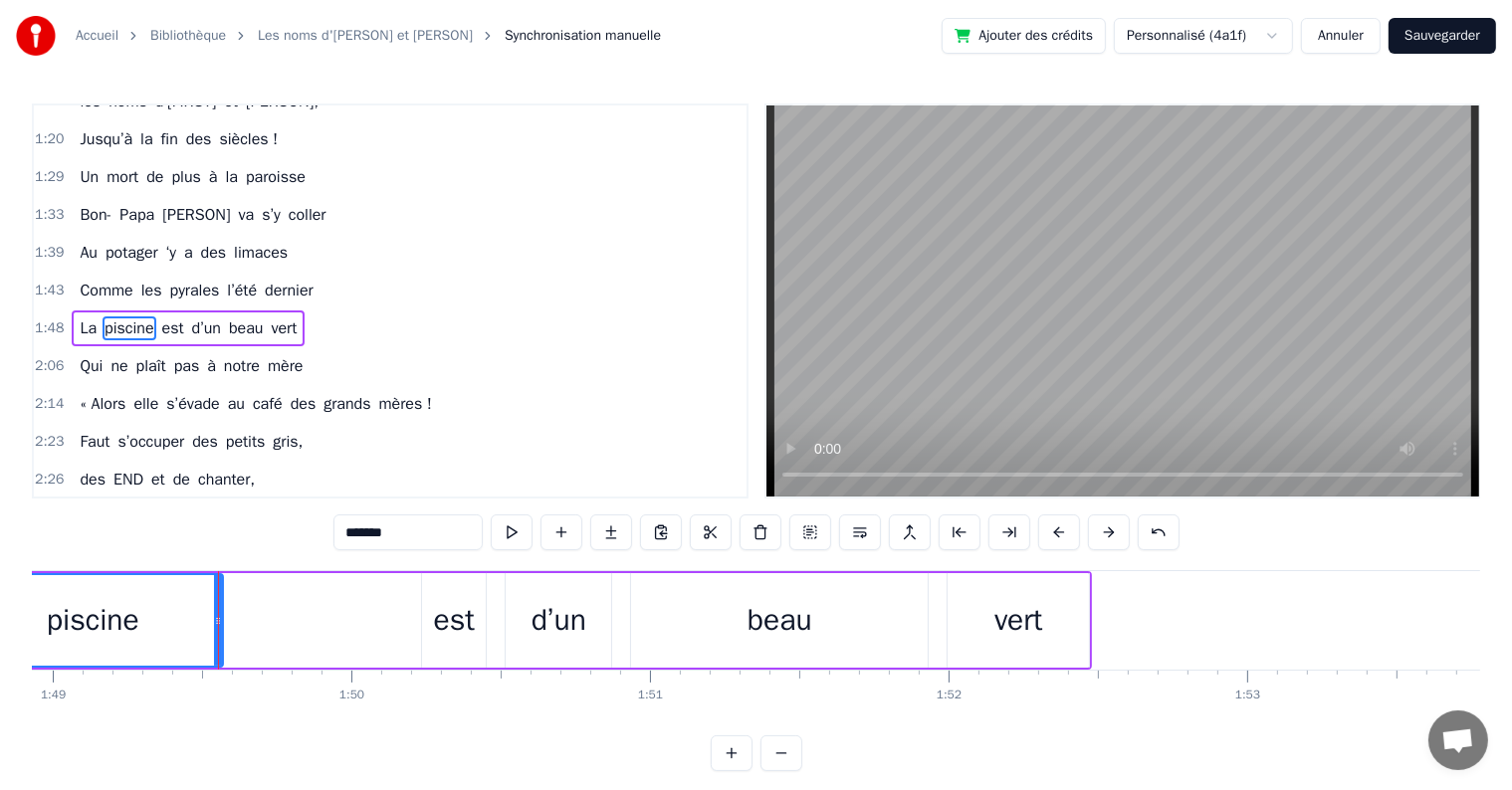 click on "est" at bounding box center (454, 620) 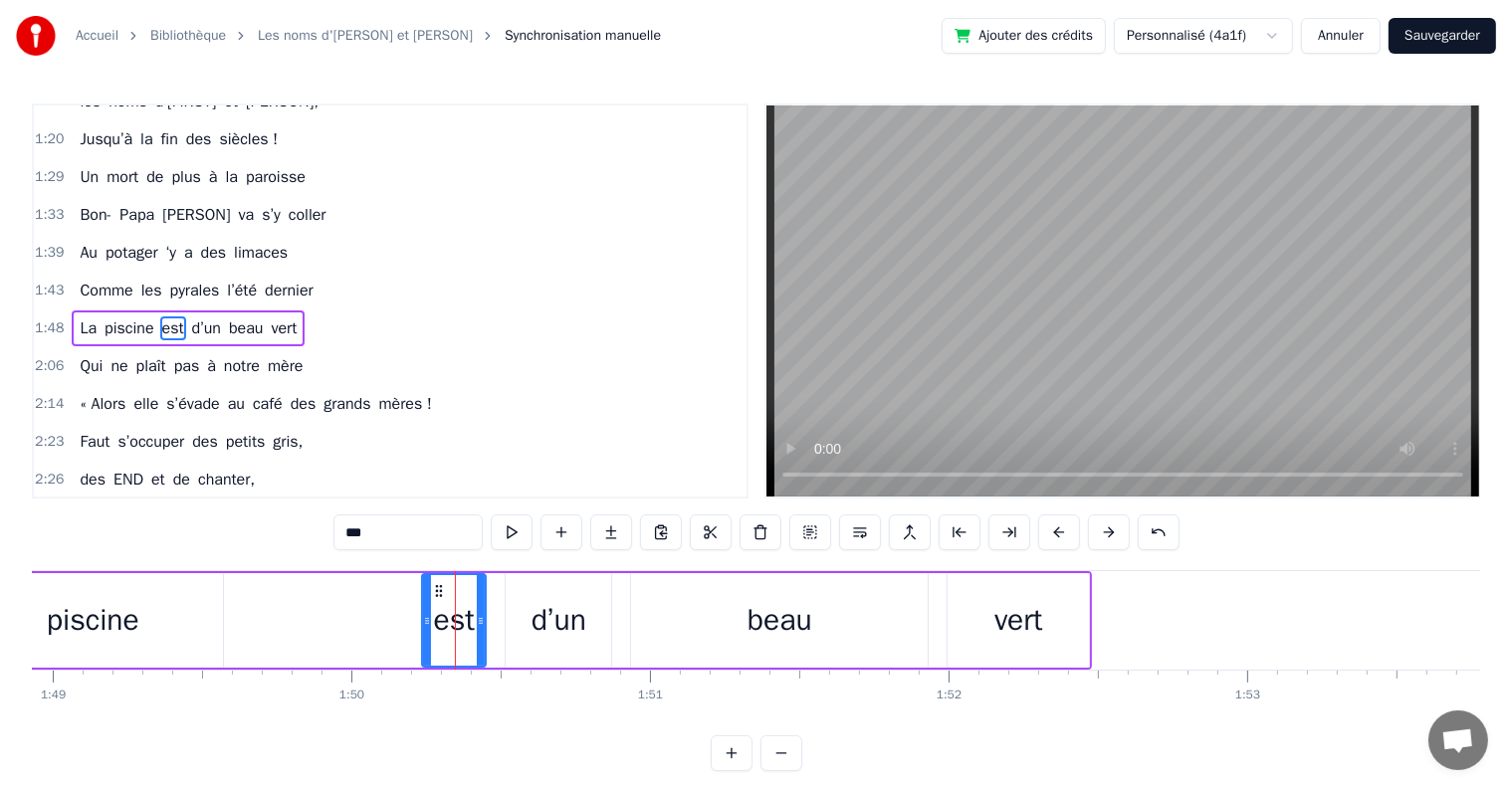 drag, startPoint x: 435, startPoint y: 580, endPoint x: 275, endPoint y: 581, distance: 160.00312 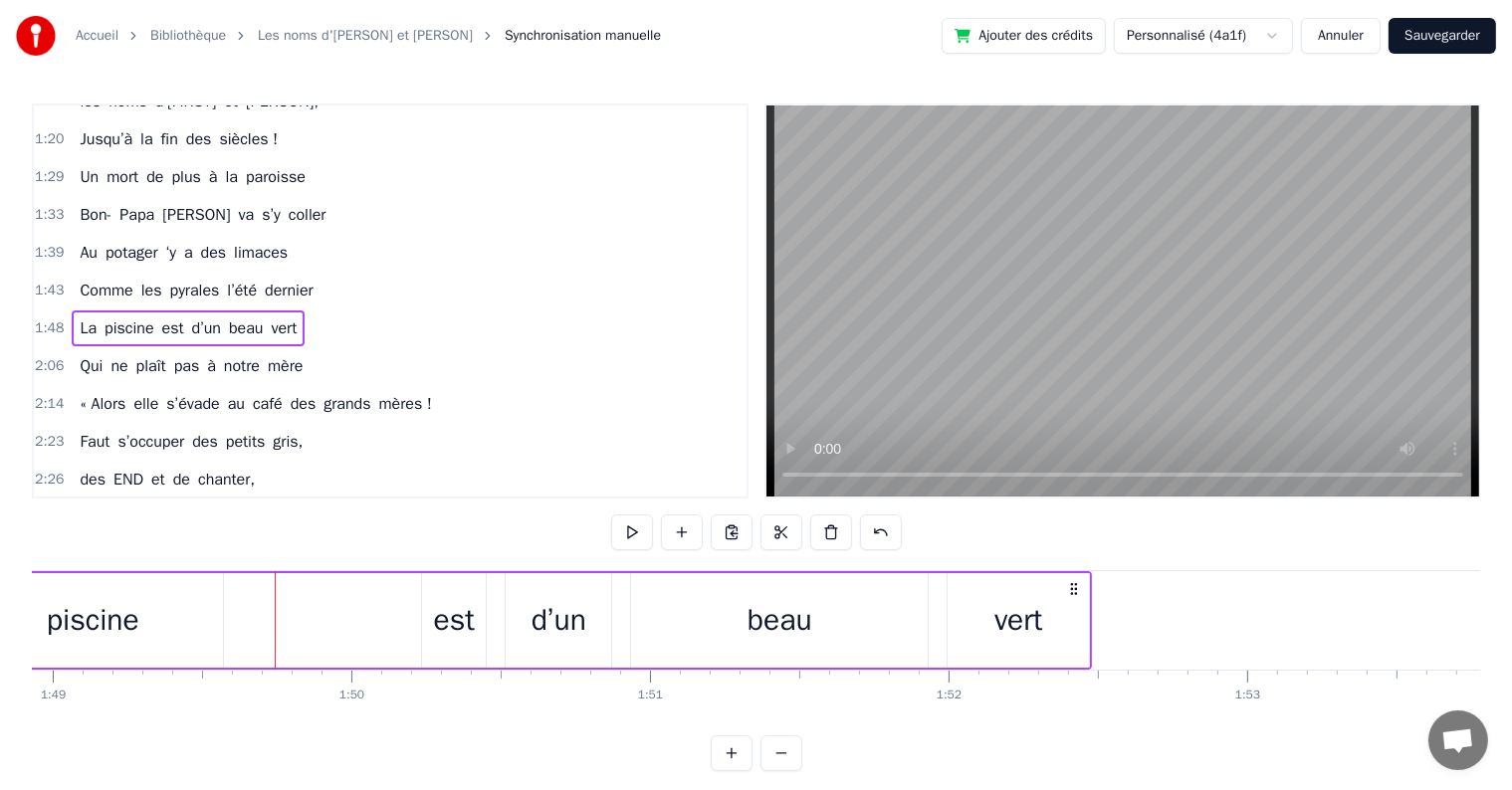 click on "est" at bounding box center (454, 620) 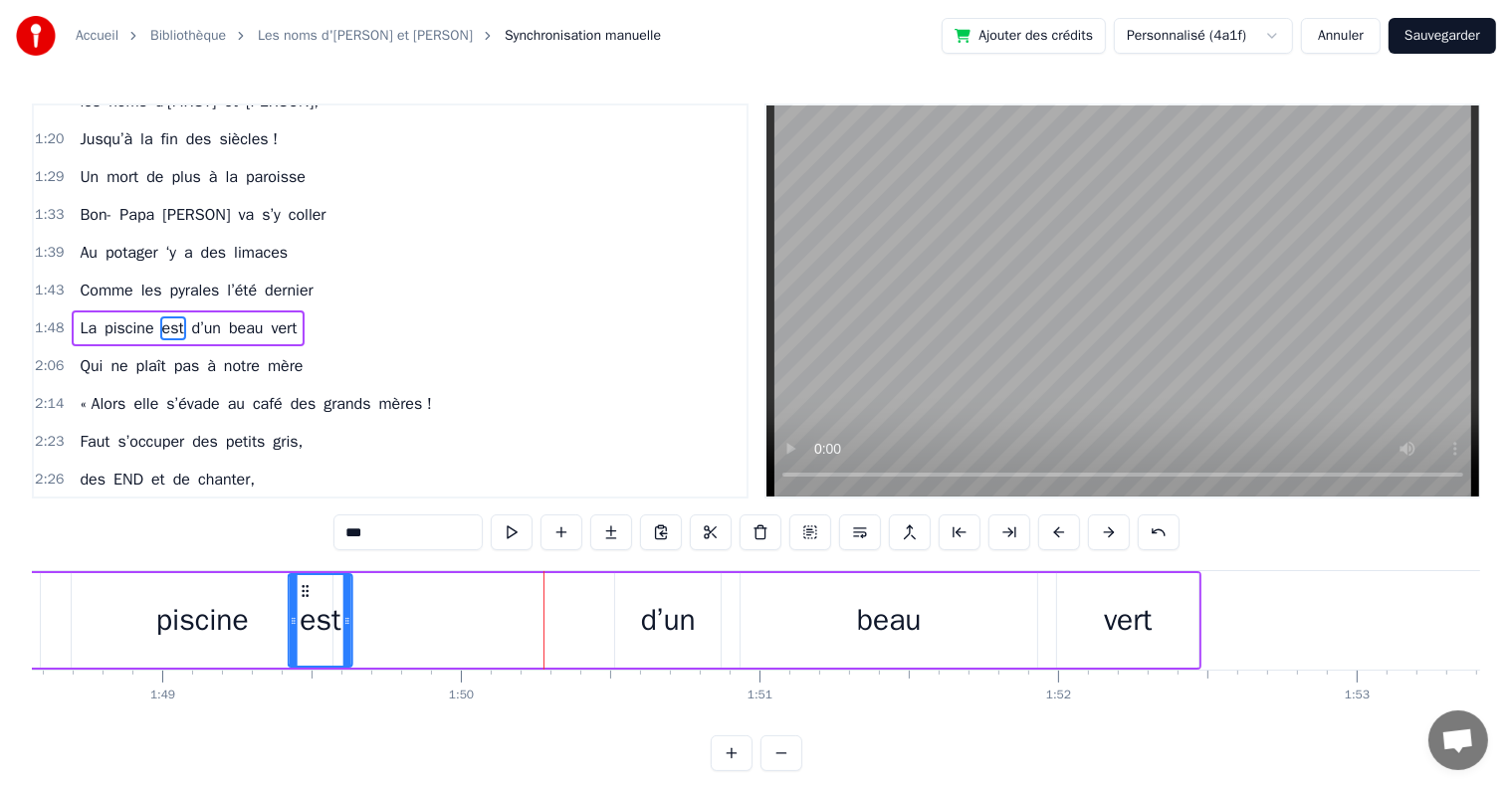 scroll, scrollTop: 0, scrollLeft: 32416, axis: horizontal 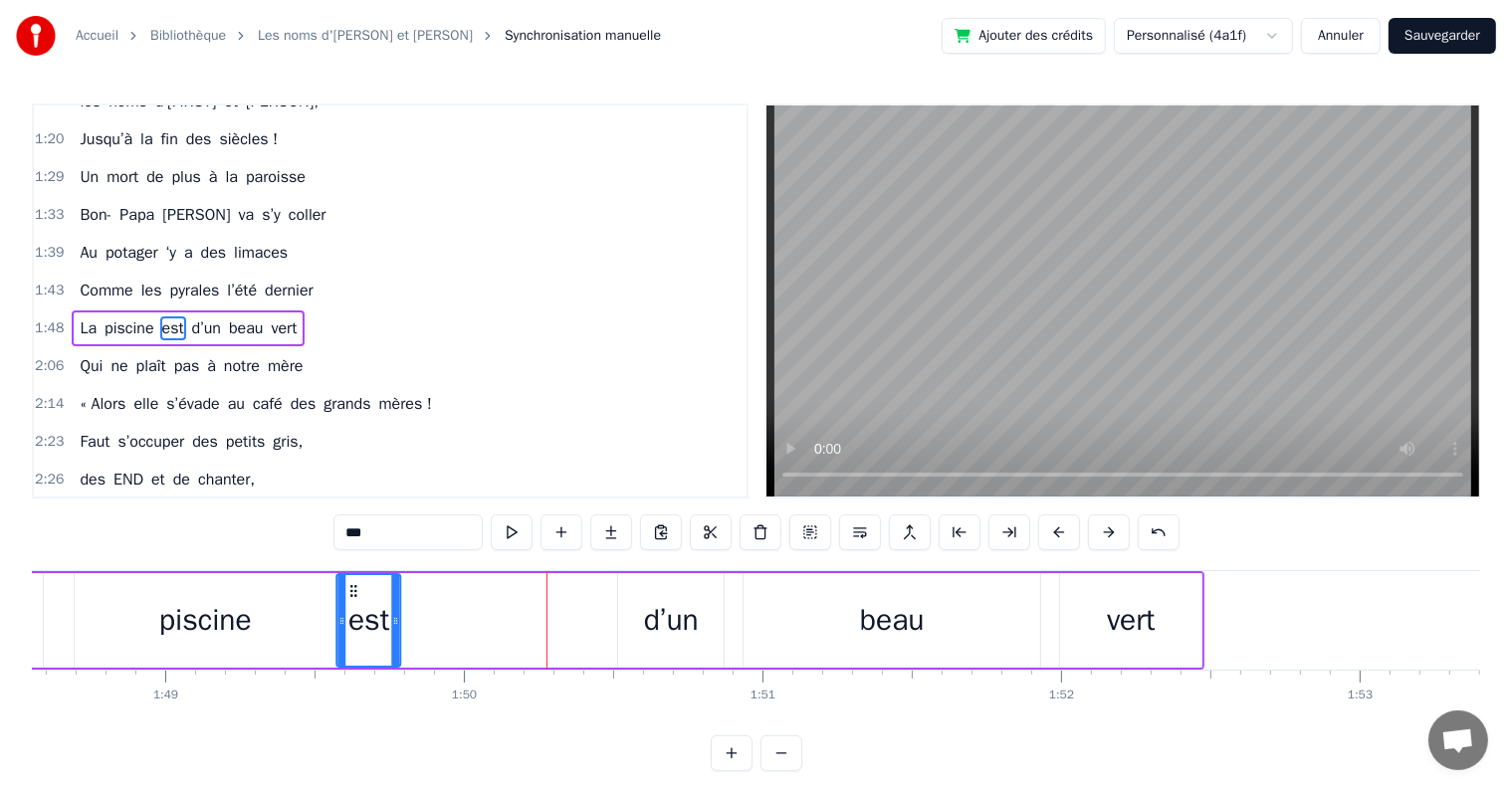 drag, startPoint x: 435, startPoint y: 585, endPoint x: 350, endPoint y: 589, distance: 85.09407 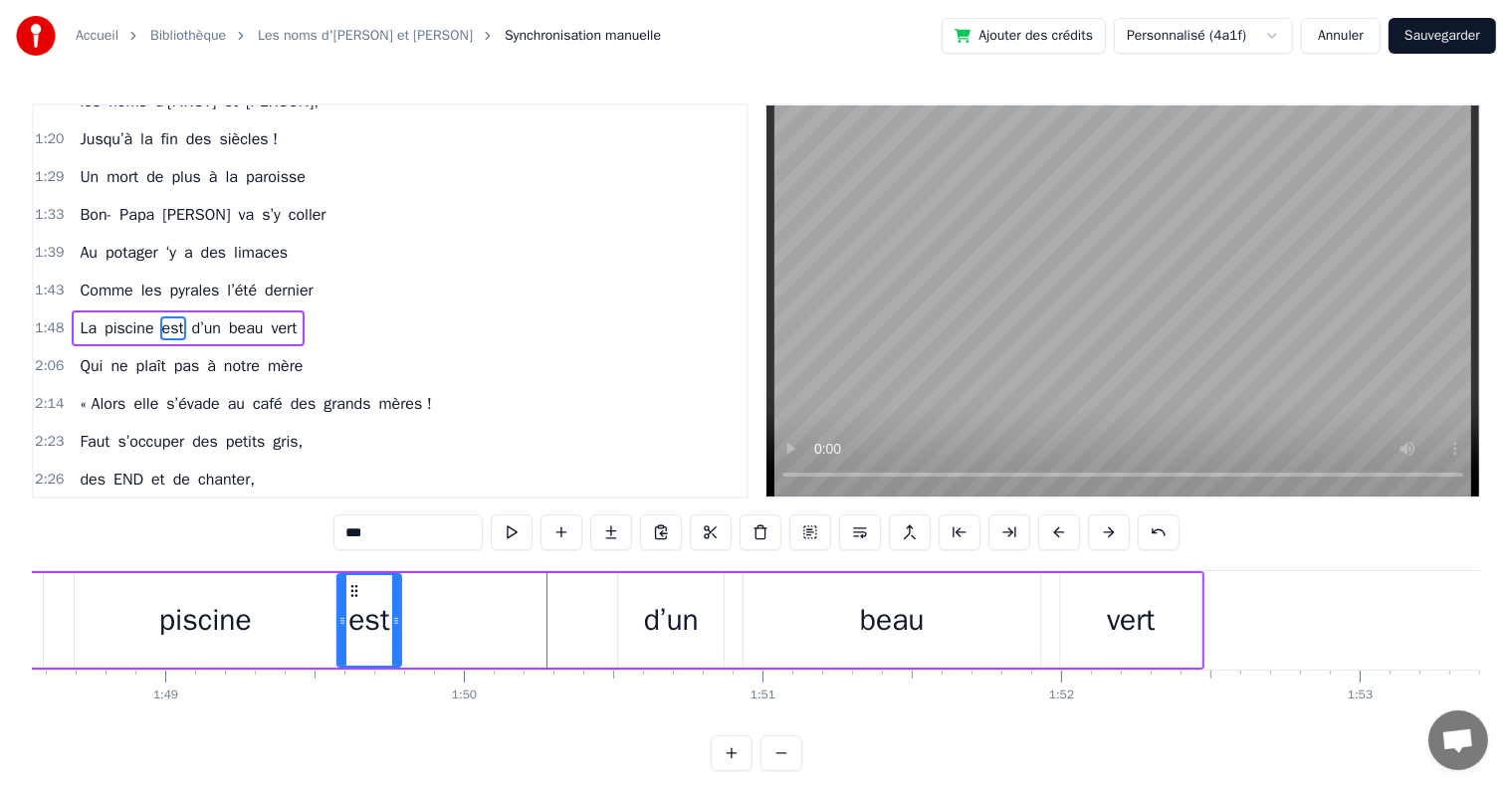 click on "d’un" at bounding box center (671, 620) 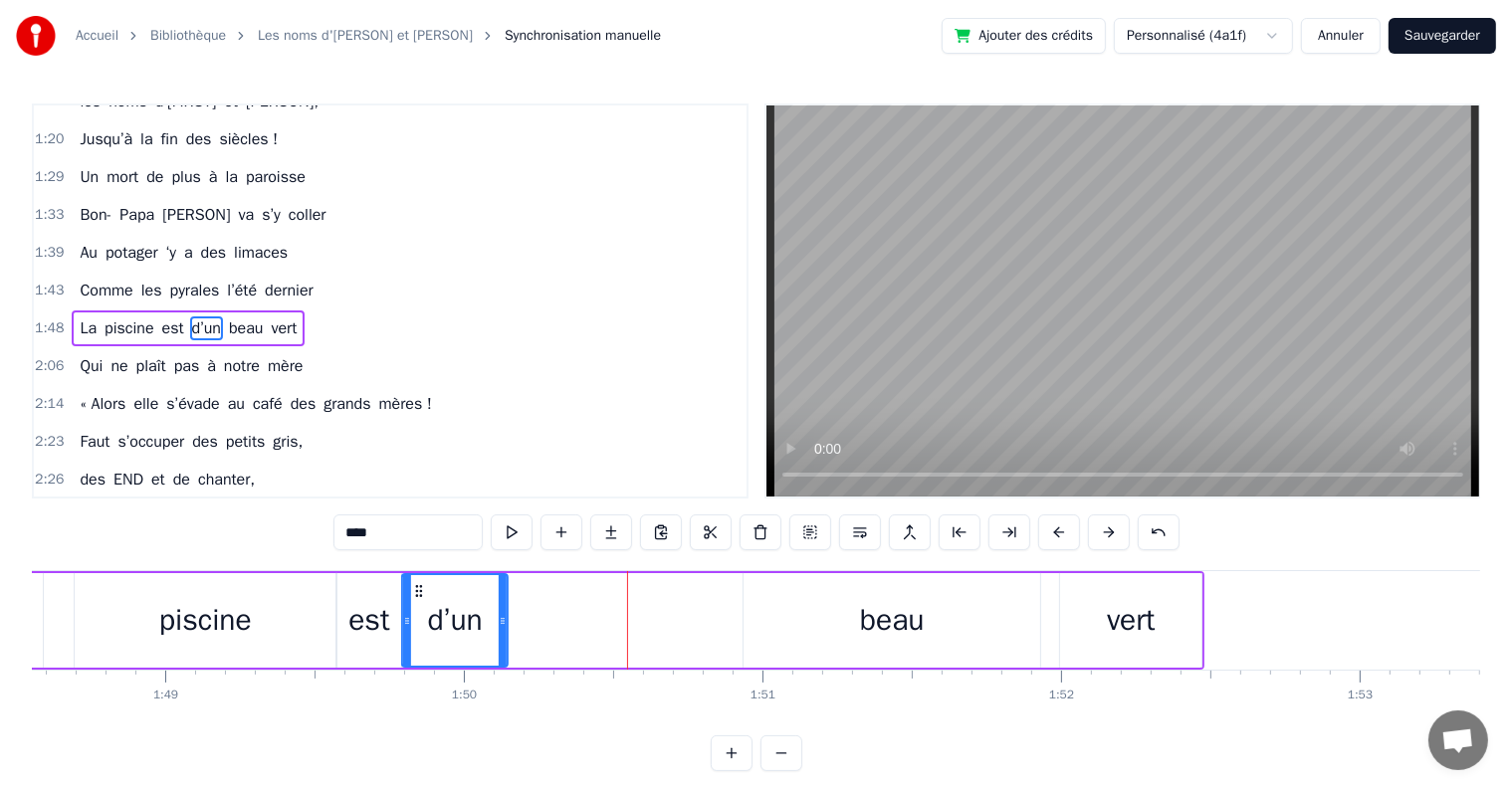 drag, startPoint x: 632, startPoint y: 585, endPoint x: 416, endPoint y: 589, distance: 216.03703 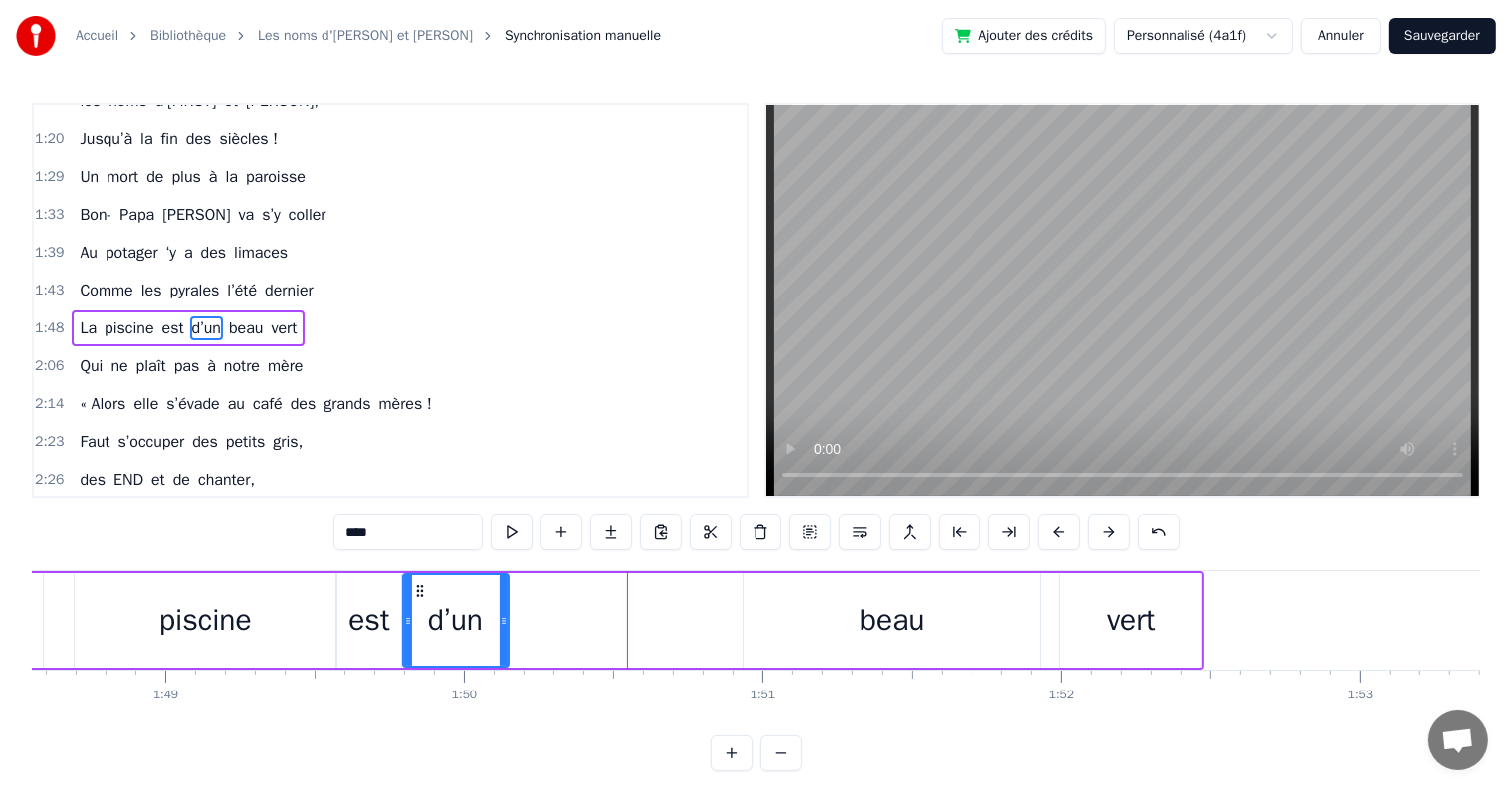 click on "beau" at bounding box center (892, 620) 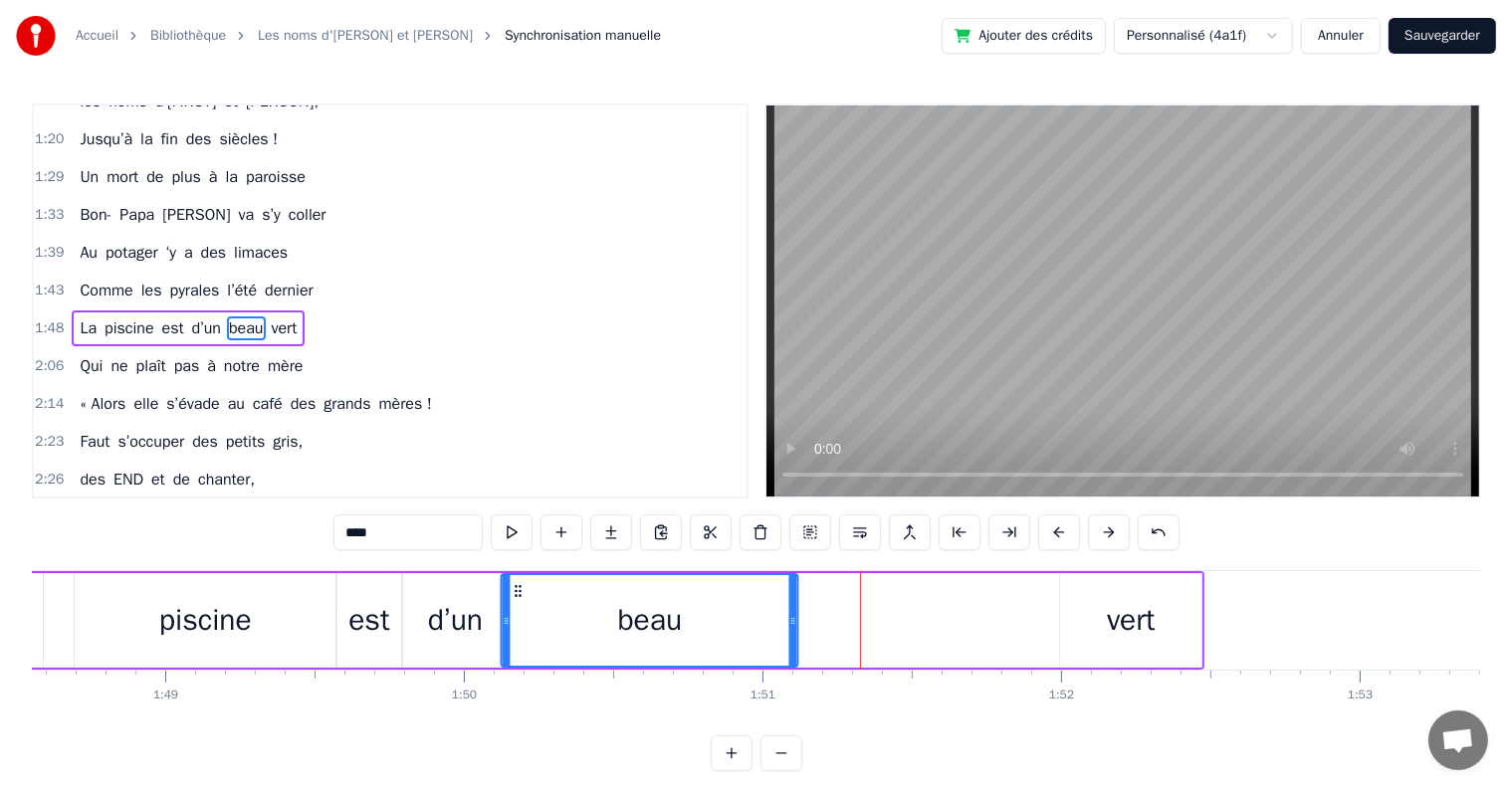 drag, startPoint x: 759, startPoint y: 584, endPoint x: 518, endPoint y: 595, distance: 241.25091 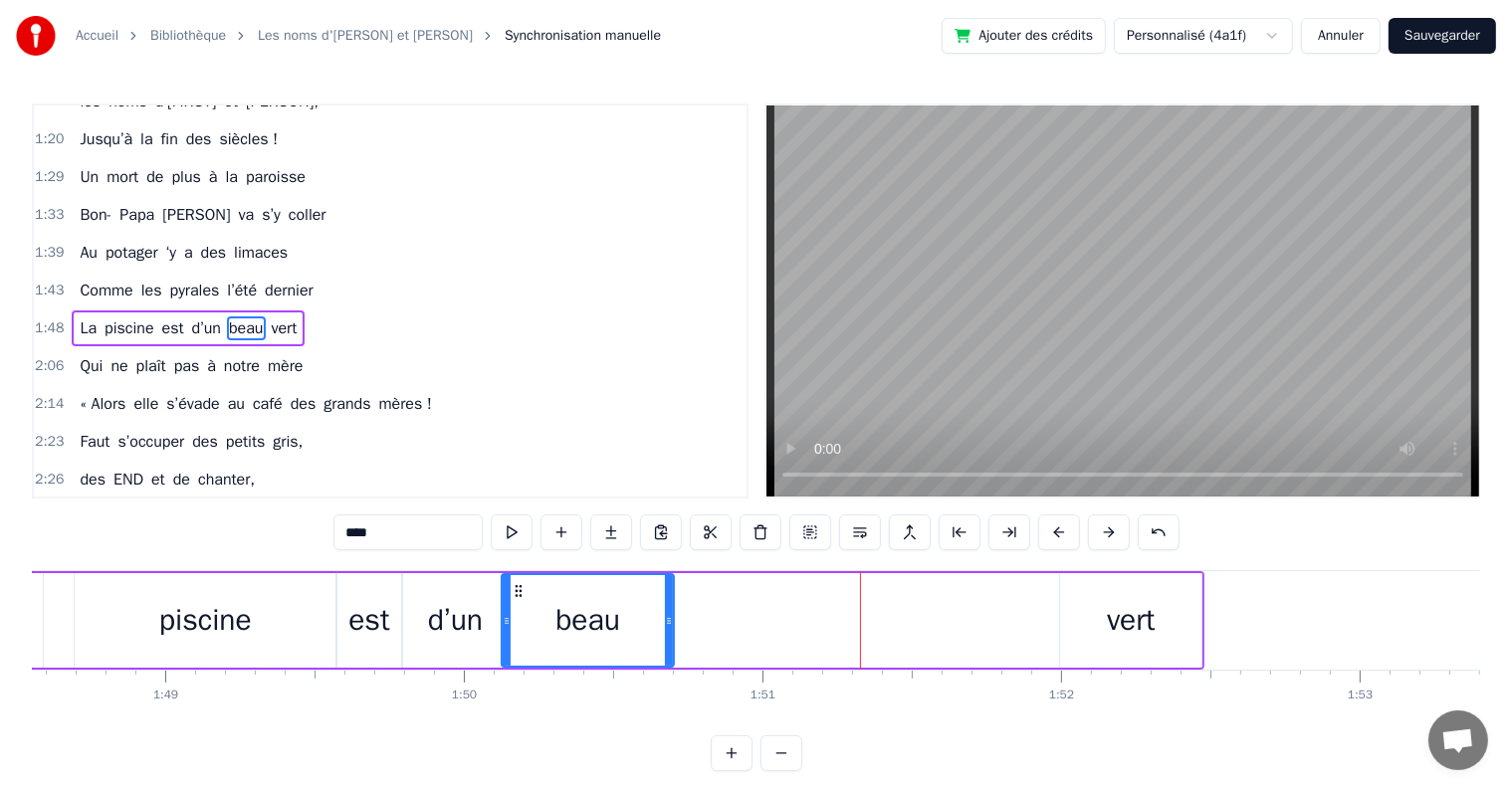 drag, startPoint x: 792, startPoint y: 611, endPoint x: 668, endPoint y: 617, distance: 124.14508 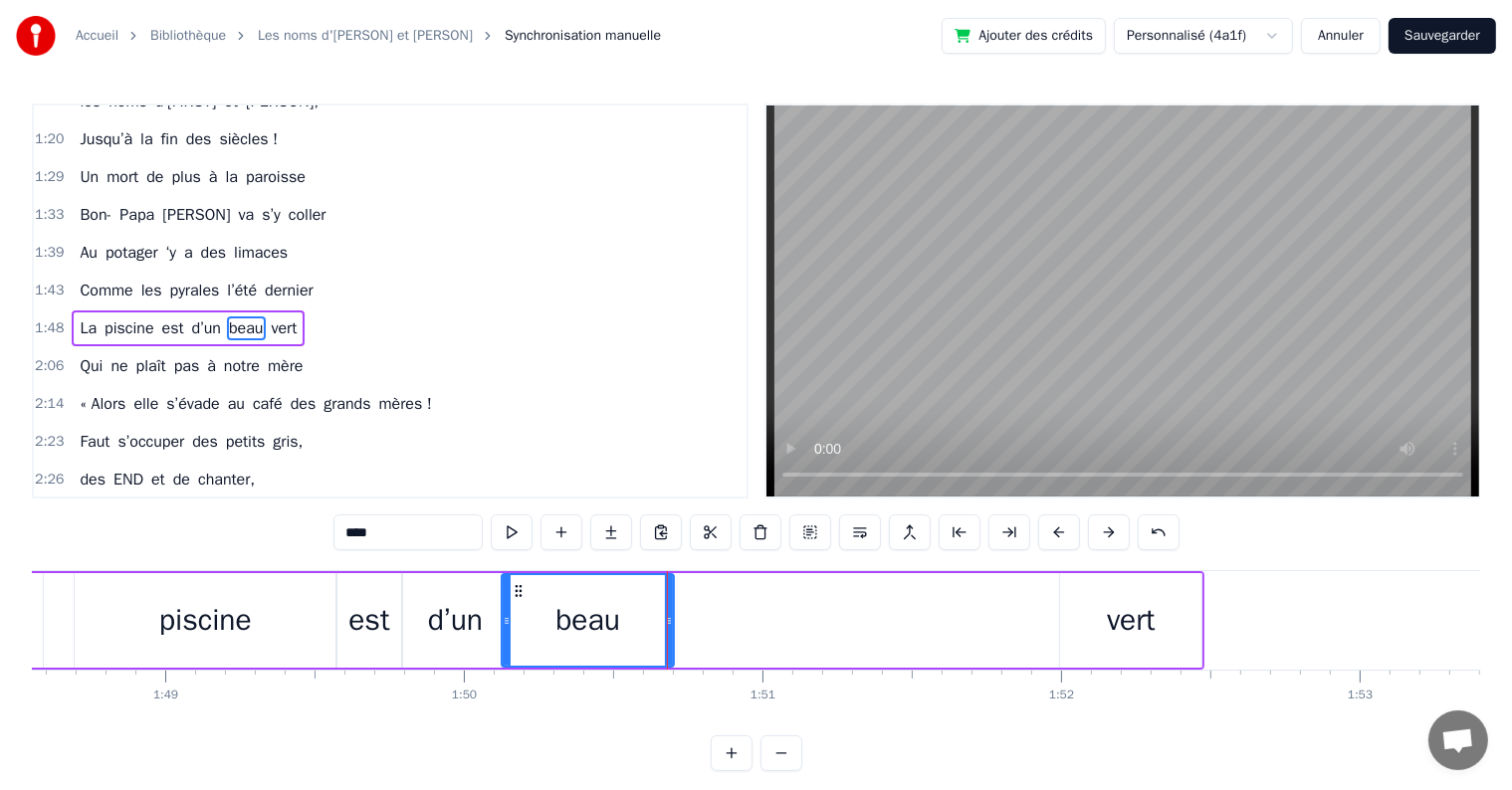 click on "vert" at bounding box center [1131, 620] 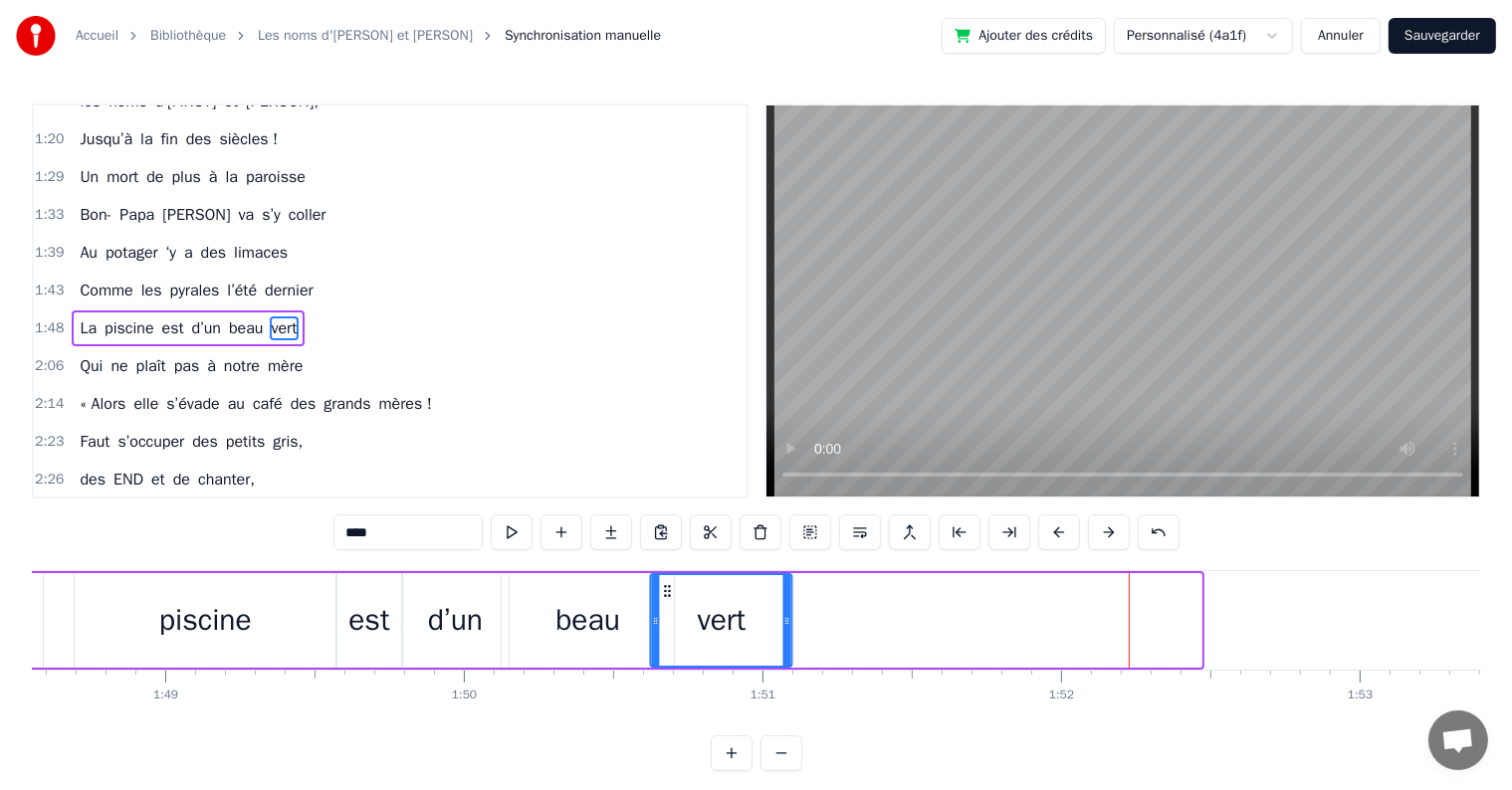 drag, startPoint x: 1068, startPoint y: 591, endPoint x: 665, endPoint y: 612, distance: 403.54678 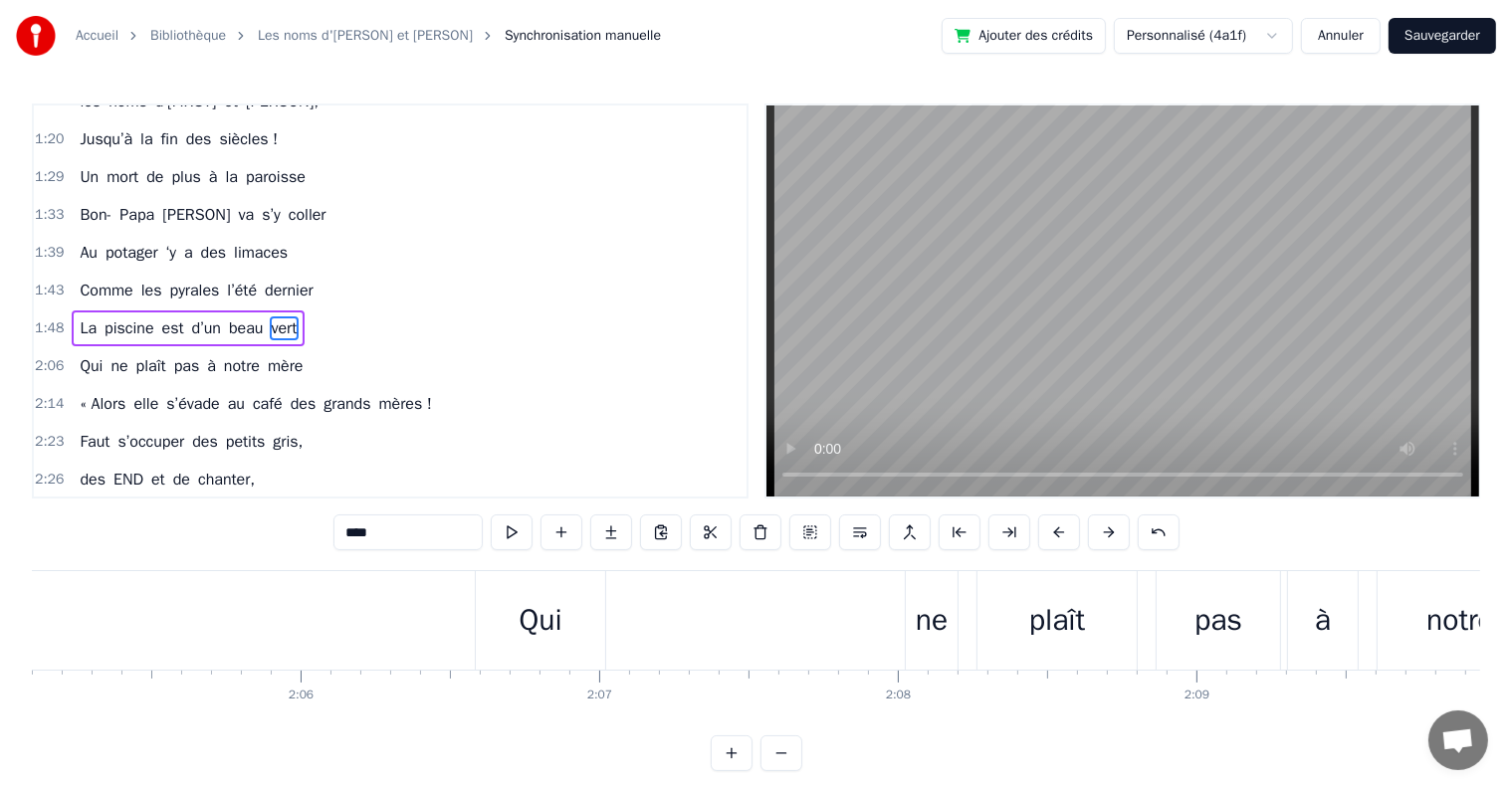 scroll, scrollTop: 0, scrollLeft: 37554, axis: horizontal 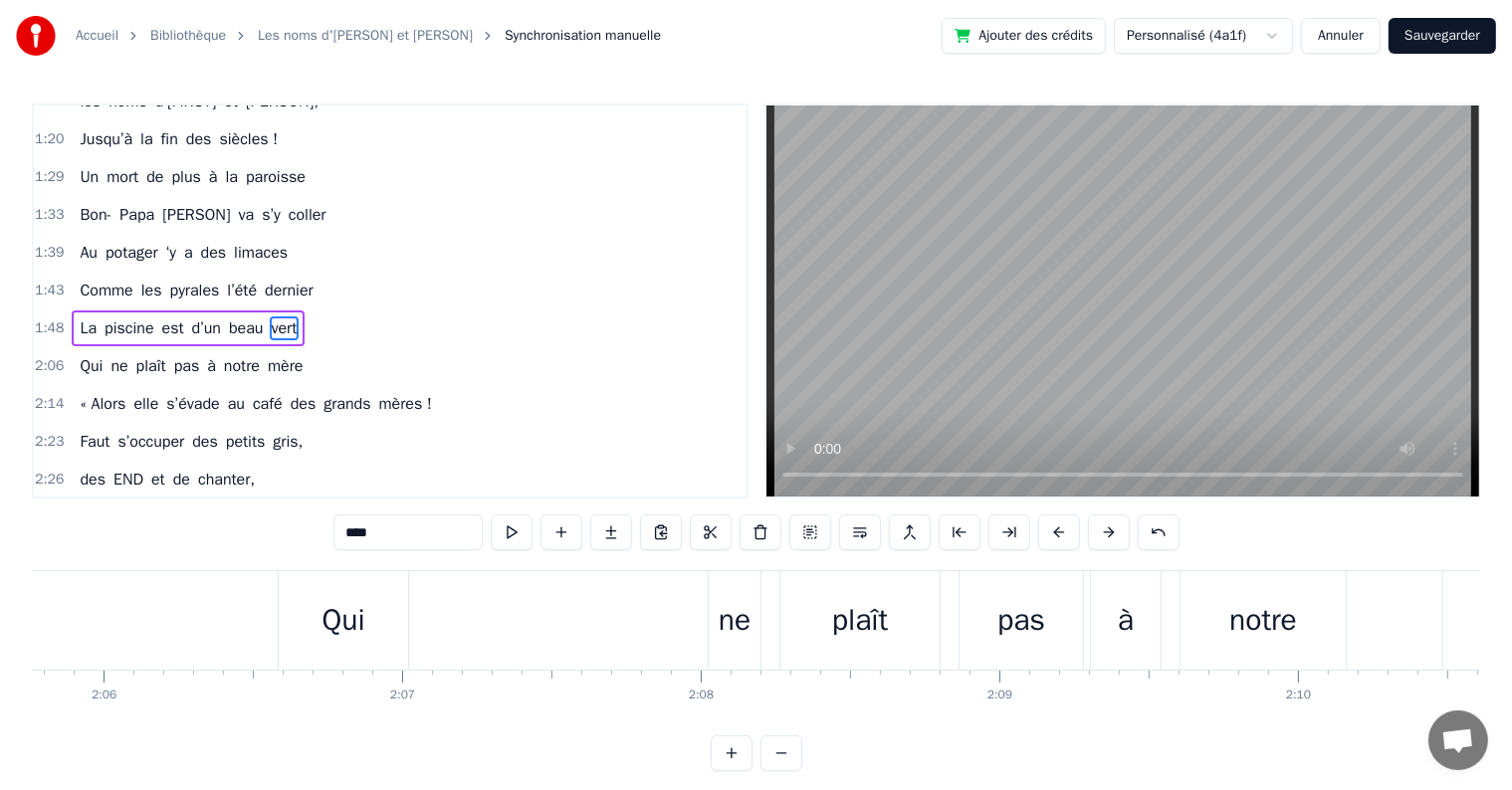 click on "Qui ne plaît pas à notre mère" at bounding box center (1185, 620) 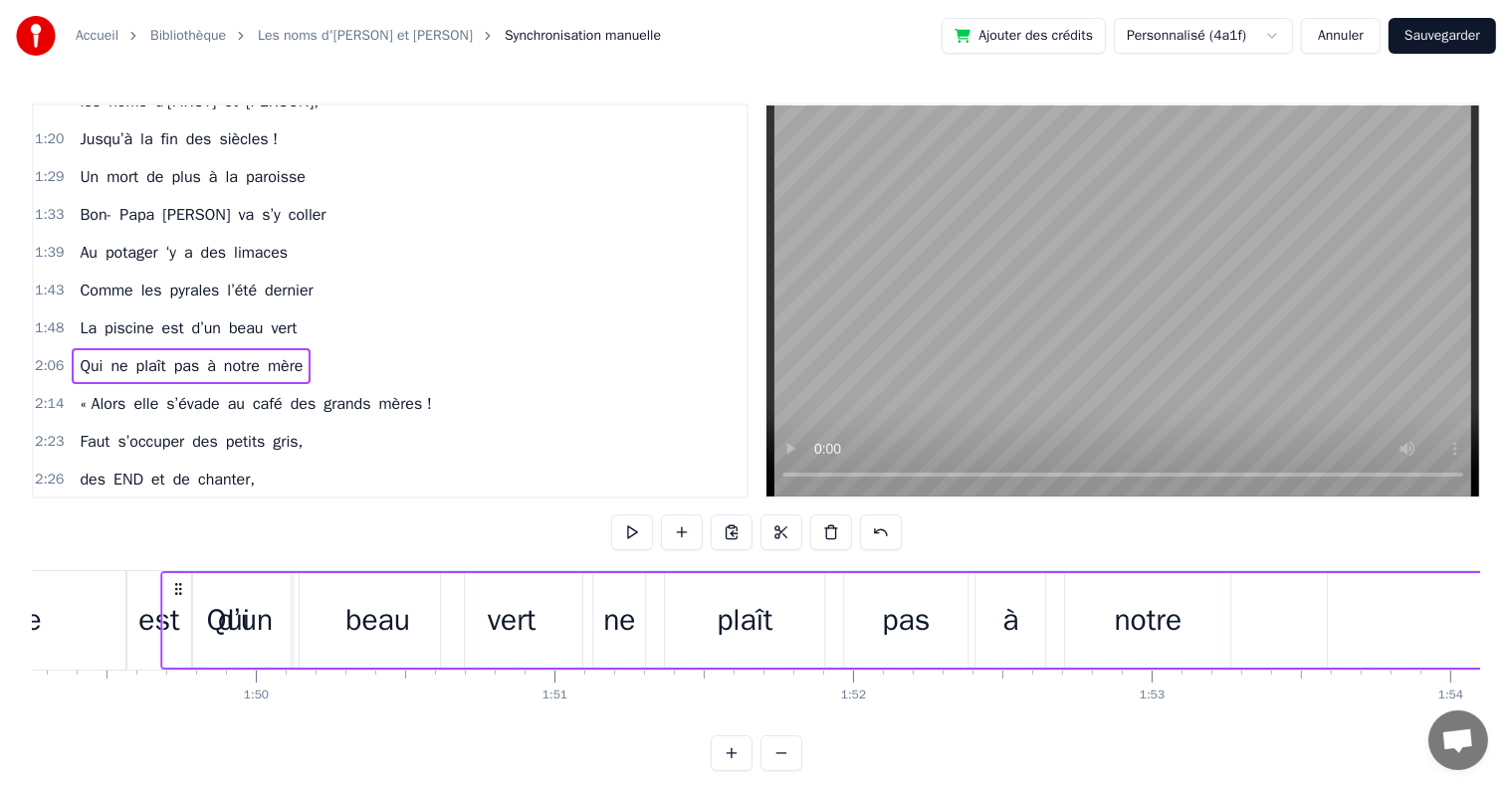 scroll, scrollTop: 0, scrollLeft: 32601, axis: horizontal 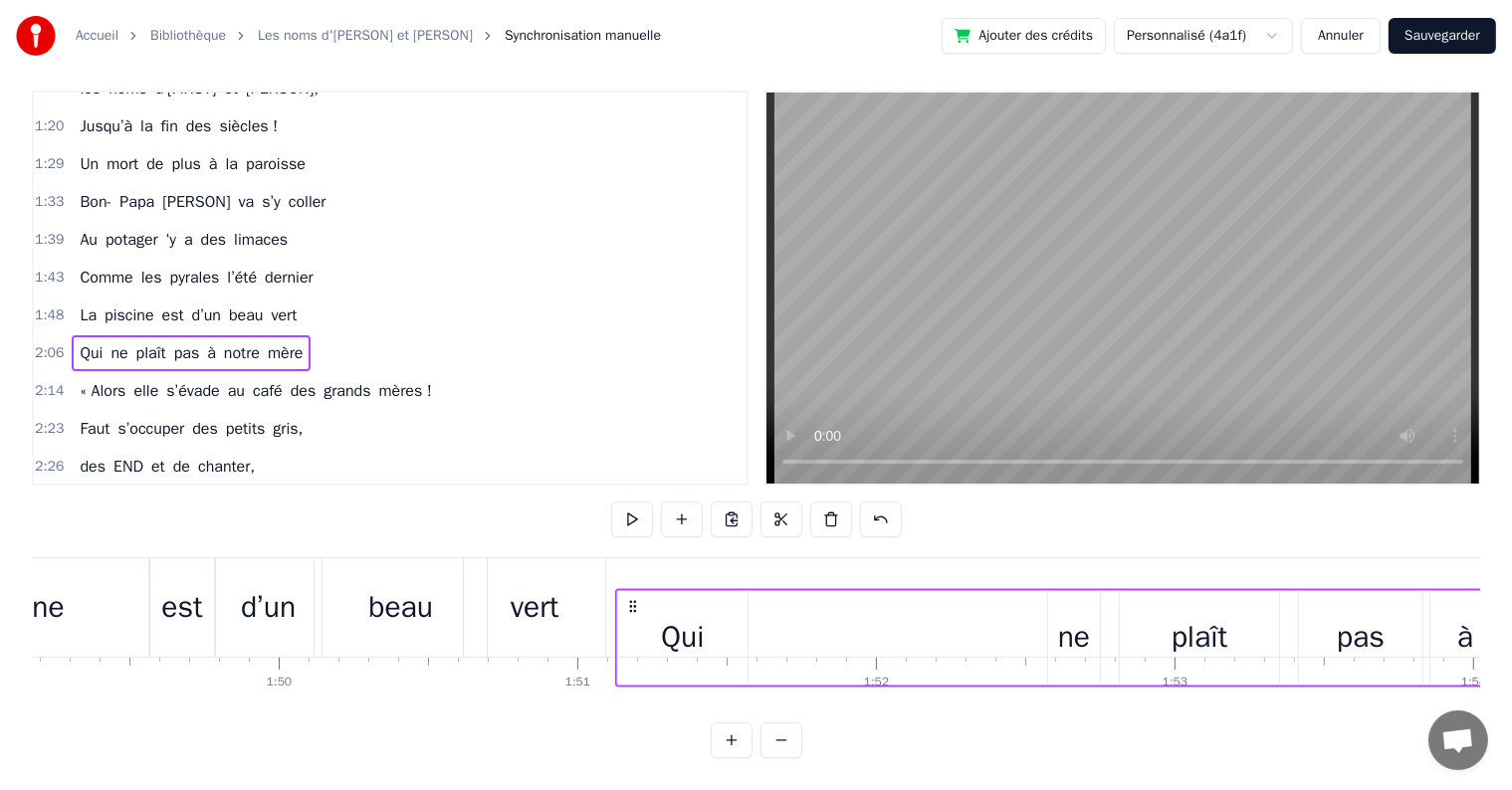 click on "Dans leur village bourguignon Leur vie s’écoule comme un torrent Rythmée au fil des saisons Avec un flot de p’tits enfants Mais entre chaque invasion Des garnements et de l’abbé Faut recevoir les amis au prieuré Quand les jours sont bien chargés Que les soirées sont occupées, Qui croirait à une vie de retraités ! Moi, j’ai vu dans le ciel Un jour de mai il y a 50 ans, L’amour de nos parents, pour leur mariage Moi, j’ai vu dans le ciel Près du Père éternel, préparés De toute éternité, les noms d'[PERSON] et [PERSON], Jusqu’à la fin des siècles ! Un mort de plus à la paroisse Bon- Papa [PERSON] va s’y coller Au potager ‘y a des limaces Comme les pyrales l’été dernier La piscine est d’un beau vert Qui ne plaît pas à notre mère « Alors elle s’évade au café des grands mères ! Faut s’occuper des petits gris, des END et de chanter, « Et d’ailleurs à Rimont il manque du gruyère !¨° Moi, j’ai vu dans le ciel Un jour de mai il y a 50 ans, L’amour de nos vu" at bounding box center (2475, 607) 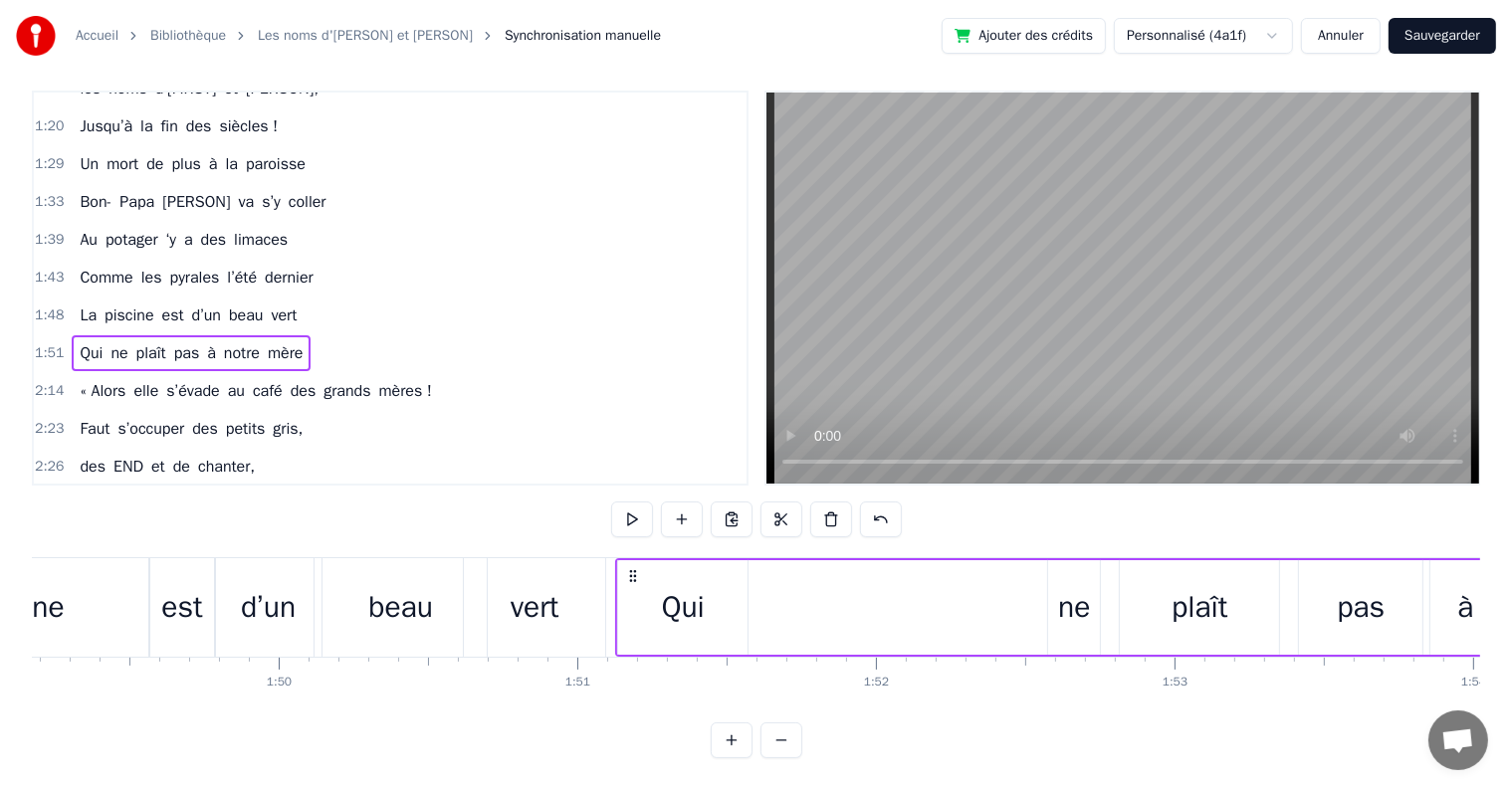 click on "Qui ne plaît pas à notre mère" at bounding box center [1522, 607] 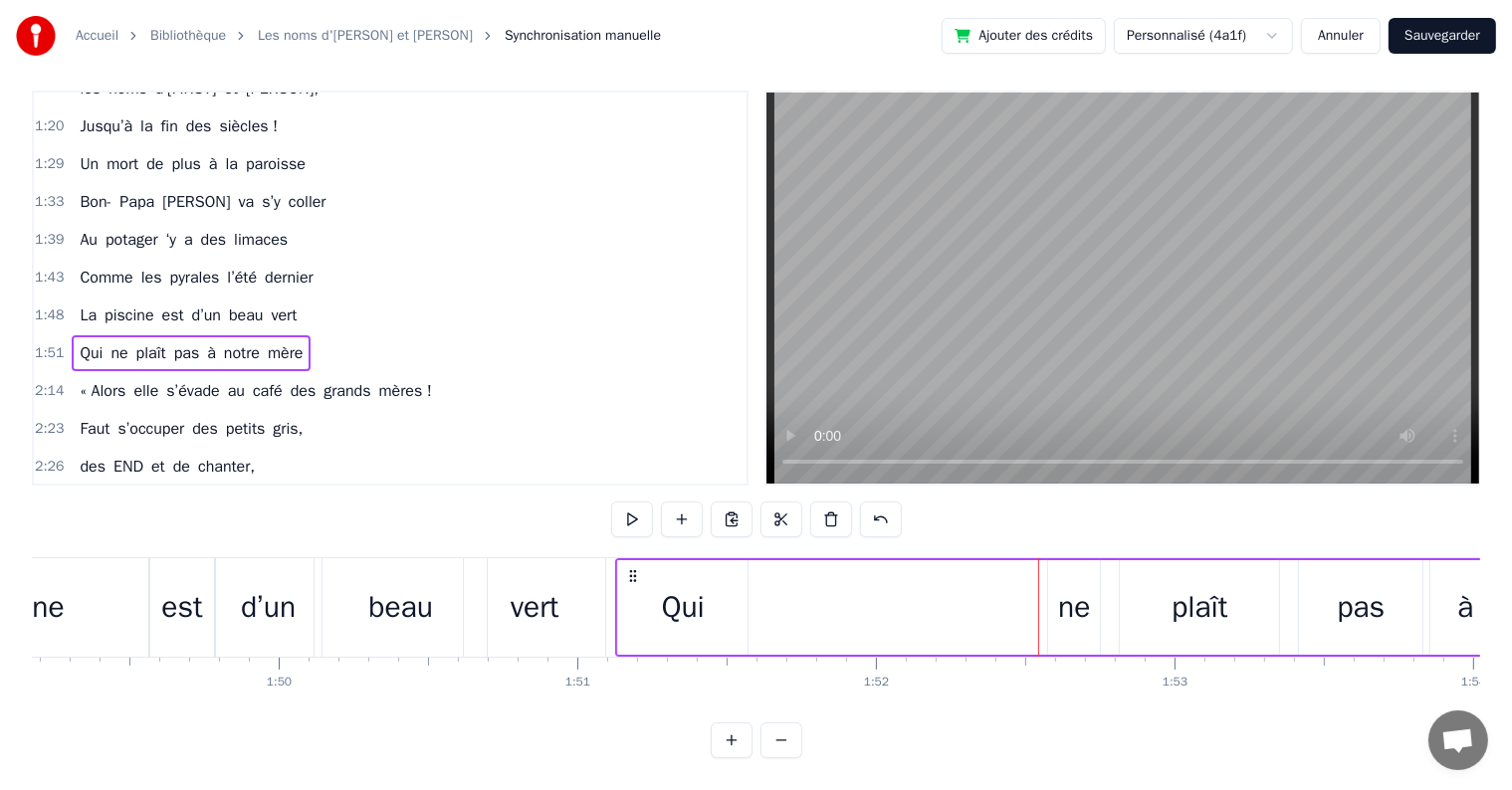 click on "ne" at bounding box center (1074, 607) 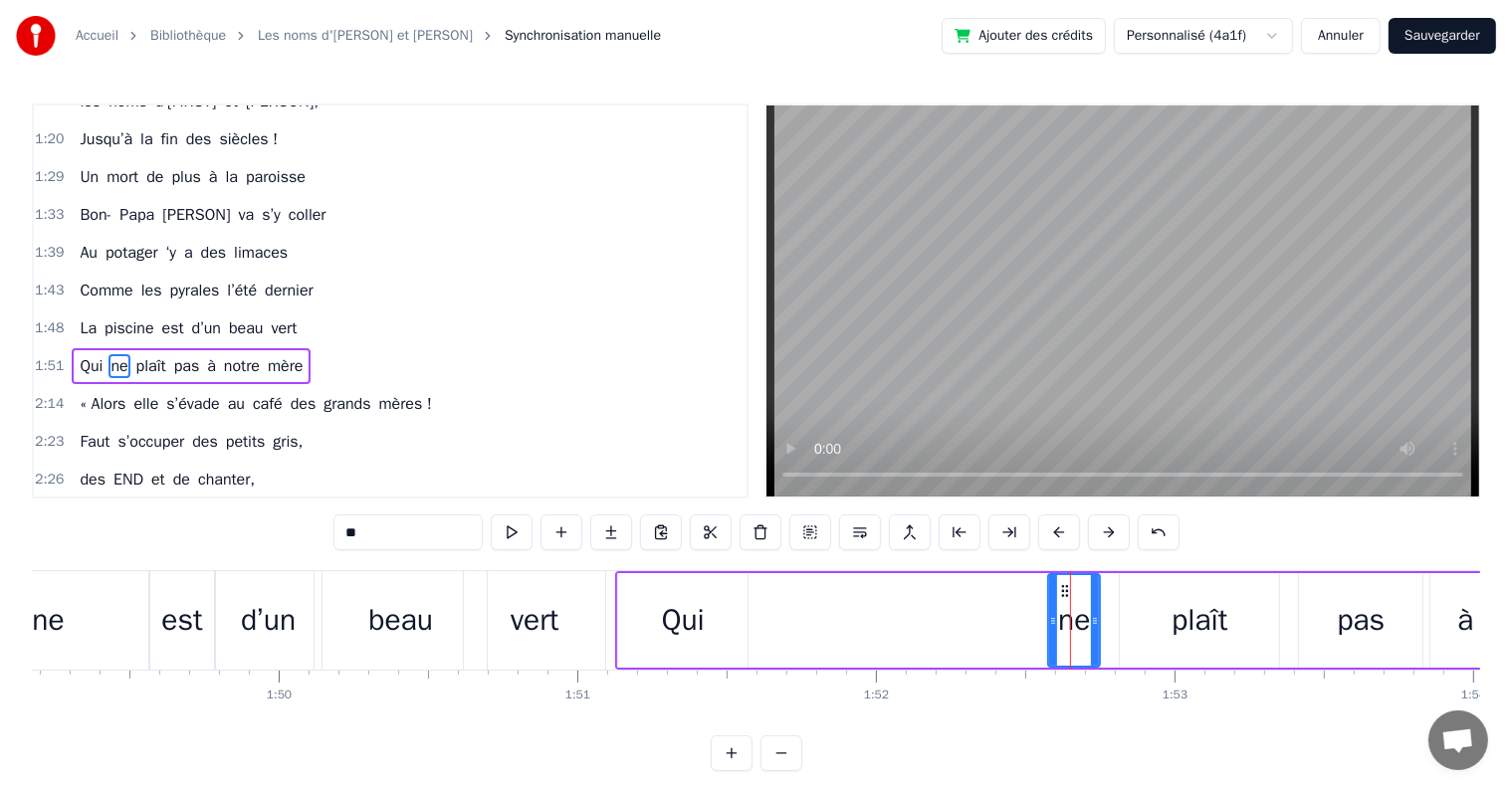 scroll, scrollTop: 665, scrollLeft: 0, axis: vertical 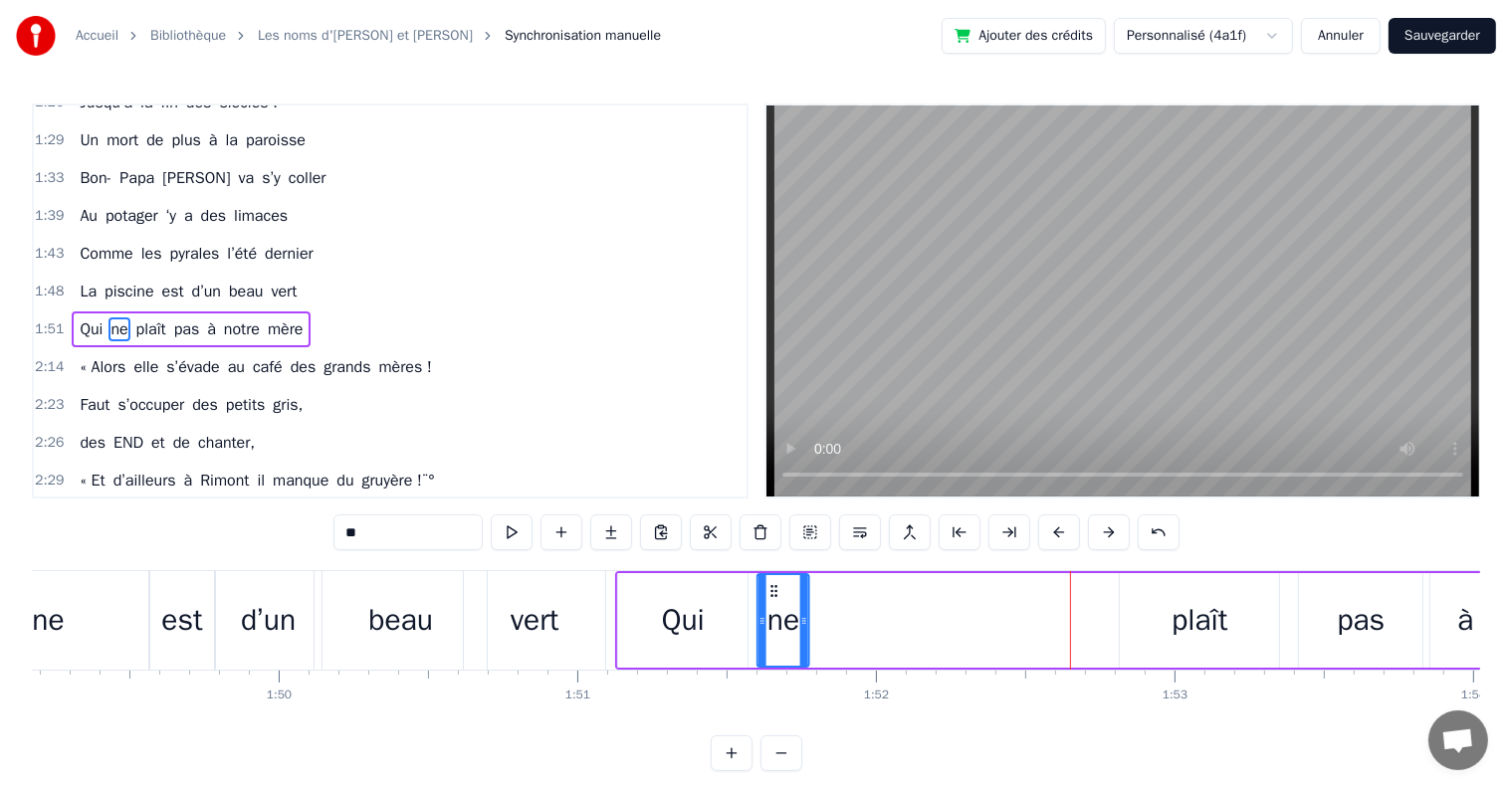 drag, startPoint x: 1067, startPoint y: 583, endPoint x: 775, endPoint y: 588, distance: 292.04281 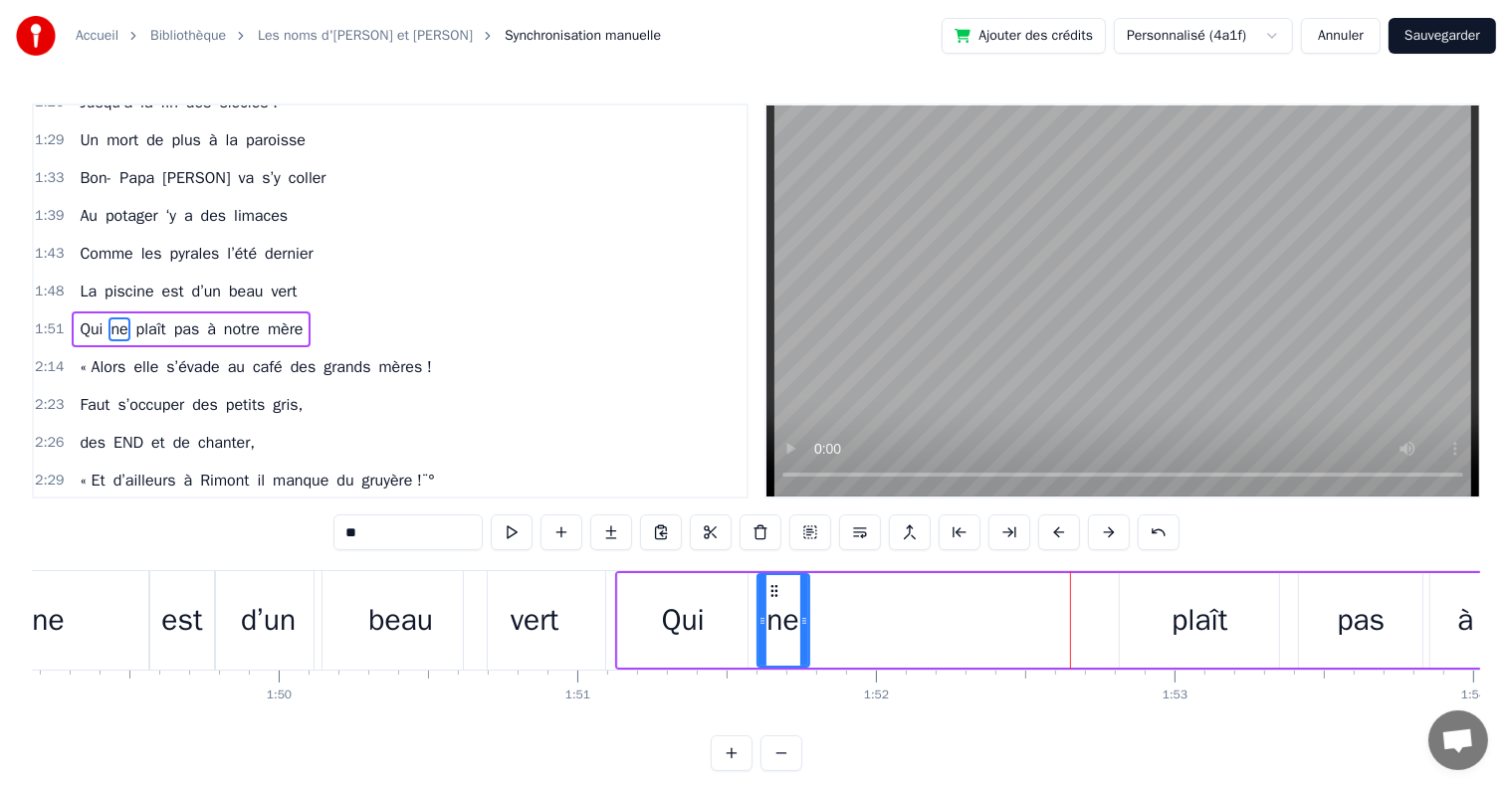 click on "plaît" at bounding box center [1199, 620] 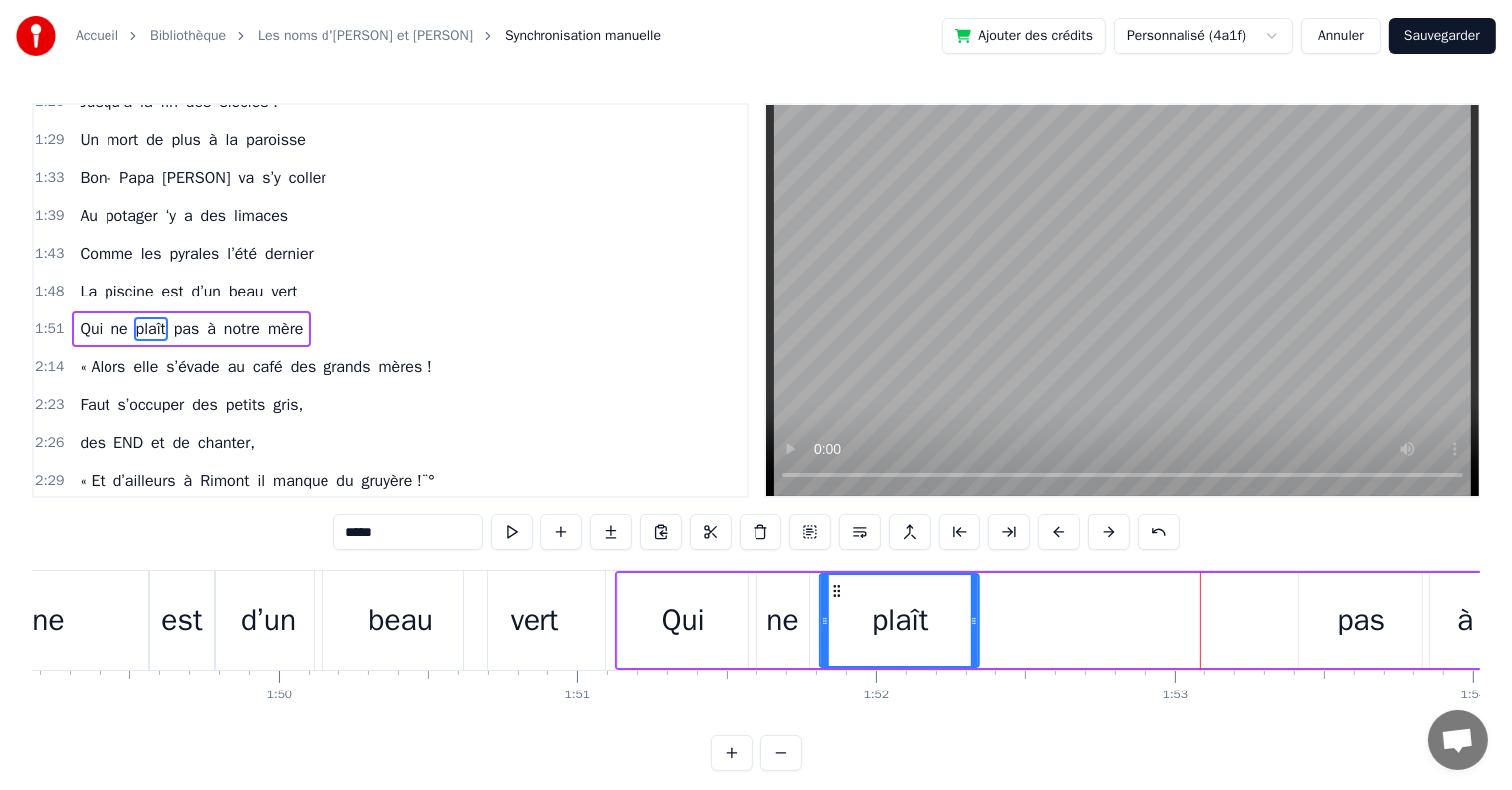 drag, startPoint x: 1139, startPoint y: 588, endPoint x: 840, endPoint y: 582, distance: 299.06 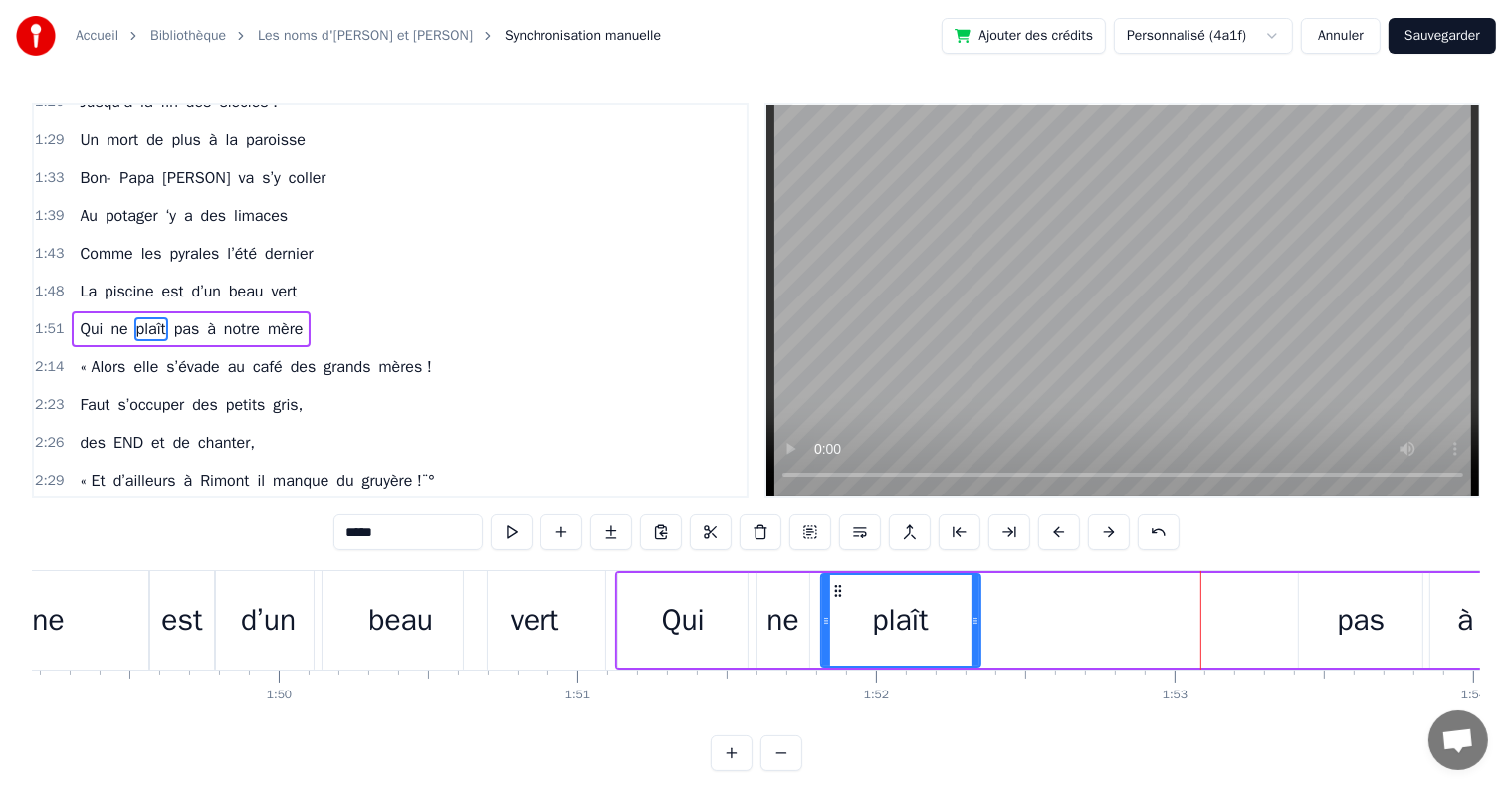 click on "pas" at bounding box center (1361, 620) 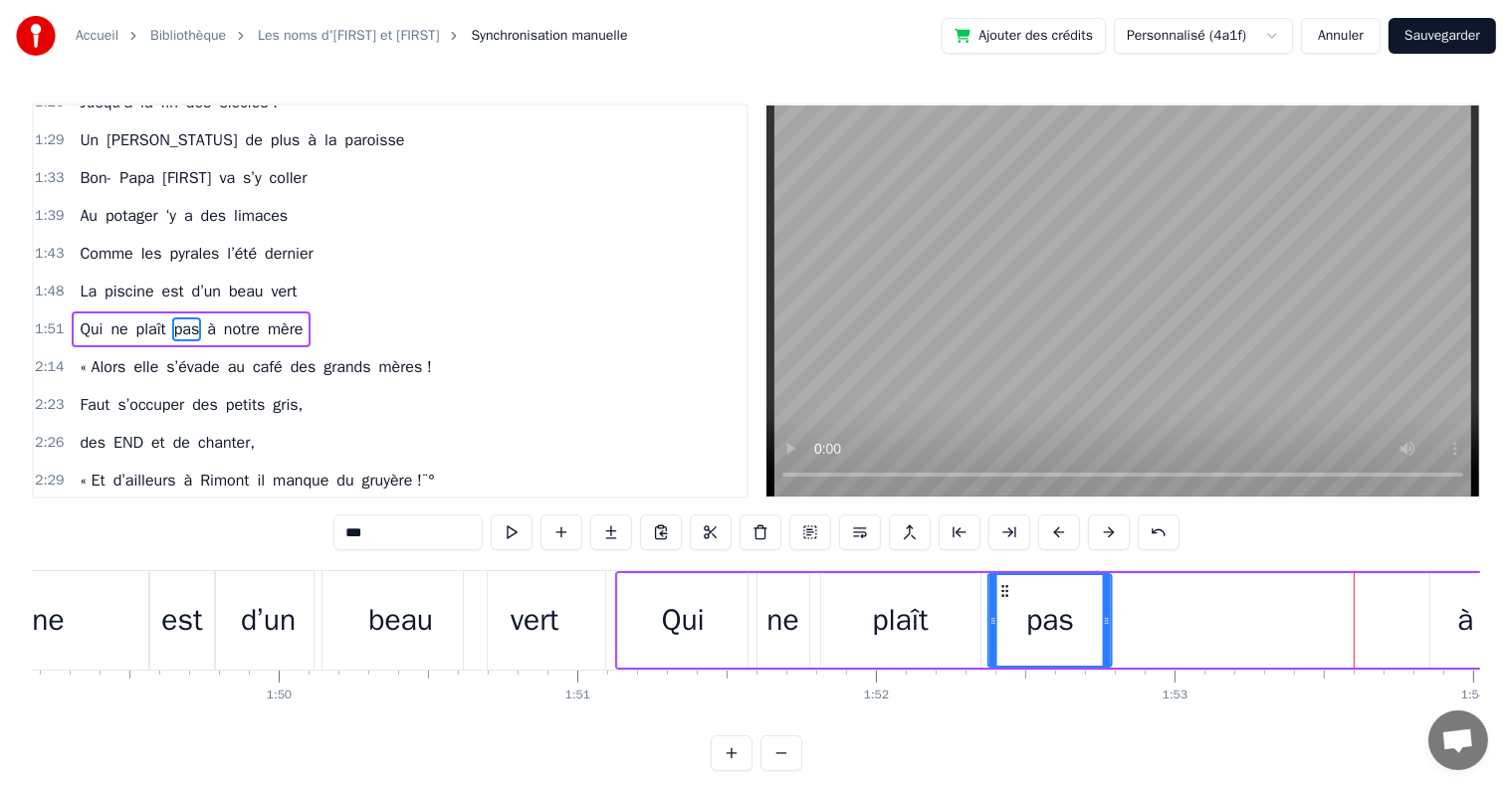 drag, startPoint x: 1278, startPoint y: 588, endPoint x: 1007, endPoint y: 613, distance: 272.15069 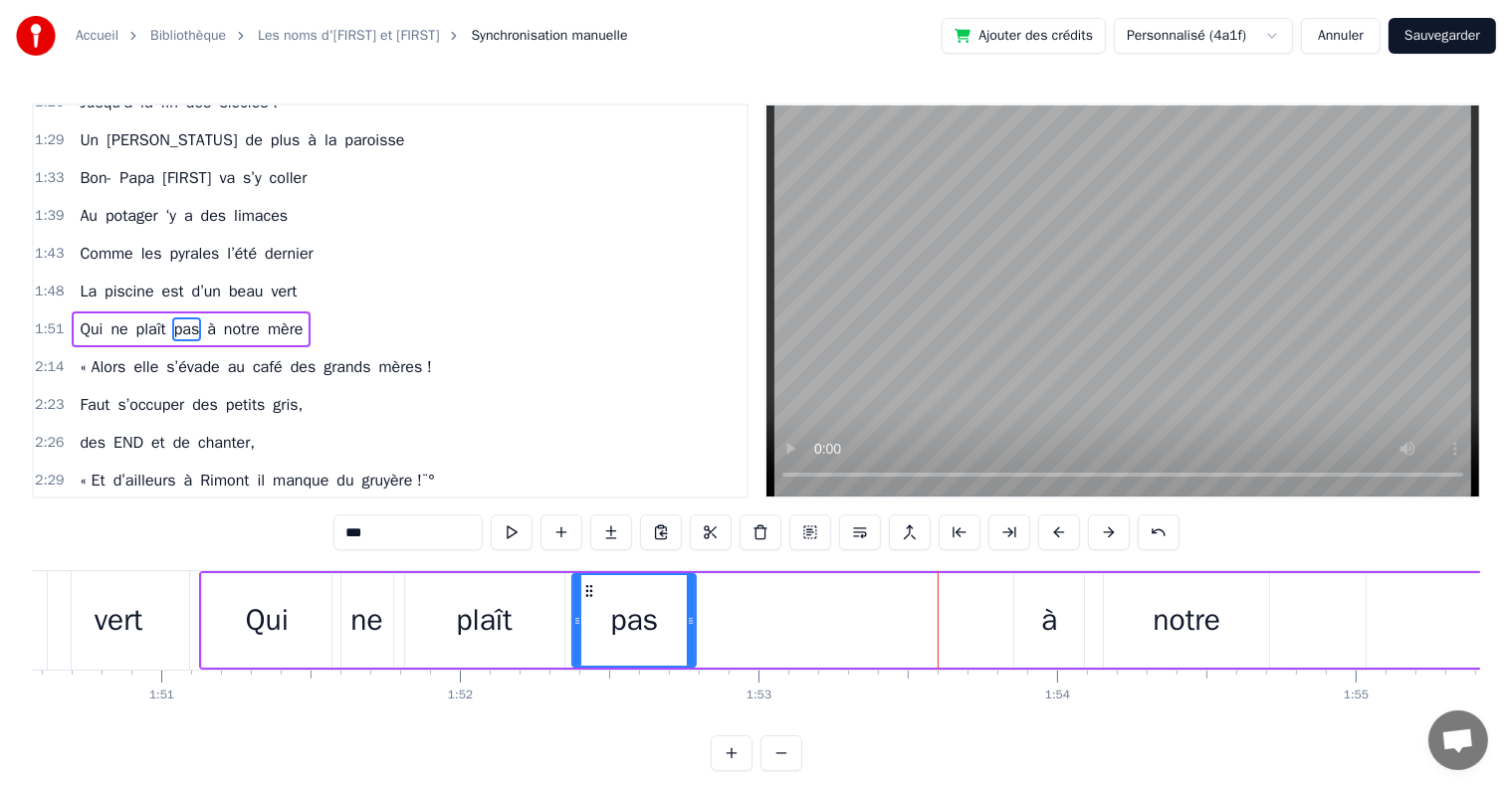 scroll, scrollTop: 0, scrollLeft: 33057, axis: horizontal 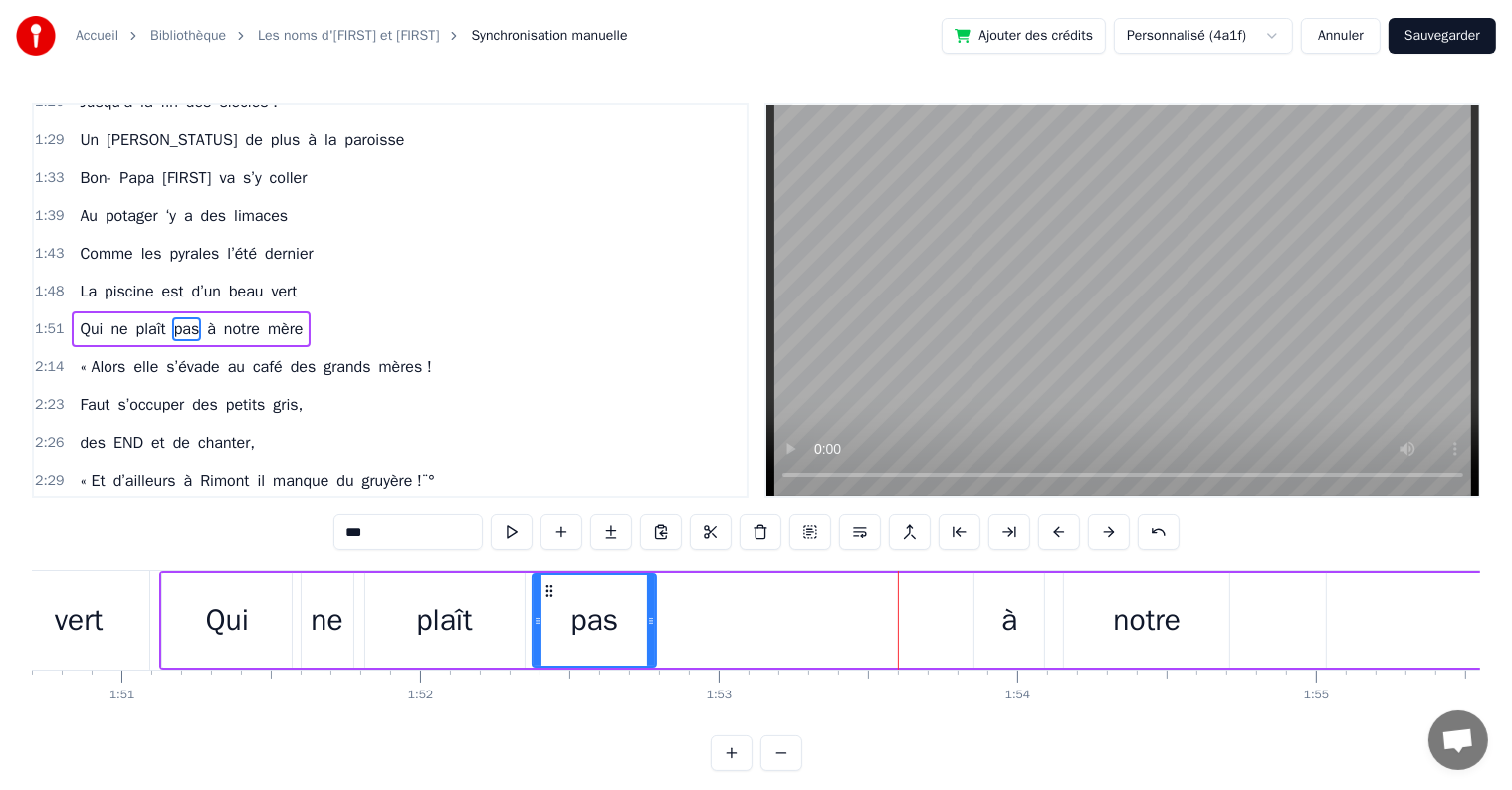 click on "à" at bounding box center (1009, 620) 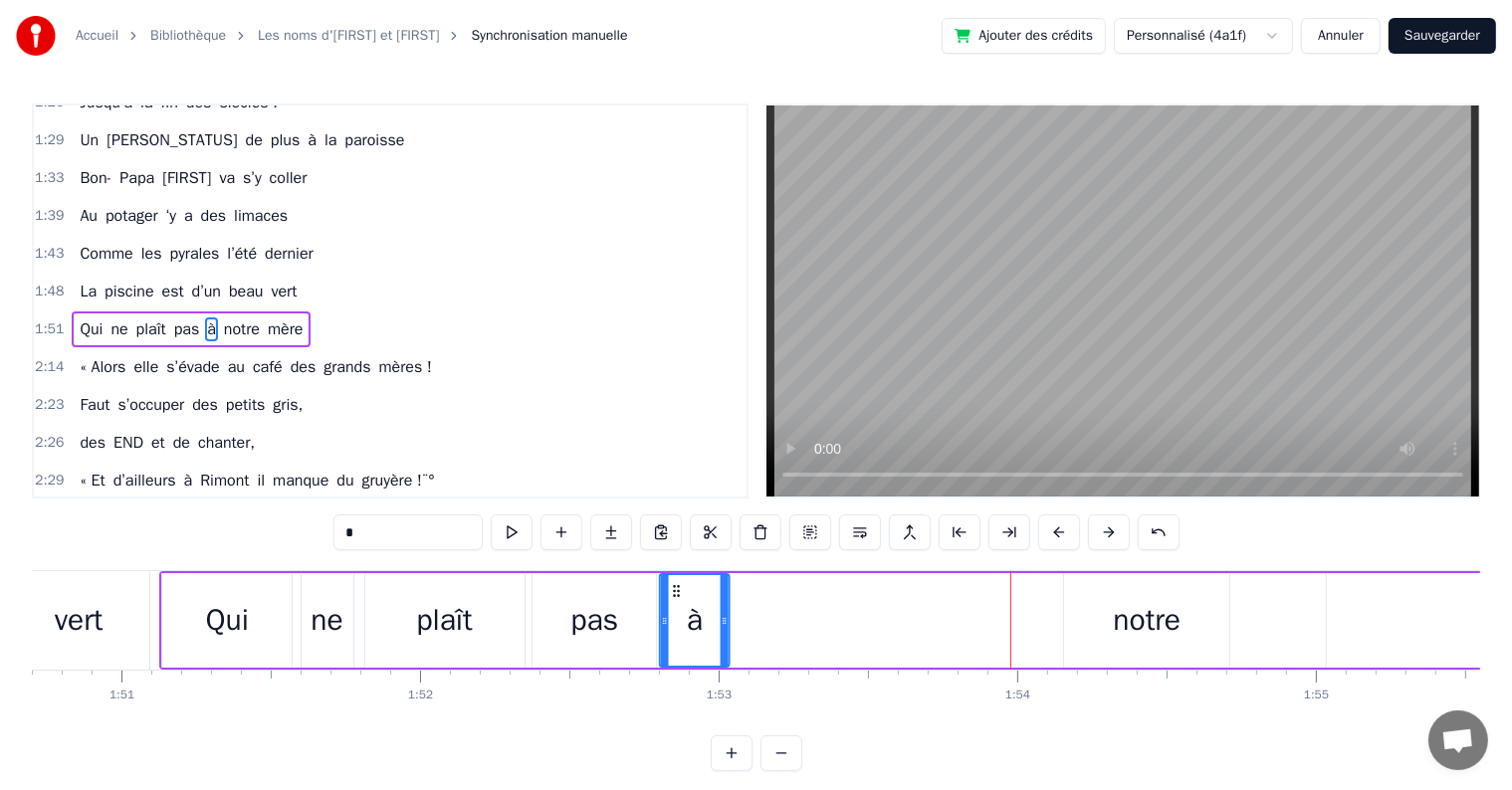 drag, startPoint x: 993, startPoint y: 585, endPoint x: 679, endPoint y: 621, distance: 316.05696 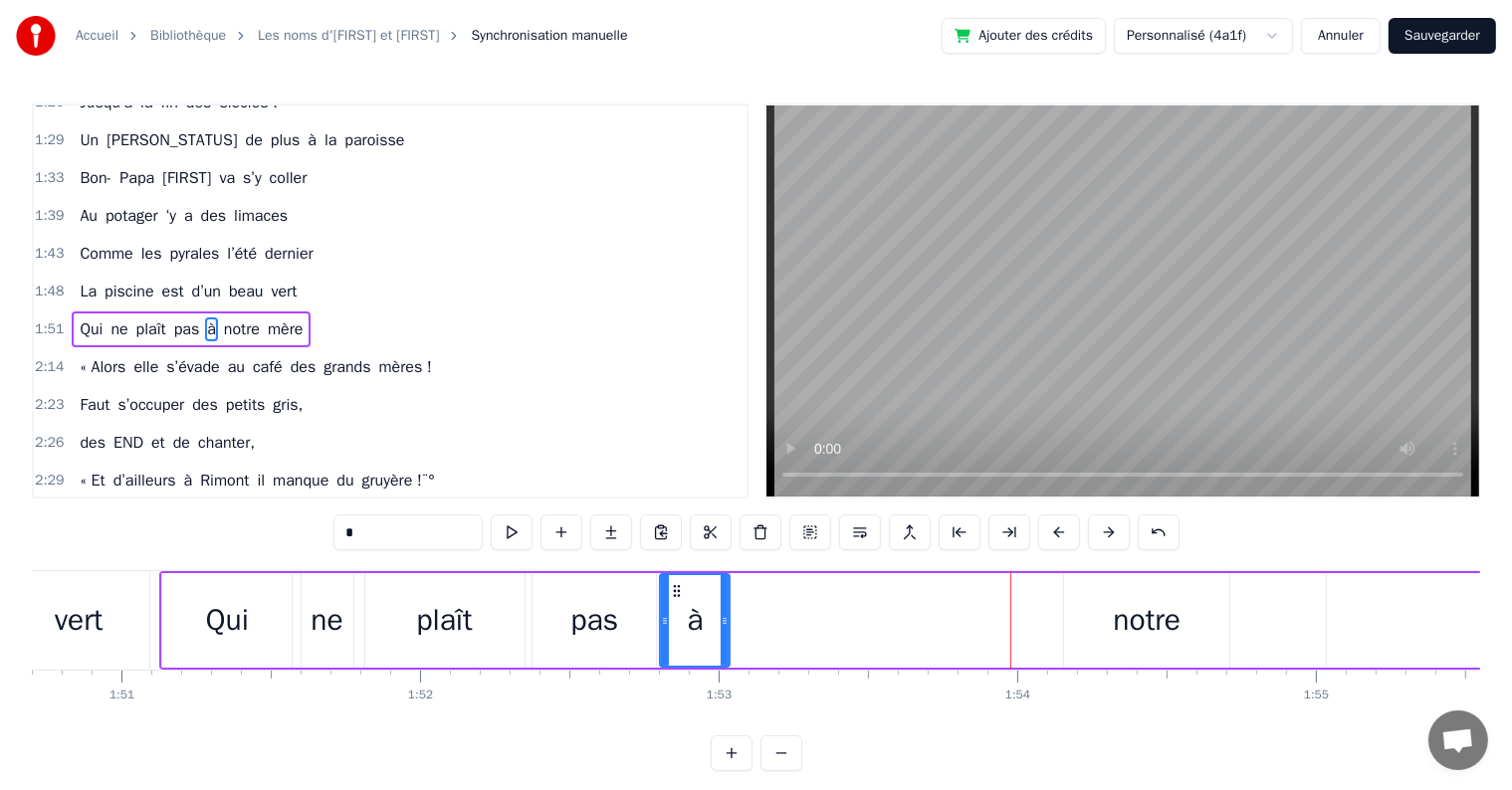 click on "notre" at bounding box center [1147, 620] 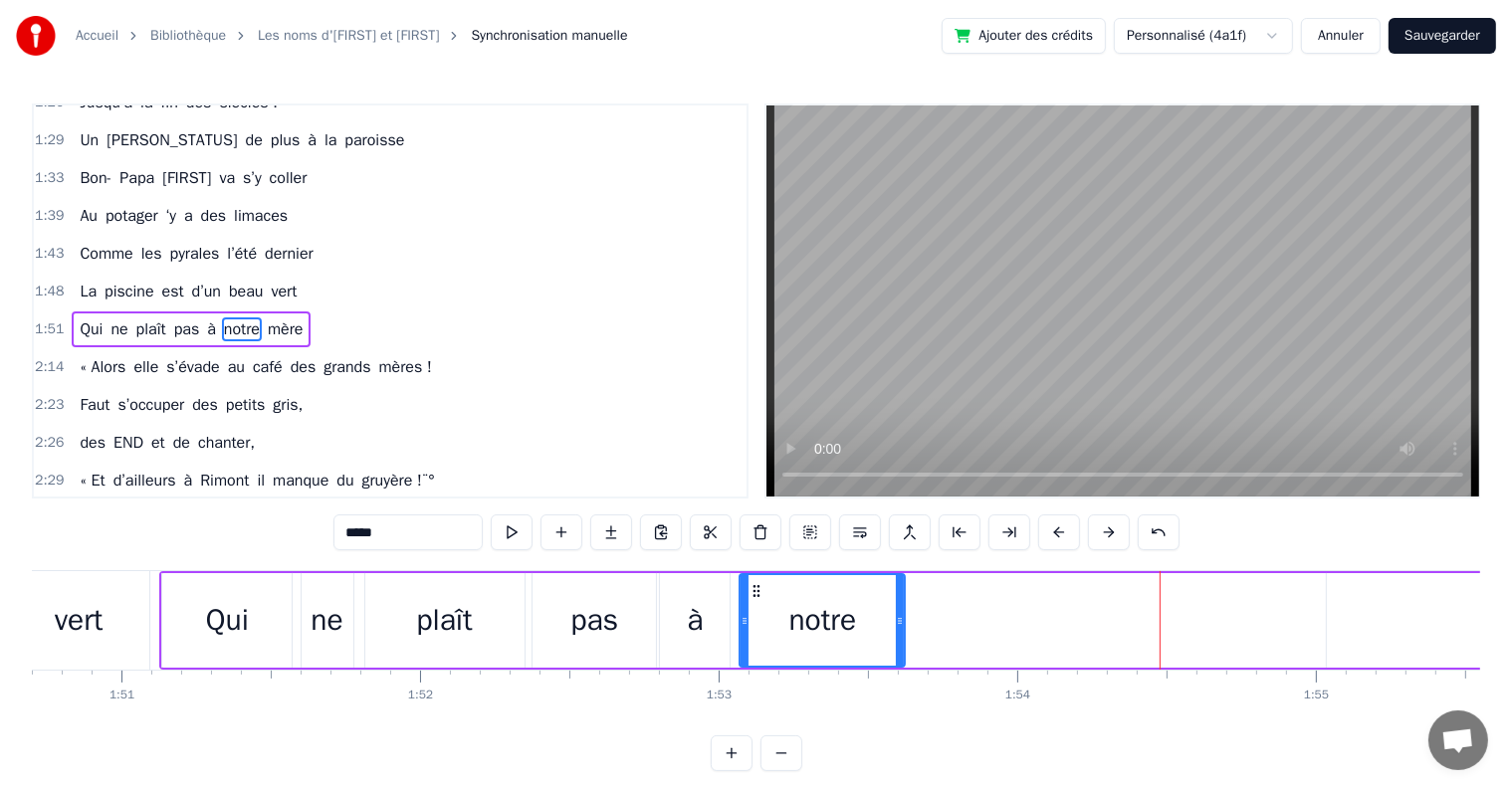 drag, startPoint x: 1076, startPoint y: 585, endPoint x: 753, endPoint y: 601, distance: 323.39604 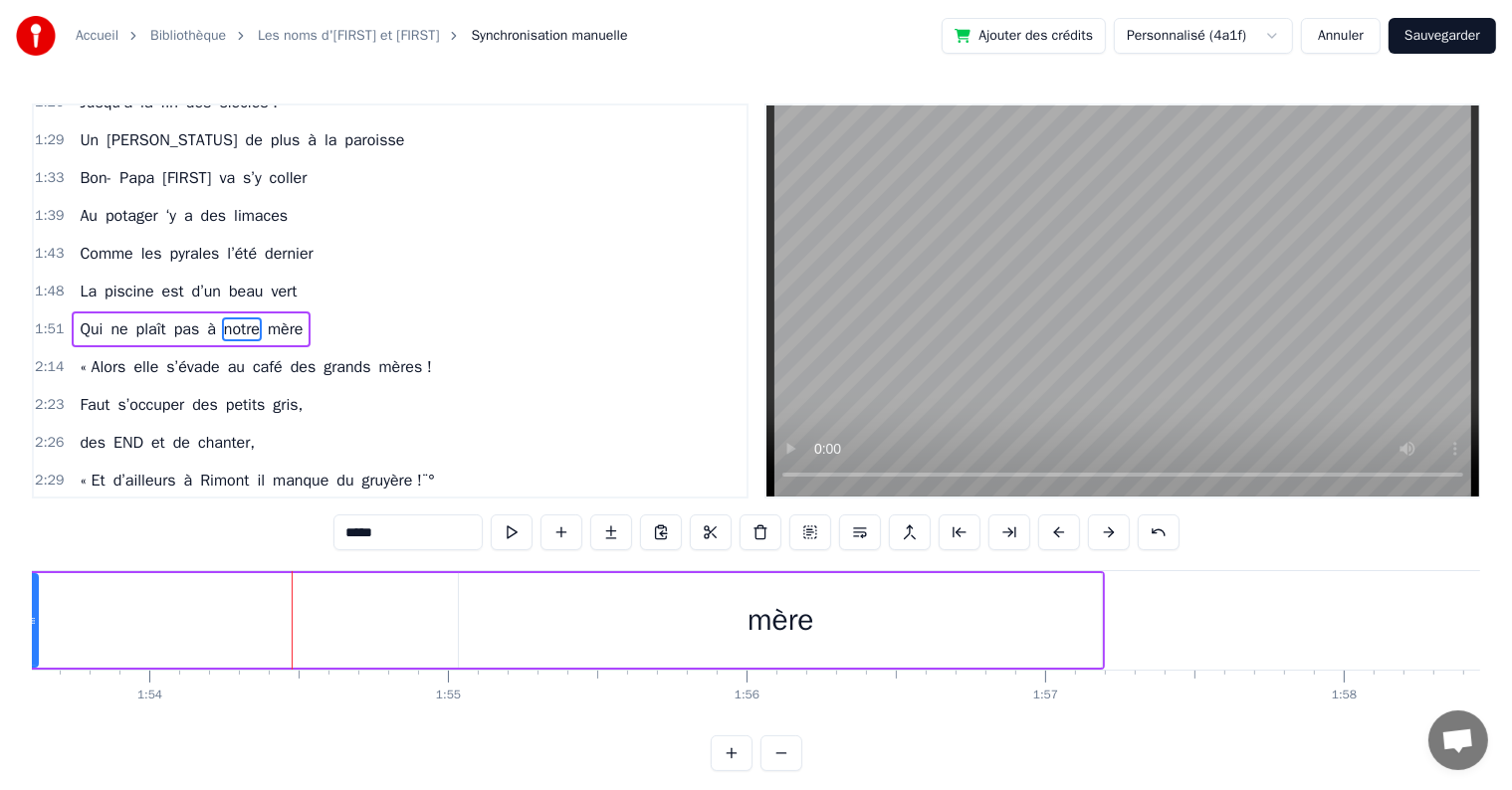 scroll, scrollTop: 0, scrollLeft: 33964, axis: horizontal 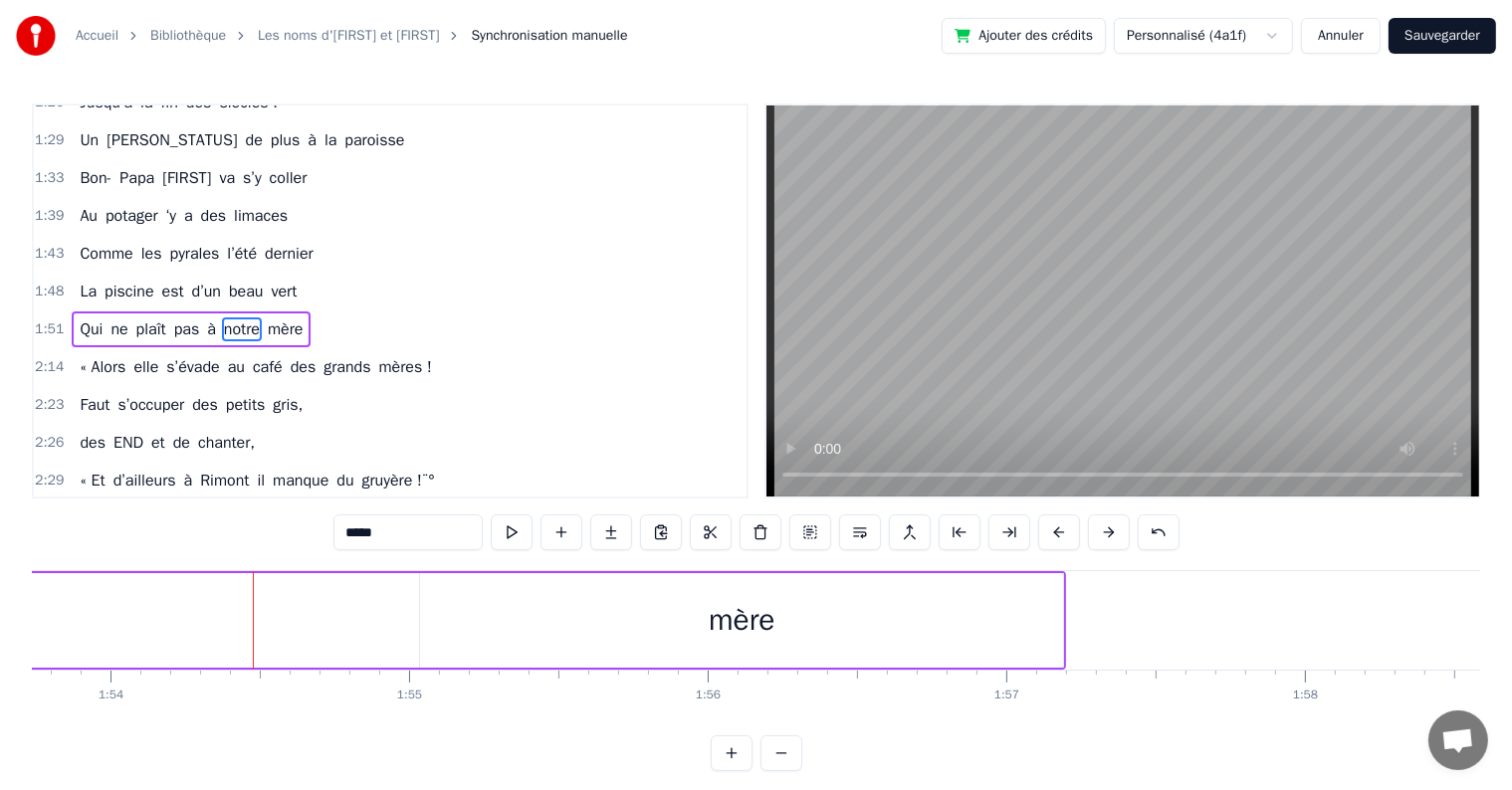 click on "mère" at bounding box center [742, 620] 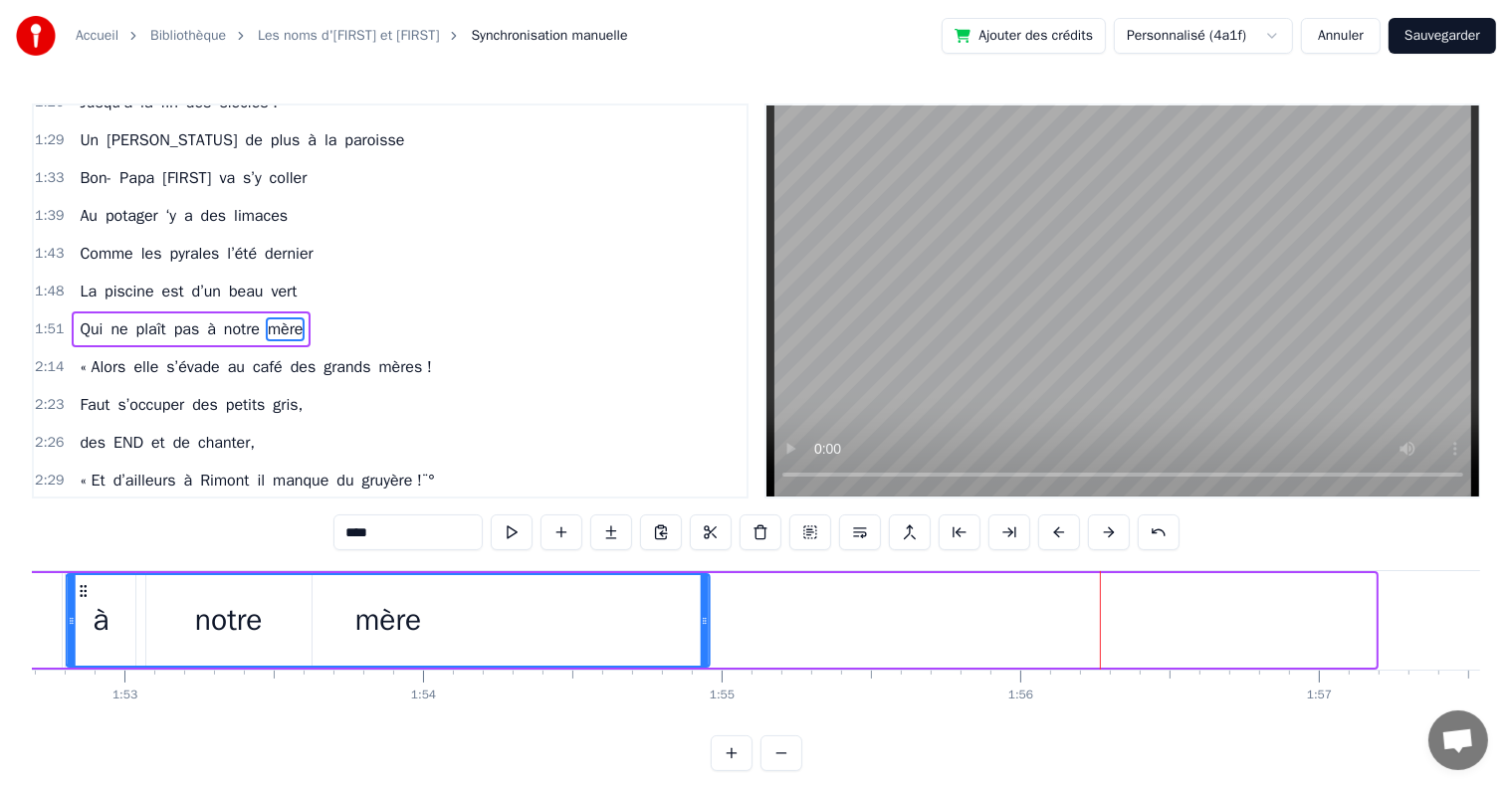 scroll, scrollTop: 0, scrollLeft: 33535, axis: horizontal 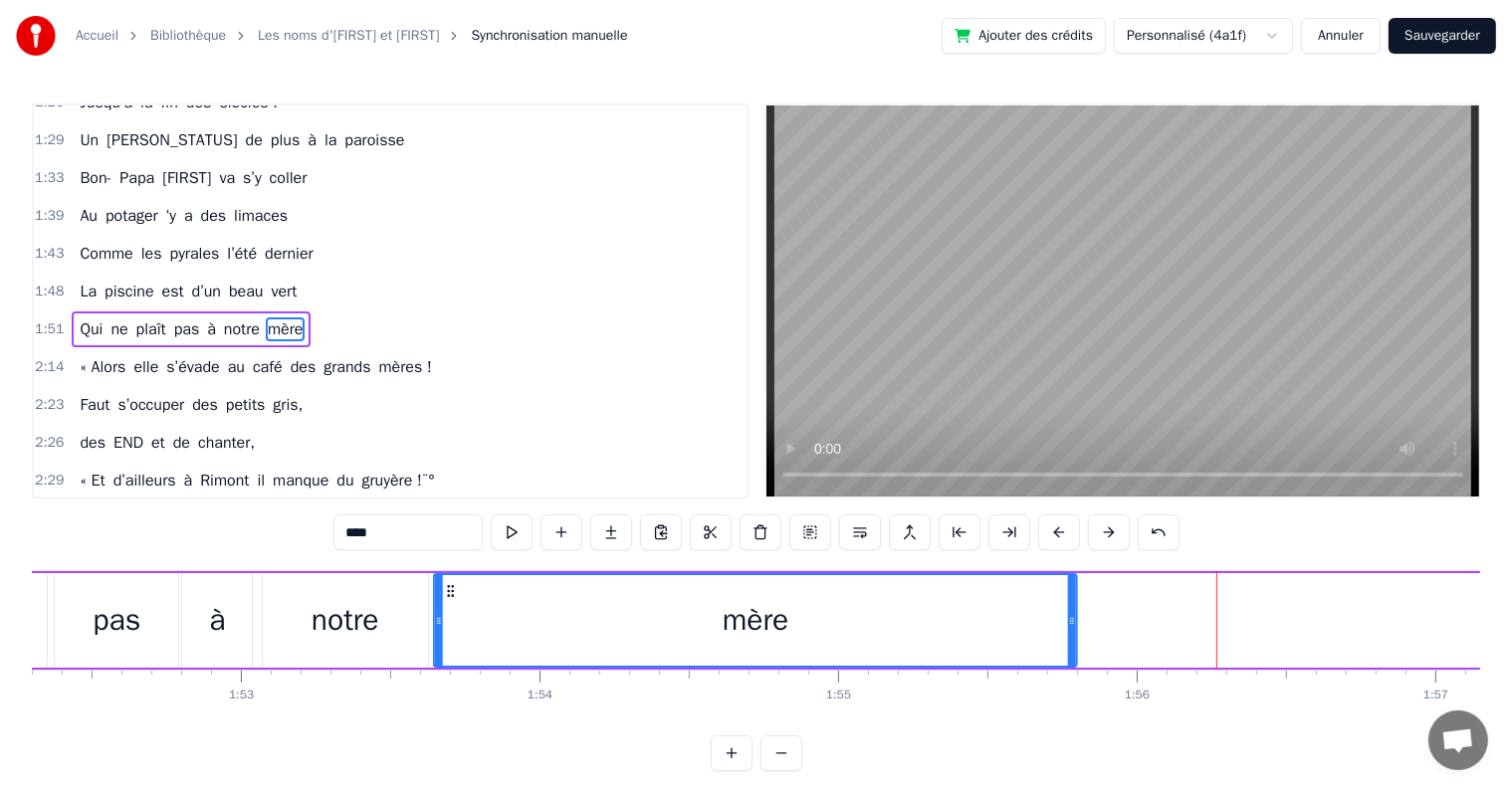 drag, startPoint x: 434, startPoint y: 589, endPoint x: 449, endPoint y: 615, distance: 30.016662 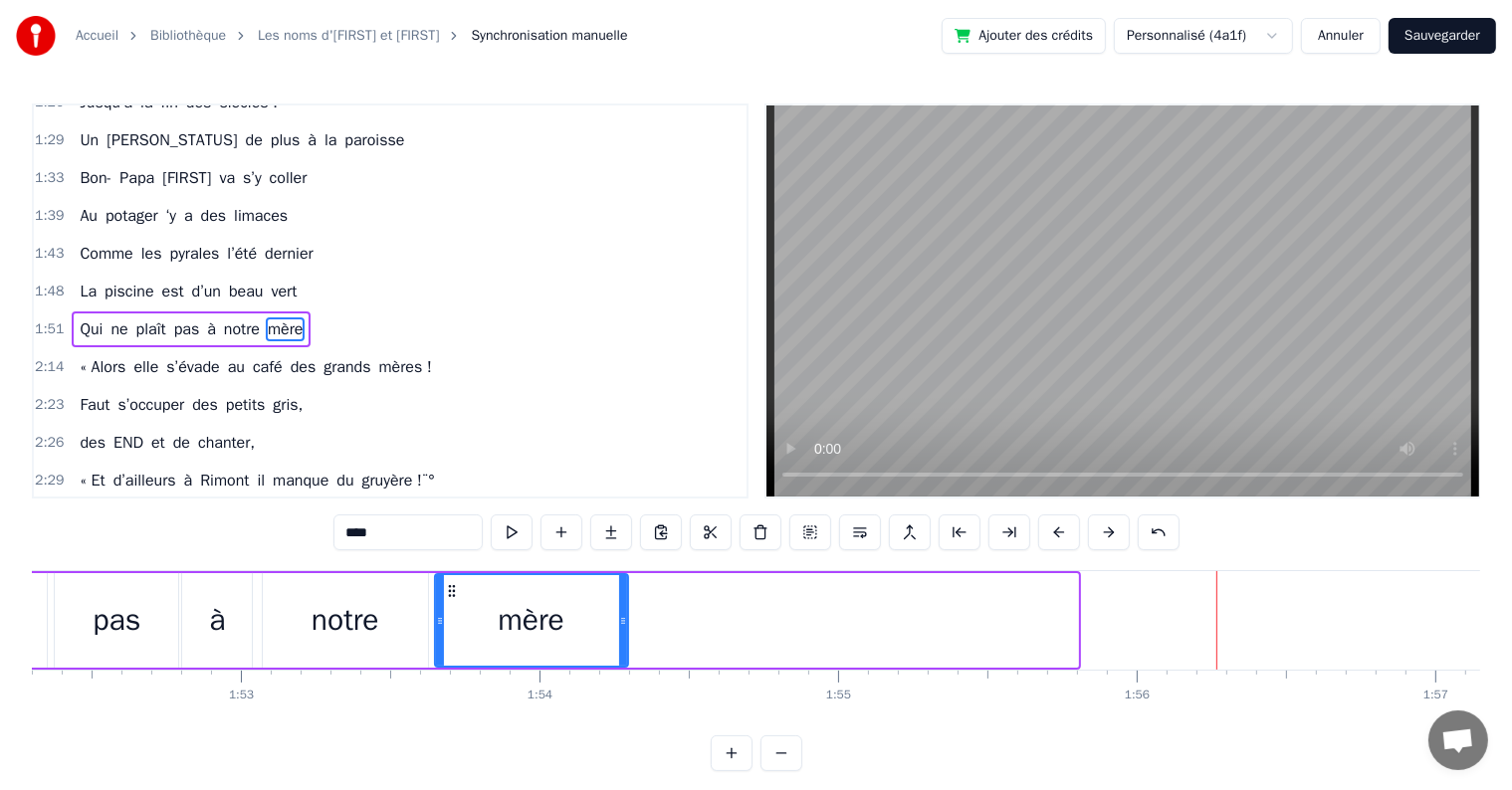 drag, startPoint x: 1075, startPoint y: 621, endPoint x: 625, endPoint y: 637, distance: 450.2844 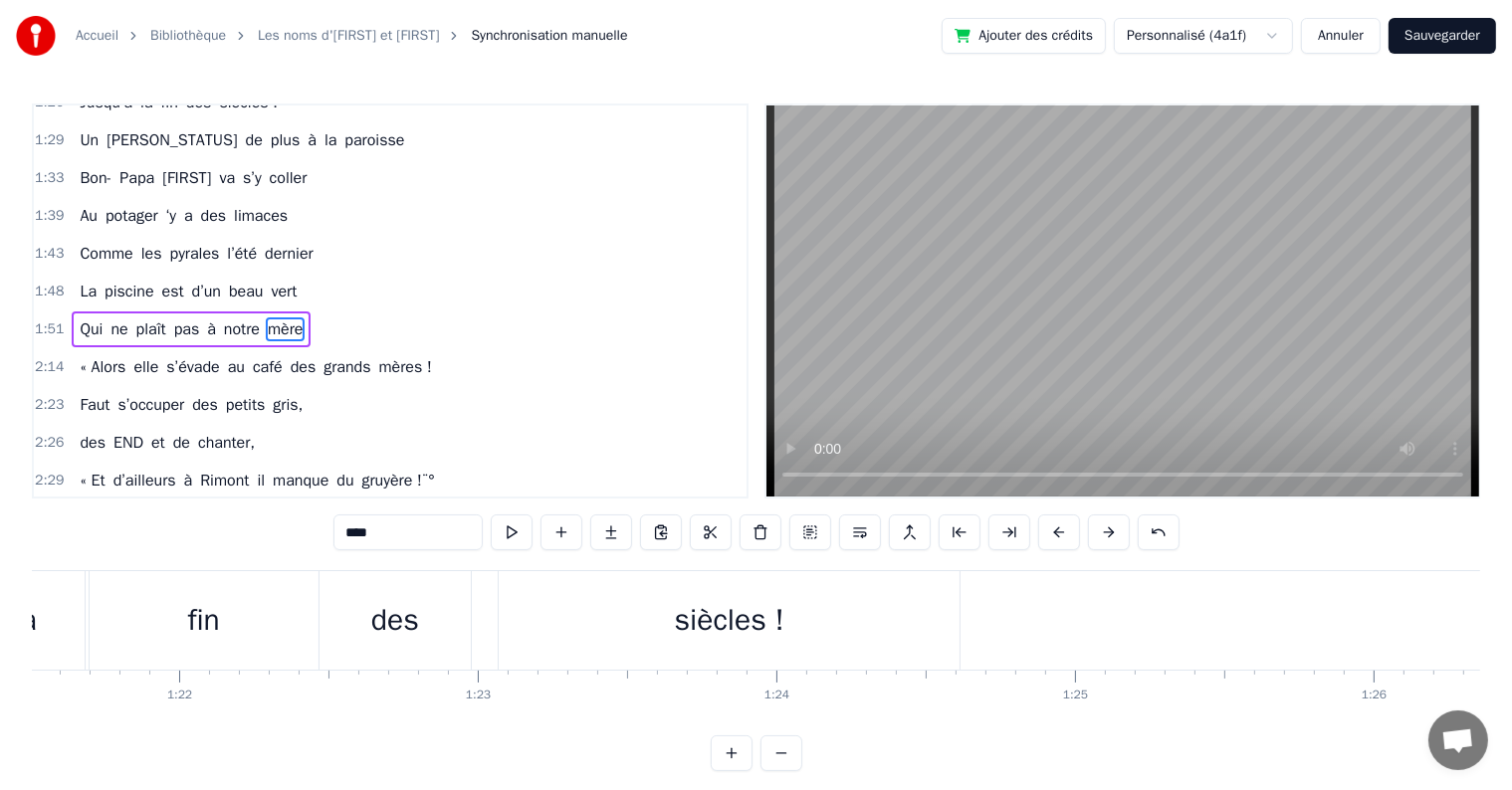 scroll, scrollTop: 0, scrollLeft: 24418, axis: horizontal 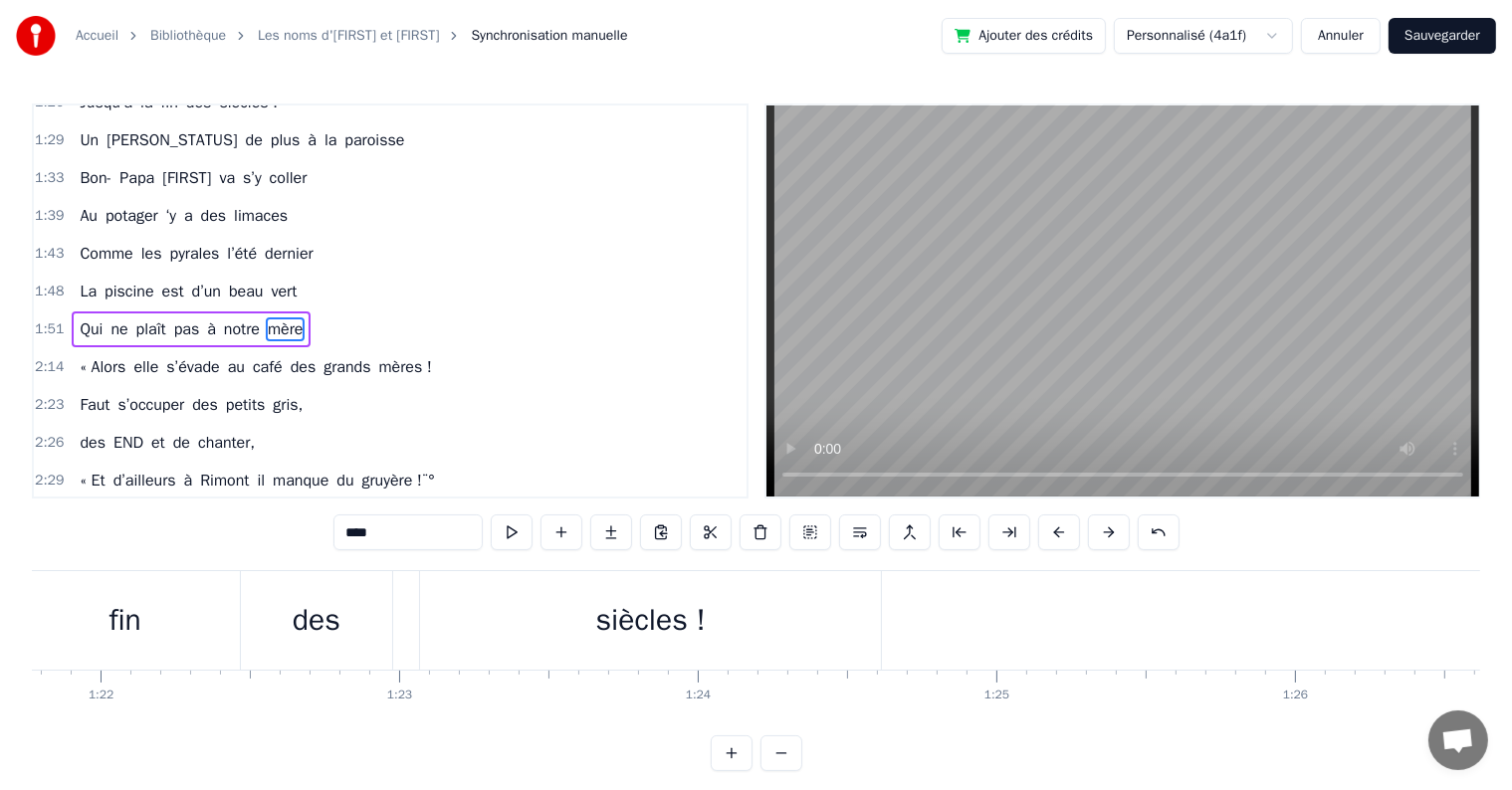 click at bounding box center [10658, 620] 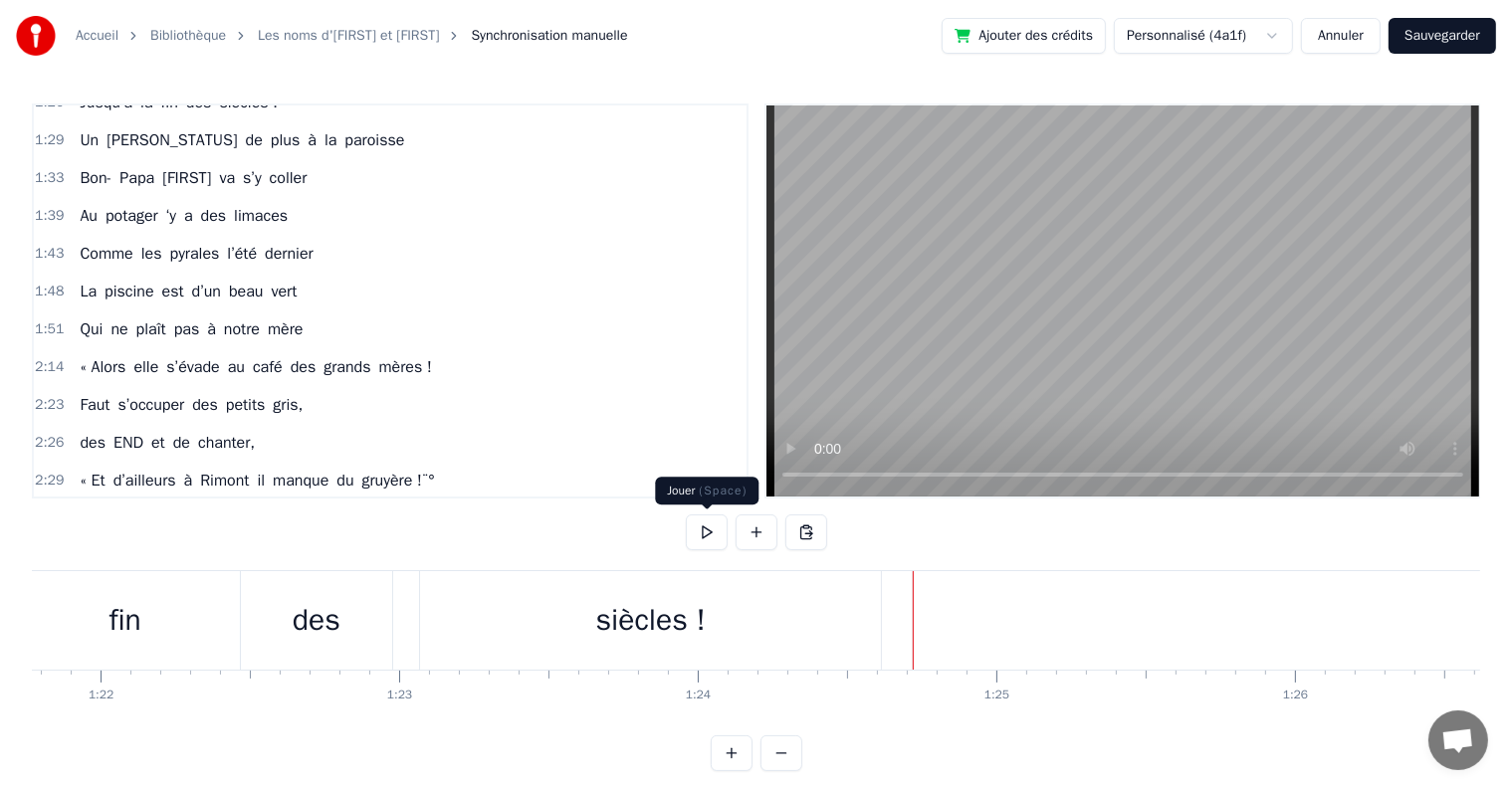 click at bounding box center (707, 532) 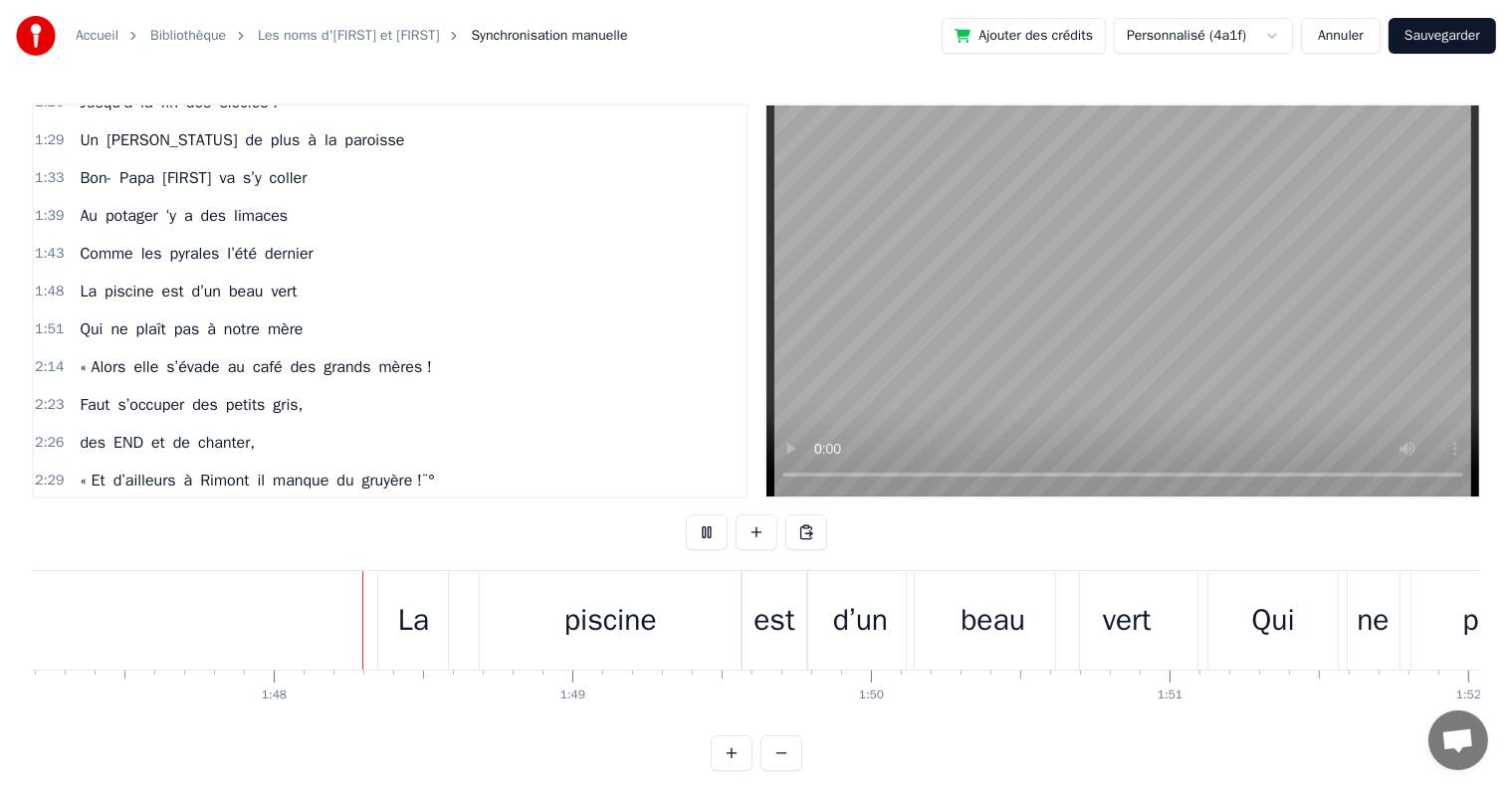 scroll, scrollTop: 0, scrollLeft: 32048, axis: horizontal 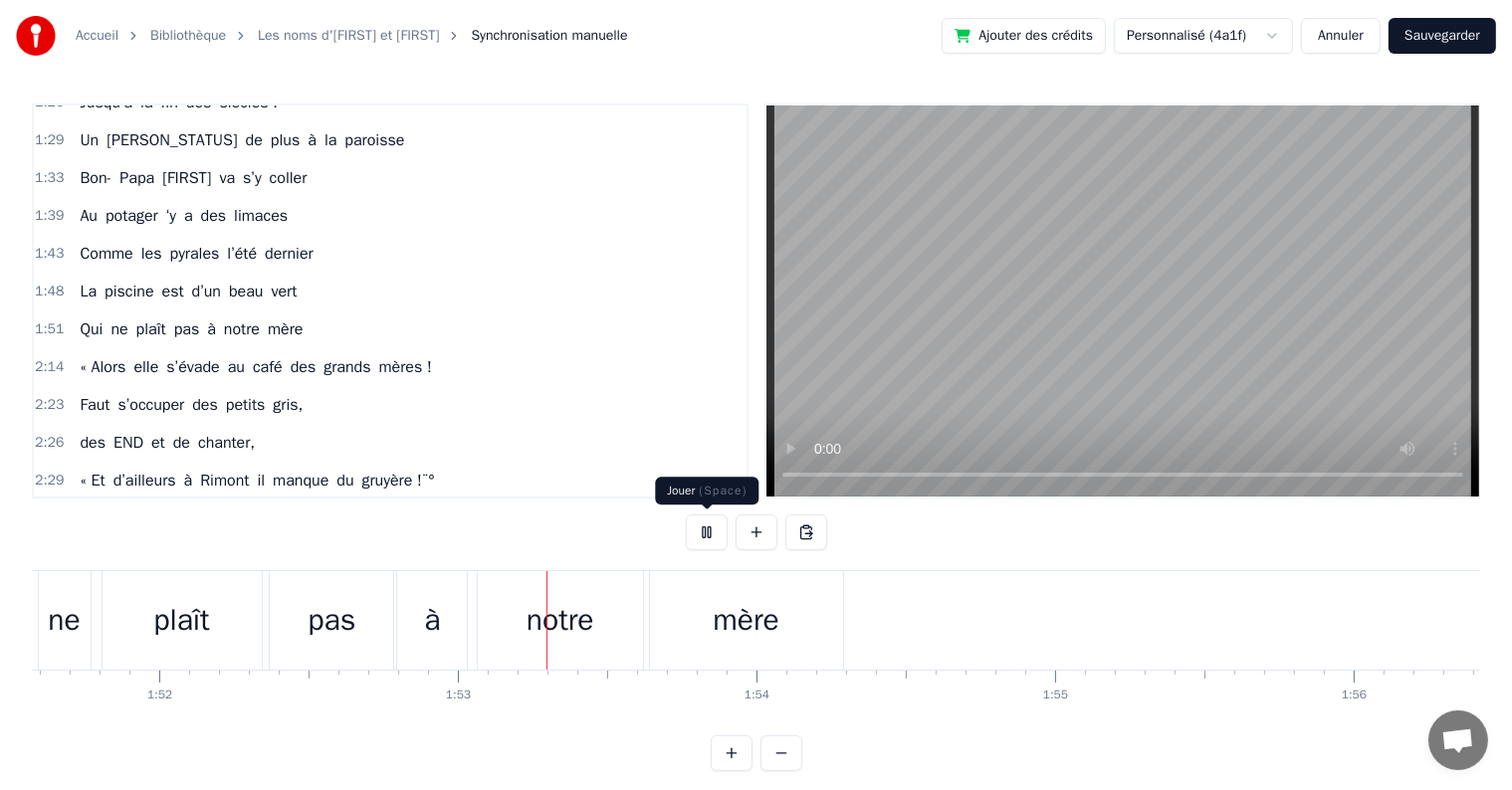 click at bounding box center (707, 532) 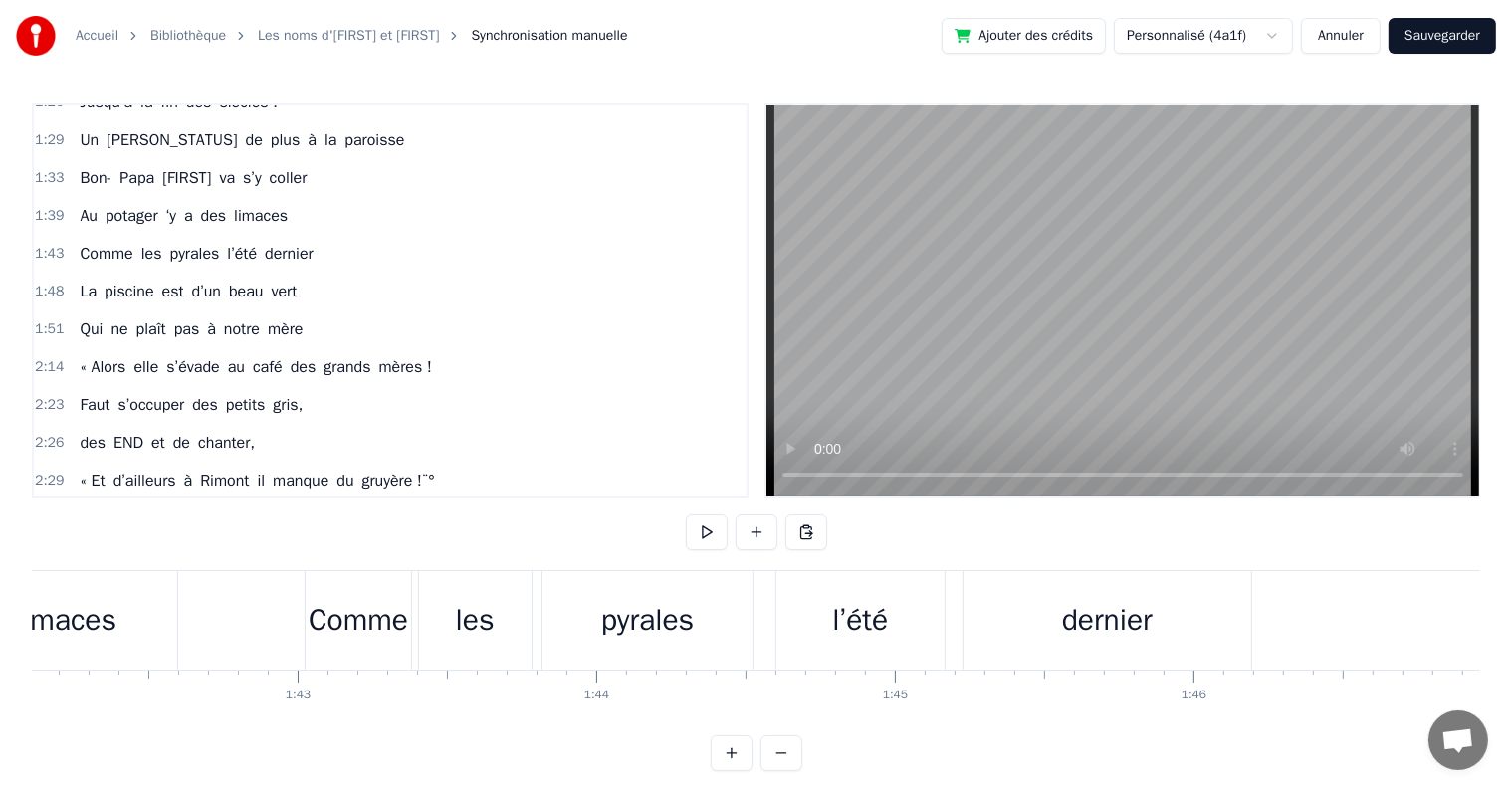 scroll, scrollTop: 0, scrollLeft: 30414, axis: horizontal 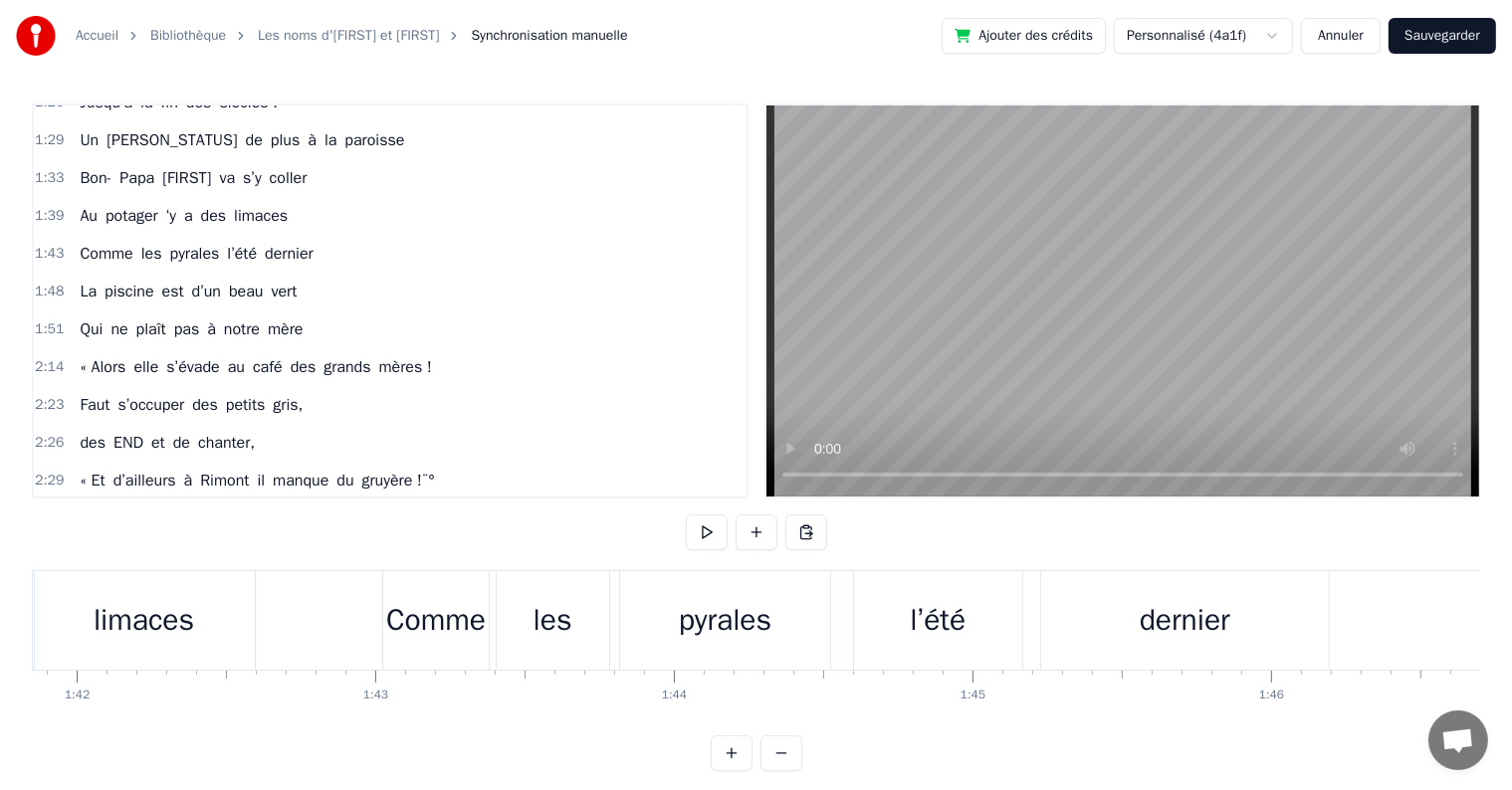 click on "Comme" at bounding box center (436, 620) 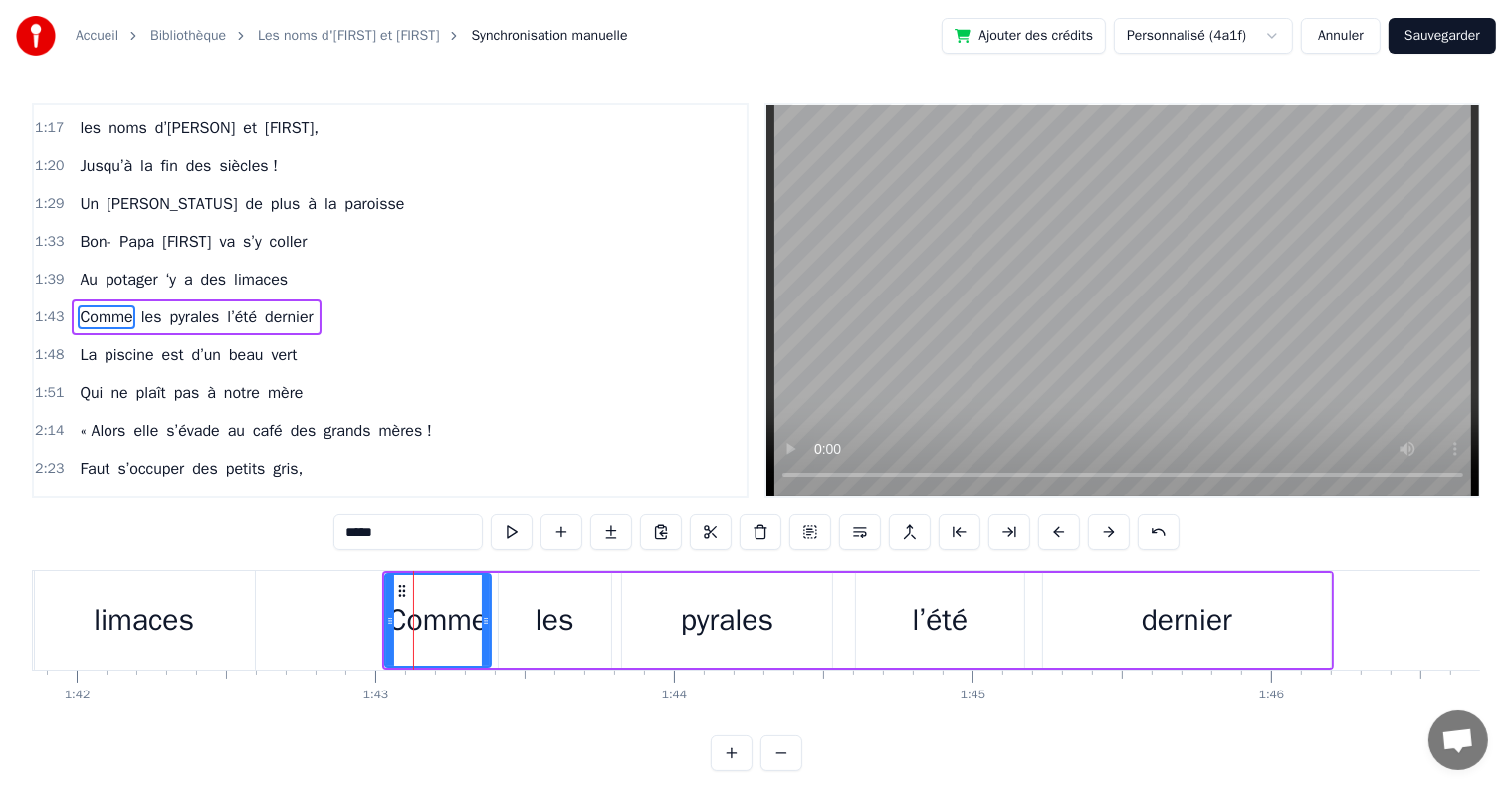scroll, scrollTop: 591, scrollLeft: 0, axis: vertical 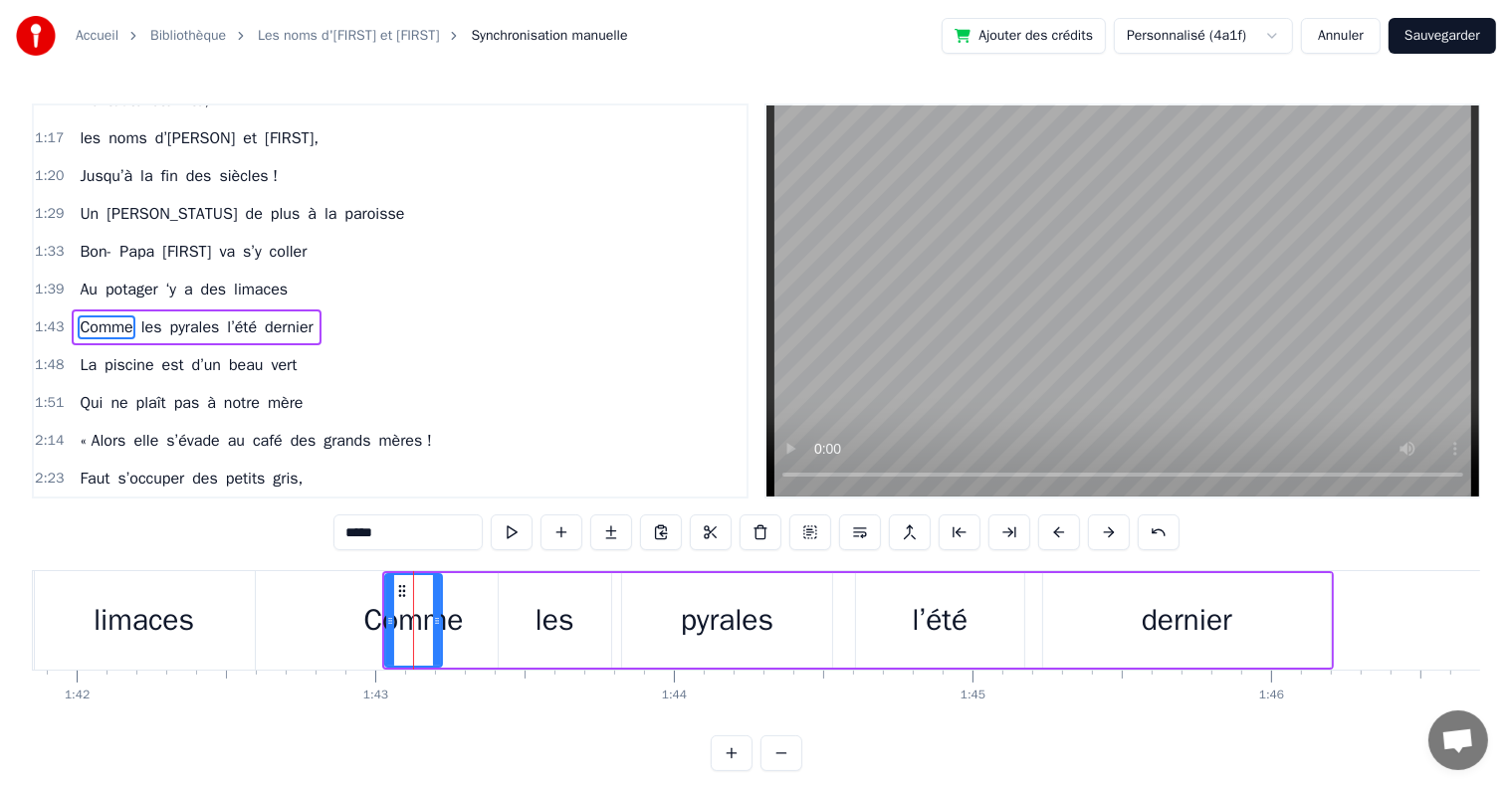 drag, startPoint x: 485, startPoint y: 621, endPoint x: 437, endPoint y: 620, distance: 48.010416 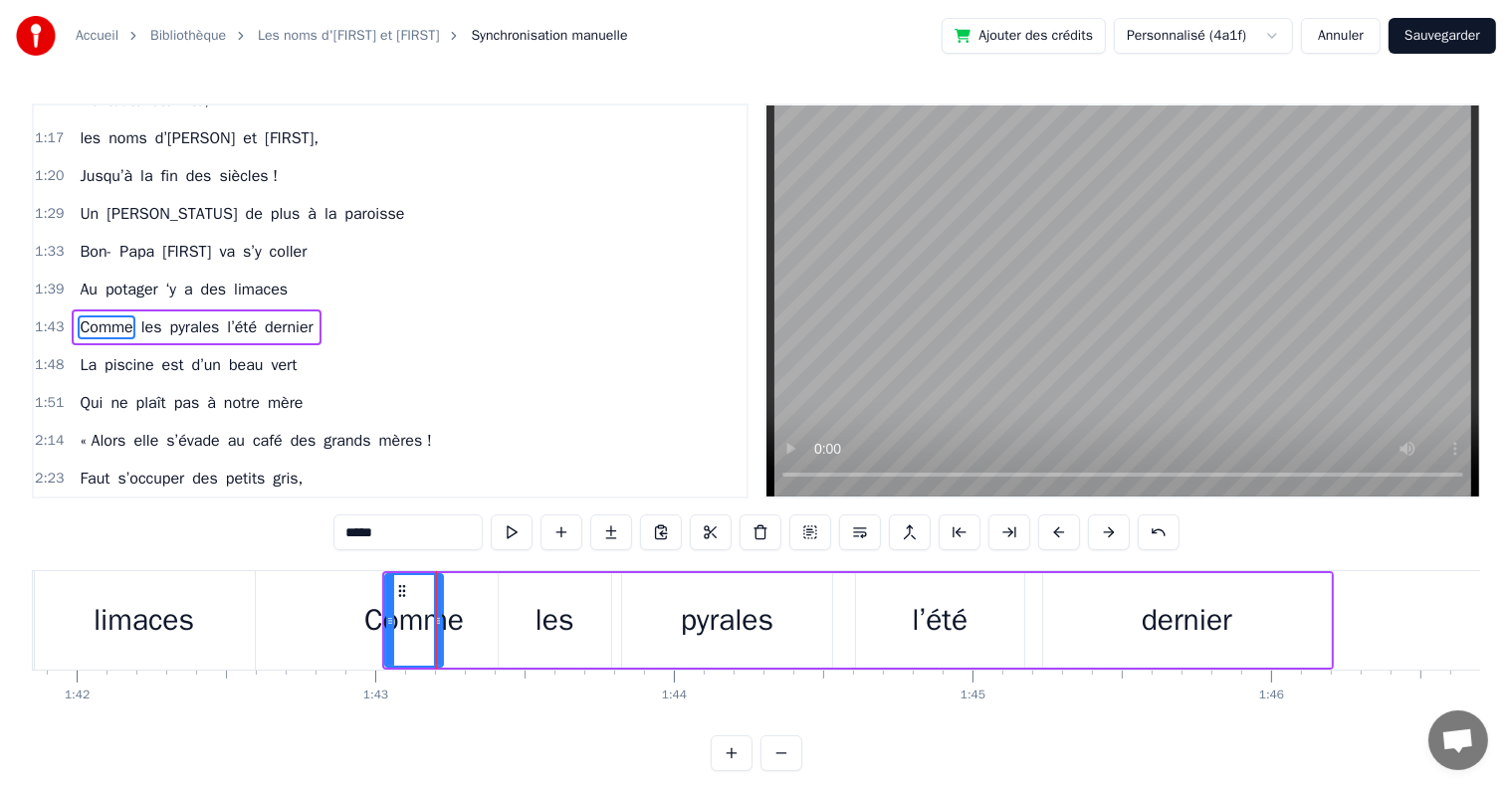 click on "les" at bounding box center [554, 620] 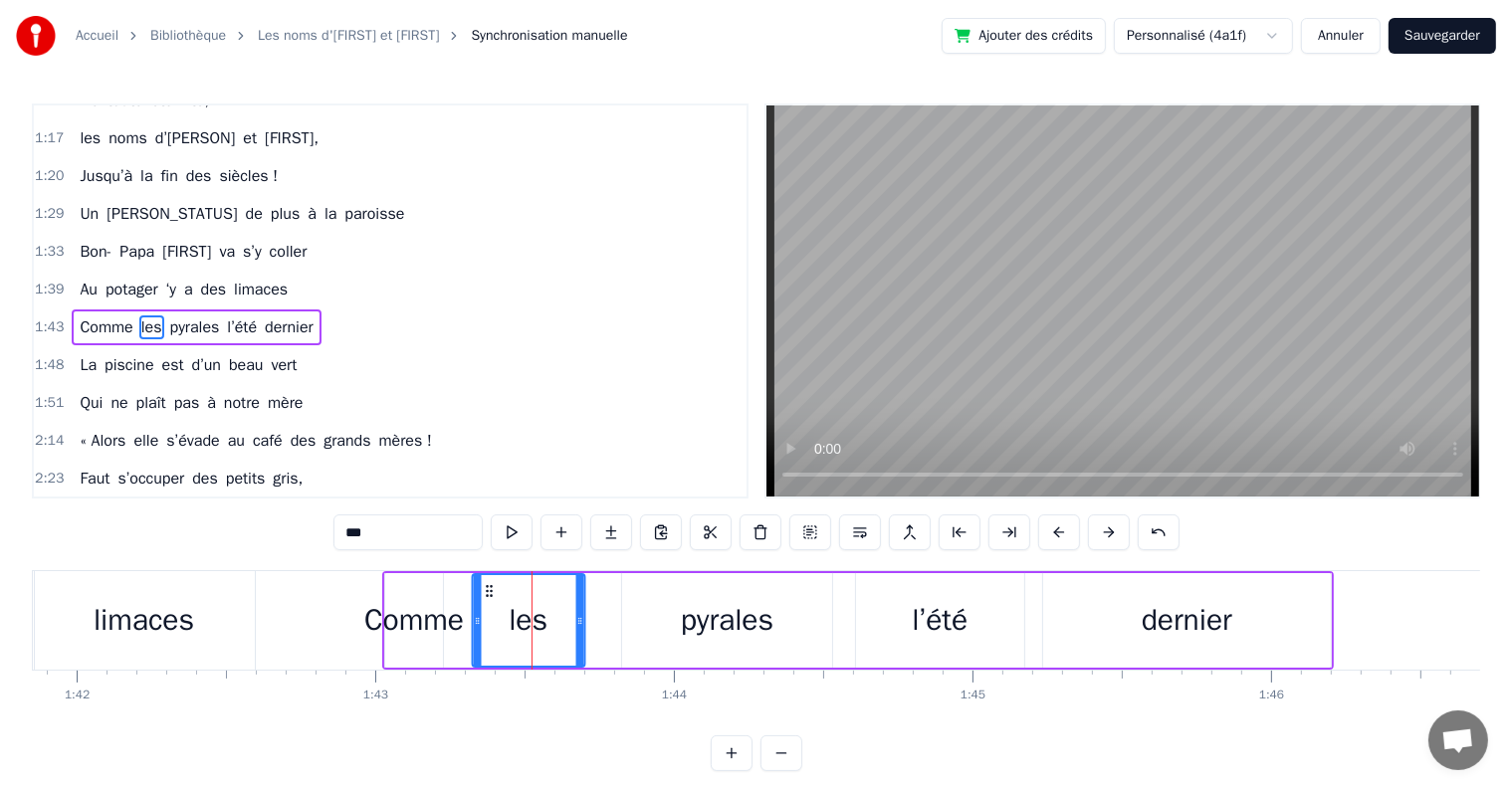 drag, startPoint x: 512, startPoint y: 589, endPoint x: 486, endPoint y: 588, distance: 26.019224 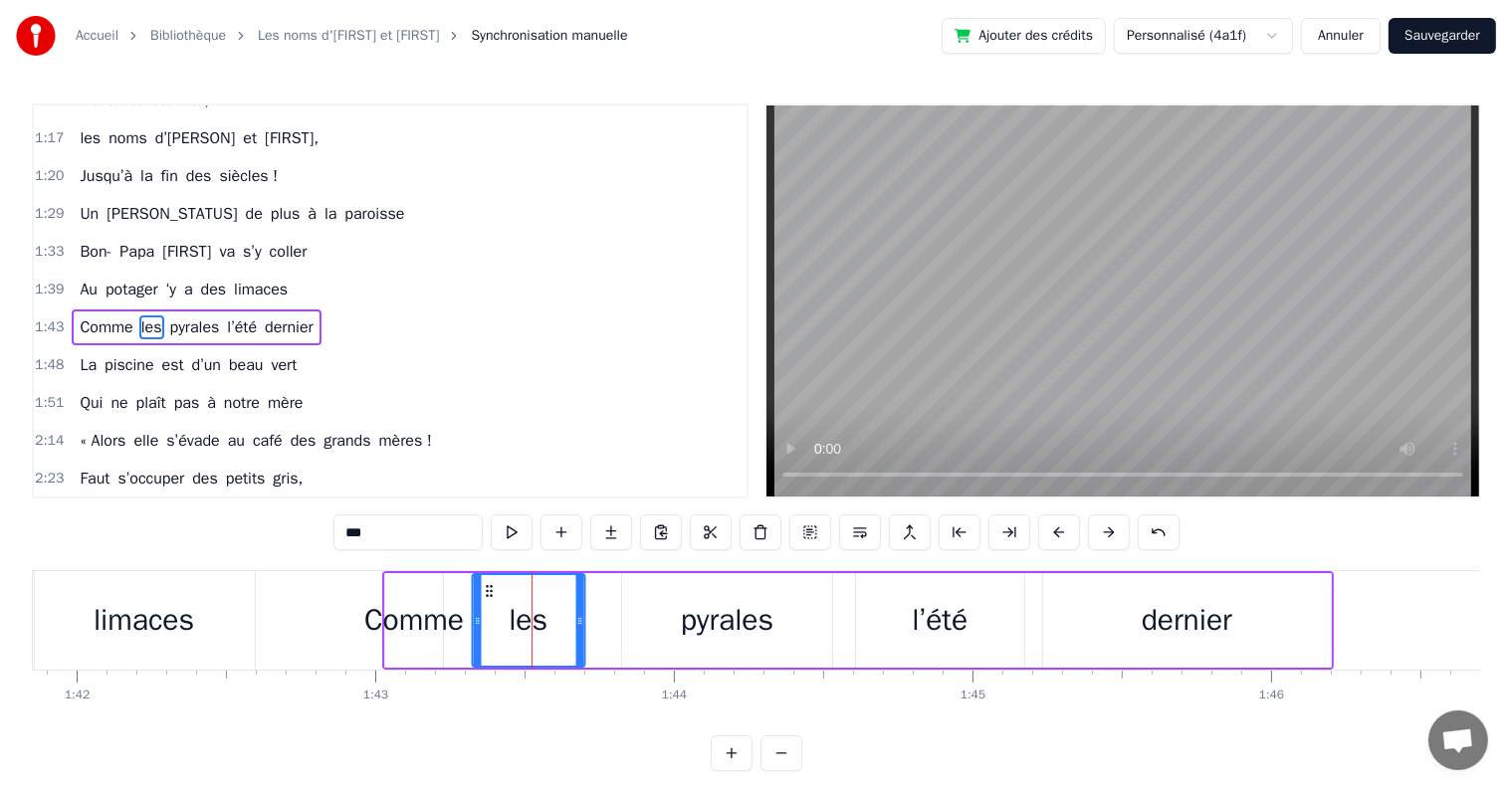 click 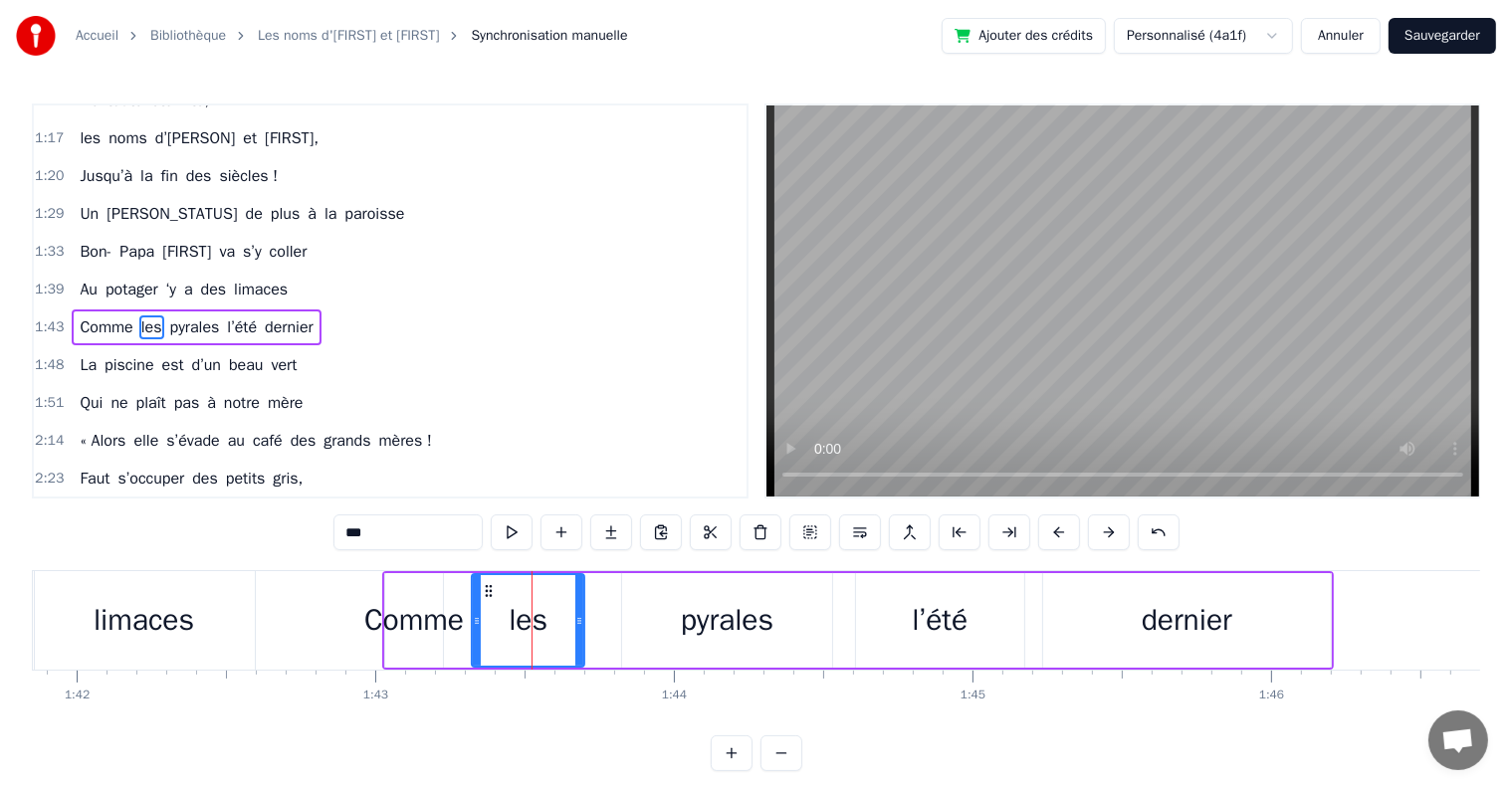 click on "pyrales" at bounding box center (727, 620) 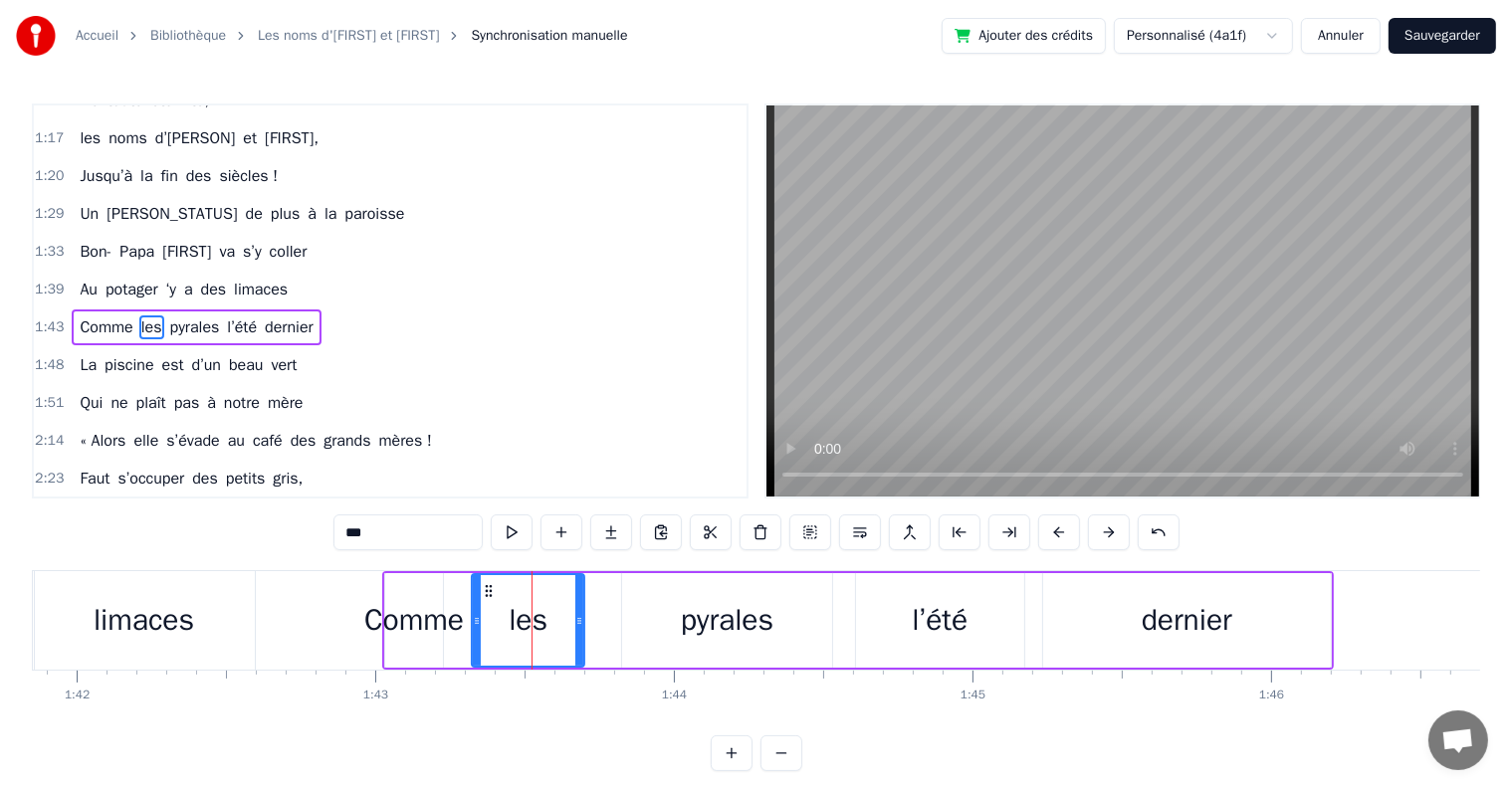 type on "*******" 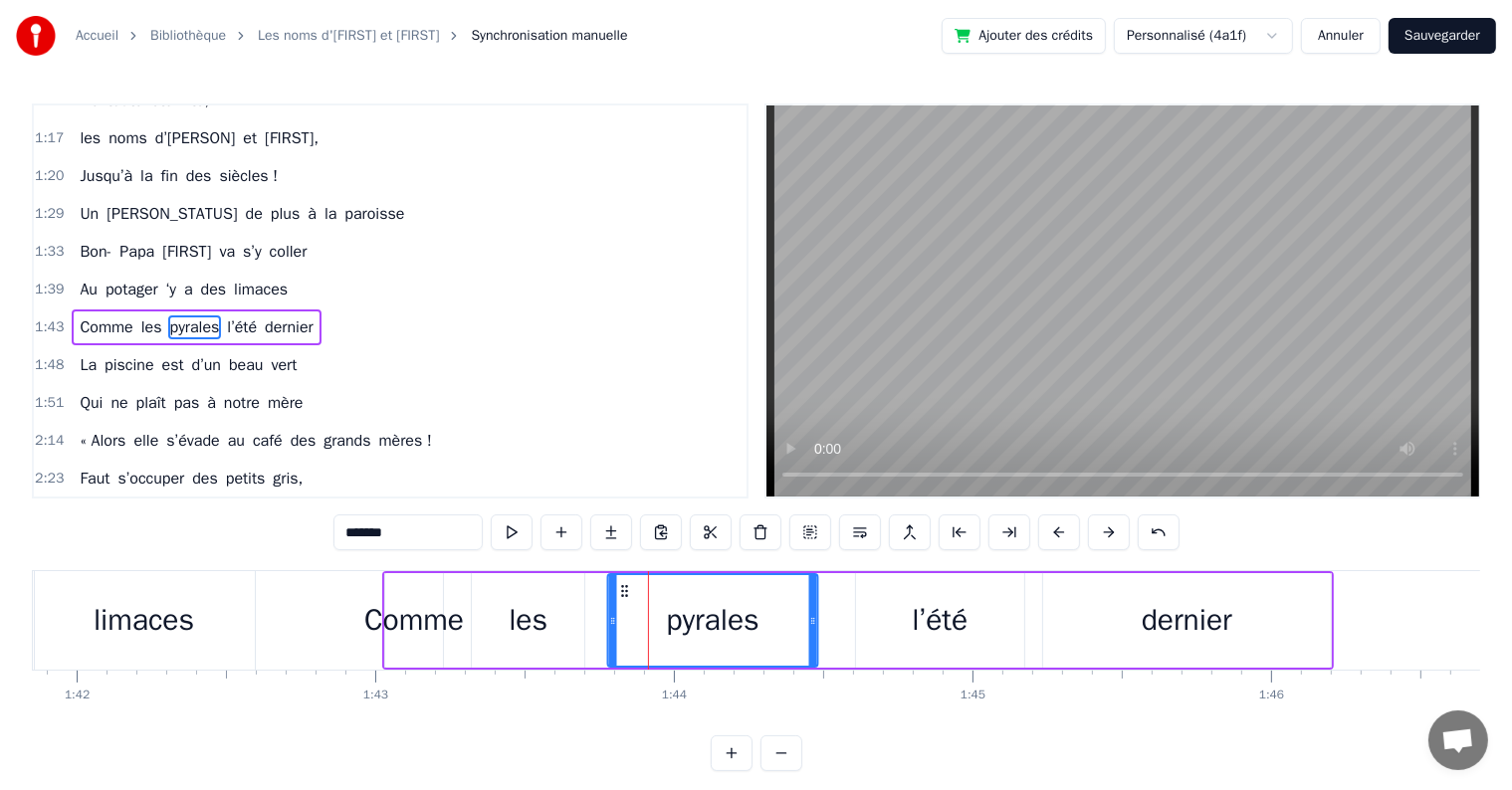 drag, startPoint x: 638, startPoint y: 589, endPoint x: 624, endPoint y: 589, distance: 14 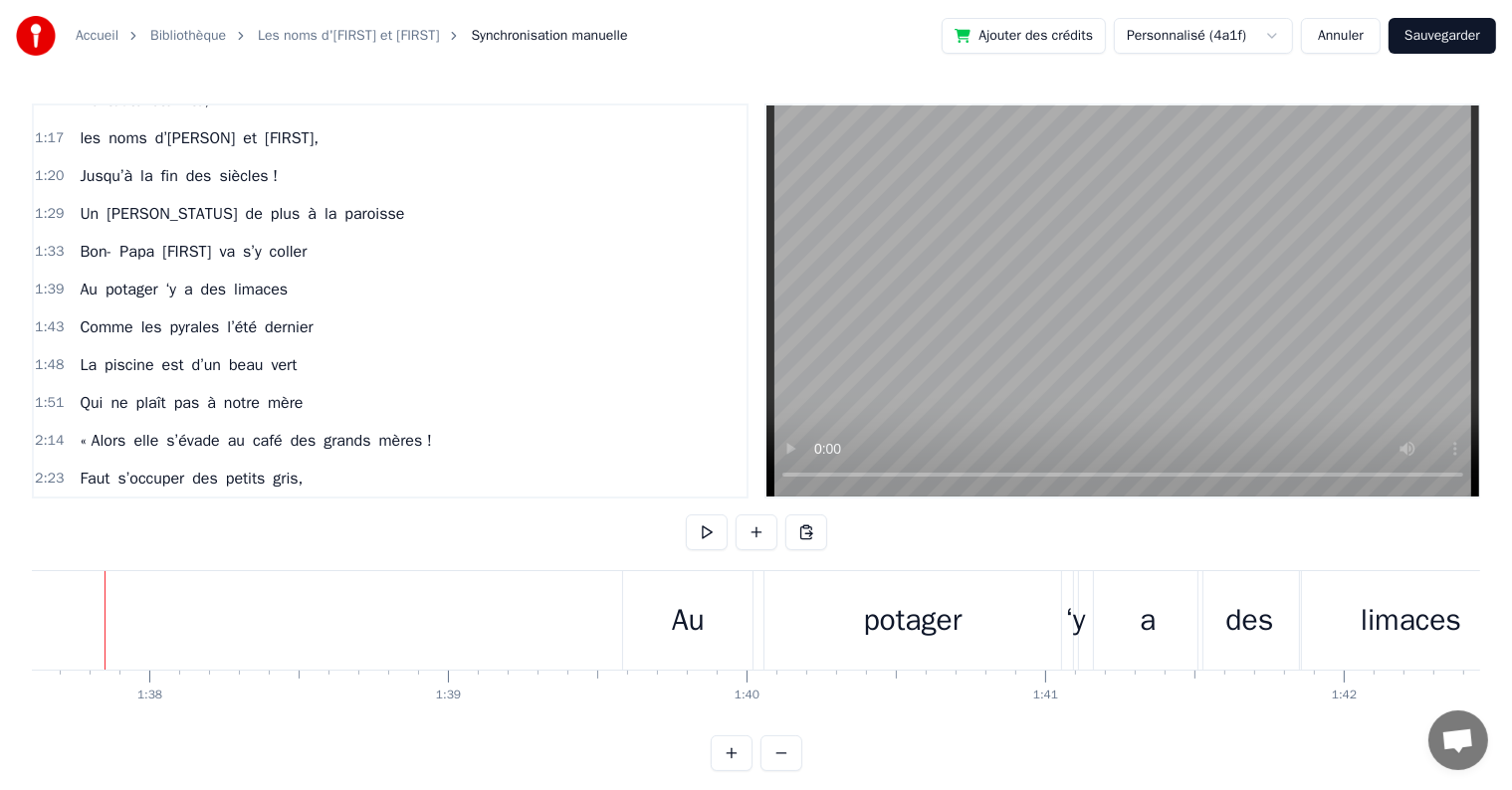 scroll, scrollTop: 0, scrollLeft: 29120, axis: horizontal 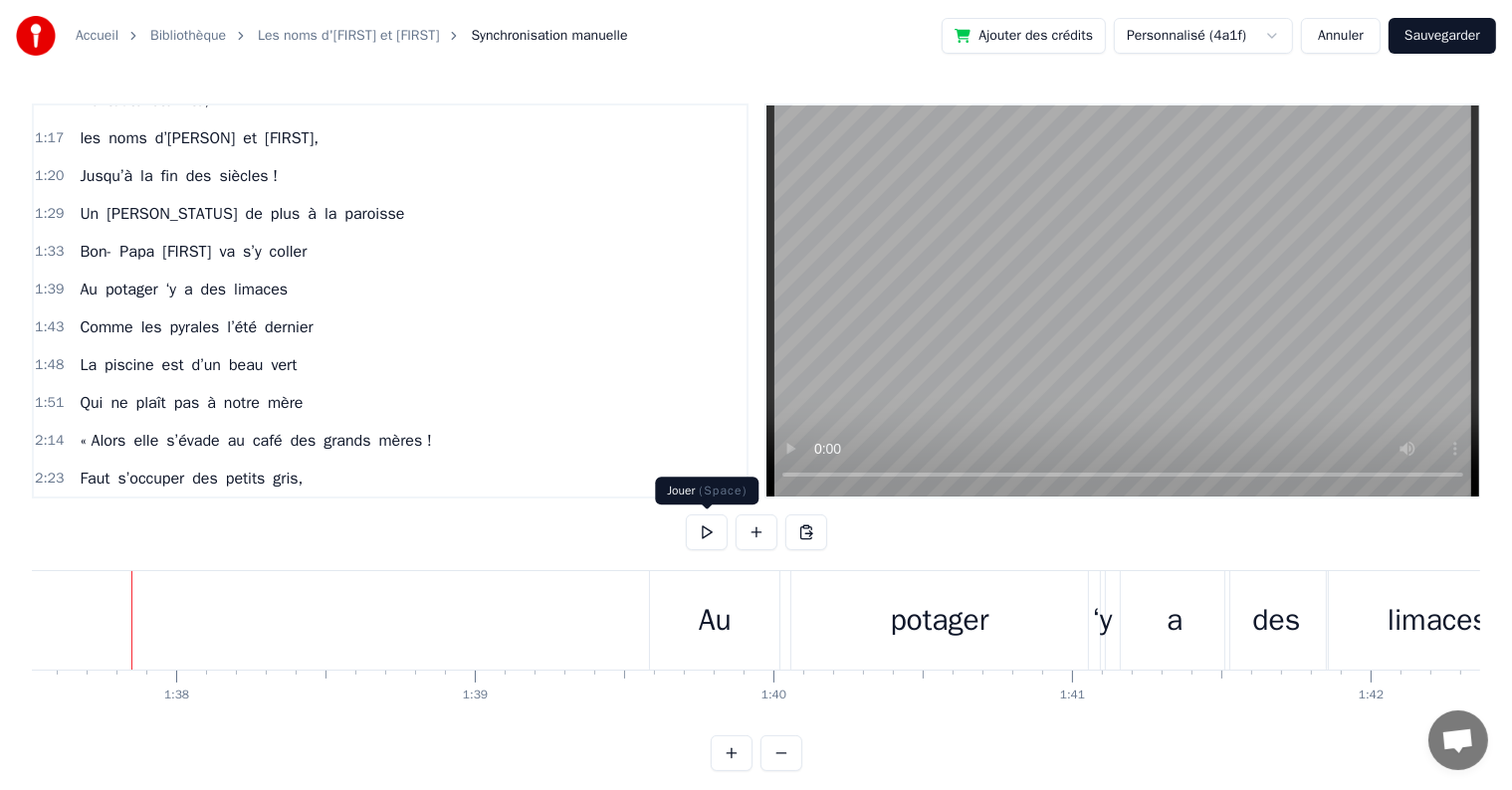 click at bounding box center (707, 532) 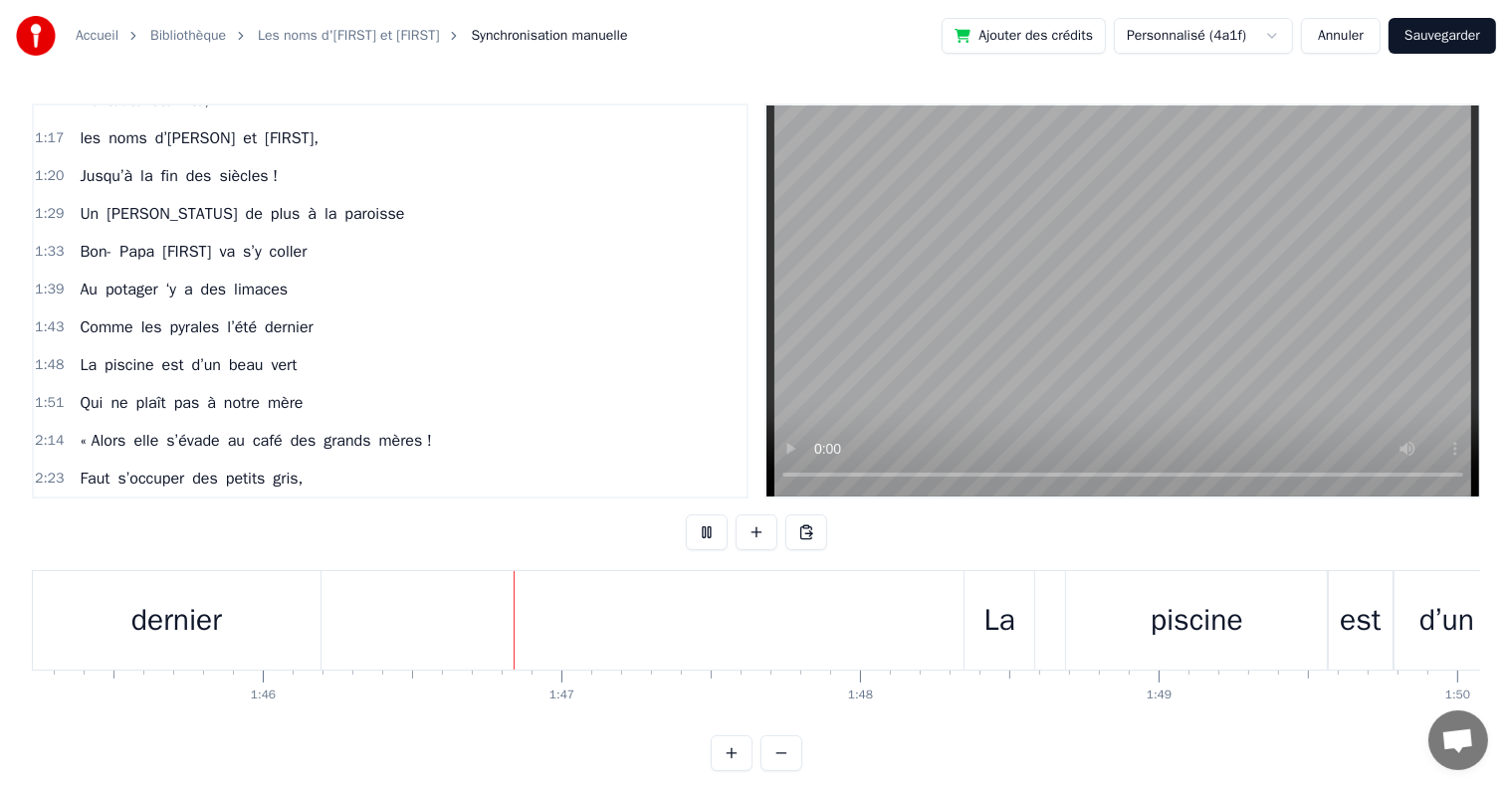 scroll, scrollTop: 0, scrollLeft: 31661, axis: horizontal 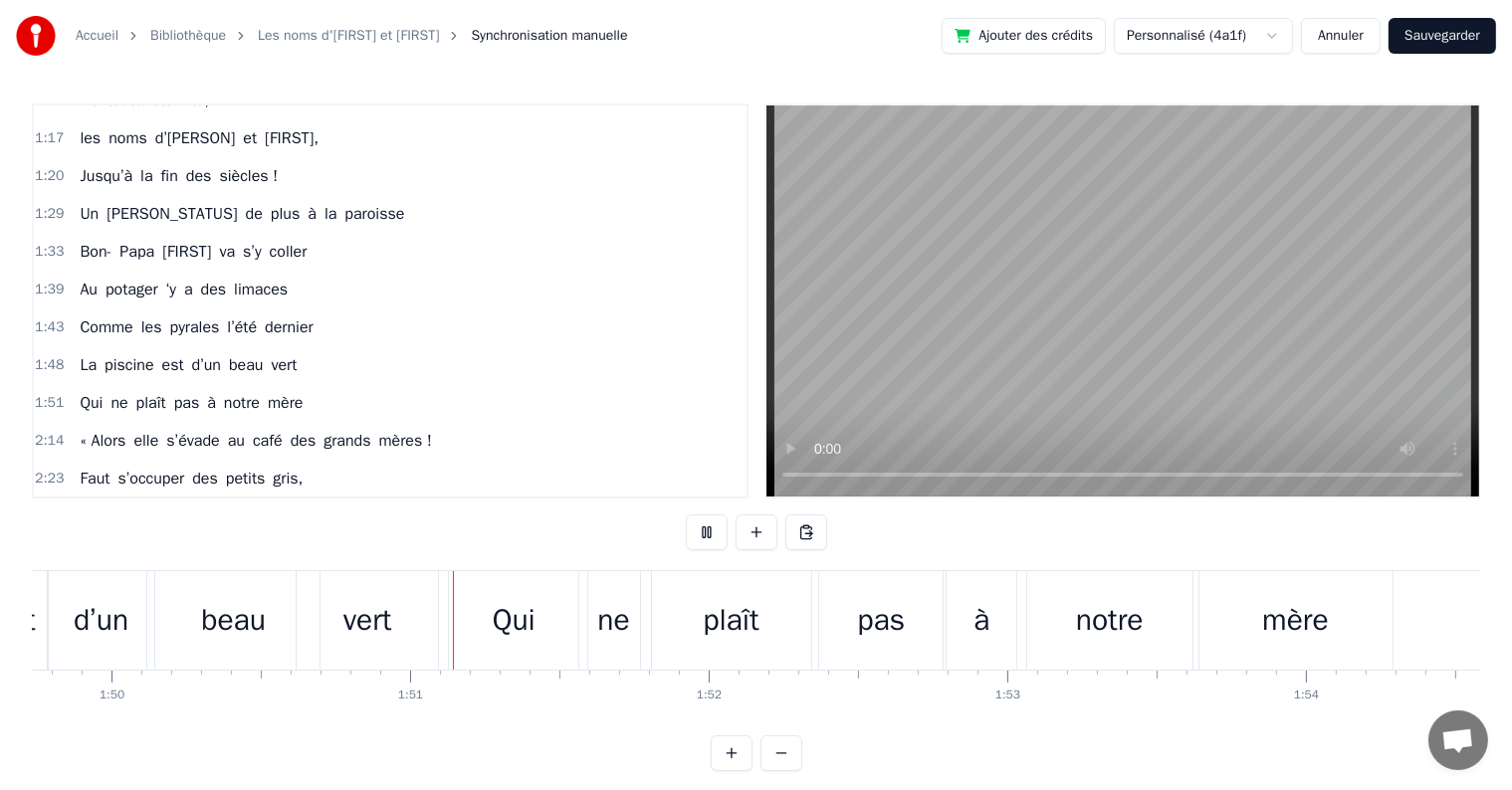 click at bounding box center (707, 532) 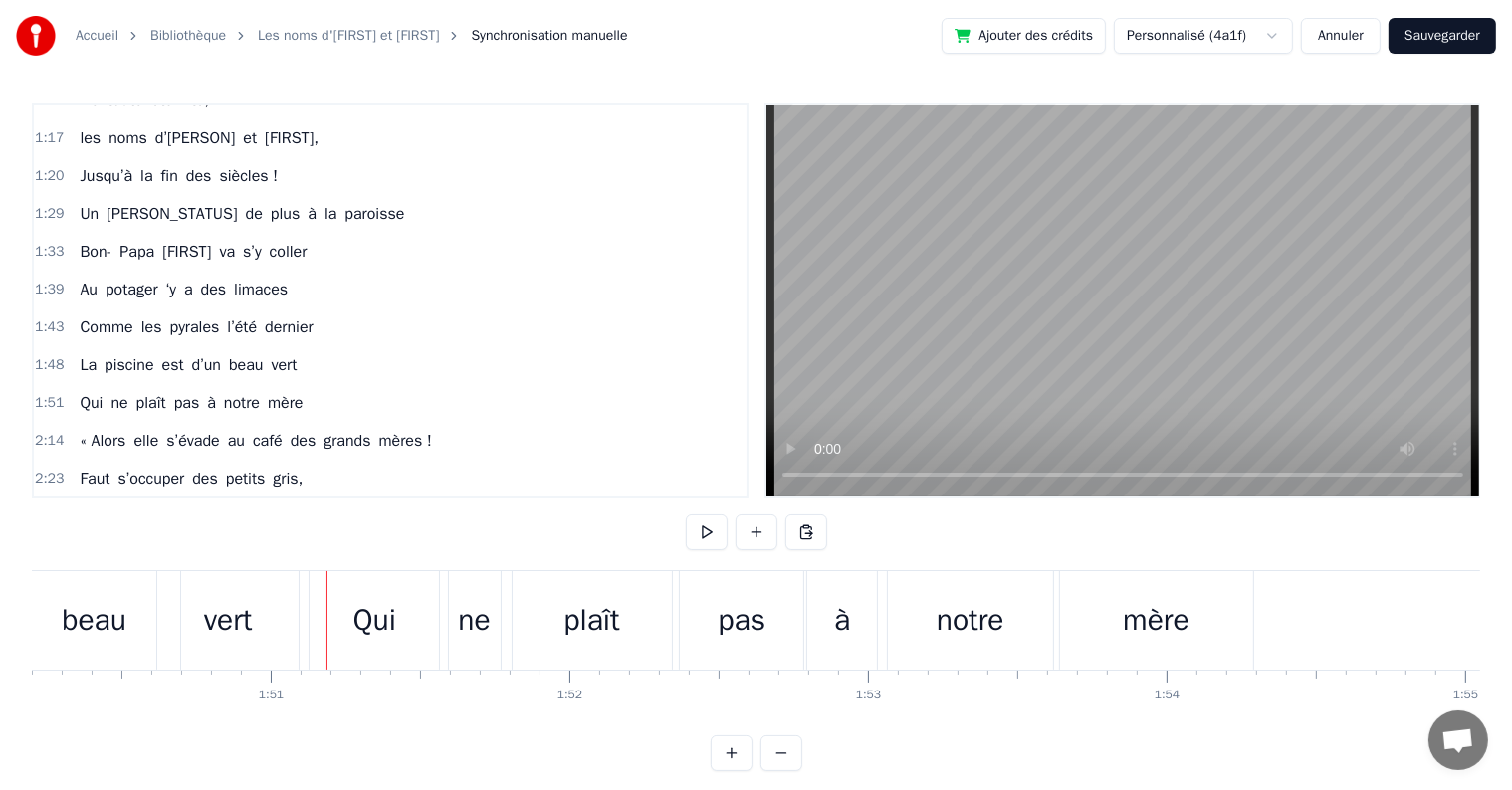 scroll, scrollTop: 0, scrollLeft: 32932, axis: horizontal 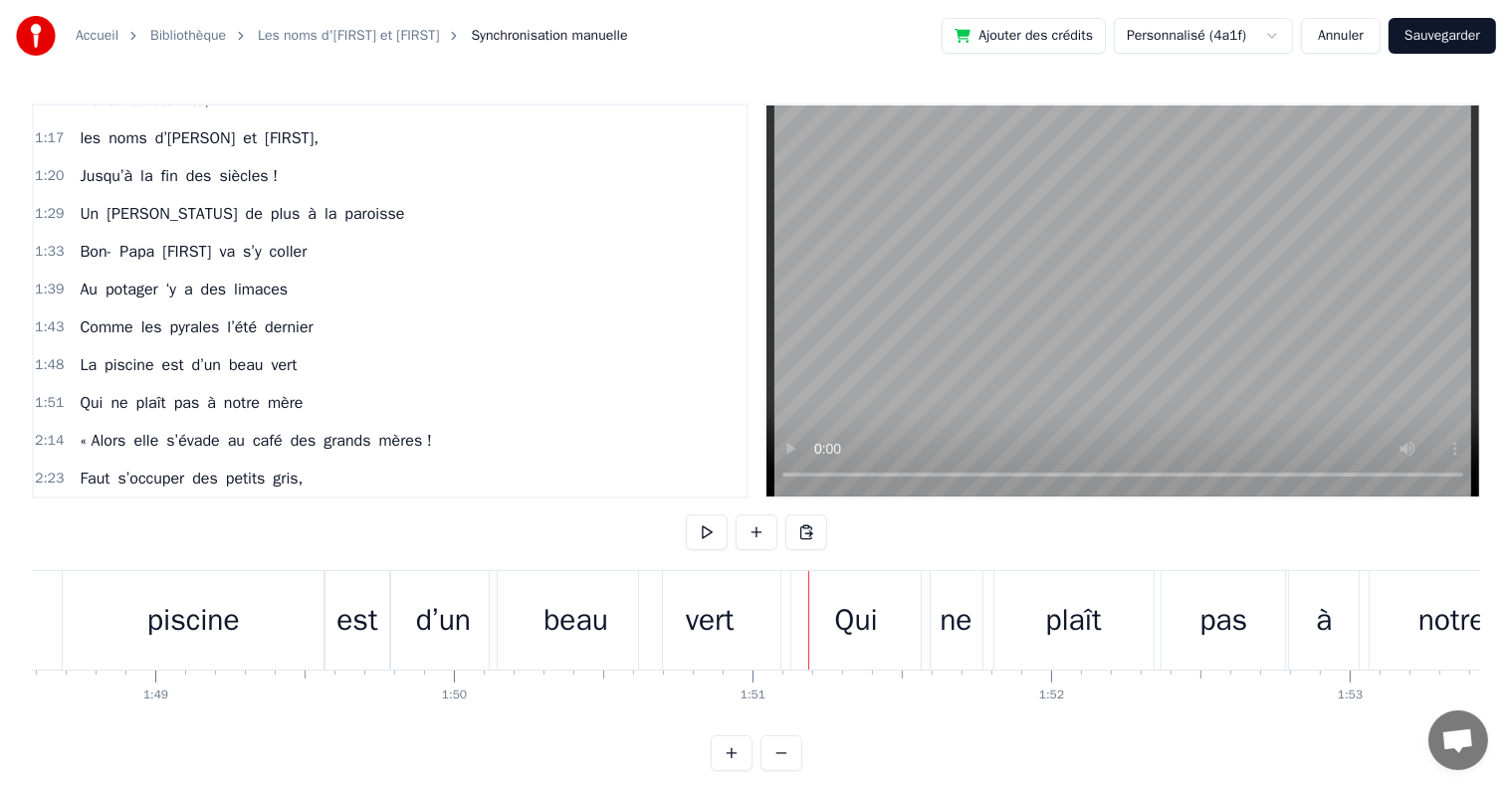 click on "piscine" at bounding box center [193, 620] 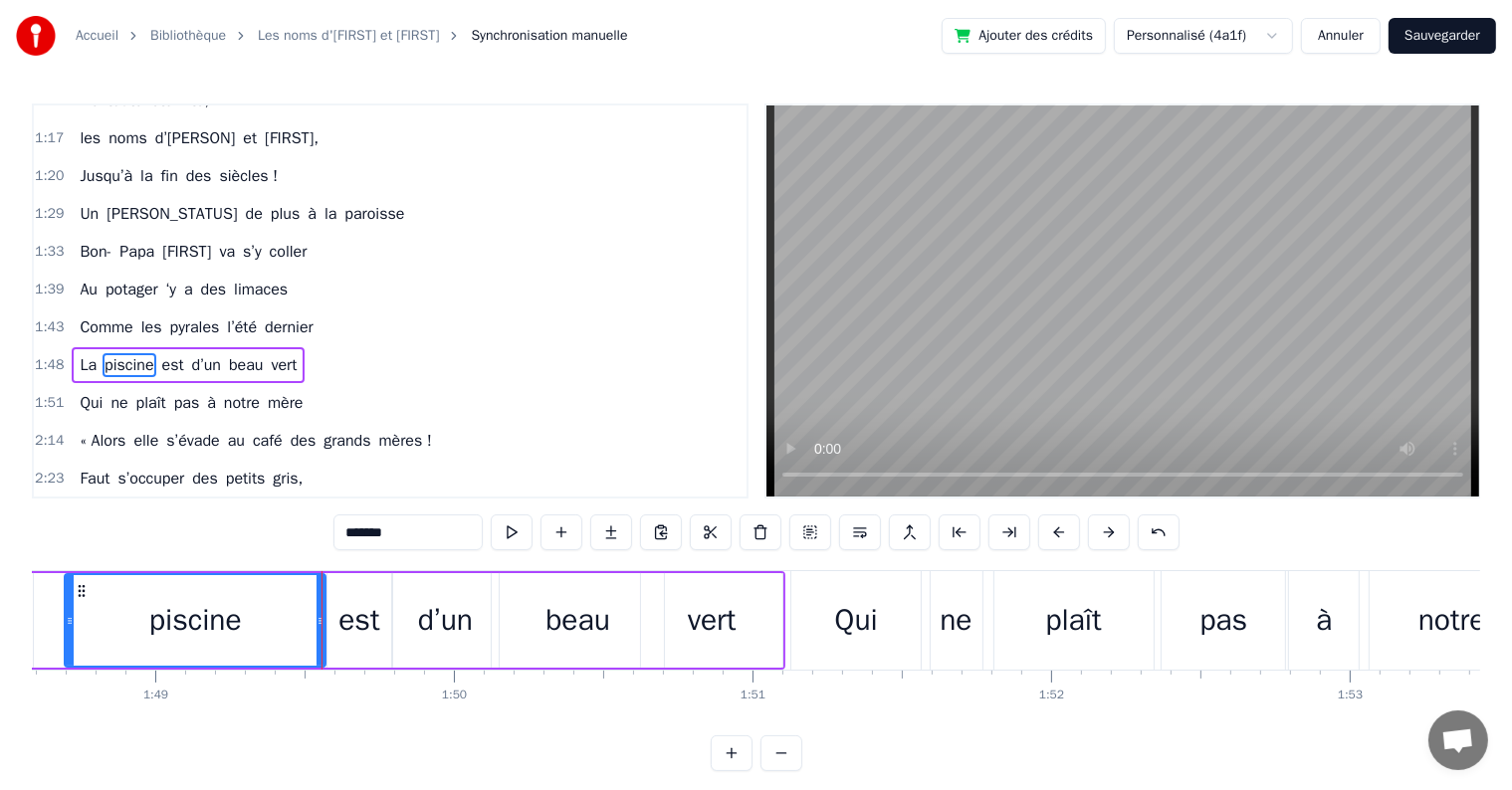 scroll, scrollTop: 628, scrollLeft: 0, axis: vertical 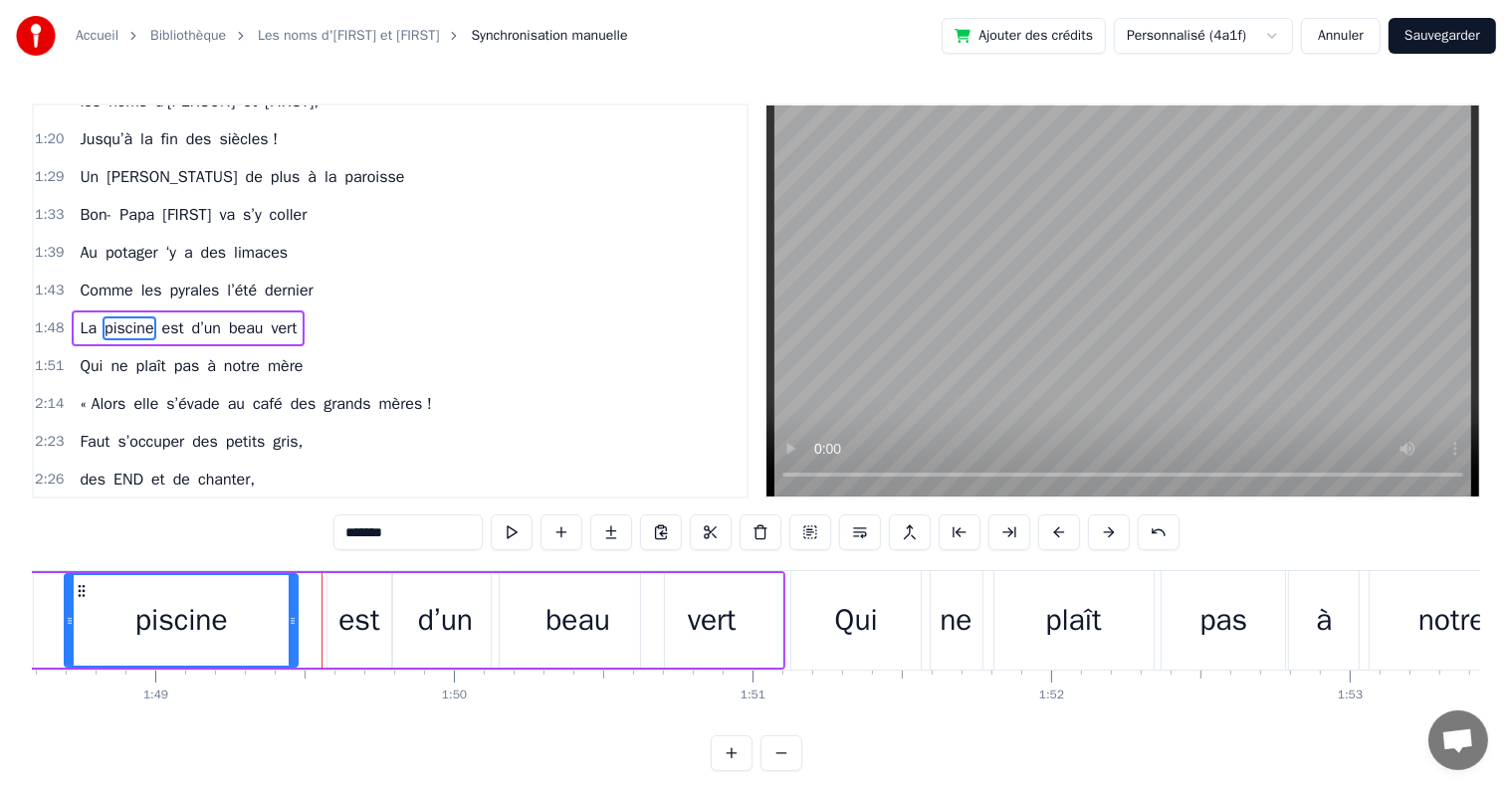 drag, startPoint x: 319, startPoint y: 619, endPoint x: 291, endPoint y: 619, distance: 28 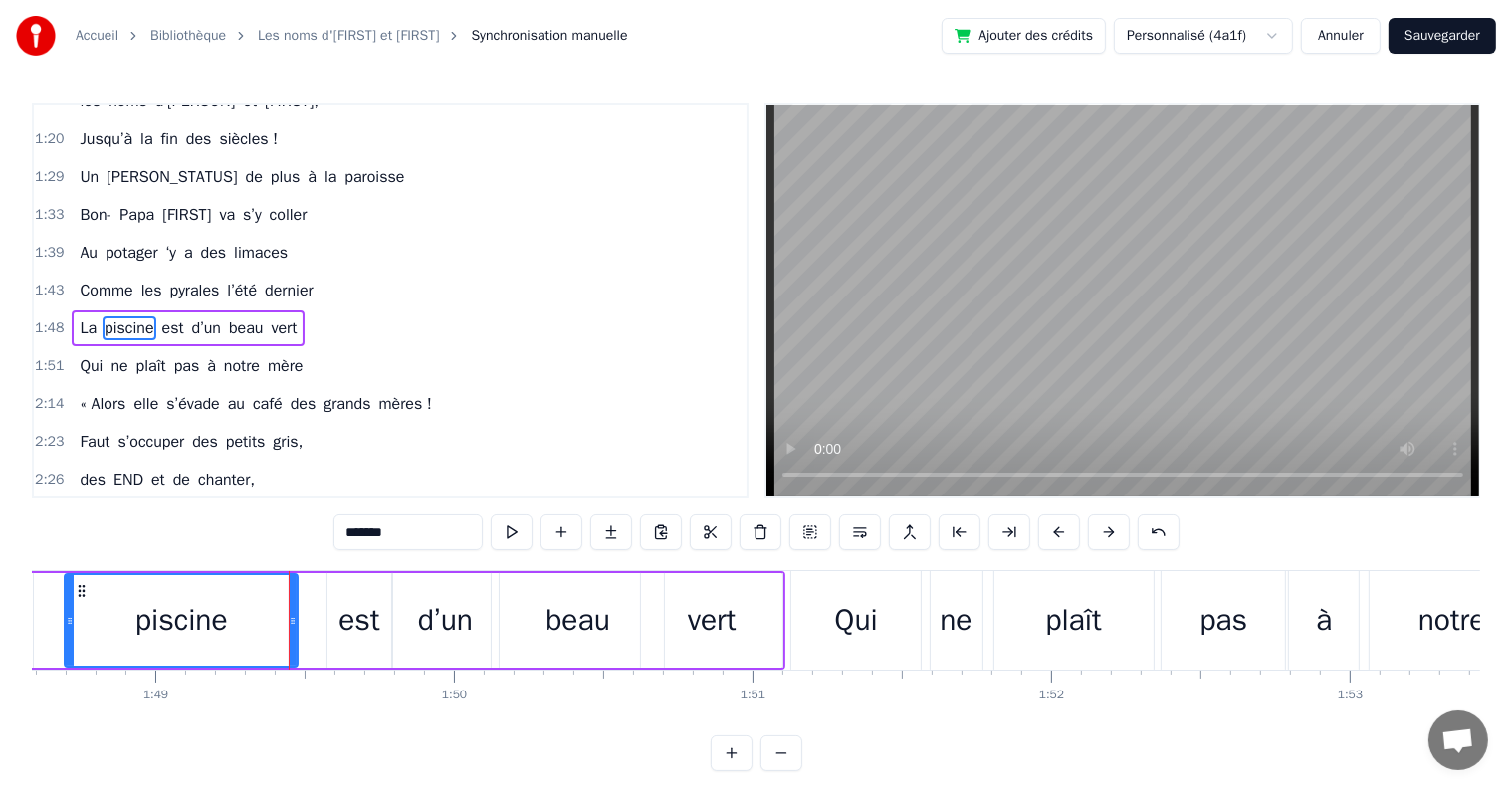 click on "est" at bounding box center (358, 620) 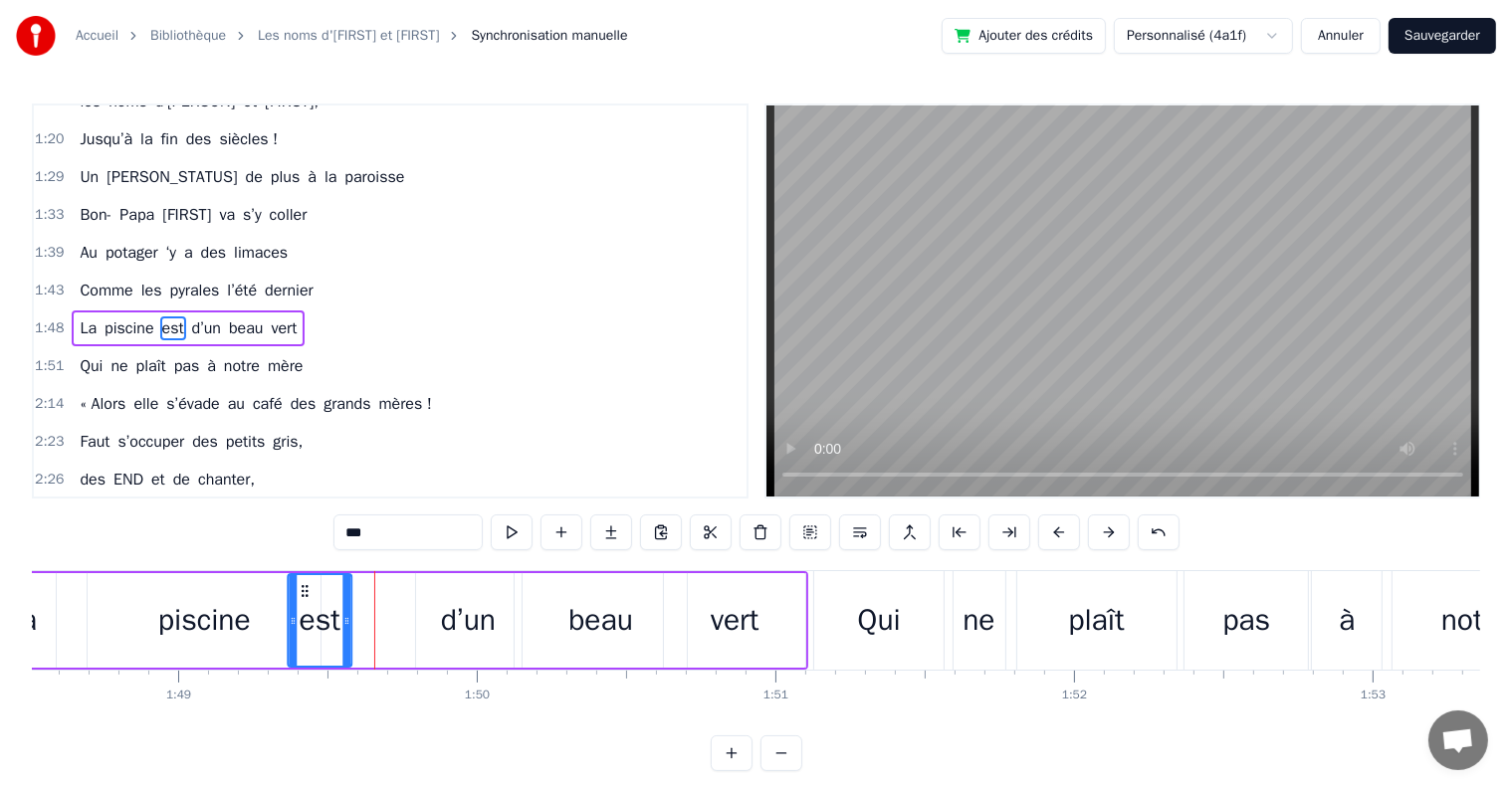 scroll, scrollTop: 0, scrollLeft: 32387, axis: horizontal 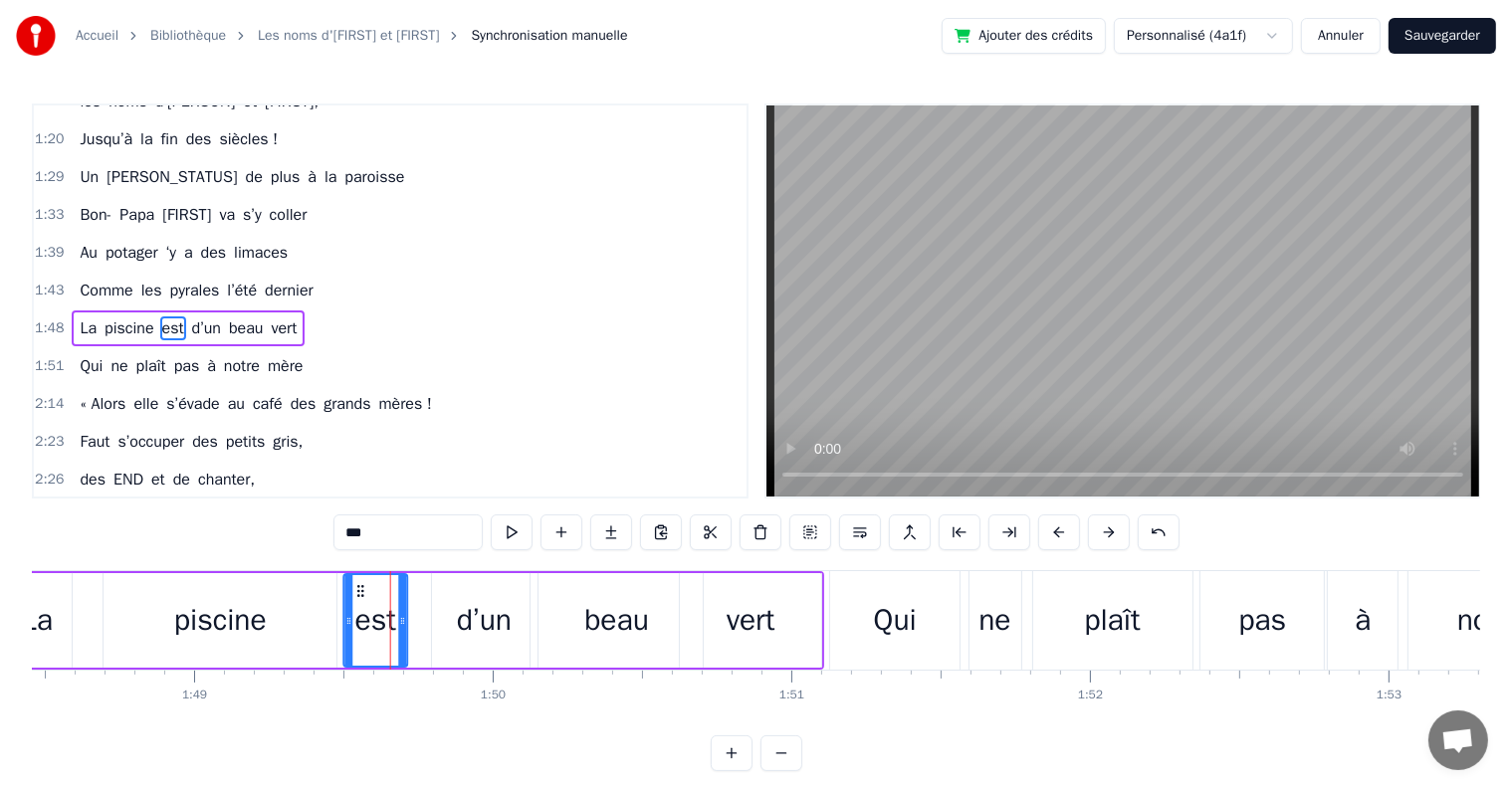 drag, startPoint x: 338, startPoint y: 586, endPoint x: 354, endPoint y: 597, distance: 19.416488 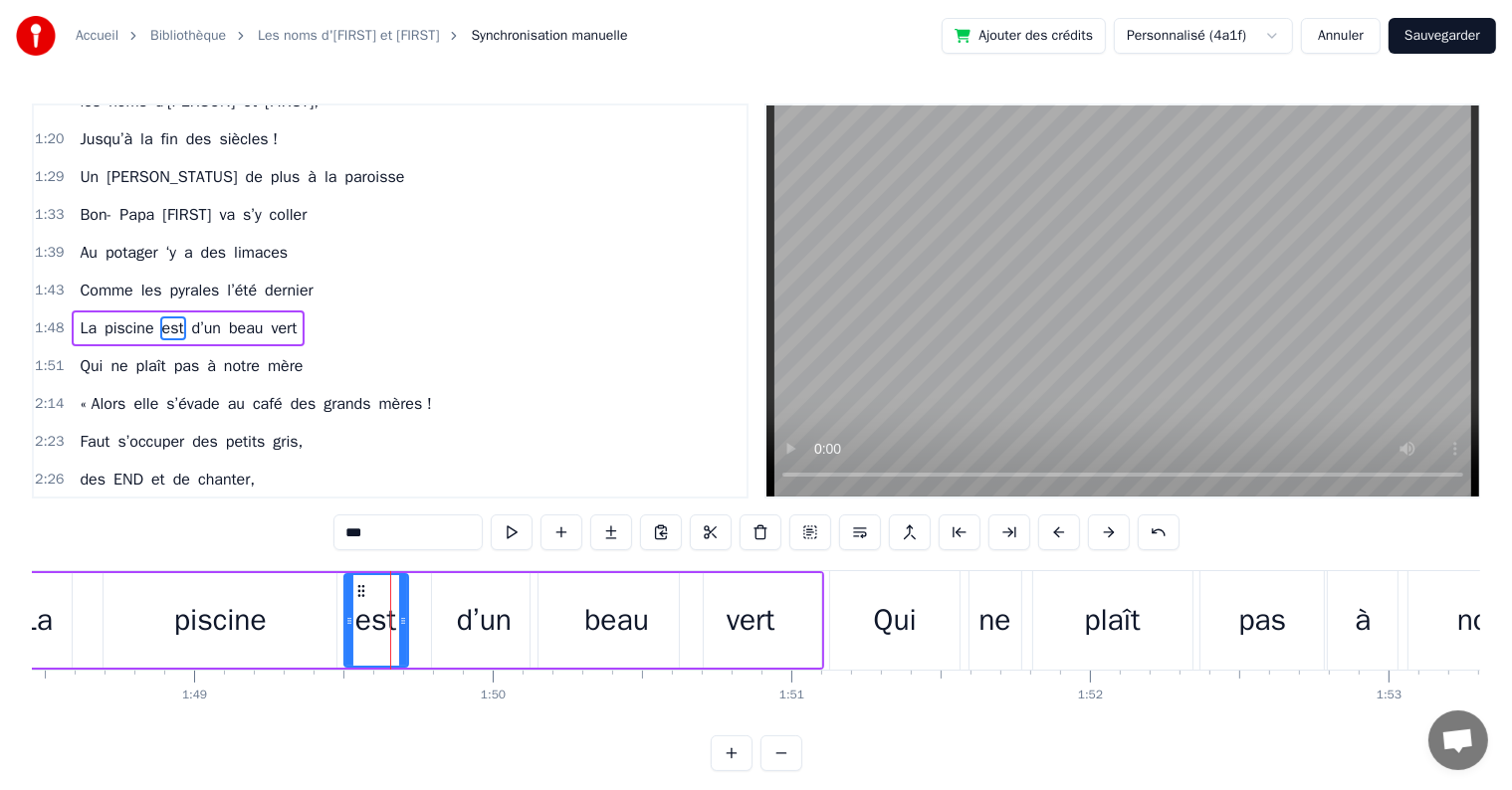 click on "piscine" at bounding box center [220, 620] 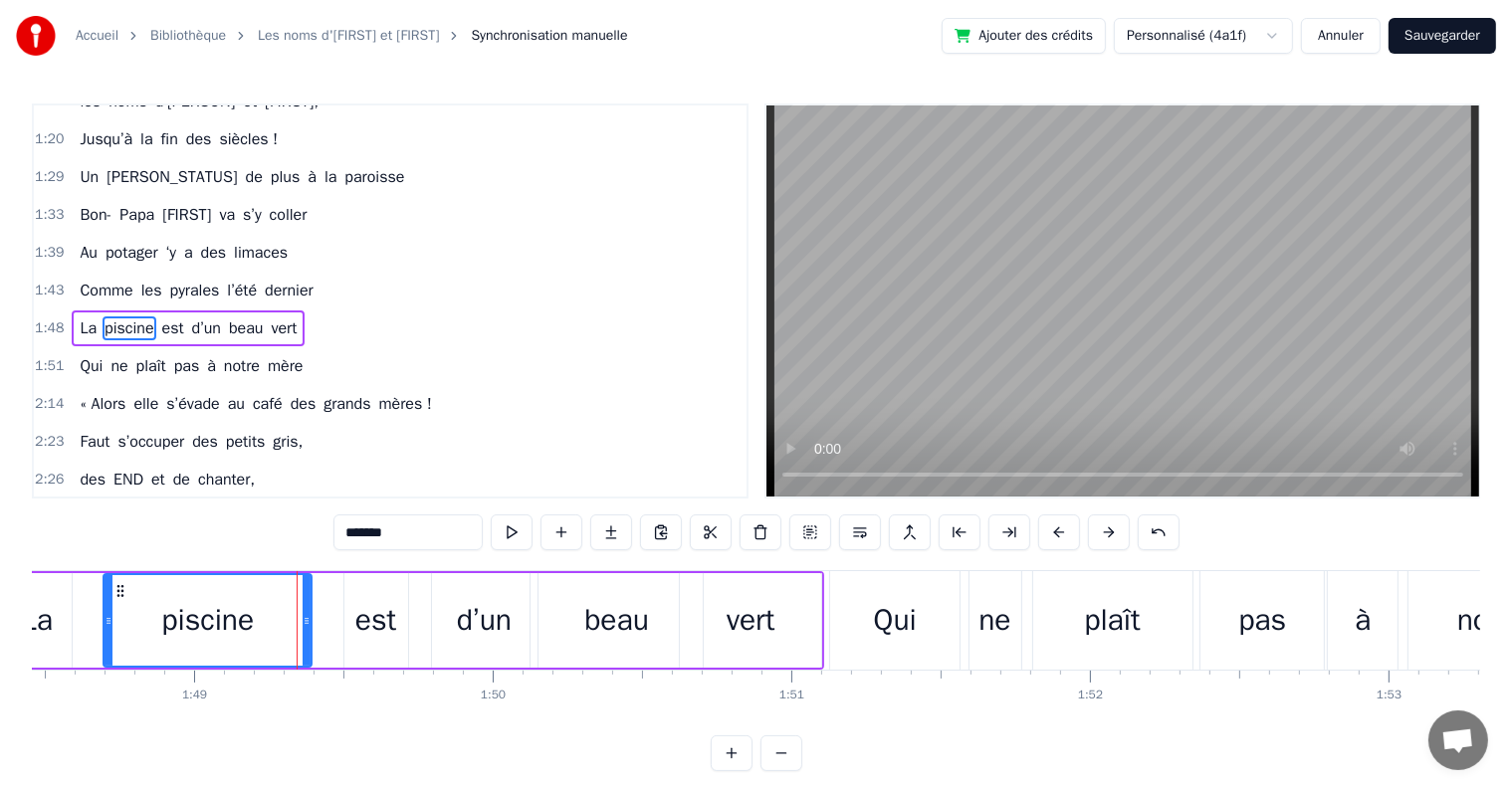 drag, startPoint x: 331, startPoint y: 617, endPoint x: 307, endPoint y: 614, distance: 24.186773 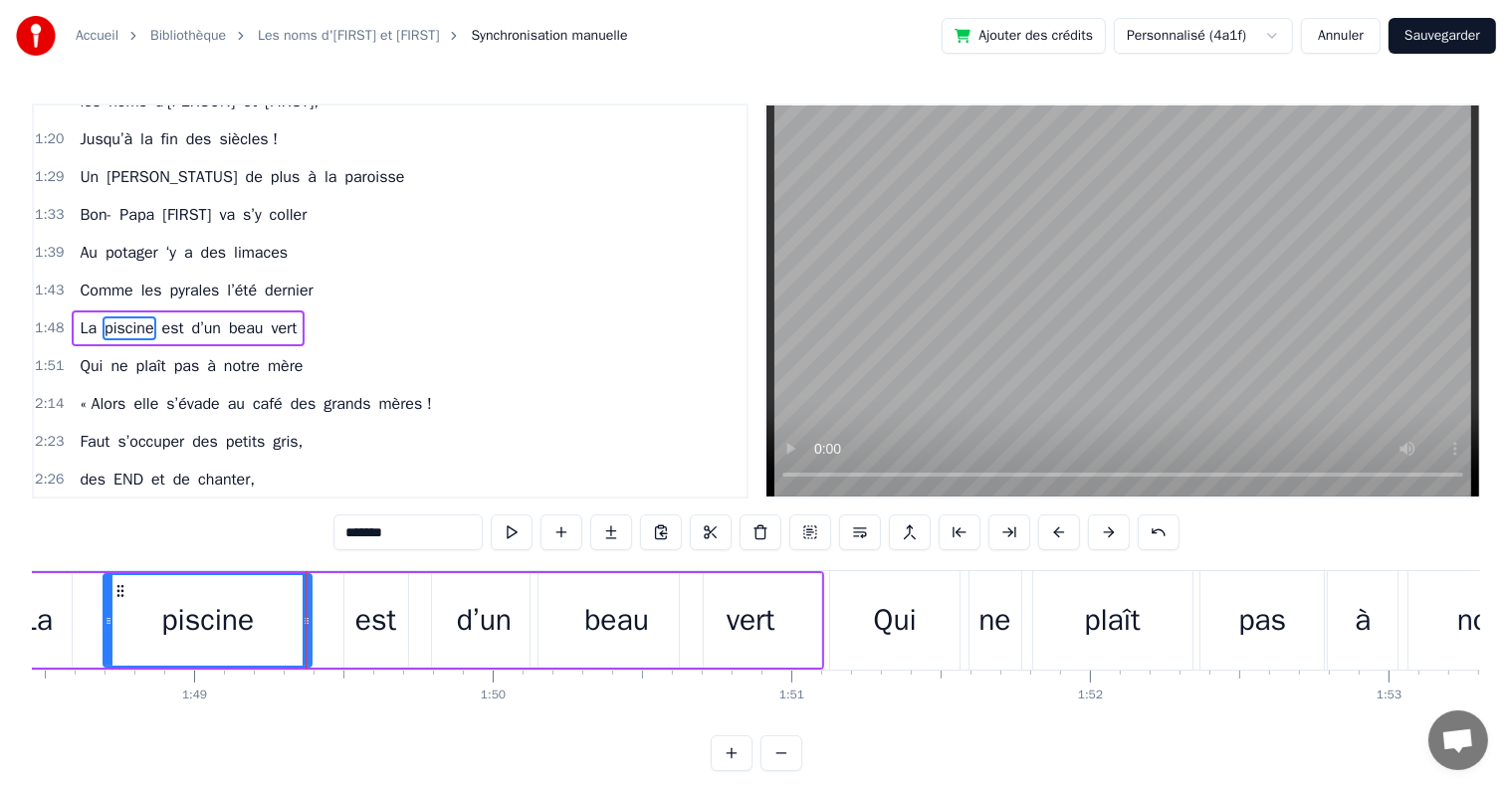 click on "est" at bounding box center (376, 620) 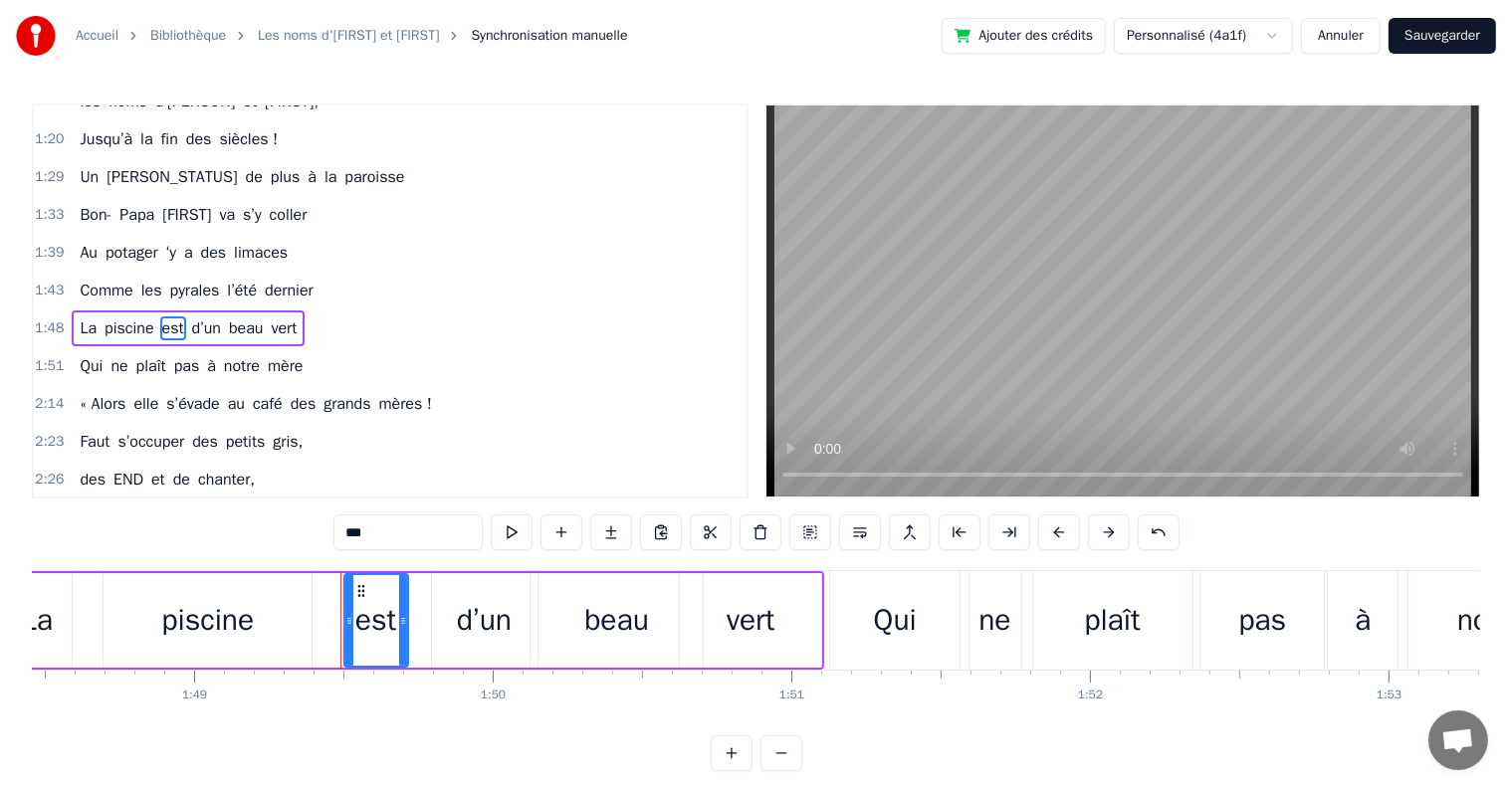 drag, startPoint x: 355, startPoint y: 581, endPoint x: 328, endPoint y: 581, distance: 27 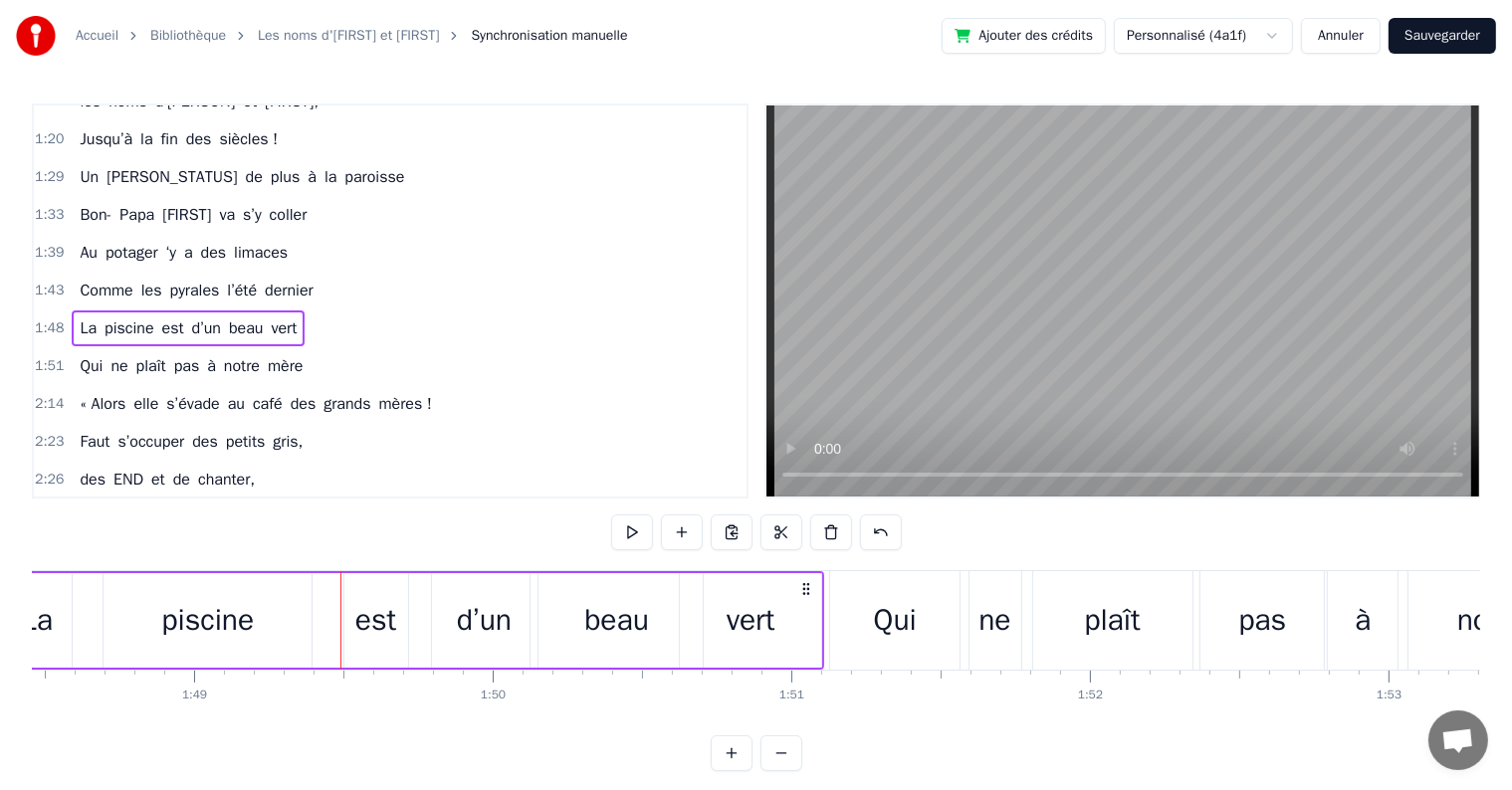 click on "est" at bounding box center [376, 620] 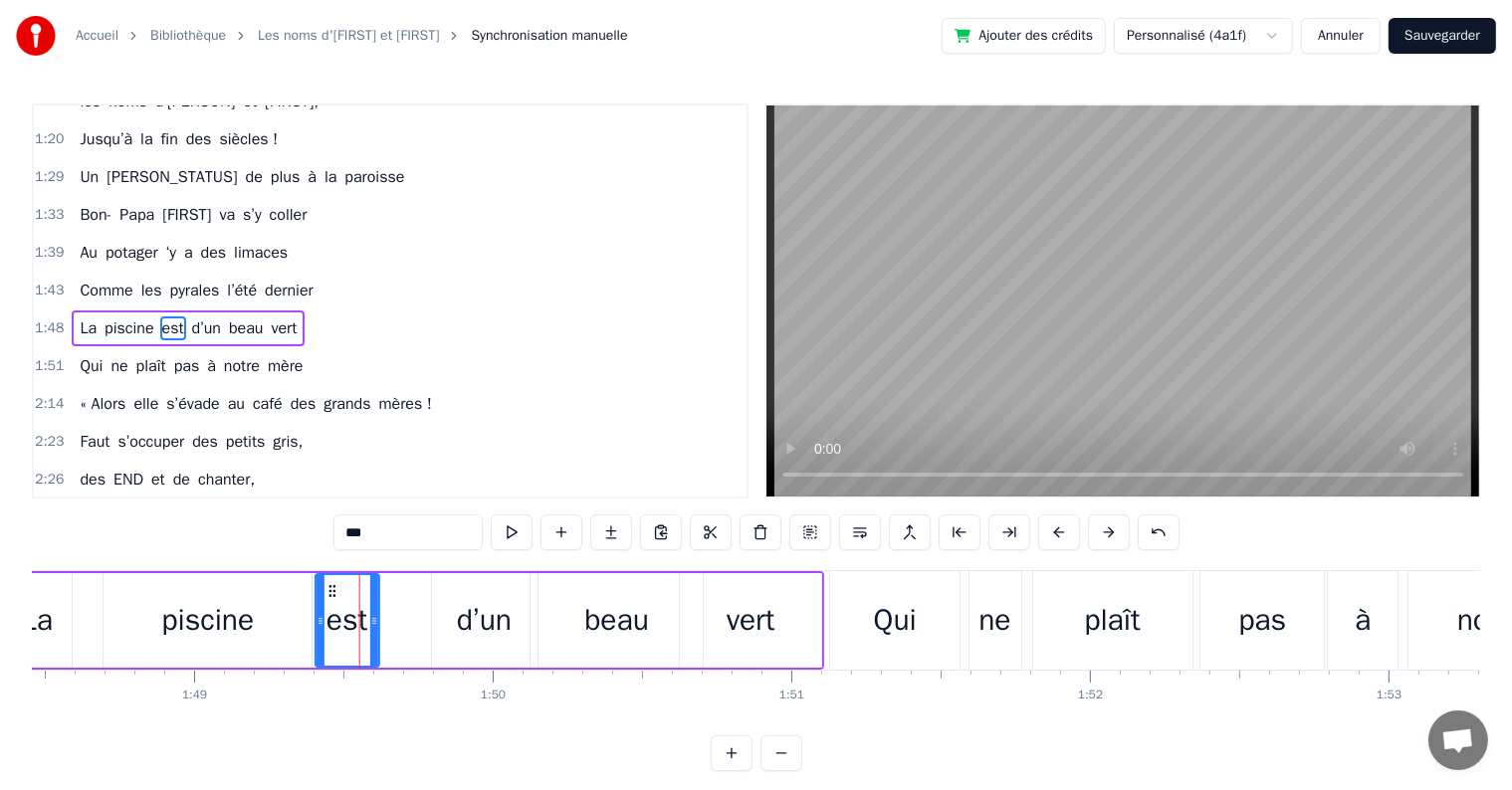 drag, startPoint x: 360, startPoint y: 587, endPoint x: 330, endPoint y: 586, distance: 30.016662 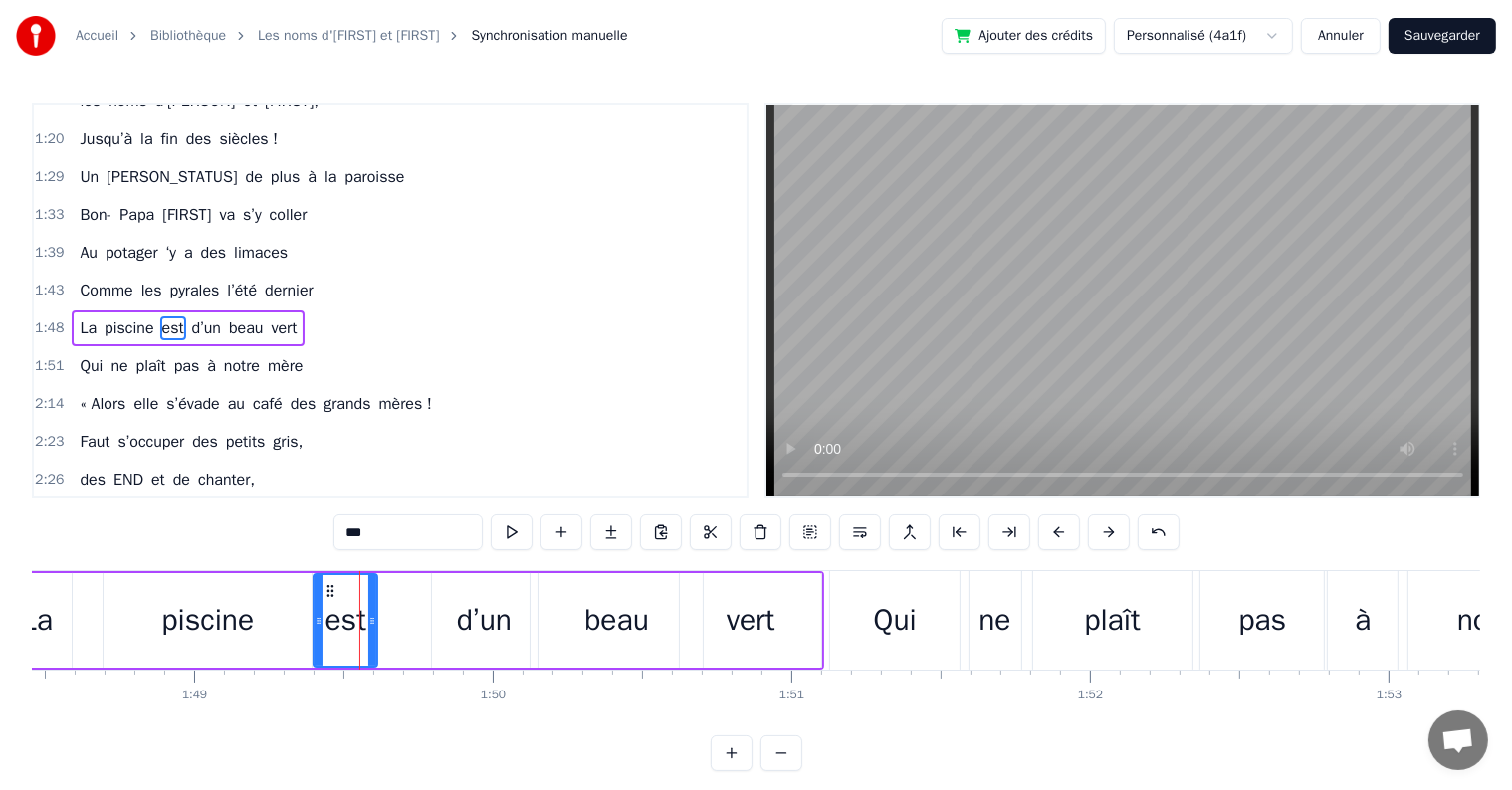 click on "d’un" at bounding box center (485, 620) 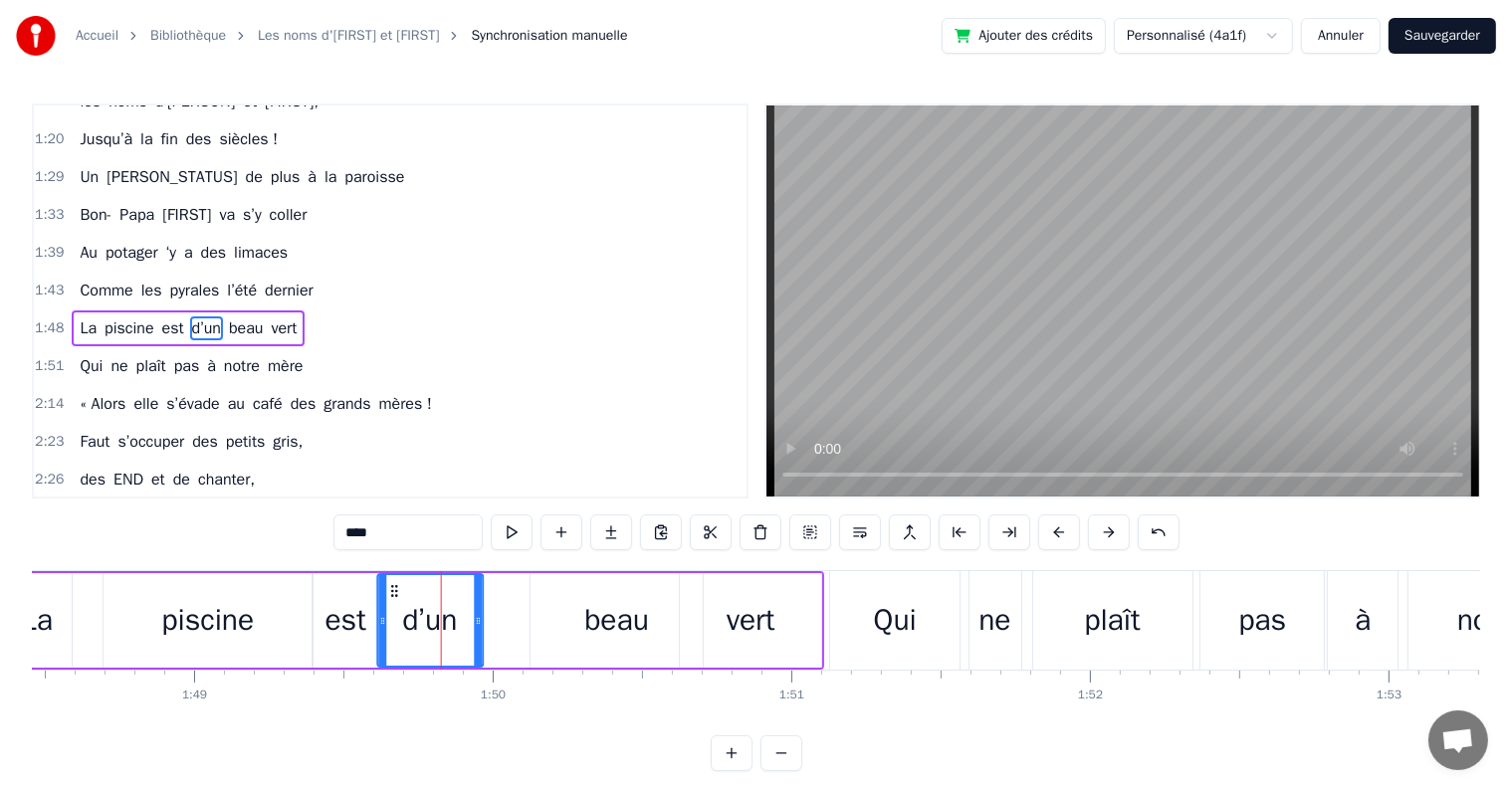 drag, startPoint x: 449, startPoint y: 586, endPoint x: 394, endPoint y: 587, distance: 55.00909 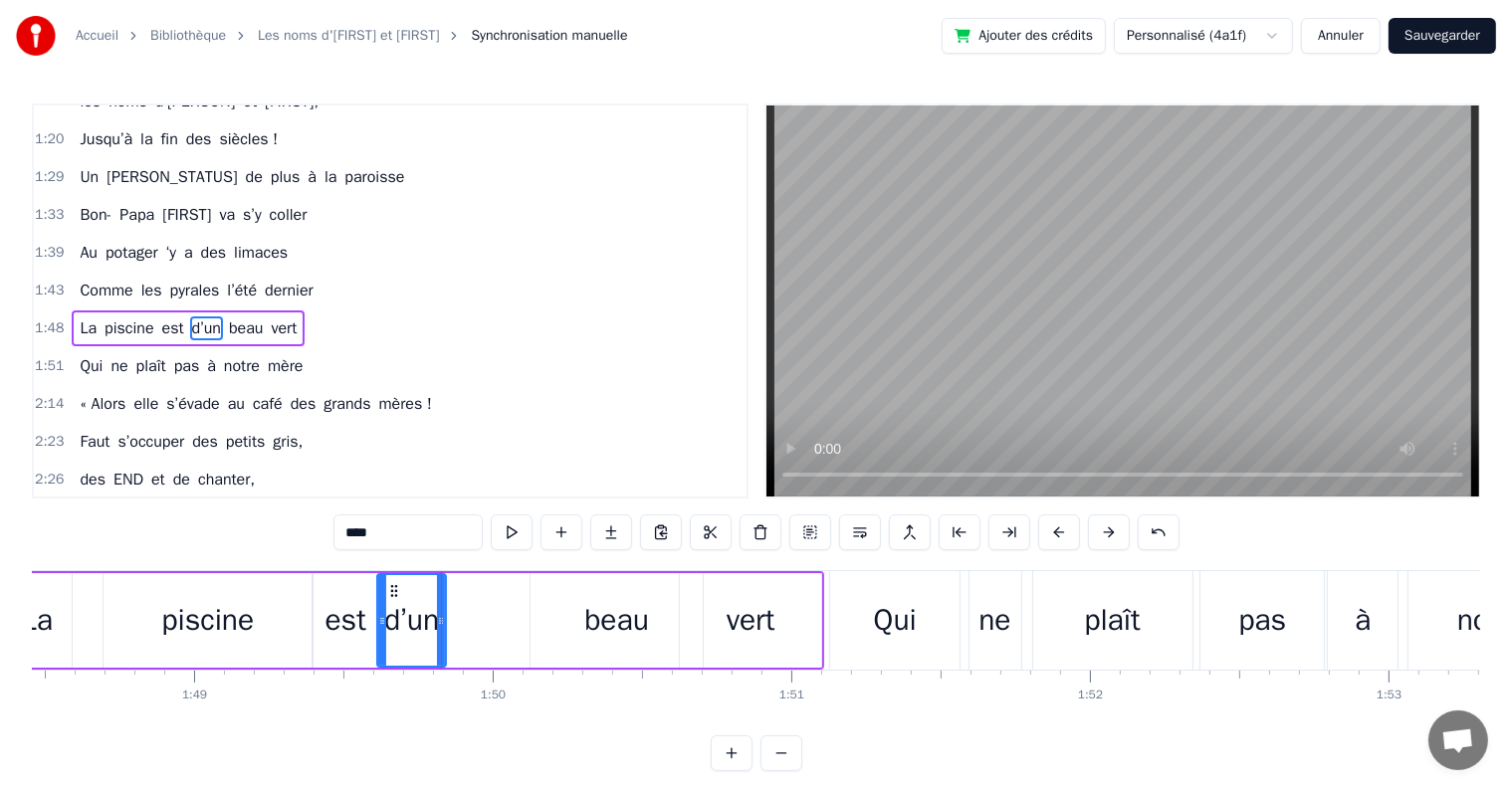 drag, startPoint x: 474, startPoint y: 620, endPoint x: 437, endPoint y: 620, distance: 37 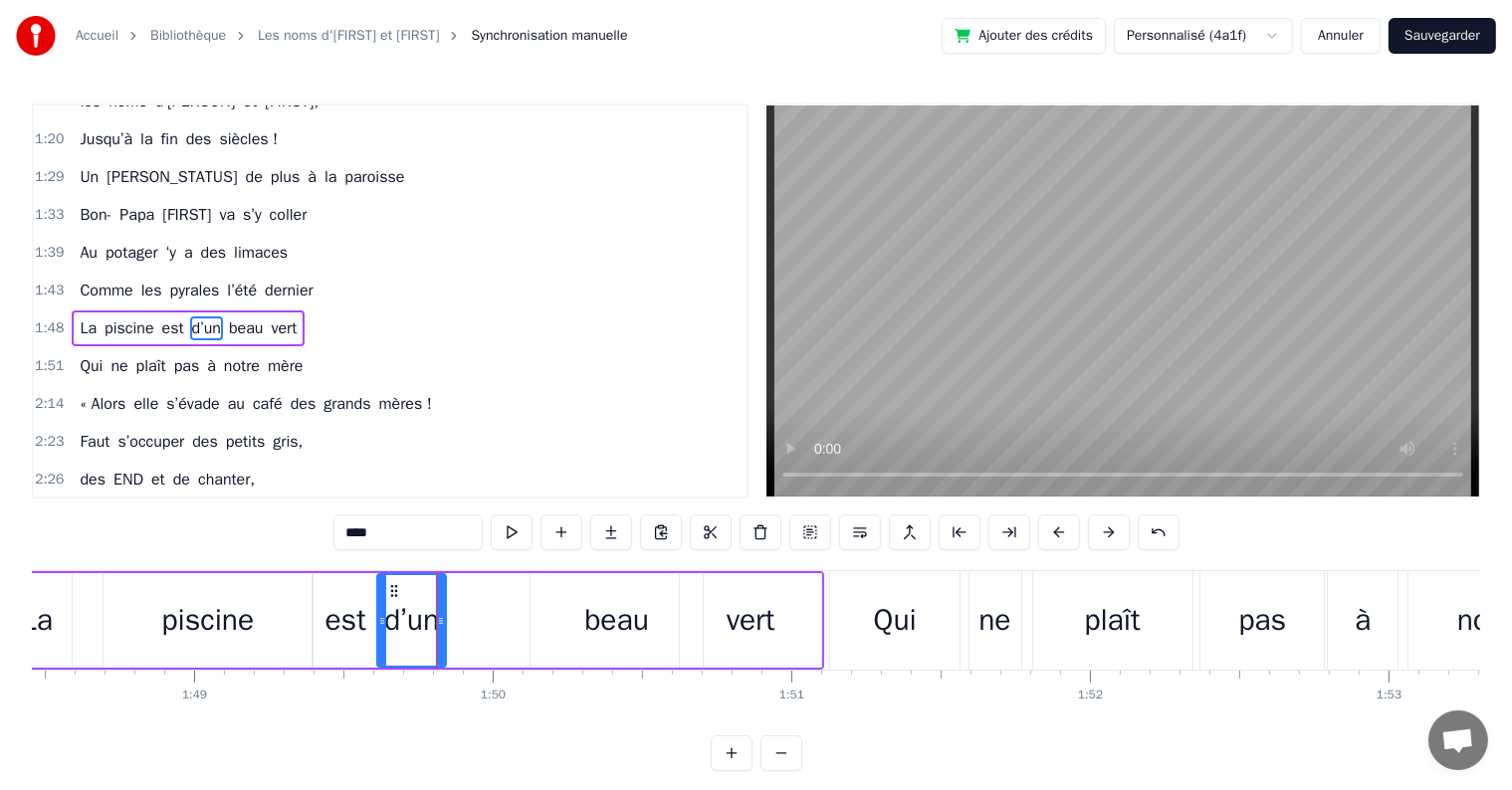 click on "beau" at bounding box center [616, 620] 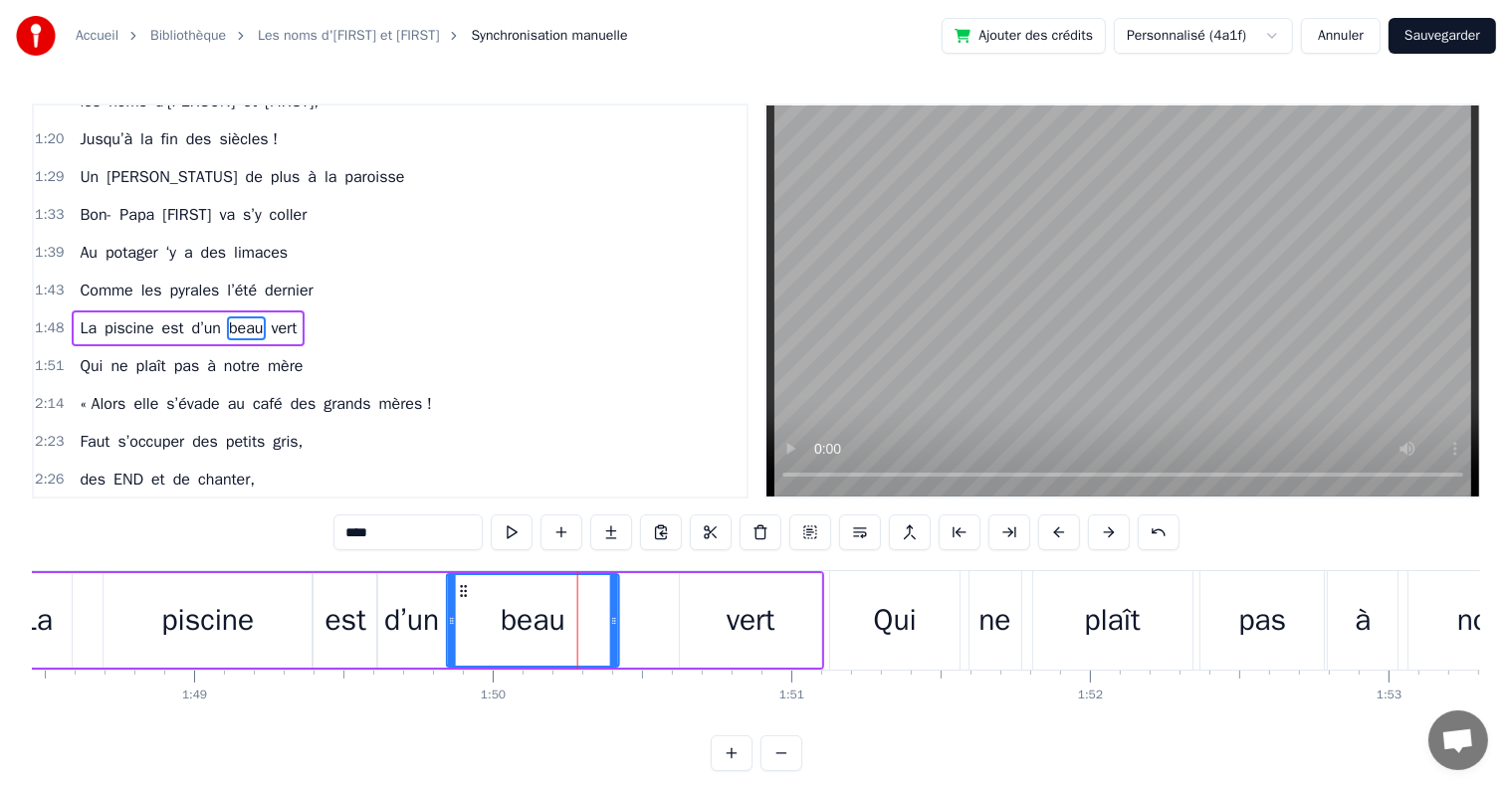 drag, startPoint x: 549, startPoint y: 589, endPoint x: 466, endPoint y: 593, distance: 83.09633 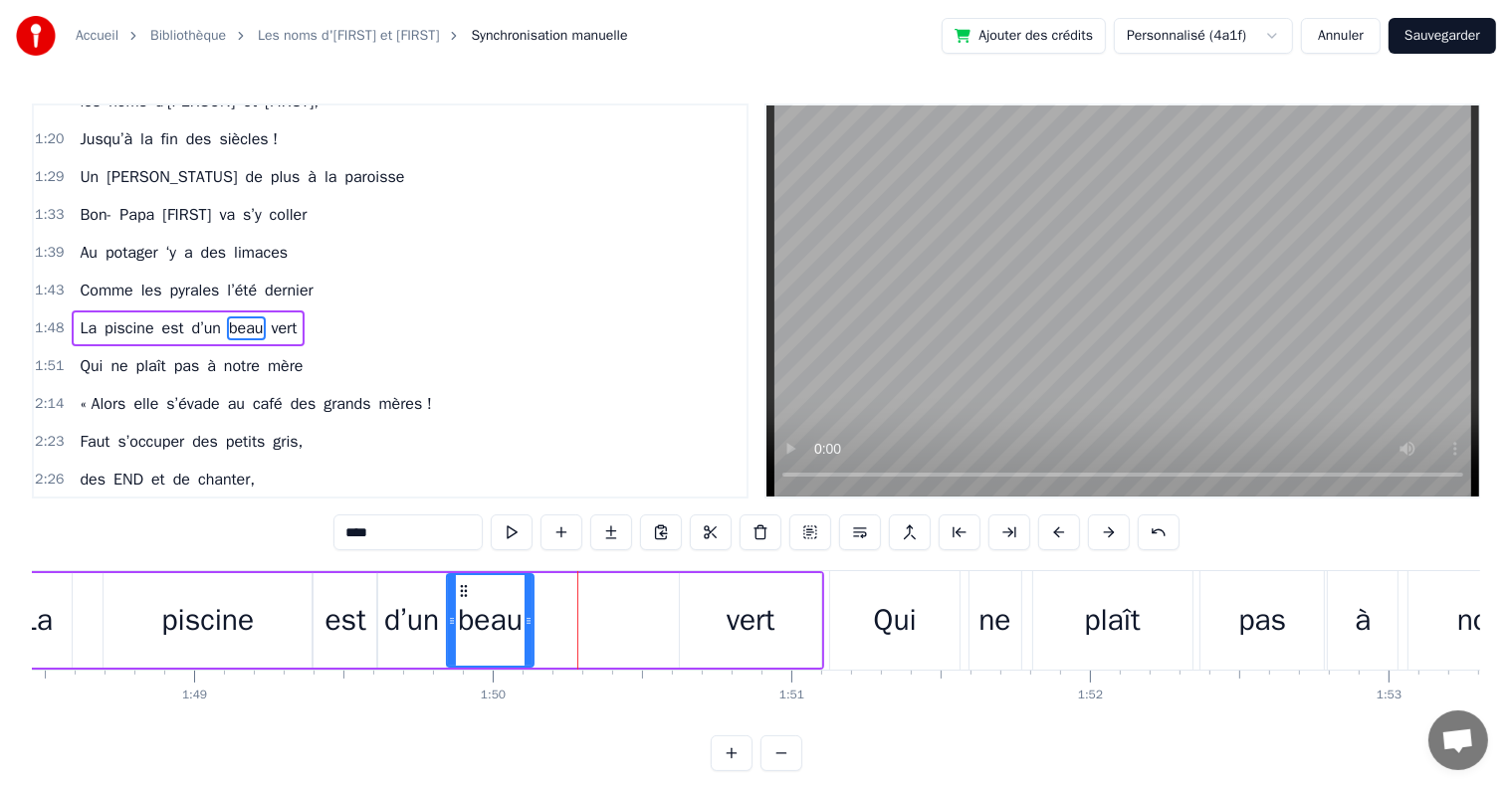 drag, startPoint x: 614, startPoint y: 614, endPoint x: 529, endPoint y: 617, distance: 85.05292 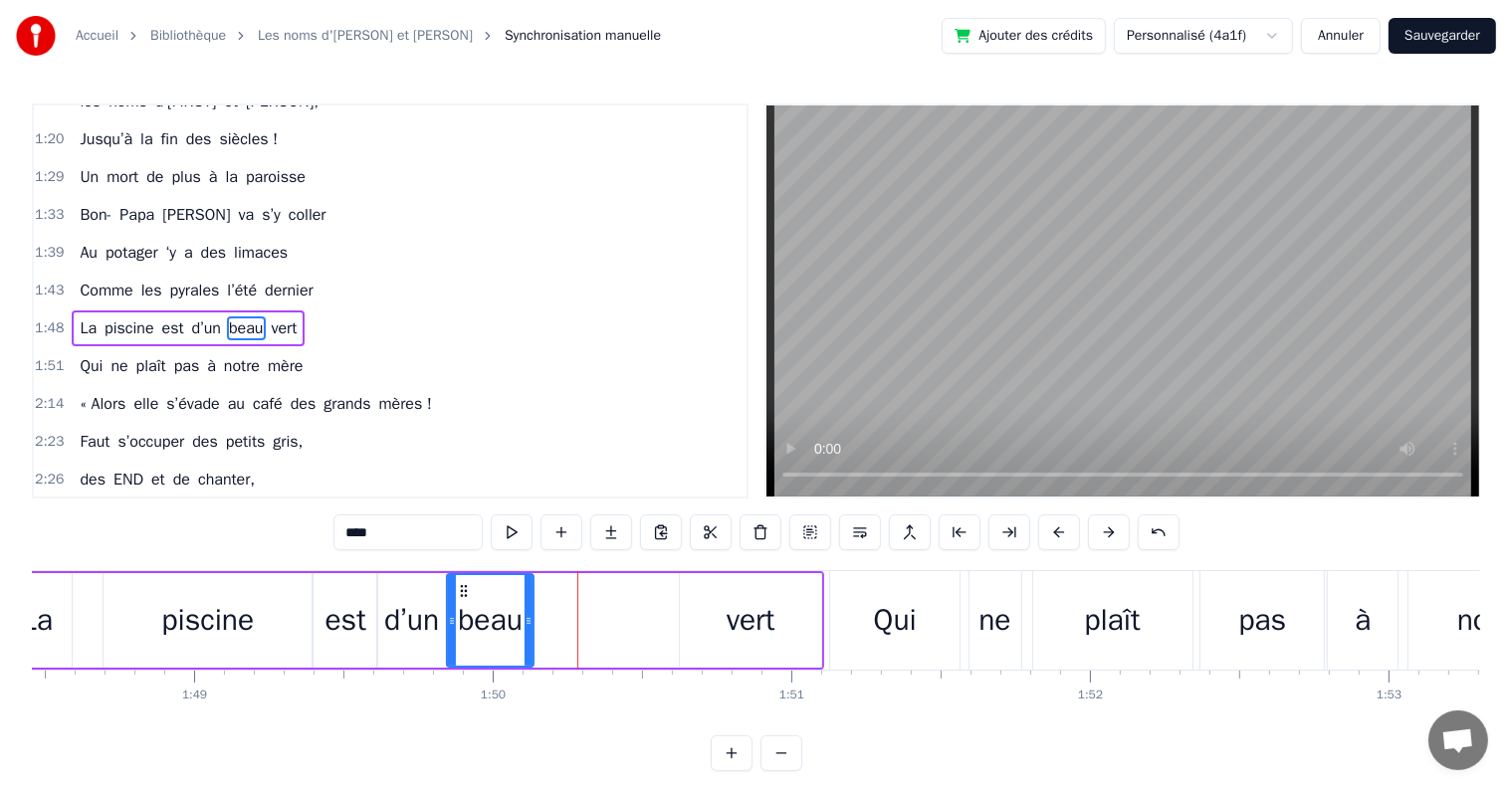 click 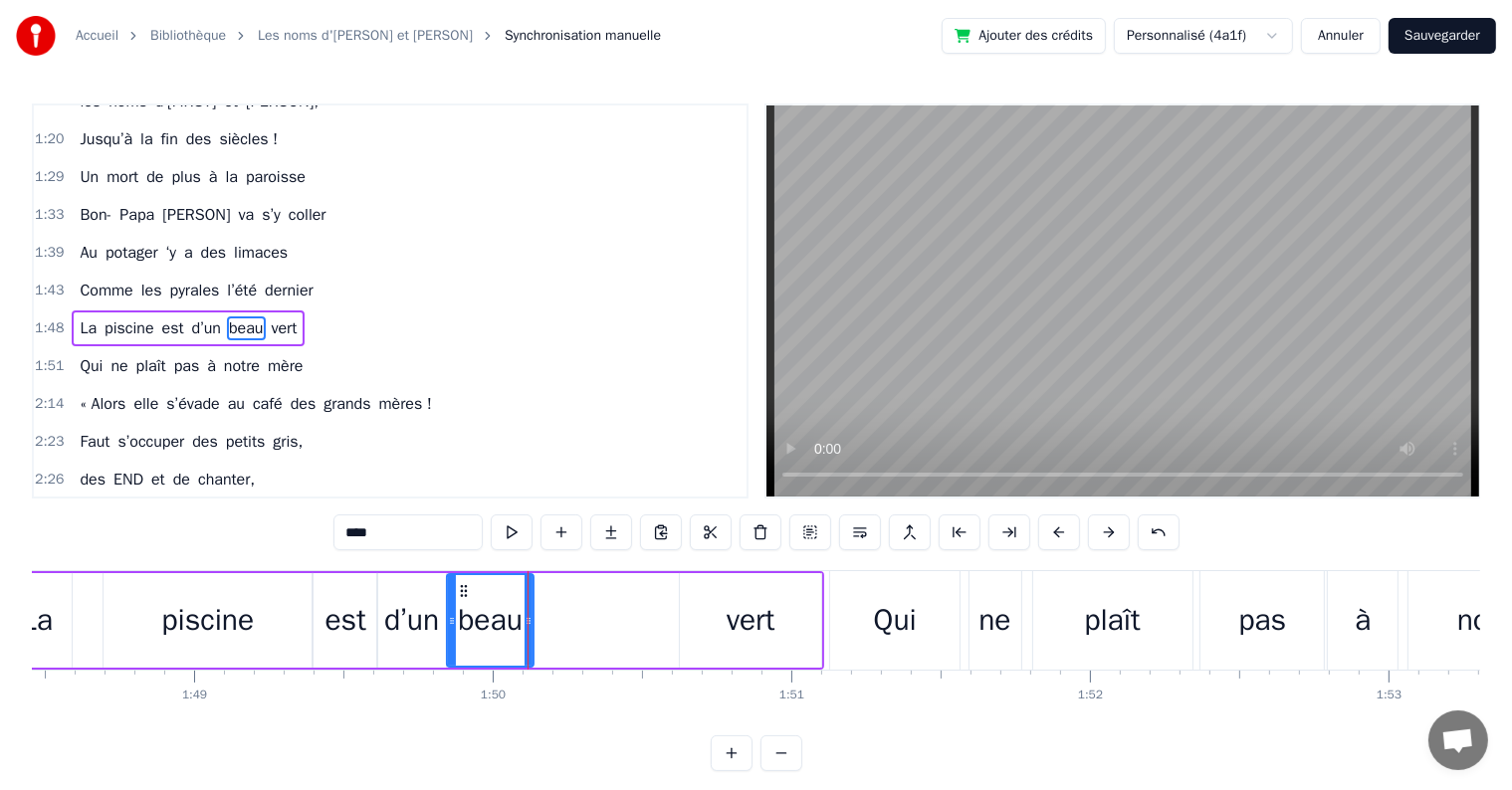 click on "vert" at bounding box center (751, 620) 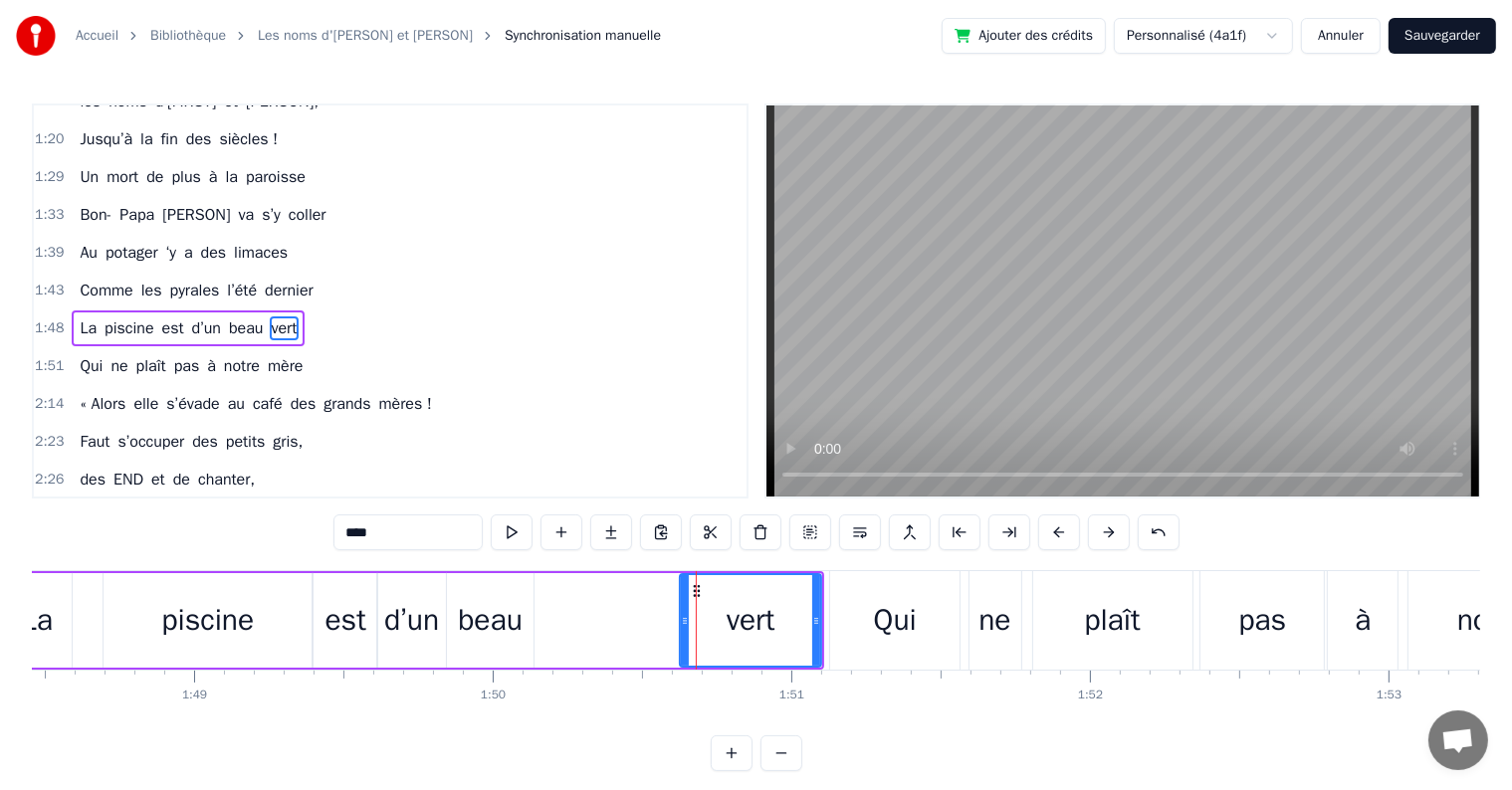drag, startPoint x: 695, startPoint y: 587, endPoint x: 565, endPoint y: 584, distance: 130.0346 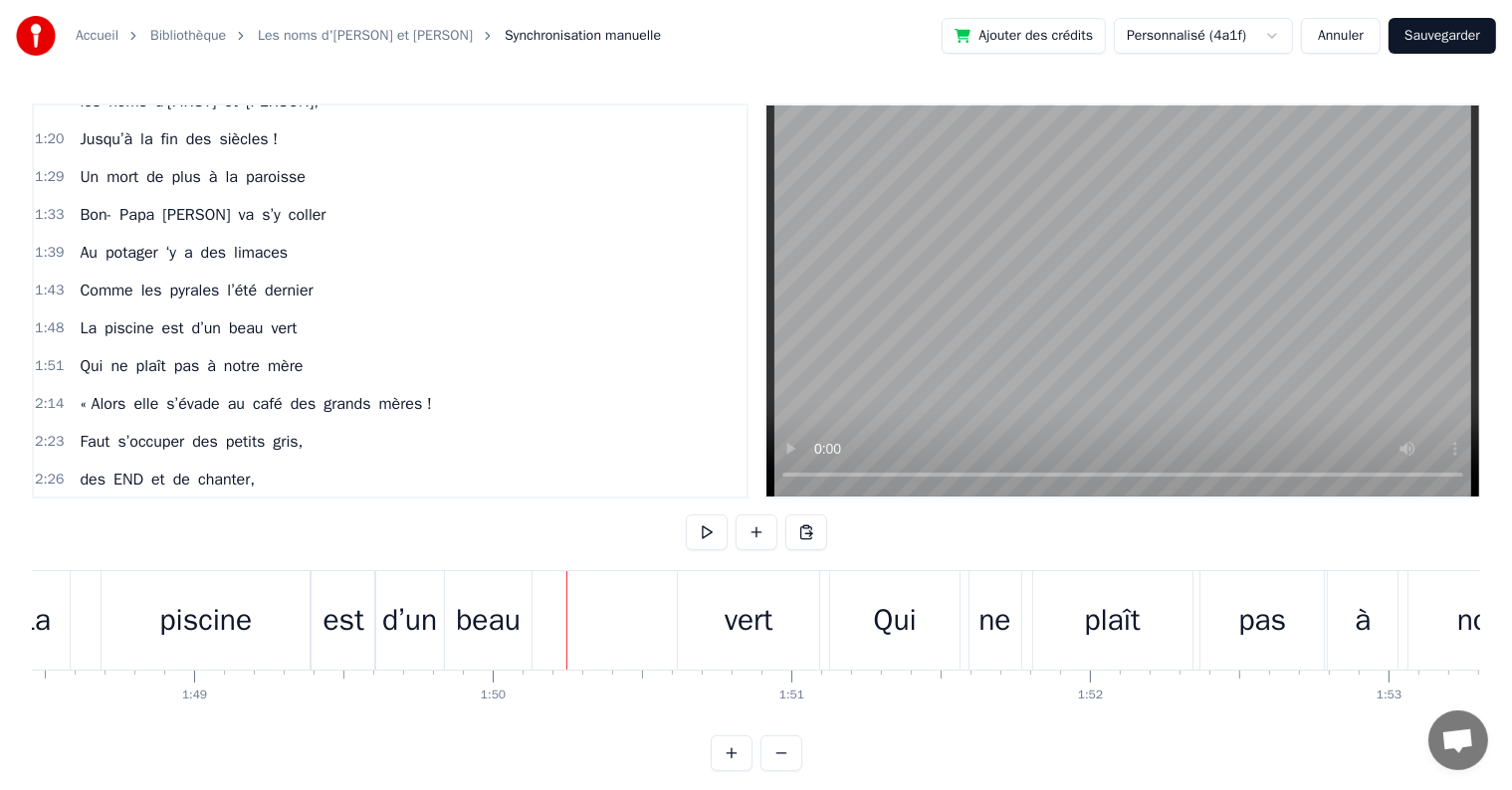 click on "vert" at bounding box center (749, 620) 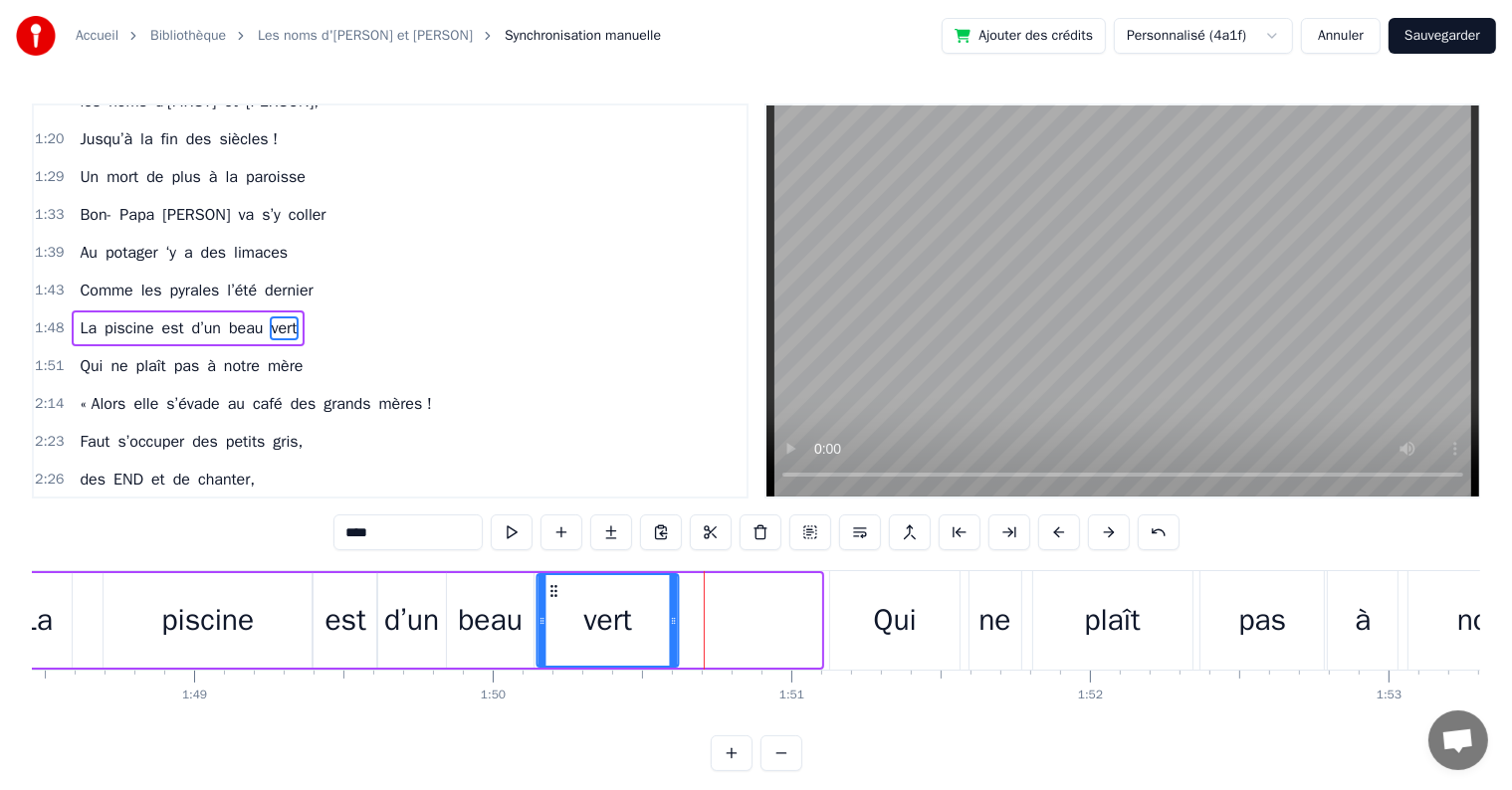 drag, startPoint x: 695, startPoint y: 589, endPoint x: 552, endPoint y: 608, distance: 144.25672 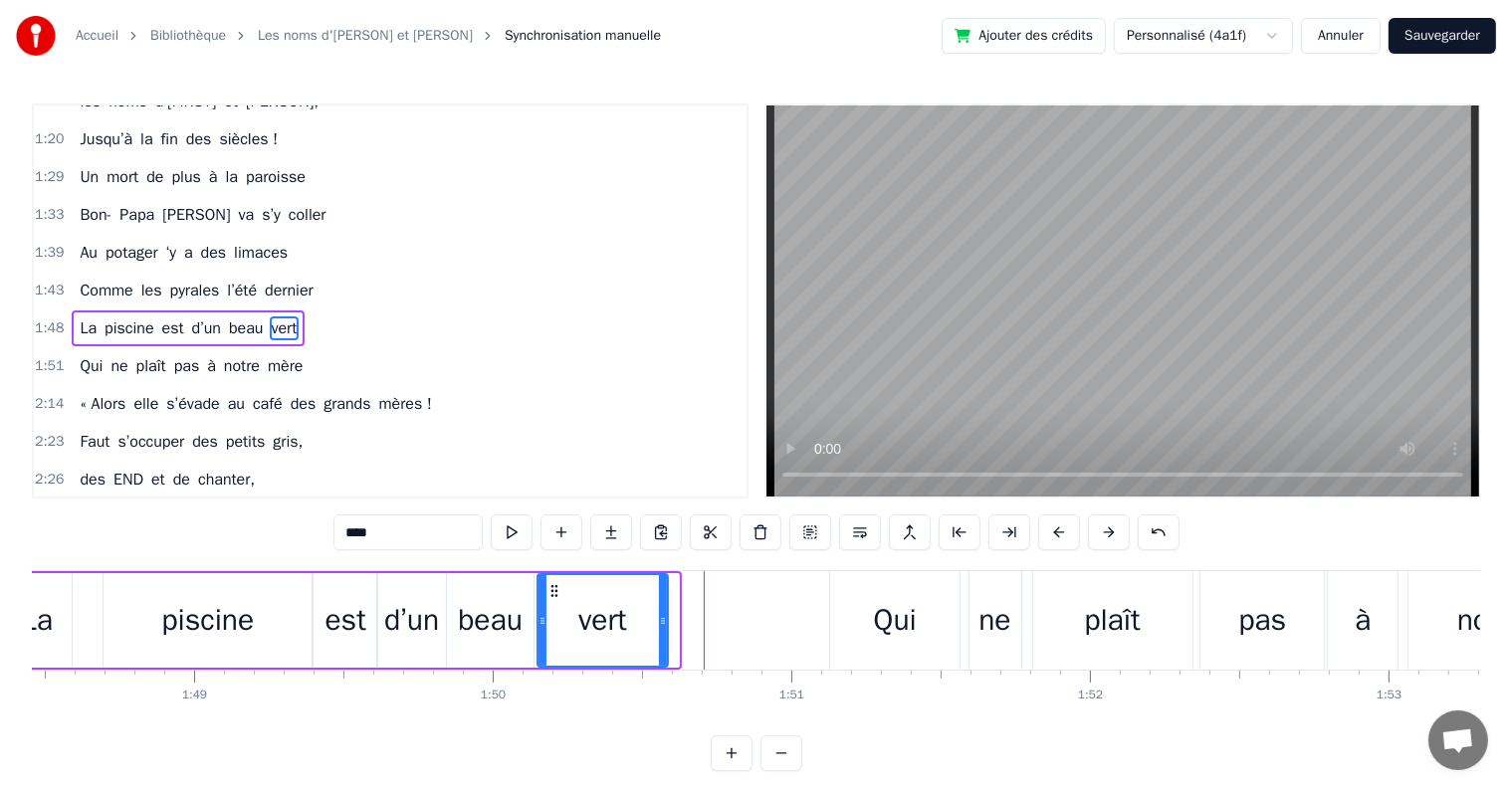drag, startPoint x: 676, startPoint y: 620, endPoint x: 665, endPoint y: 627, distance: 13.038405 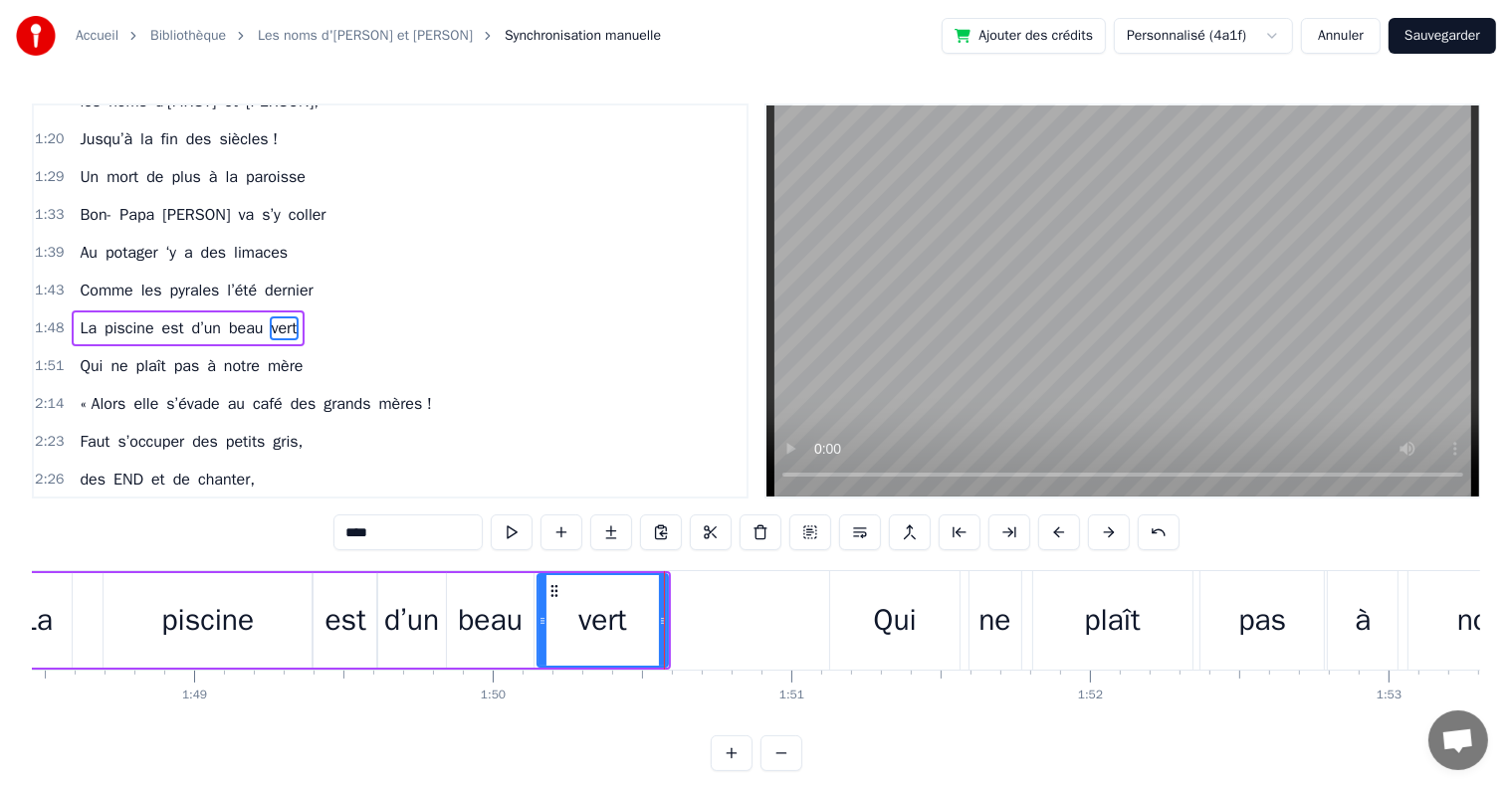 click on "Qui" at bounding box center (895, 620) 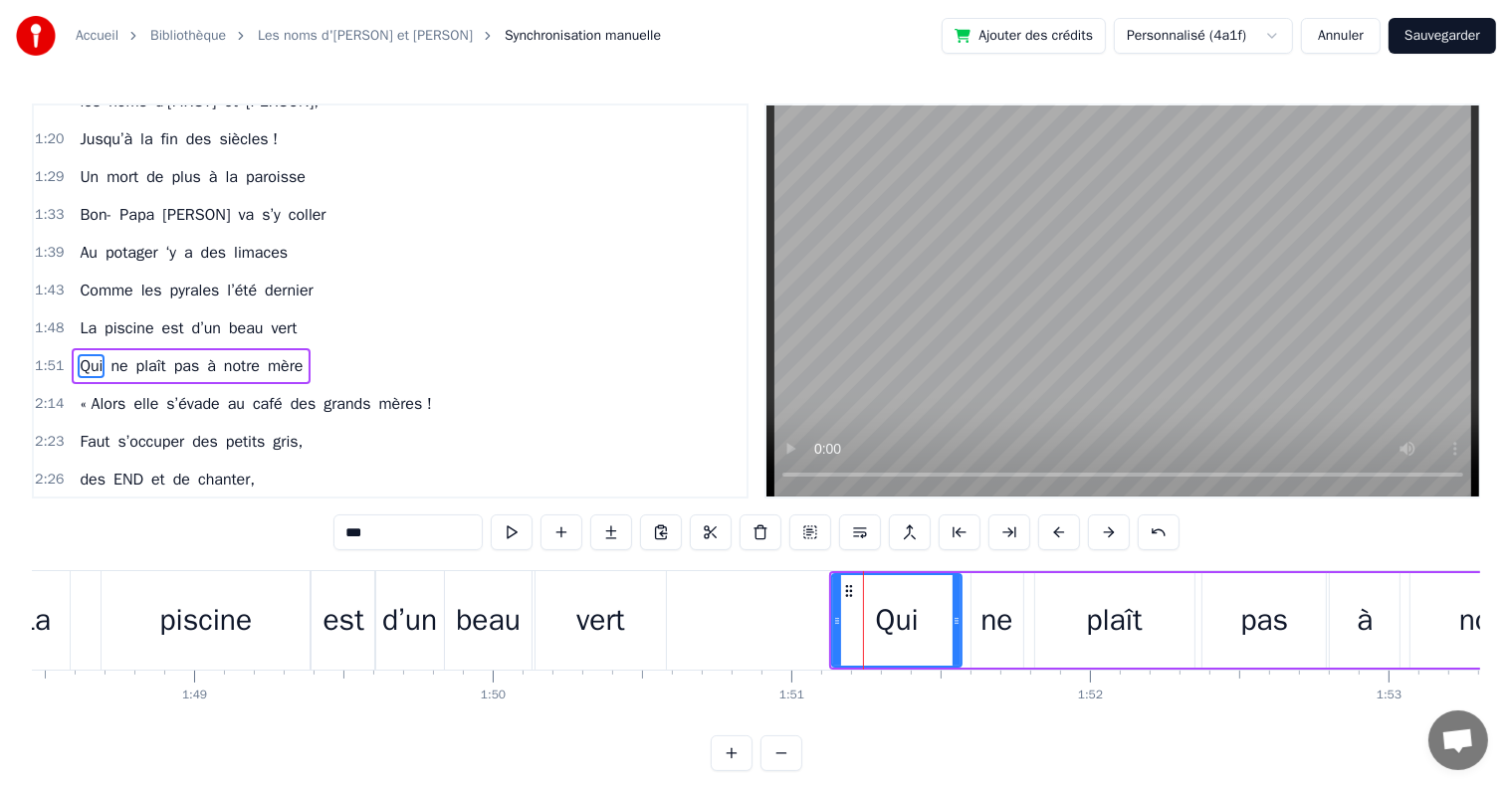 scroll, scrollTop: 665, scrollLeft: 0, axis: vertical 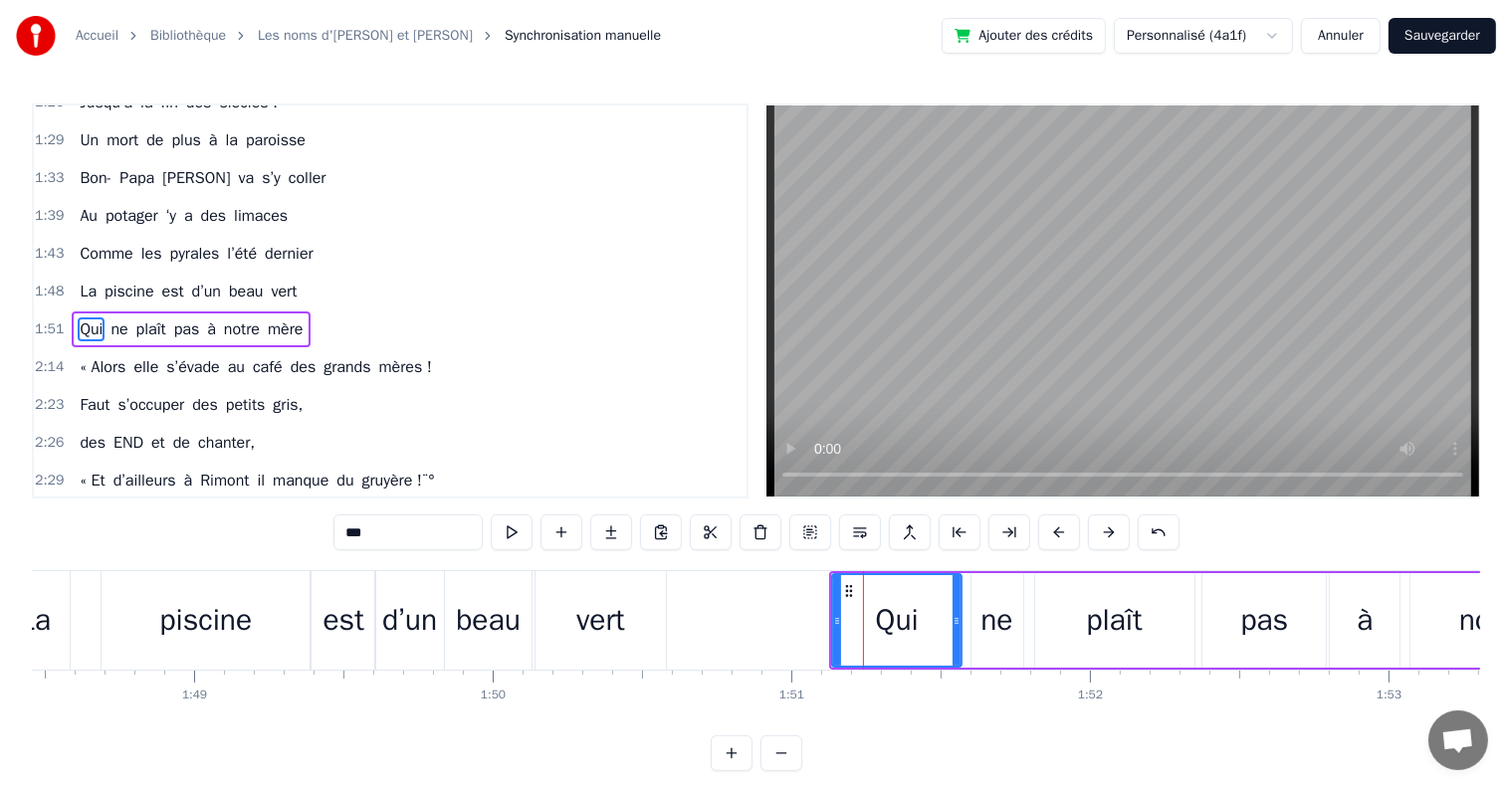 click on "Dans leur village bourguignon Leur vie s’écoule comme un torrent Rythmée au fil des saisons Avec un flot de p’tits enfants Mais entre chaque invasion Des garnements et de l’abbé Faut recevoir les amis au prieuré Quand les jours sont bien chargés Que les soirées sont occupées, Qui croirait à une vie de retraités ! Moi, j’ai vu dans le ciel Un jour de mai il y a 50 ans, L’amour de nos parents, pour leur mariage Moi, j’ai vu dans le ciel Près du Père éternel, préparés De toute éternité, les noms d'[PERSON] et [PERSON], Jusqu’à la fin des siècles ! Un mort de plus à la paroisse Bon- Papa [PERSON] va s’y coller Au potager ‘y a des limaces Comme les pyrales l’été dernier La piscine est d’un beau vert Qui ne plaît pas à notre mère « Alors elle s’évade au café des grands mères ! Faut s’occuper des petits gris, des END et de chanter, « Et d’ailleurs à Rimont il manque du gruyère !¨° Moi, j’ai vu dans le ciel Un jour de mai il y a 50 ans, L’amour de nos vu" at bounding box center (2689, 620) 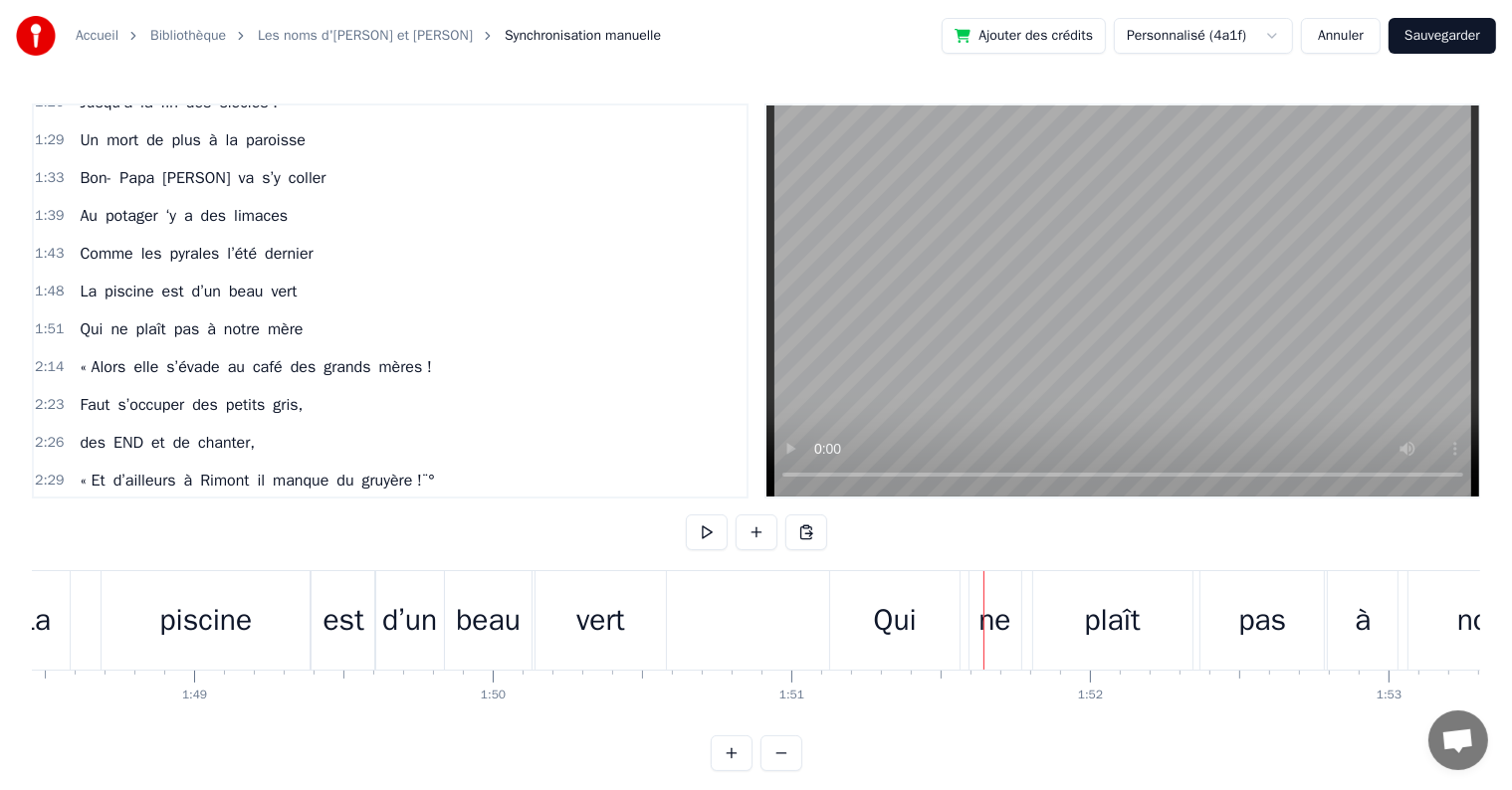 click on "ne" at bounding box center (995, 620) 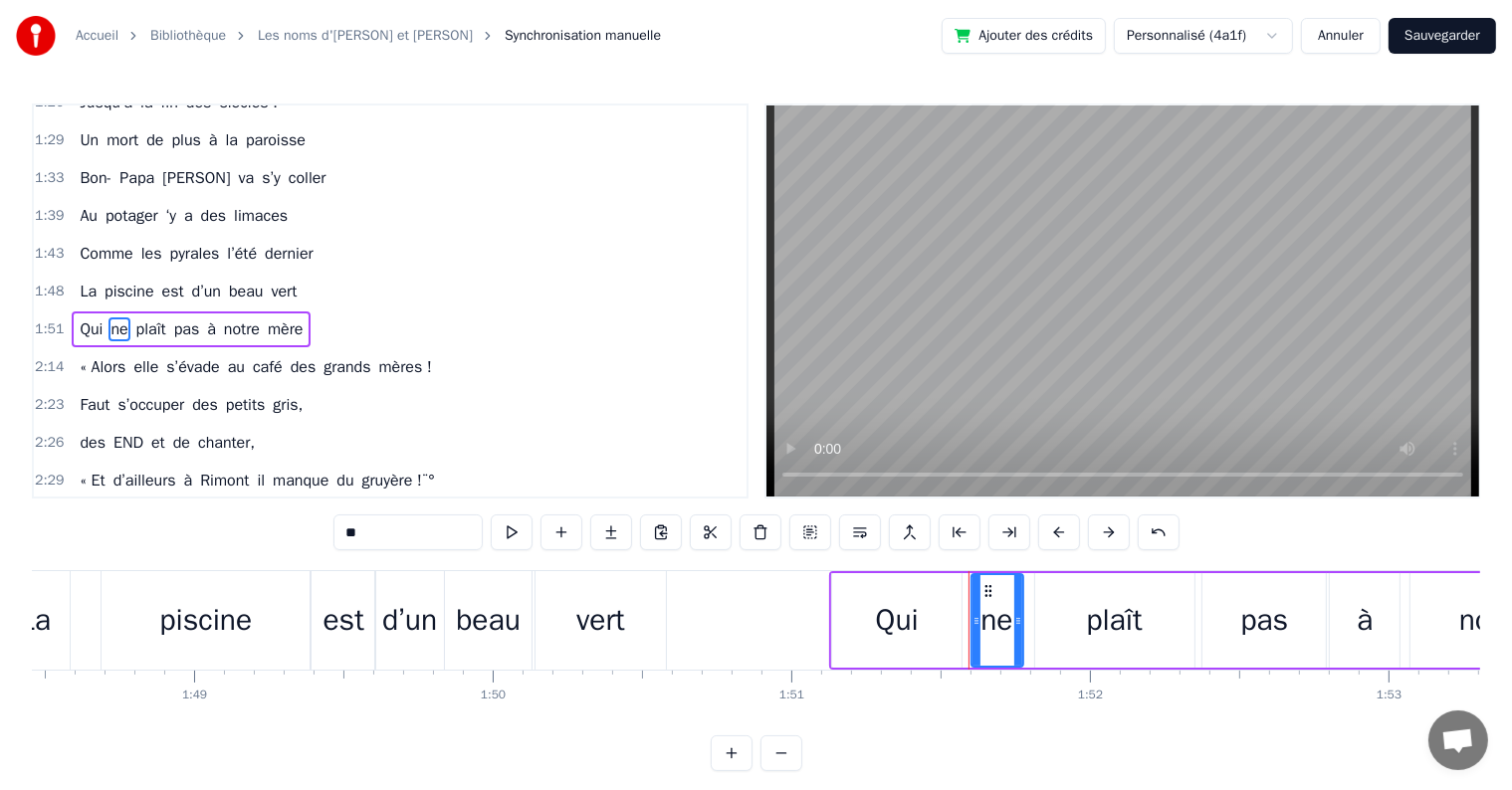 click on "Qui ne plaît pas à notre mère" at bounding box center [1303, 620] 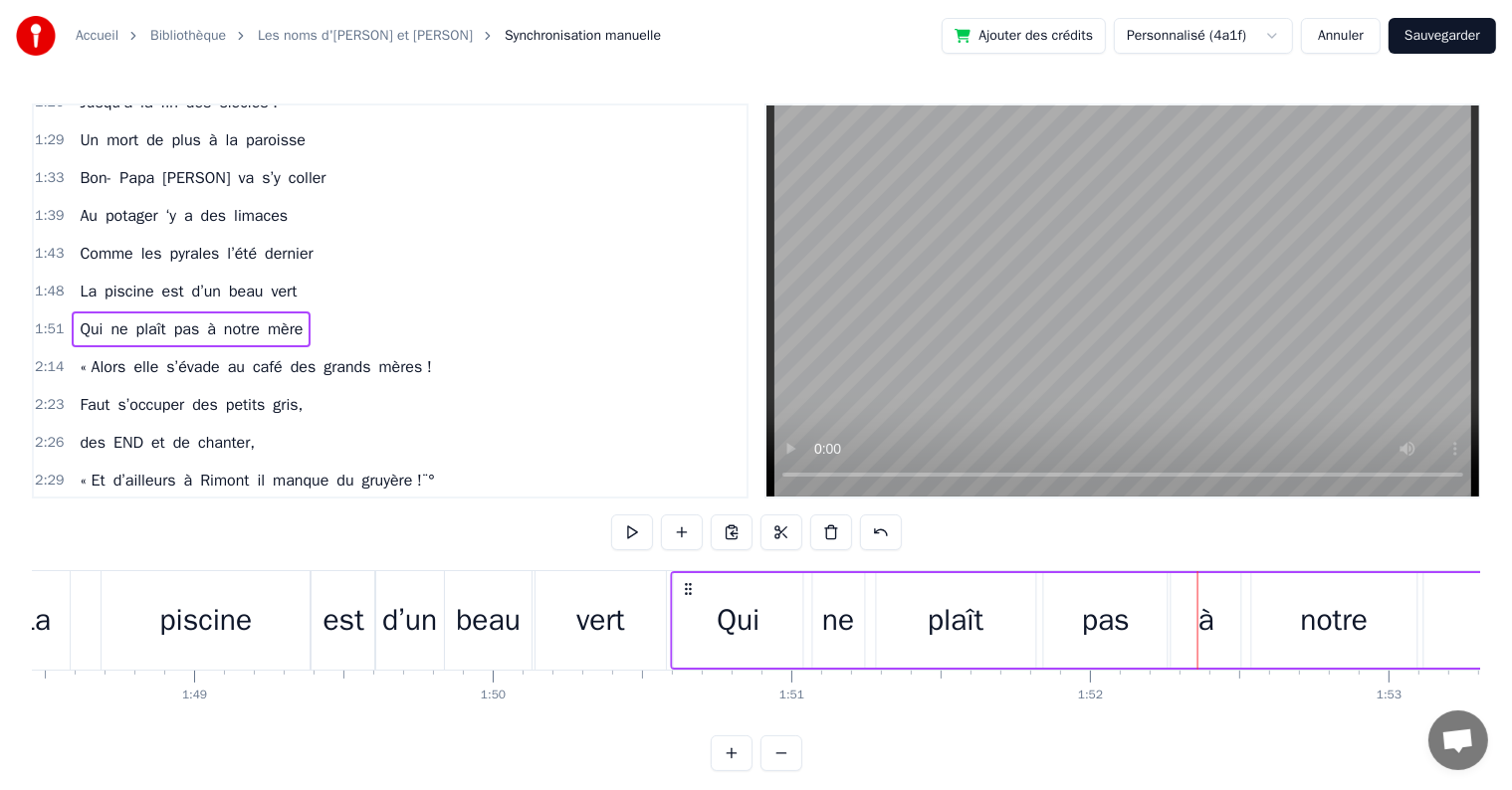 drag, startPoint x: 849, startPoint y: 585, endPoint x: 691, endPoint y: 580, distance: 158.0791 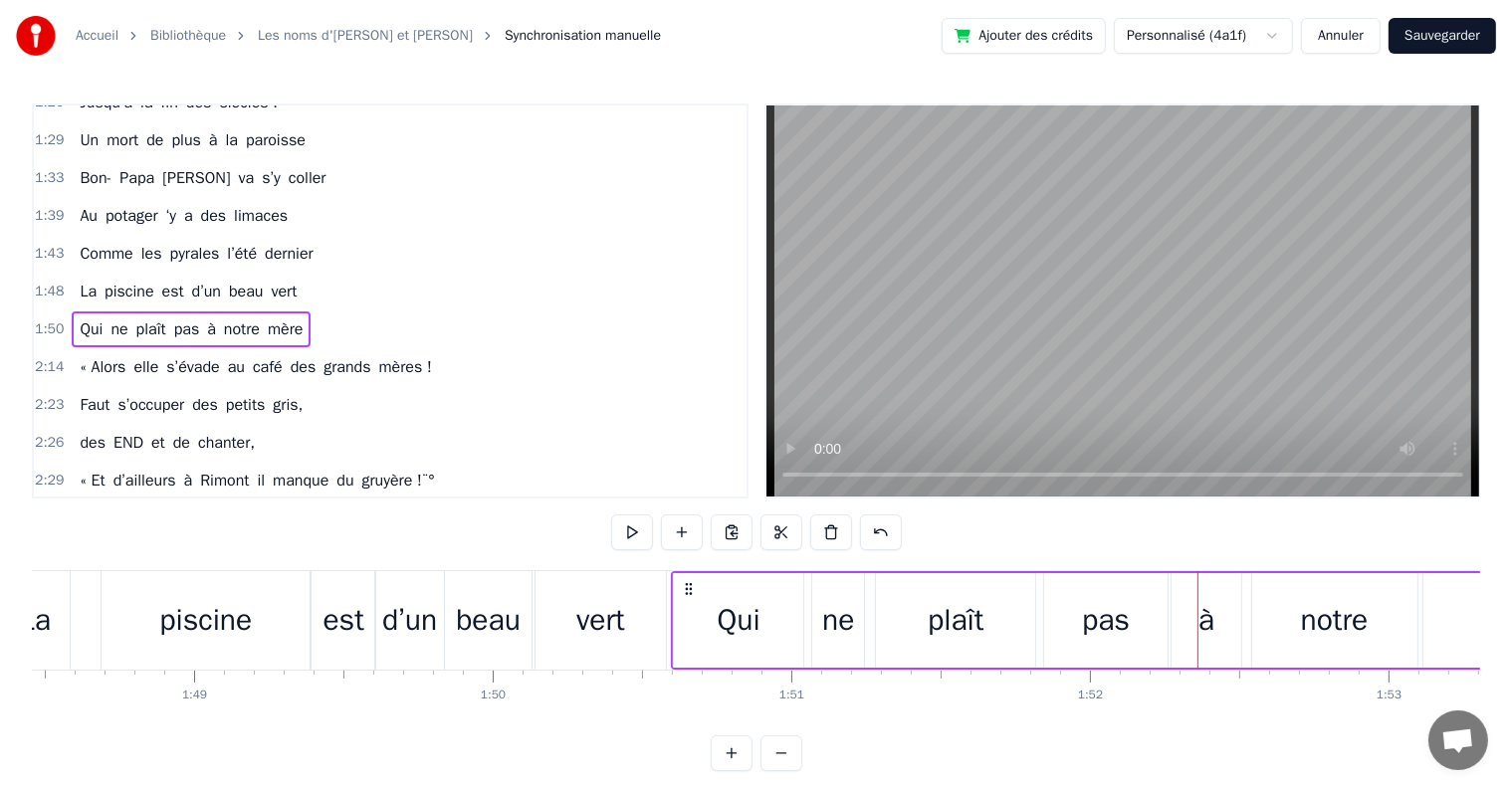 scroll, scrollTop: 0, scrollLeft: 31120, axis: horizontal 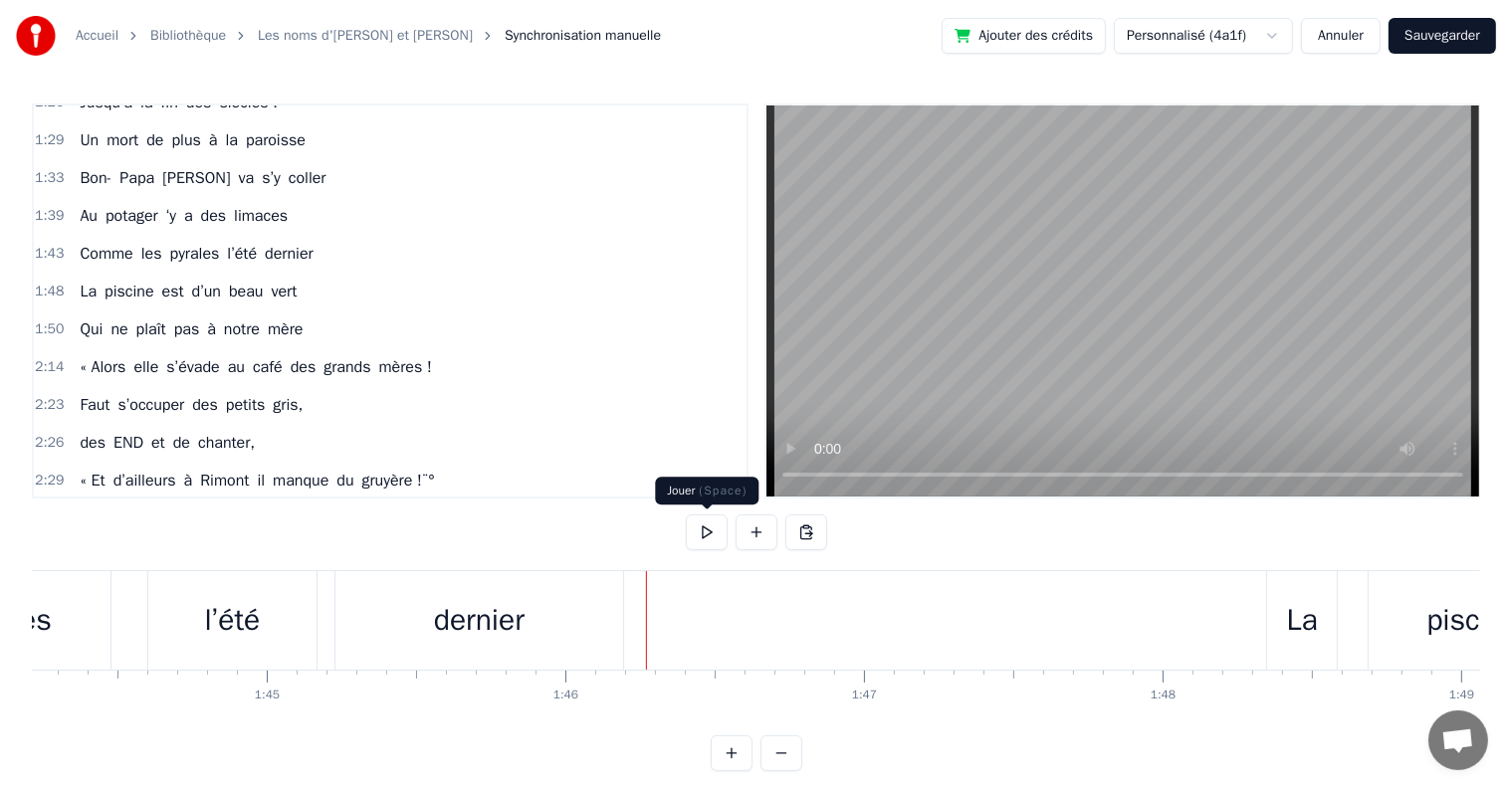 click at bounding box center [707, 532] 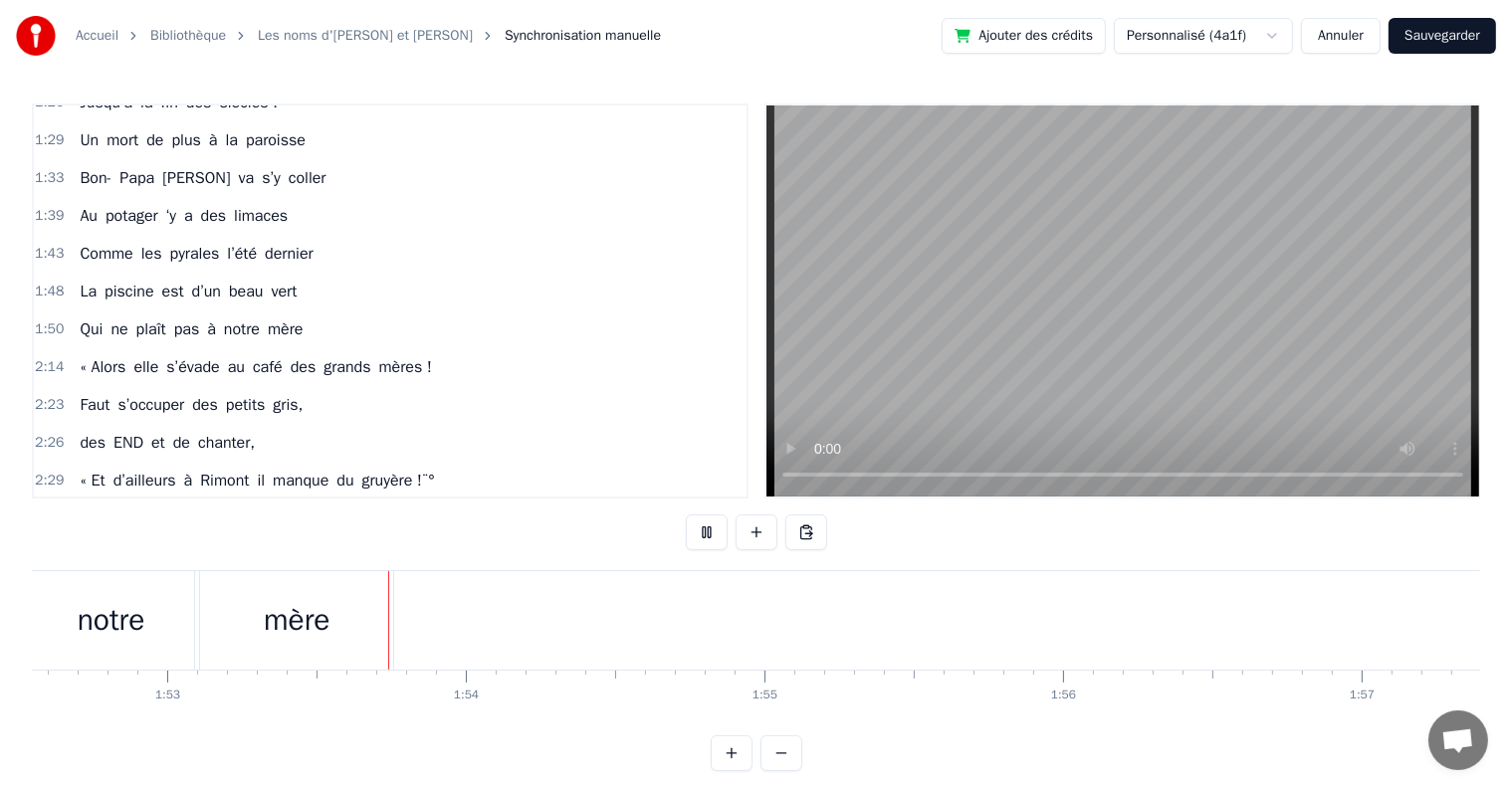 scroll, scrollTop: 0, scrollLeft: 33648, axis: horizontal 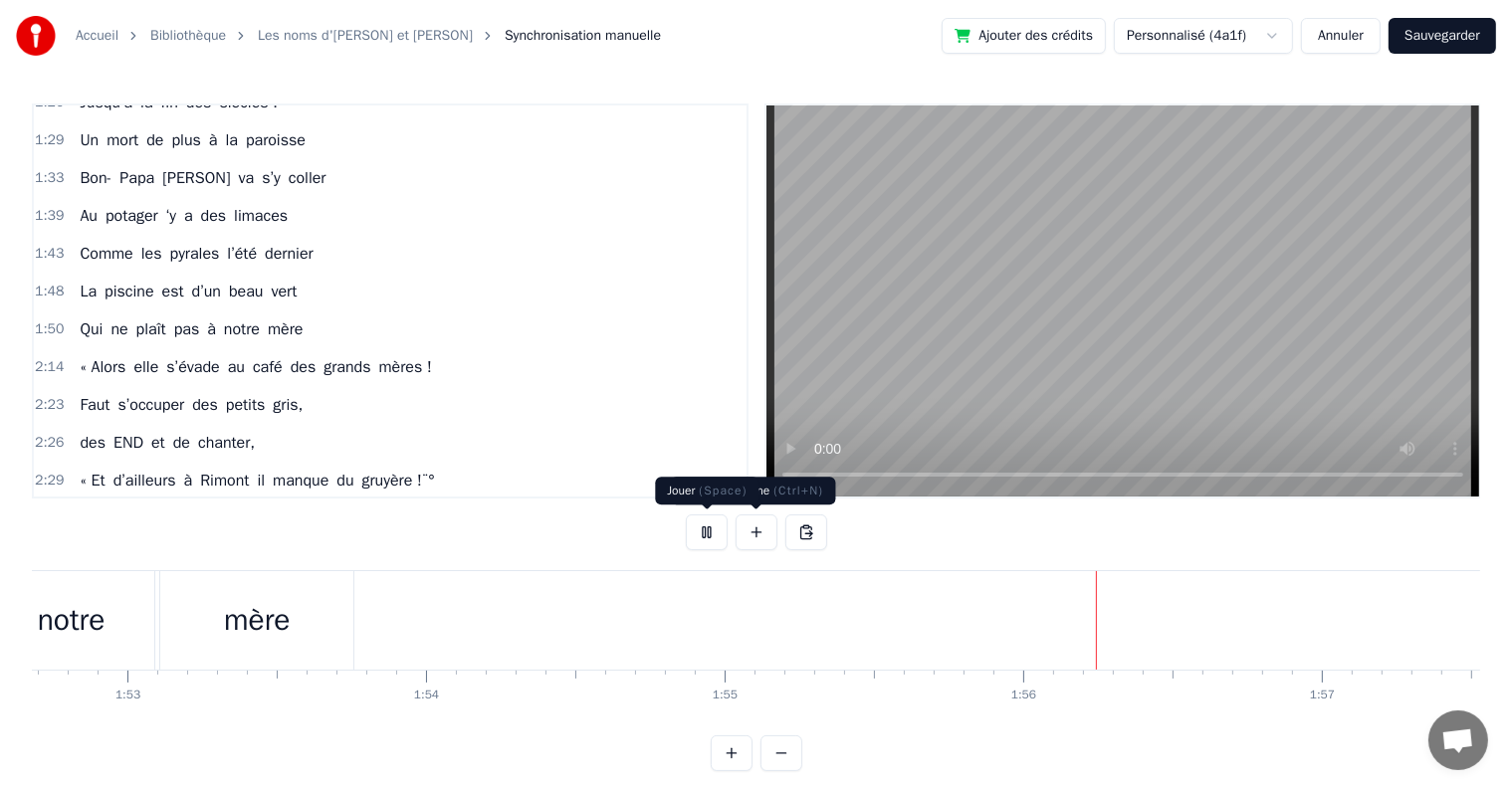 click at bounding box center (707, 532) 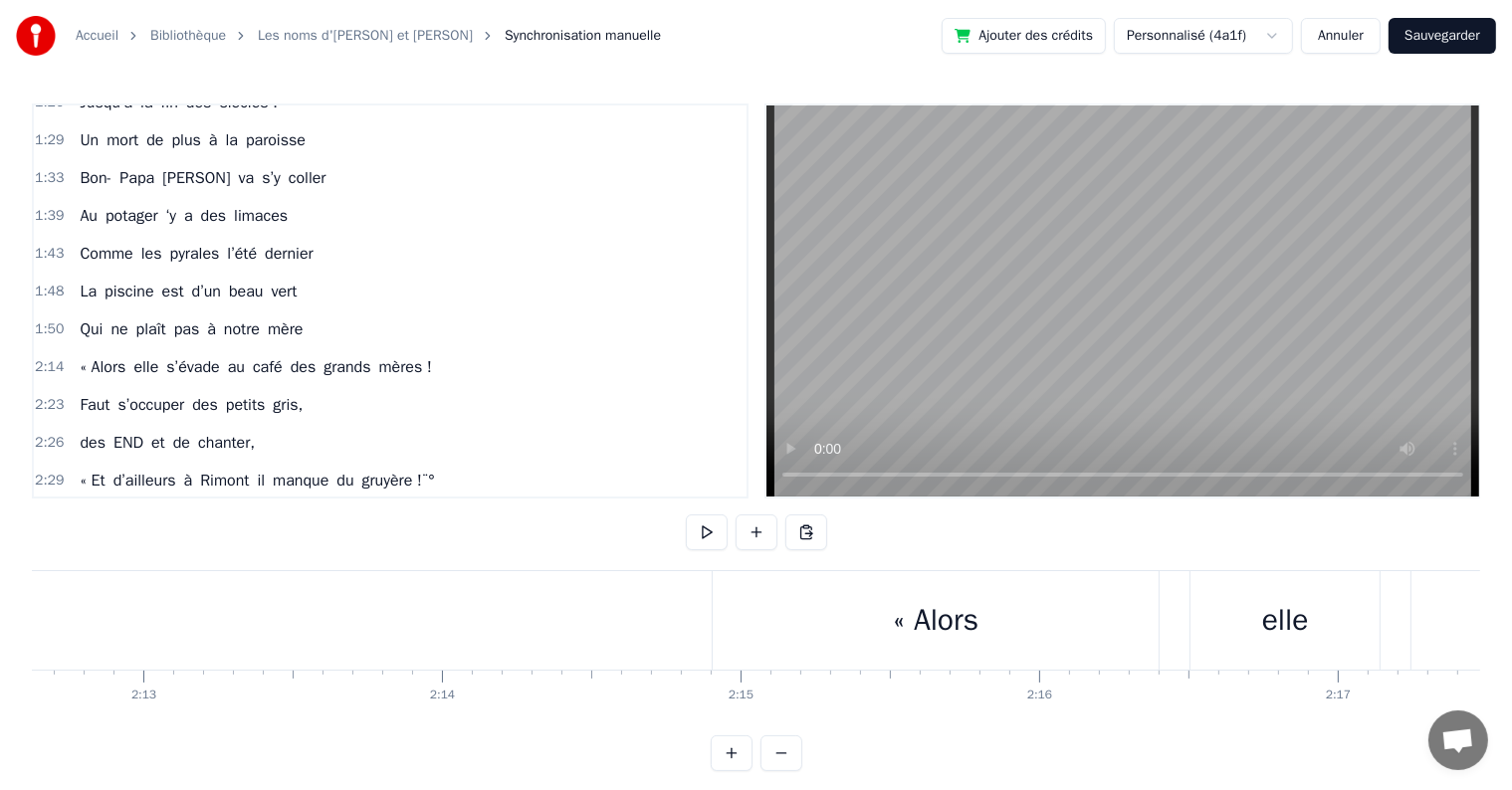 scroll, scrollTop: 0, scrollLeft: 39802, axis: horizontal 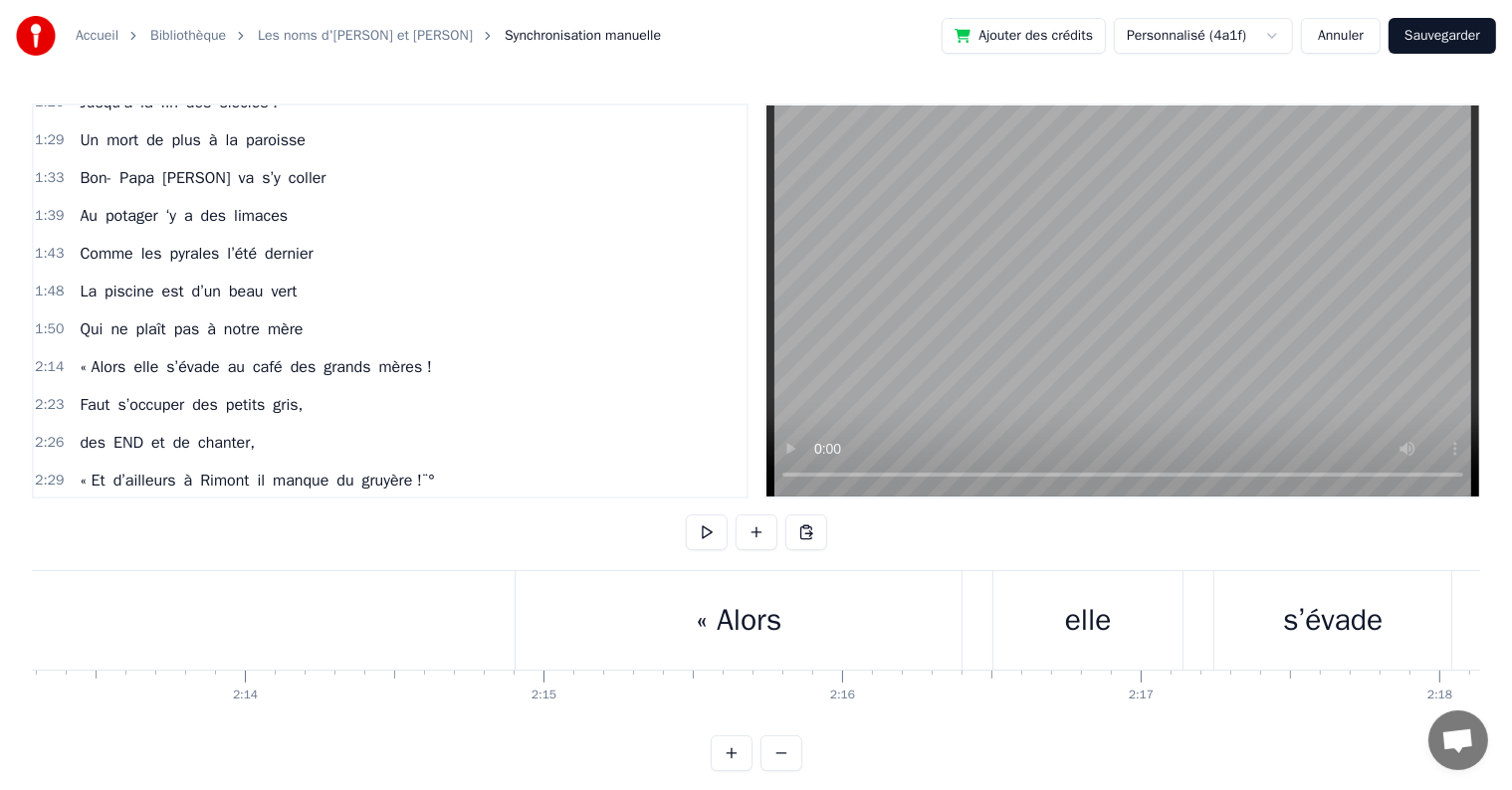 click on "« Alors" at bounding box center [739, 620] 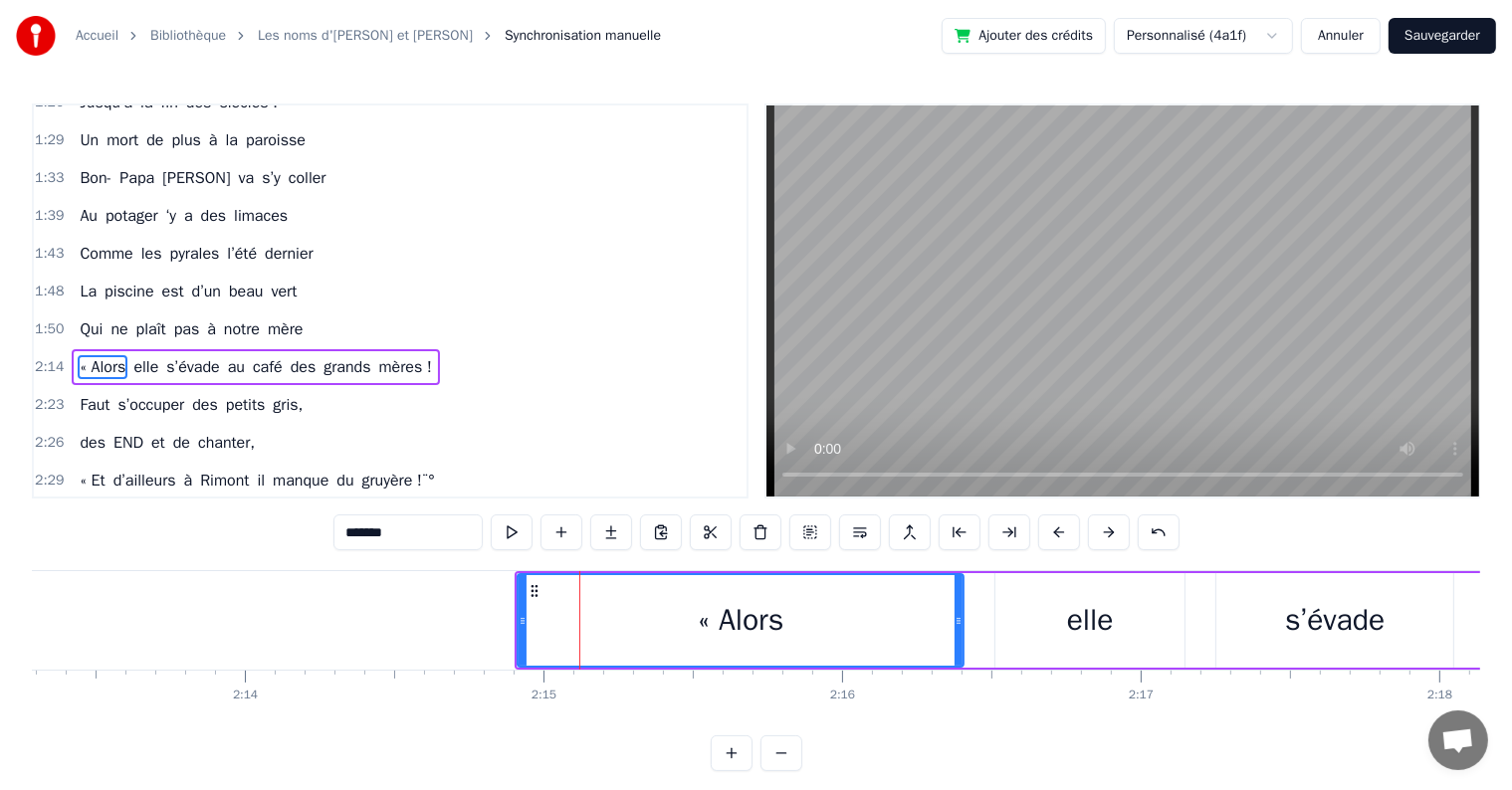 scroll, scrollTop: 700, scrollLeft: 0, axis: vertical 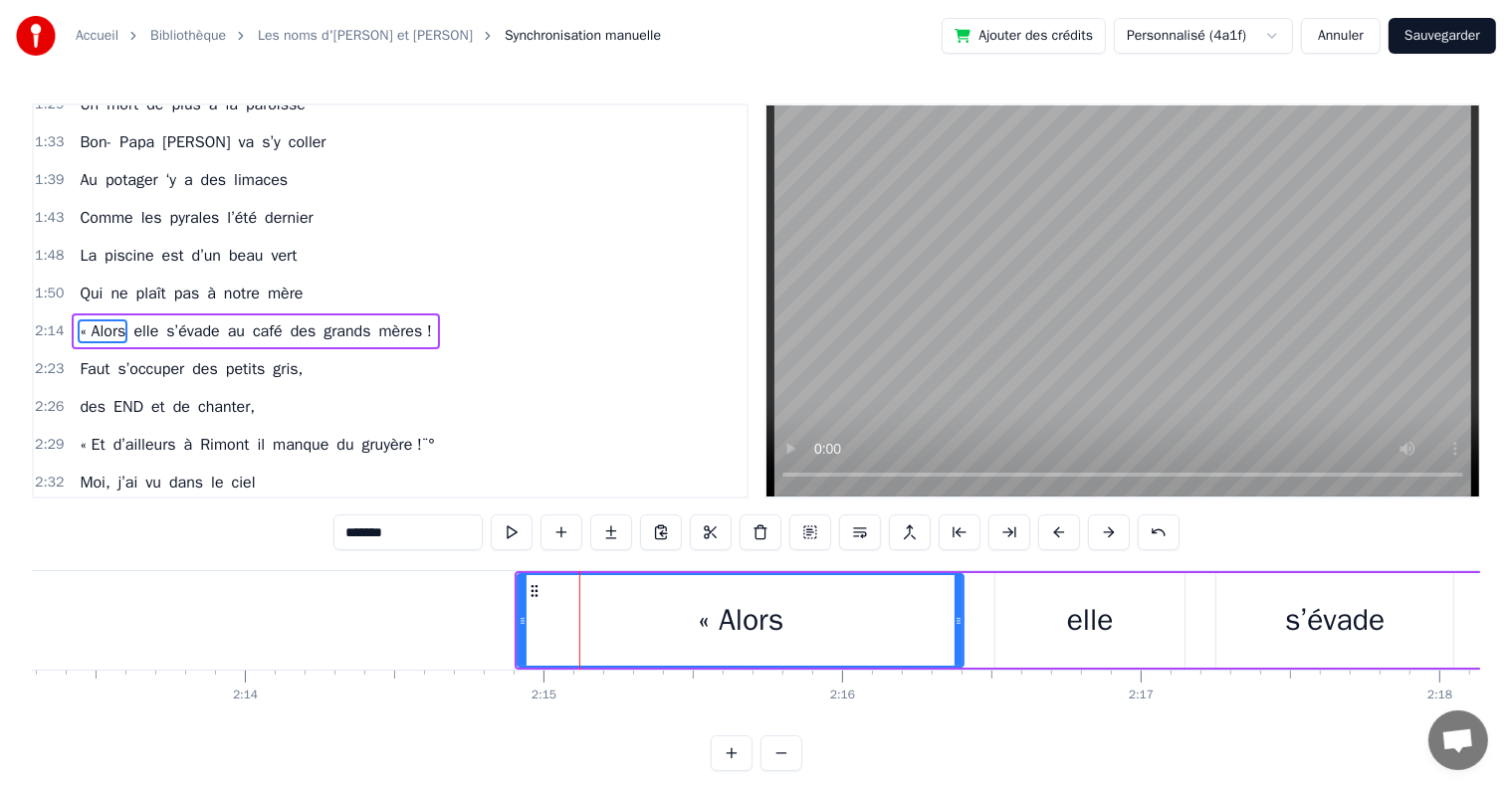 click on "« Alors elle s’évade au café des grands mères !" at bounding box center [1580, 620] 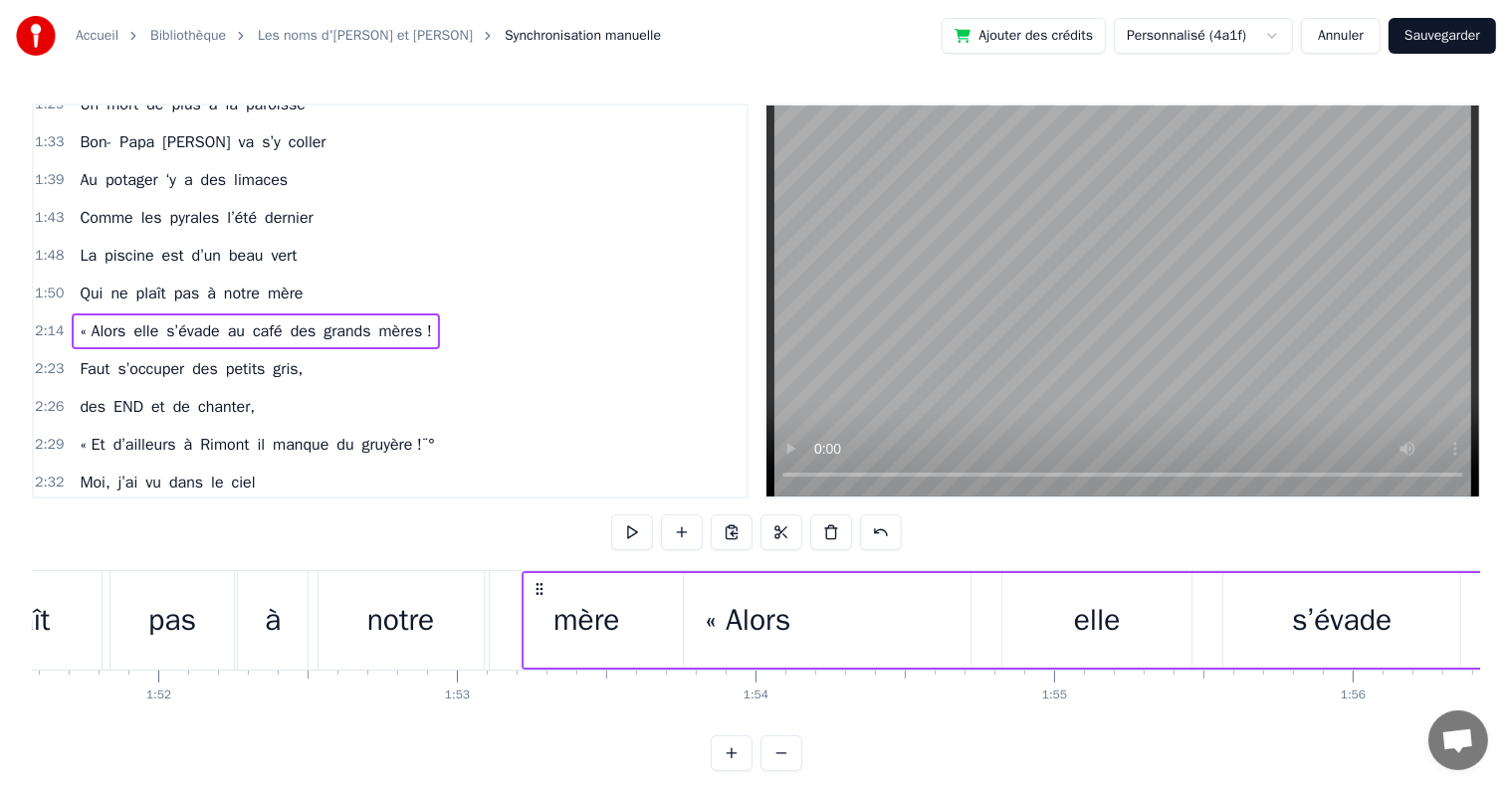 scroll, scrollTop: 0, scrollLeft: 33318, axis: horizontal 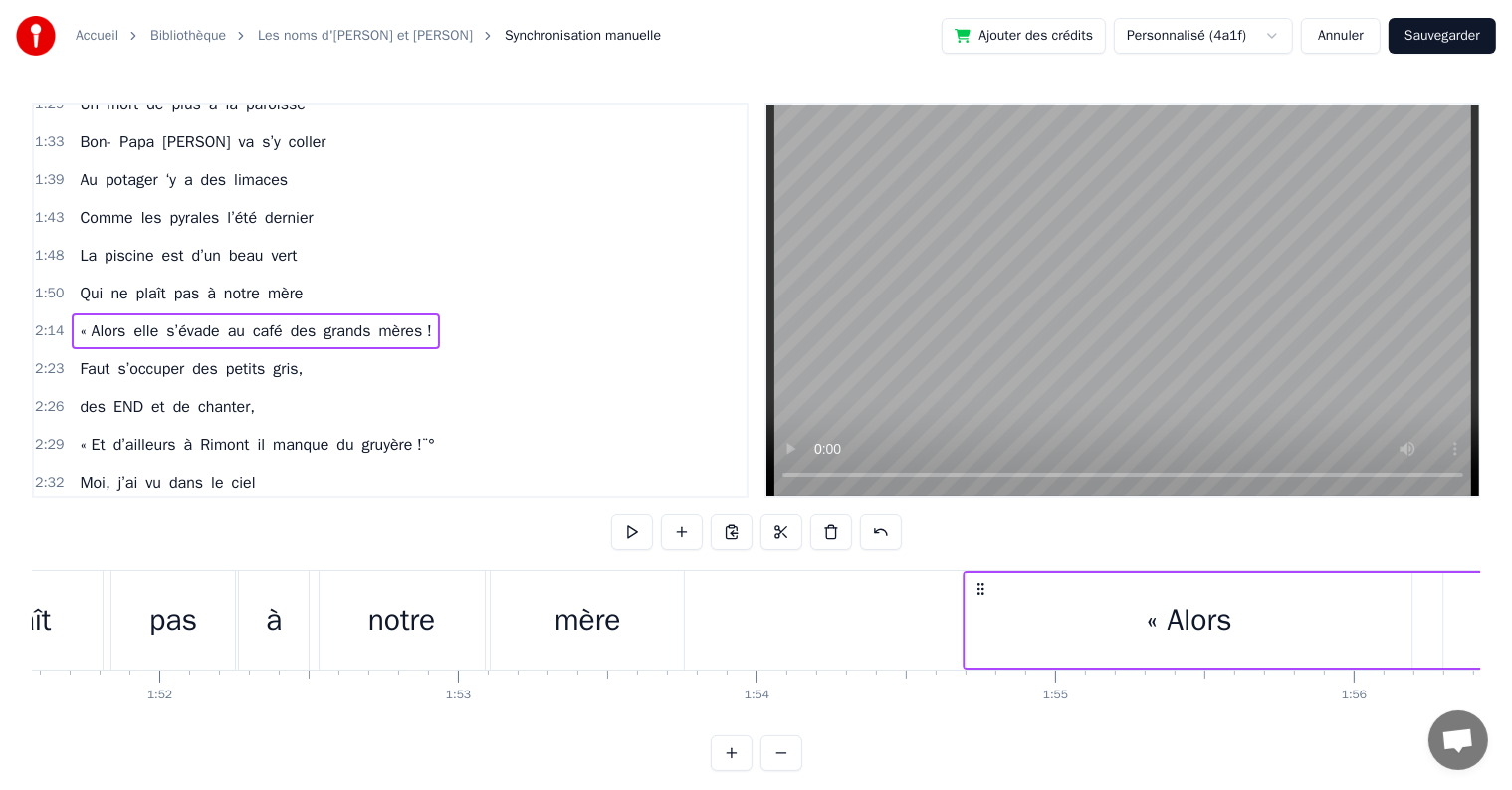 drag, startPoint x: 526, startPoint y: 585, endPoint x: 975, endPoint y: 573, distance: 449.16033 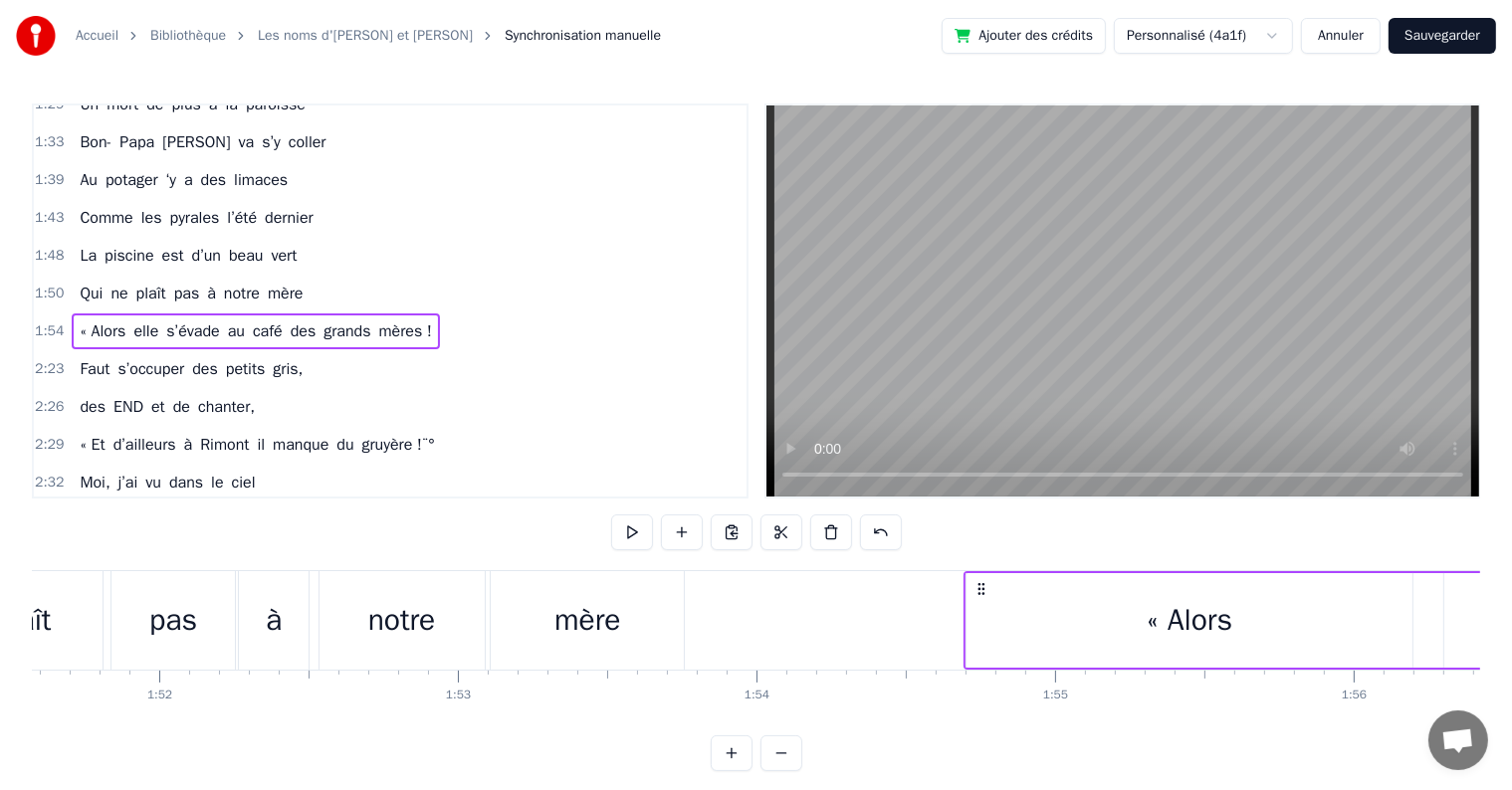 click on "« Alors" at bounding box center [1189, 620] 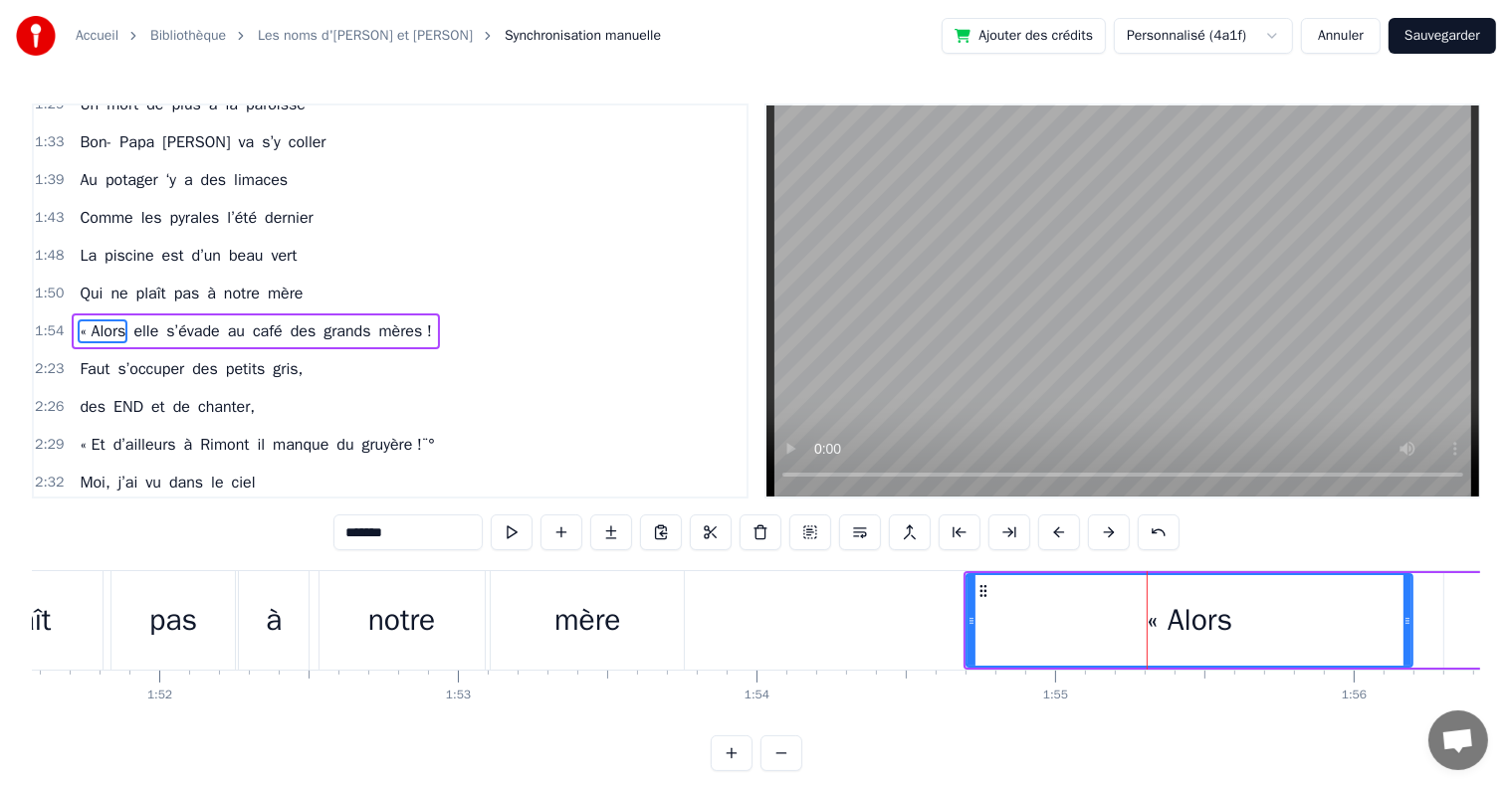 click on "*******" at bounding box center (408, 532) 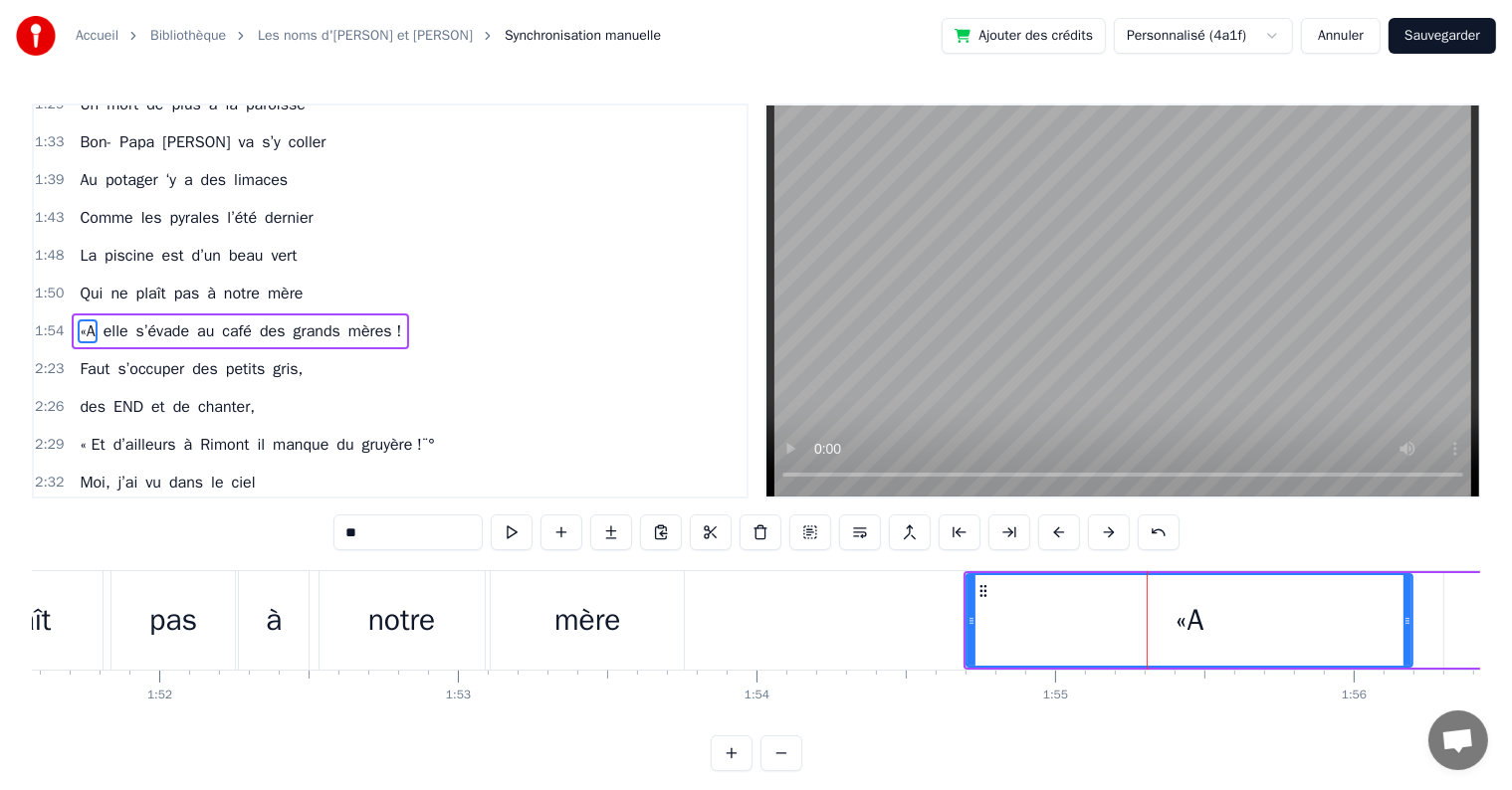type on "*" 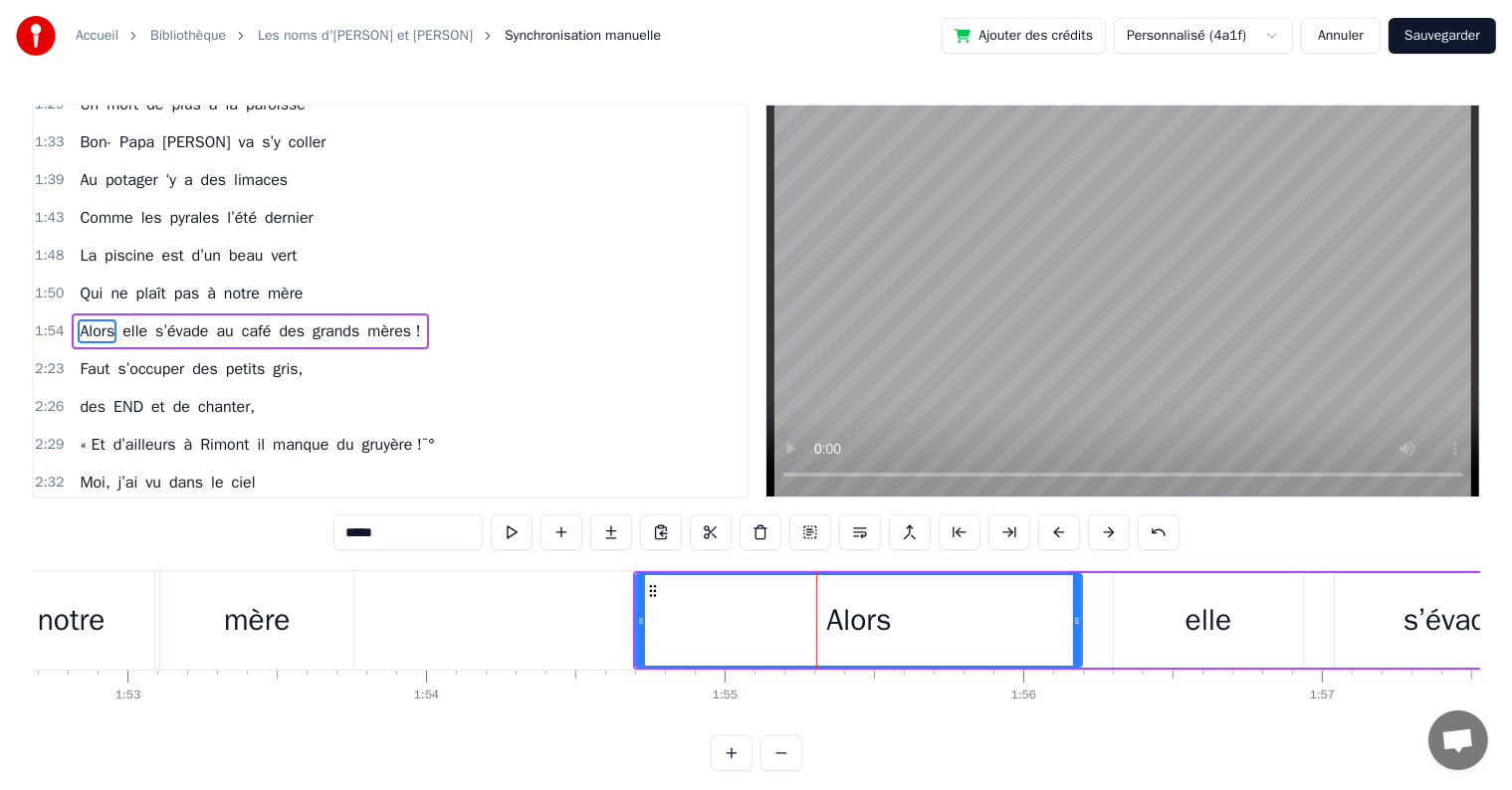 scroll, scrollTop: 0, scrollLeft: 33885, axis: horizontal 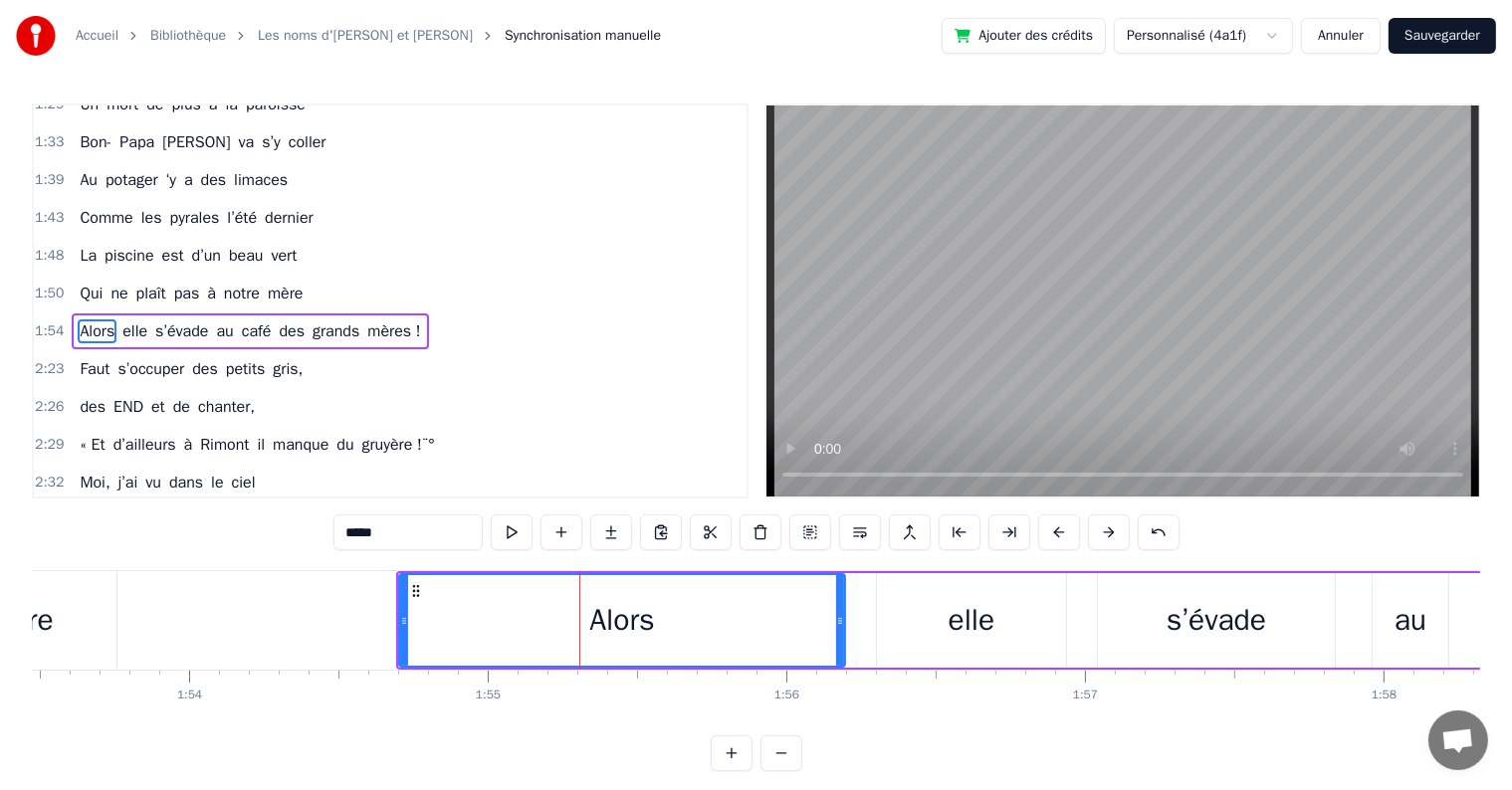 click on "Alors" at bounding box center [622, 620] 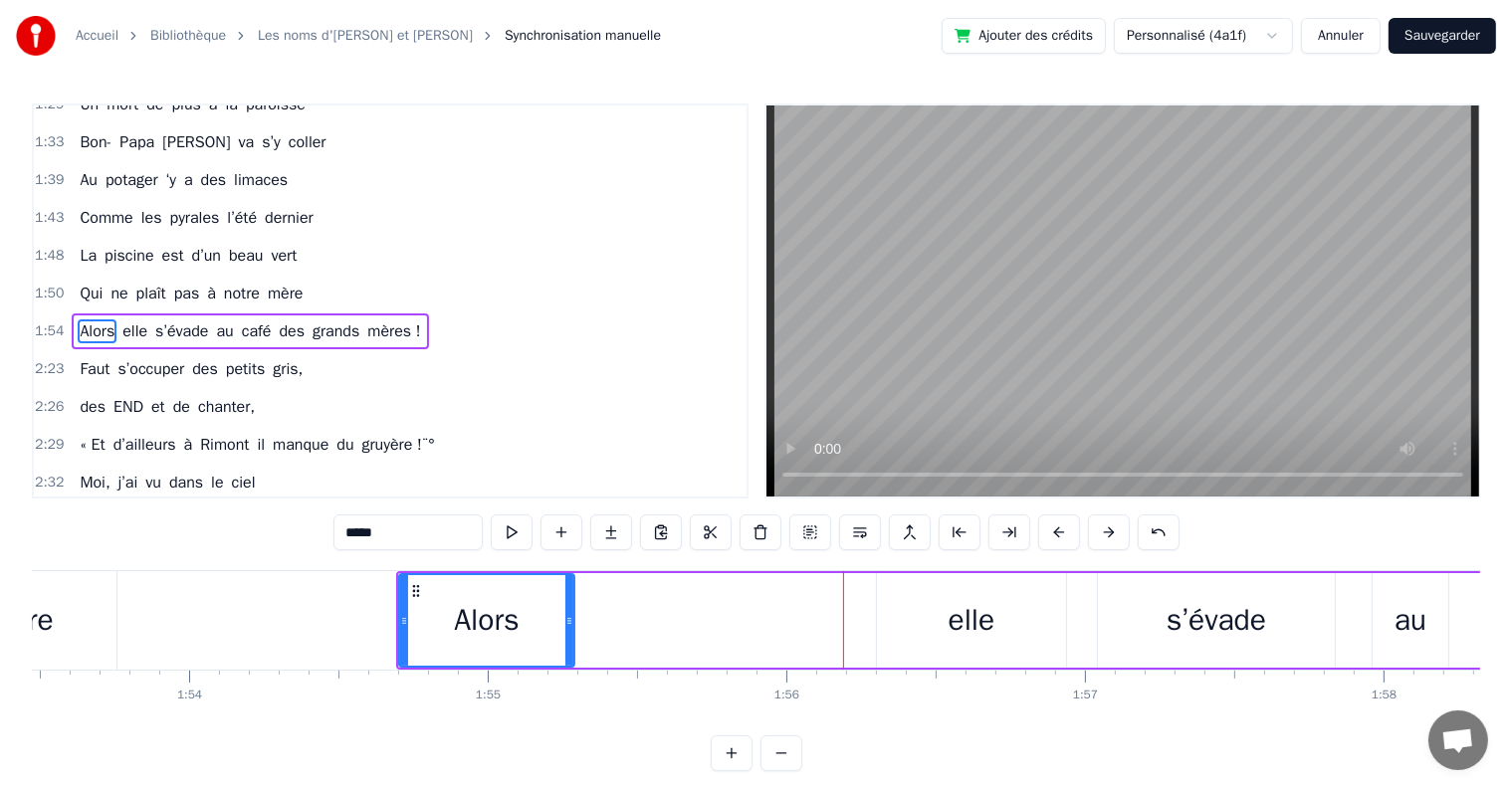 drag, startPoint x: 838, startPoint y: 620, endPoint x: 568, endPoint y: 589, distance: 271.7738 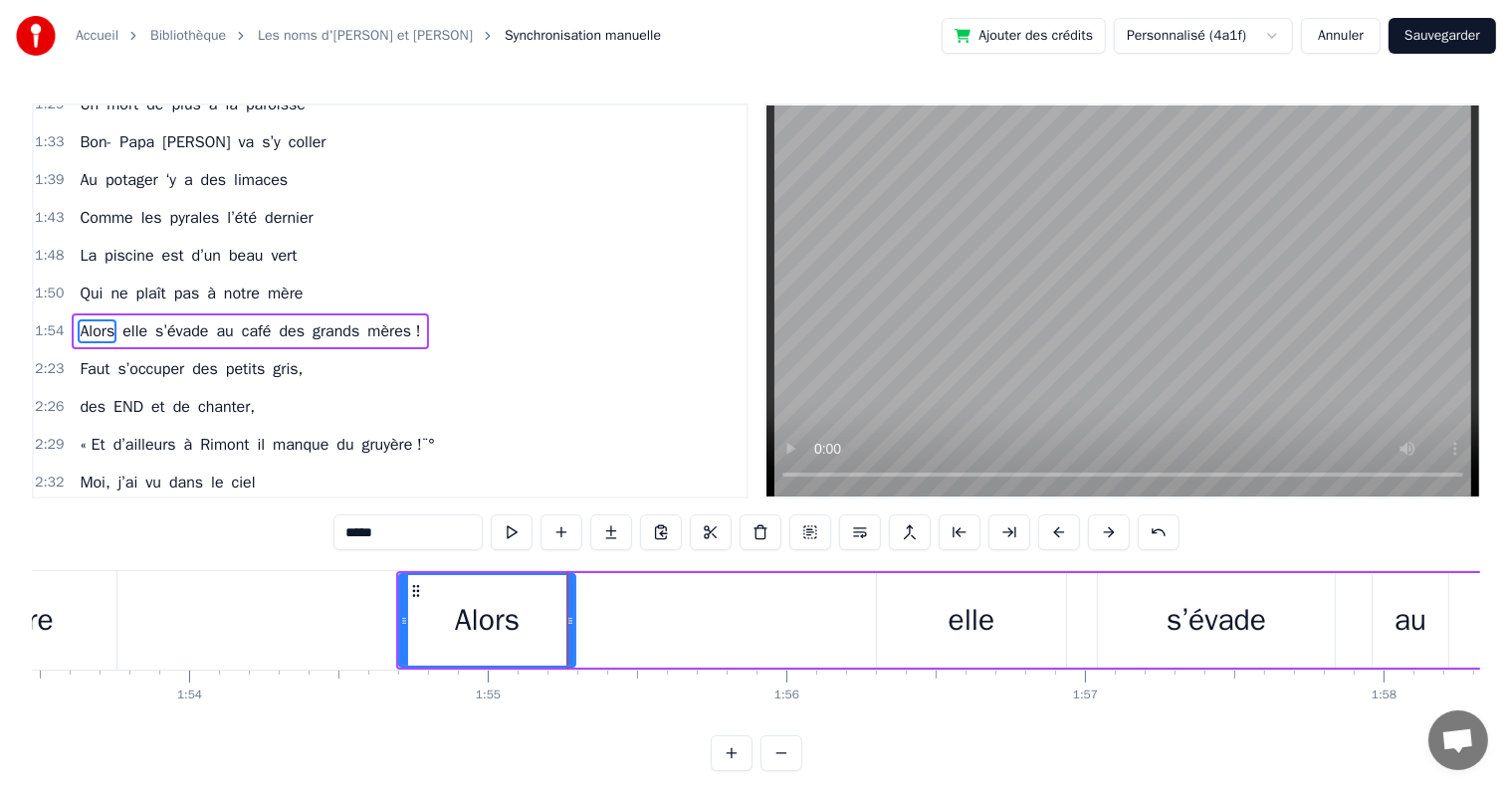 click on "elle" at bounding box center [972, 620] 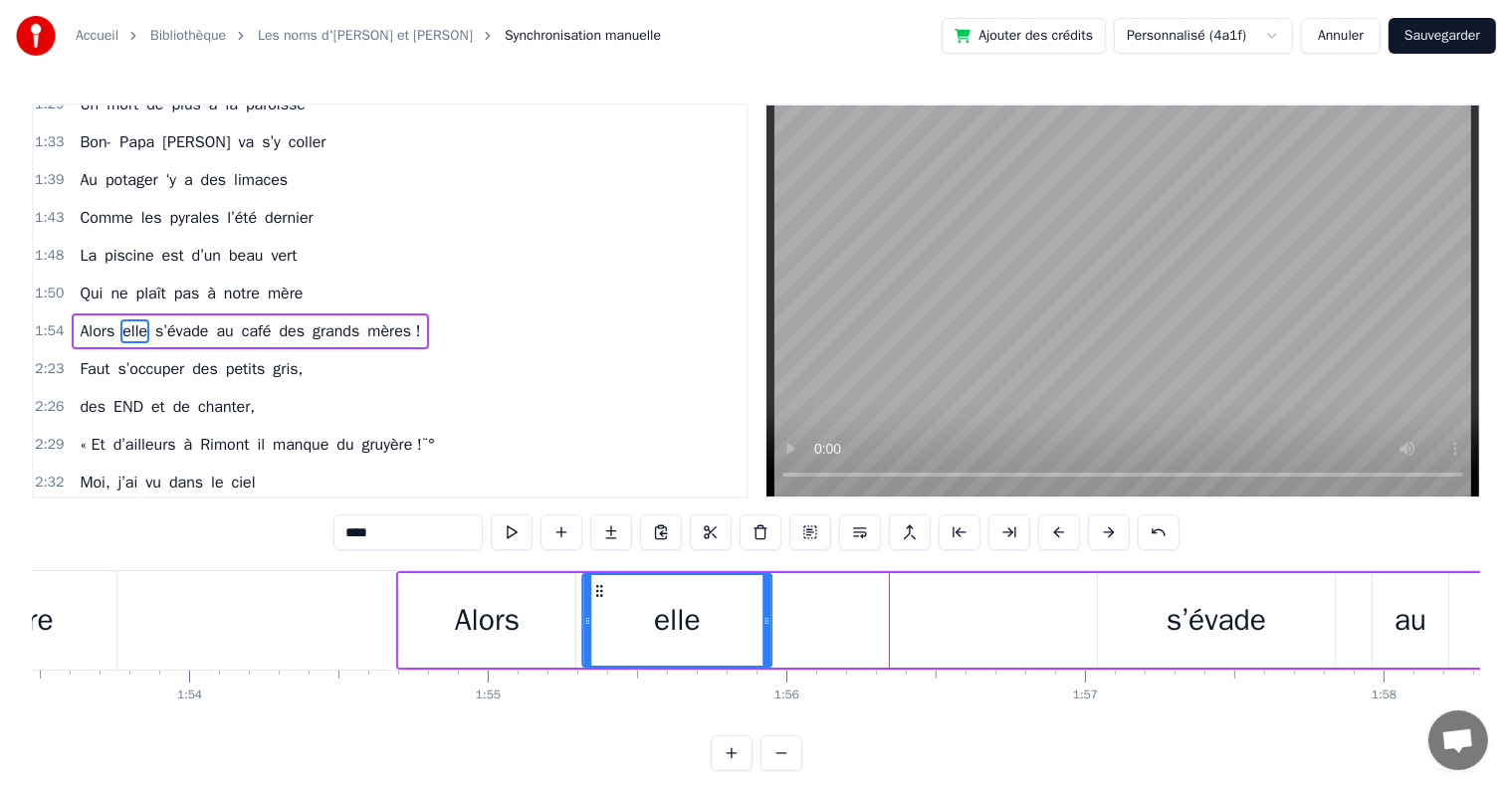 drag, startPoint x: 891, startPoint y: 588, endPoint x: 593, endPoint y: 562, distance: 299.1321 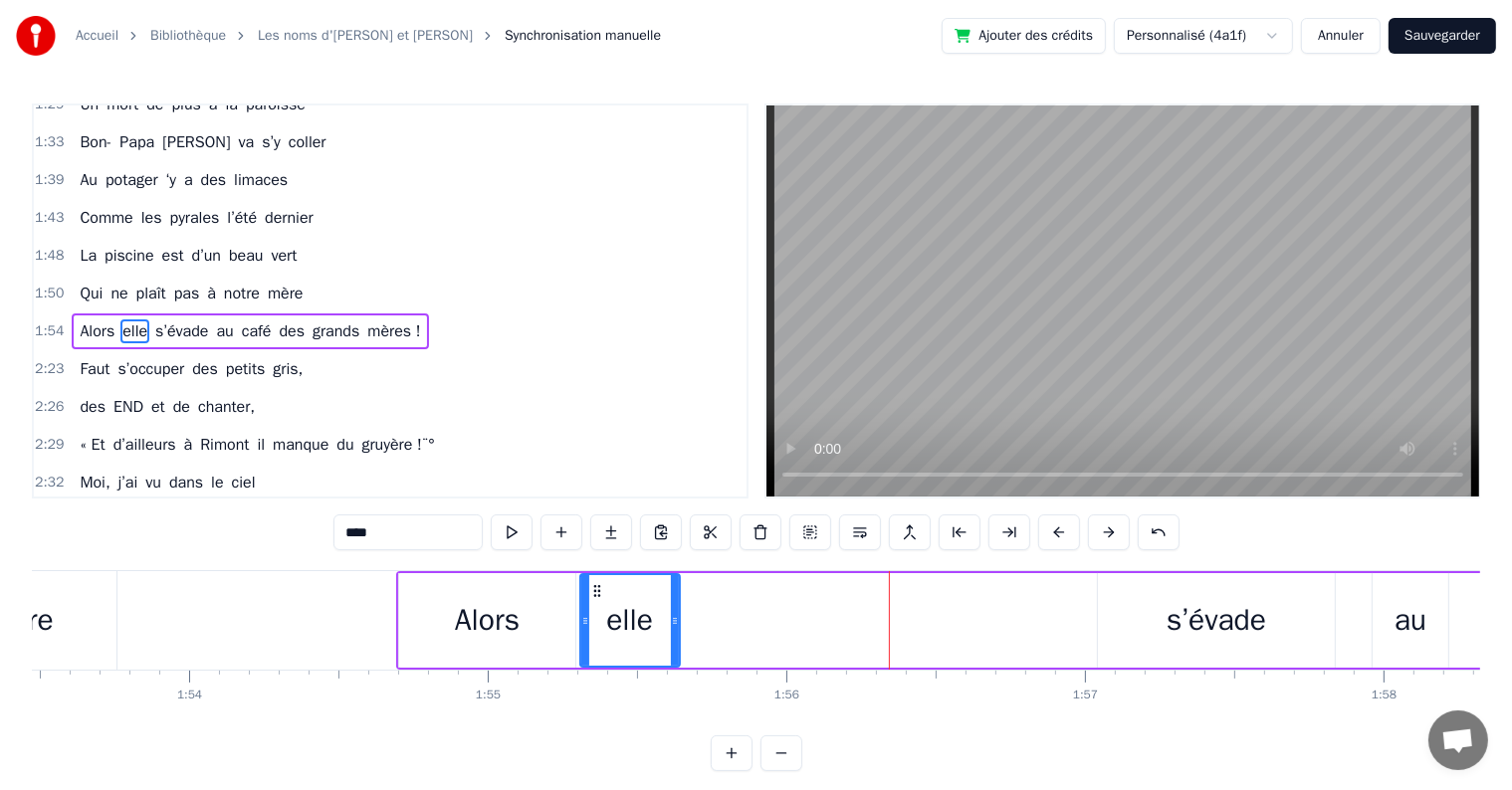 drag, startPoint x: 763, startPoint y: 618, endPoint x: 674, endPoint y: 605, distance: 89.944427 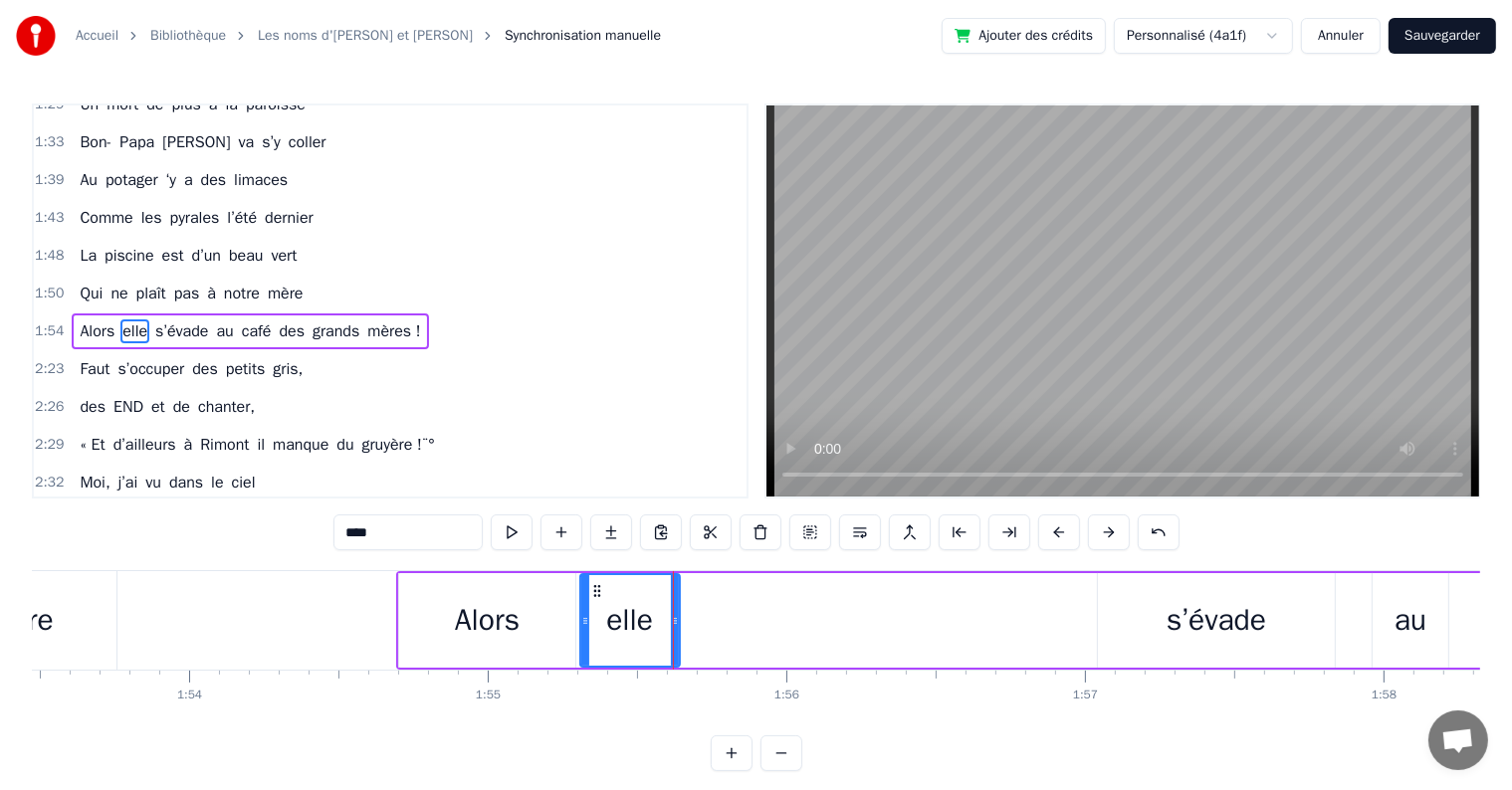 click on "s’évade" at bounding box center [1216, 620] 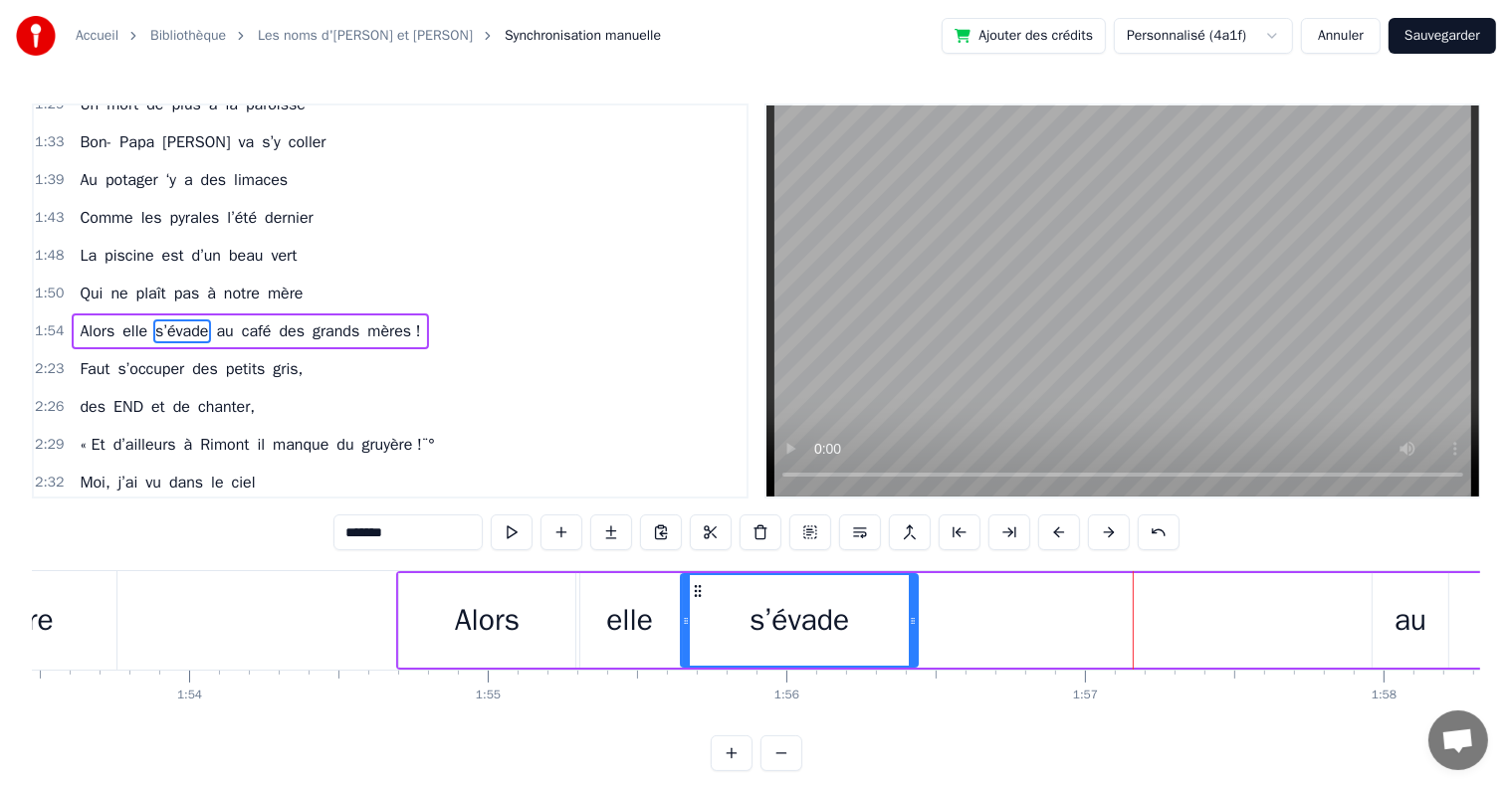 drag, startPoint x: 1107, startPoint y: 586, endPoint x: 697, endPoint y: 557, distance: 411.02433 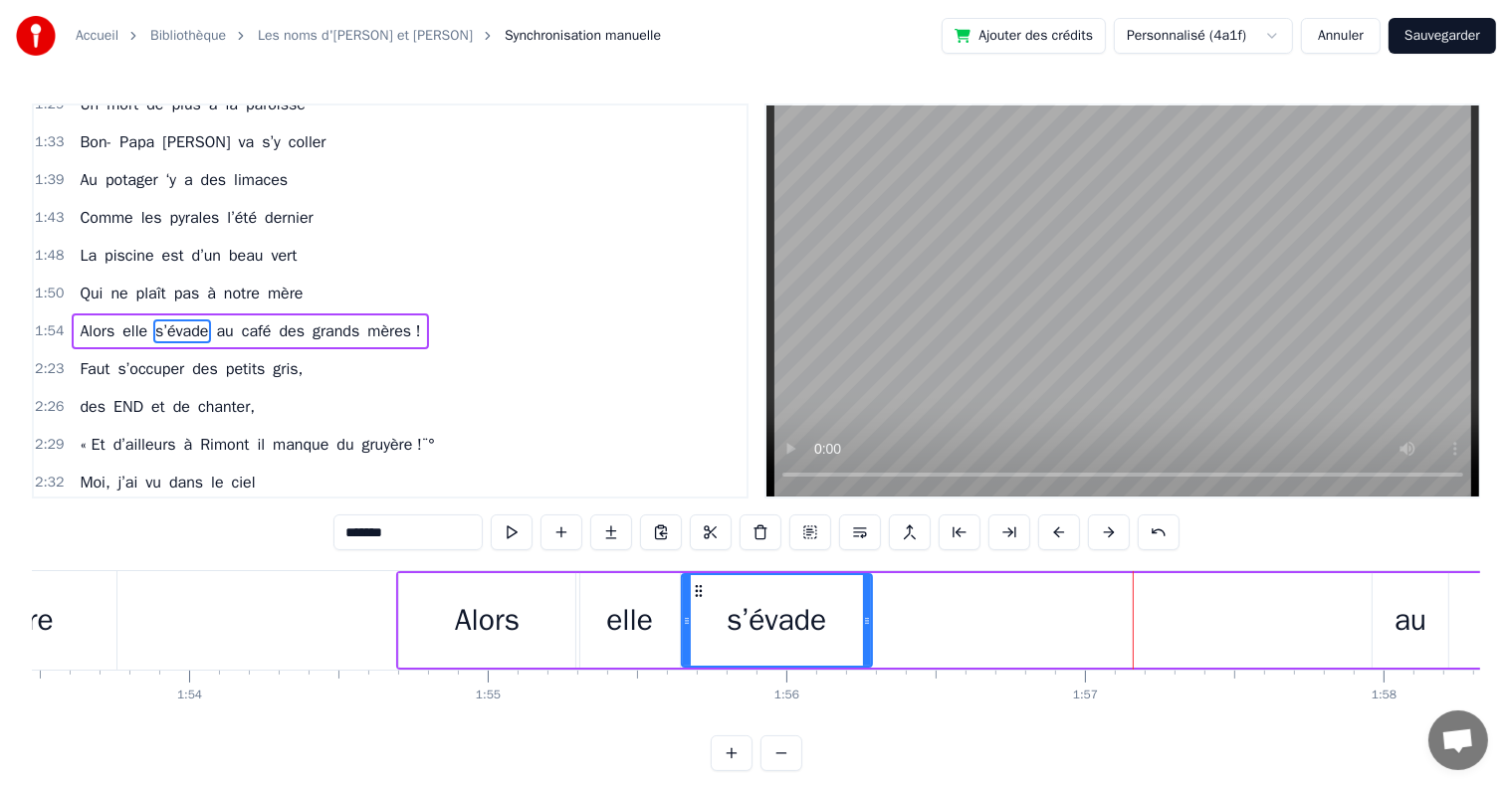 drag, startPoint x: 910, startPoint y: 615, endPoint x: 860, endPoint y: 614, distance: 50.01 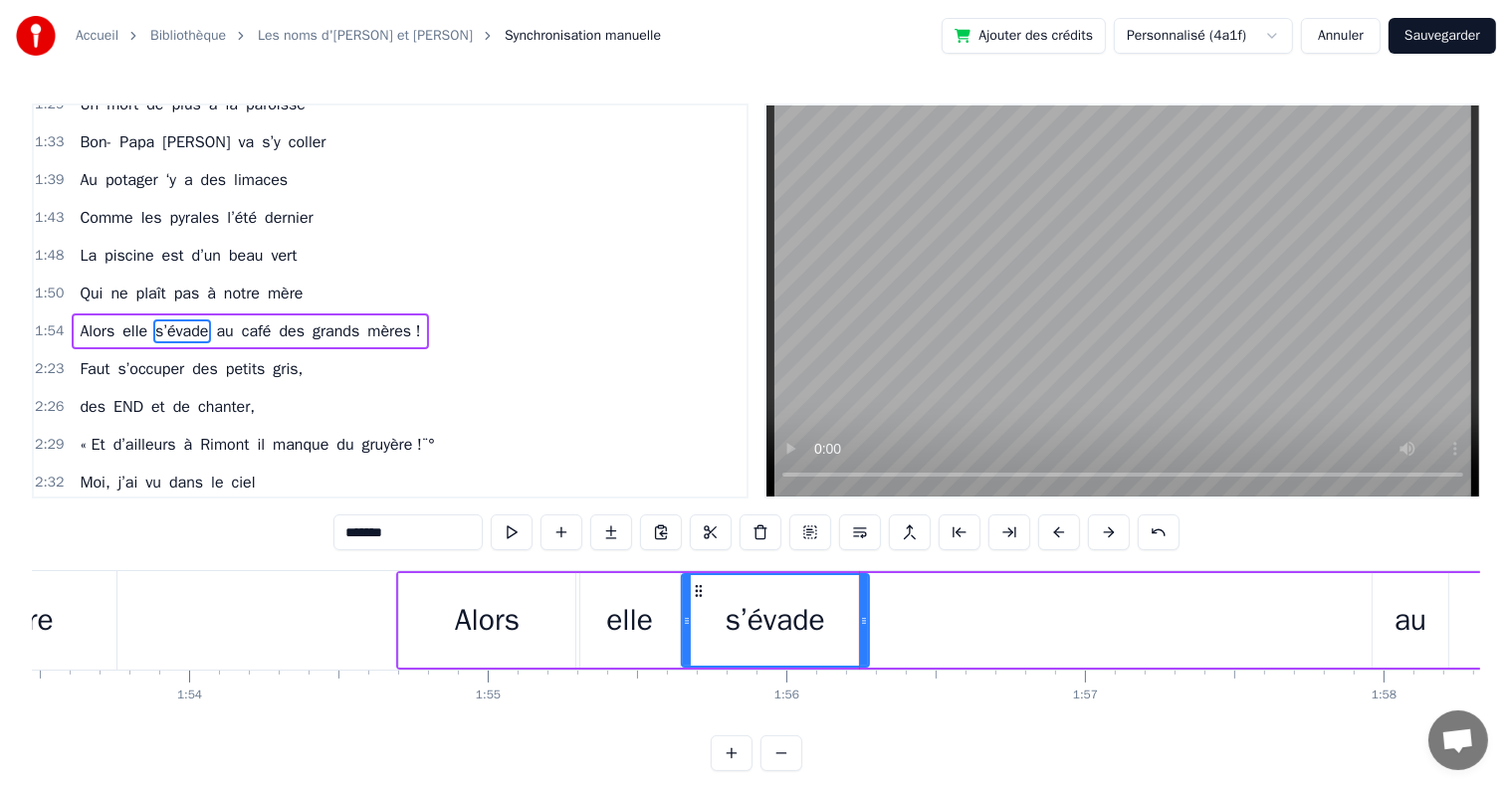 click on "au" at bounding box center (1410, 620) 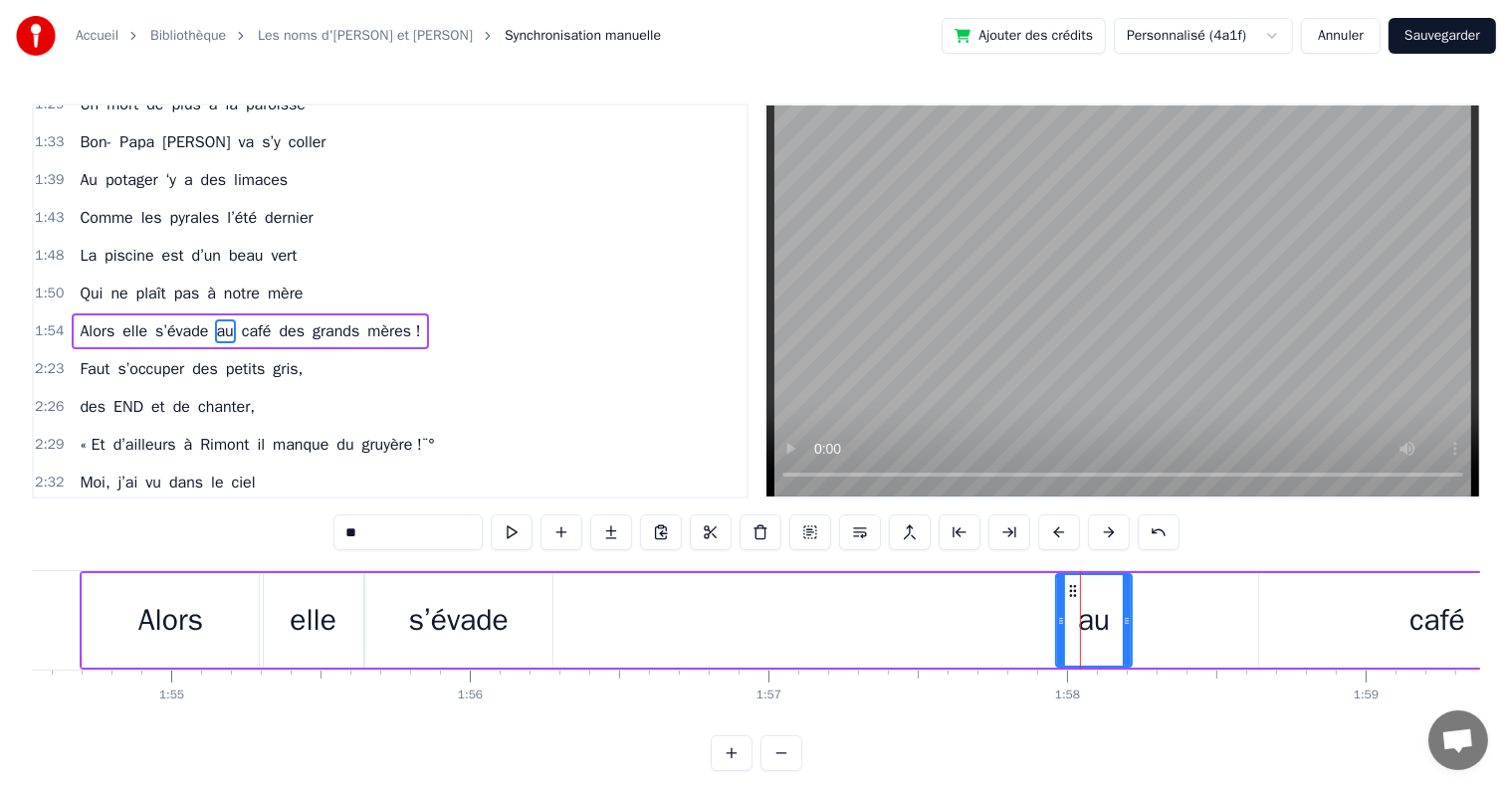 scroll, scrollTop: 0, scrollLeft: 34359, axis: horizontal 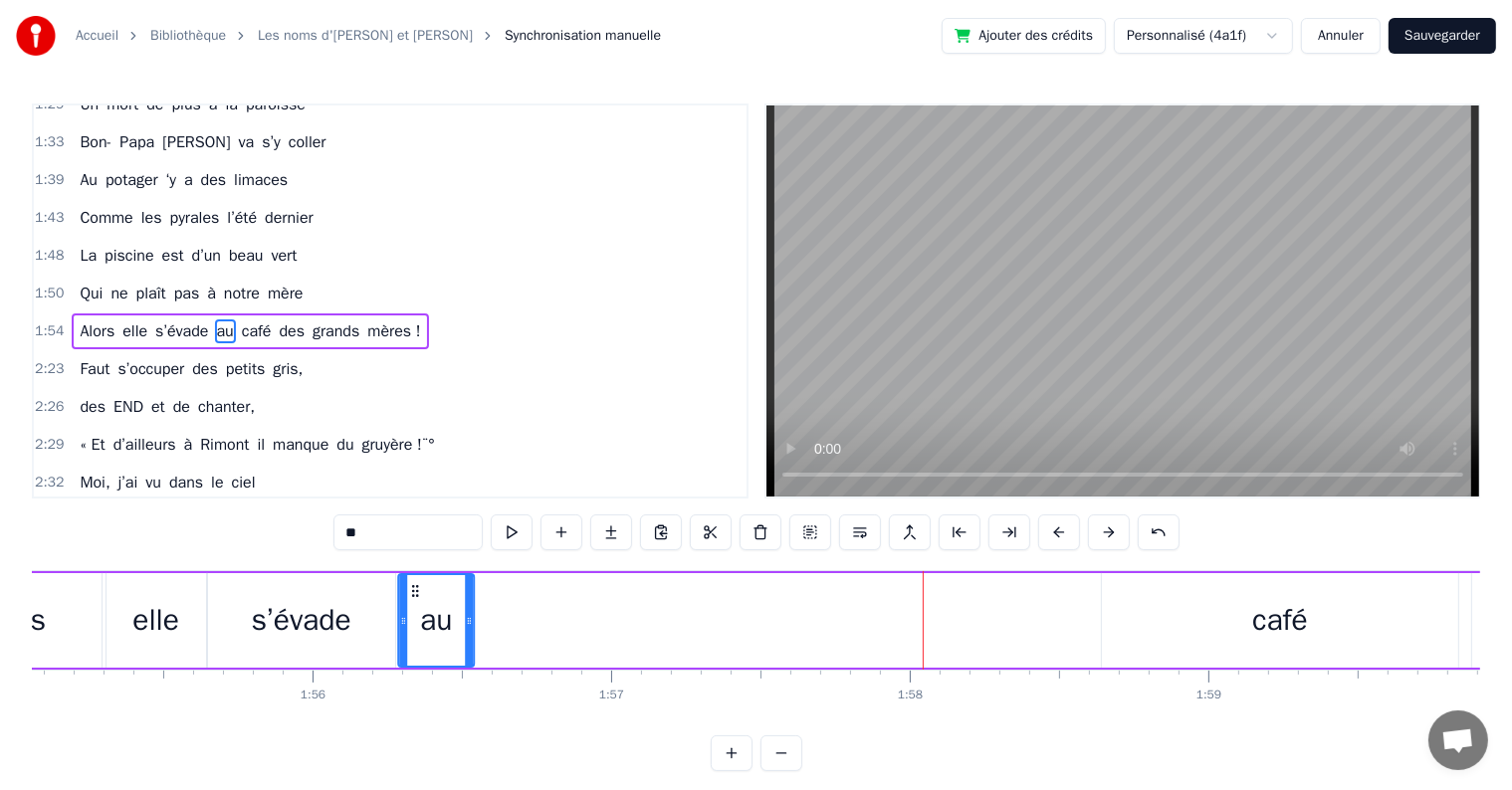 drag, startPoint x: 912, startPoint y: 590, endPoint x: 411, endPoint y: 624, distance: 502.1524 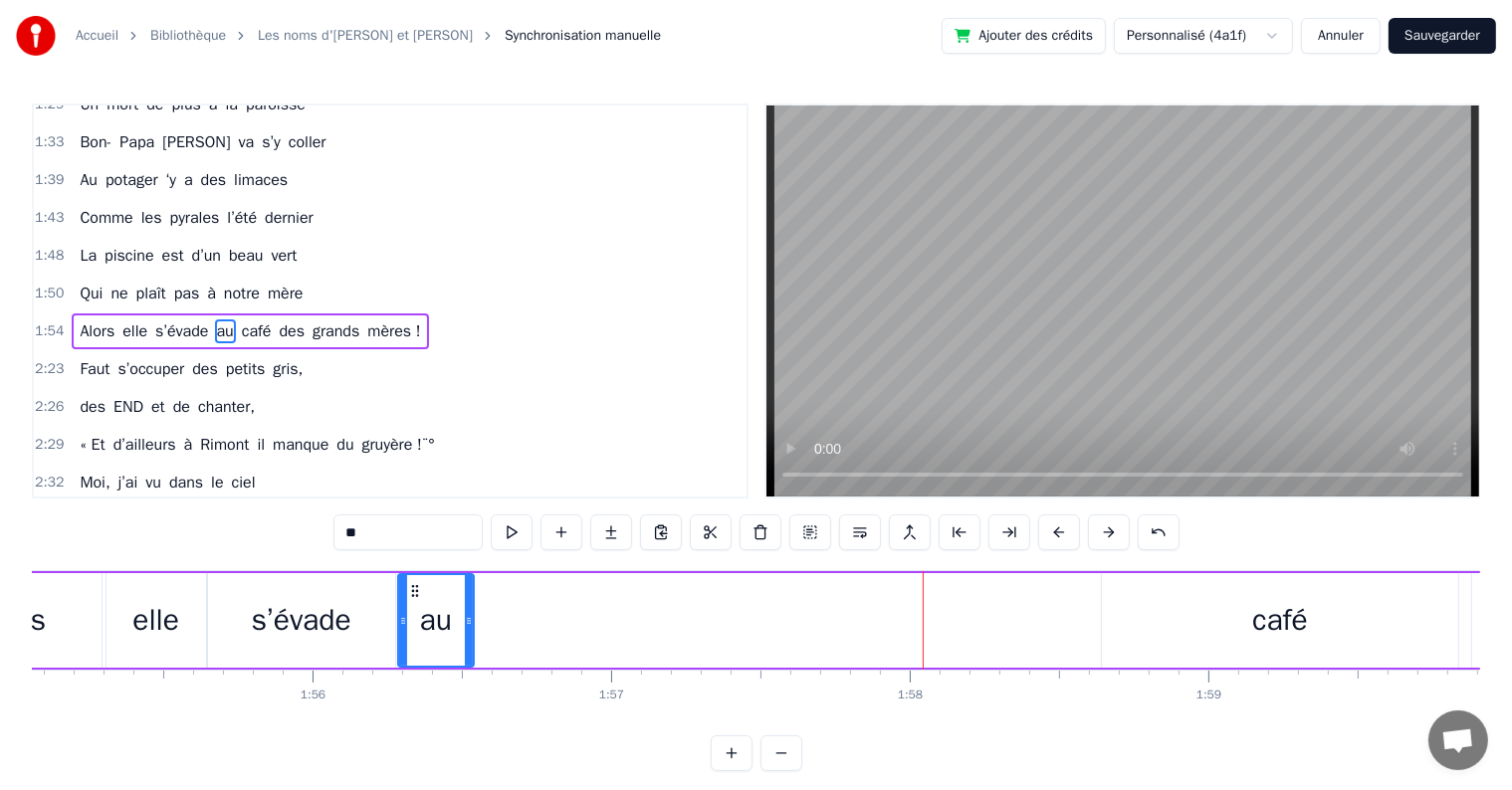 click on "café" at bounding box center [1280, 620] 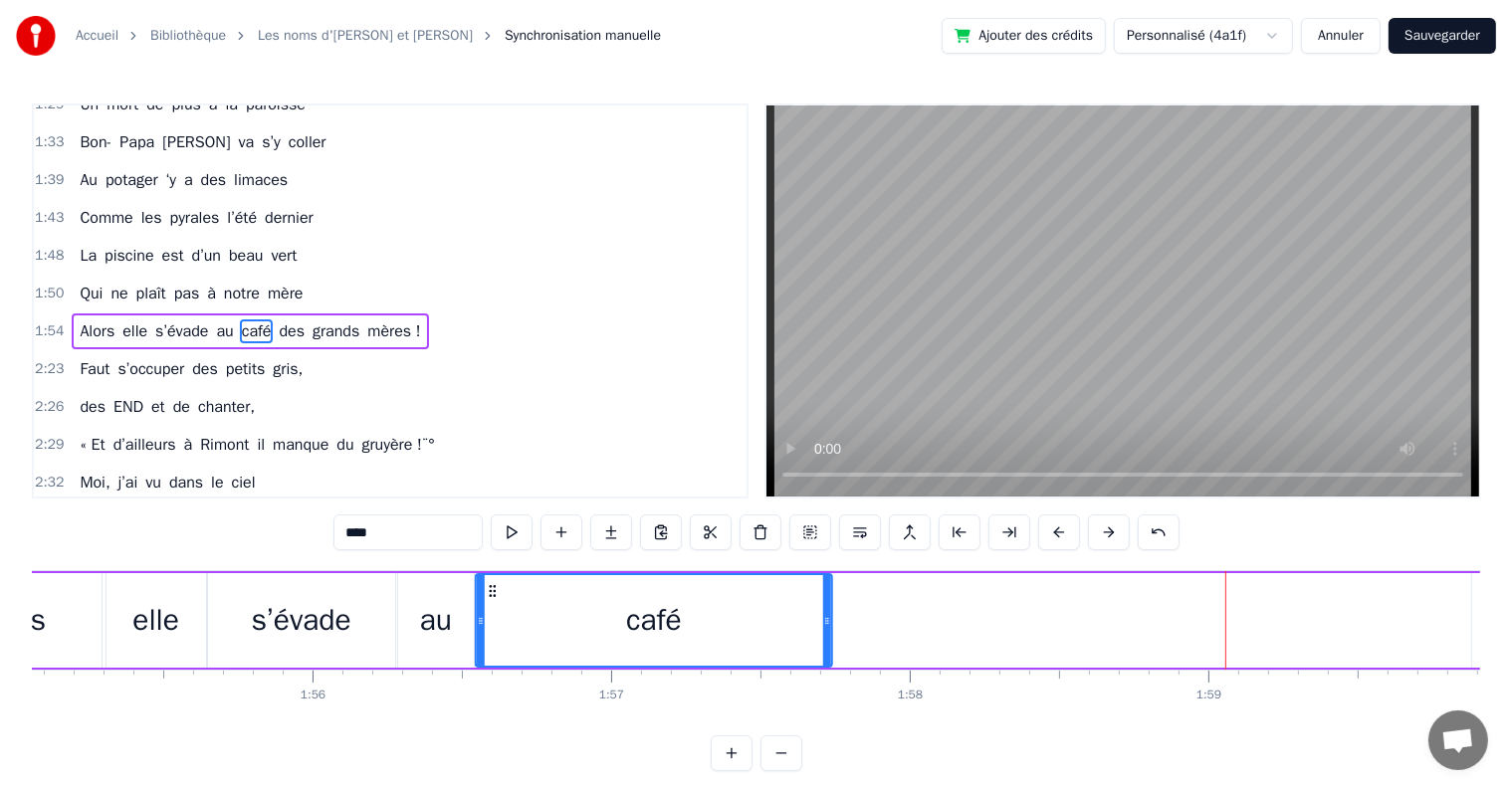 drag, startPoint x: 1117, startPoint y: 583, endPoint x: 490, endPoint y: 605, distance: 627.38585 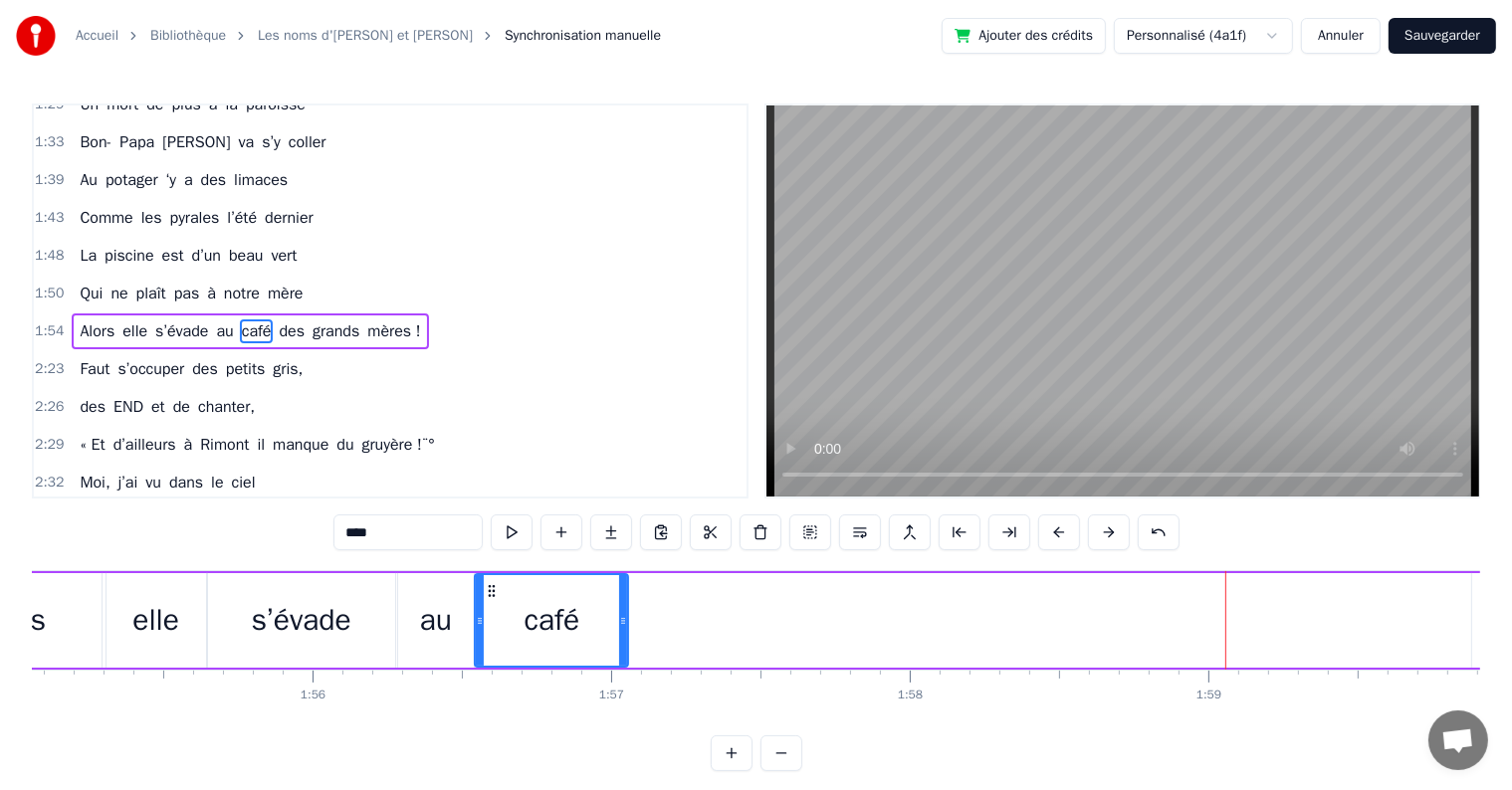 drag, startPoint x: 828, startPoint y: 618, endPoint x: 625, endPoint y: 607, distance: 203.29781 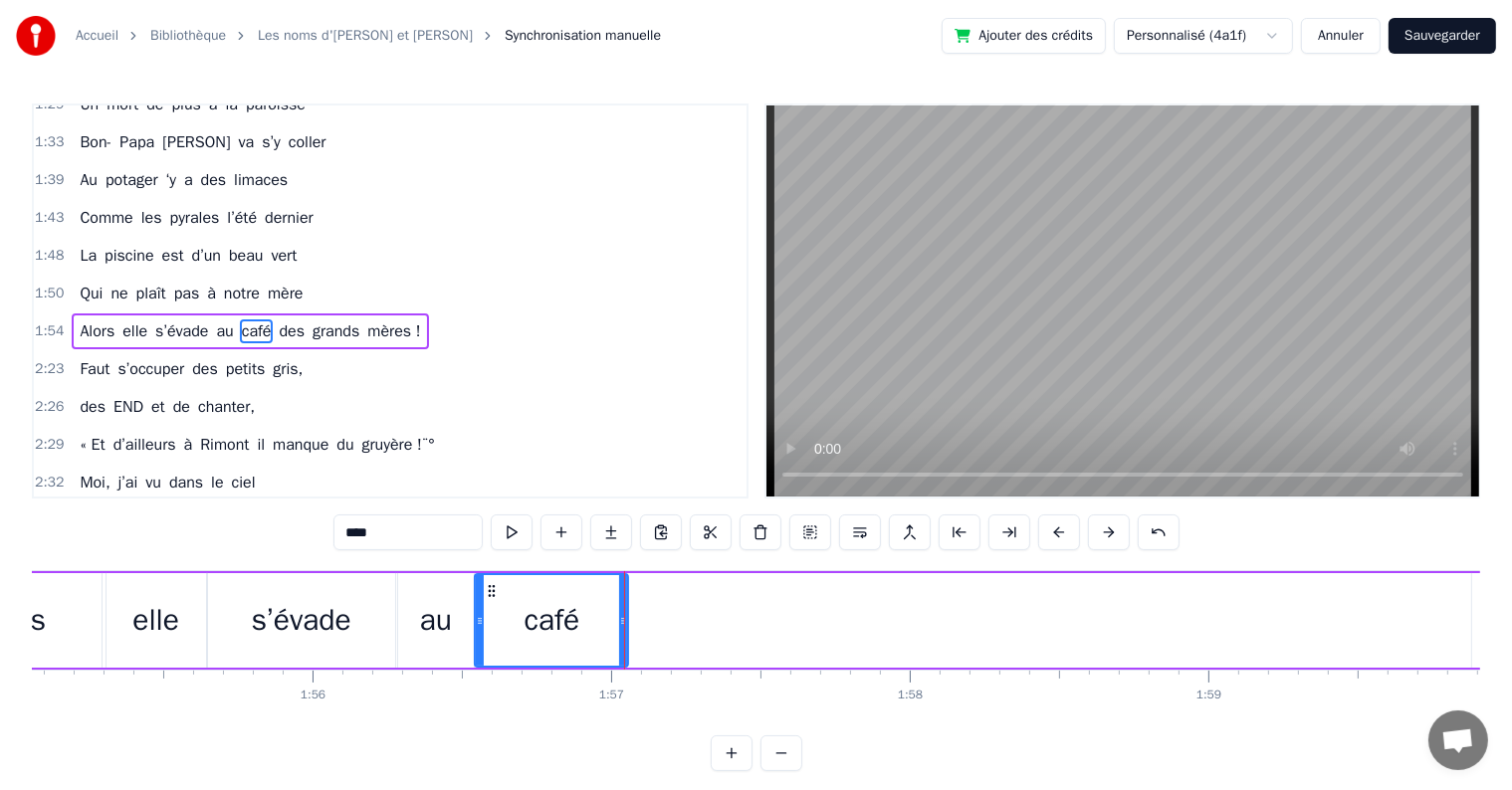 scroll, scrollTop: 0, scrollLeft: 34713, axis: horizontal 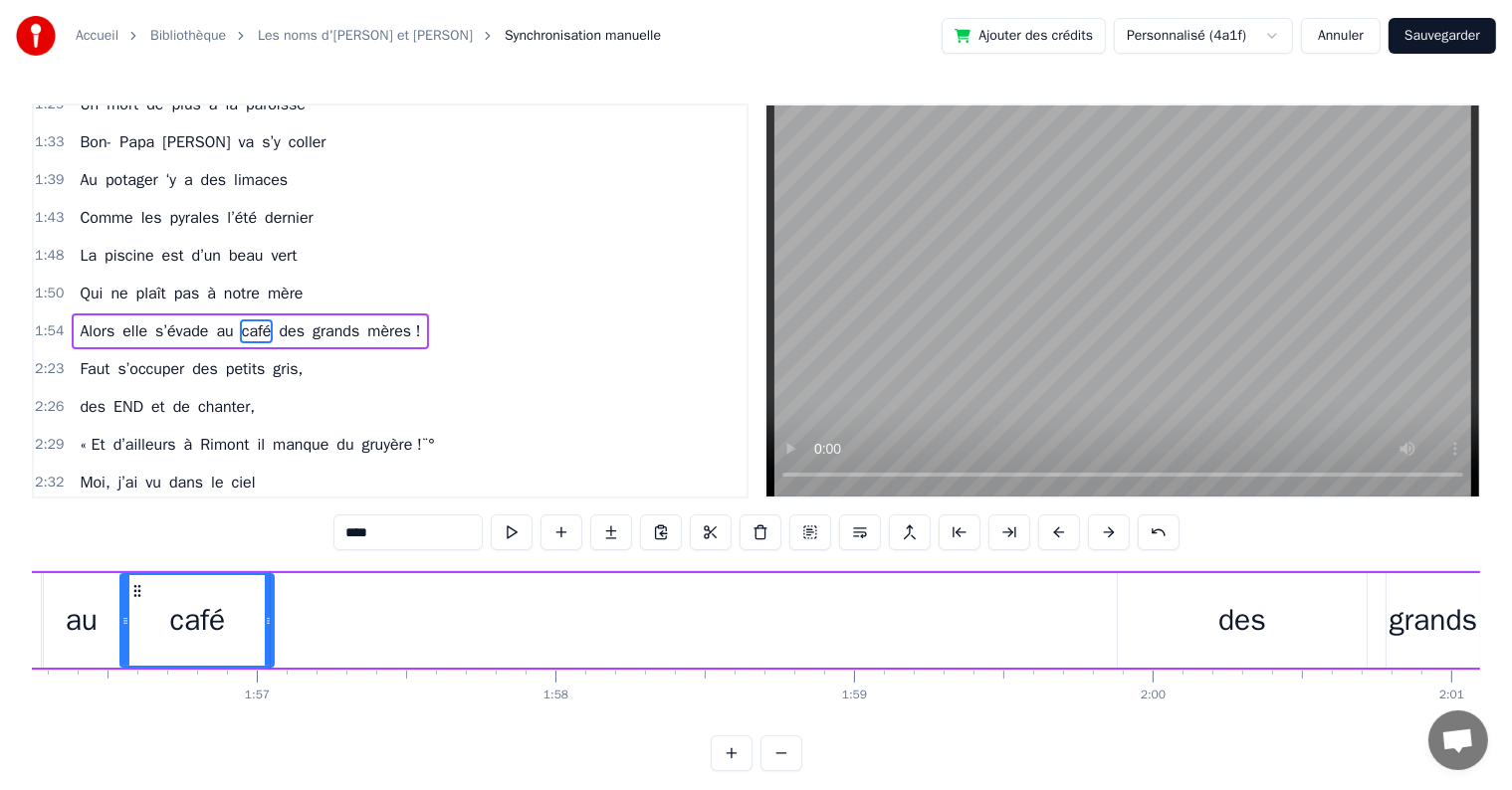 click on "des" at bounding box center (1242, 620) 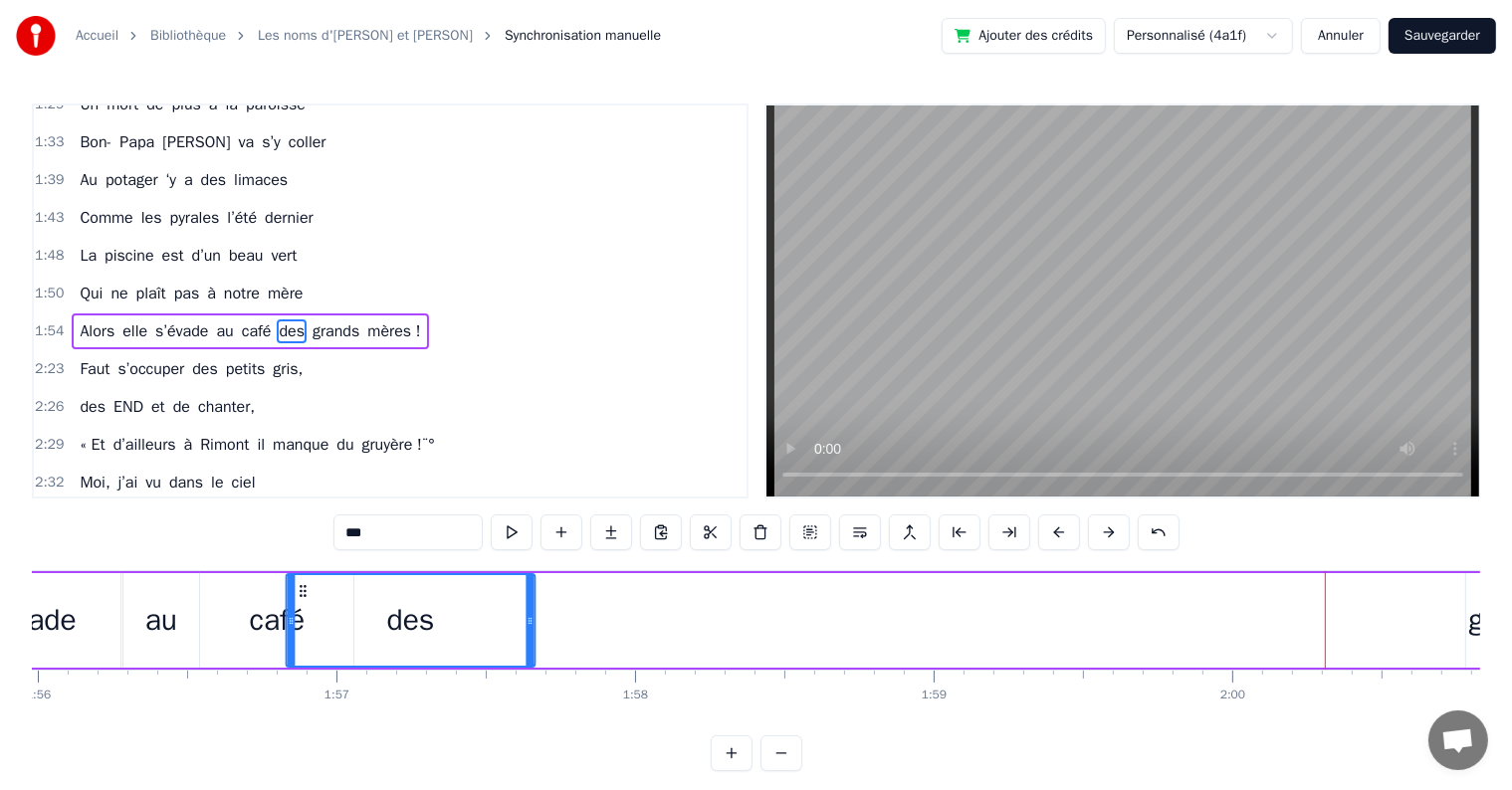 scroll, scrollTop: 0, scrollLeft: 34630, axis: horizontal 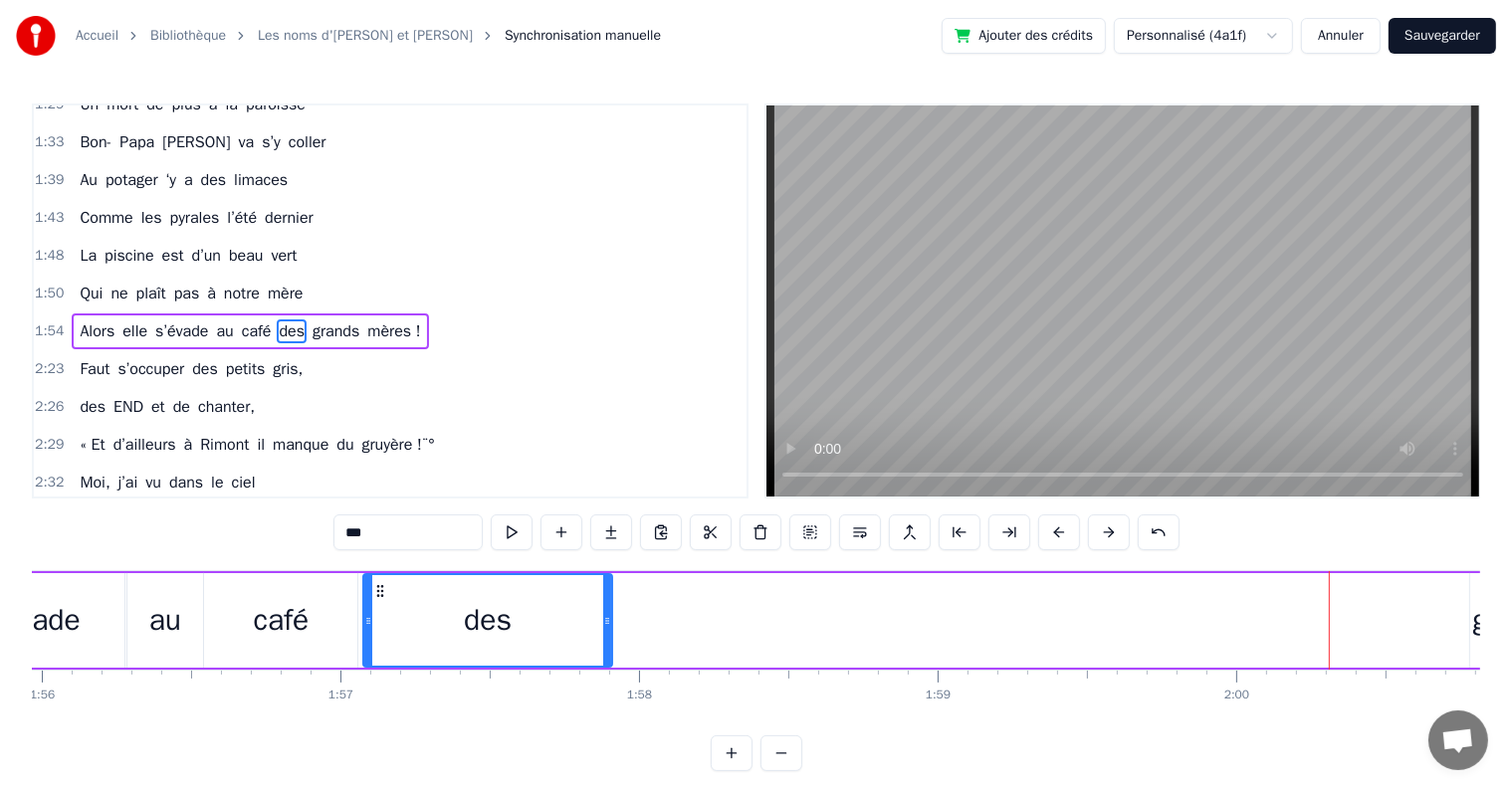 drag, startPoint x: 1135, startPoint y: 583, endPoint x: 380, endPoint y: 622, distance: 756.0066 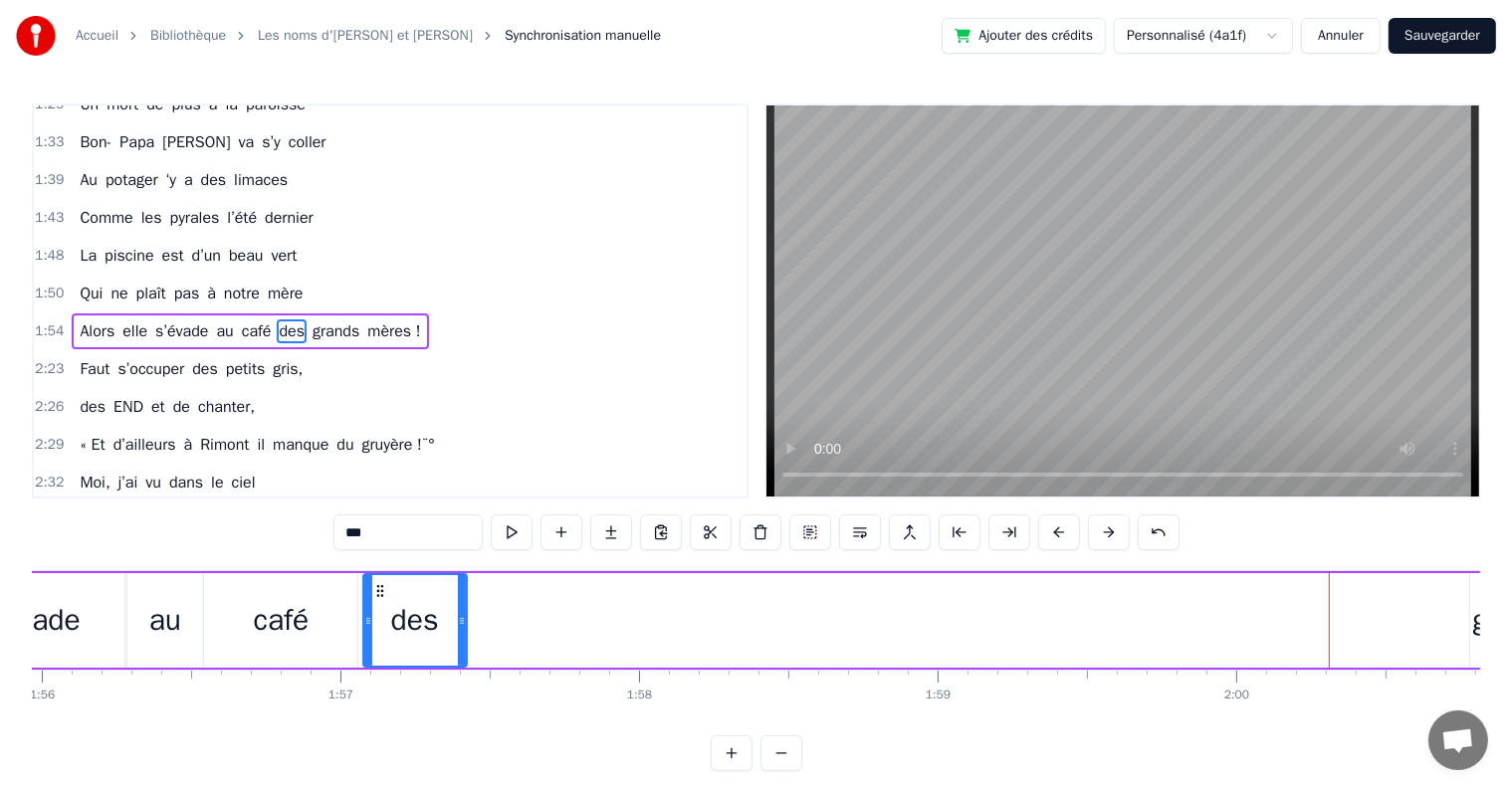 drag, startPoint x: 607, startPoint y: 621, endPoint x: 462, endPoint y: 613, distance: 145.22052 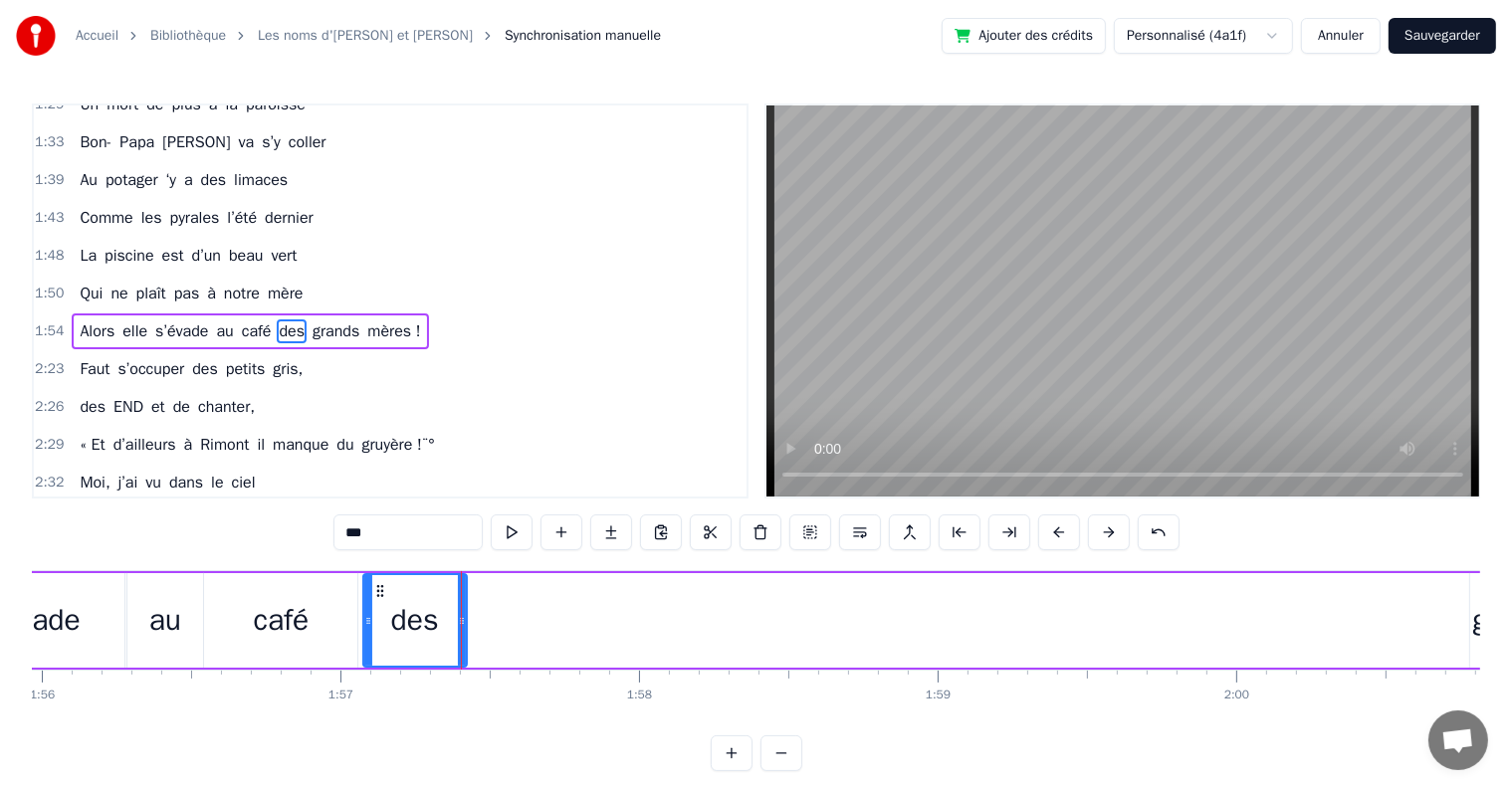 click on "grands" at bounding box center [1517, 620] 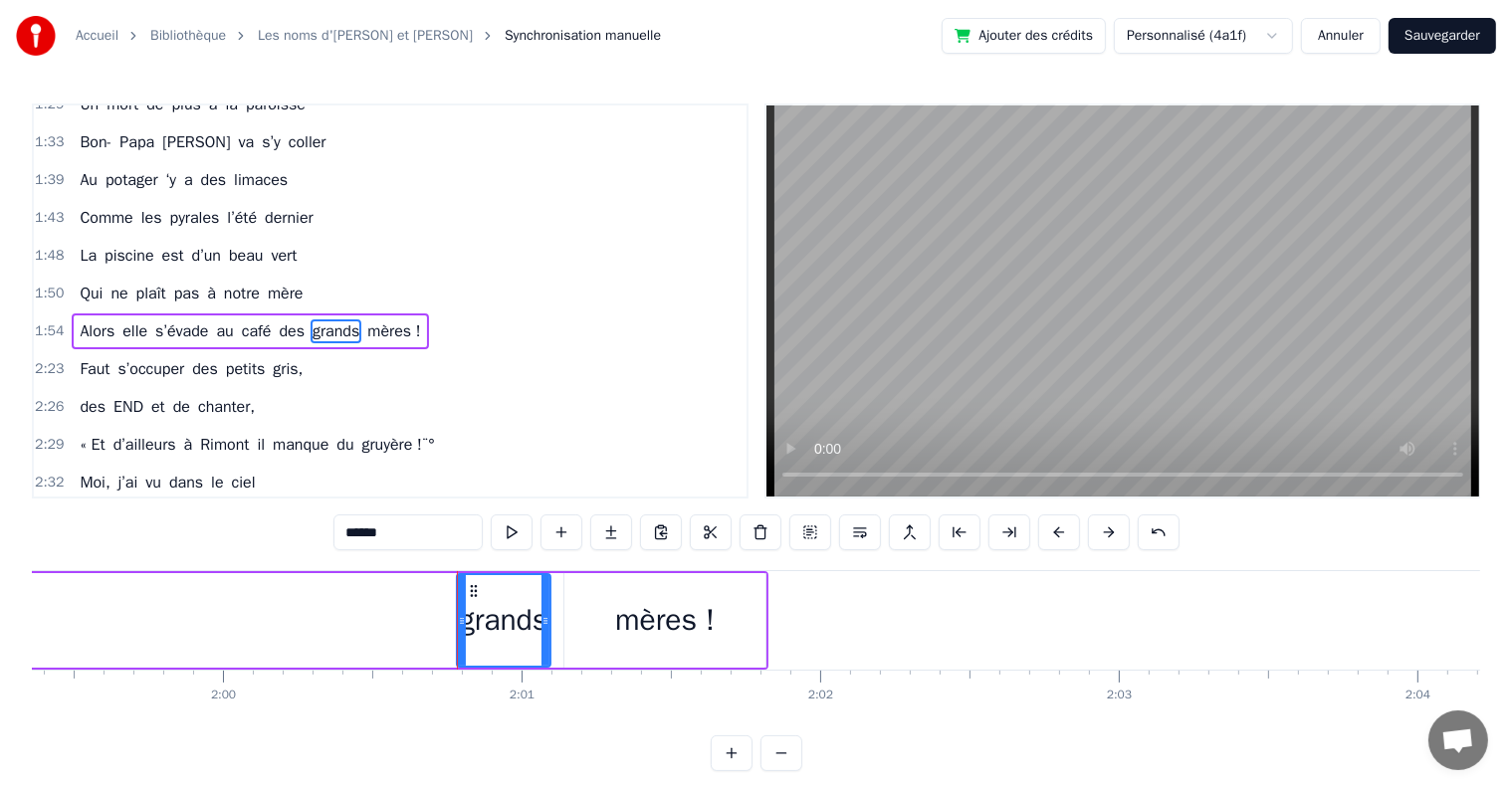 scroll, scrollTop: 0, scrollLeft: 35967, axis: horizontal 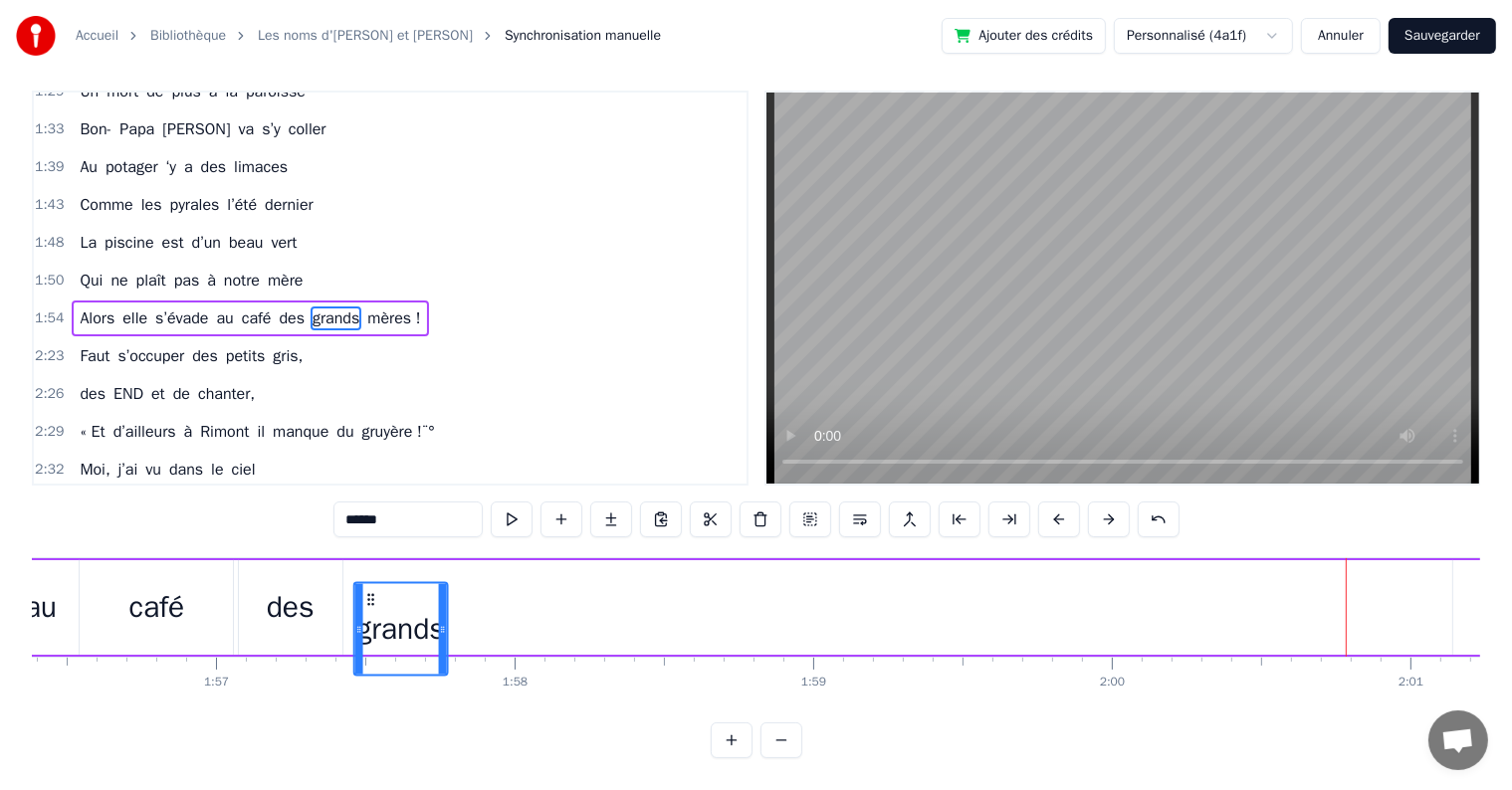 drag, startPoint x: 146, startPoint y: 585, endPoint x: 369, endPoint y: 533, distance: 228.98253 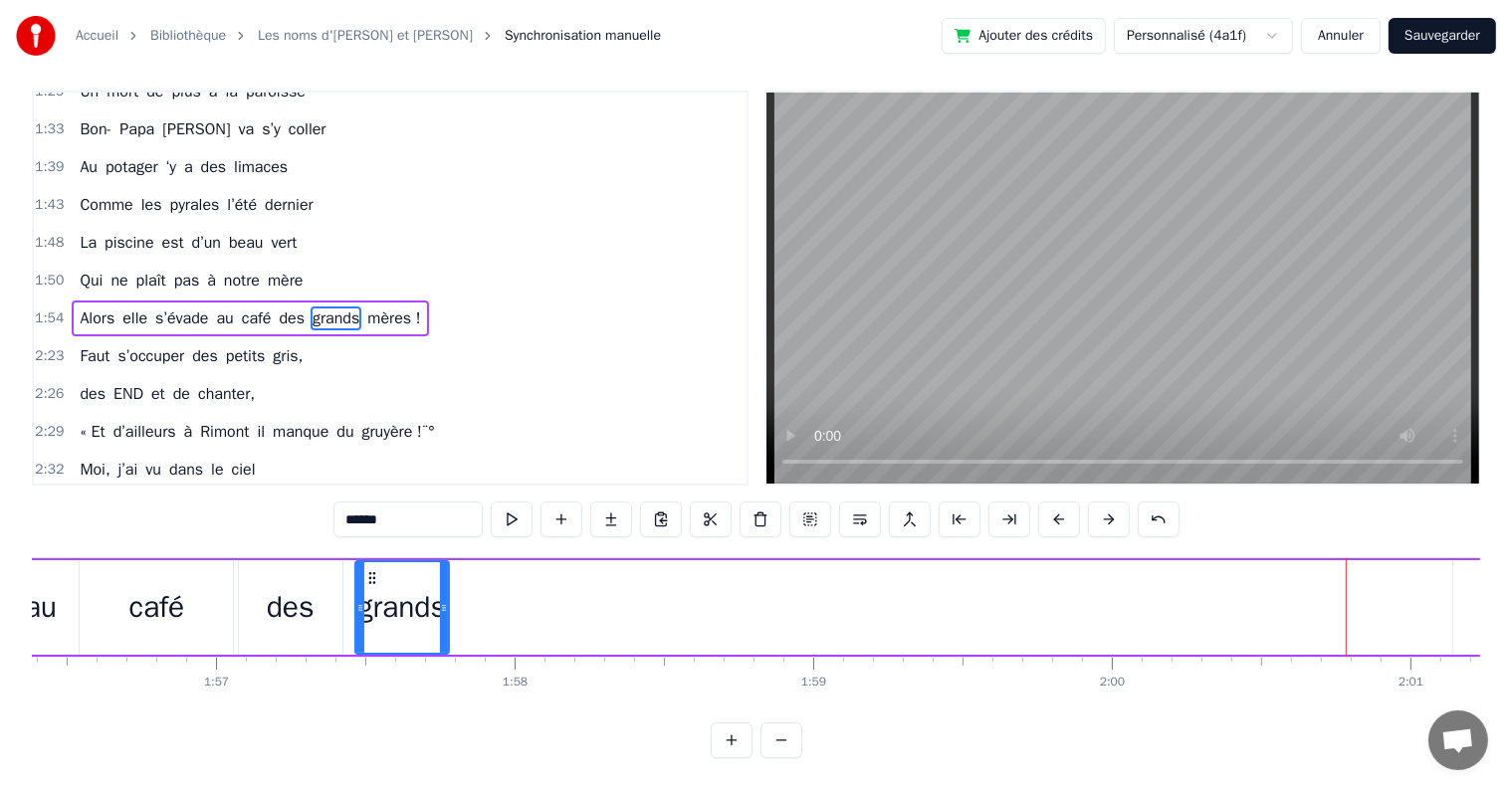 scroll, scrollTop: 0, scrollLeft: 36021, axis: horizontal 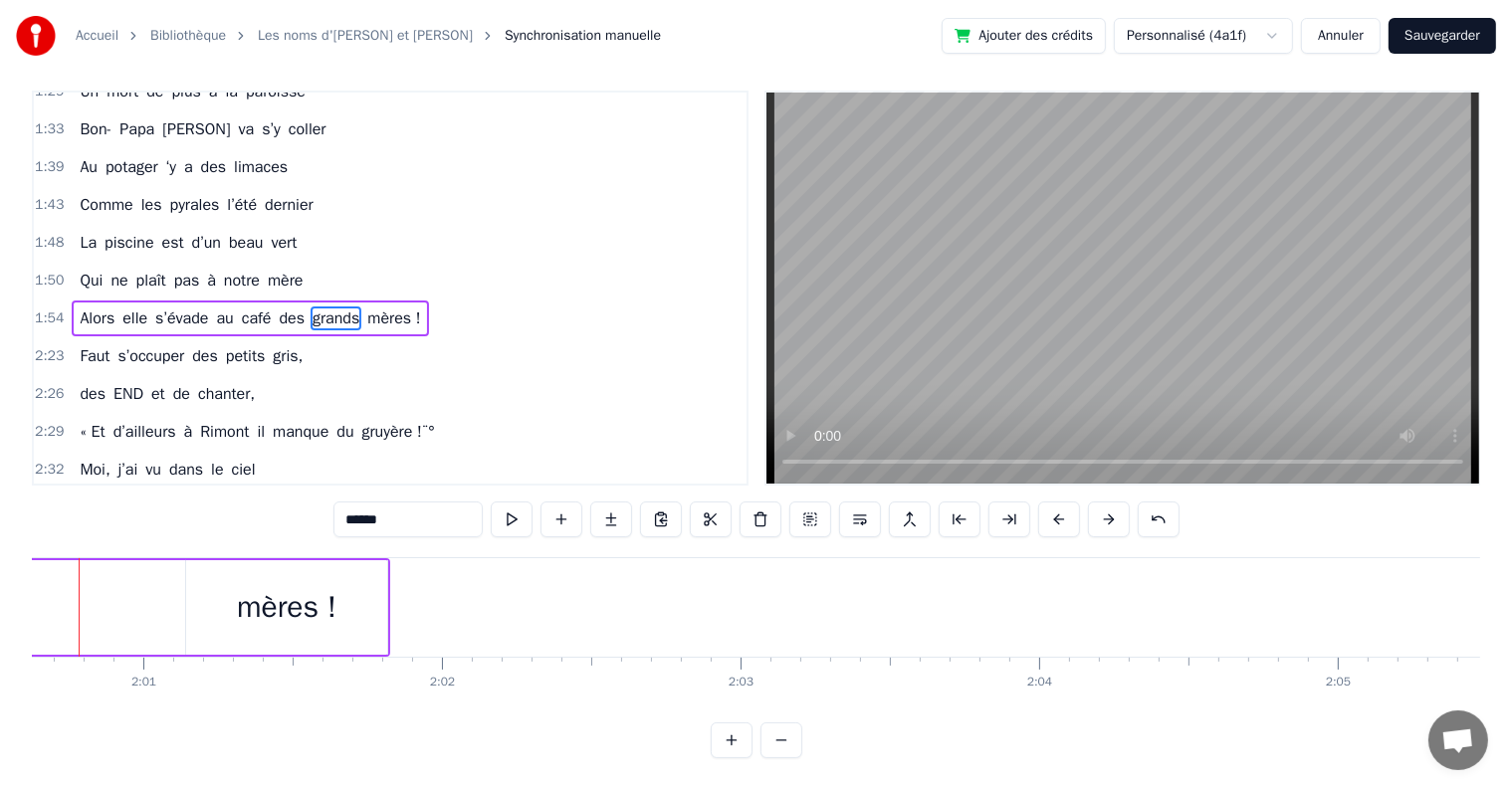 click on "mères !" at bounding box center [287, 607] 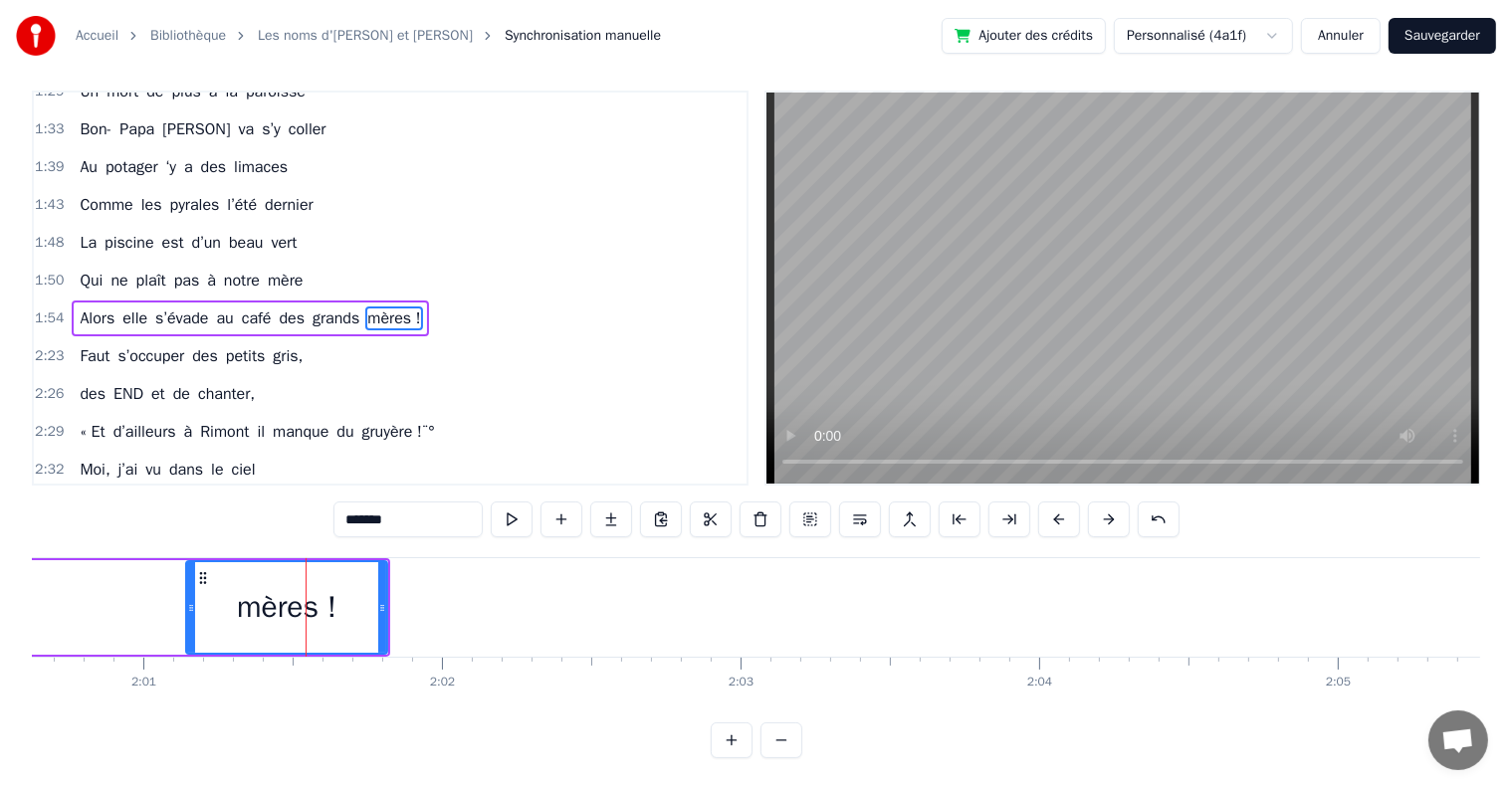 click on "mères !" at bounding box center [287, 607] 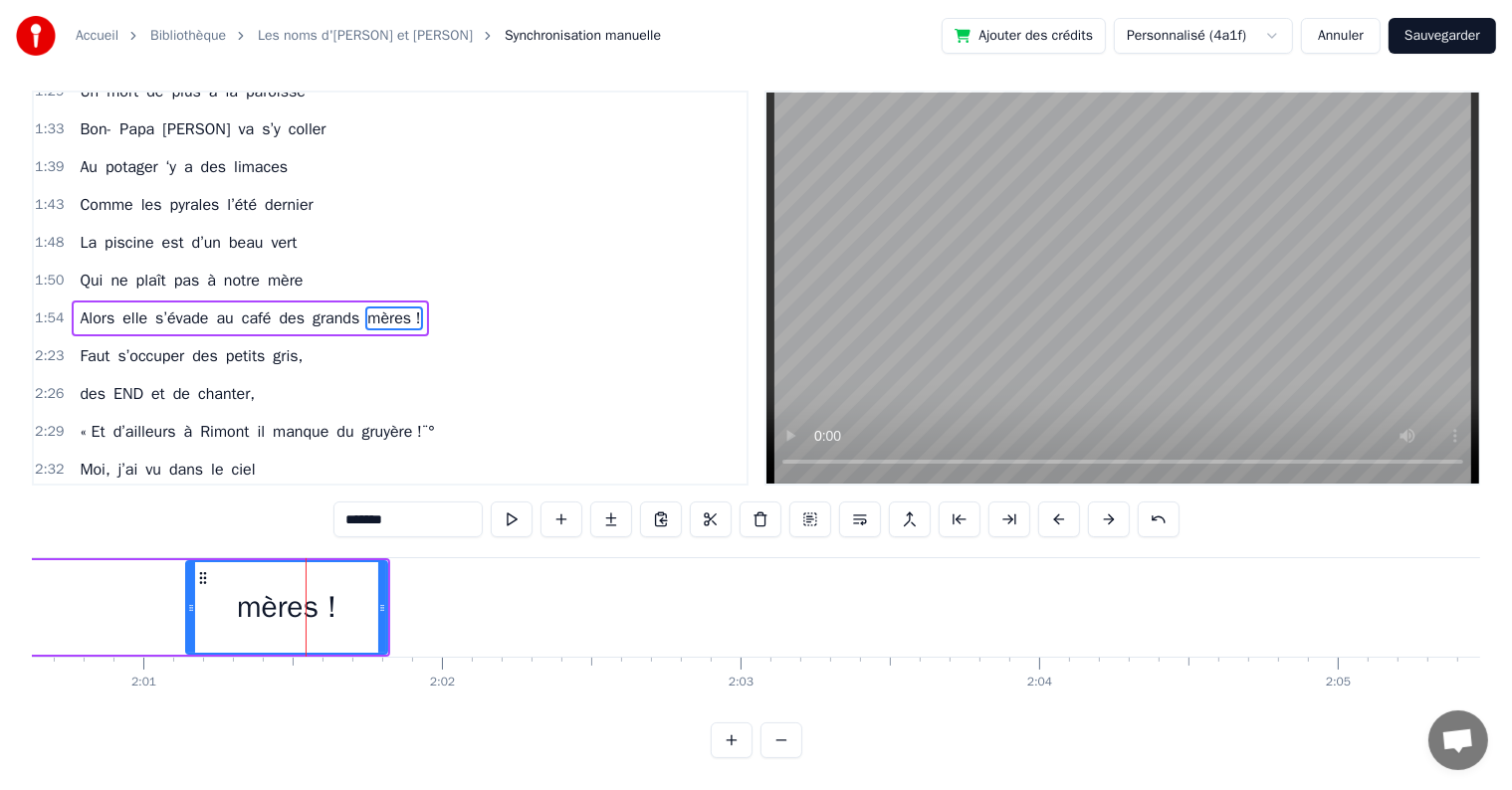 scroll, scrollTop: 0, scrollLeft: 0, axis: both 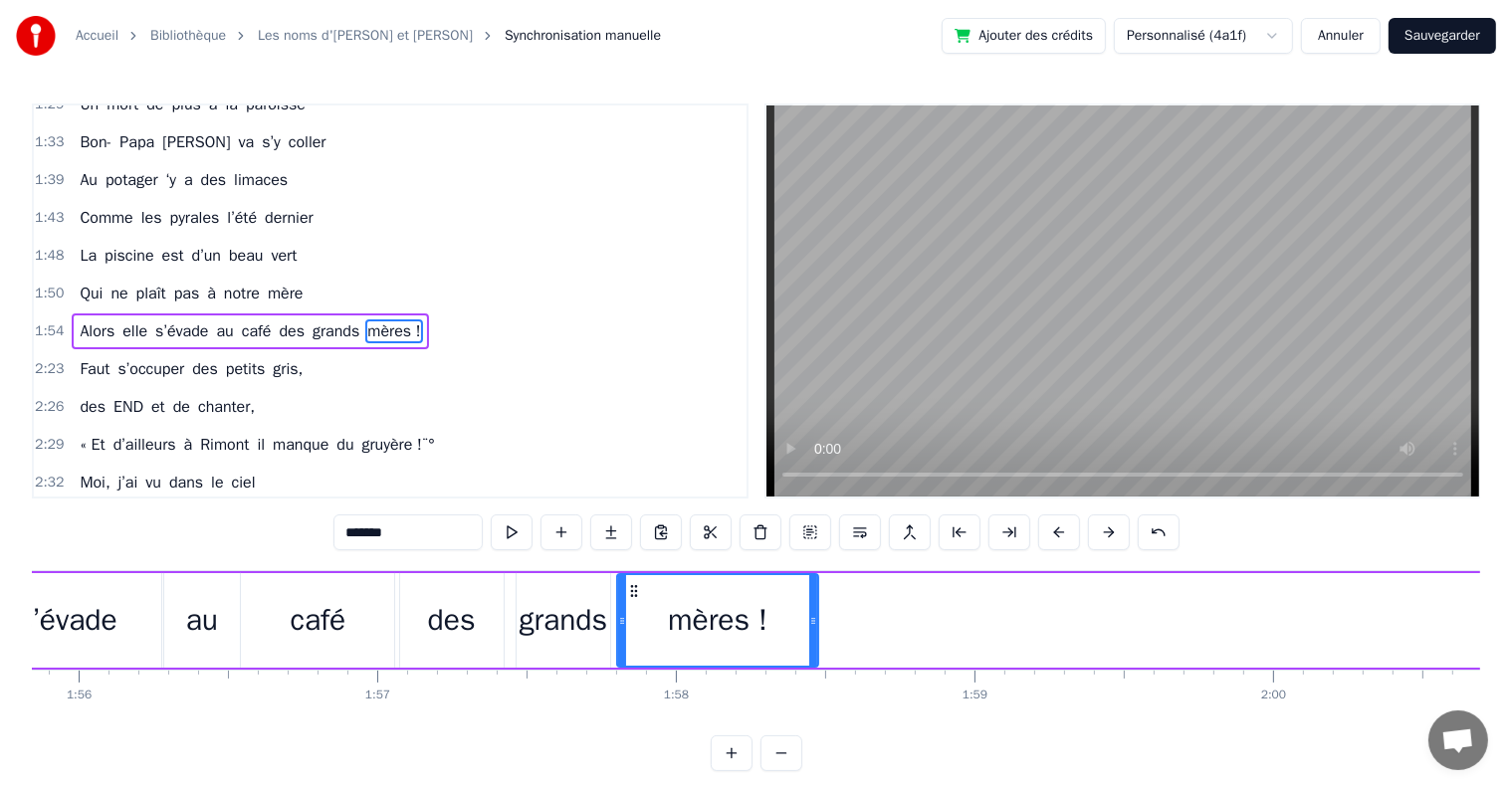 drag, startPoint x: 201, startPoint y: 590, endPoint x: 632, endPoint y: 620, distance: 432.04282 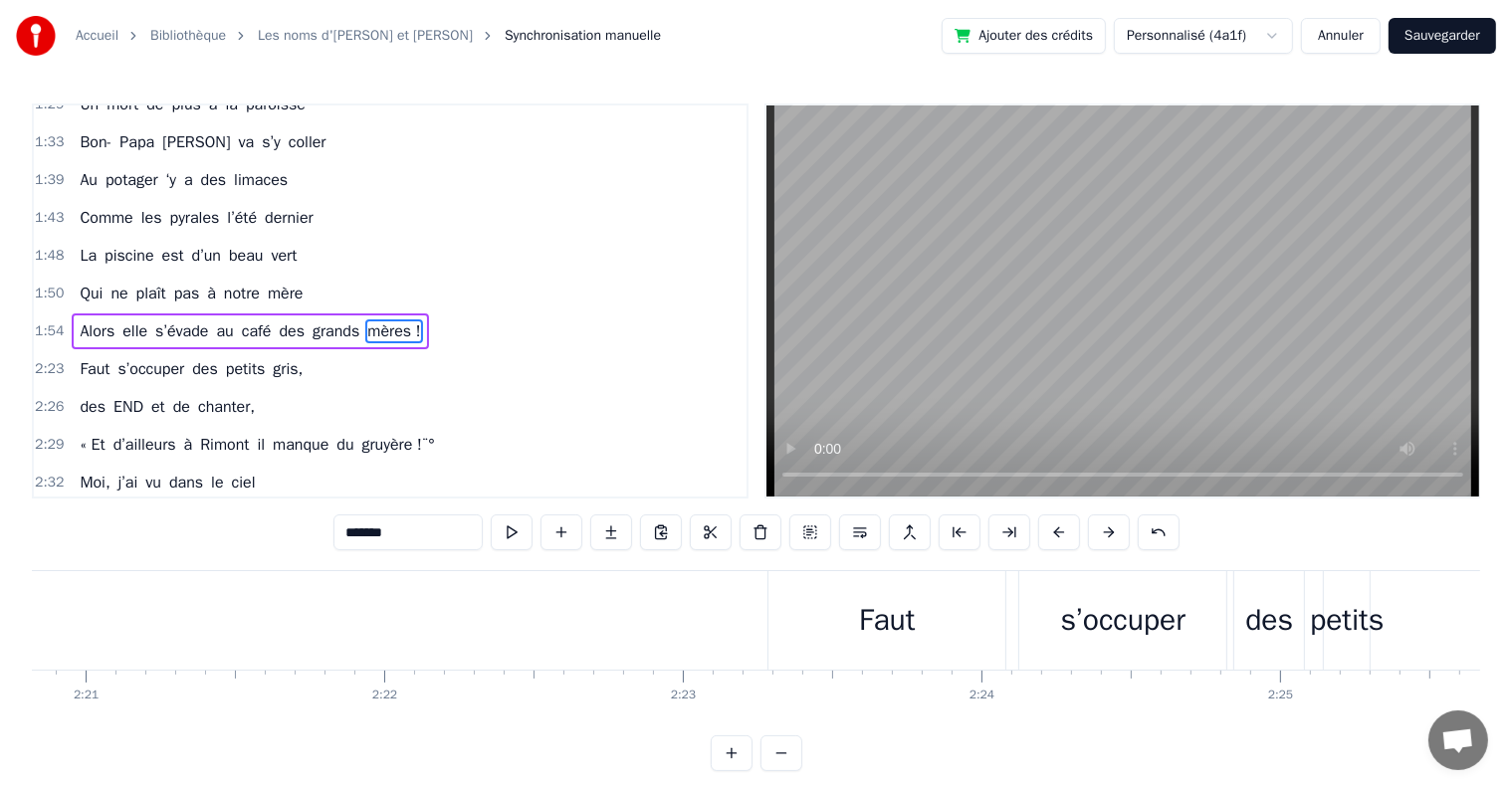 scroll, scrollTop: 0, scrollLeft: 42050, axis: horizontal 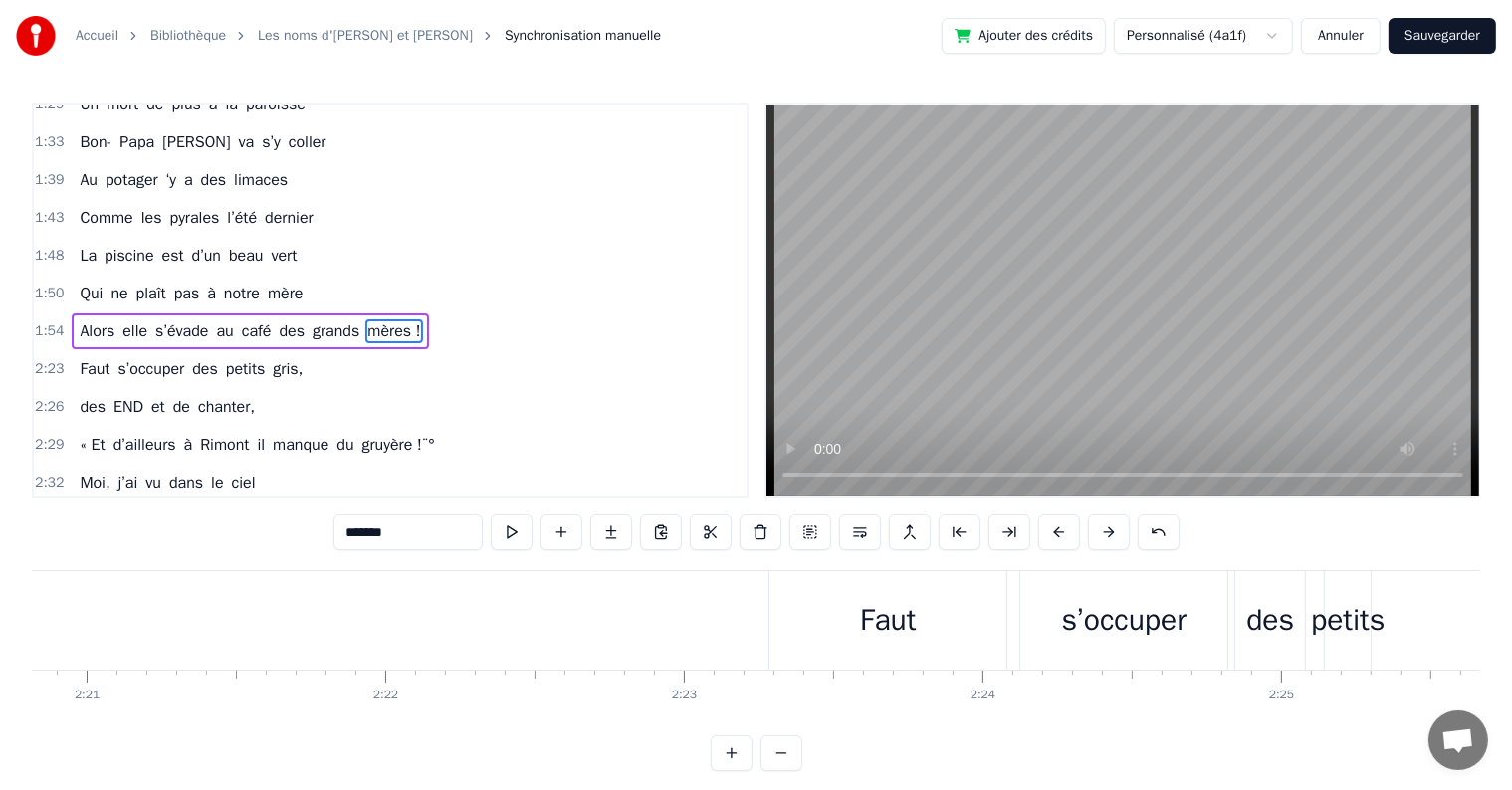 click on "Faut s’occuper des petits gris," at bounding box center [1200, 620] 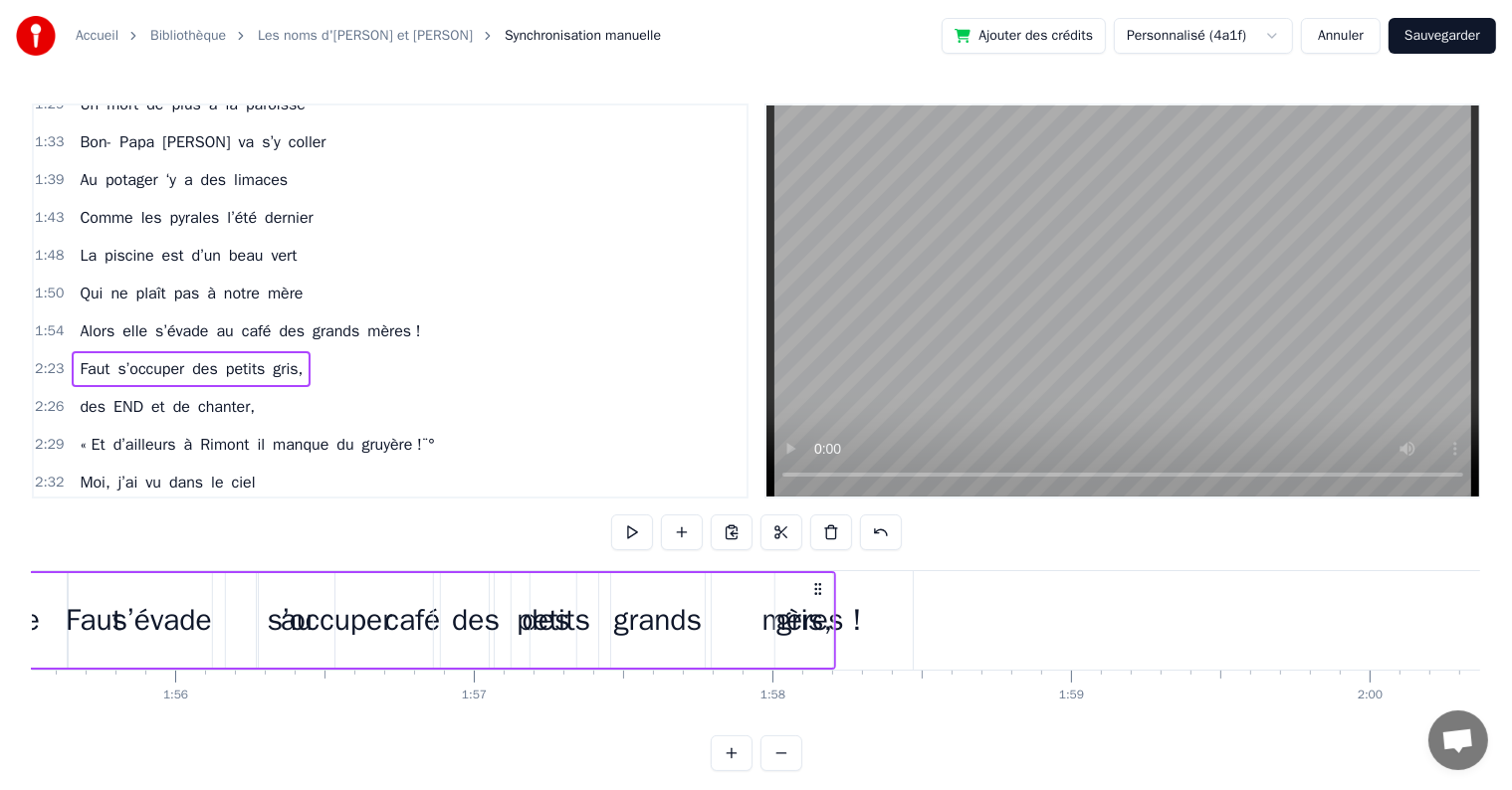 scroll, scrollTop: 0, scrollLeft: 34431, axis: horizontal 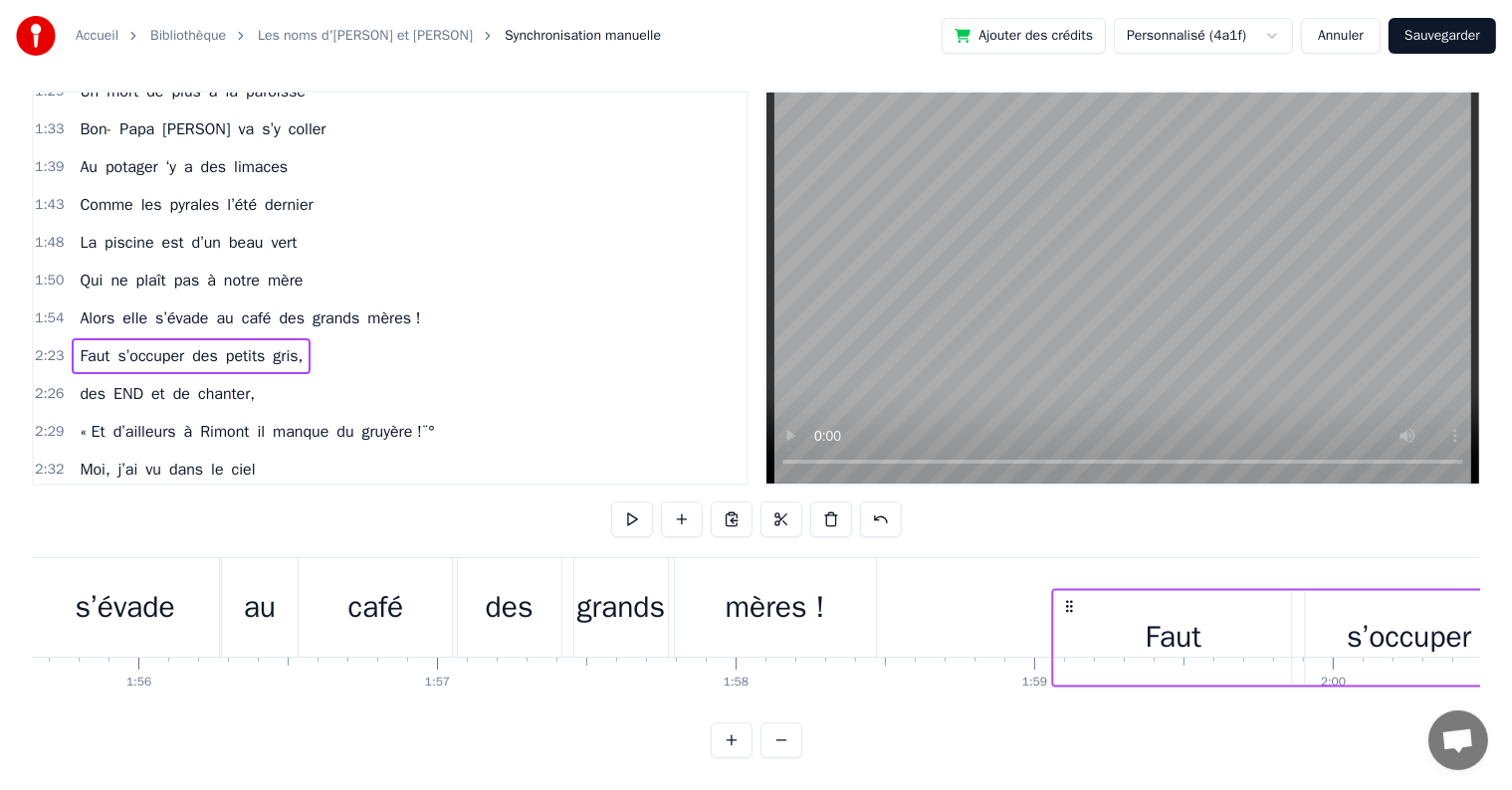 click on "Dans leur village bourguignon Leur vie s’écoule comme un torrent Rythmée au fil des saisons Avec un flot de p’tits enfants Mais entre chaque invasion Des garnements et de l’abbé Faut recevoir les amis au prieuré Quand les jours sont bien chargés Que les soirées sont occupées, Qui croirait à une vie de retraités ! Moi, j’ai vu dans le ciel Un jour de mai il y a 50 ans, L’amour de nos parents, pour leur mariage Moi, j’ai vu dans le ciel Près du Père éternel, préparés De toute éternité, les noms d'[PERSON] et [PERSON], Jusqu’à la fin des siècles ! Un mort de plus à la paroisse Bon- Papa [PERSON] va s’y coller Au potager ‘y a des limaces Comme les pyrales l’été dernier La piscine est d’un beau vert Qui ne plaît pas à notre mère Alors elle s’évade au café des grands mères ! Faut s’occuper des petits gris, des END et de chanter, « Et d’ailleurs à Rimont il manque du gruyère !¨° Moi, j’ai vu dans le ciel Un jour de mai il y a 50 ans, L’amour de nos pour y" at bounding box center [542, 607] 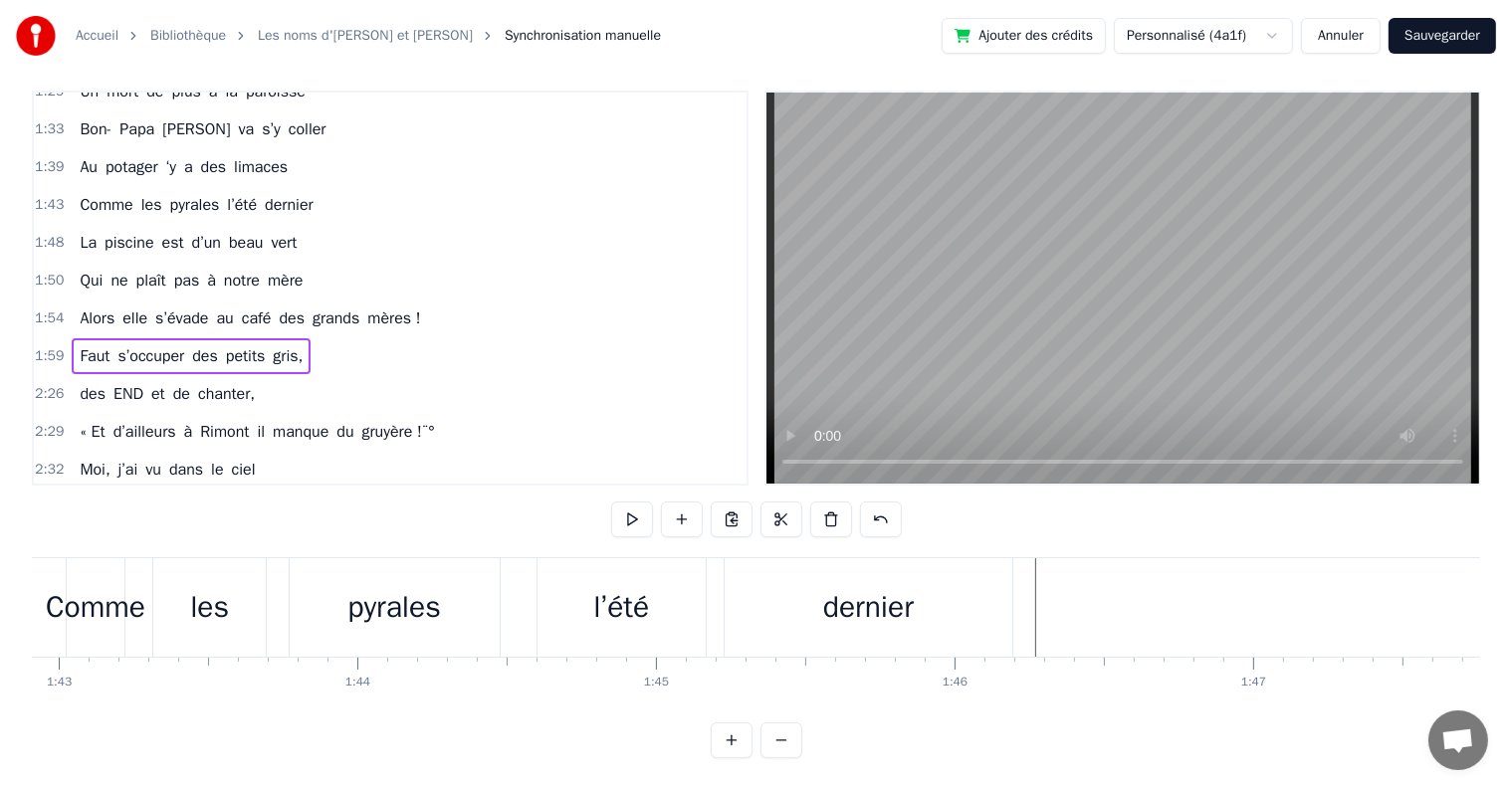 scroll, scrollTop: 0, scrollLeft: 29464, axis: horizontal 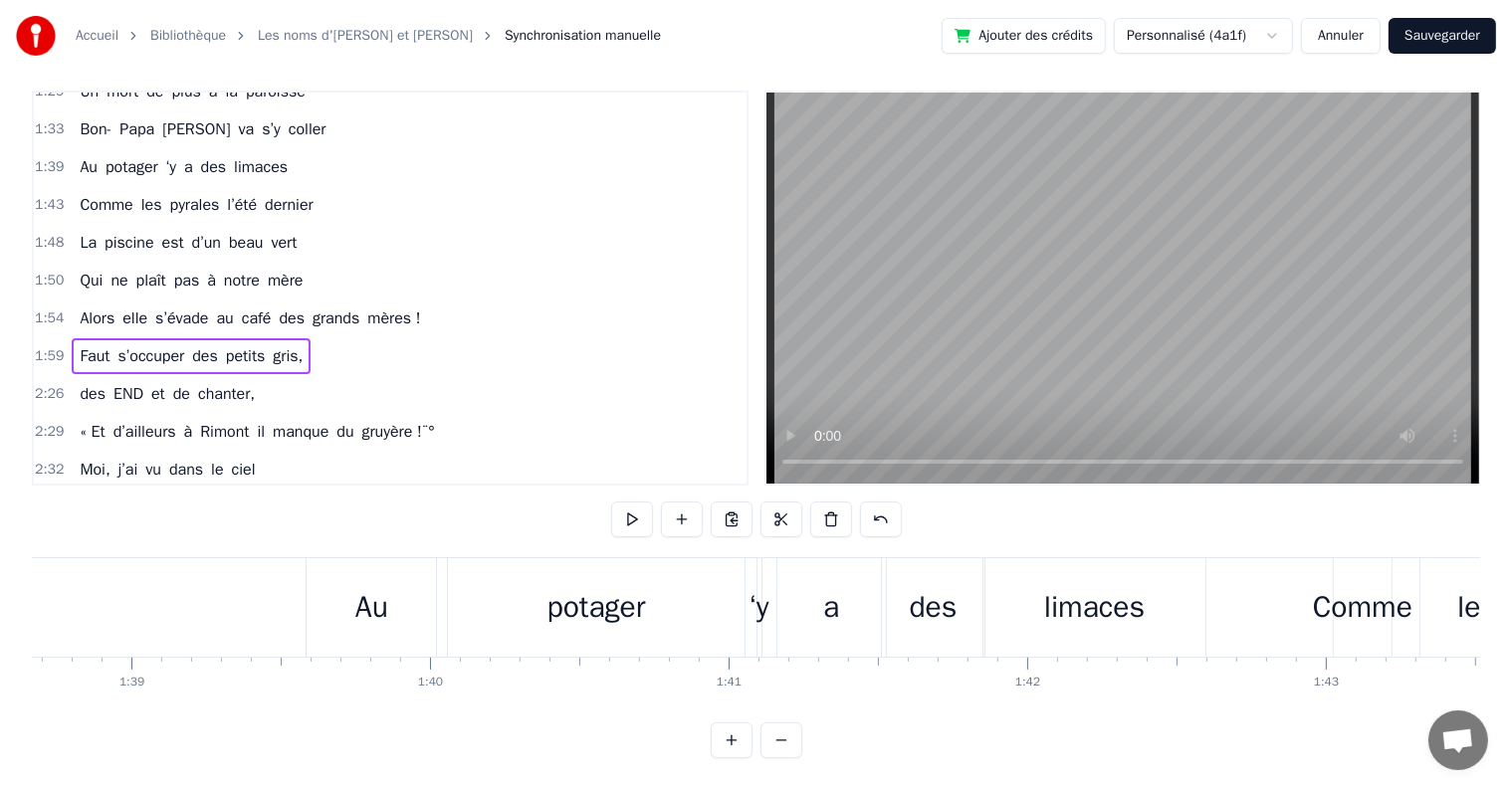 click at bounding box center [5612, 607] 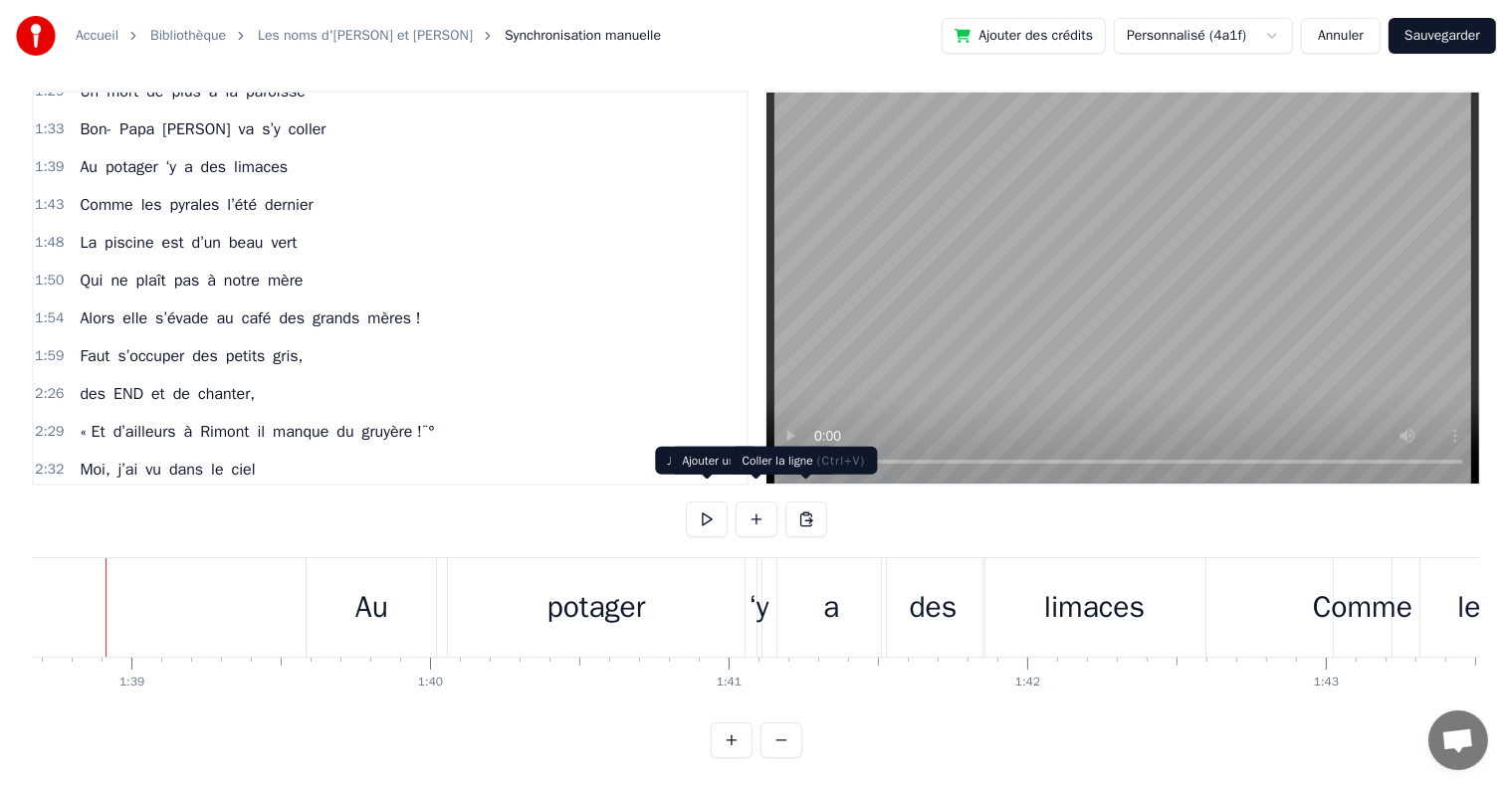 scroll, scrollTop: 0, scrollLeft: 29437, axis: horizontal 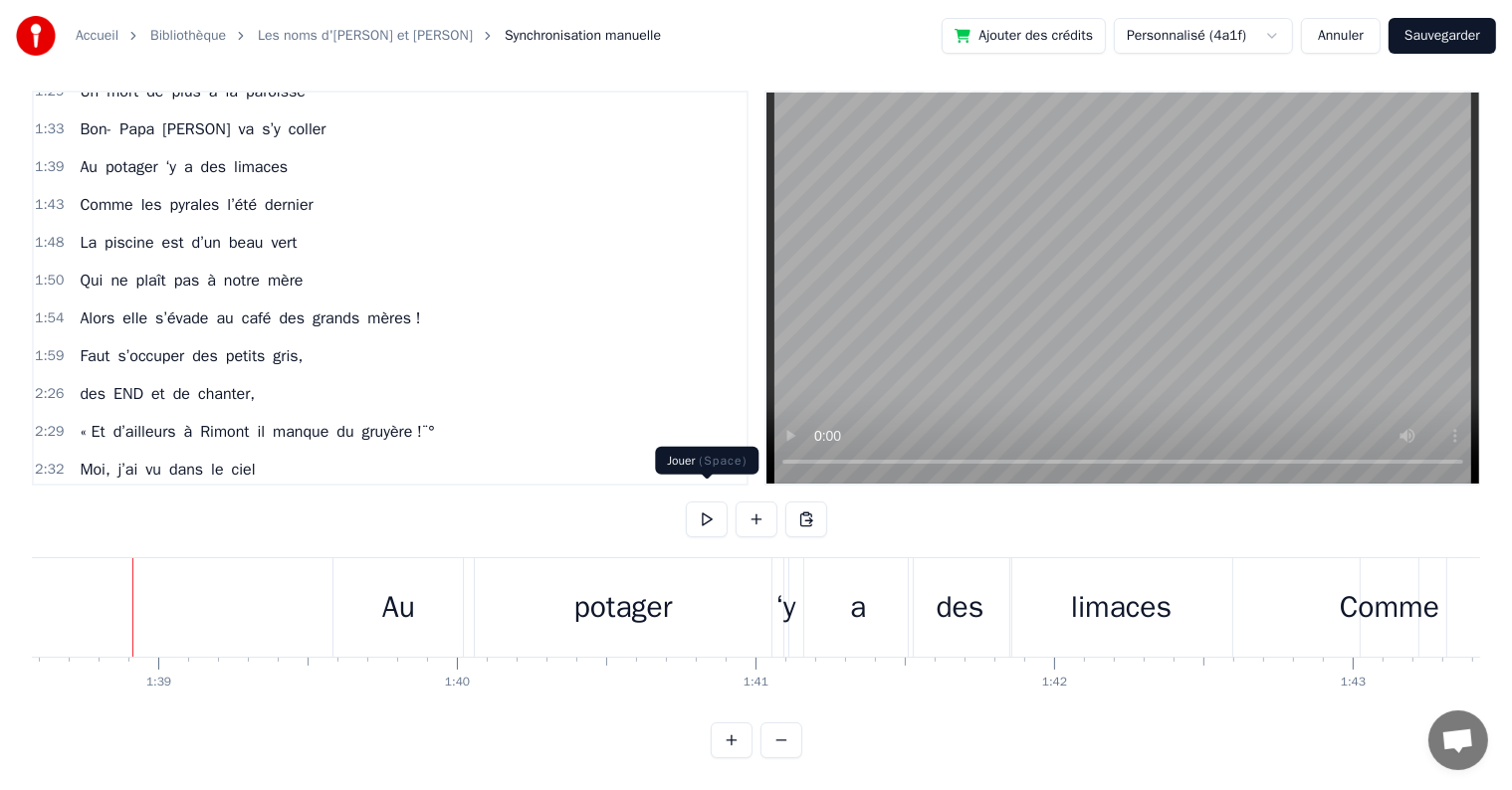 click at bounding box center (707, 519) 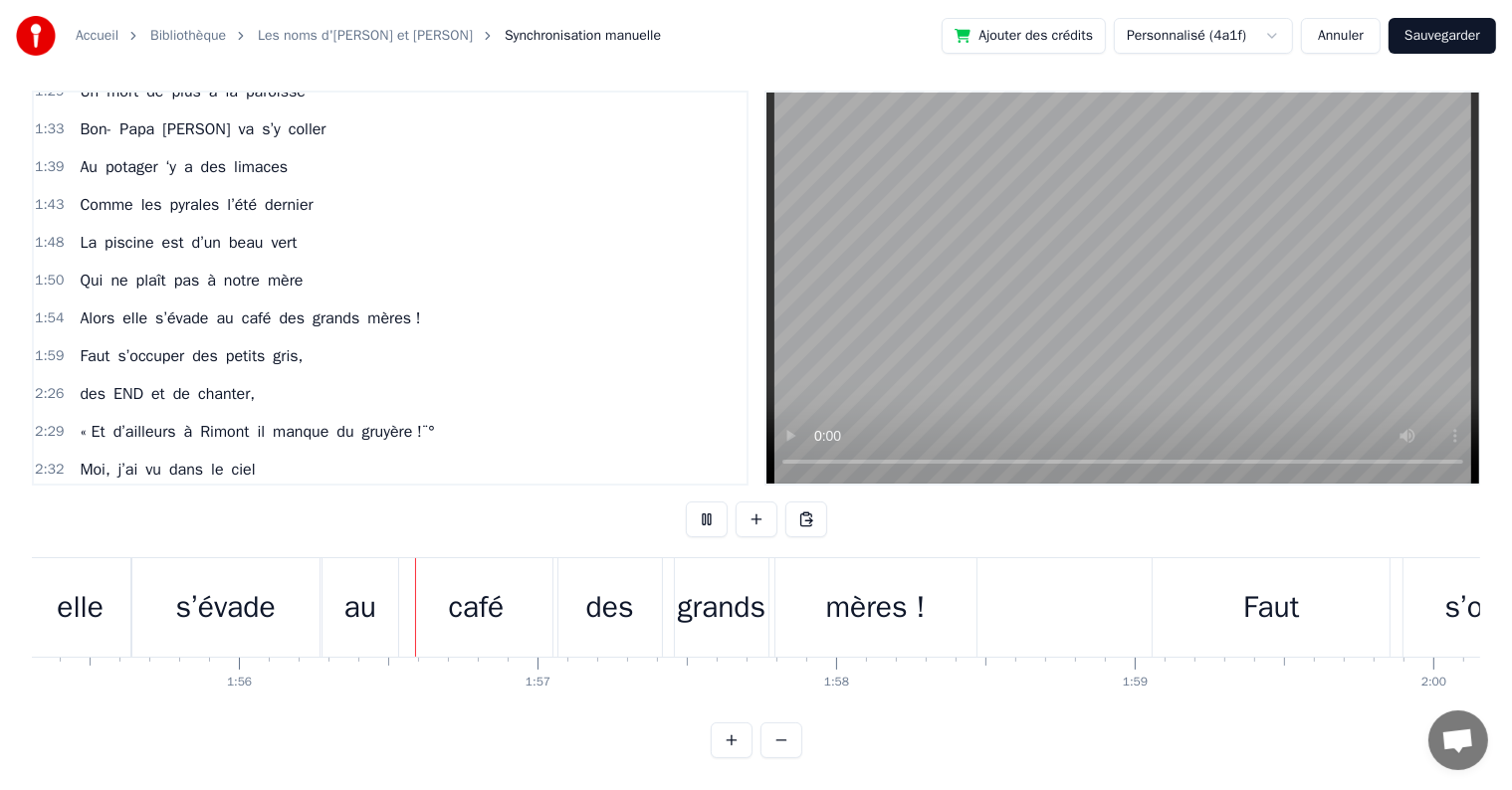 scroll, scrollTop: 0, scrollLeft: 34512, axis: horizontal 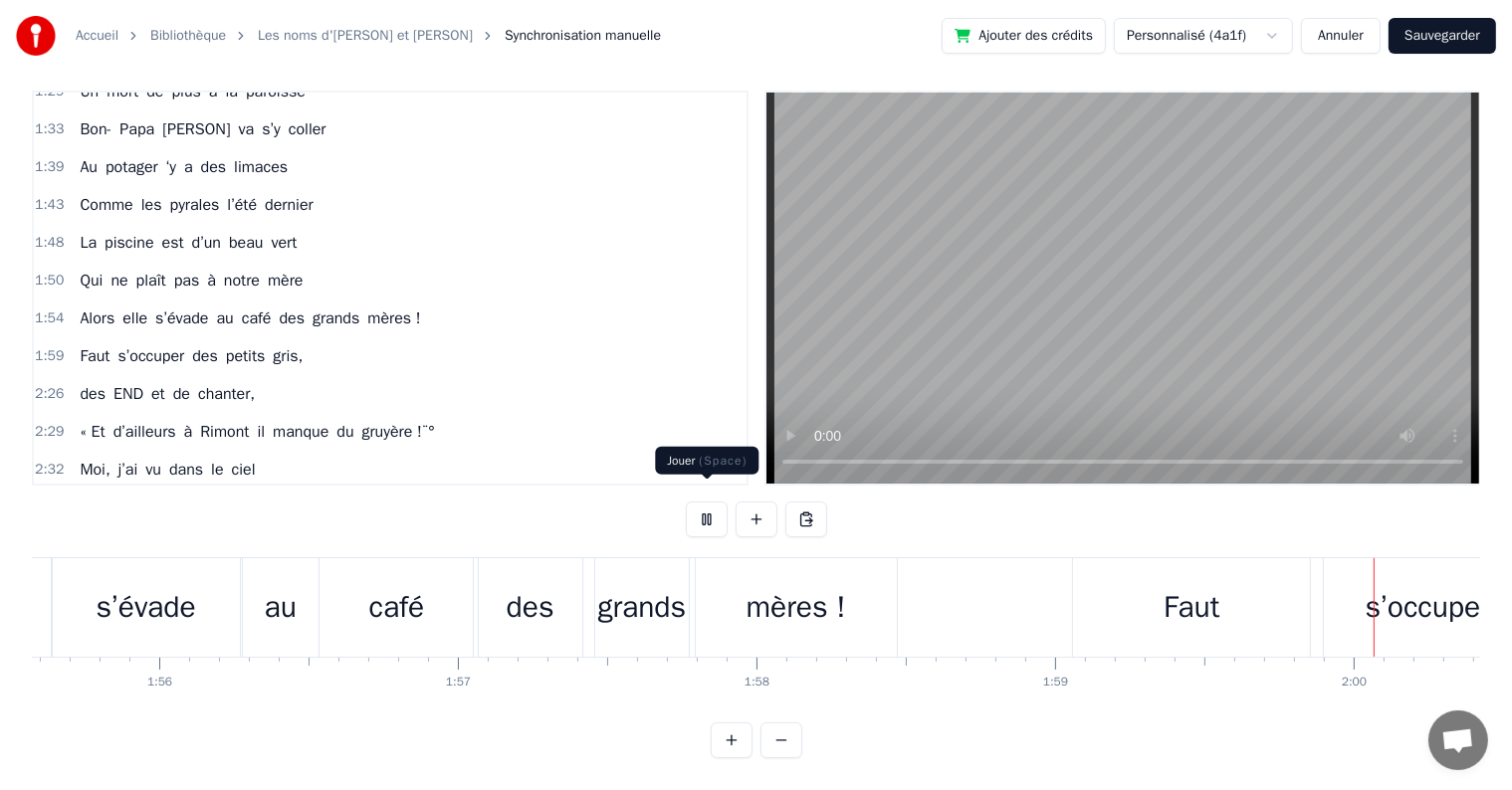 click at bounding box center [707, 519] 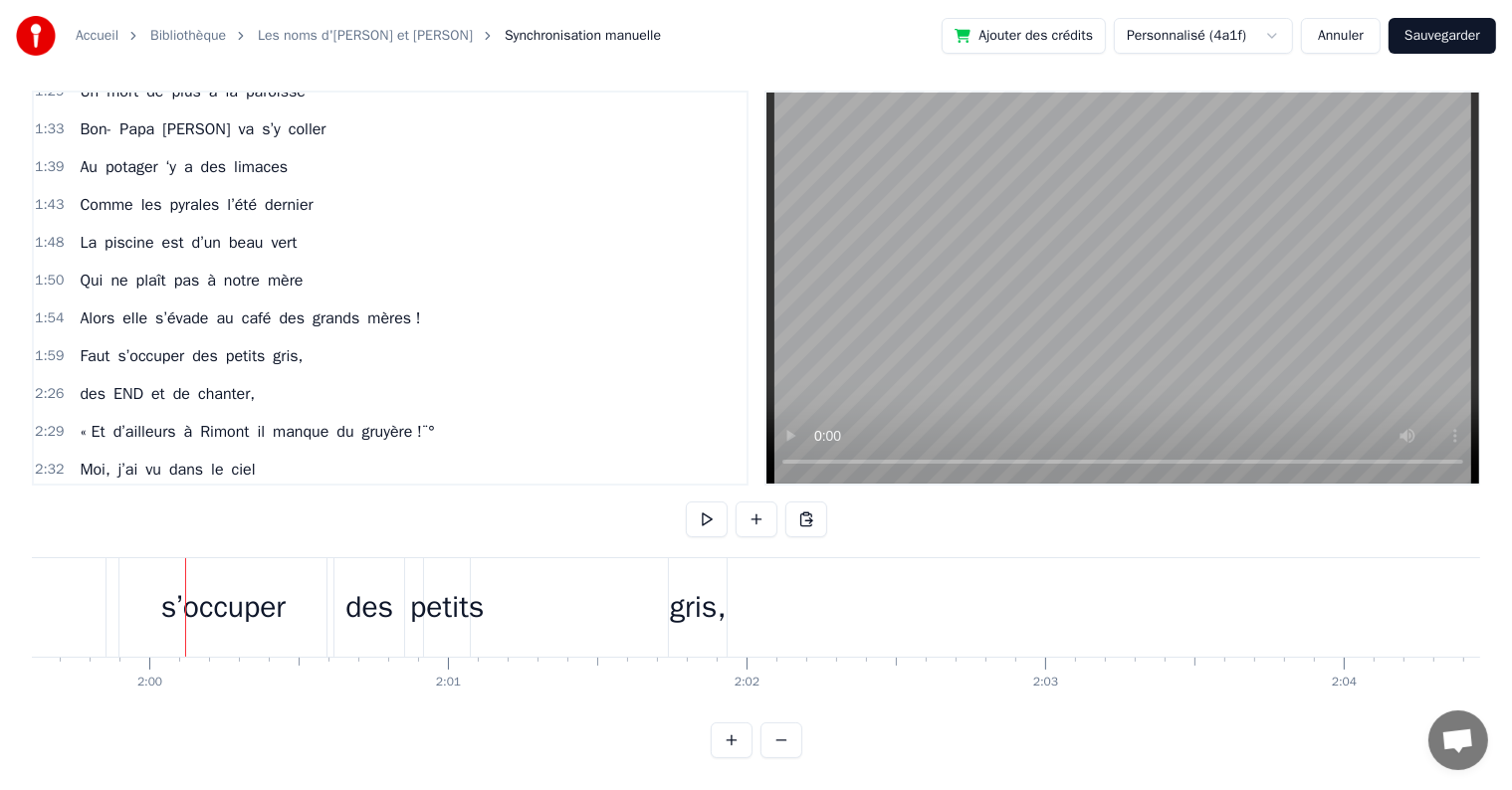 scroll, scrollTop: 0, scrollLeft: 35770, axis: horizontal 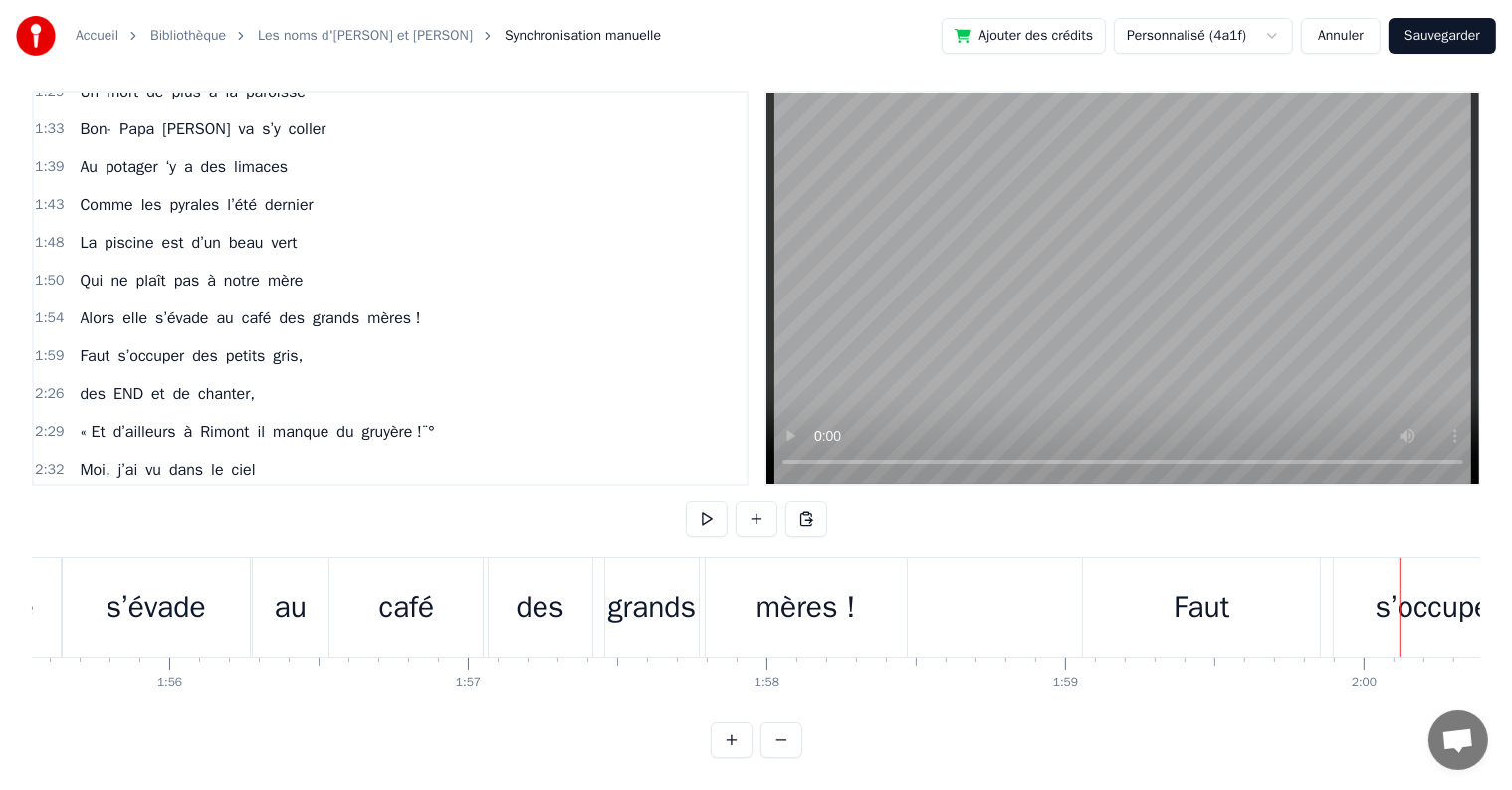 click on "mères !" at bounding box center (806, 607) 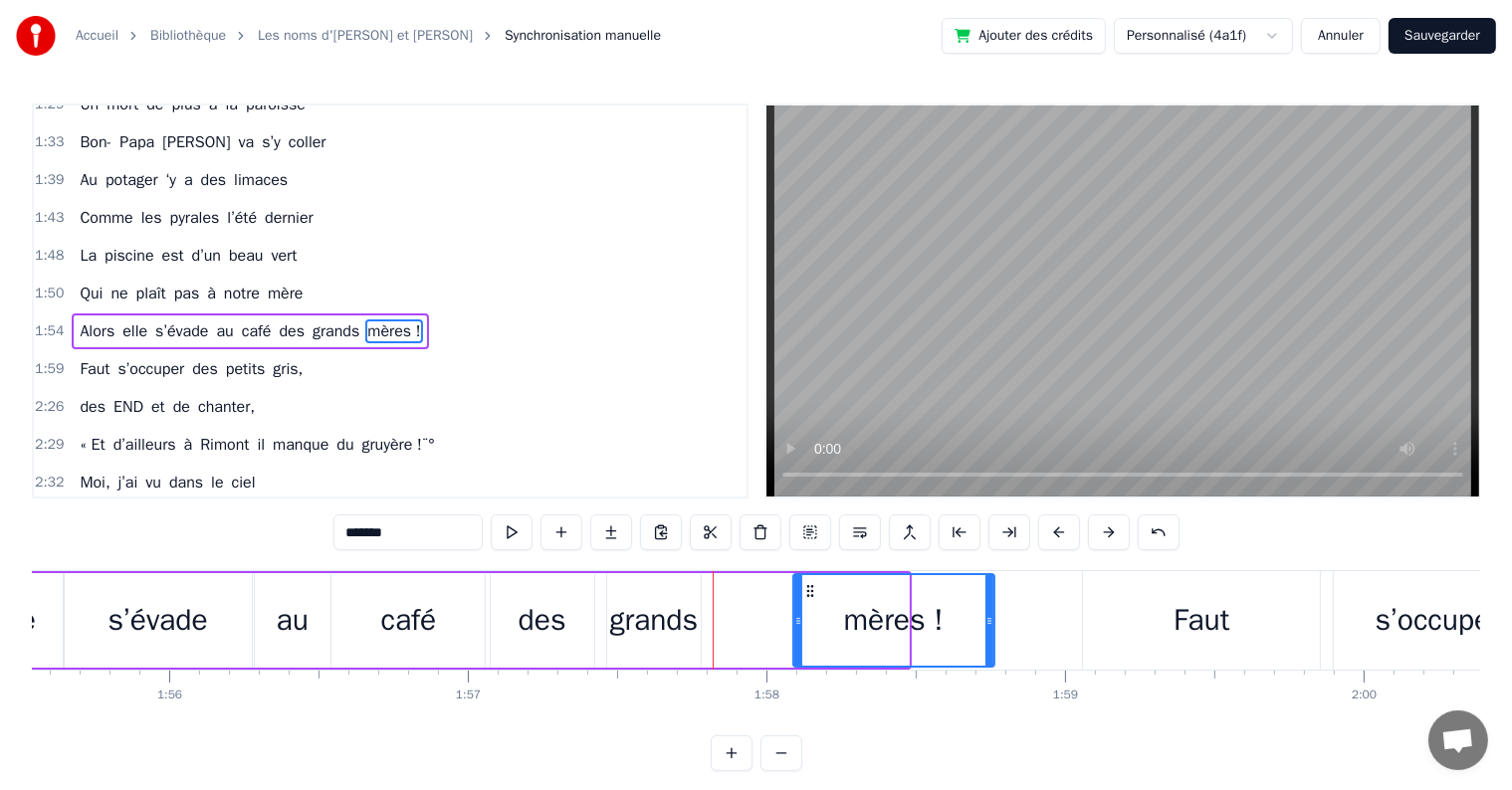 drag, startPoint x: 723, startPoint y: 581, endPoint x: 808, endPoint y: 591, distance: 85.586214 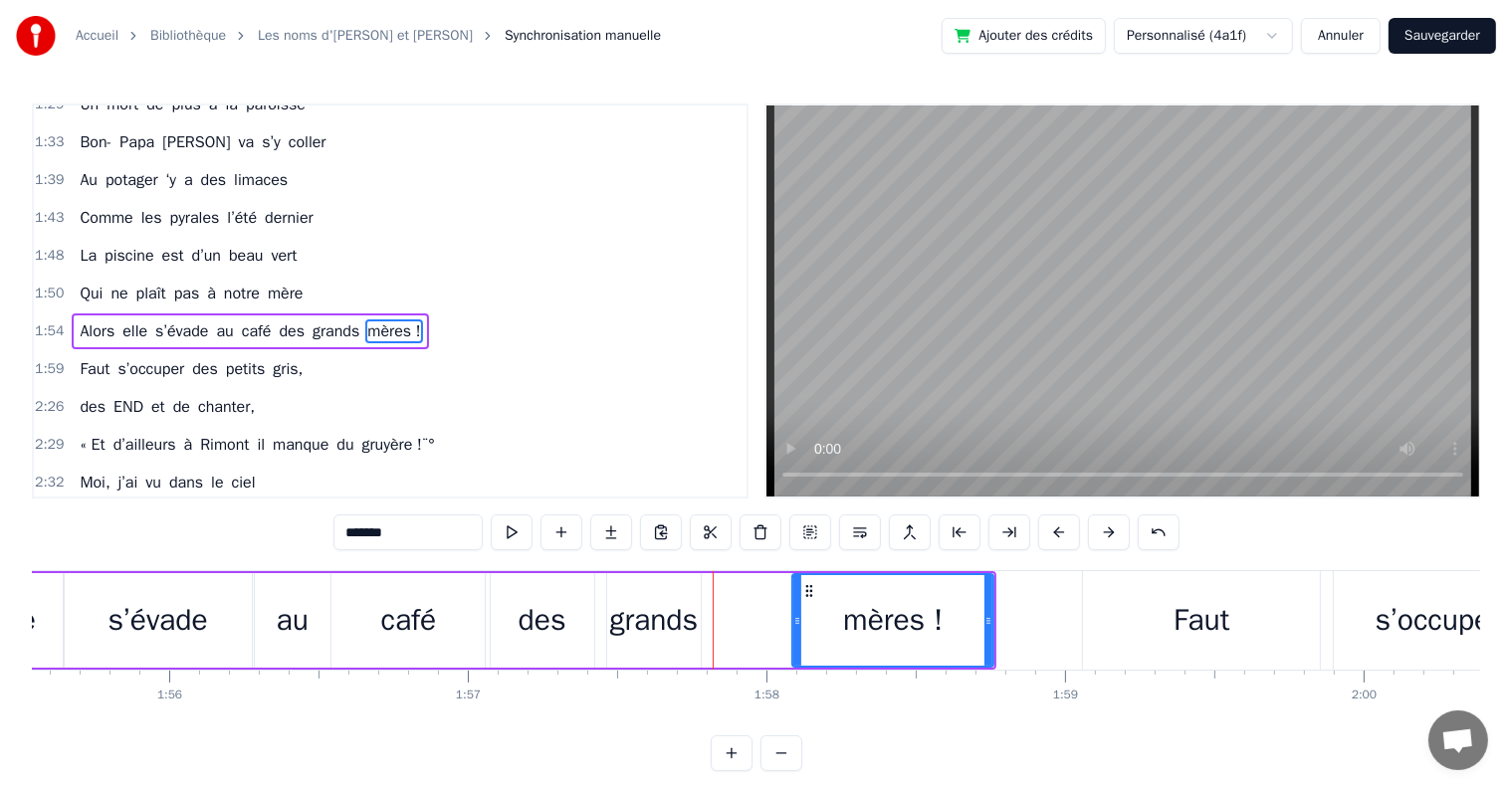 click on "grands" at bounding box center (654, 620) 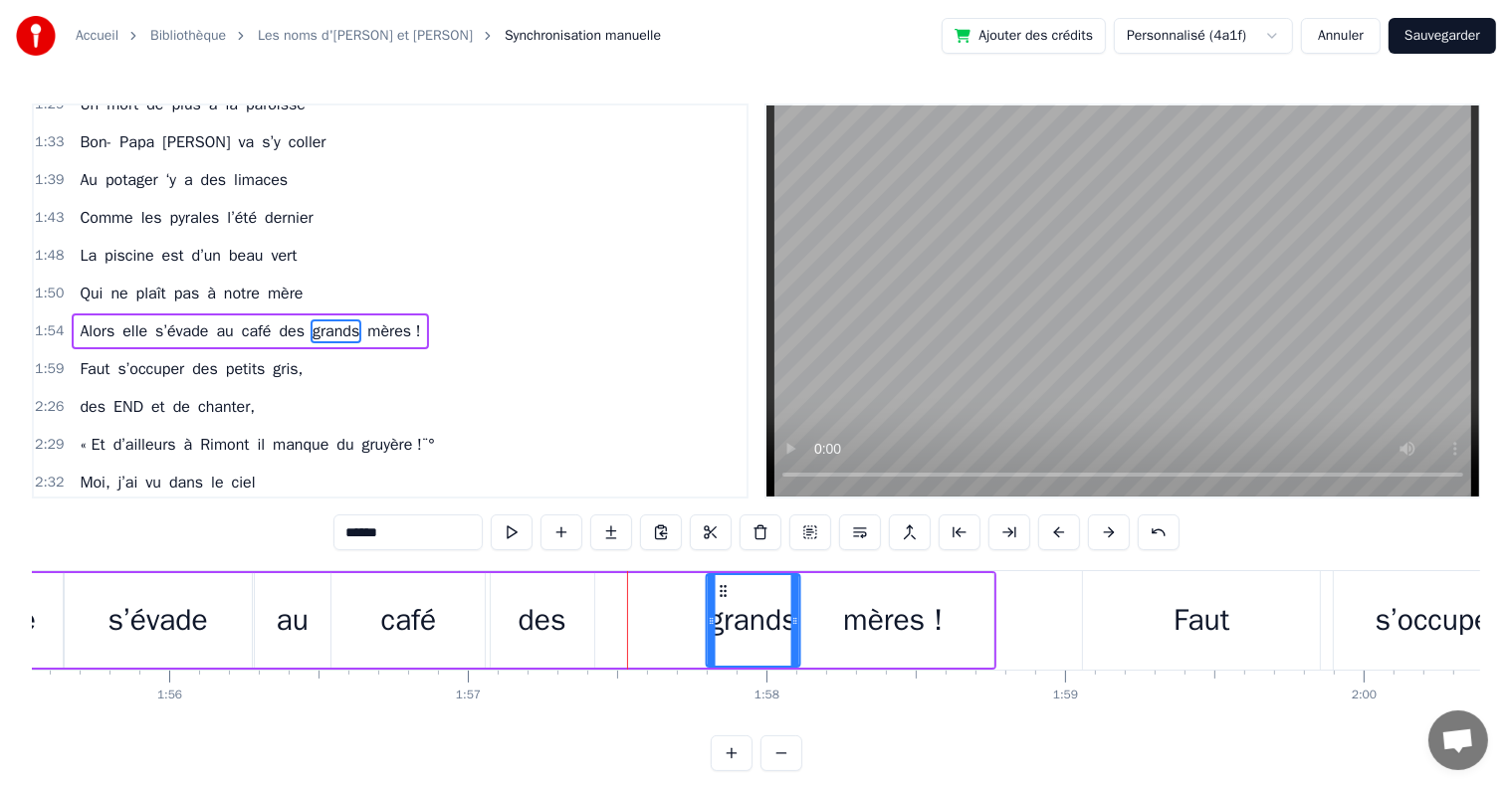 drag, startPoint x: 619, startPoint y: 585, endPoint x: 719, endPoint y: 605, distance: 101.98039 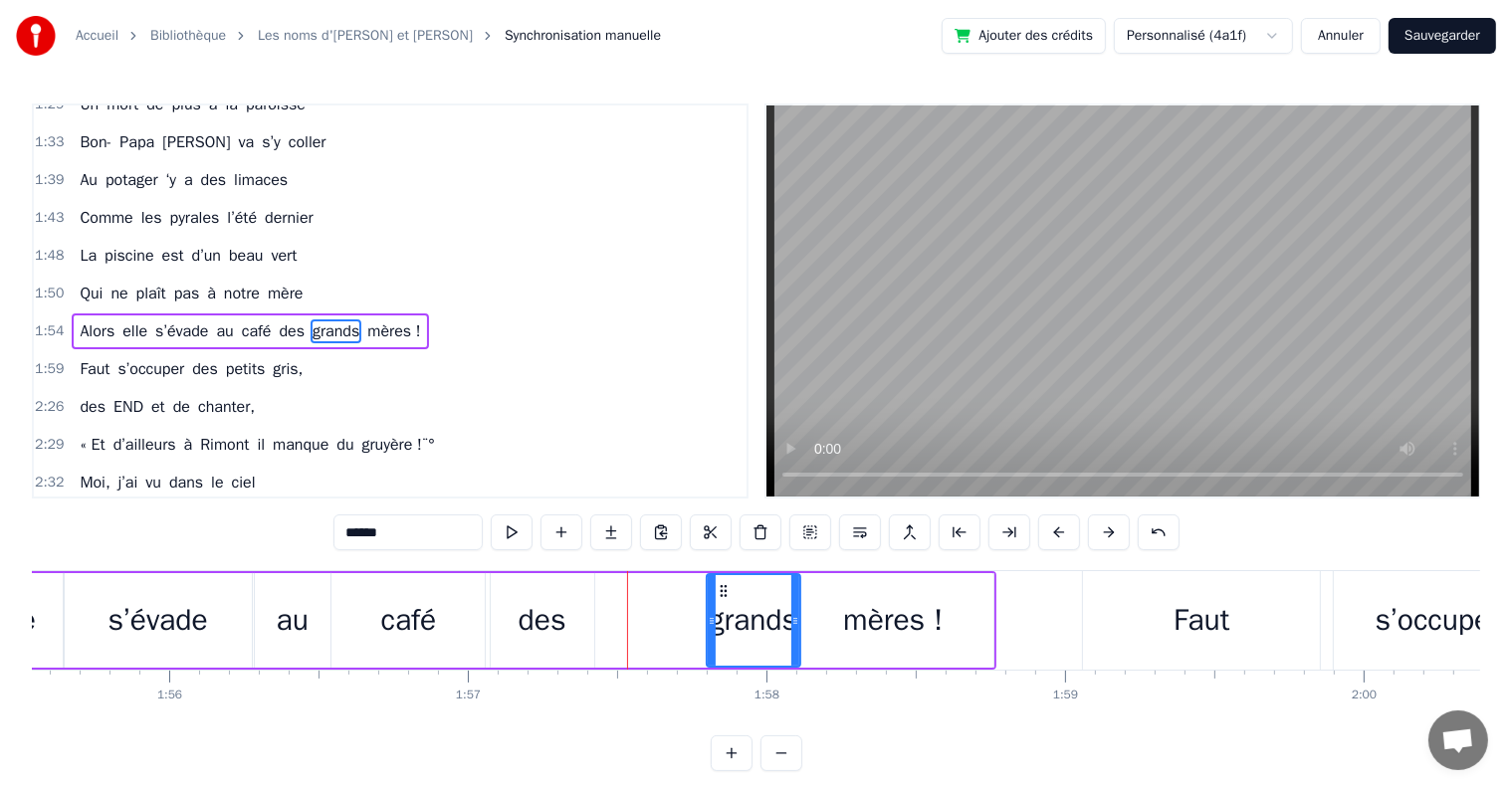 click on "grands" at bounding box center (754, 620) 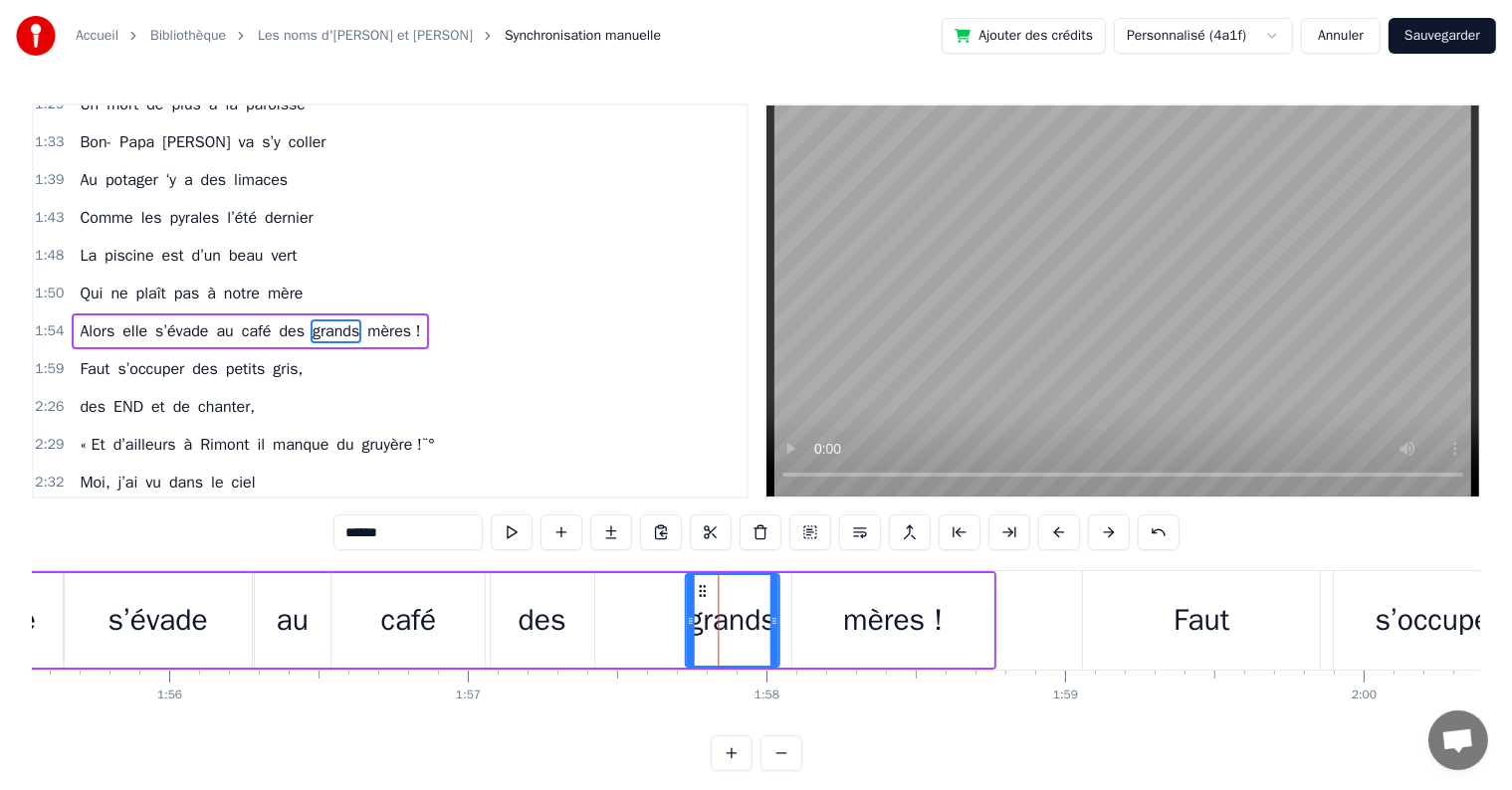 drag, startPoint x: 721, startPoint y: 593, endPoint x: 699, endPoint y: 589, distance: 22.36068 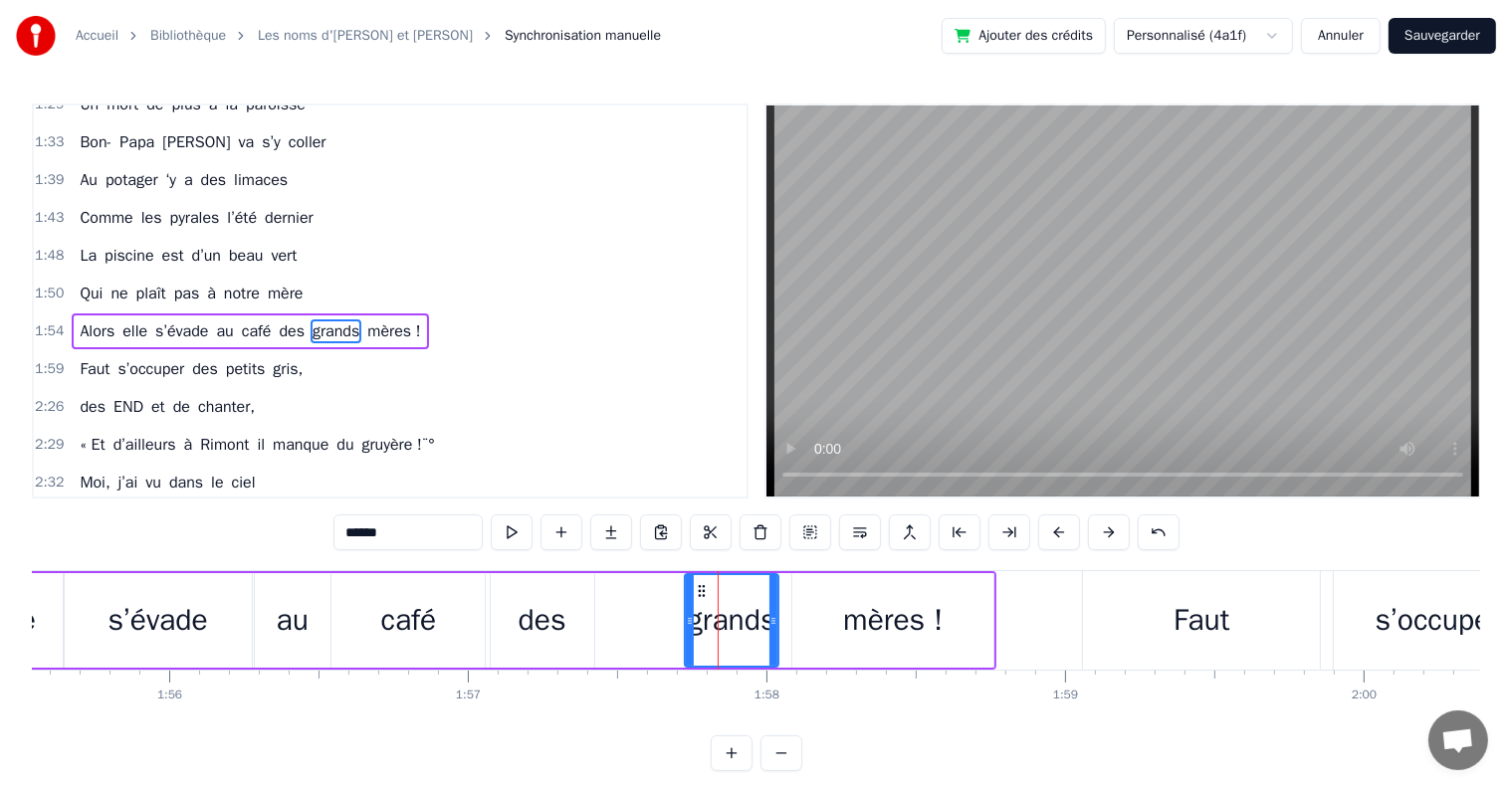 click on "des" at bounding box center (542, 620) 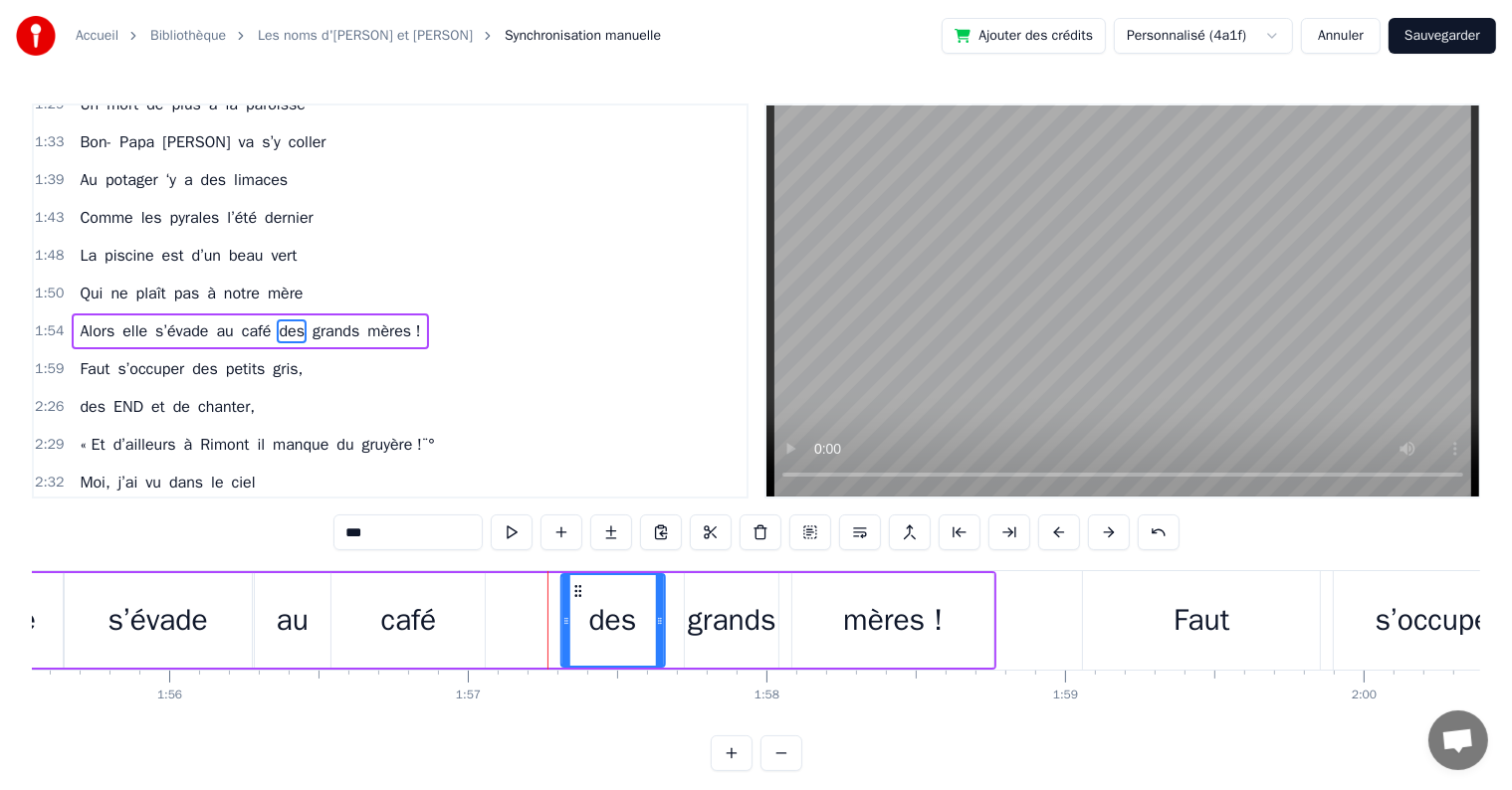 drag, startPoint x: 504, startPoint y: 584, endPoint x: 573, endPoint y: 589, distance: 69.180922 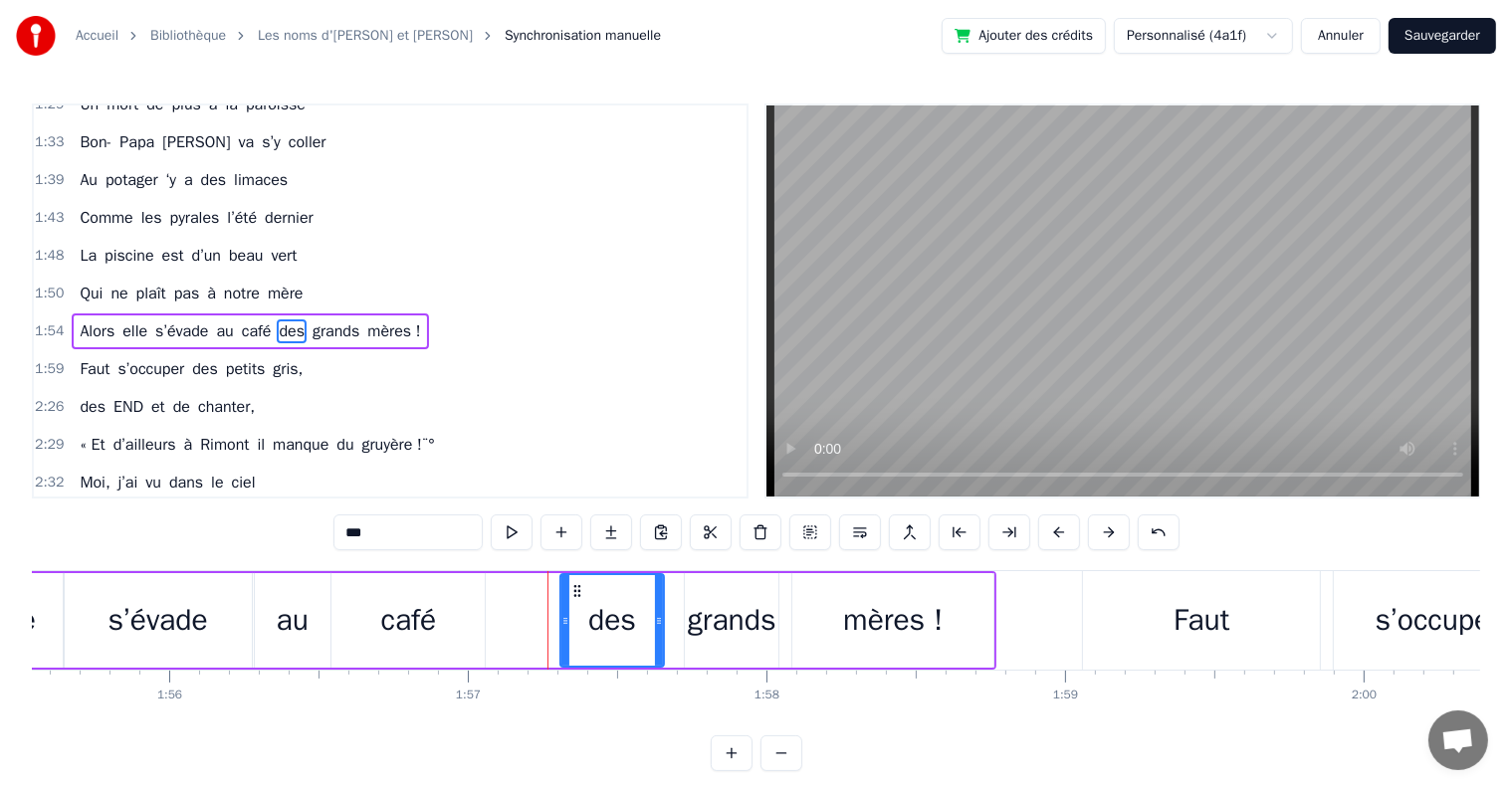 click on "café" at bounding box center (408, 620) 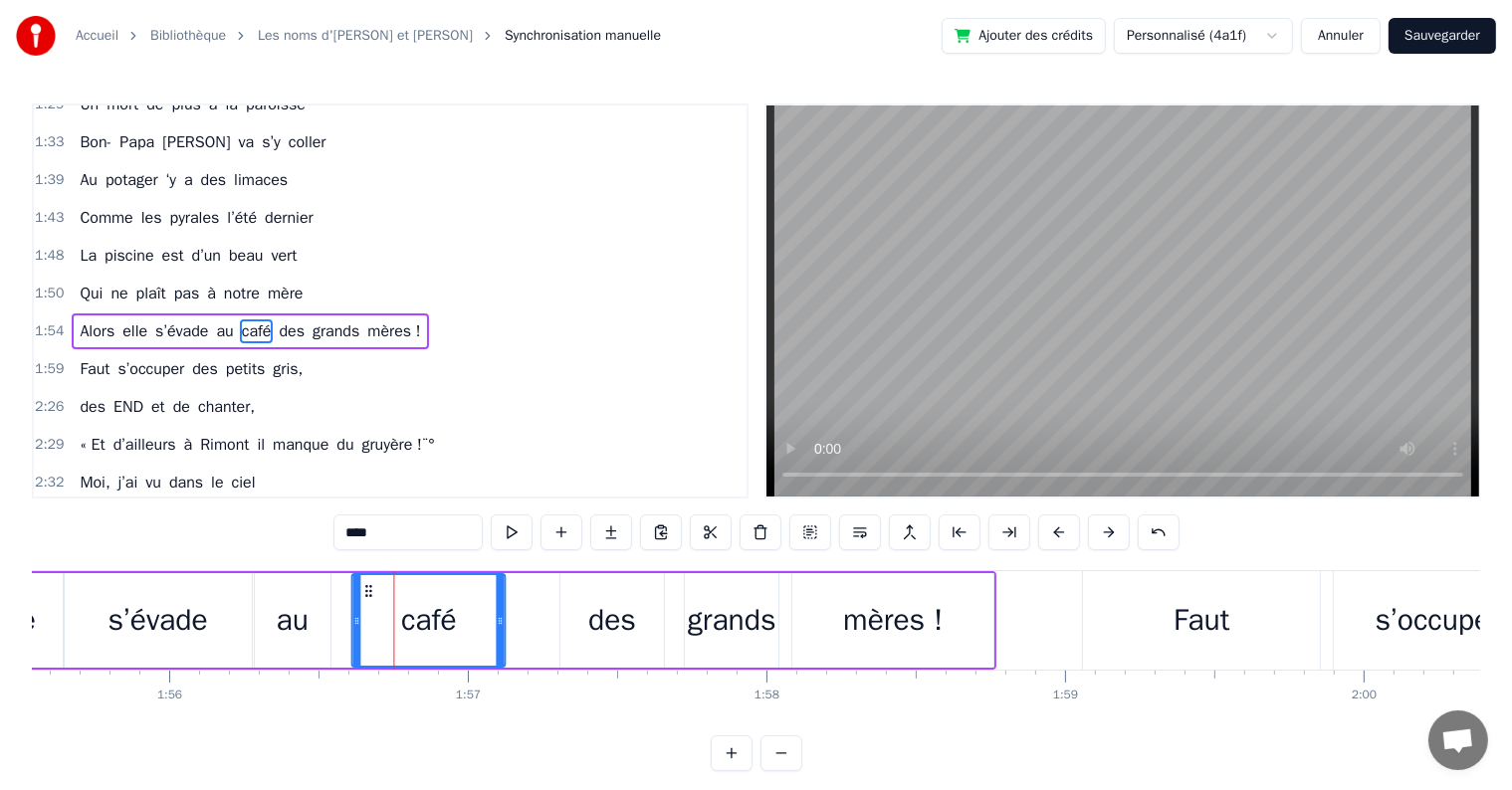 drag, startPoint x: 349, startPoint y: 585, endPoint x: 369, endPoint y: 588, distance: 20.22375 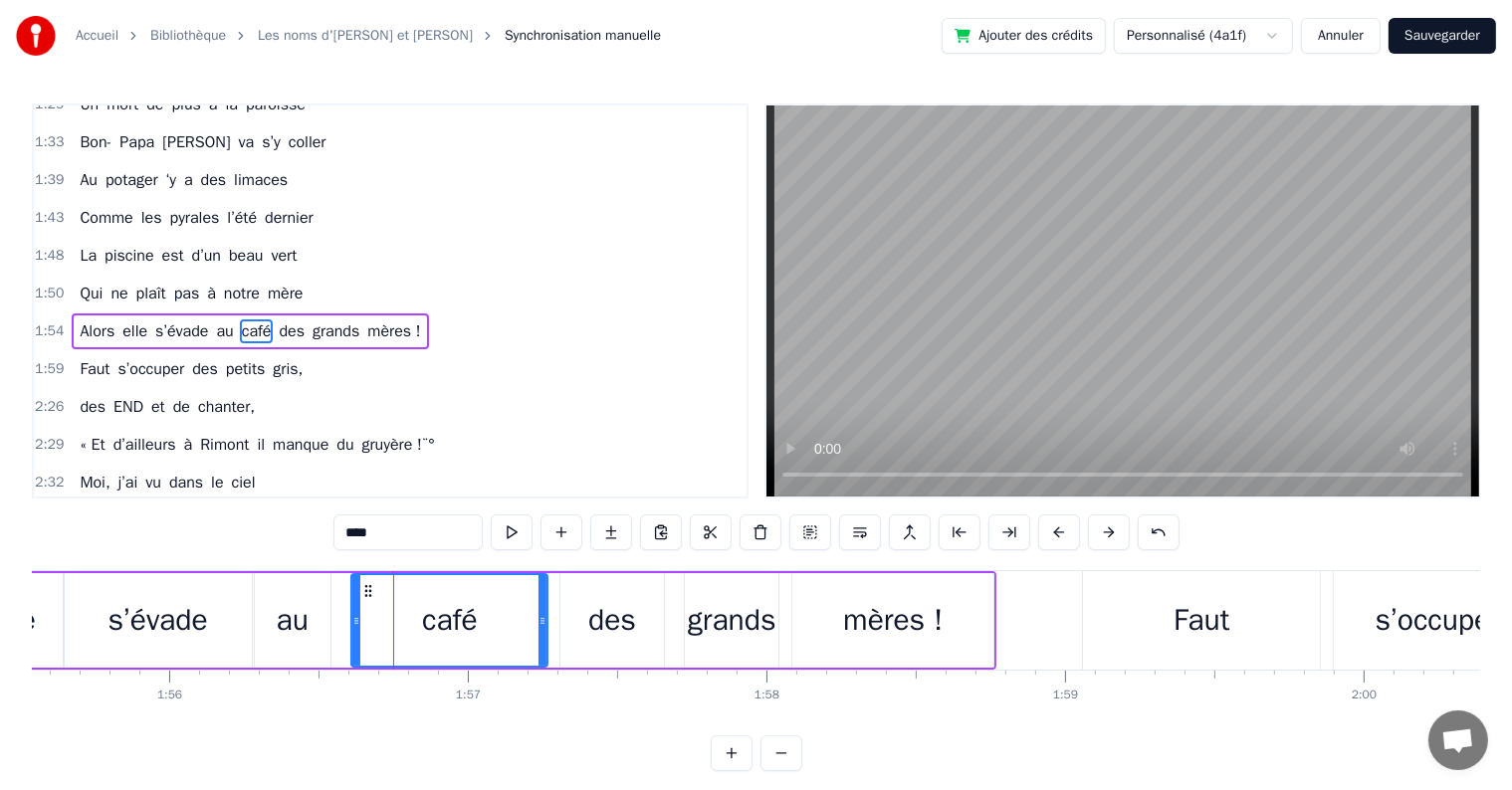 drag, startPoint x: 502, startPoint y: 620, endPoint x: 544, endPoint y: 619, distance: 42.011903 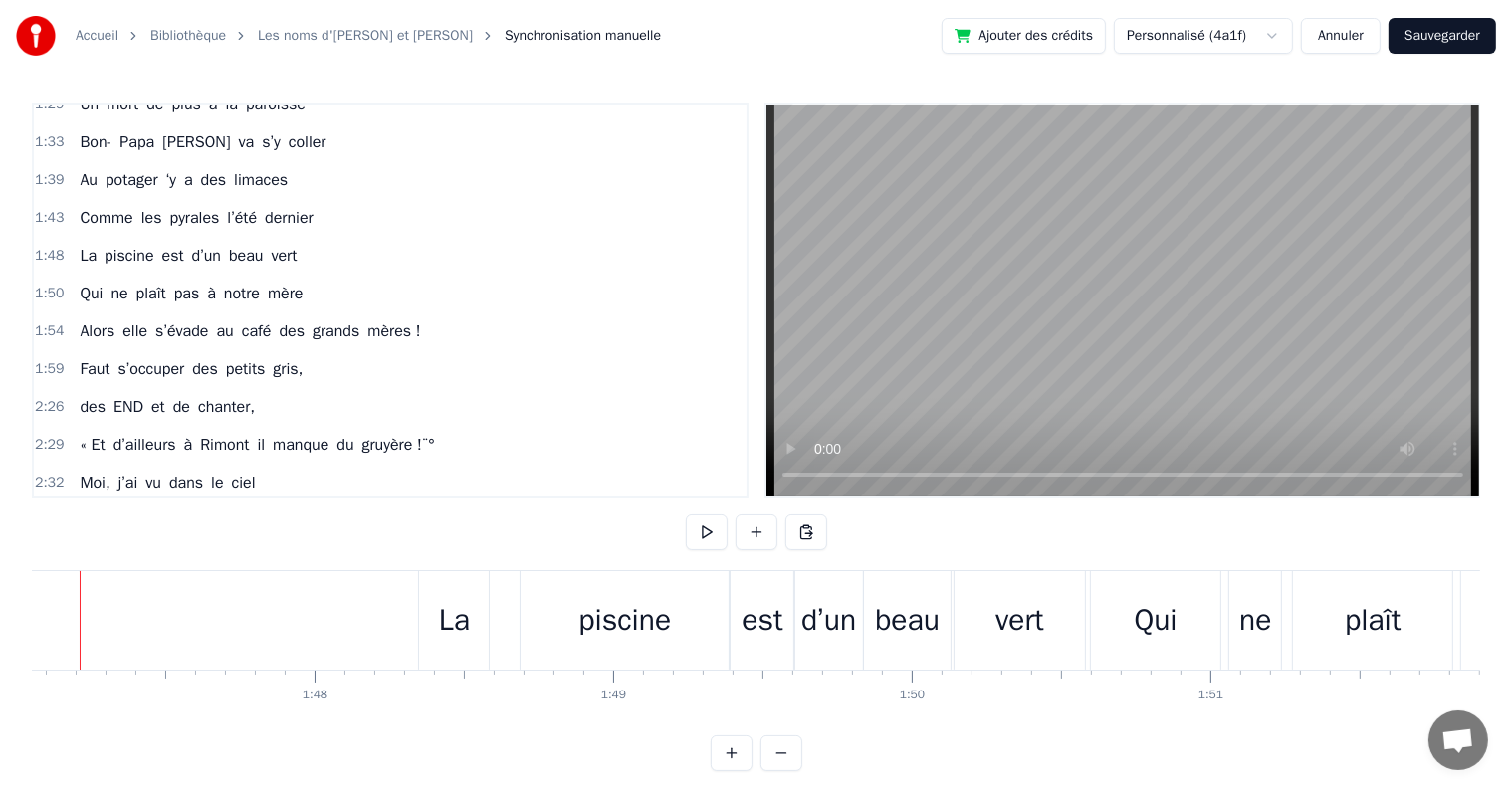 scroll, scrollTop: 0, scrollLeft: 31916, axis: horizontal 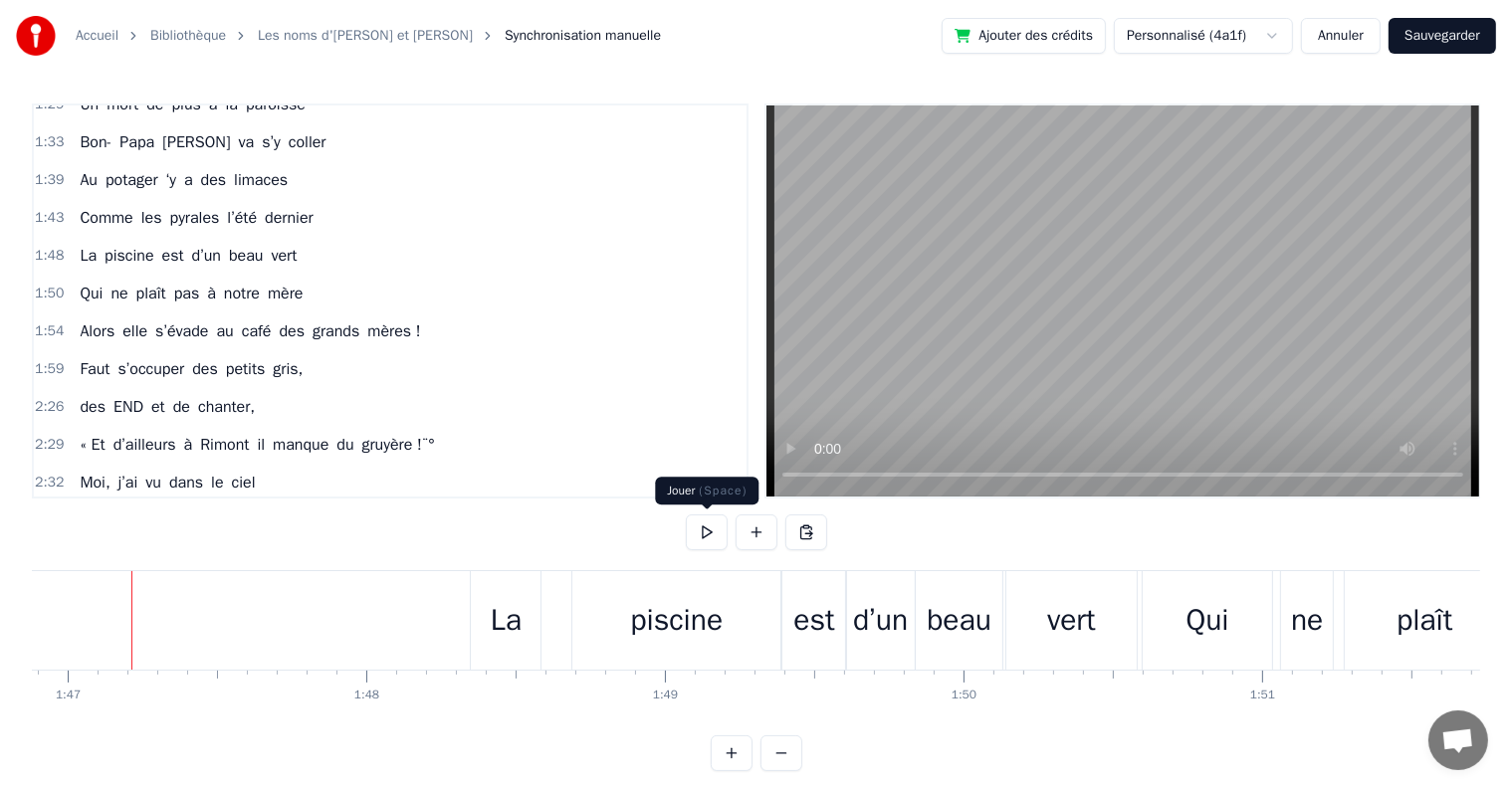 click at bounding box center [707, 532] 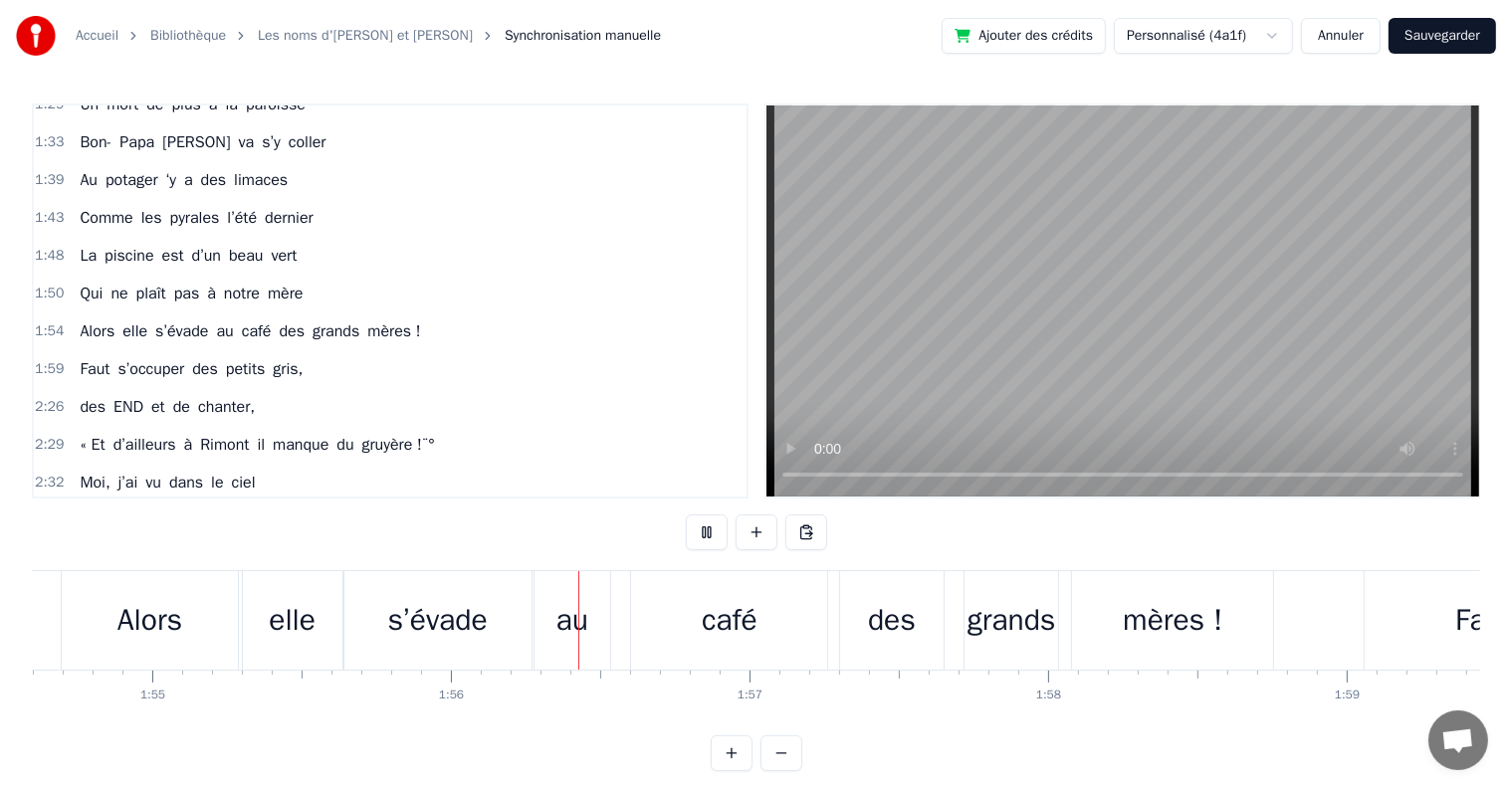 scroll, scrollTop: 0, scrollLeft: 34496, axis: horizontal 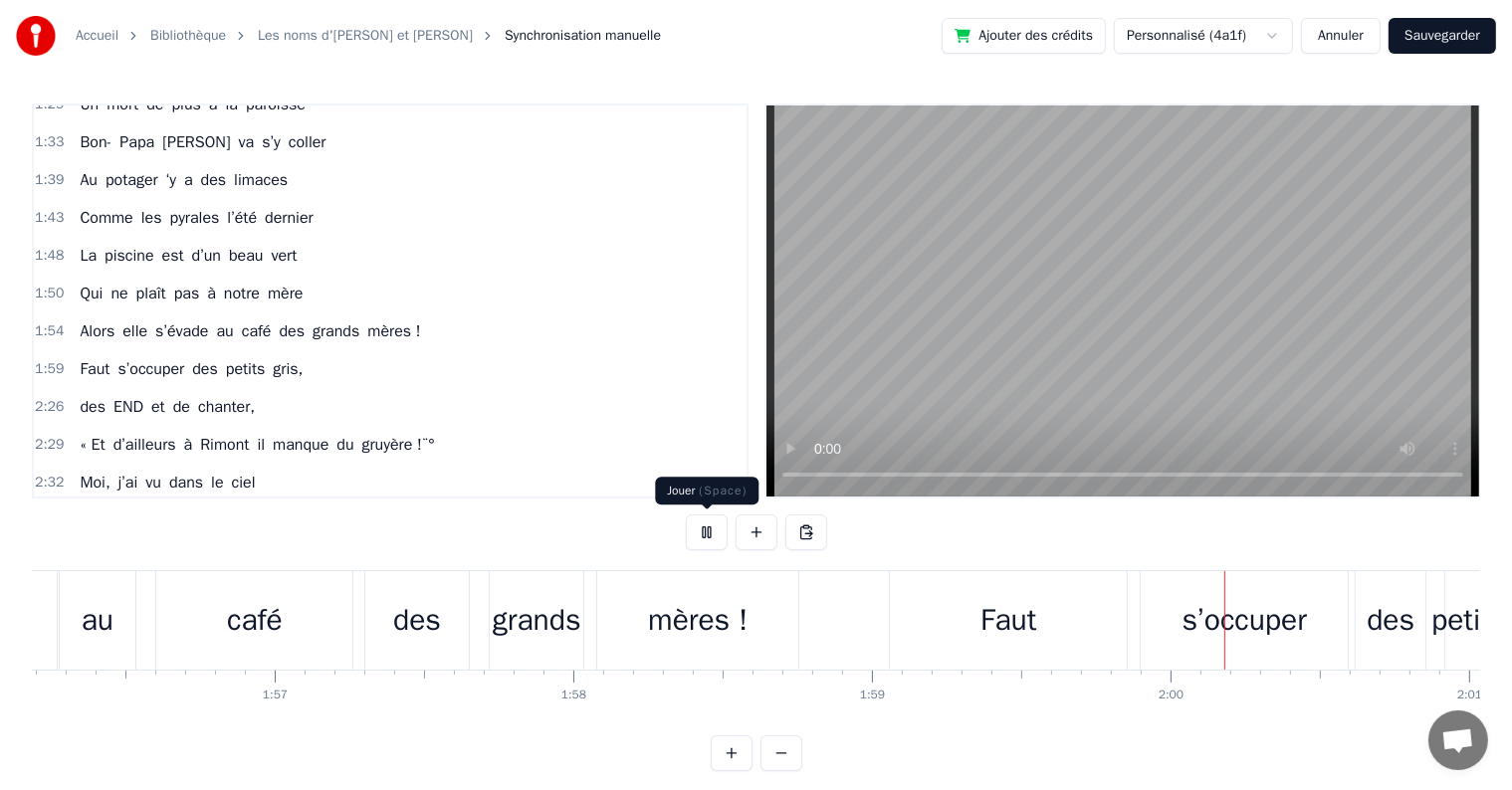 click at bounding box center [707, 532] 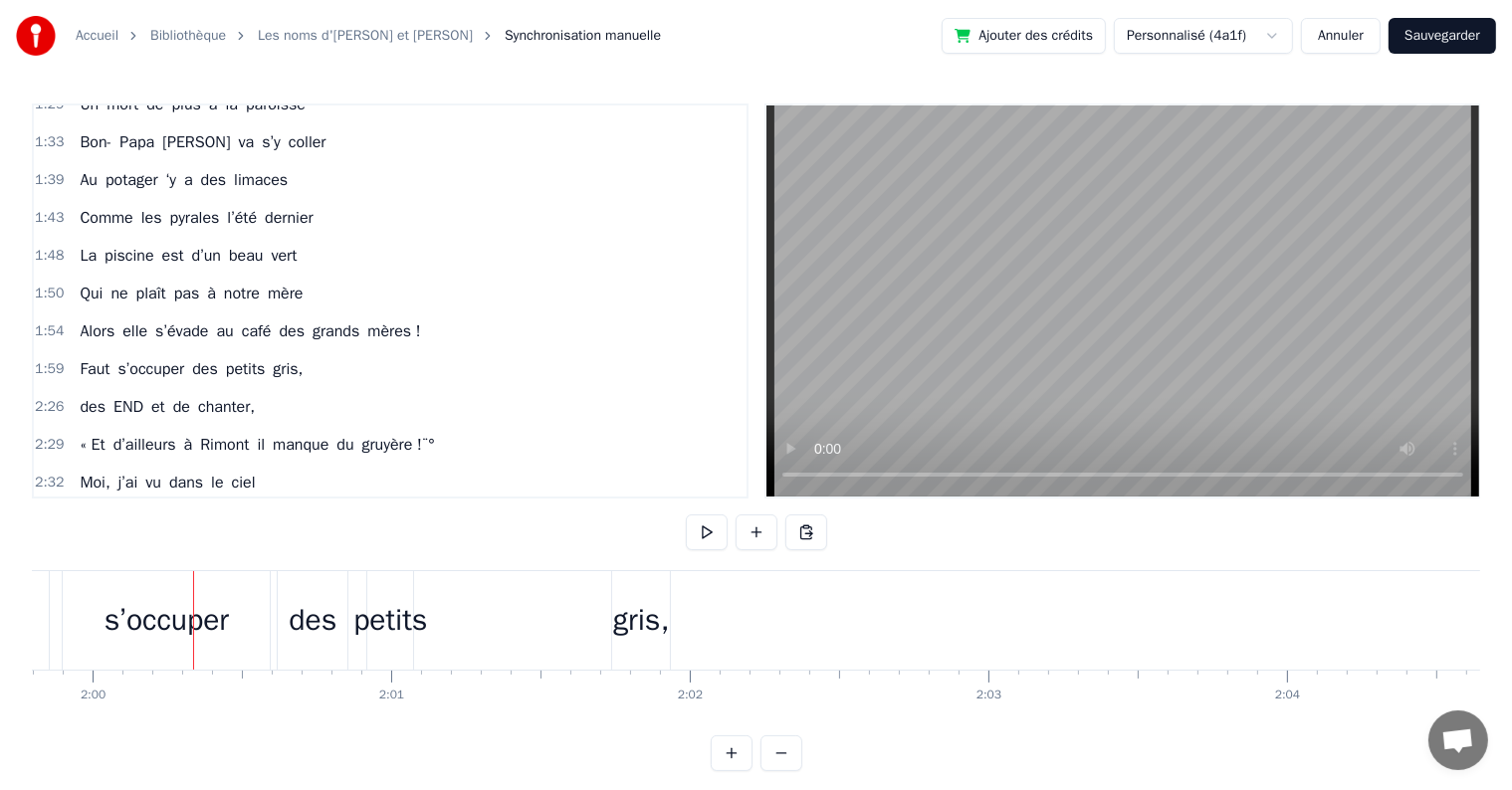 scroll, scrollTop: 0, scrollLeft: 34505, axis: horizontal 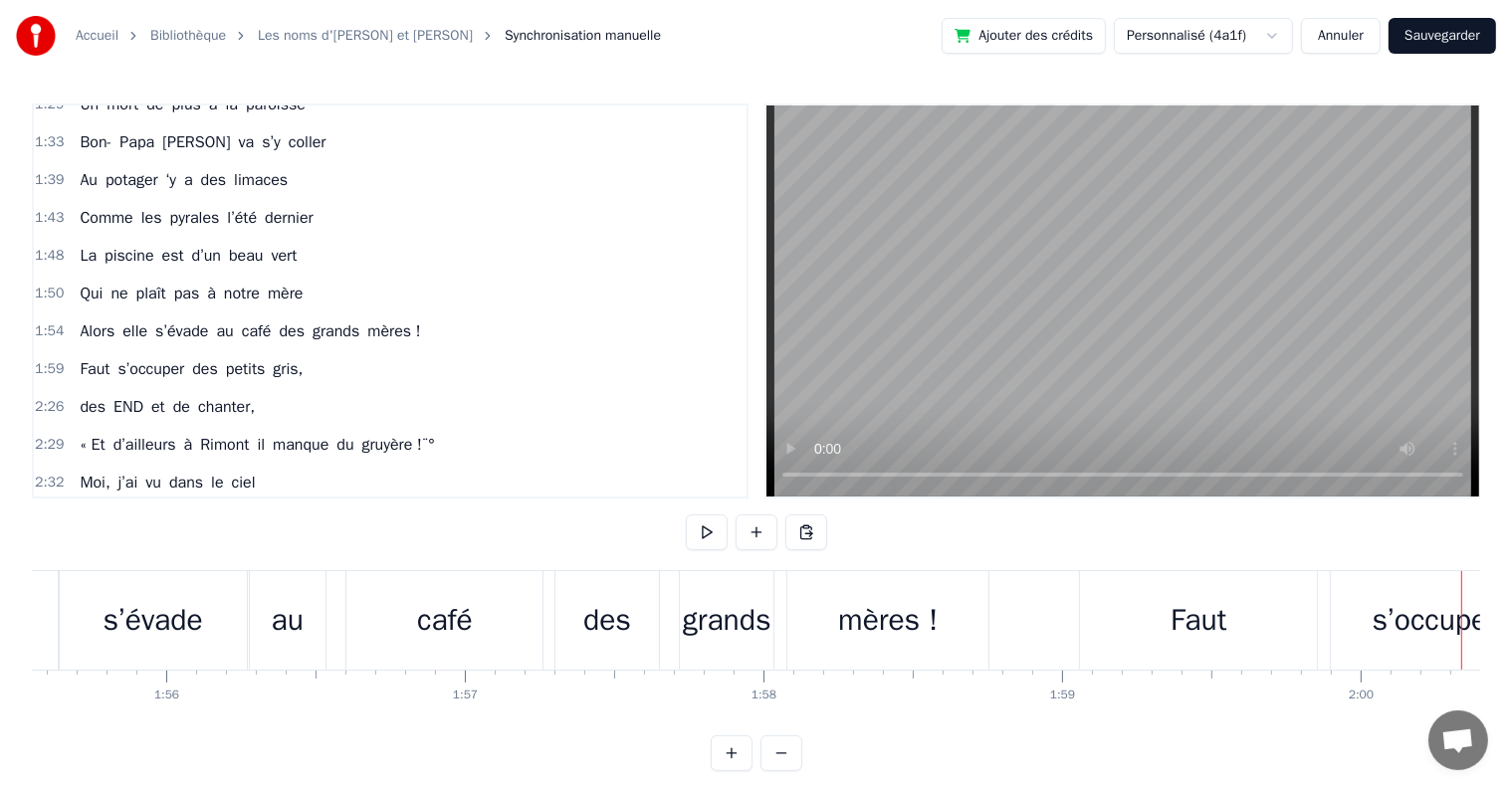 click on "au" at bounding box center [288, 620] 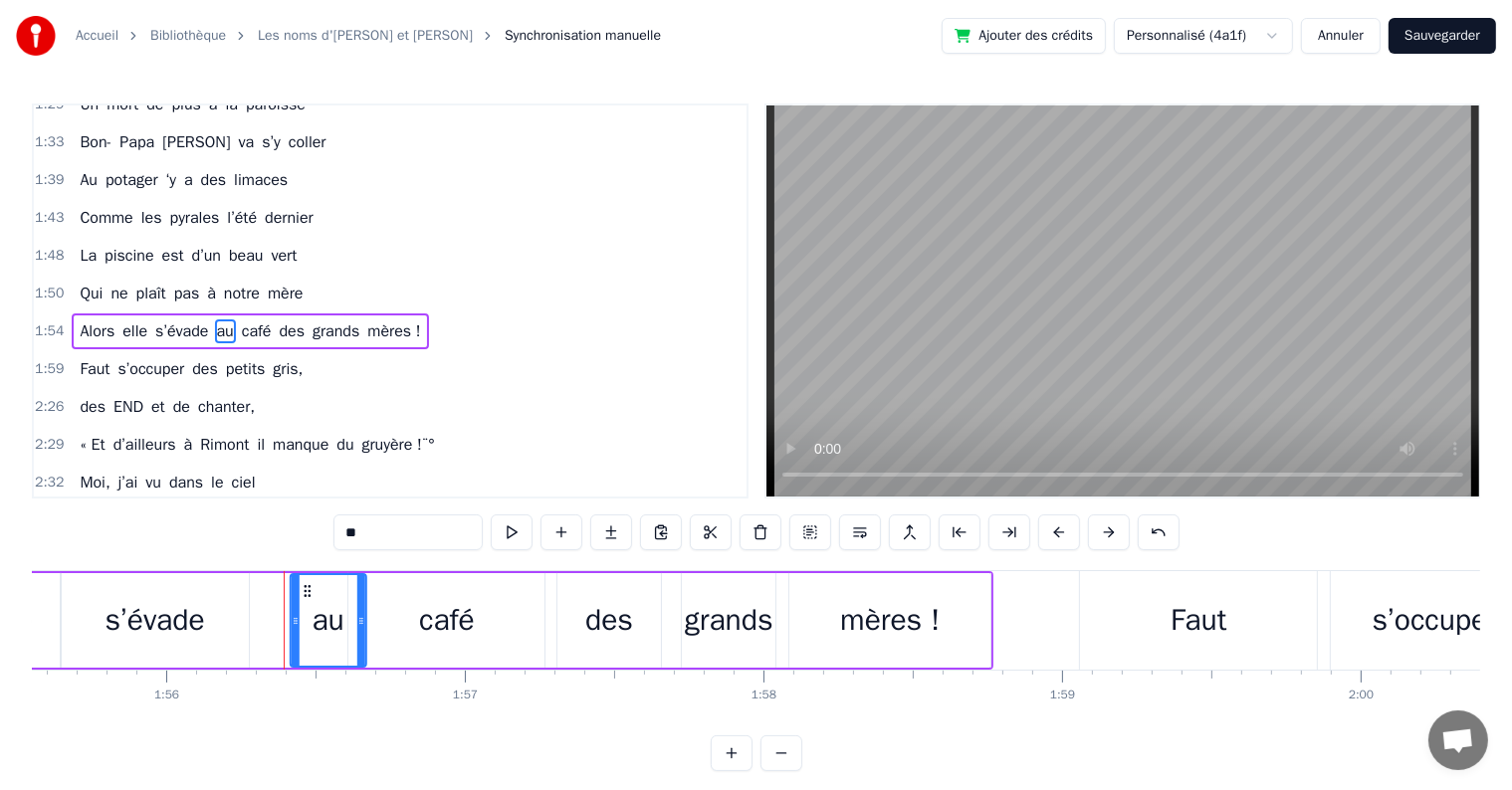 drag, startPoint x: 265, startPoint y: 582, endPoint x: 303, endPoint y: 581, distance: 38.013156 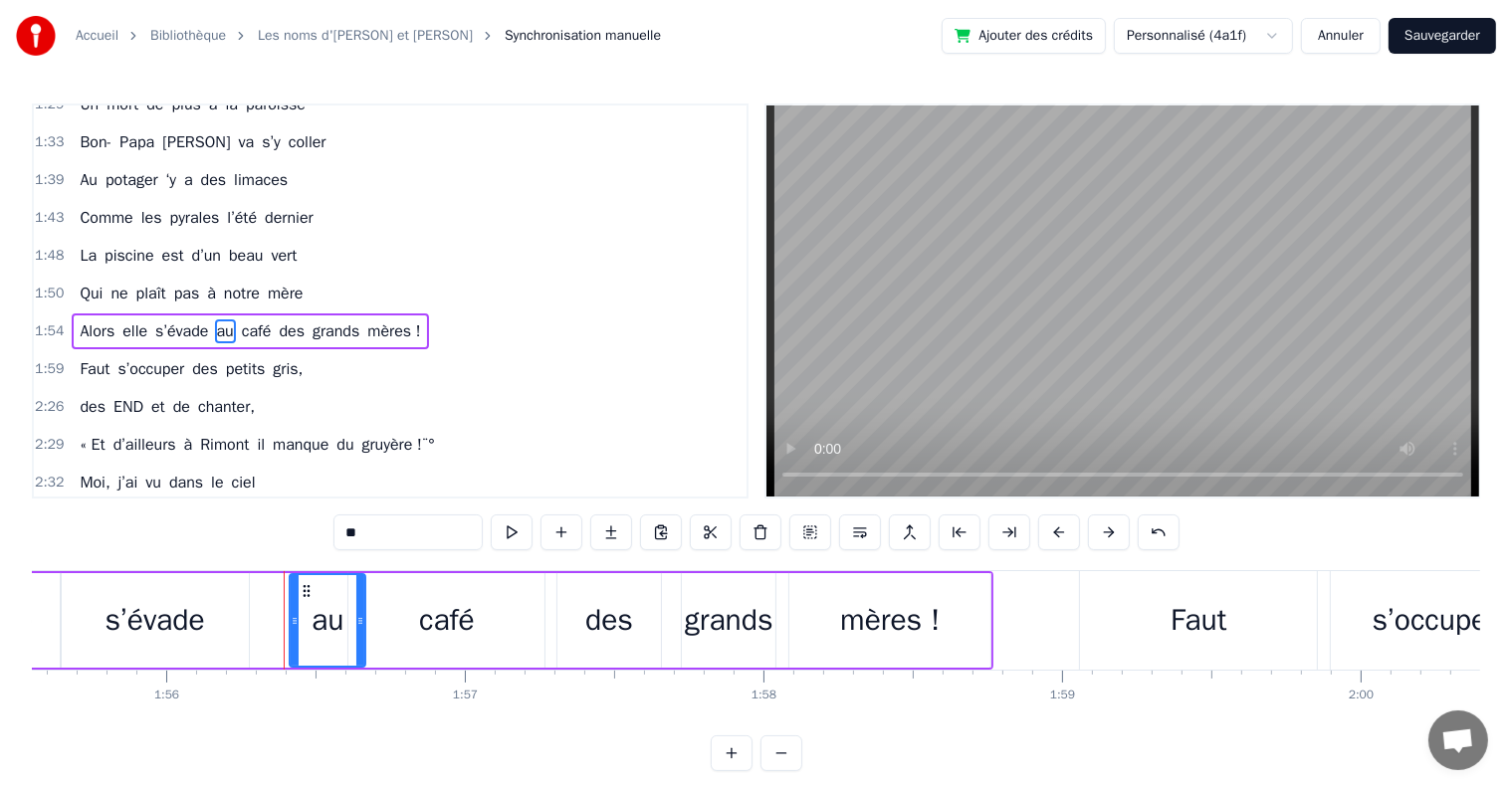 click on "café" at bounding box center (446, 620) 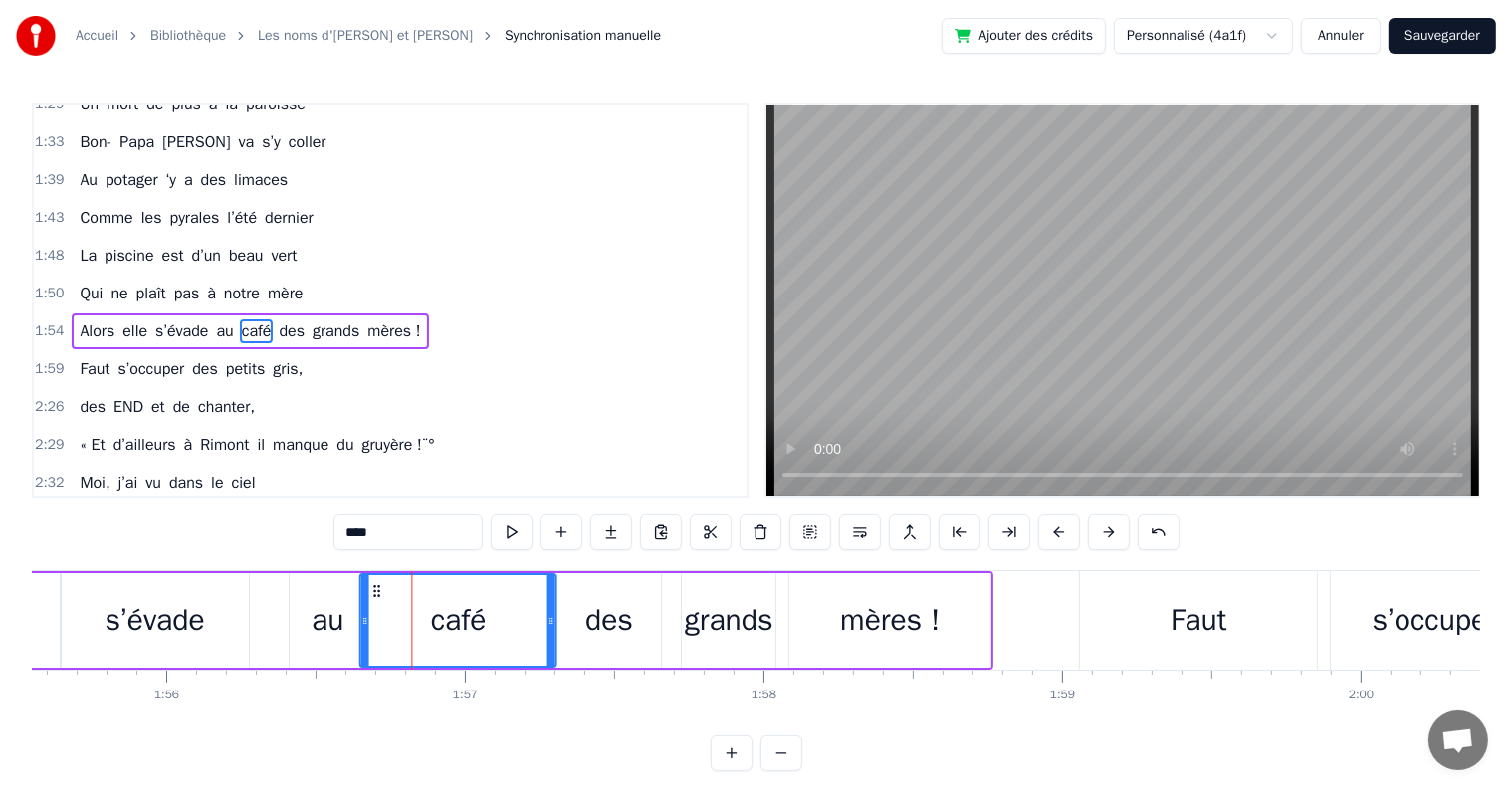 drag, startPoint x: 362, startPoint y: 588, endPoint x: 374, endPoint y: 588, distance: 12 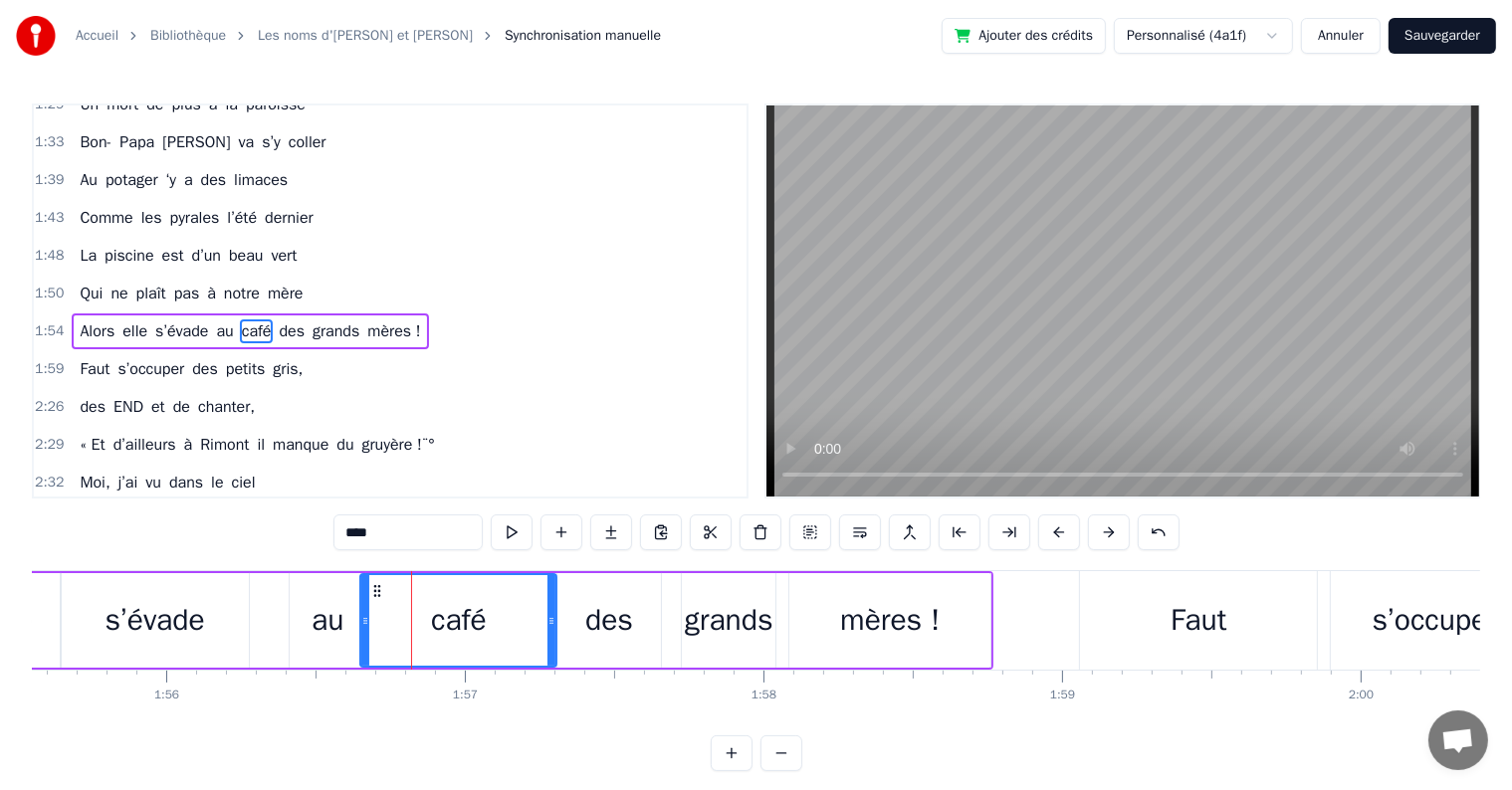 click on "s’évade" at bounding box center [155, 620] 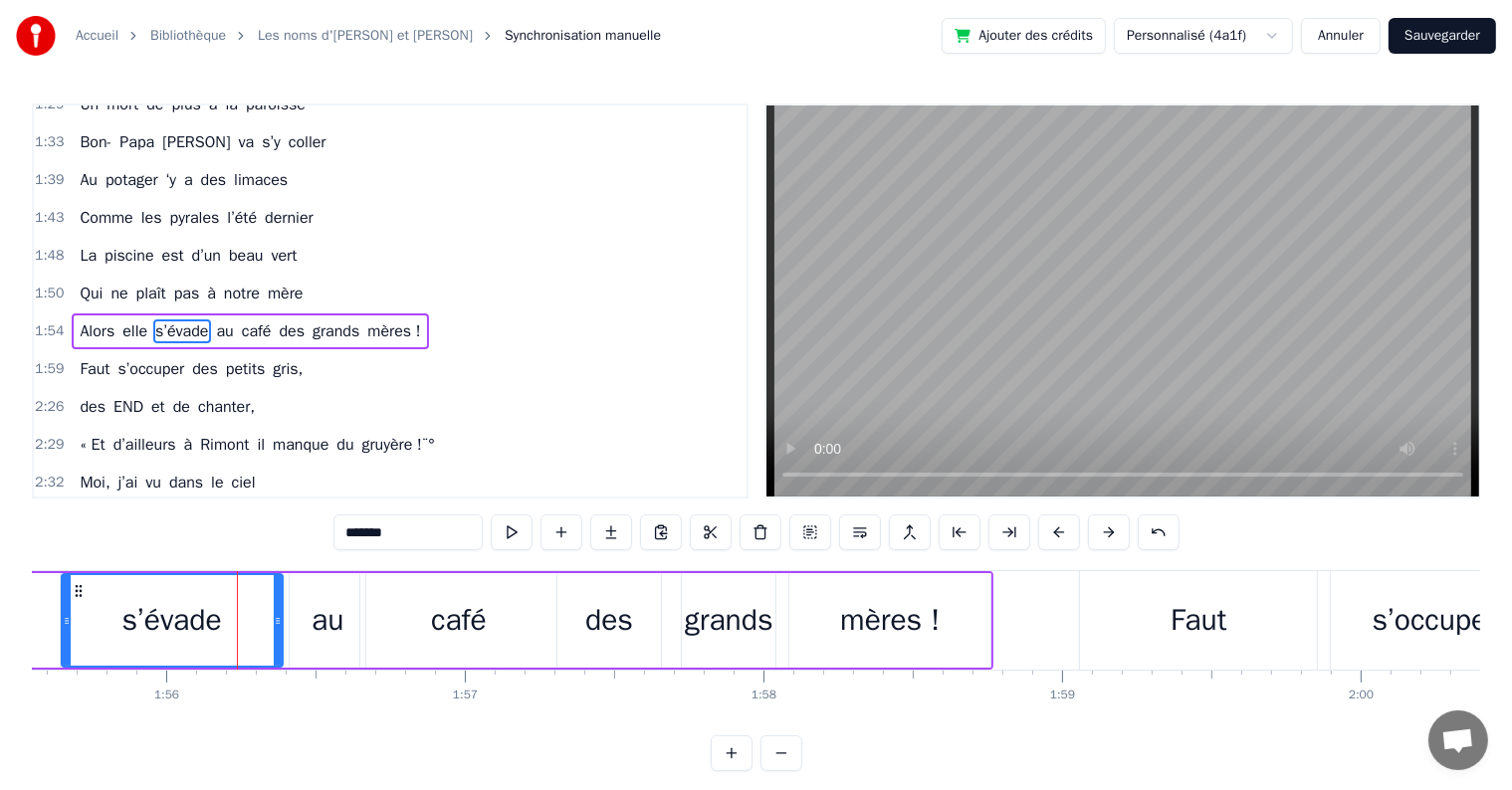 drag, startPoint x: 244, startPoint y: 616, endPoint x: 277, endPoint y: 616, distance: 33 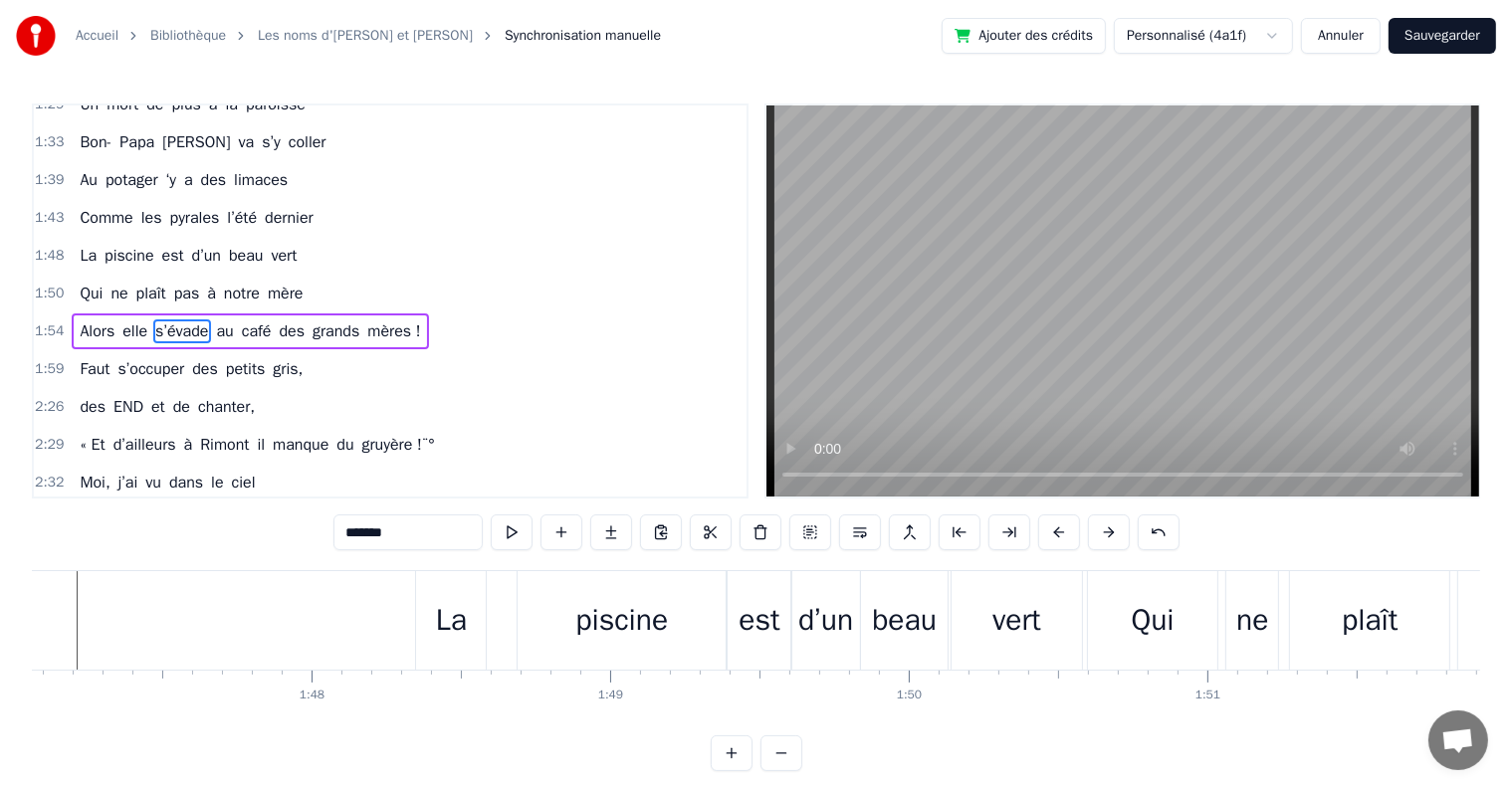 scroll, scrollTop: 0, scrollLeft: 30703, axis: horizontal 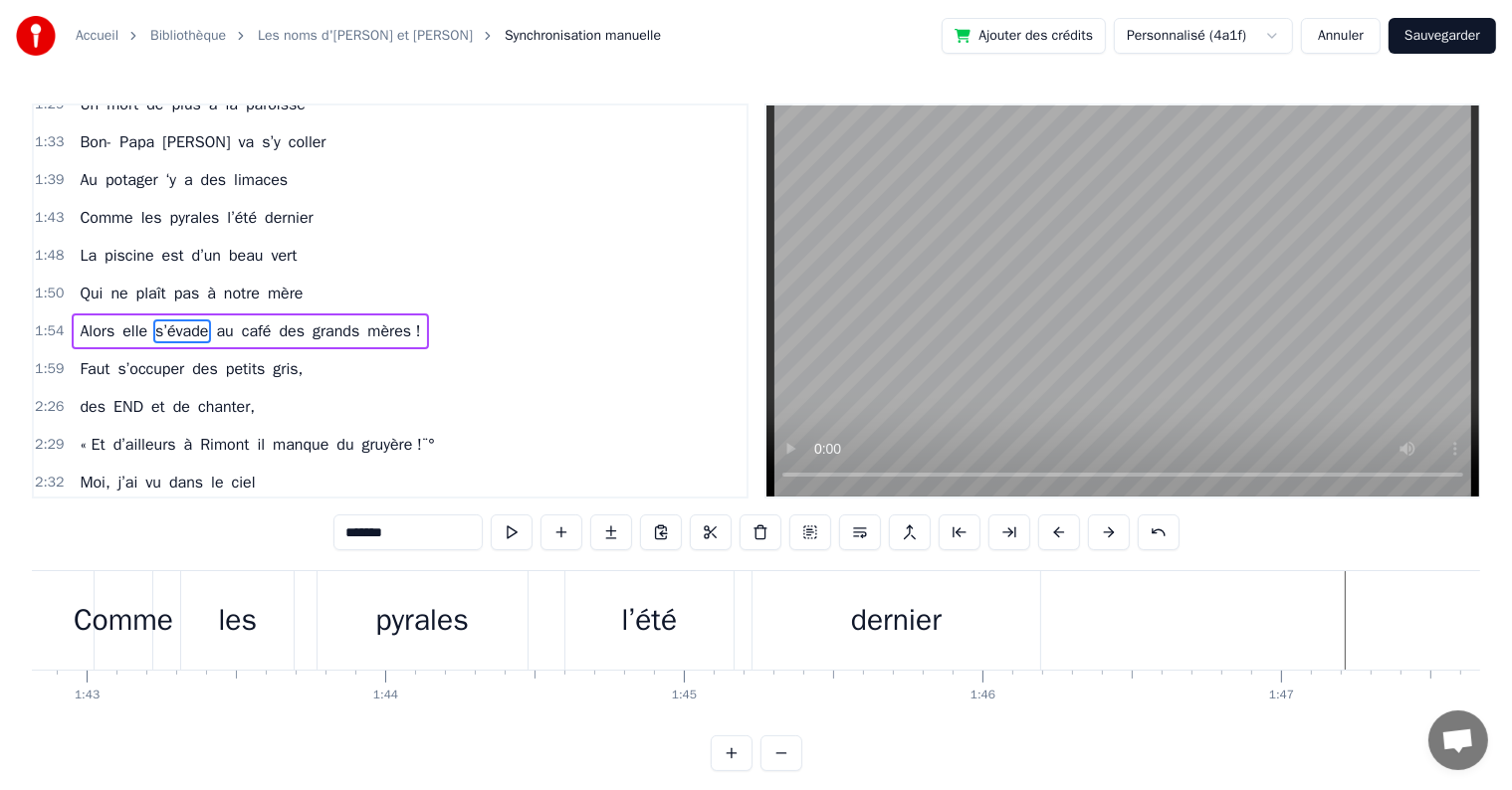 click at bounding box center (4373, 620) 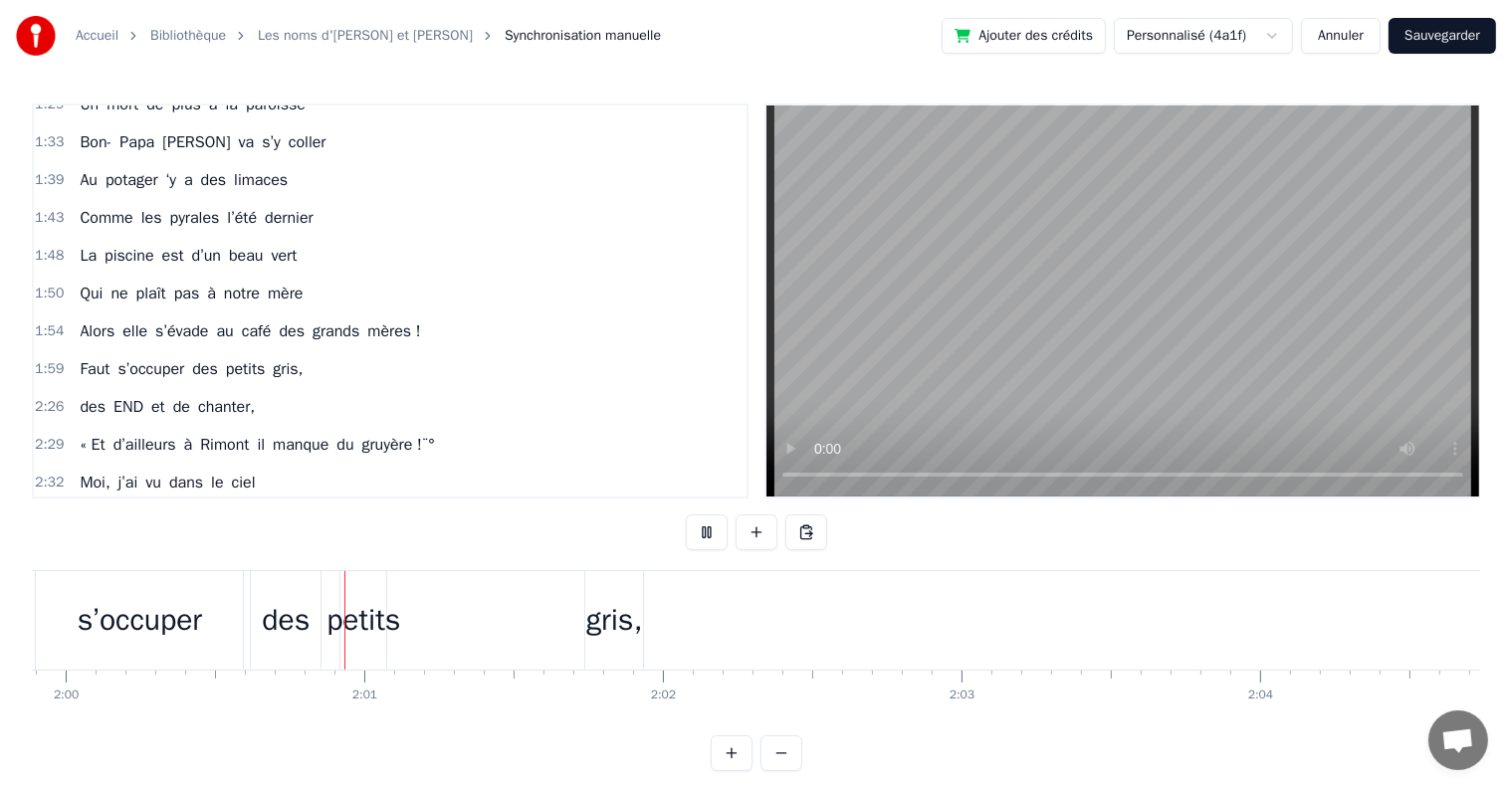 scroll, scrollTop: 0, scrollLeft: 35814, axis: horizontal 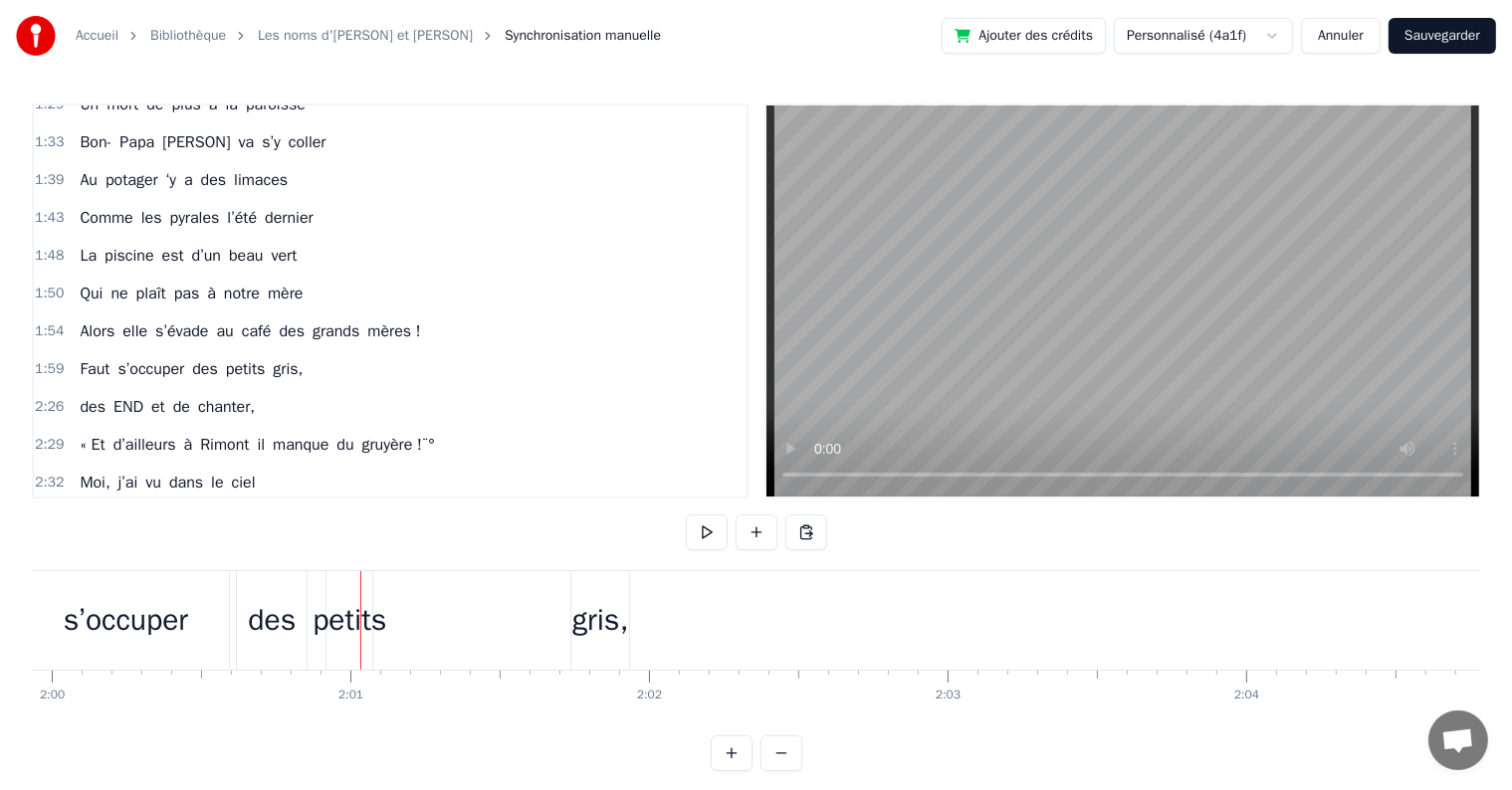 click on "Faut s’occuper des petits gris," at bounding box center (202, 620) 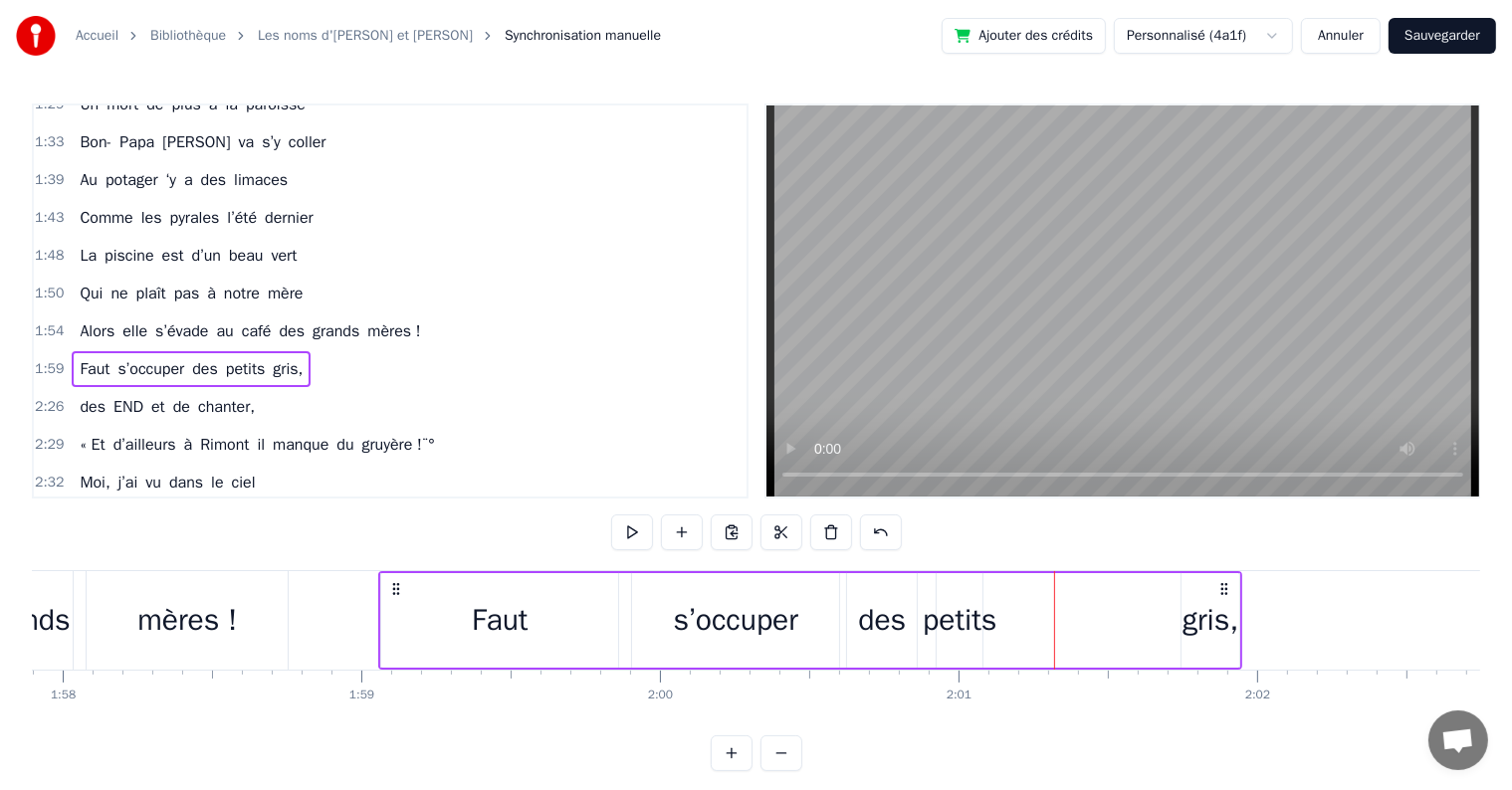 scroll, scrollTop: 0, scrollLeft: 35177, axis: horizontal 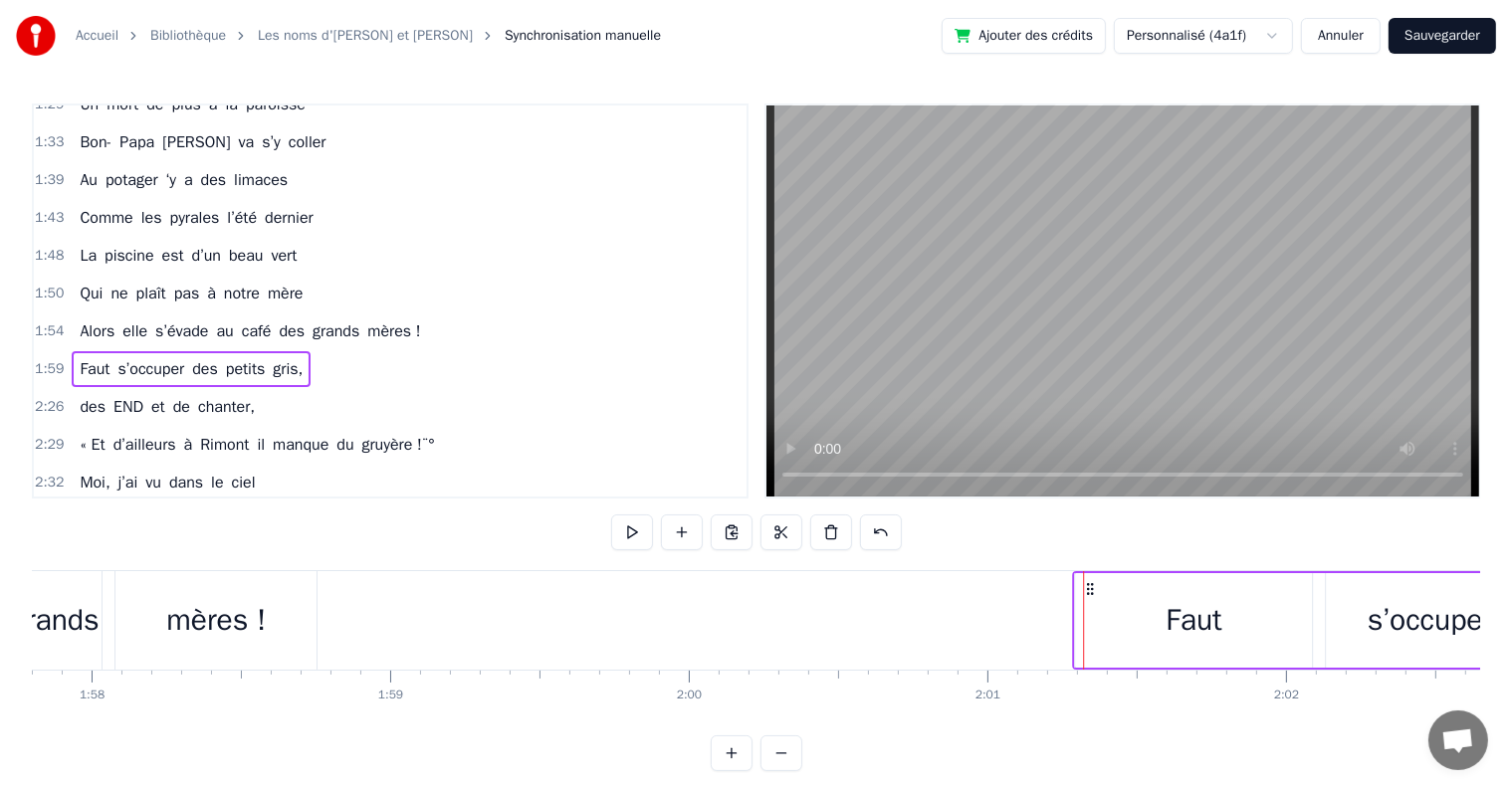 drag, startPoint x: 424, startPoint y: 586, endPoint x: 1089, endPoint y: 629, distance: 666.38878 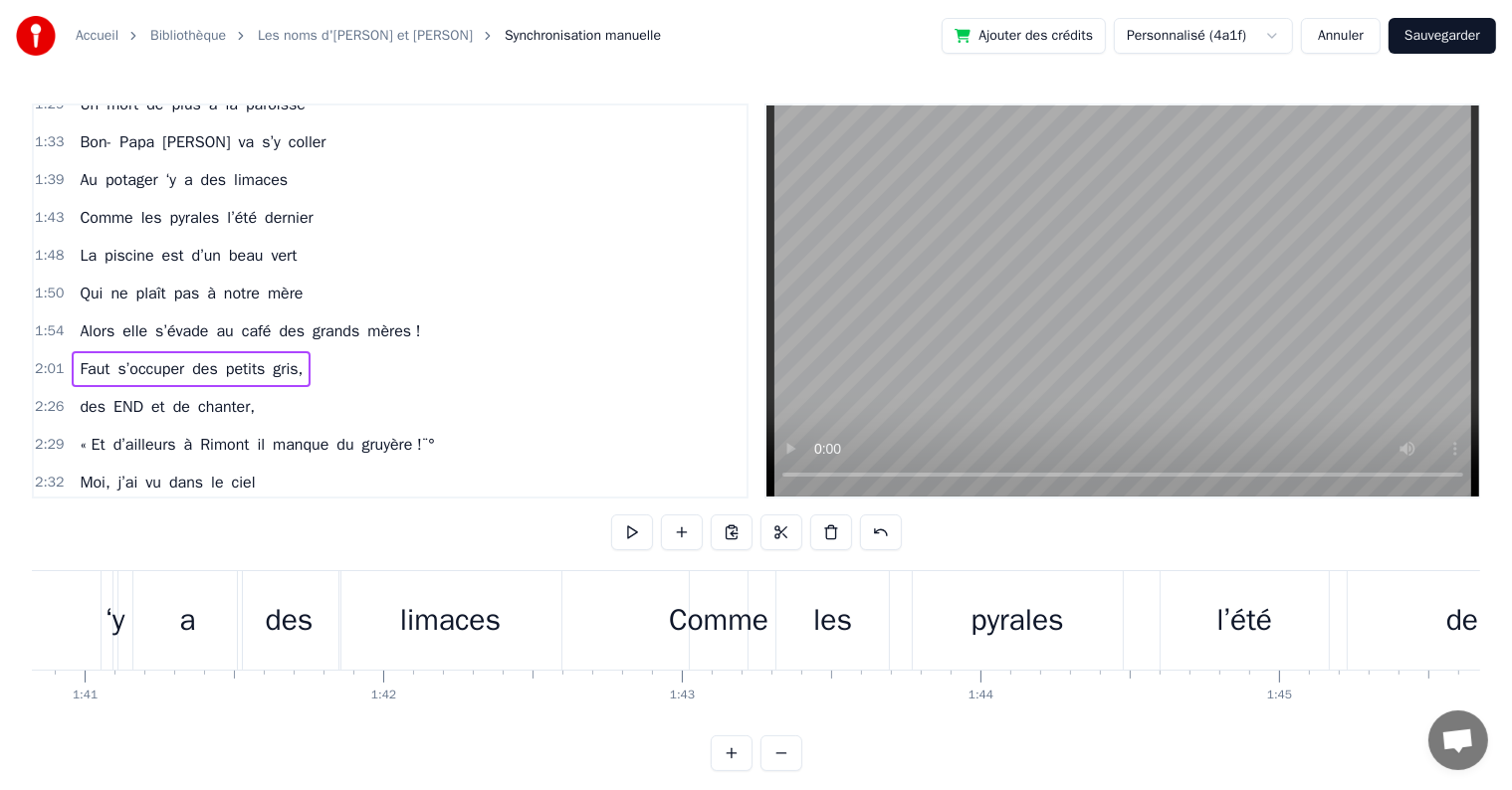 scroll, scrollTop: 0, scrollLeft: 31375, axis: horizontal 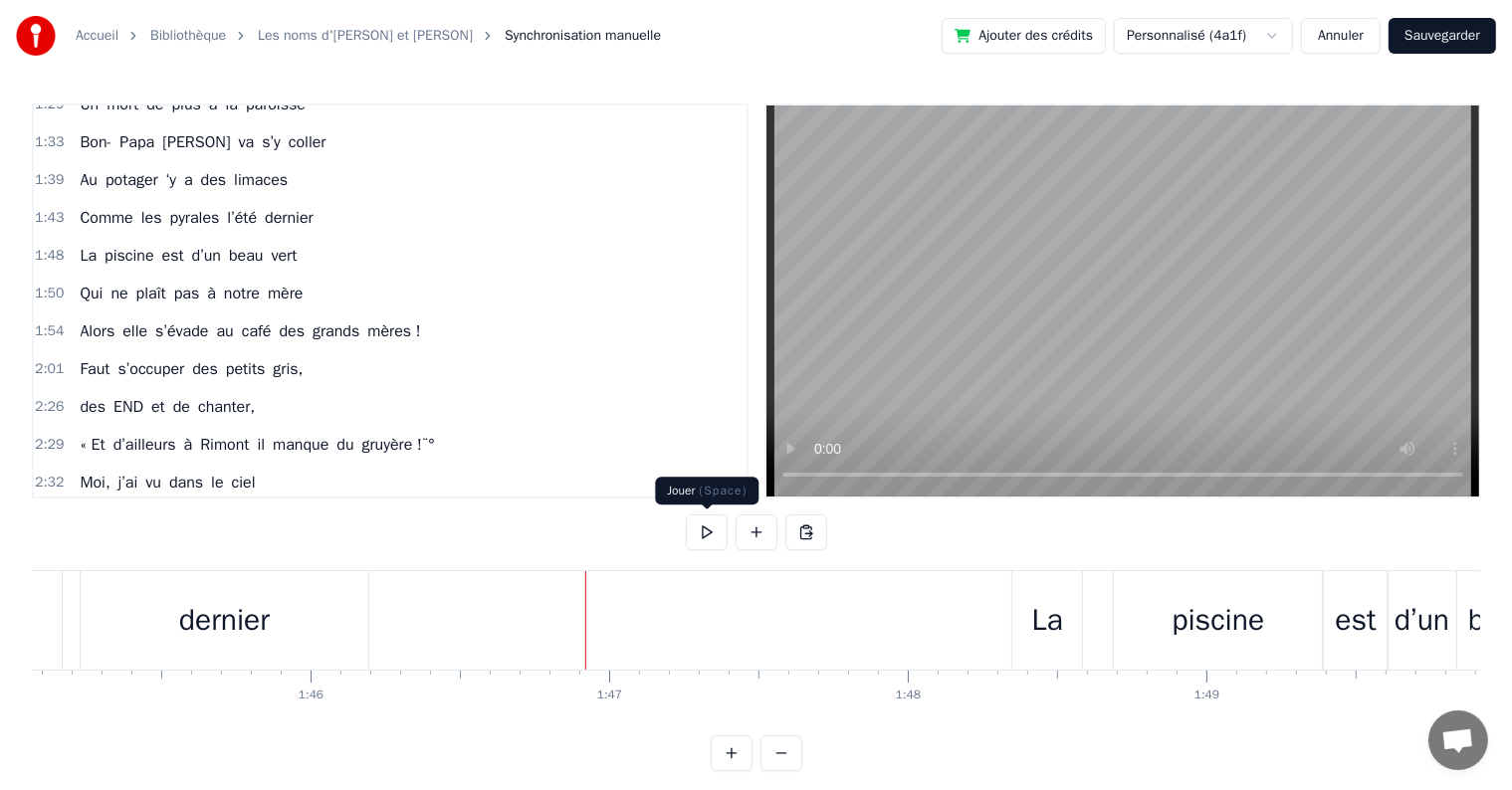 click at bounding box center [707, 532] 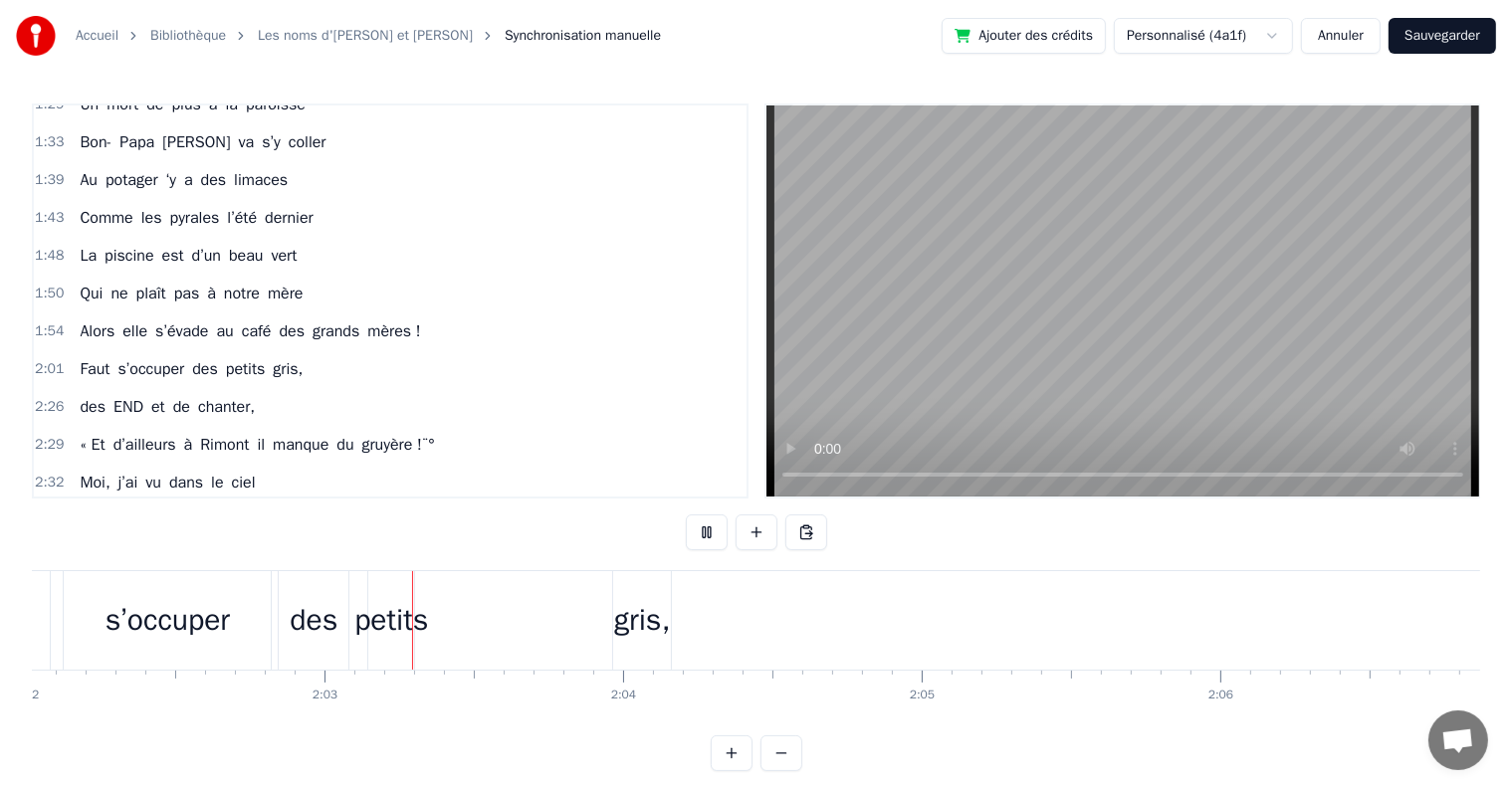 scroll, scrollTop: 0, scrollLeft: 36514, axis: horizontal 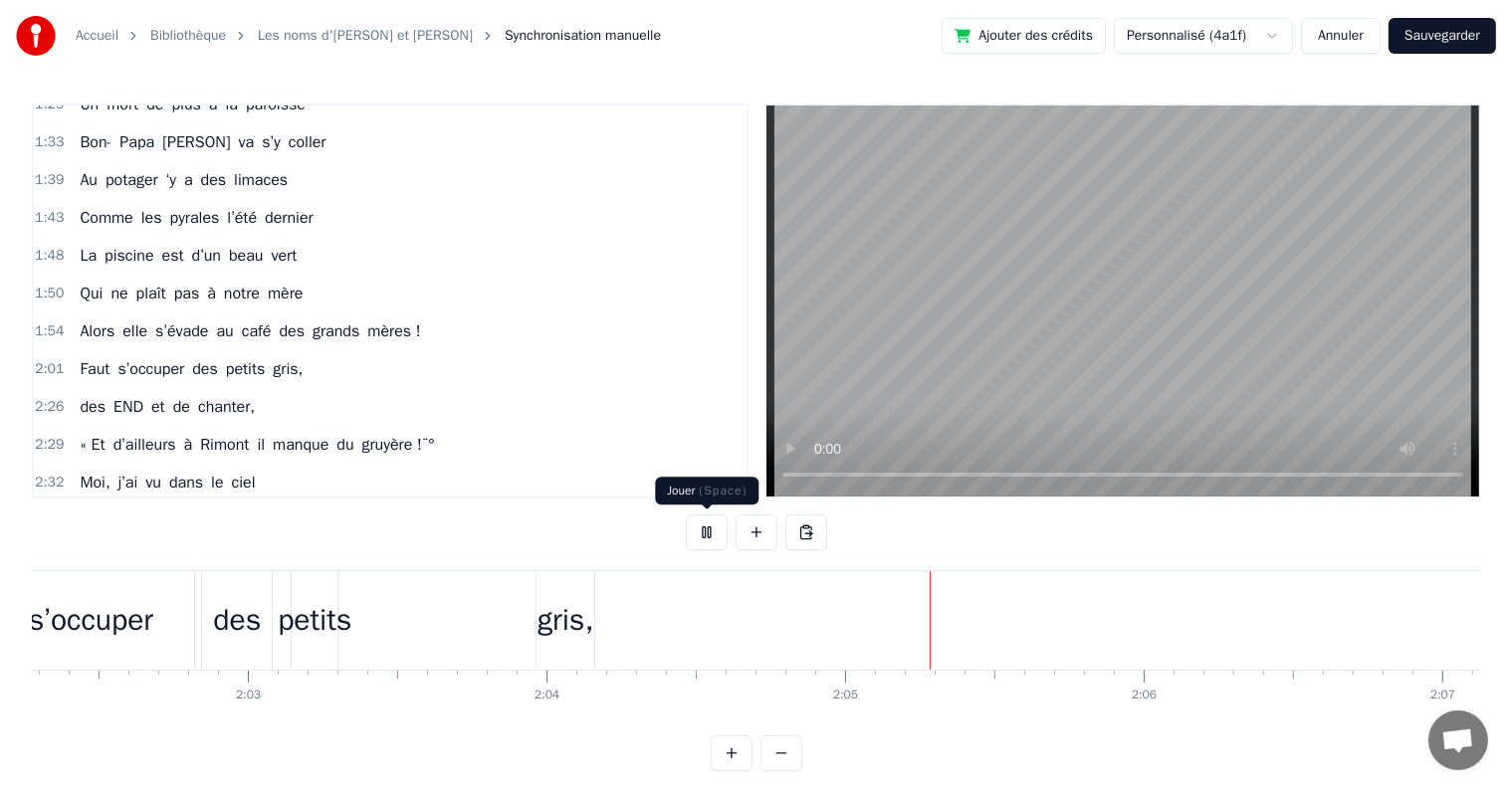 click at bounding box center (707, 532) 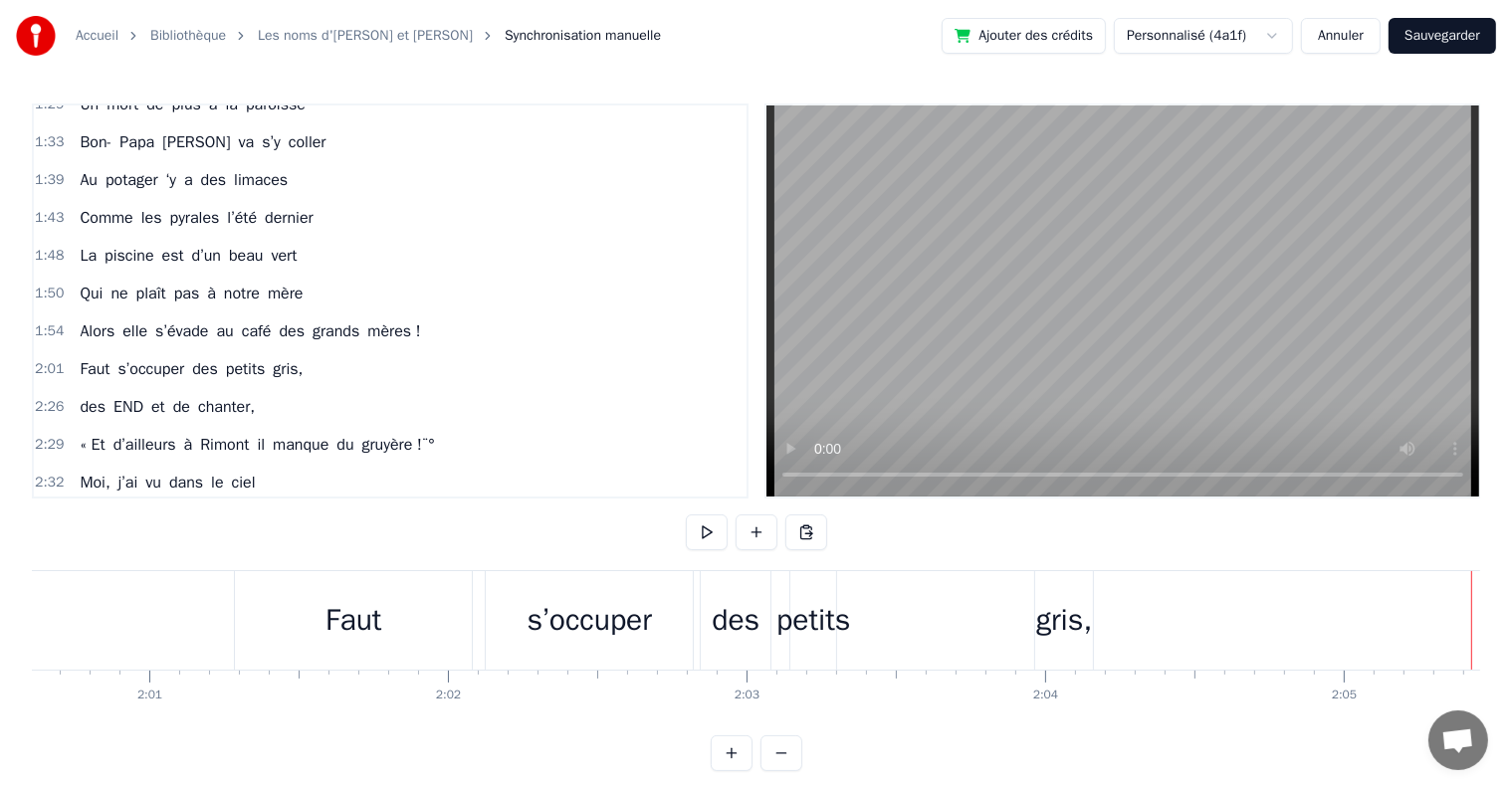 scroll, scrollTop: 0, scrollLeft: 35898, axis: horizontal 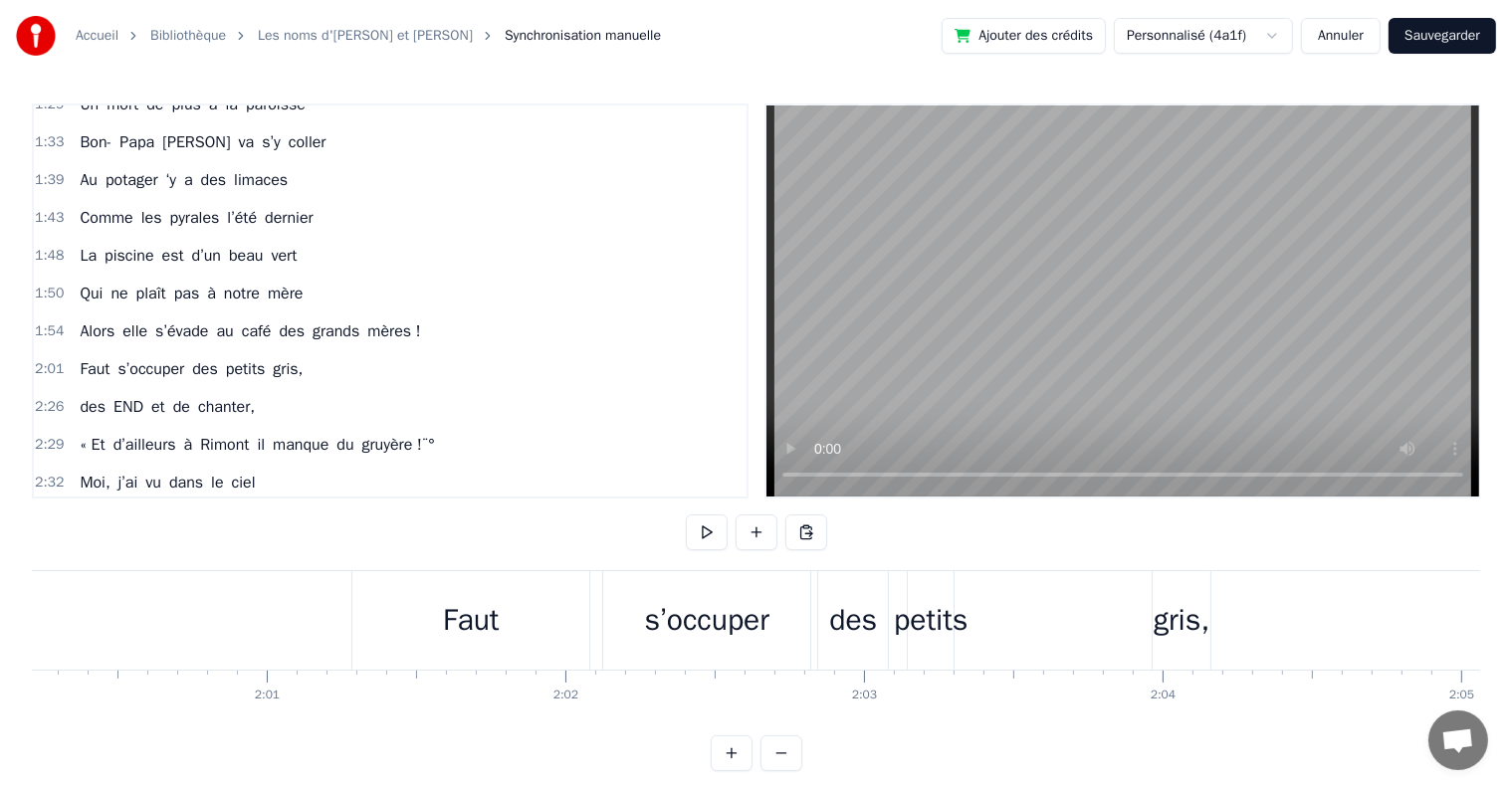 click on "Faut" at bounding box center (471, 620) 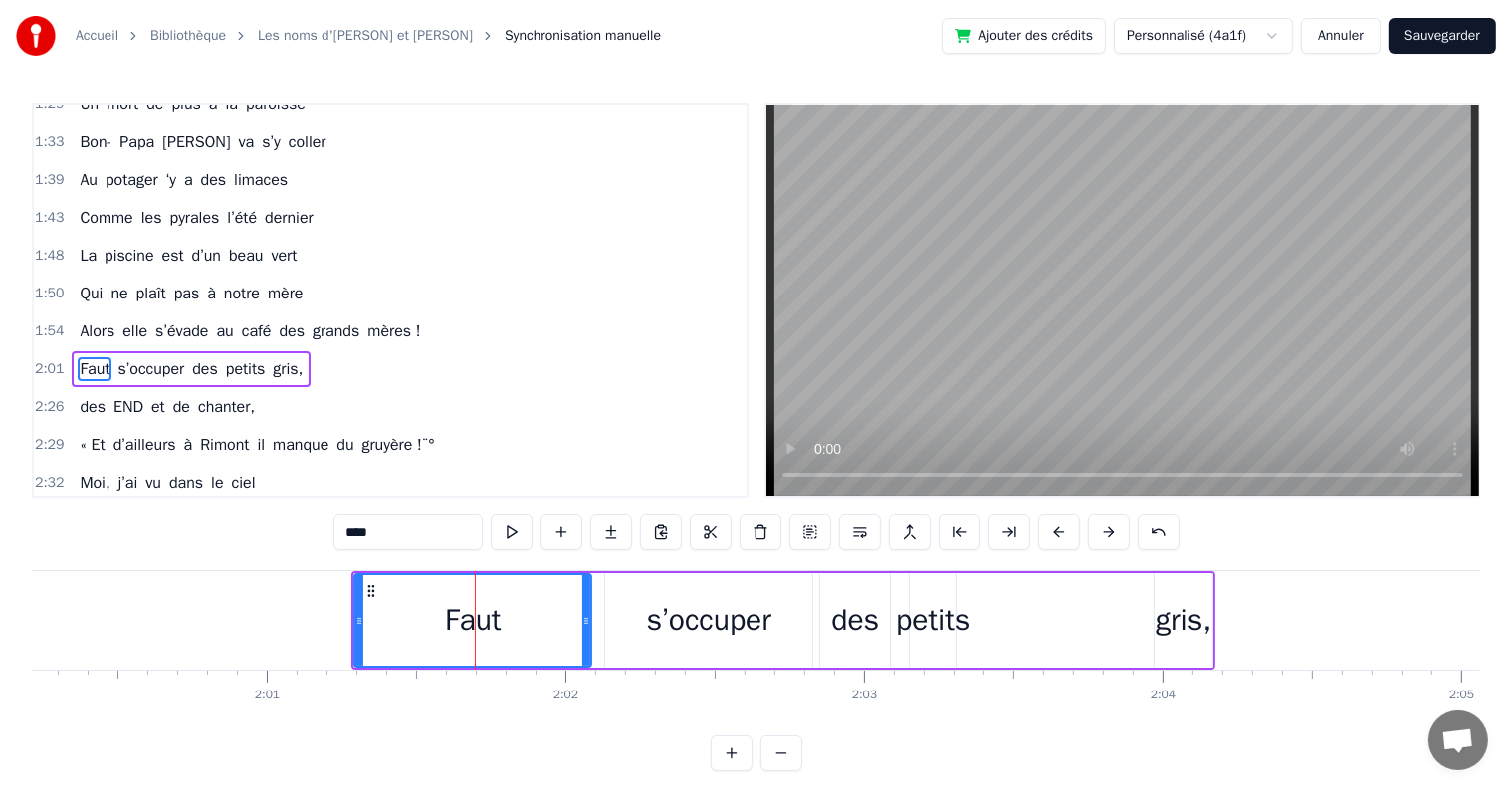 scroll, scrollTop: 737, scrollLeft: 0, axis: vertical 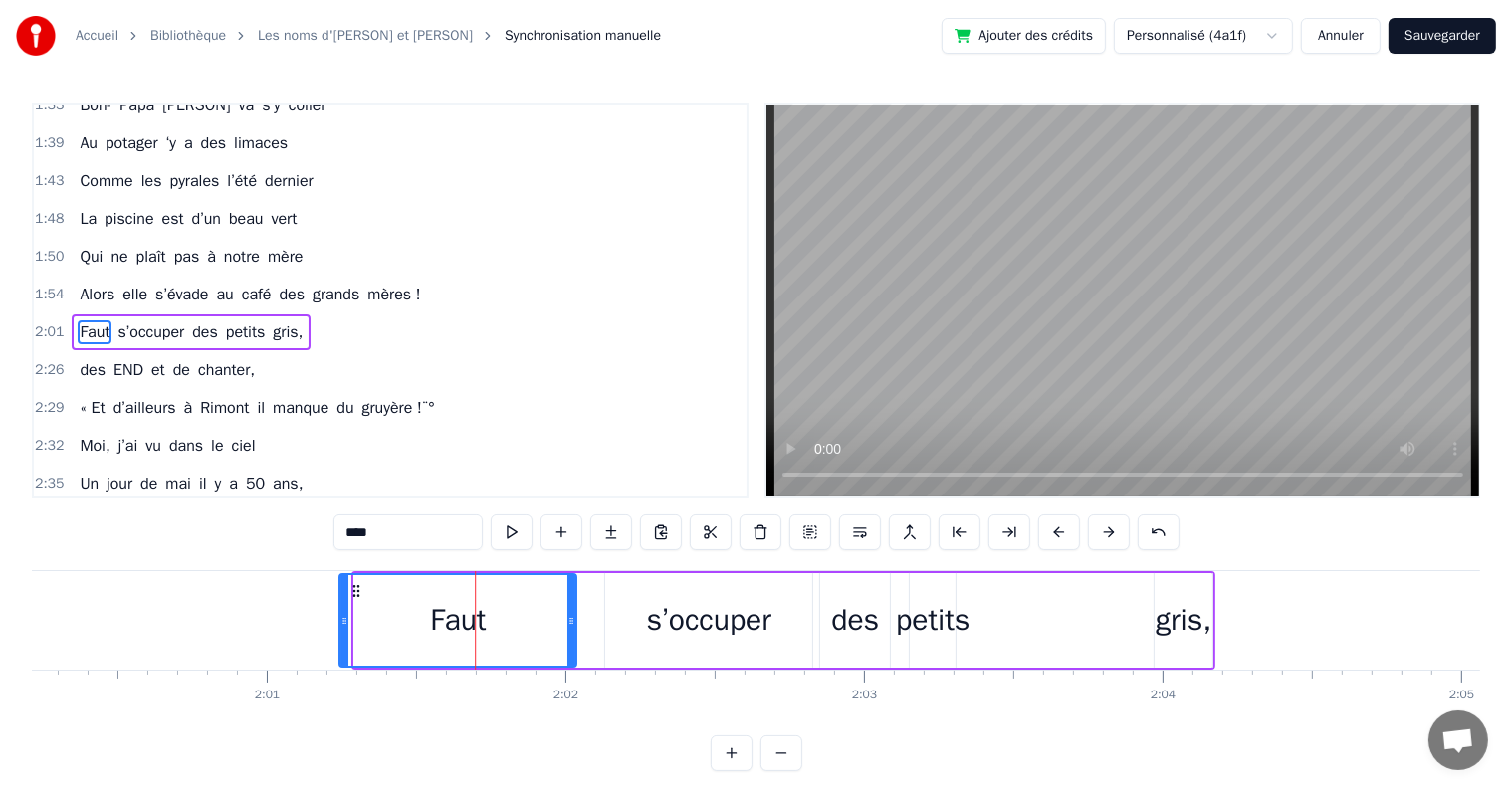 drag, startPoint x: 372, startPoint y: 589, endPoint x: 358, endPoint y: 591, distance: 14.142136 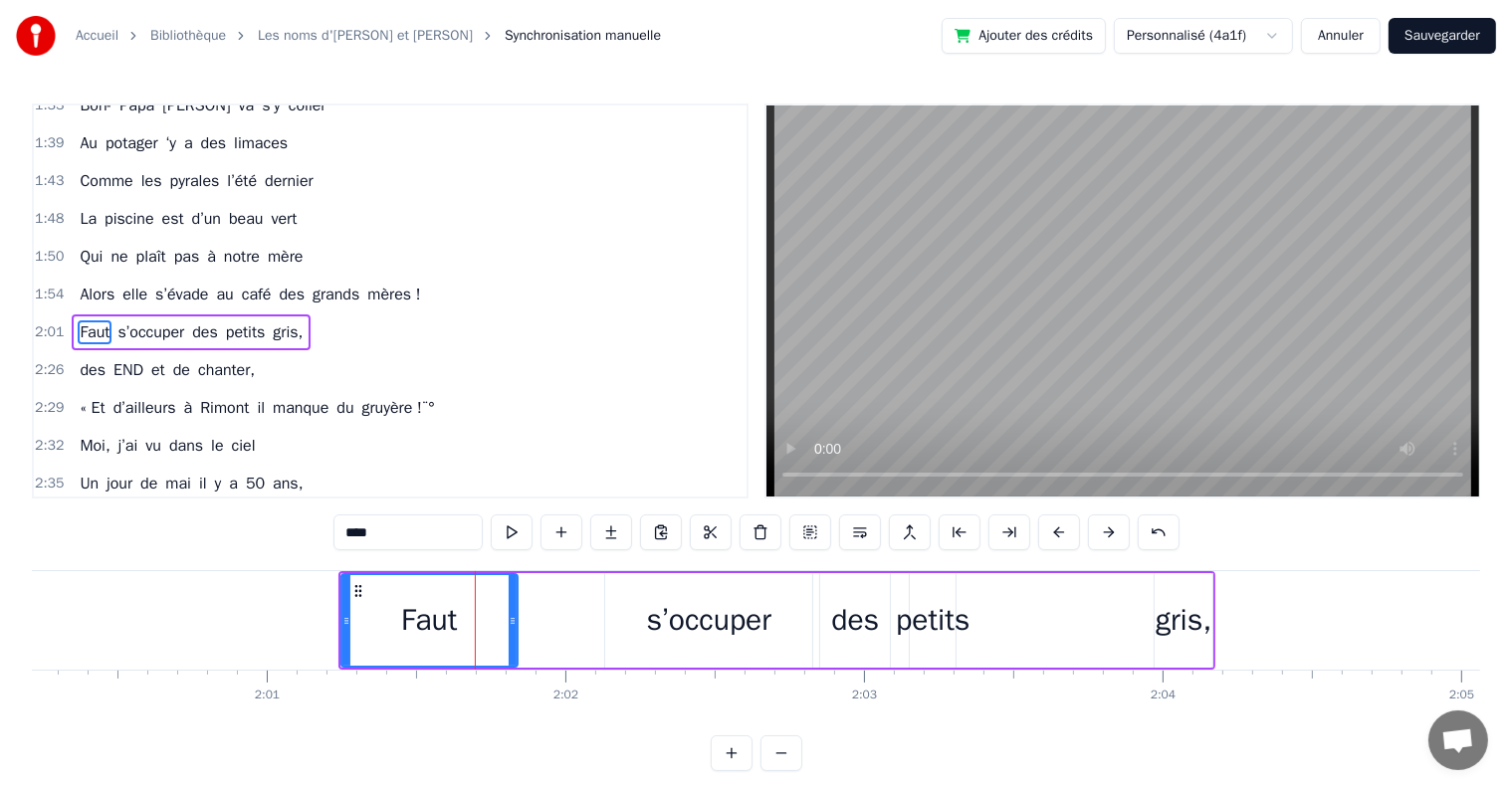 drag, startPoint x: 573, startPoint y: 617, endPoint x: 513, endPoint y: 604, distance: 61.392182 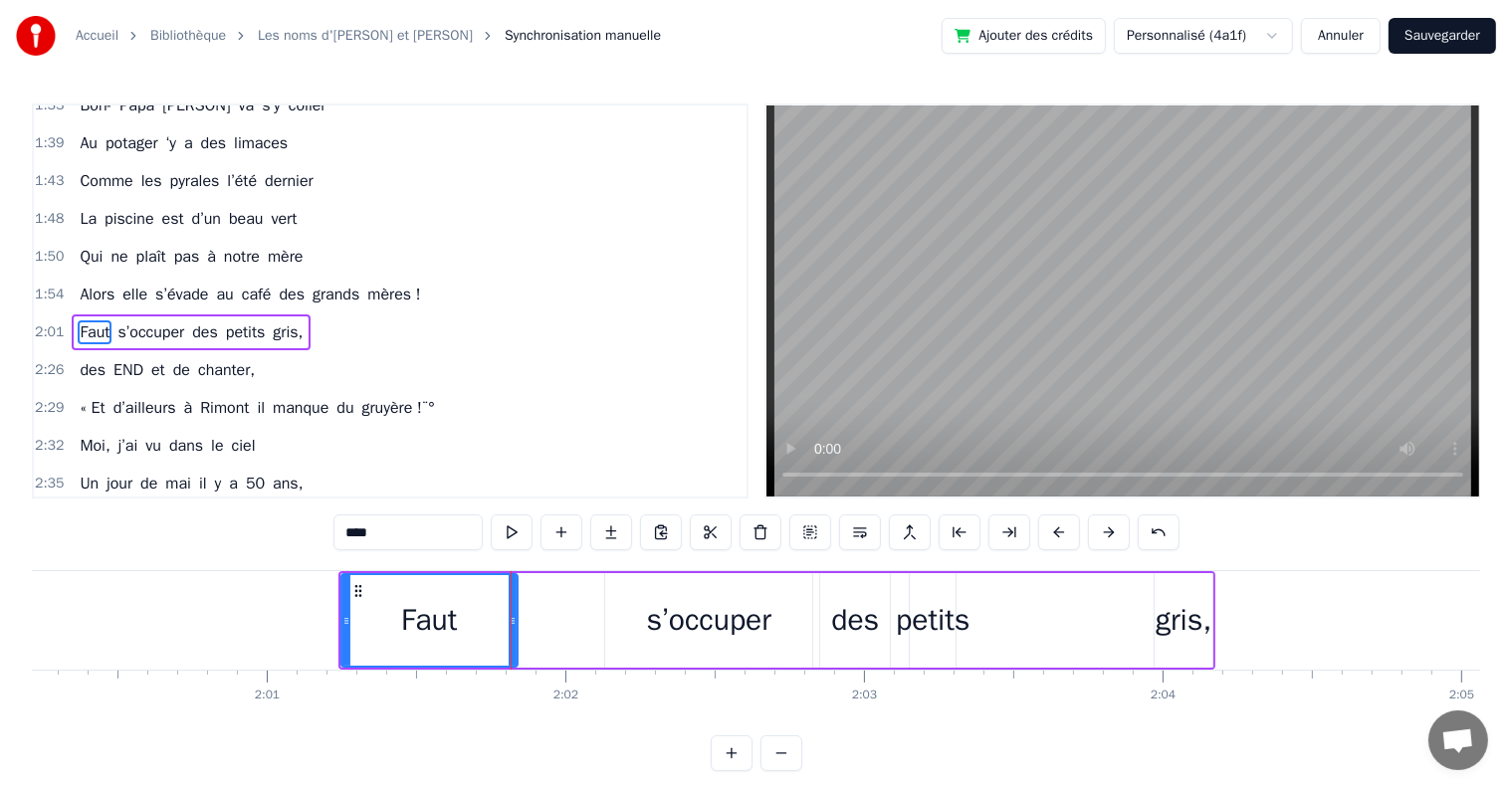 click on "s’occuper" at bounding box center (709, 620) 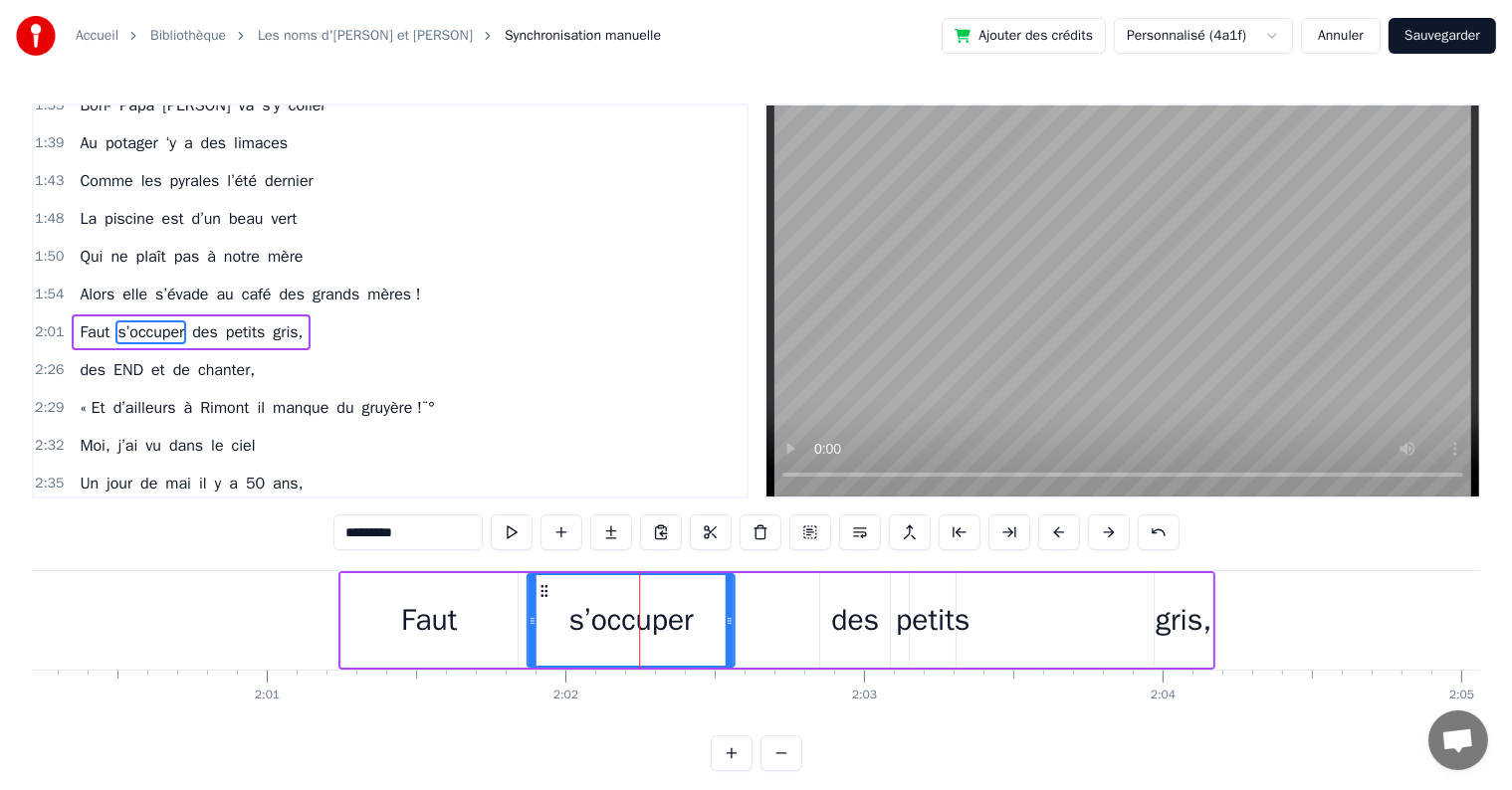 drag, startPoint x: 619, startPoint y: 585, endPoint x: 541, endPoint y: 582, distance: 78.05767 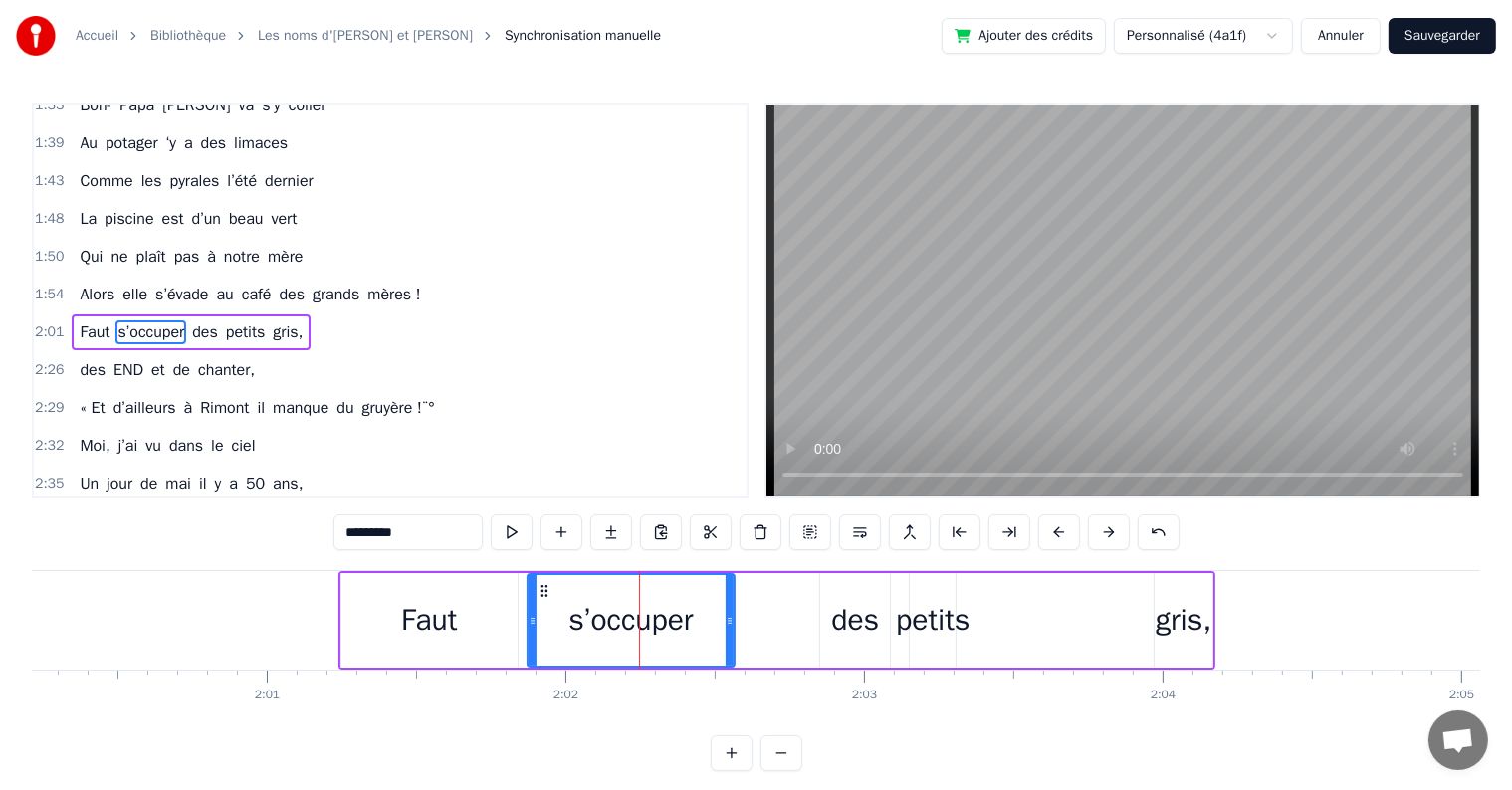 click on "des" at bounding box center (855, 620) 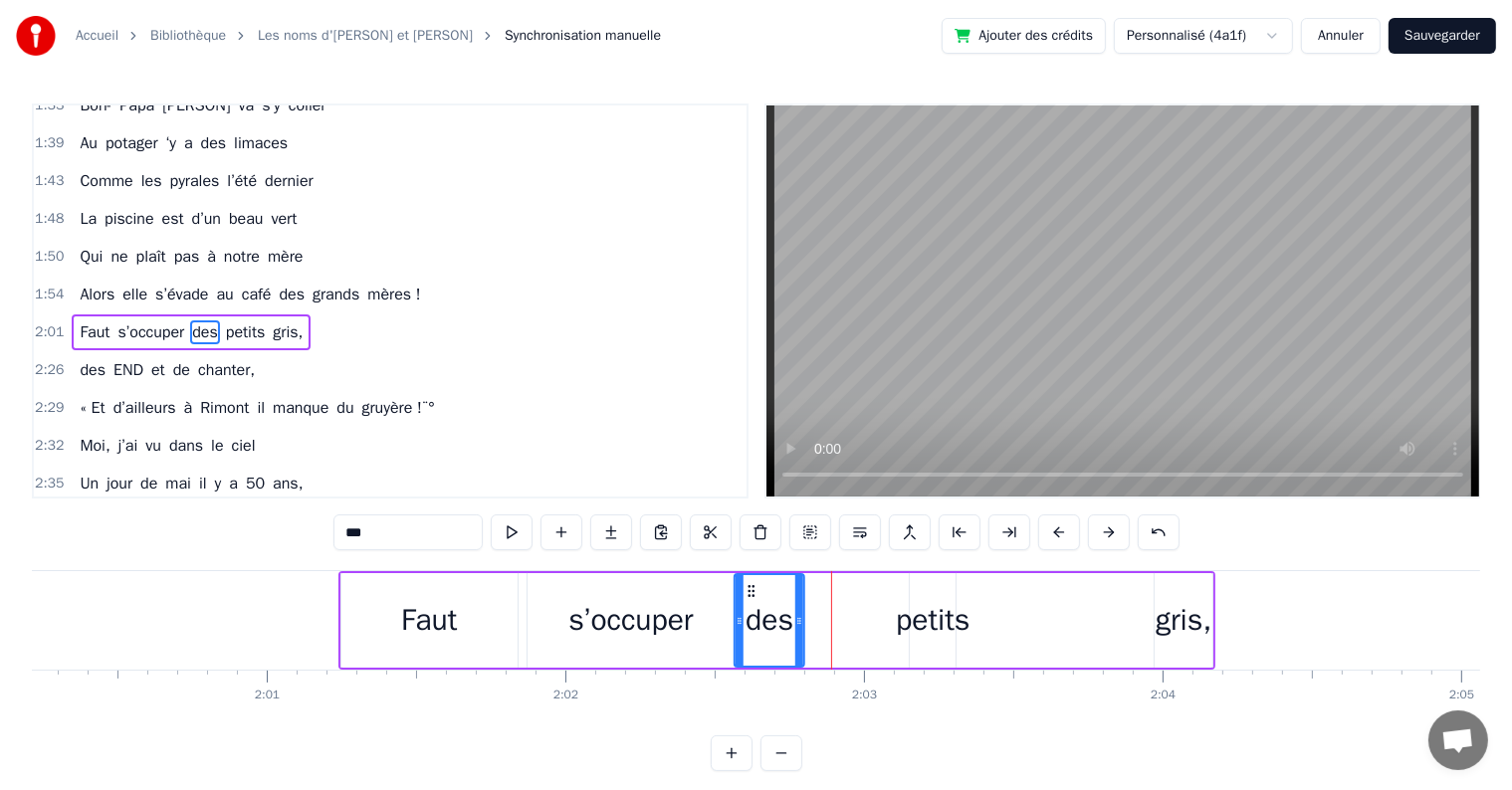 drag, startPoint x: 826, startPoint y: 585, endPoint x: 746, endPoint y: 587, distance: 80.025 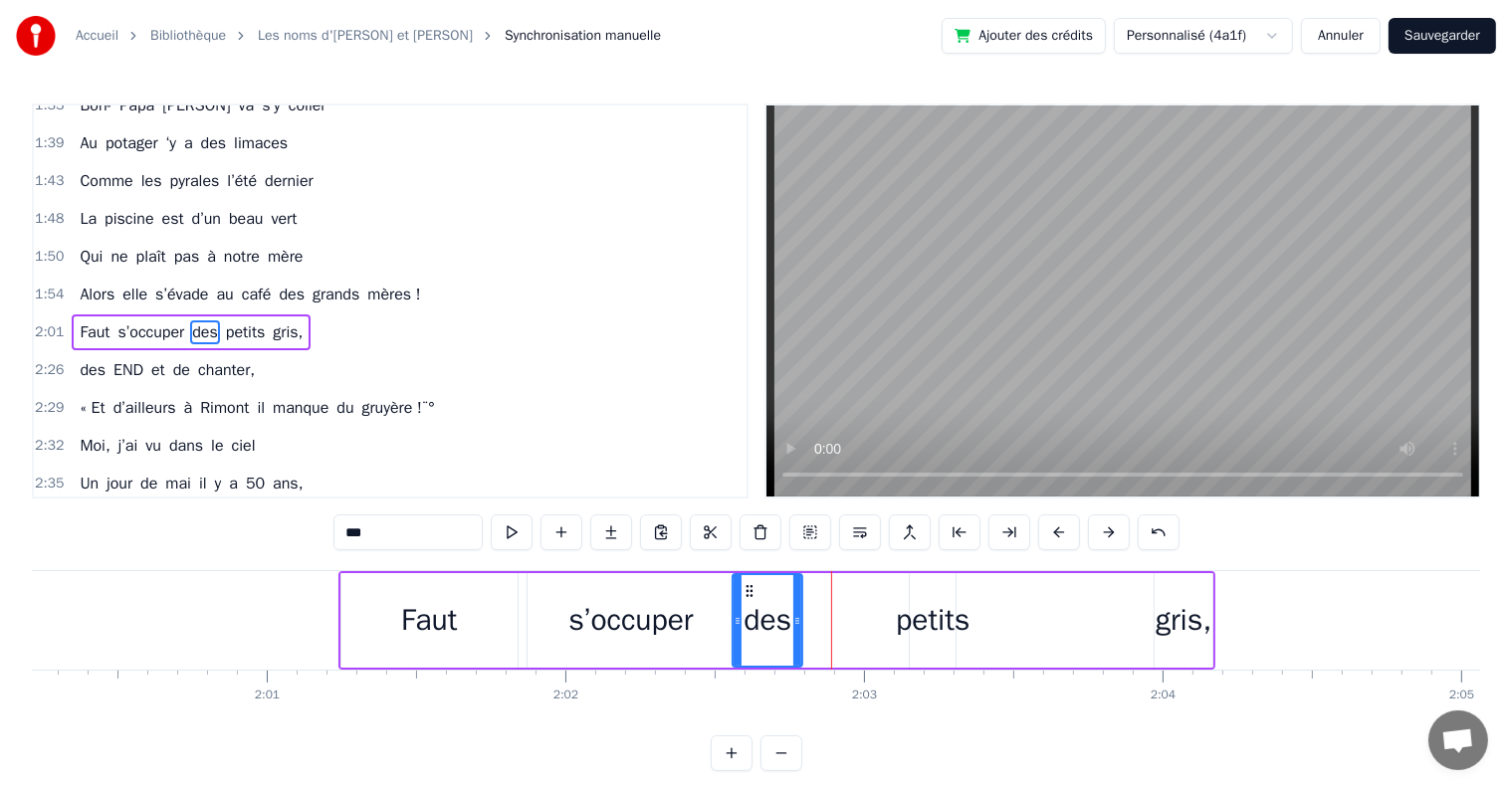 click on "petits" at bounding box center (933, 620) 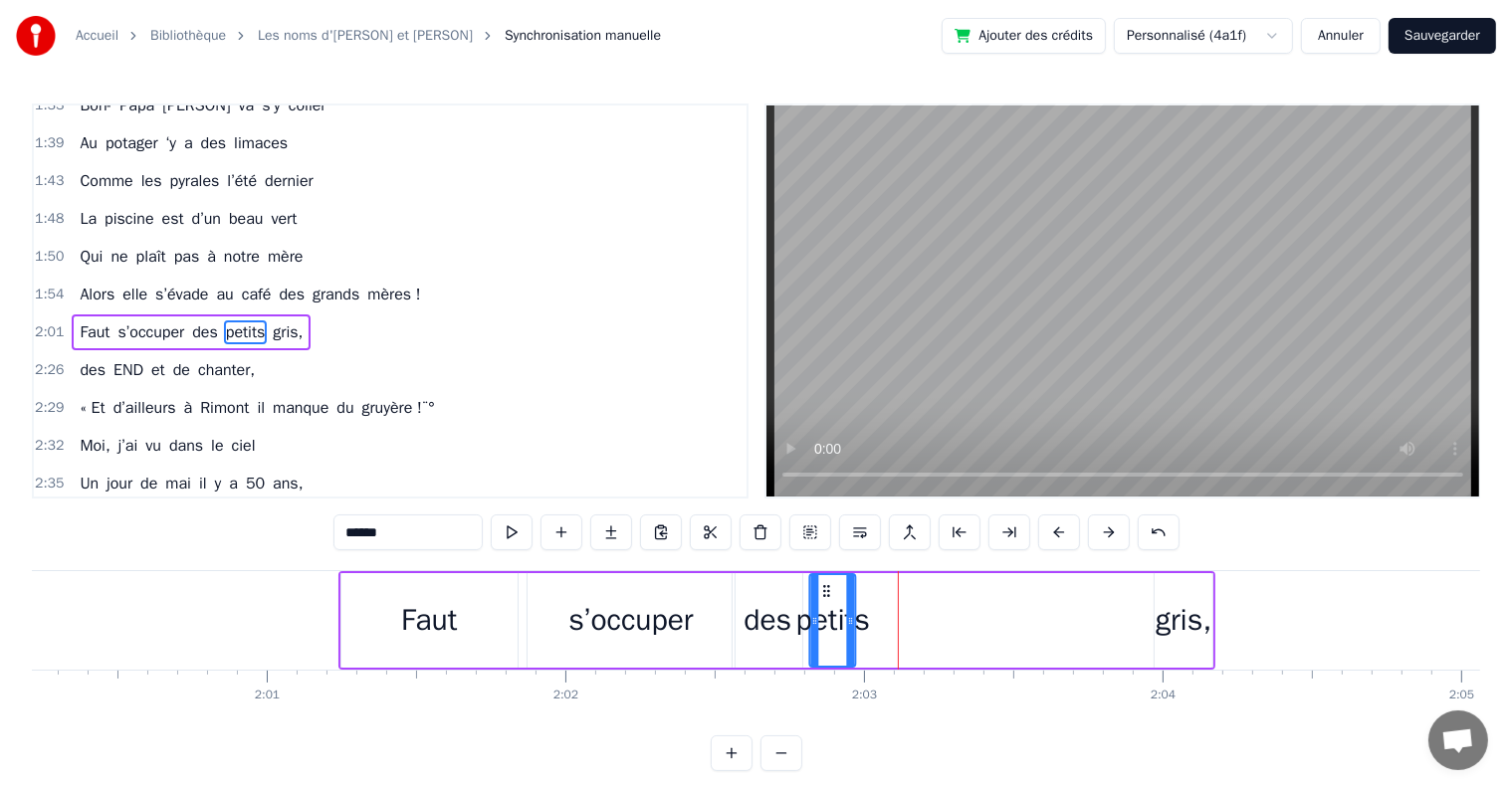 drag, startPoint x: 924, startPoint y: 585, endPoint x: 825, endPoint y: 577, distance: 99.32271 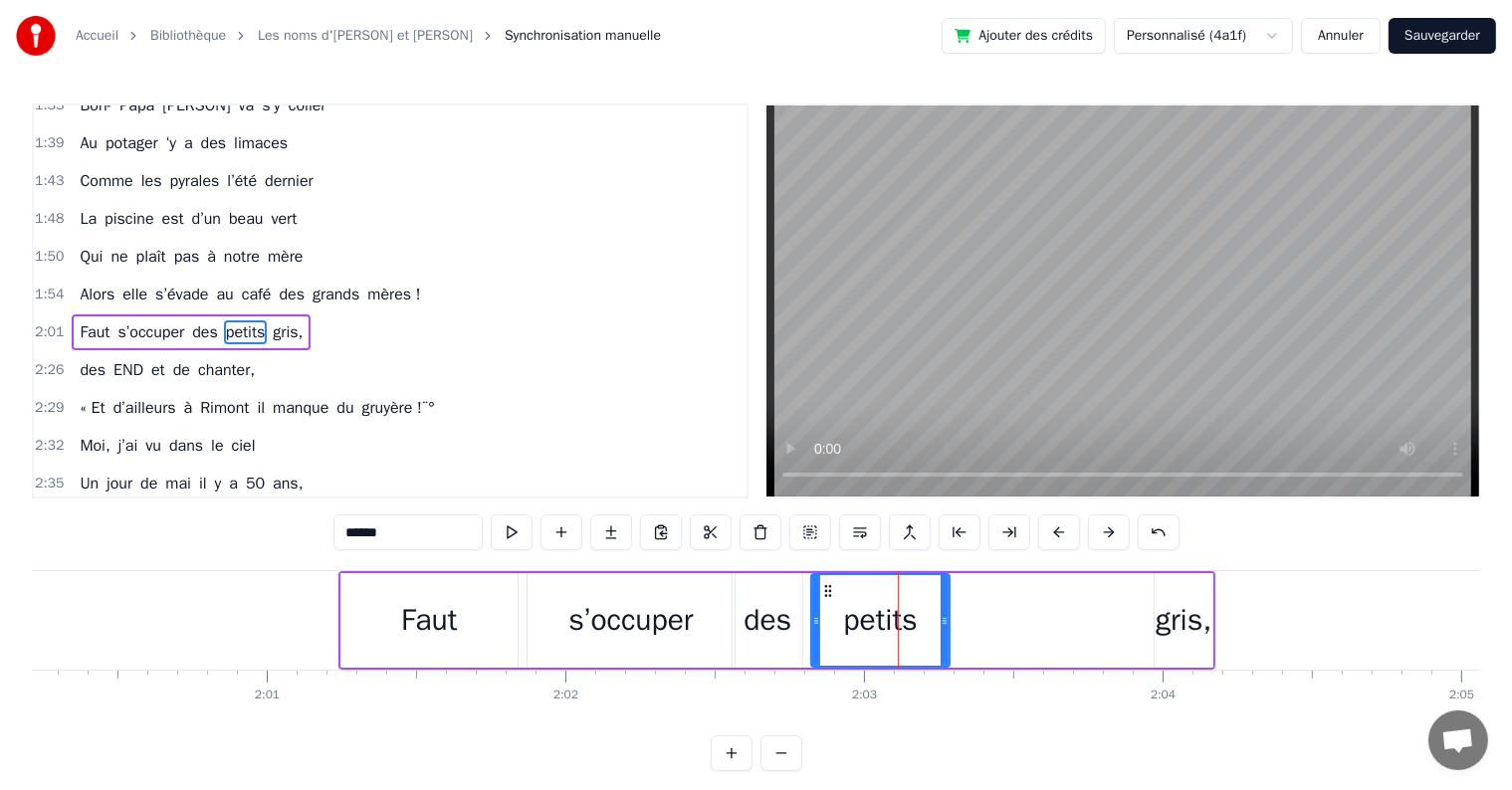 drag, startPoint x: 850, startPoint y: 620, endPoint x: 943, endPoint y: 627, distance: 93.26307 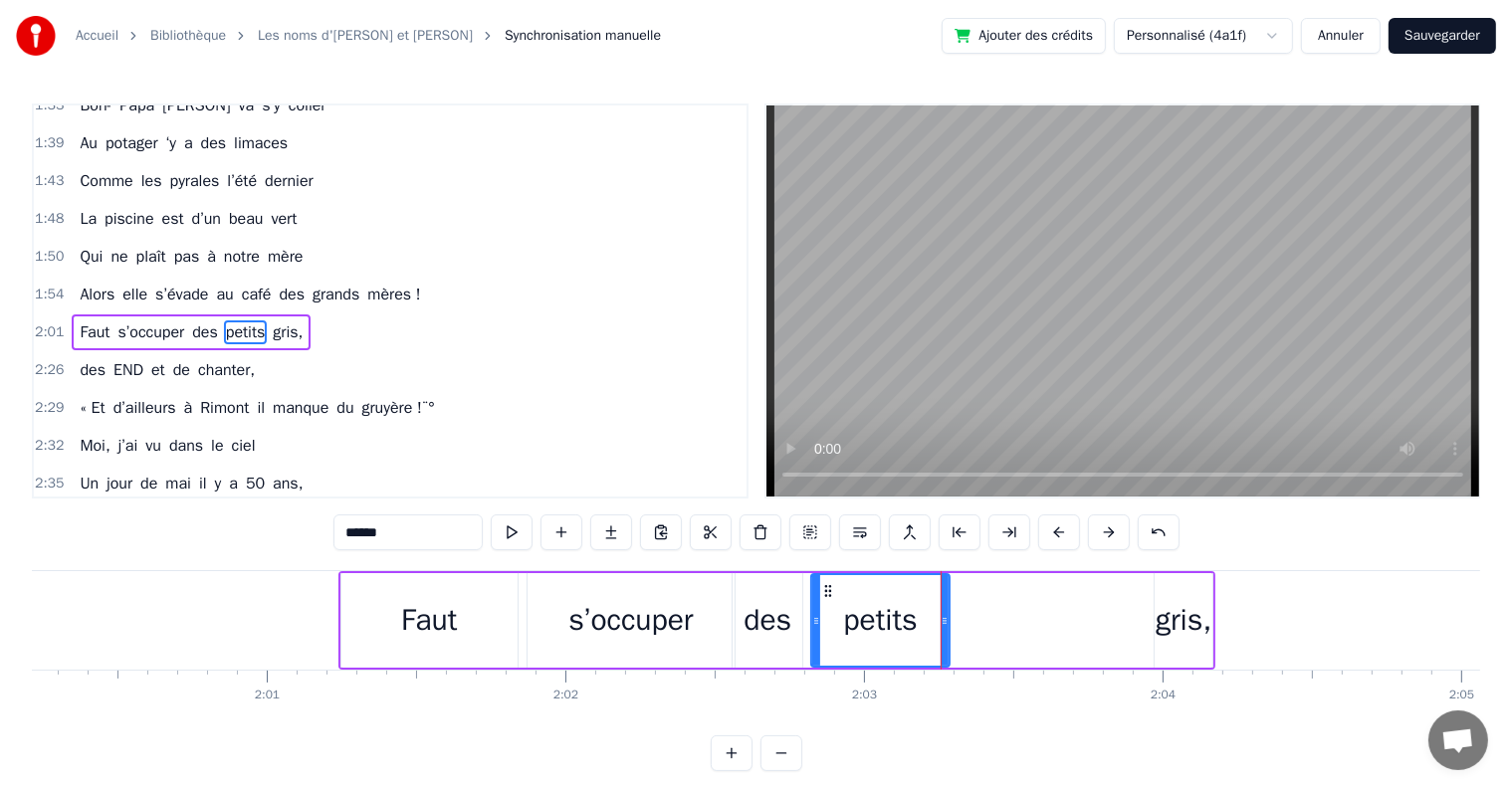 click on "gris," at bounding box center [1184, 620] 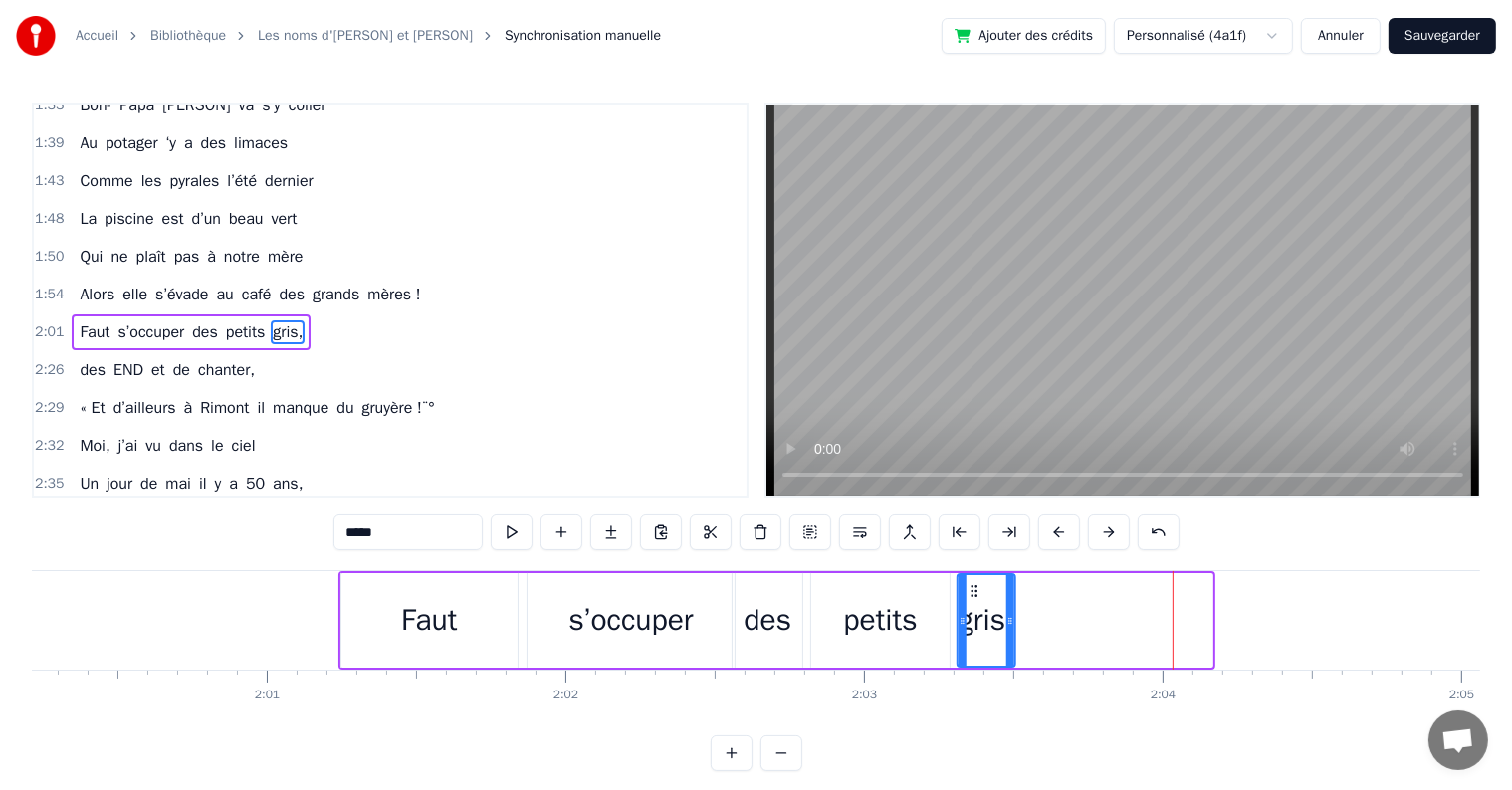drag, startPoint x: 1167, startPoint y: 585, endPoint x: 969, endPoint y: 585, distance: 198 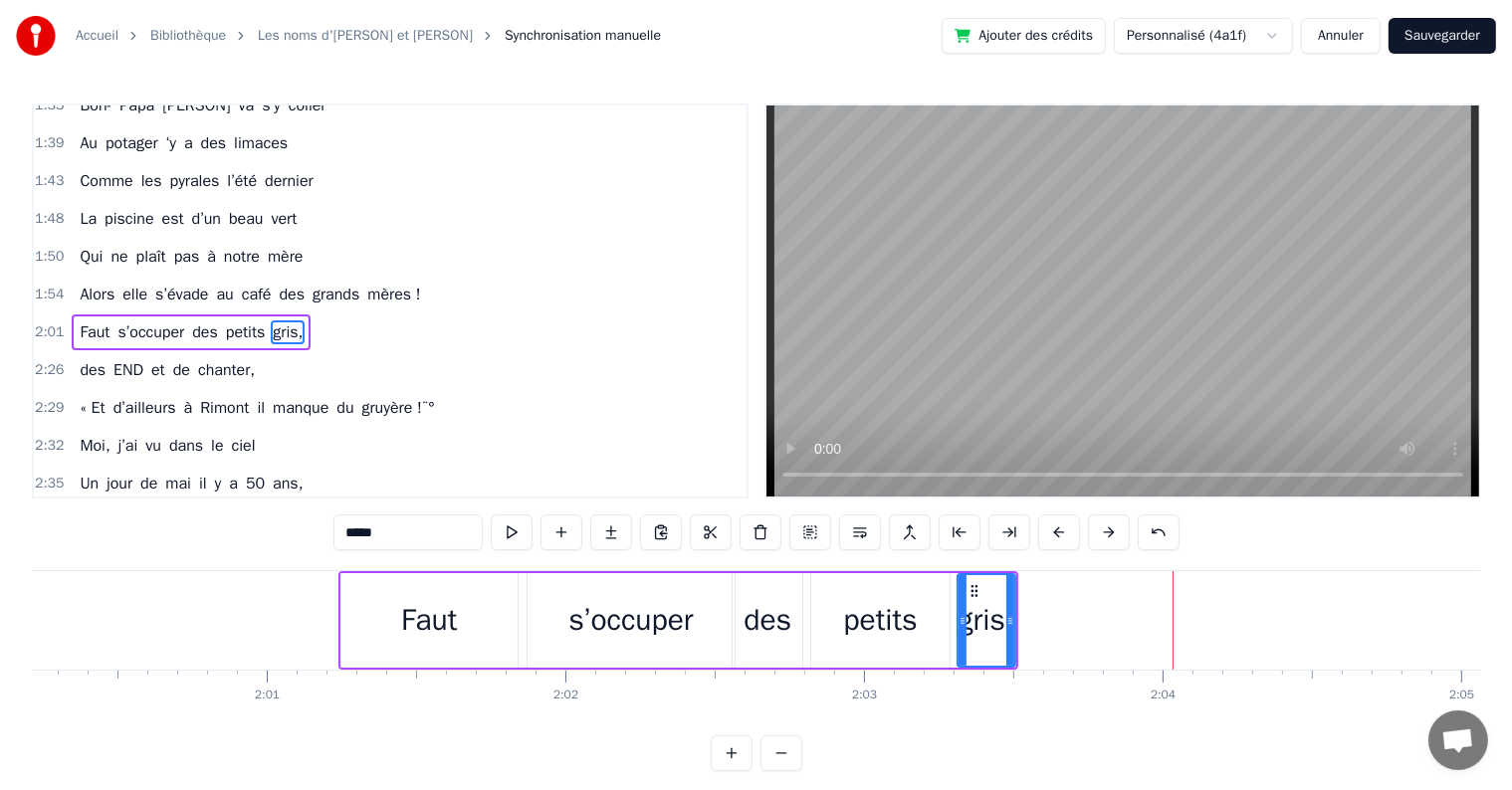 click on "0:07 Dans leur village bourguignon 0:10 Leur vie s’écoule comme un torrent 0:16 Rythmée au fil des saisons 0:20 Avec un flot de p’tits enfants 0:25 Mais entre chaque invasion 0:28 Des garnements et de l’abbé 0:32 Faut recevoir les amis au prieuré 0:38 Quand les jours sont bien chargés 0:41 Que les soirées sont occupées, 0:45 Qui croirait à une vie de retraités ! 0:52 Moi, j’ai vu dans le ciel 0:56 Un jour de mai il y a 50 ans, 1:00 L’amour de nos parents, pour leur mariage 1:05 Moi, j’ai vu dans le ciel 1:08 Près du Père éternel, préparés 1:14 De toute éternité, 1:17 les noms d'[PERSON] et [PERSON], 1:20 Jusqu’à la fin des siècles ! 1:29 Un mort de plus à la paroisse 1:33 Bon- Papa [PERSON] va s’y coller 1:39 Au potager ‘y a des limaces 1:43 Comme les pyrales l’été dernier 1:48 La piscine est d’un beau vert 1:50 Qui ne plaît pas à notre mère 1:54 Alors elle s’évade au café des grands mères ! 2:01 Faut s’occuper des petits gris, 2:26 des END et de chanter, à" at bounding box center [756, 437] 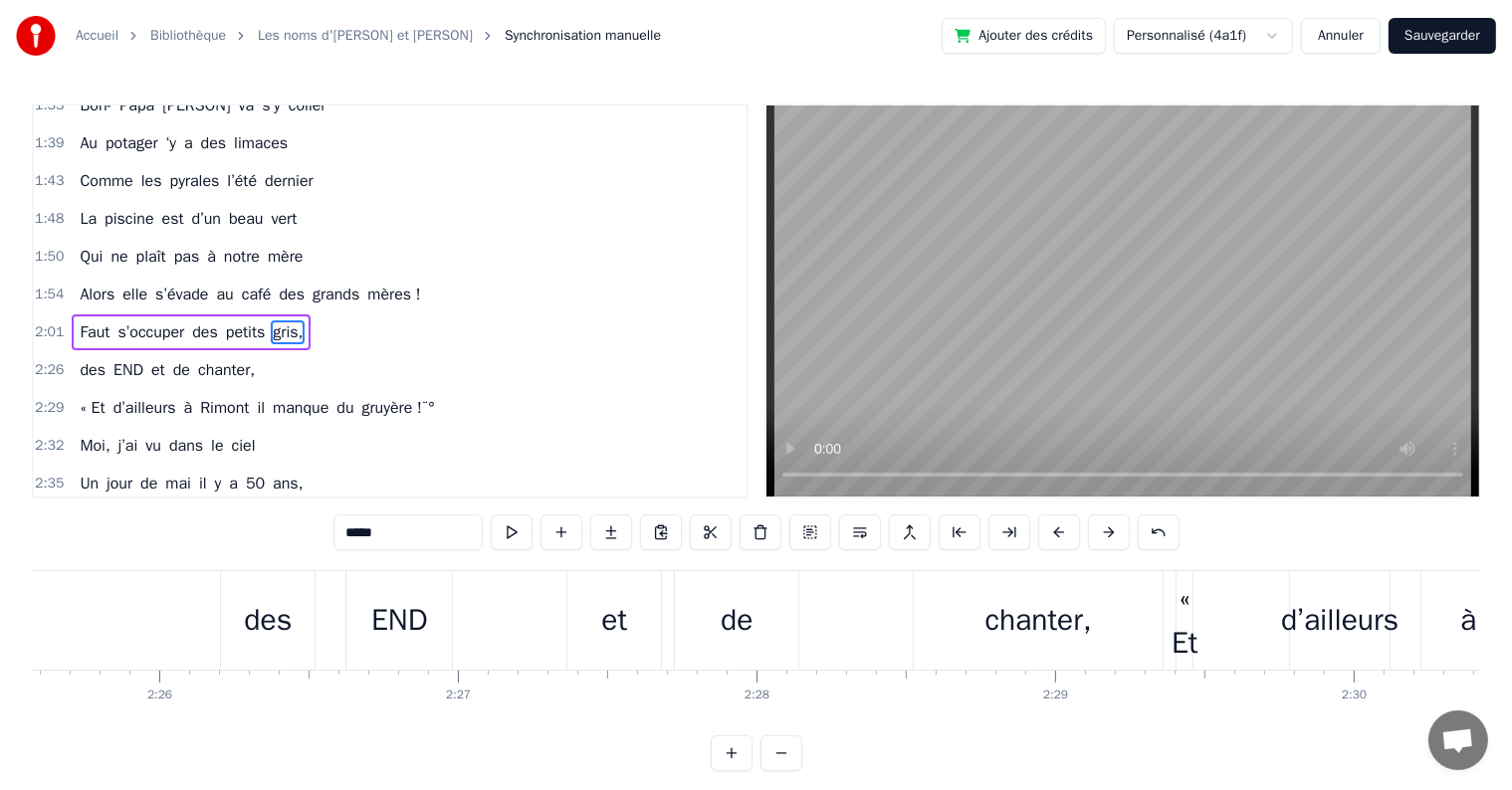 scroll, scrollTop: 0, scrollLeft: 43274, axis: horizontal 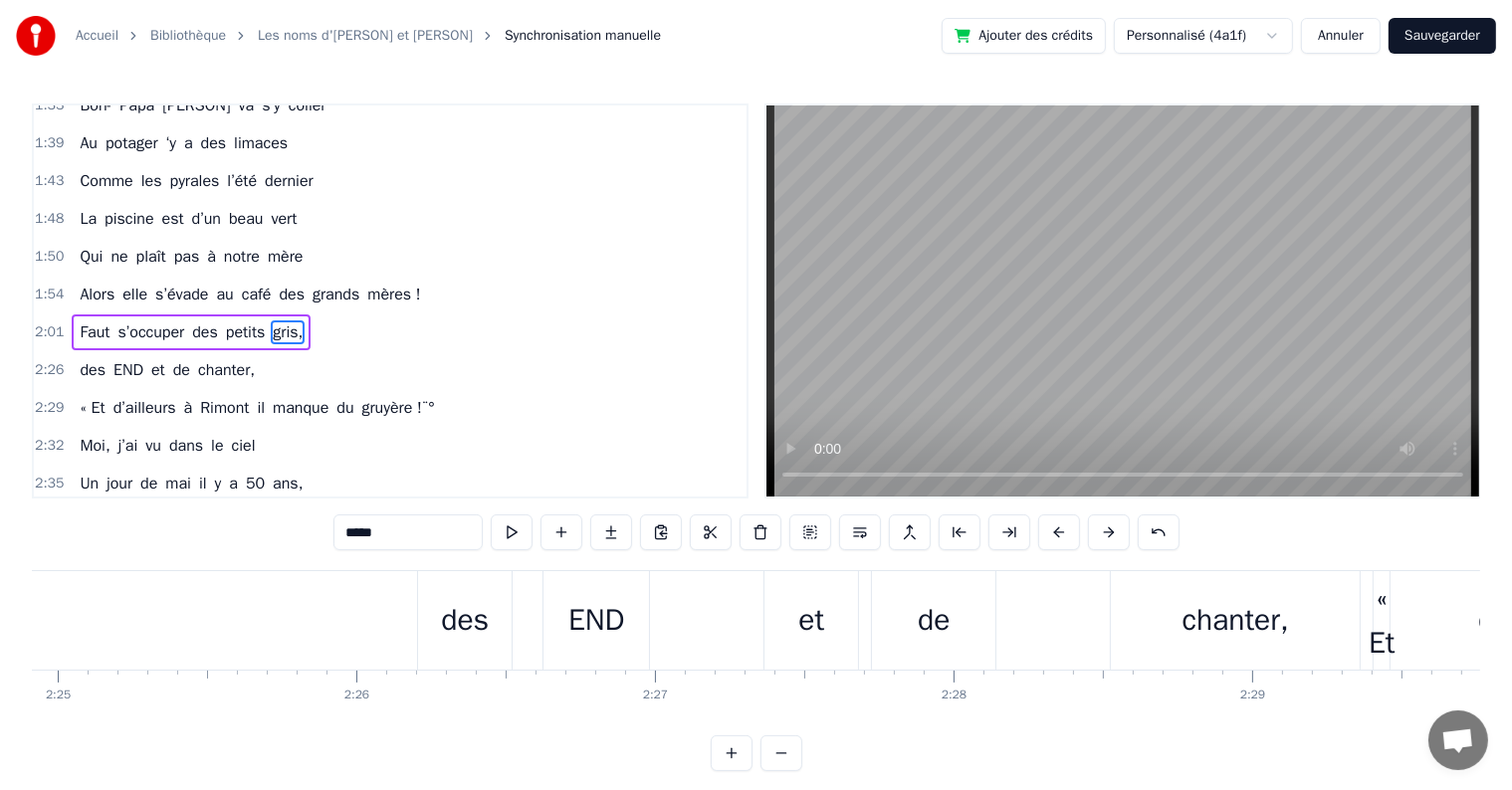 click on "des END et de chanter," at bounding box center (891, 620) 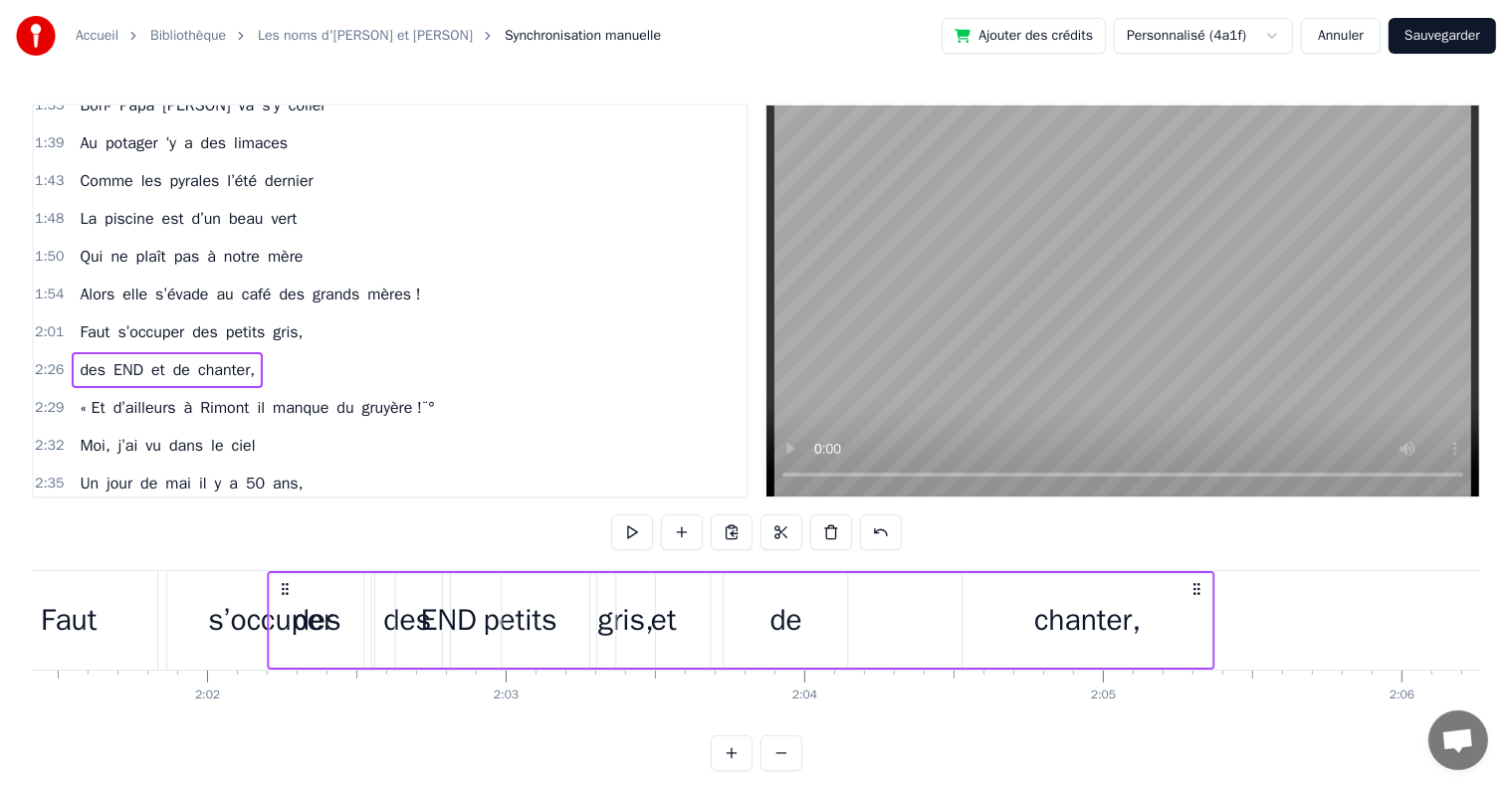 scroll, scrollTop: 0, scrollLeft: 36255, axis: horizontal 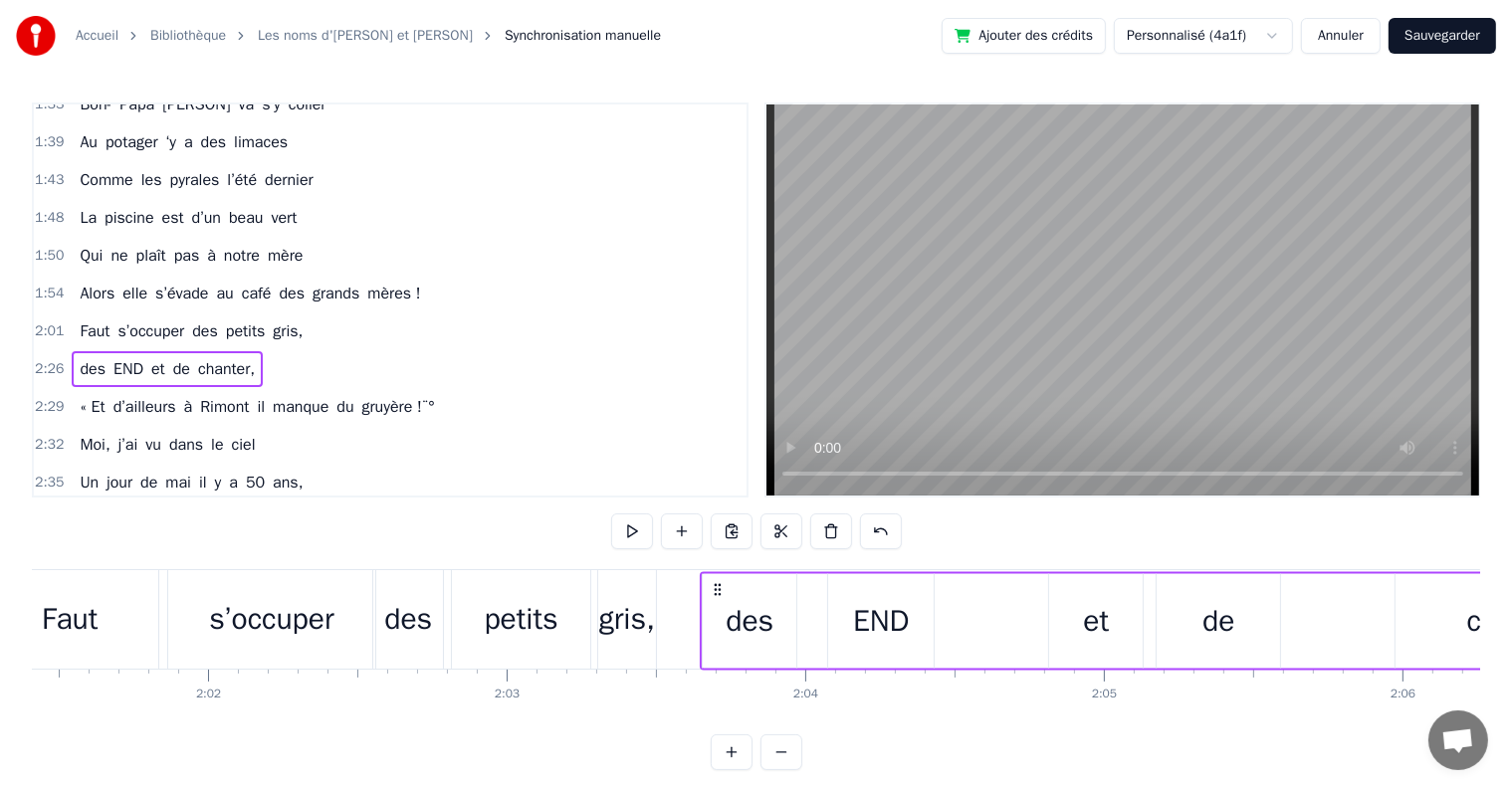 drag, startPoint x: 434, startPoint y: 581, endPoint x: 717, endPoint y: 626, distance: 286.5554 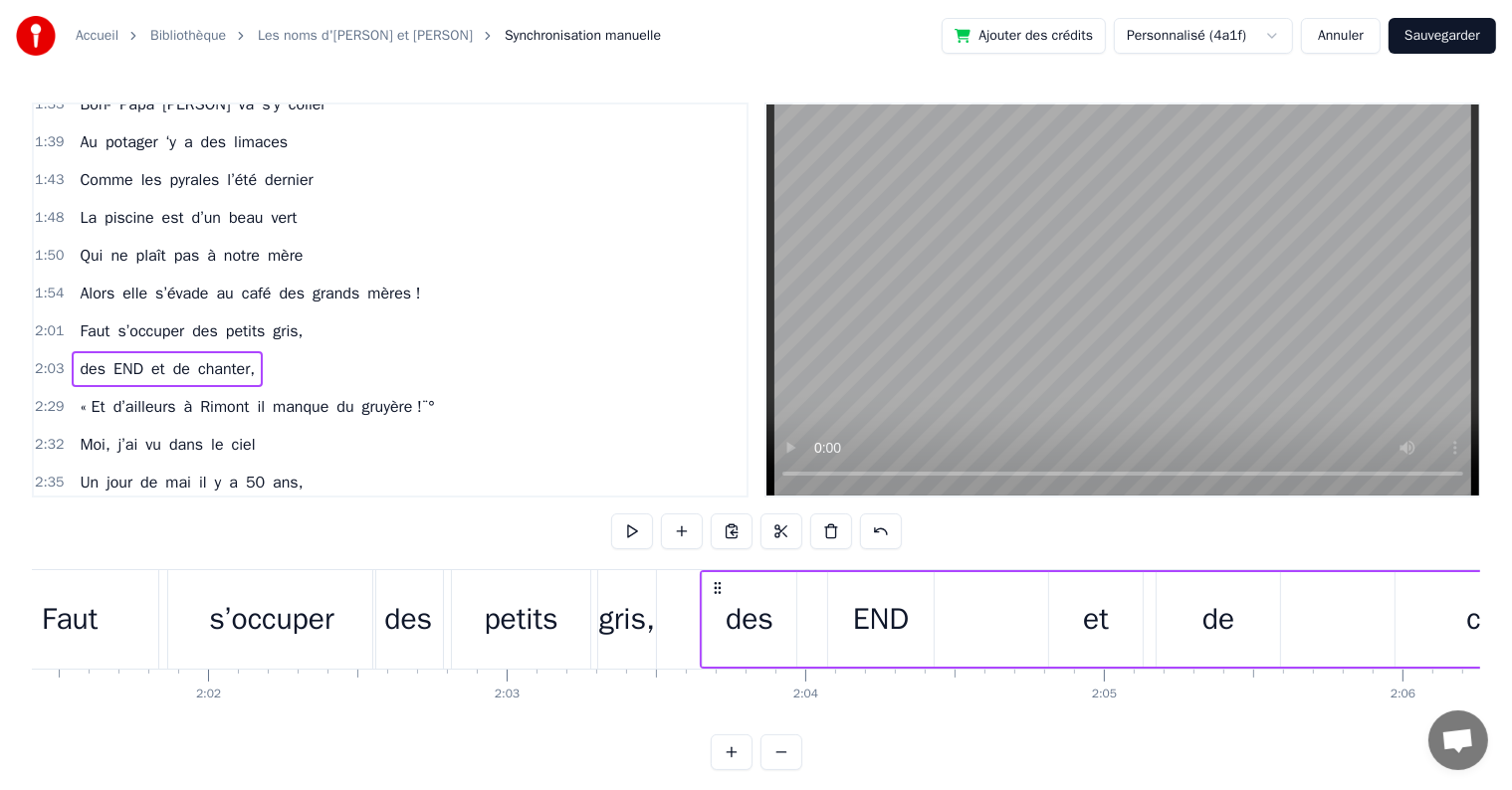 click on "et" at bounding box center (1096, 619) 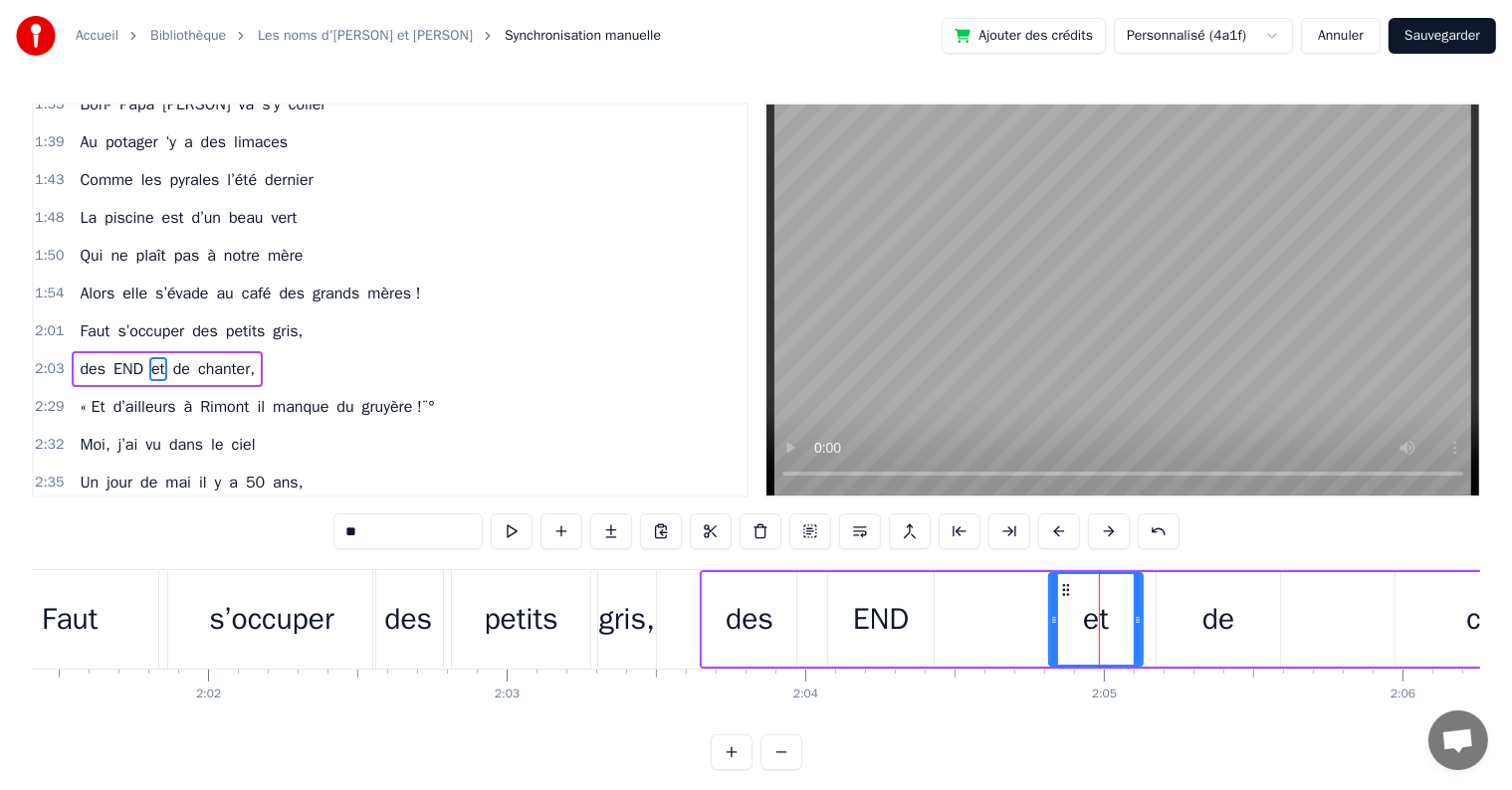 scroll, scrollTop: 0, scrollLeft: 0, axis: both 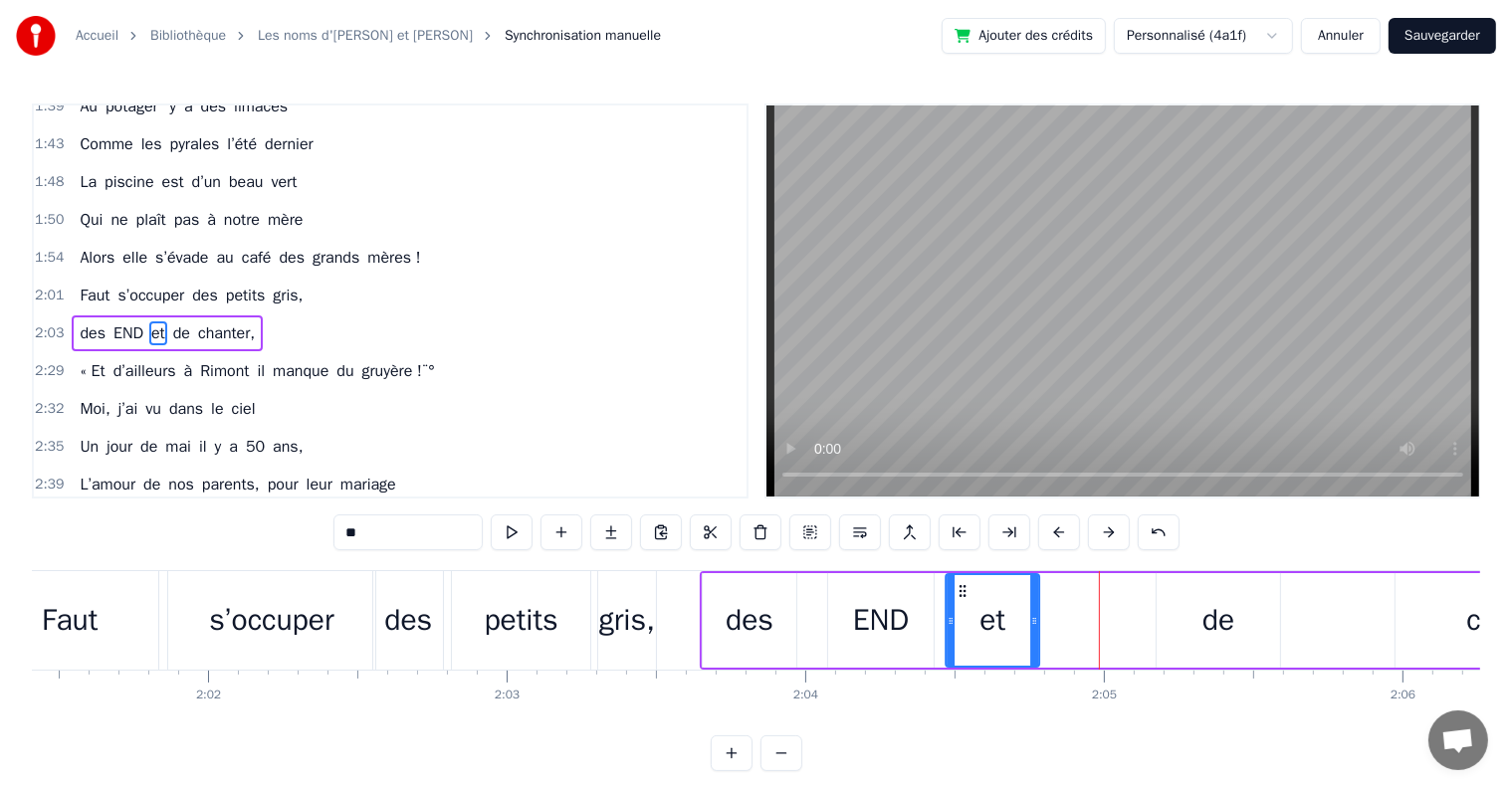 drag, startPoint x: 1061, startPoint y: 585, endPoint x: 958, endPoint y: 585, distance: 103 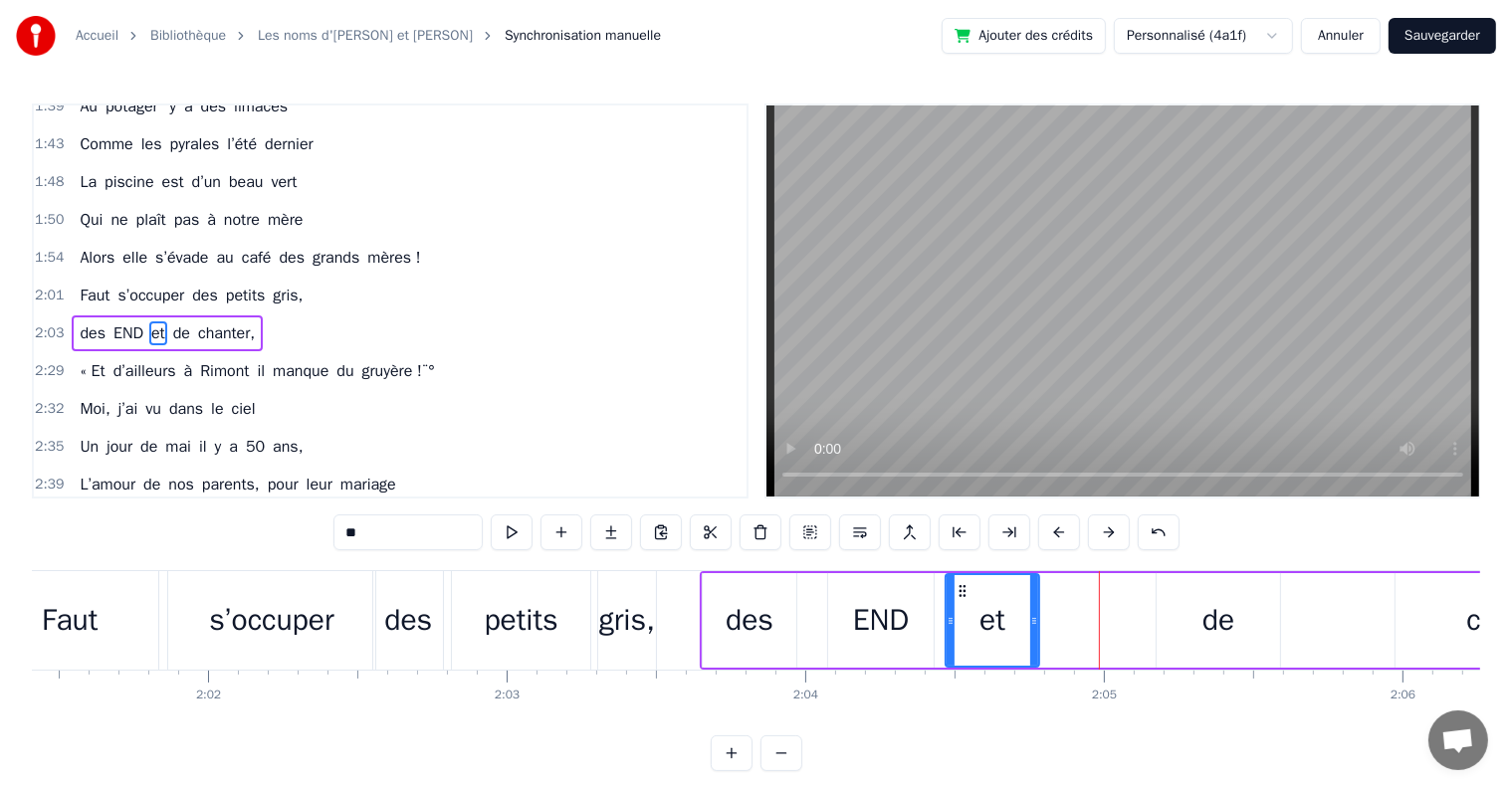 click on "de" at bounding box center (1218, 620) 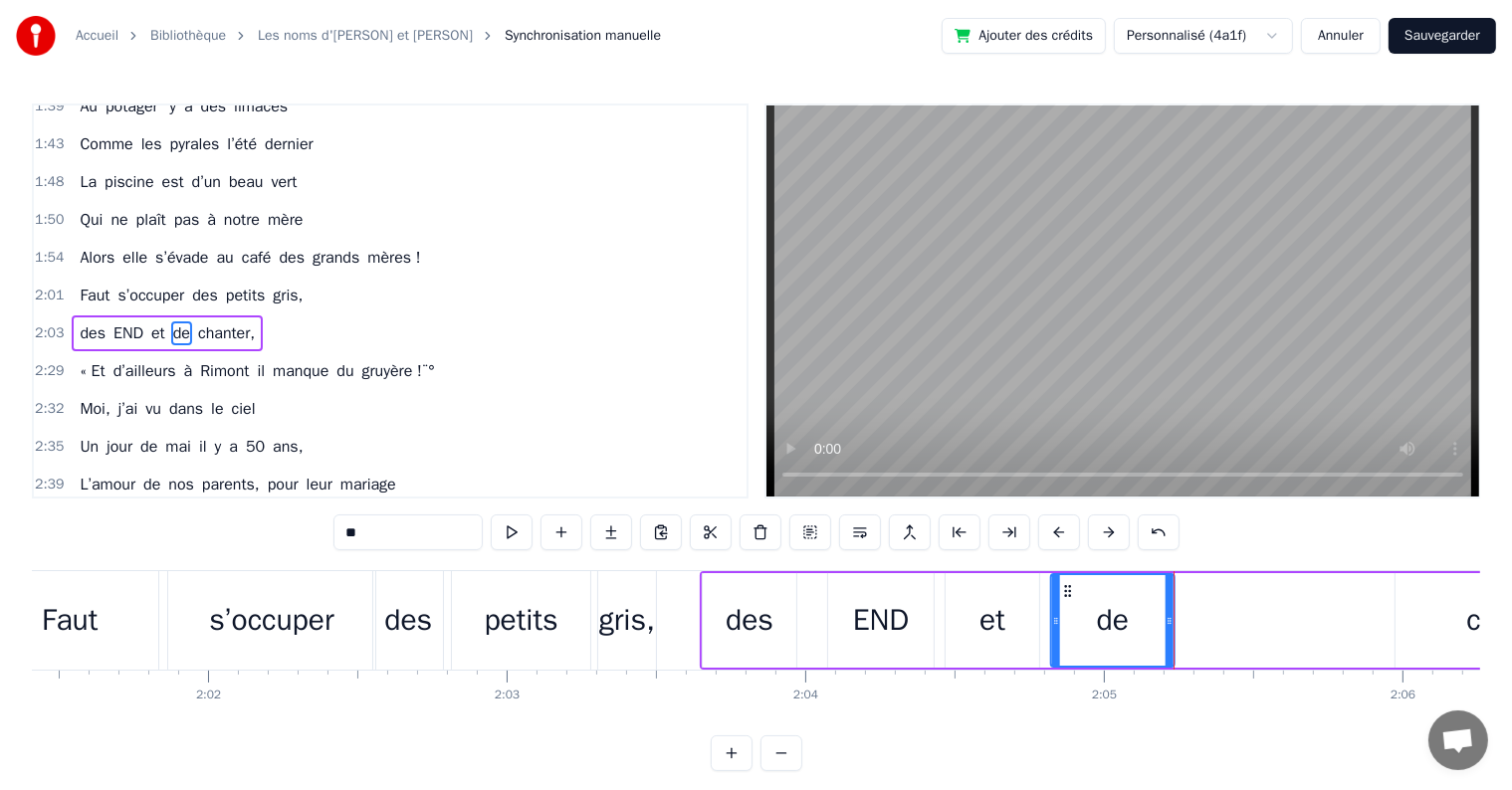 drag, startPoint x: 1171, startPoint y: 589, endPoint x: 1065, endPoint y: 604, distance: 107.05606 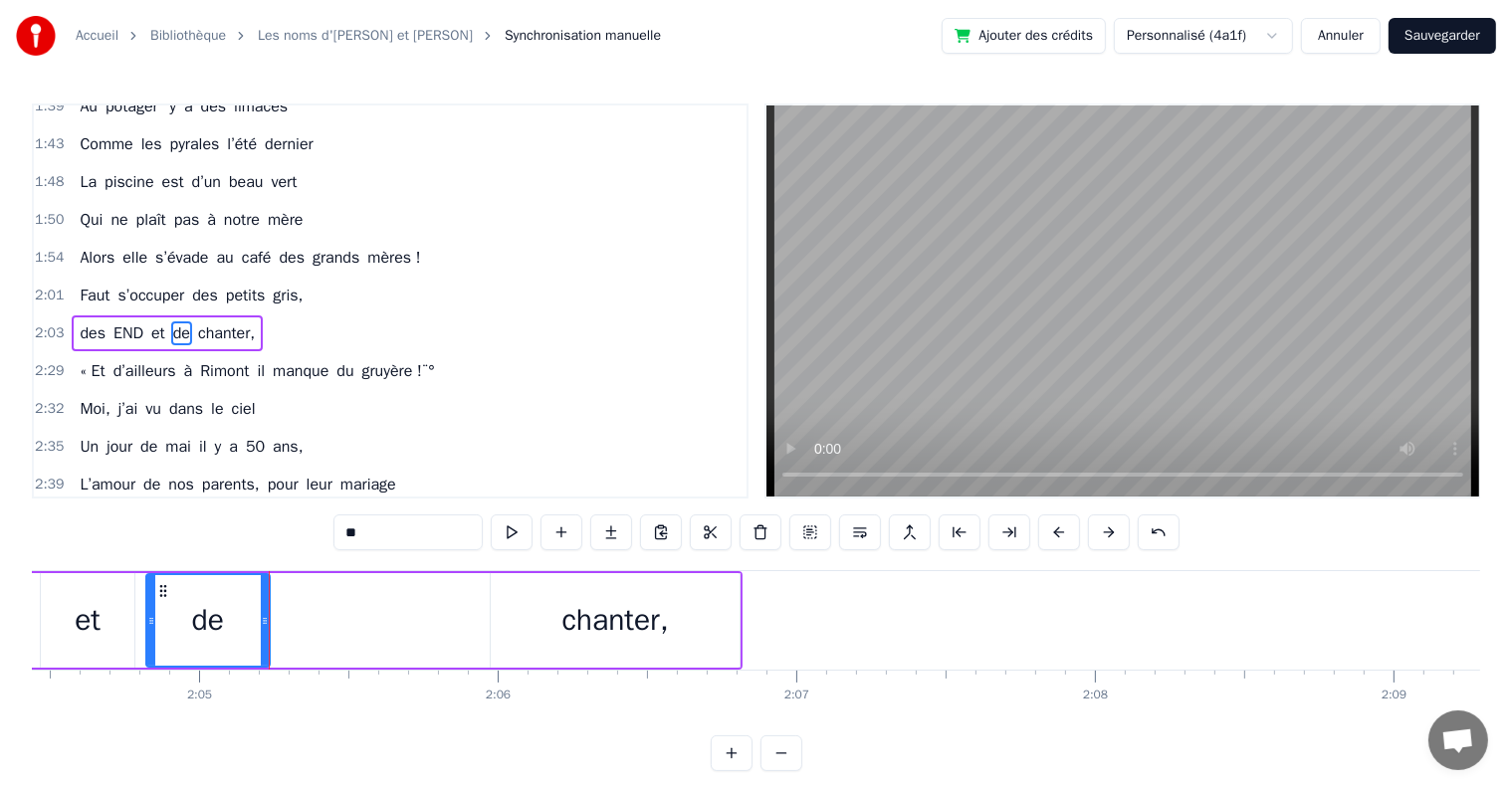 scroll, scrollTop: 0, scrollLeft: 37120, axis: horizontal 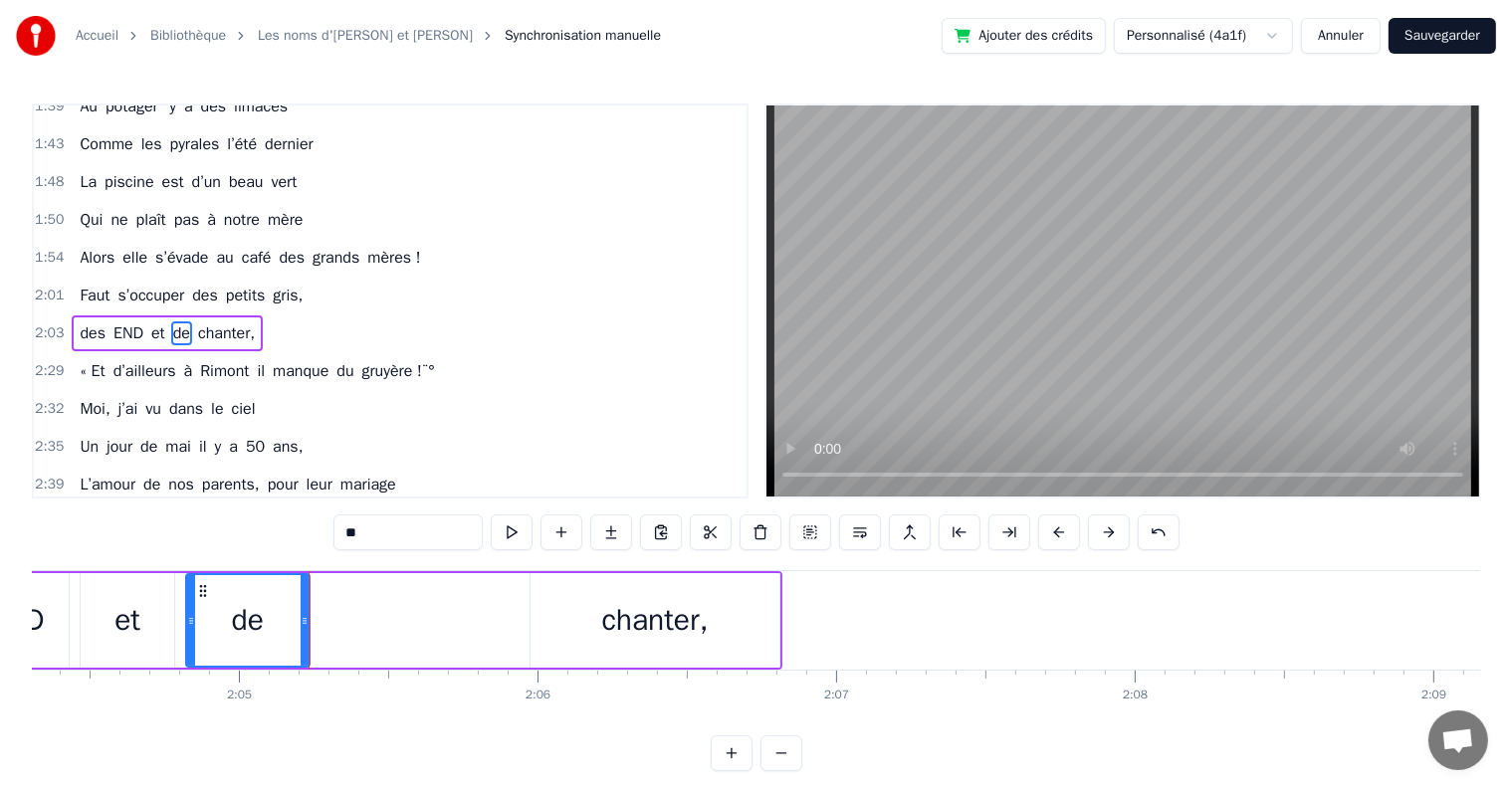 click on "chanter," at bounding box center (654, 620) 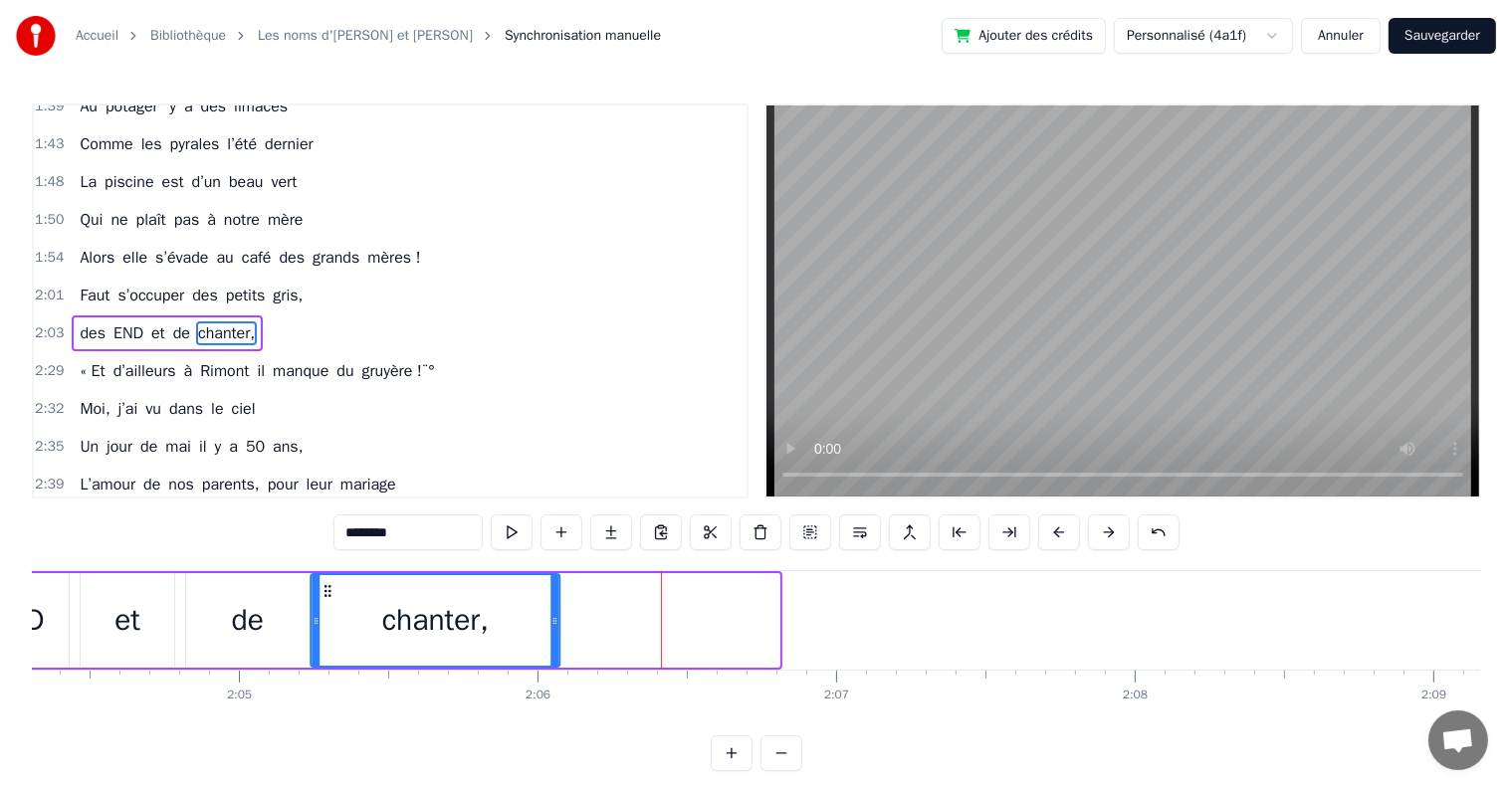 drag, startPoint x: 551, startPoint y: 591, endPoint x: 330, endPoint y: 601, distance: 221.22613 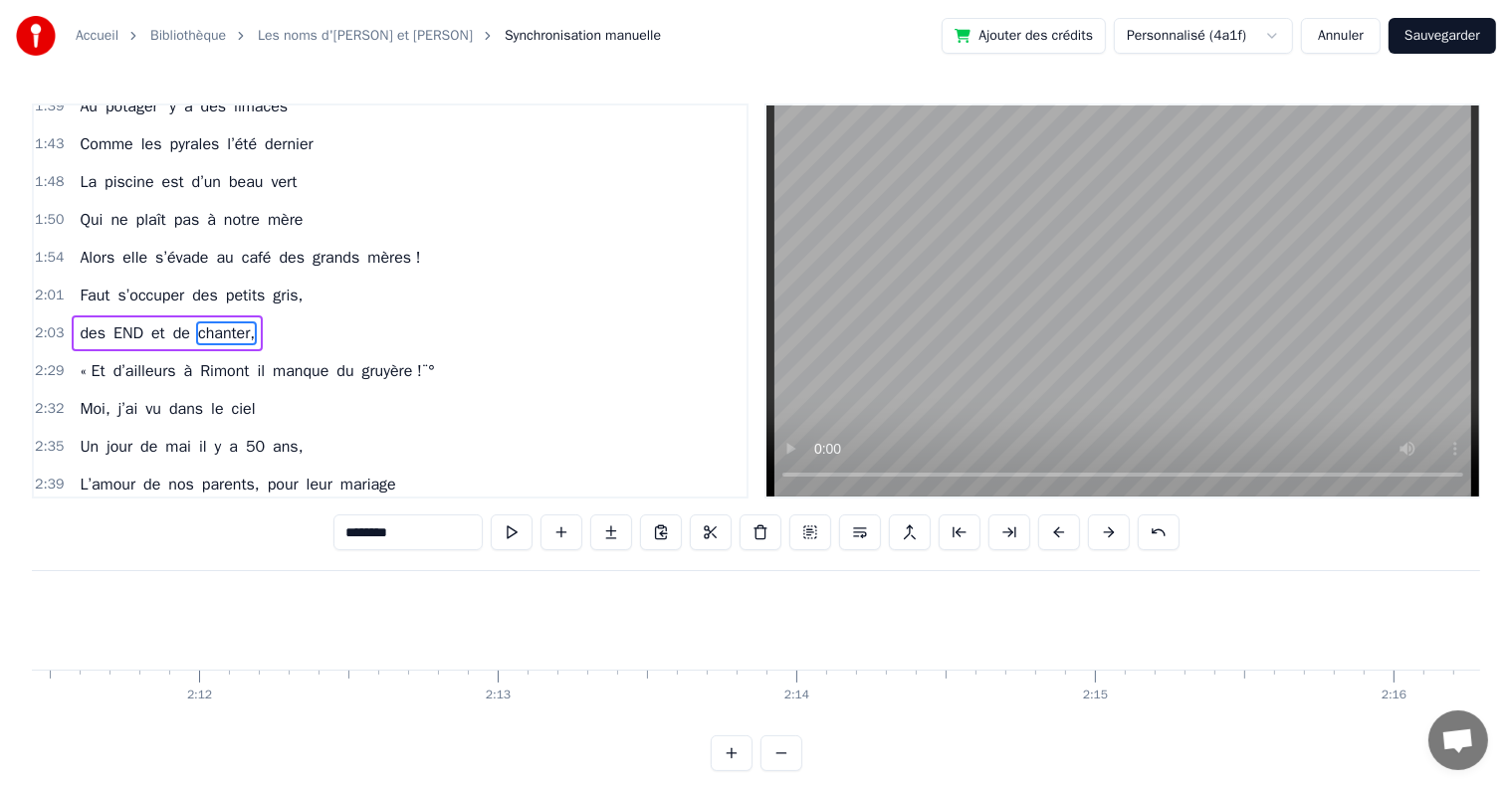 scroll, scrollTop: 0, scrollLeft: 39092, axis: horizontal 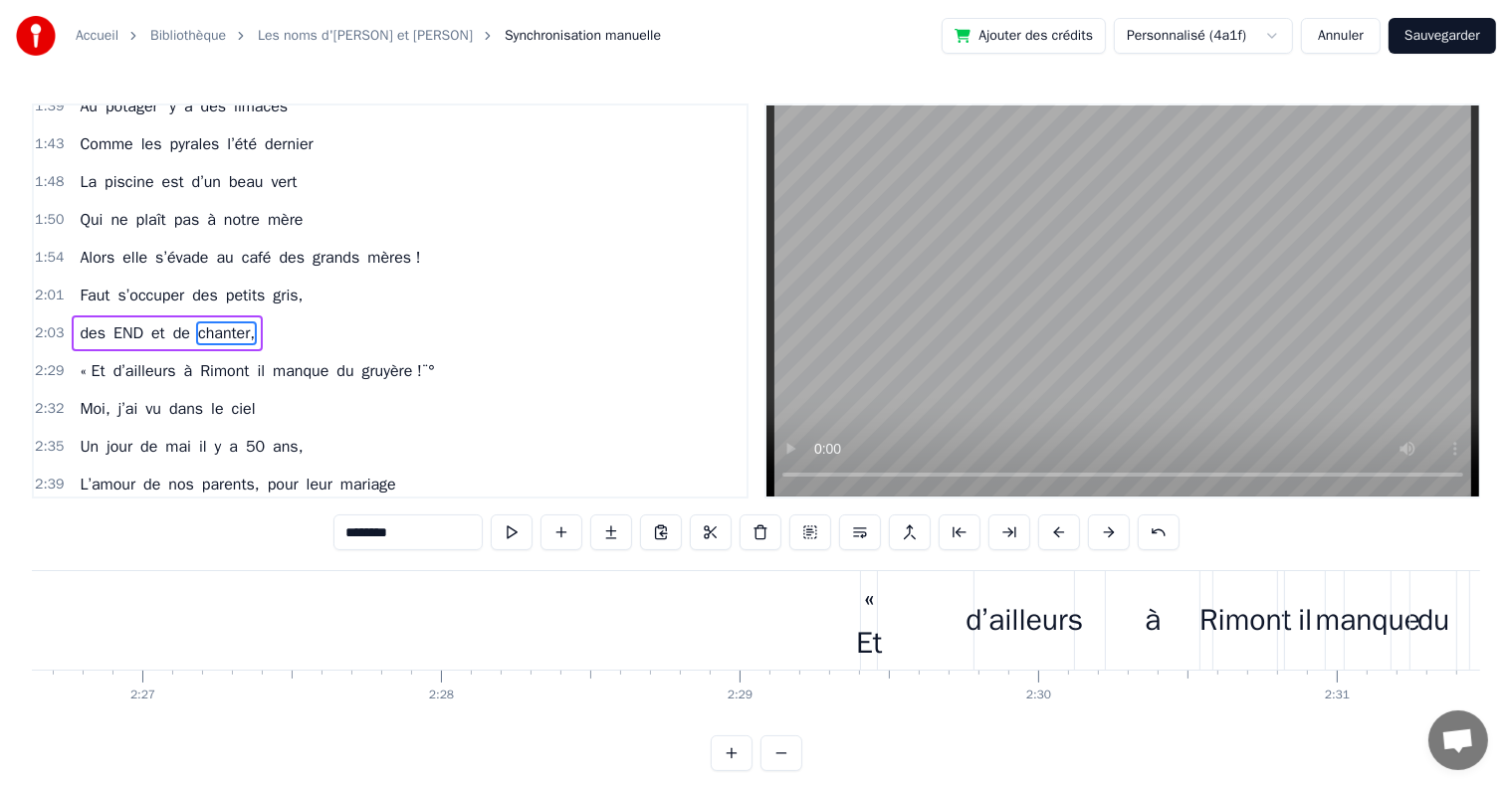 click on "« Et d’ailleurs à Rimont il manque du gruyère !¨°" at bounding box center (1310, 620) 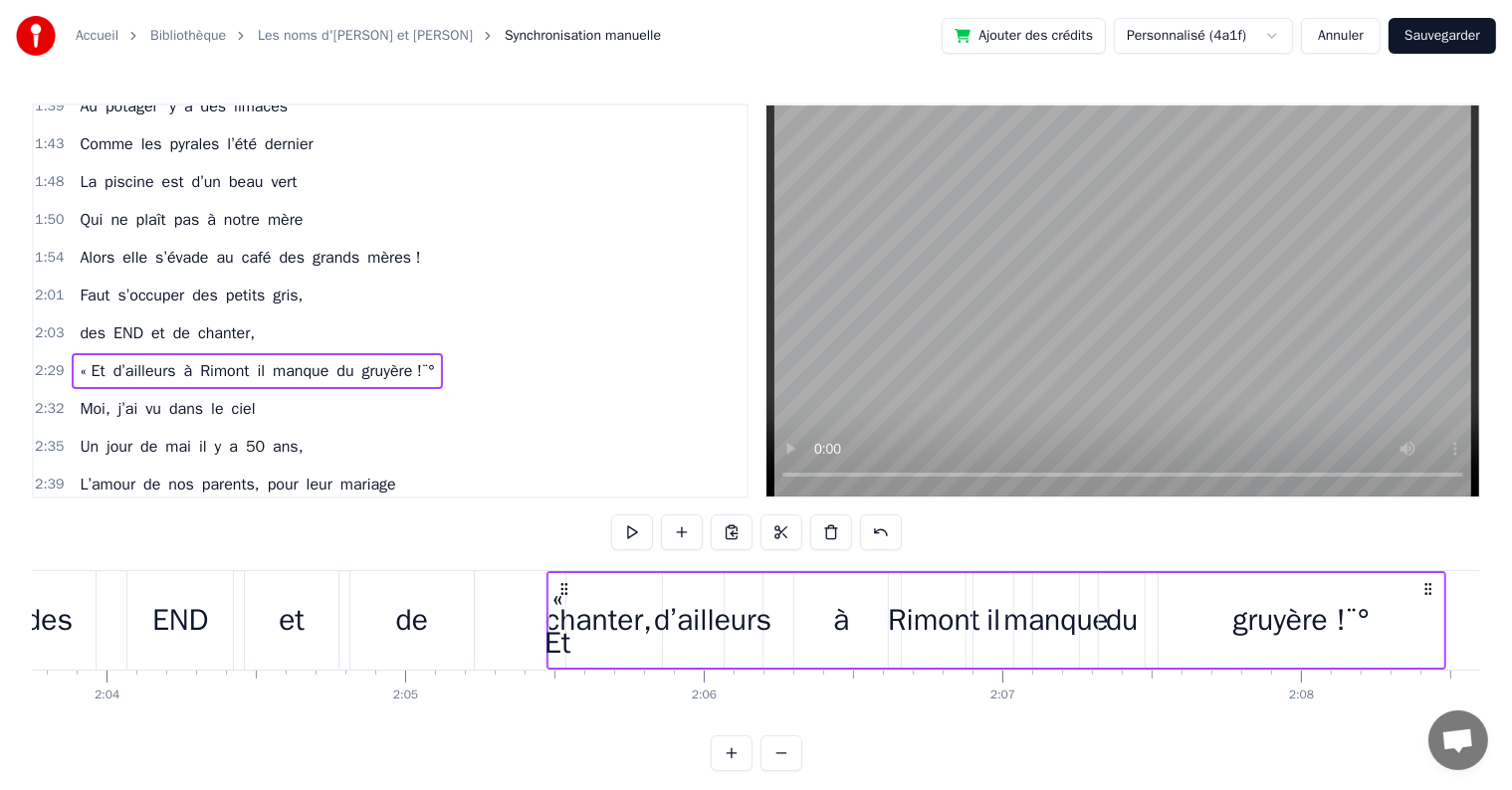scroll, scrollTop: 0, scrollLeft: 36936, axis: horizontal 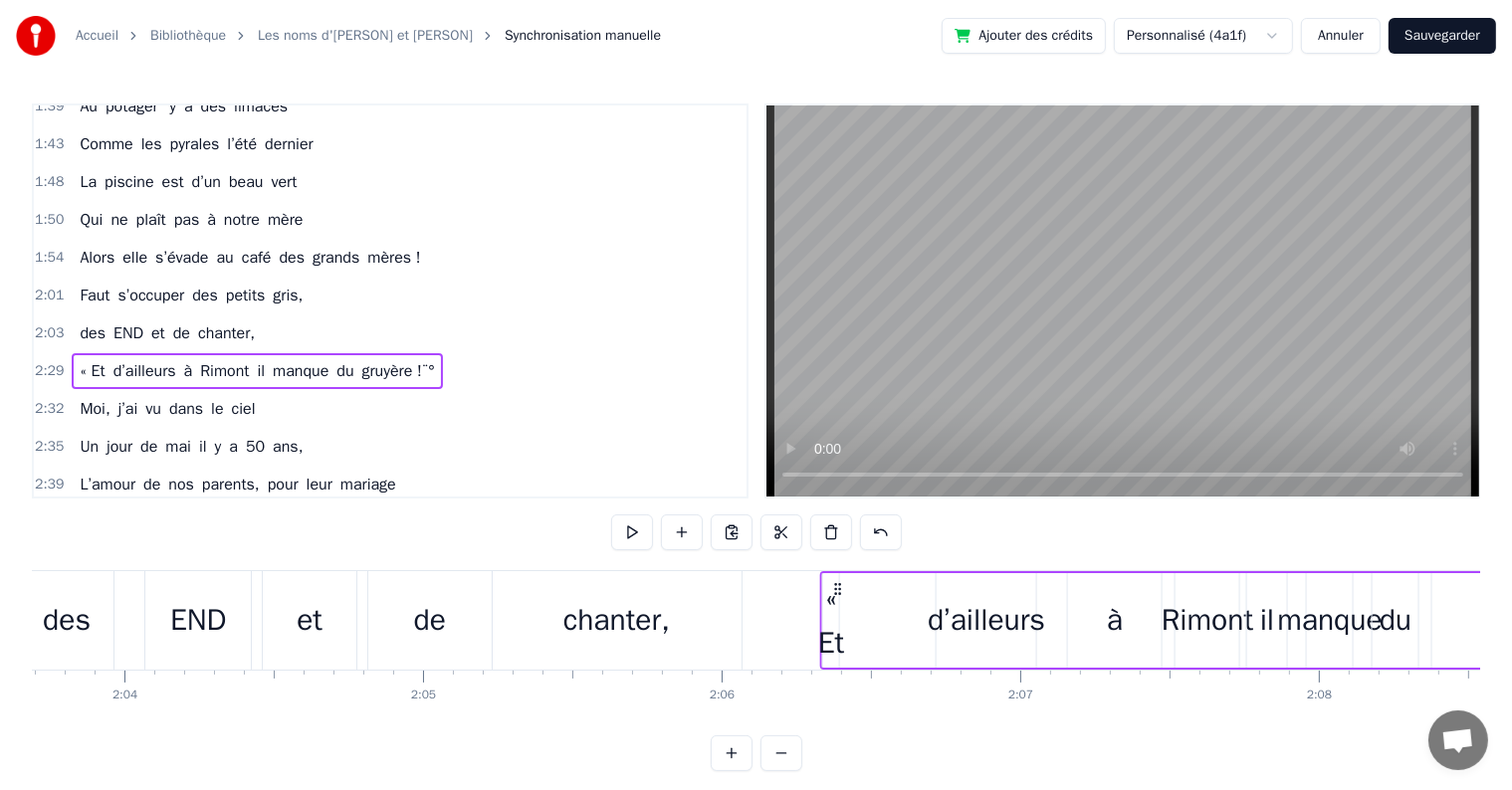 drag, startPoint x: 881, startPoint y: 587, endPoint x: 841, endPoint y: 644, distance: 69.63476 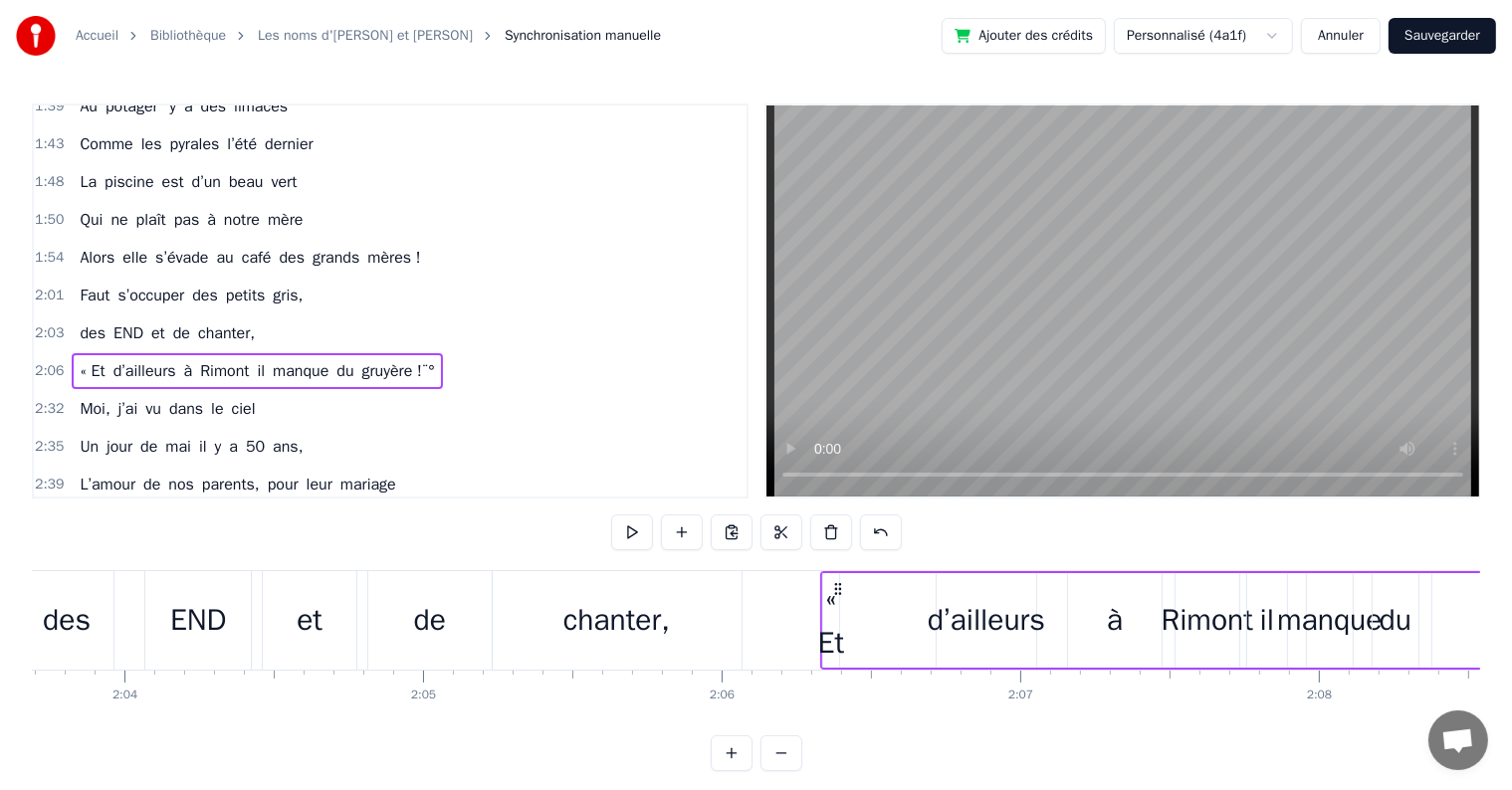 click on "« Et" at bounding box center (831, 621) 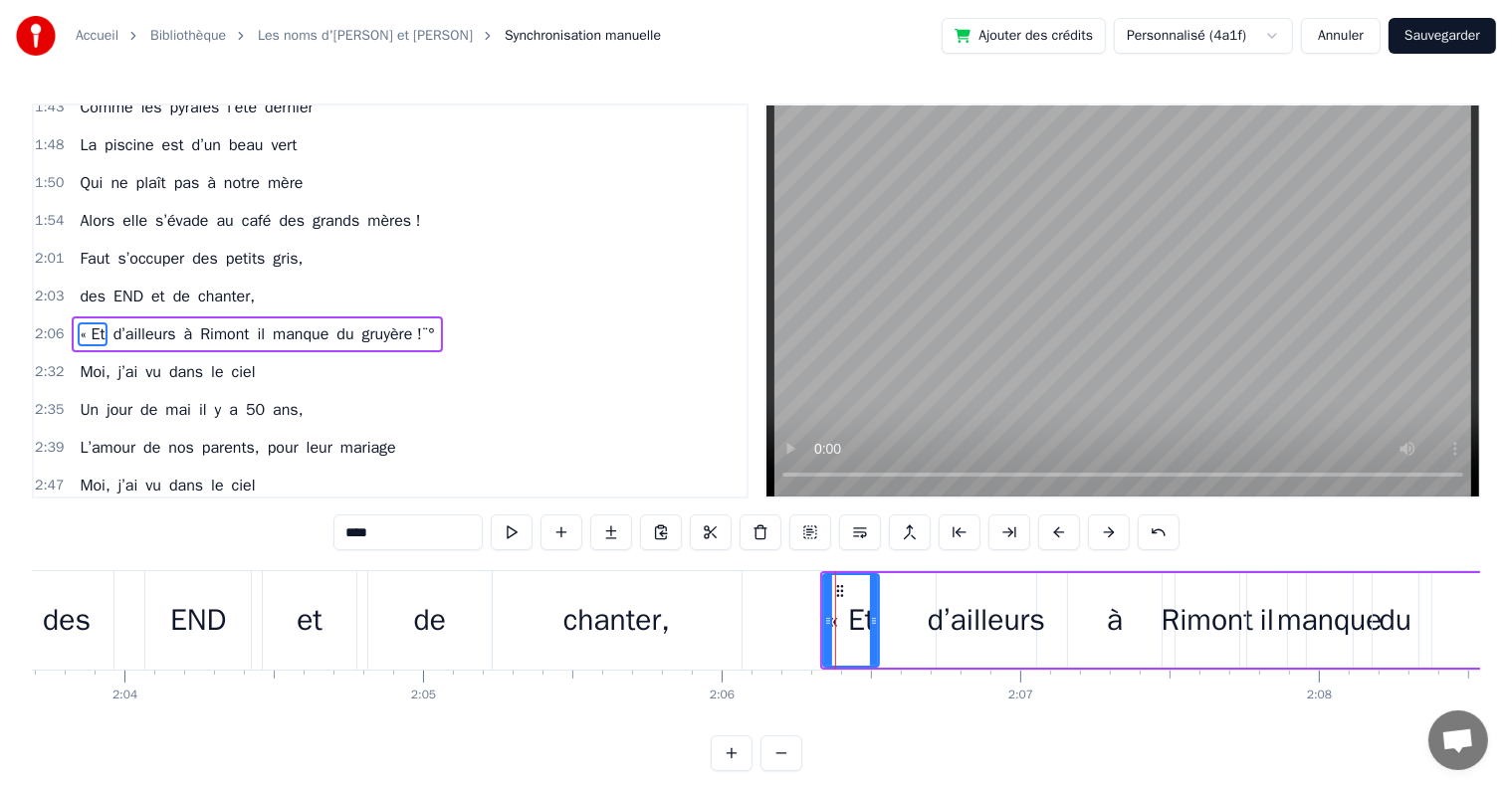 drag, startPoint x: 836, startPoint y: 614, endPoint x: 876, endPoint y: 617, distance: 40.112342 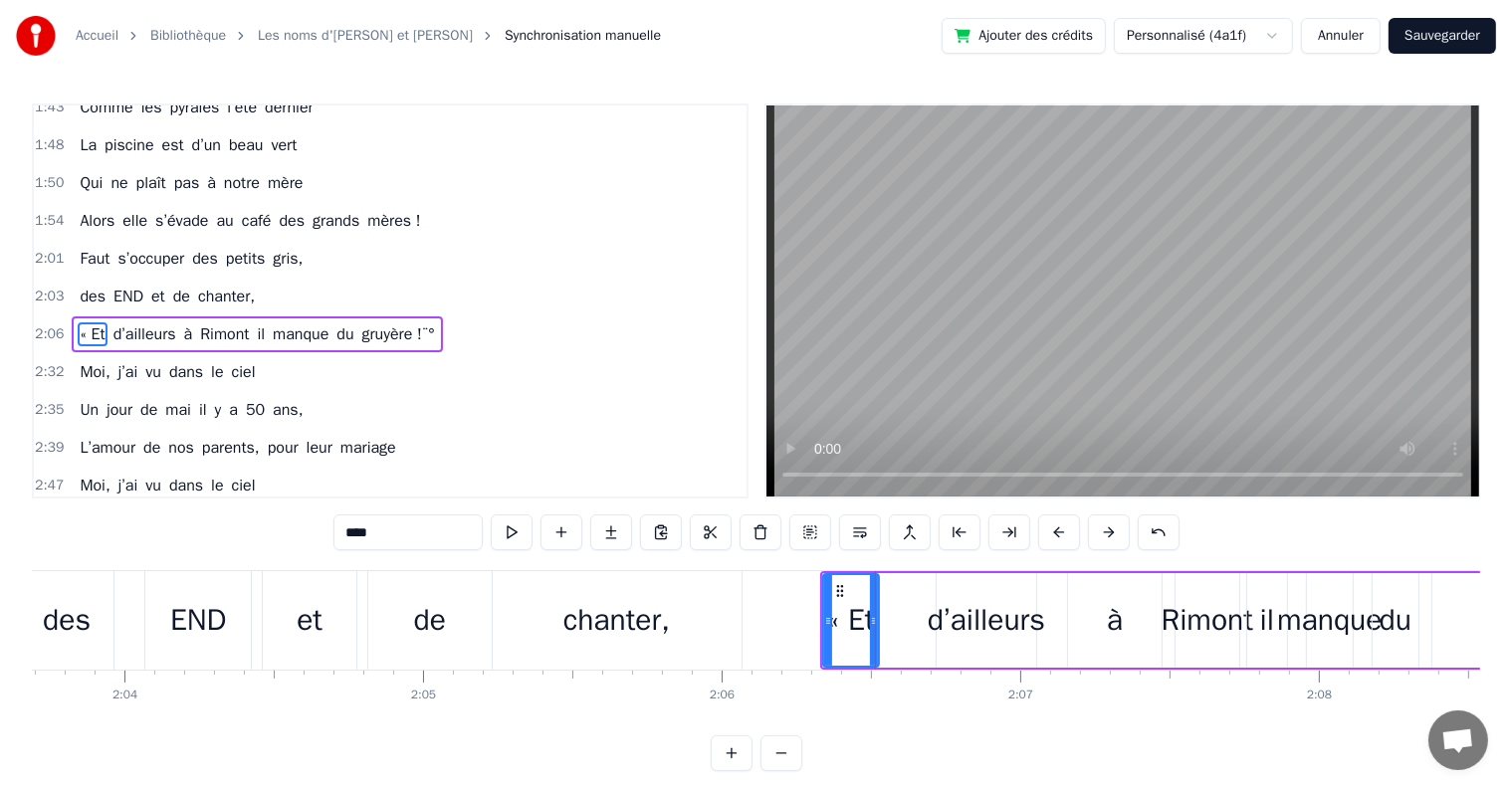 click on "« Et" at bounding box center [850, 620] 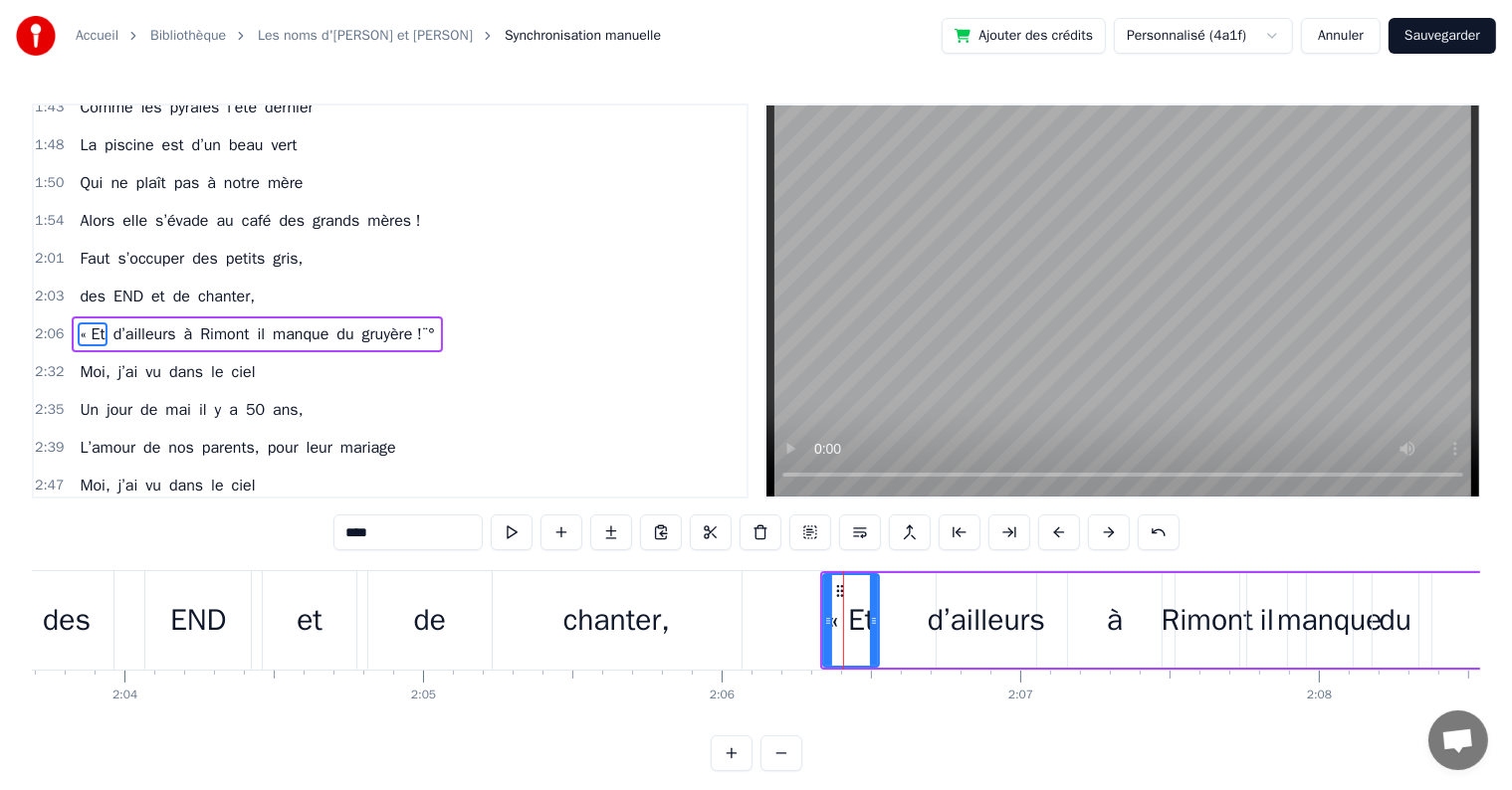 click on "****" at bounding box center [408, 532] 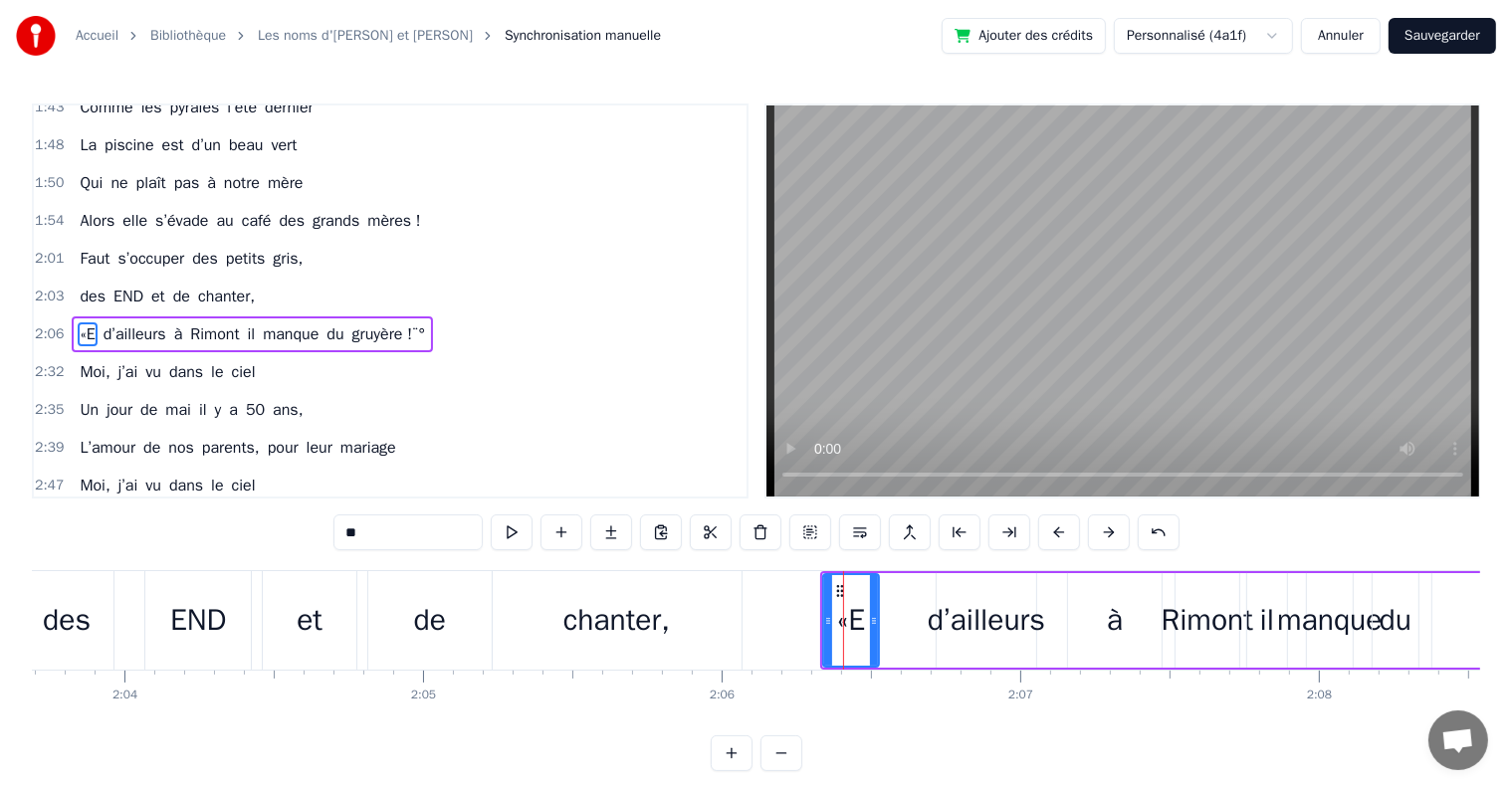 type on "*" 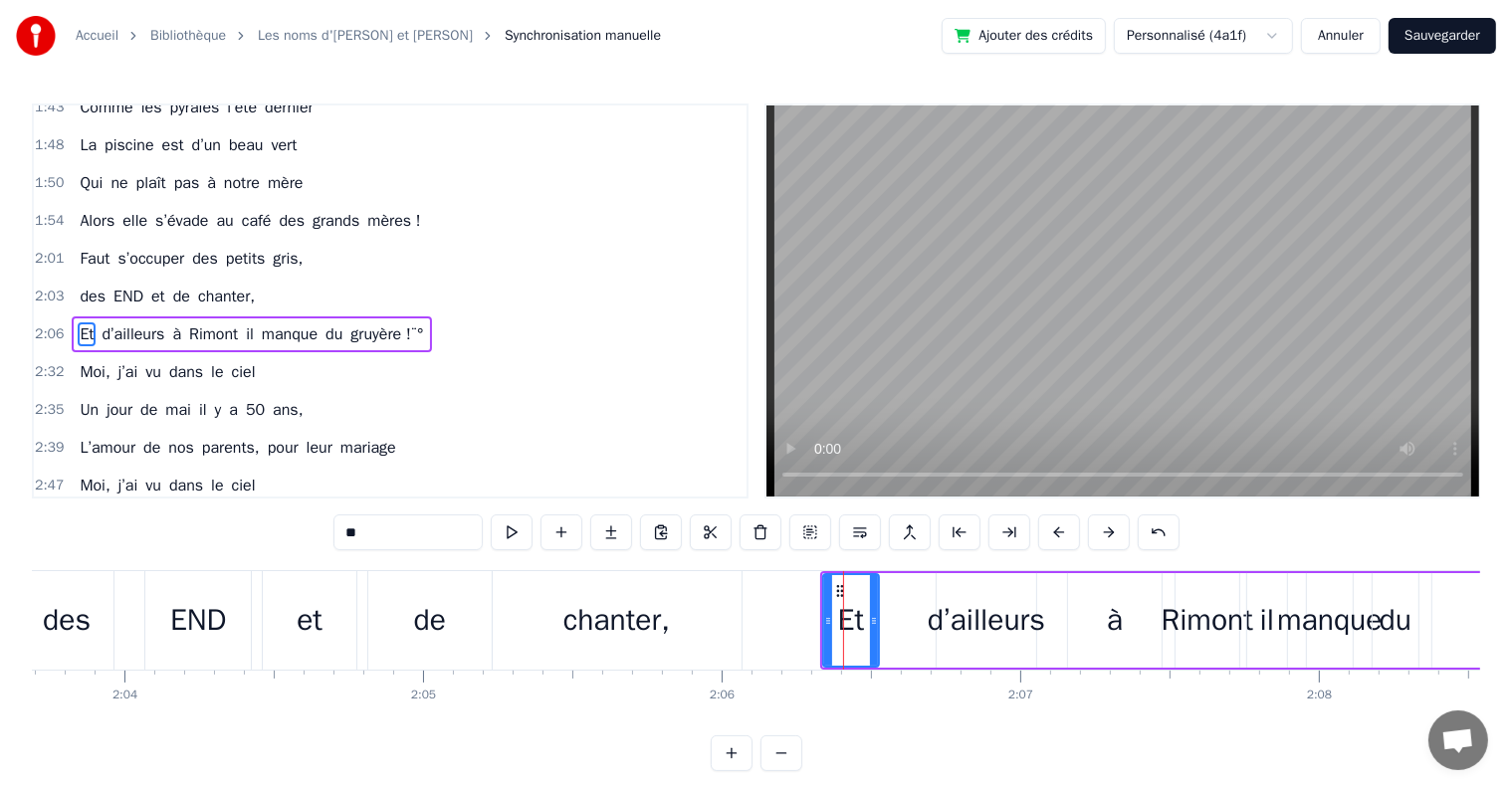 click on "2:07" at bounding box center [1020, 694] 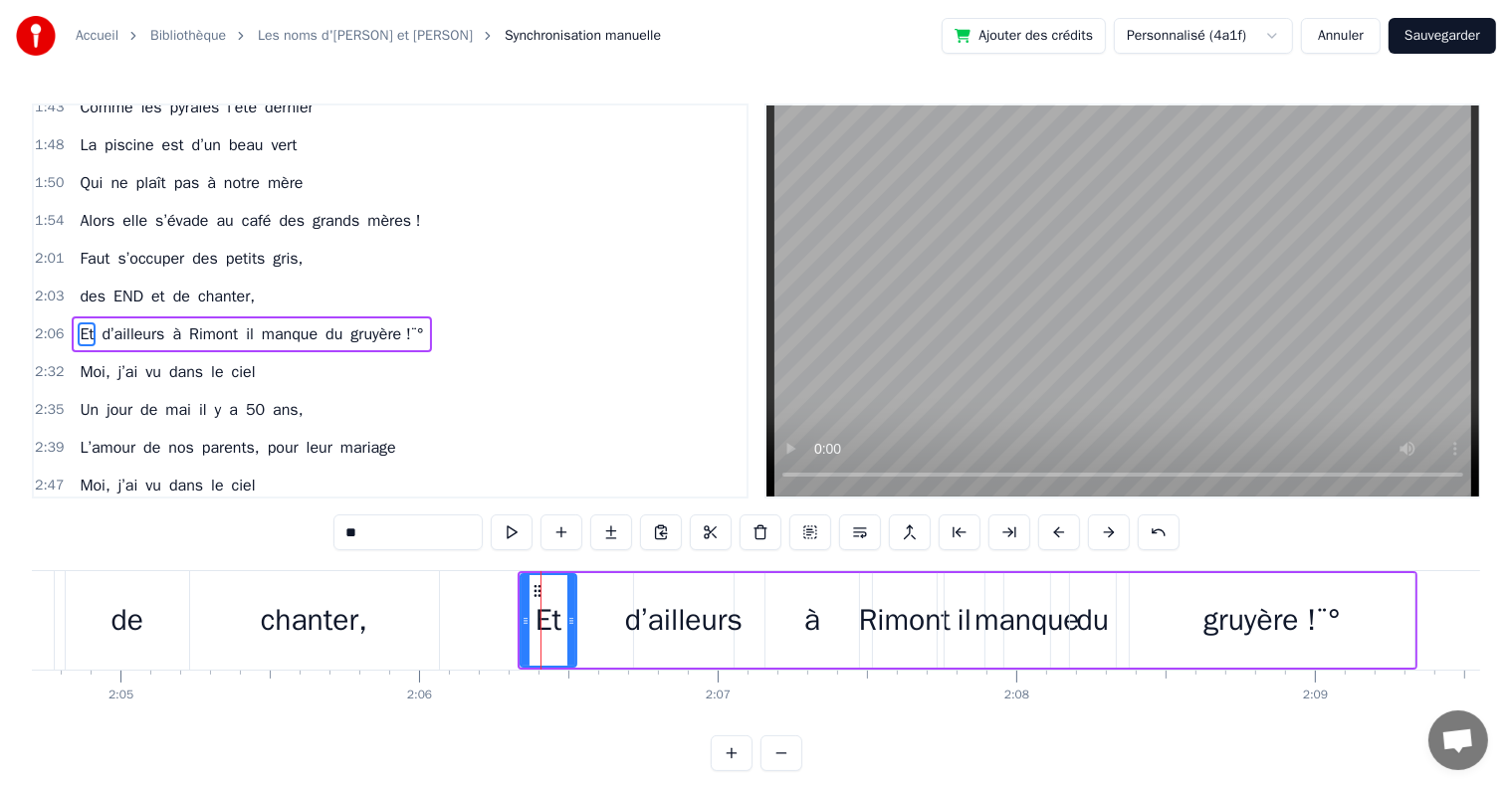 scroll, scrollTop: 0, scrollLeft: 37317, axis: horizontal 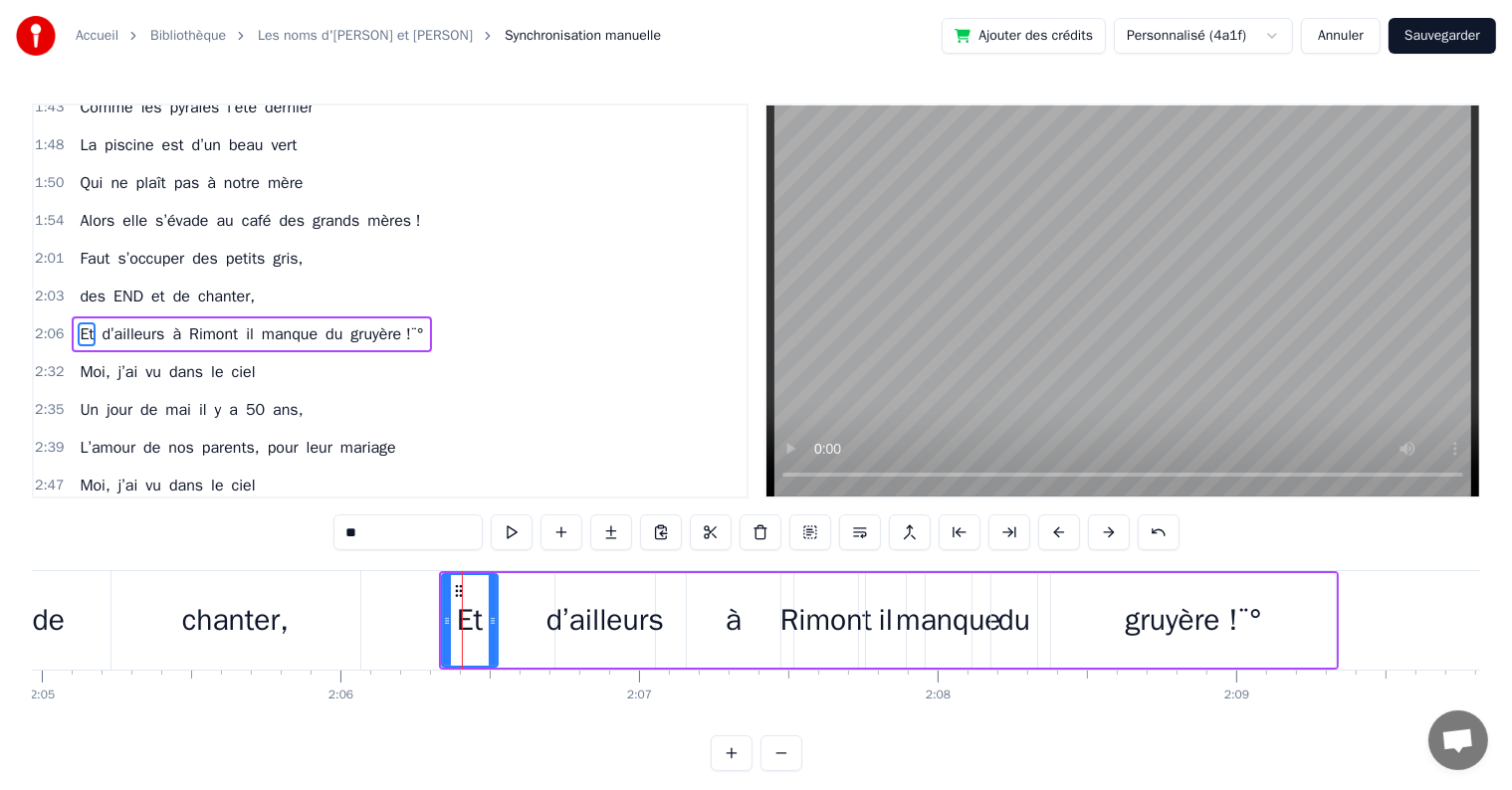 click on "gruyère !¨°" at bounding box center [1192, 620] 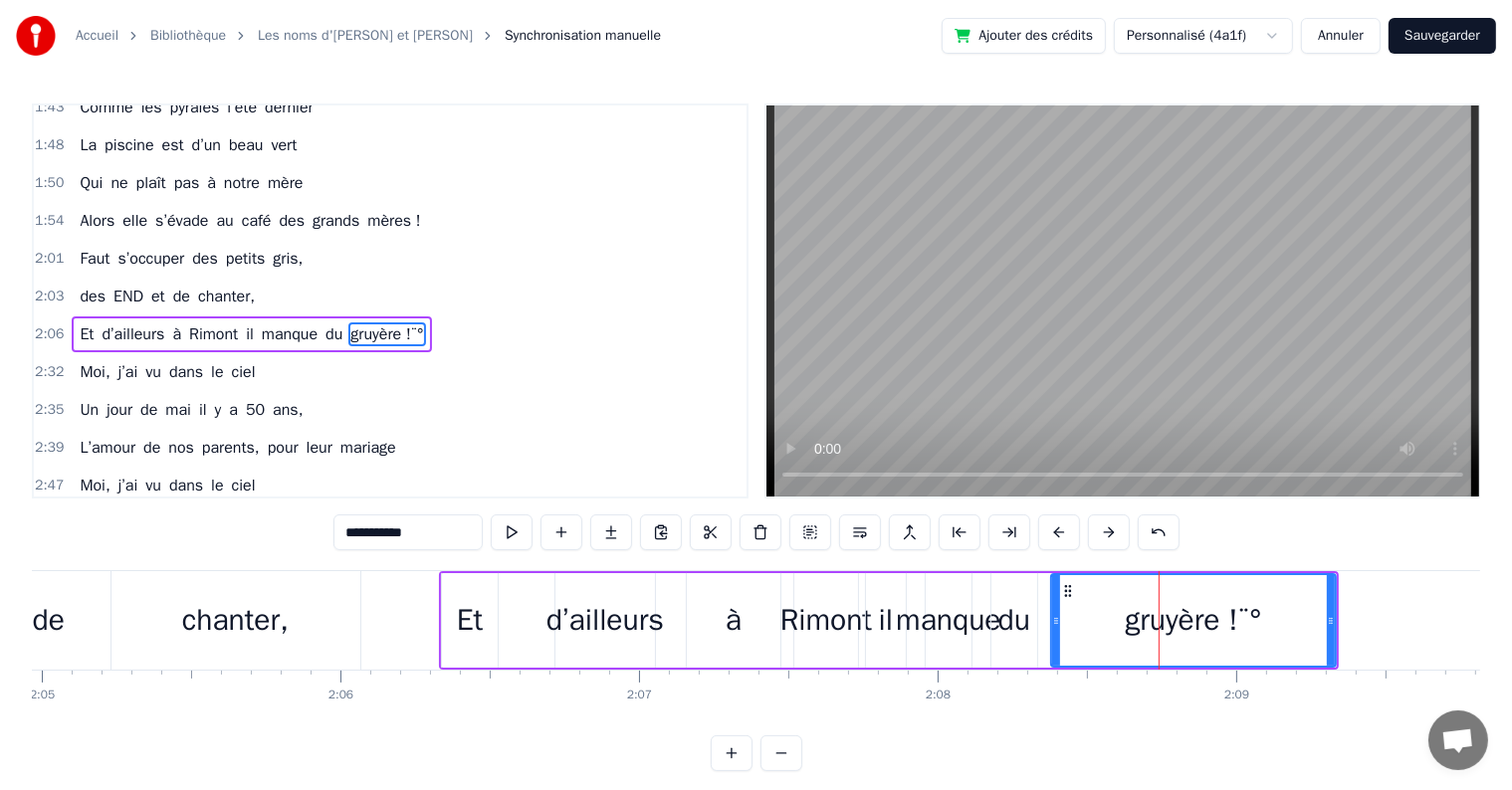 click on "**********" at bounding box center [408, 532] 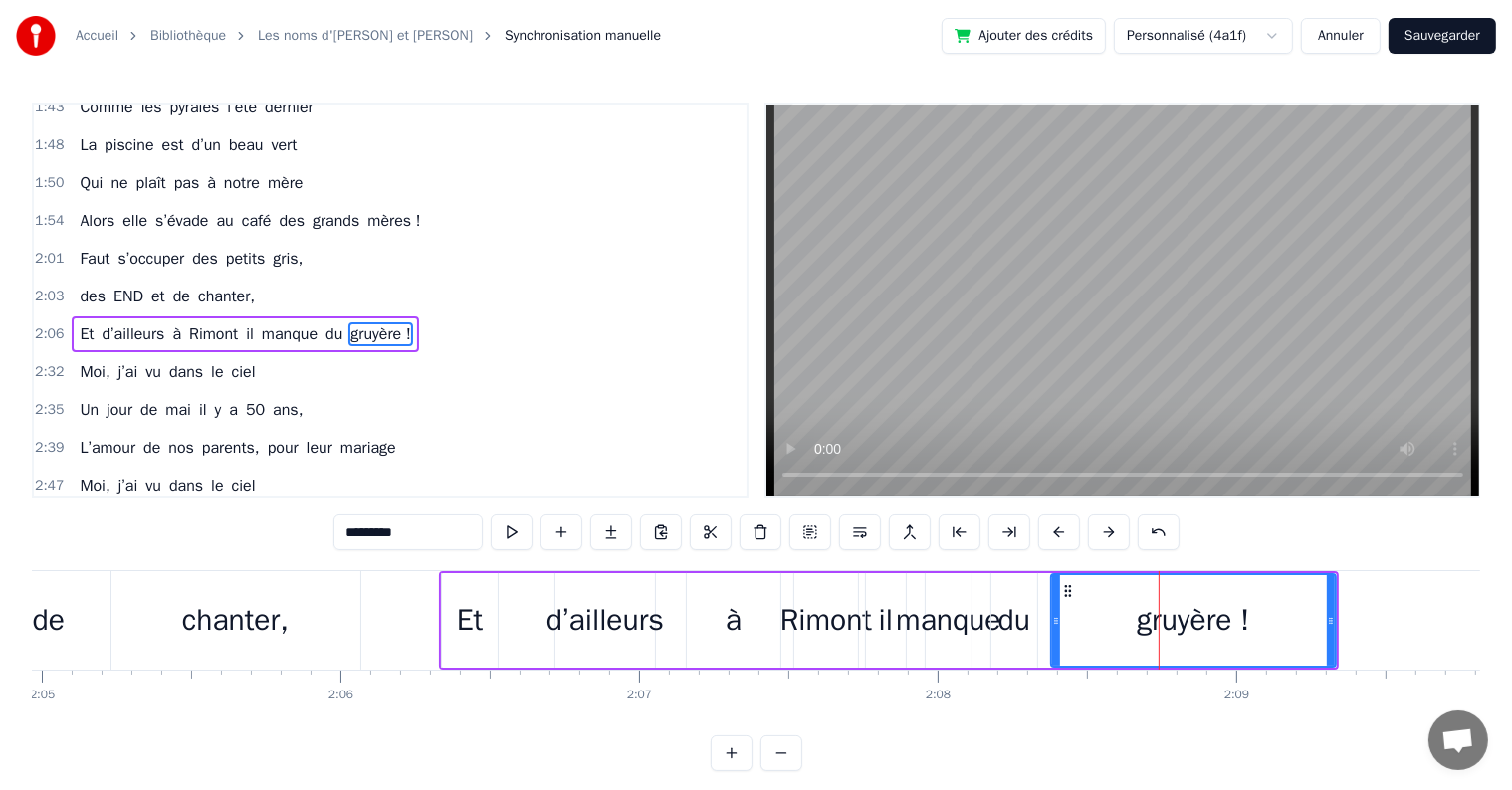 type on "*********" 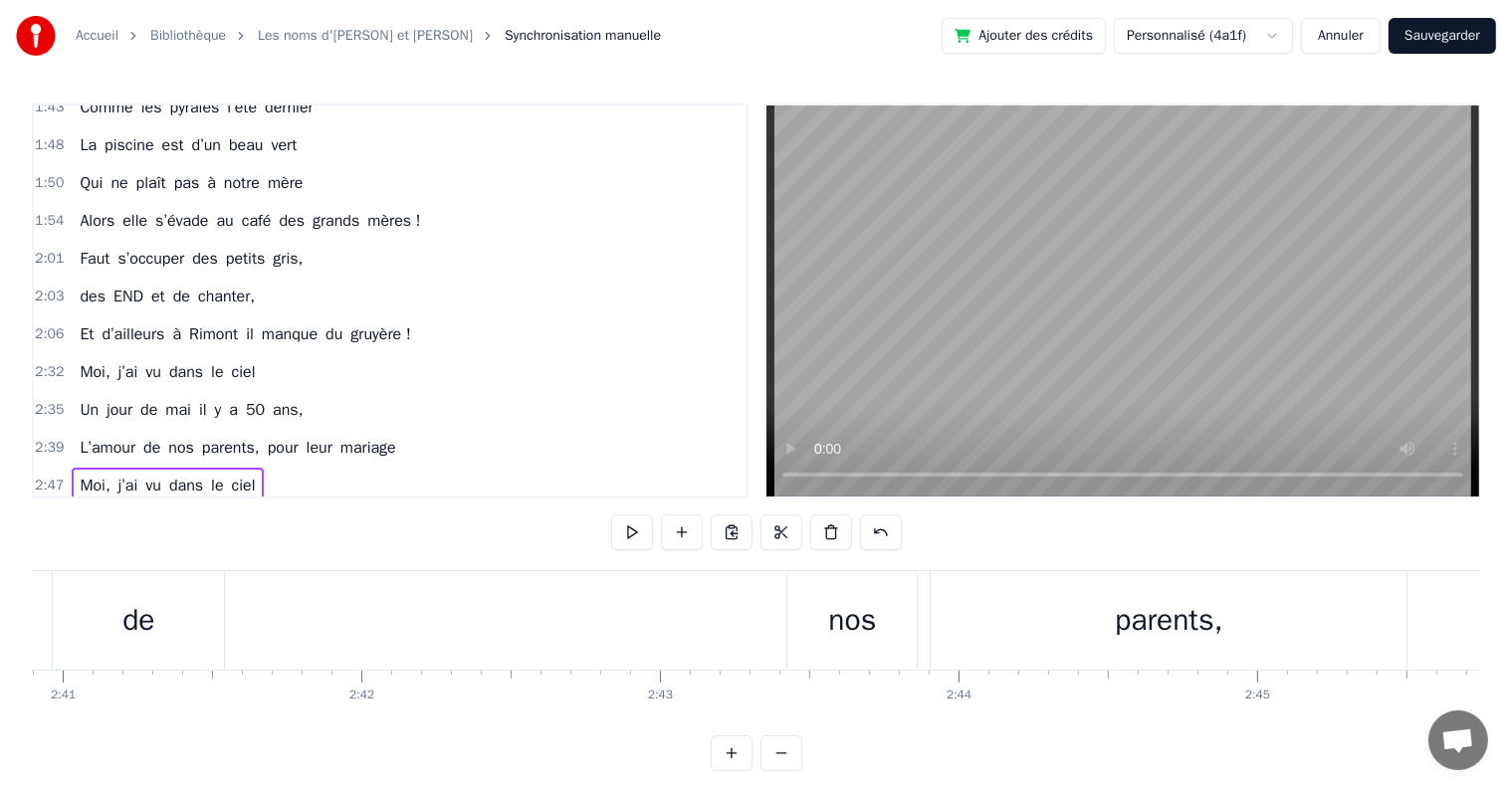 scroll, scrollTop: 0, scrollLeft: 46784, axis: horizontal 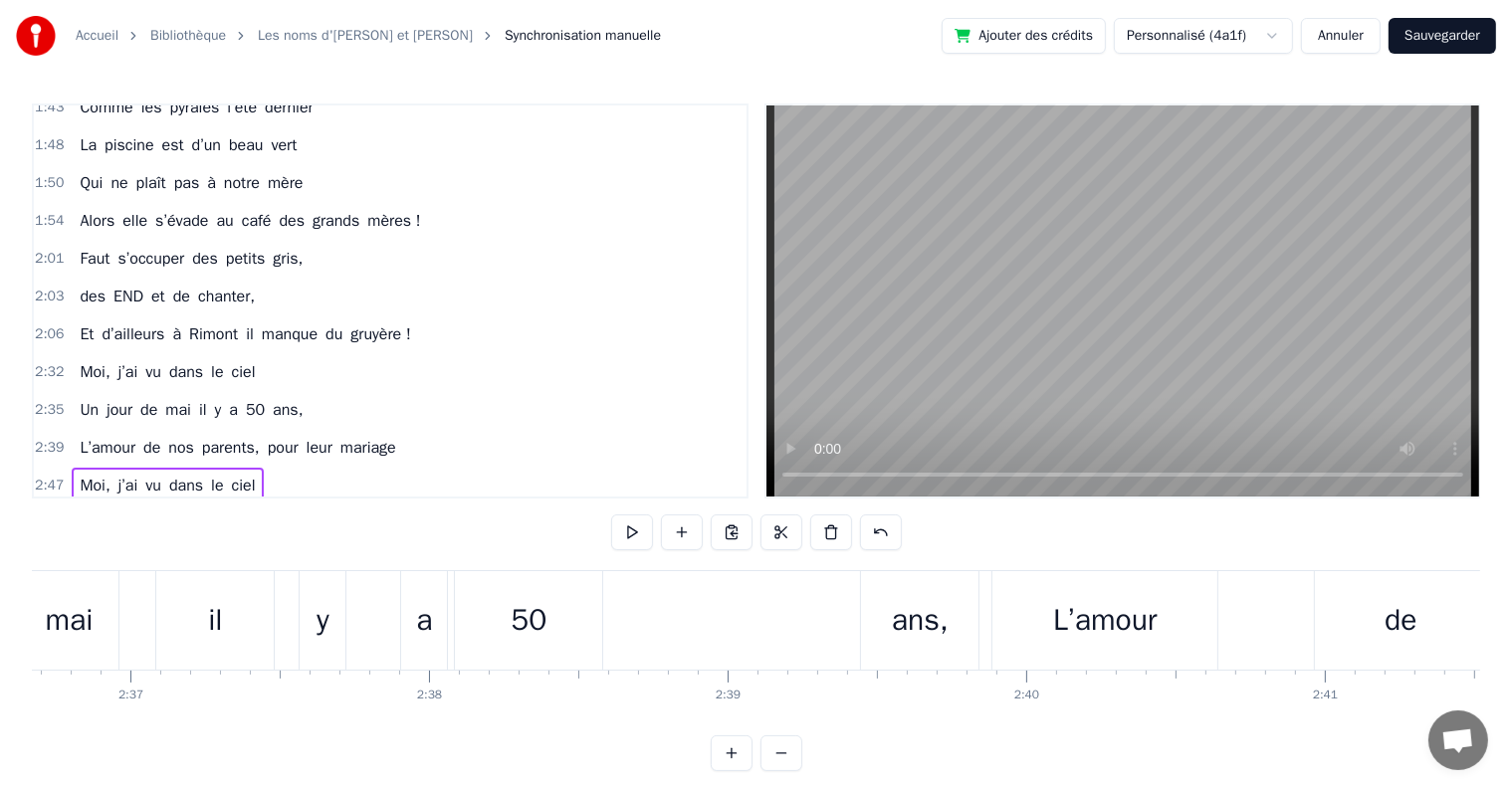 click on "Sauvegarder" at bounding box center (1442, 36) 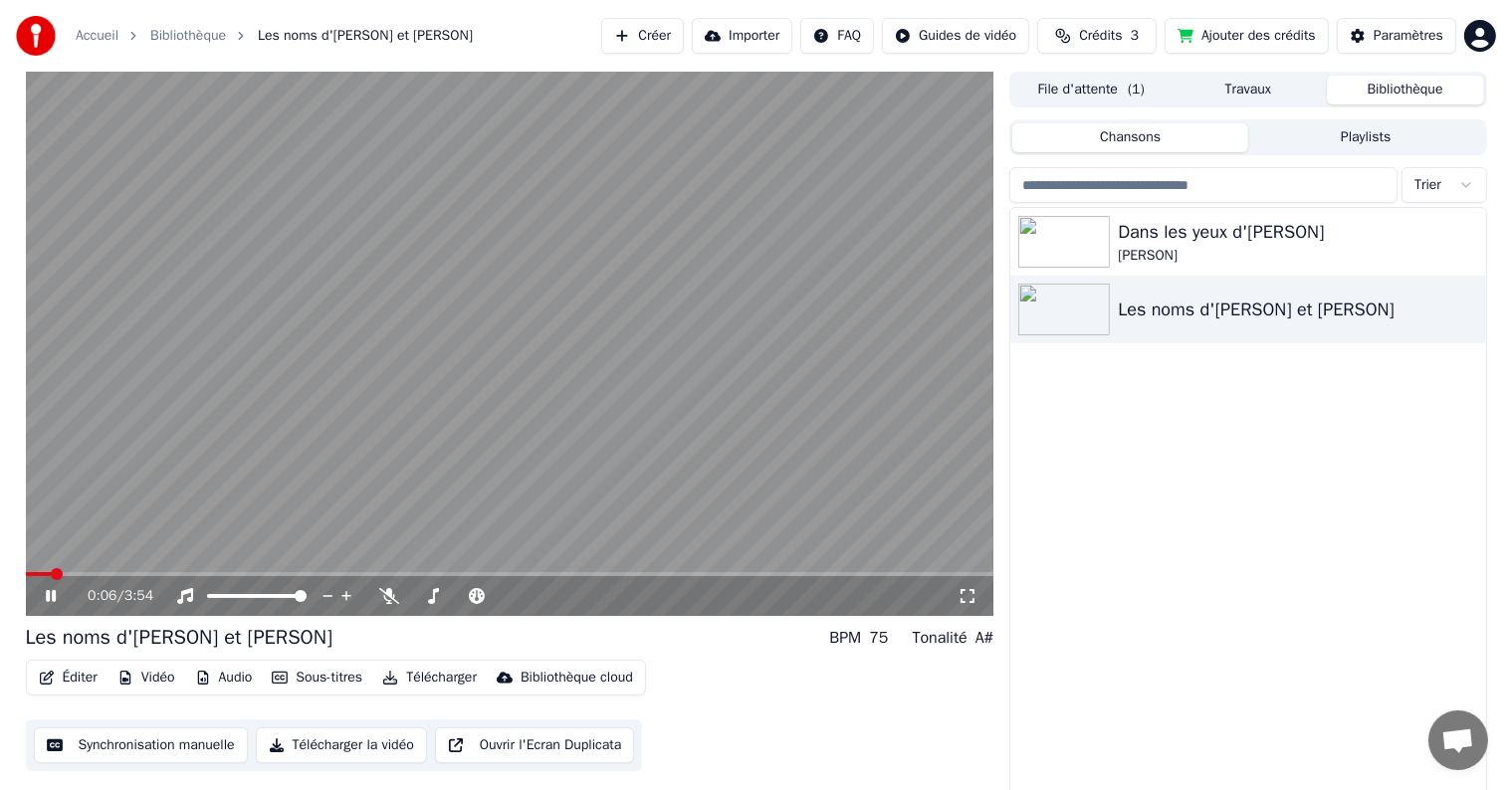 click on "Vidéo" at bounding box center [146, 678] 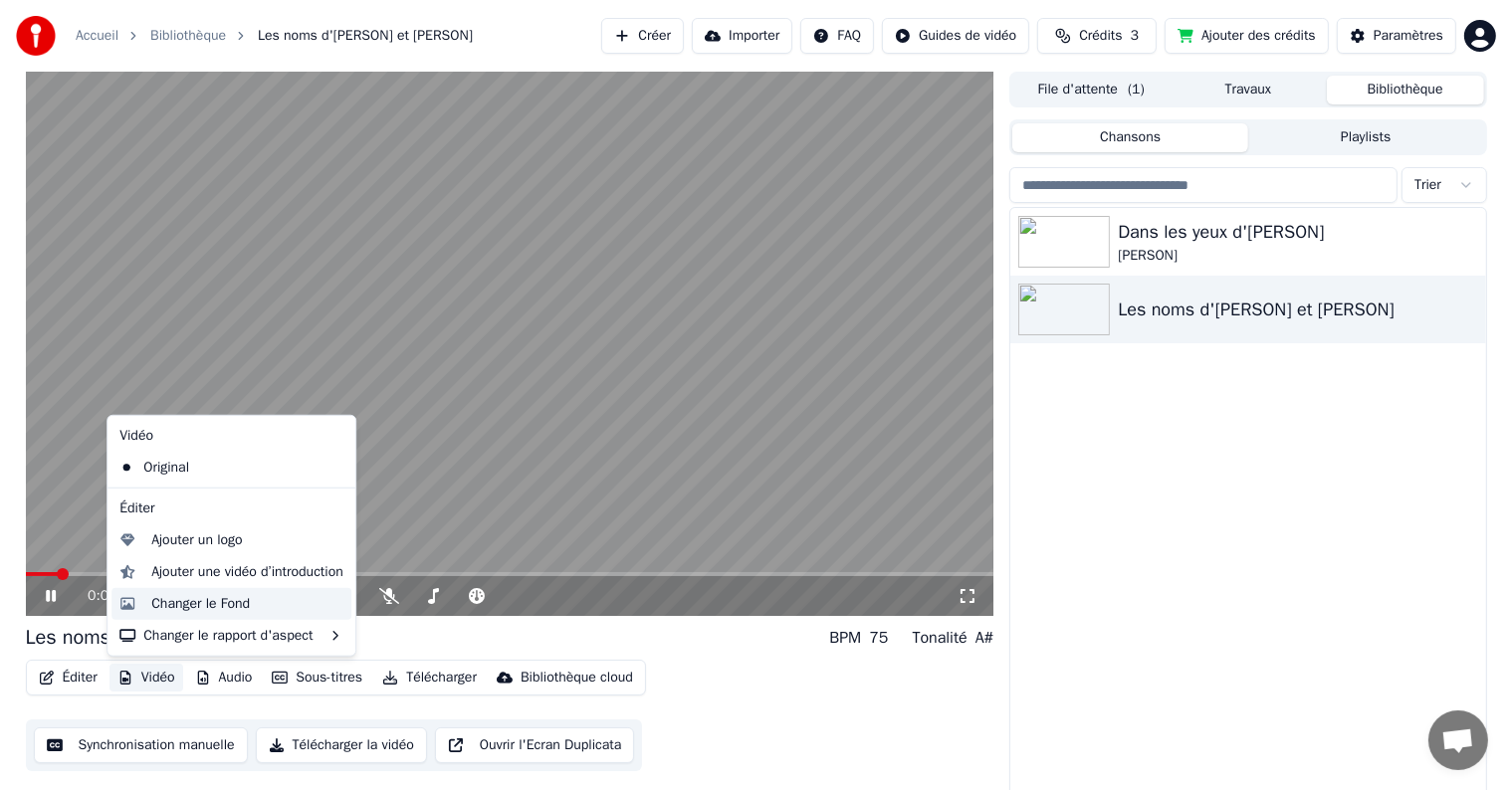 click on "Changer le Fond" at bounding box center (200, 604) 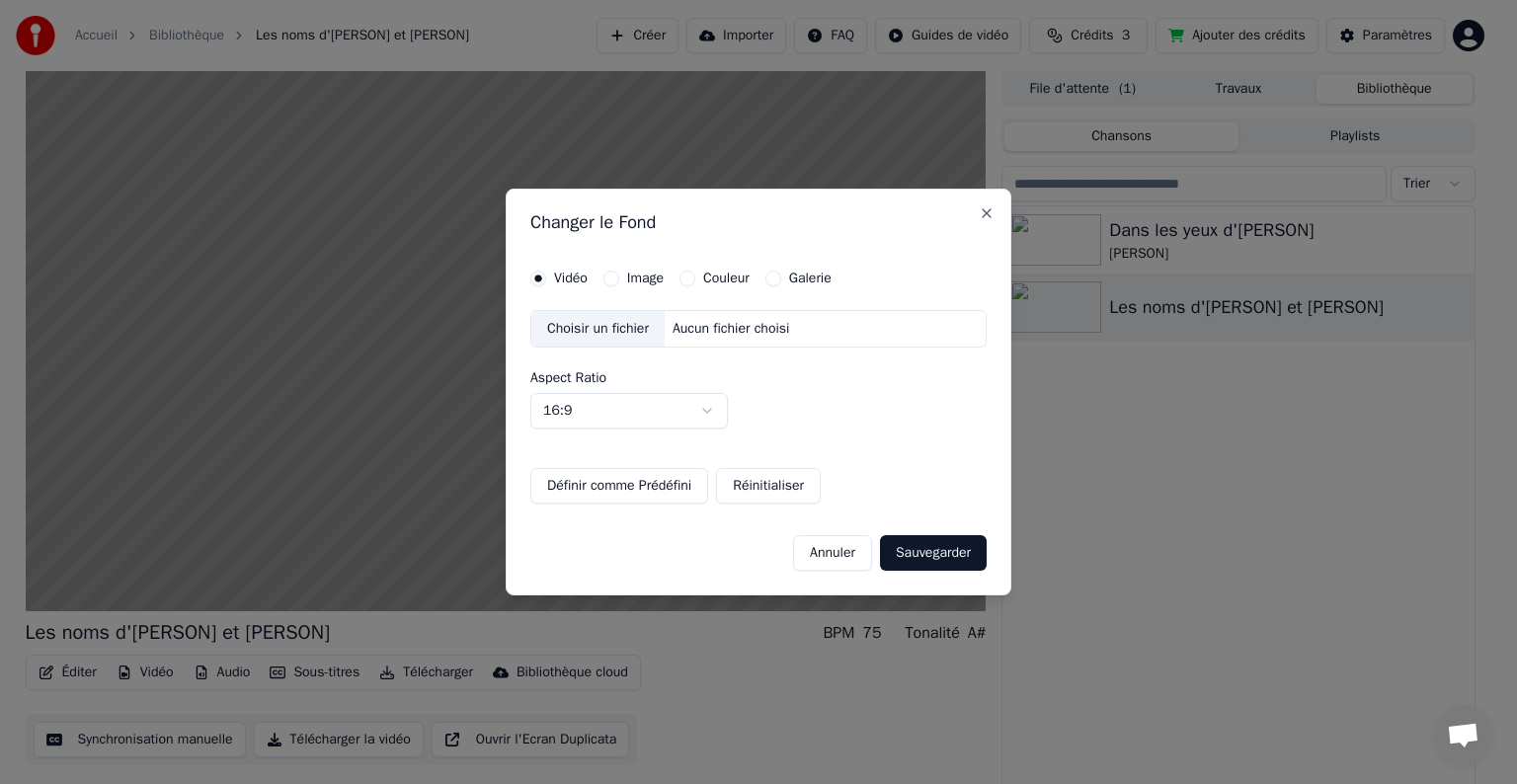 click on "Annuler" at bounding box center [833, 553] 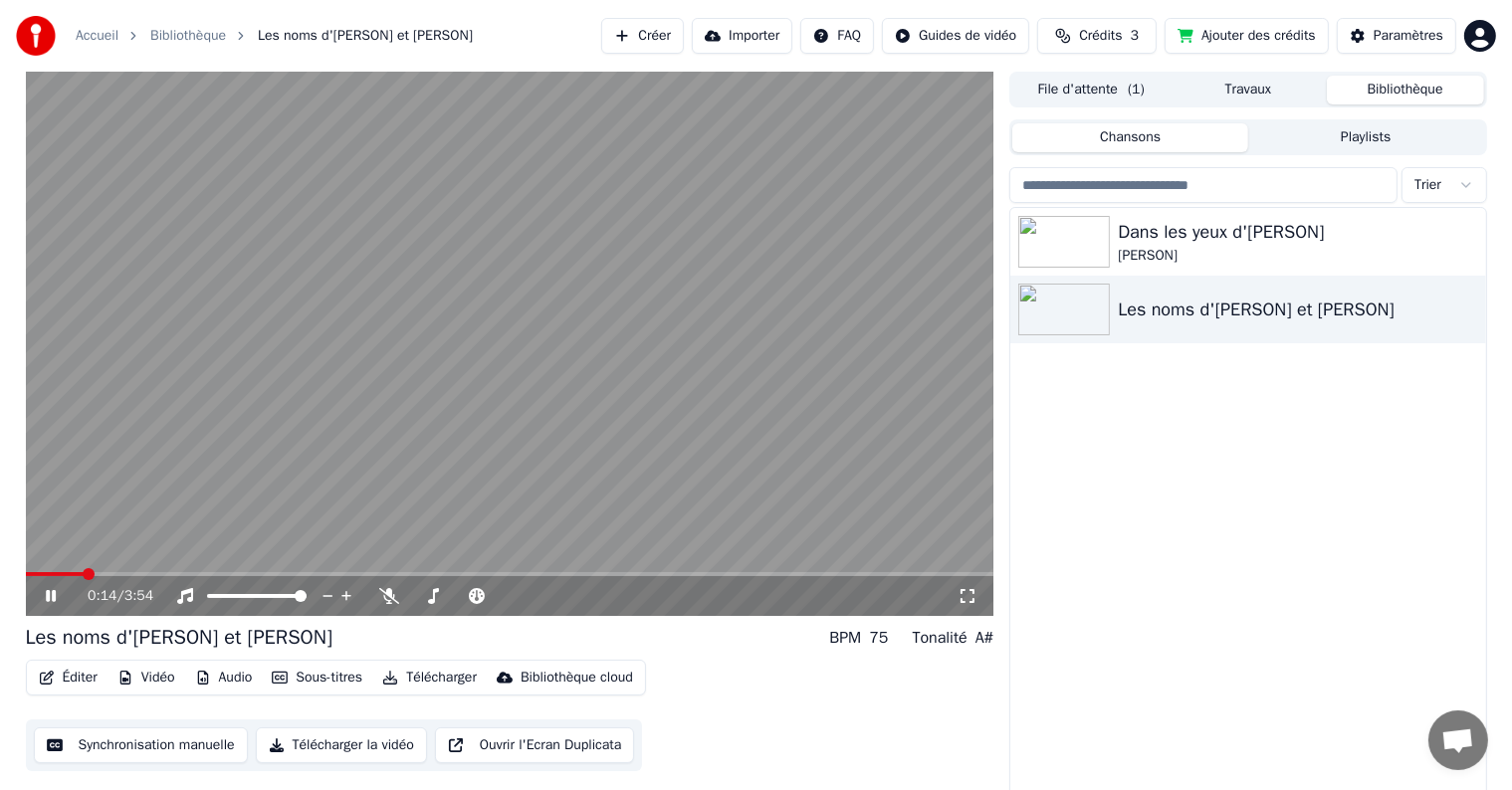 click 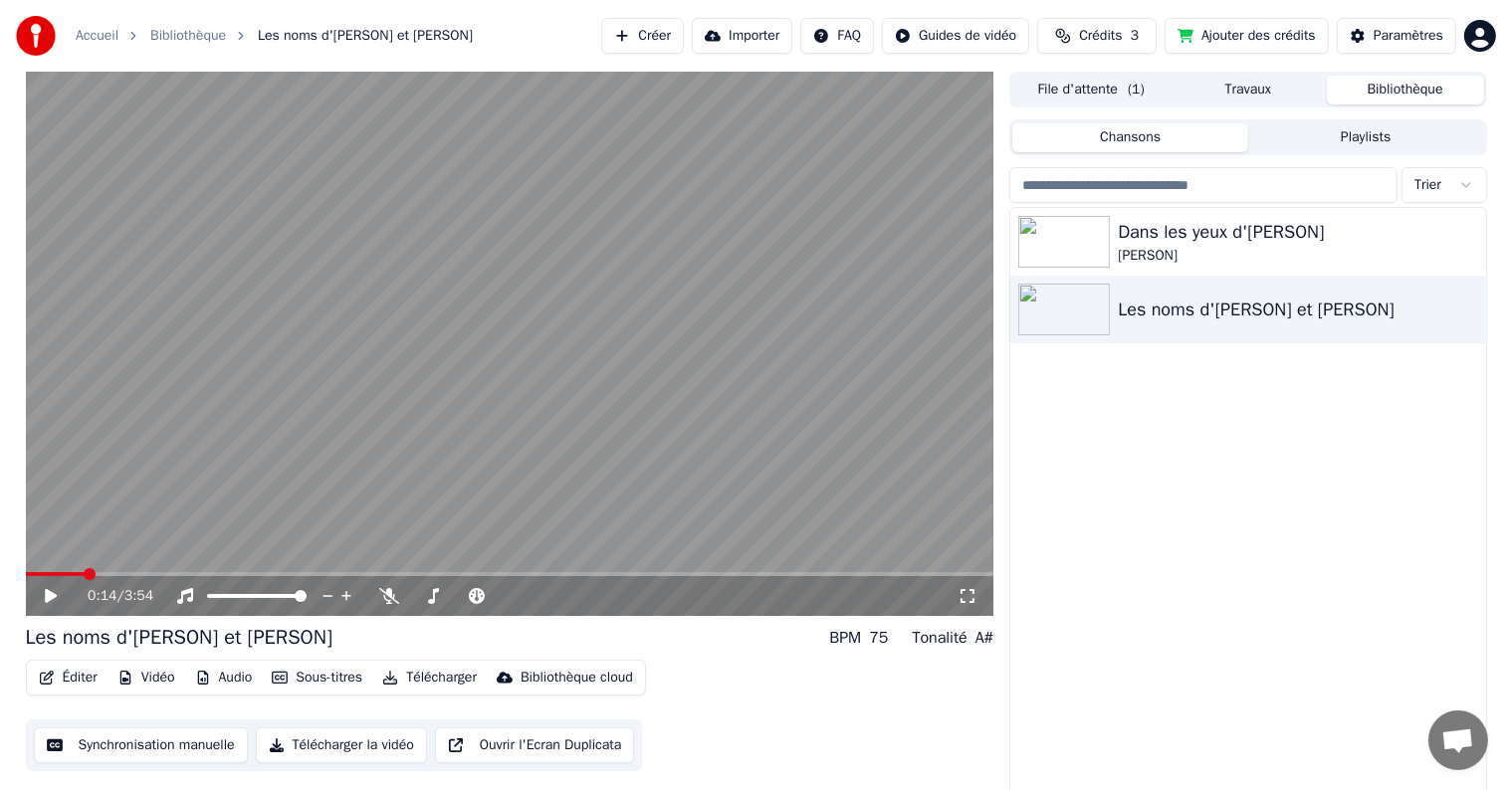 click on "Vidéo" at bounding box center (146, 678) 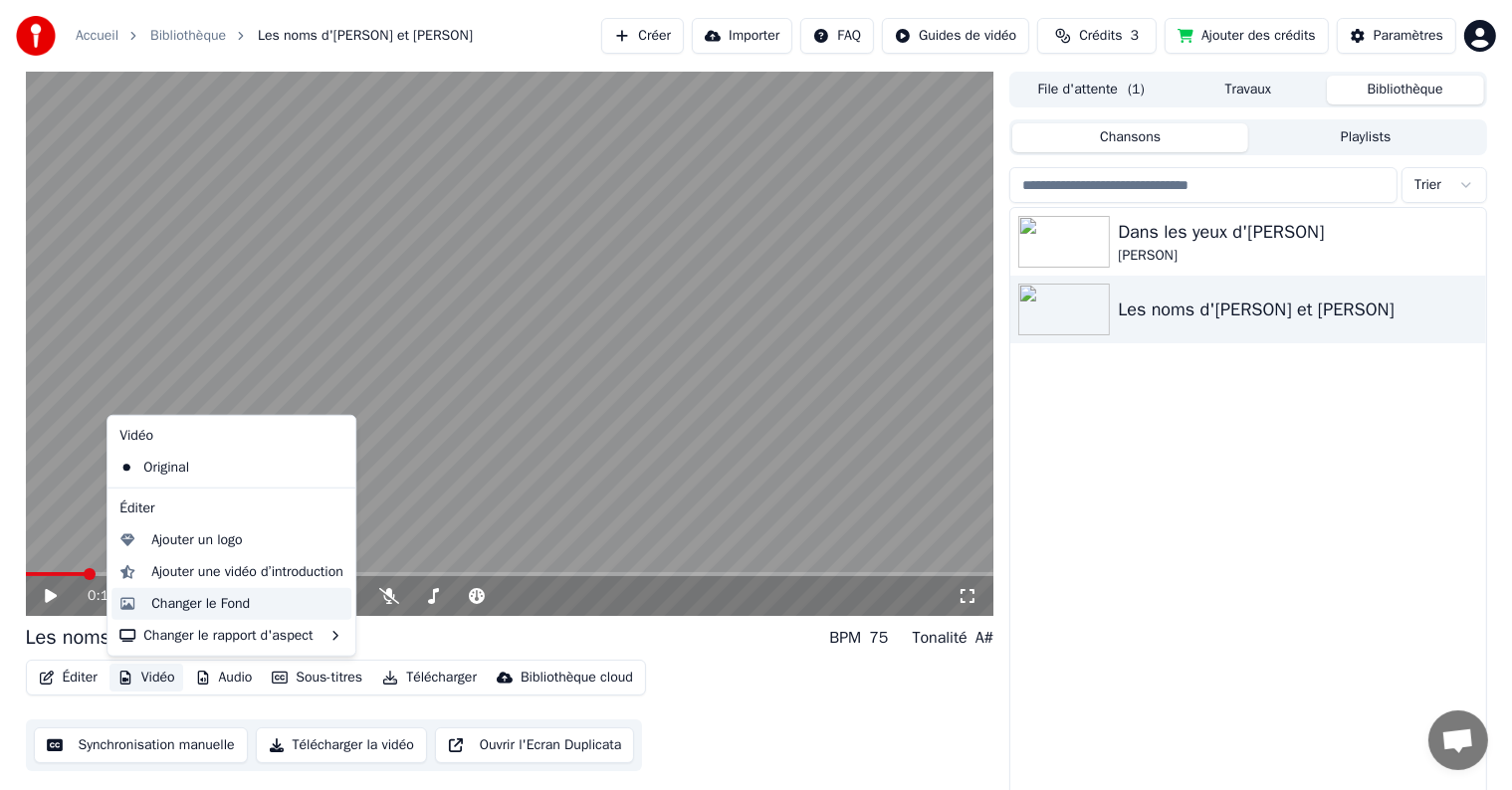 click on "Changer le Fond" at bounding box center [200, 604] 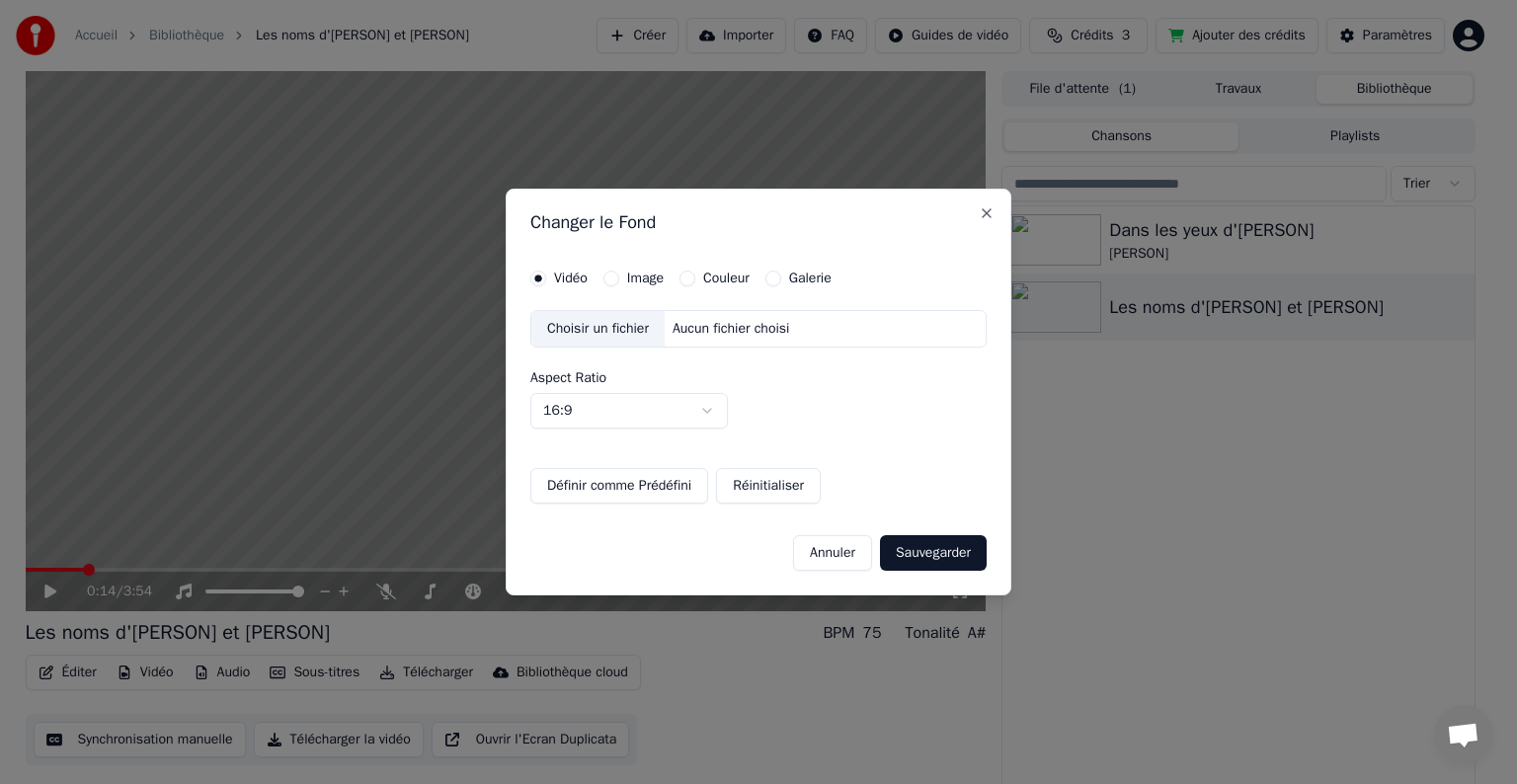 click on "Image" at bounding box center (645, 278) 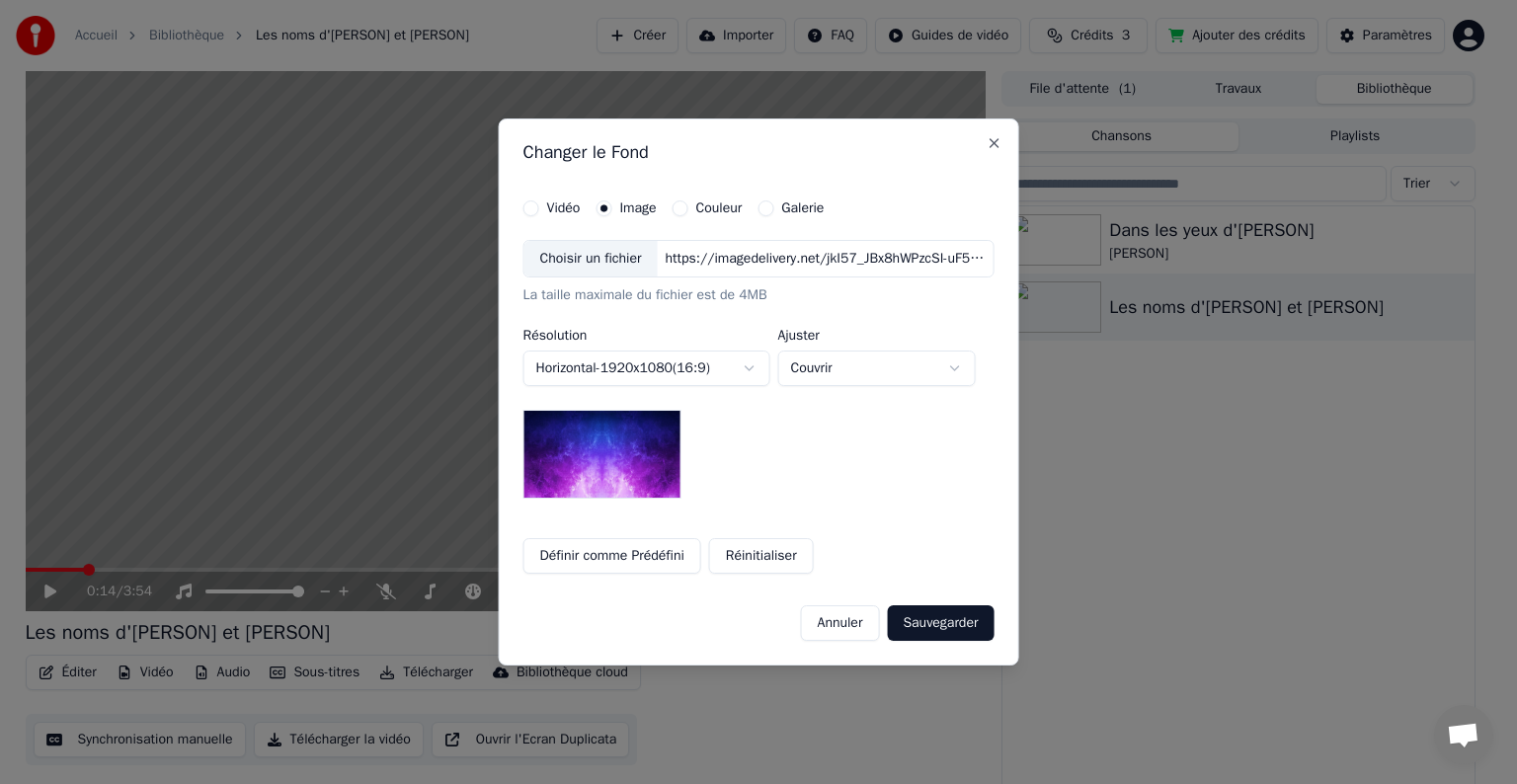 click on "https://imagedelivery.net/jkI57_JBx8hWPzcSI-uF5w/c7639807-3f76-4ea5-9112-66e75e03d200/16x9" at bounding box center (825, 259) 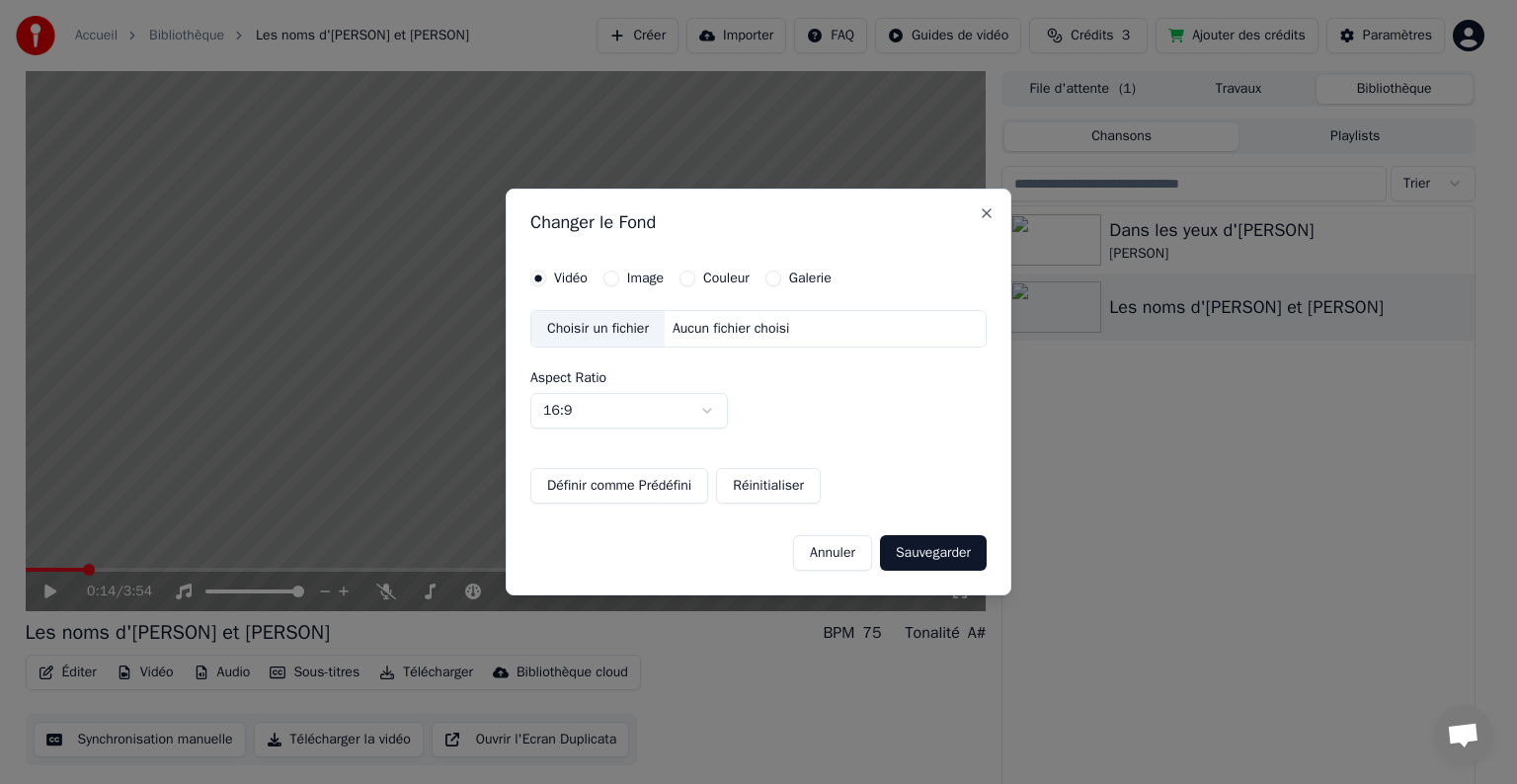 click on "Aucun fichier choisi" at bounding box center [731, 329] 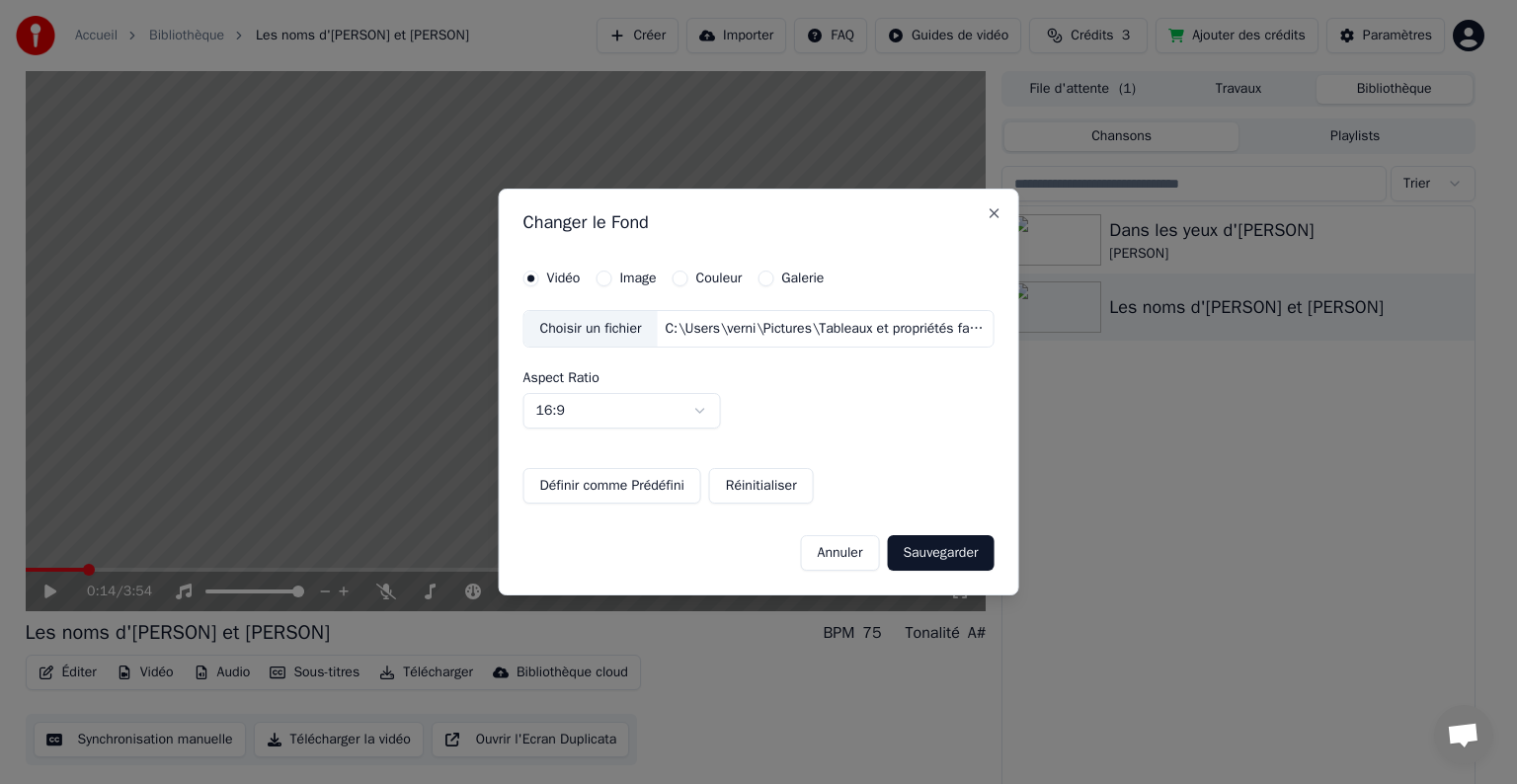 click on "Sauvegarder" at bounding box center (940, 553) 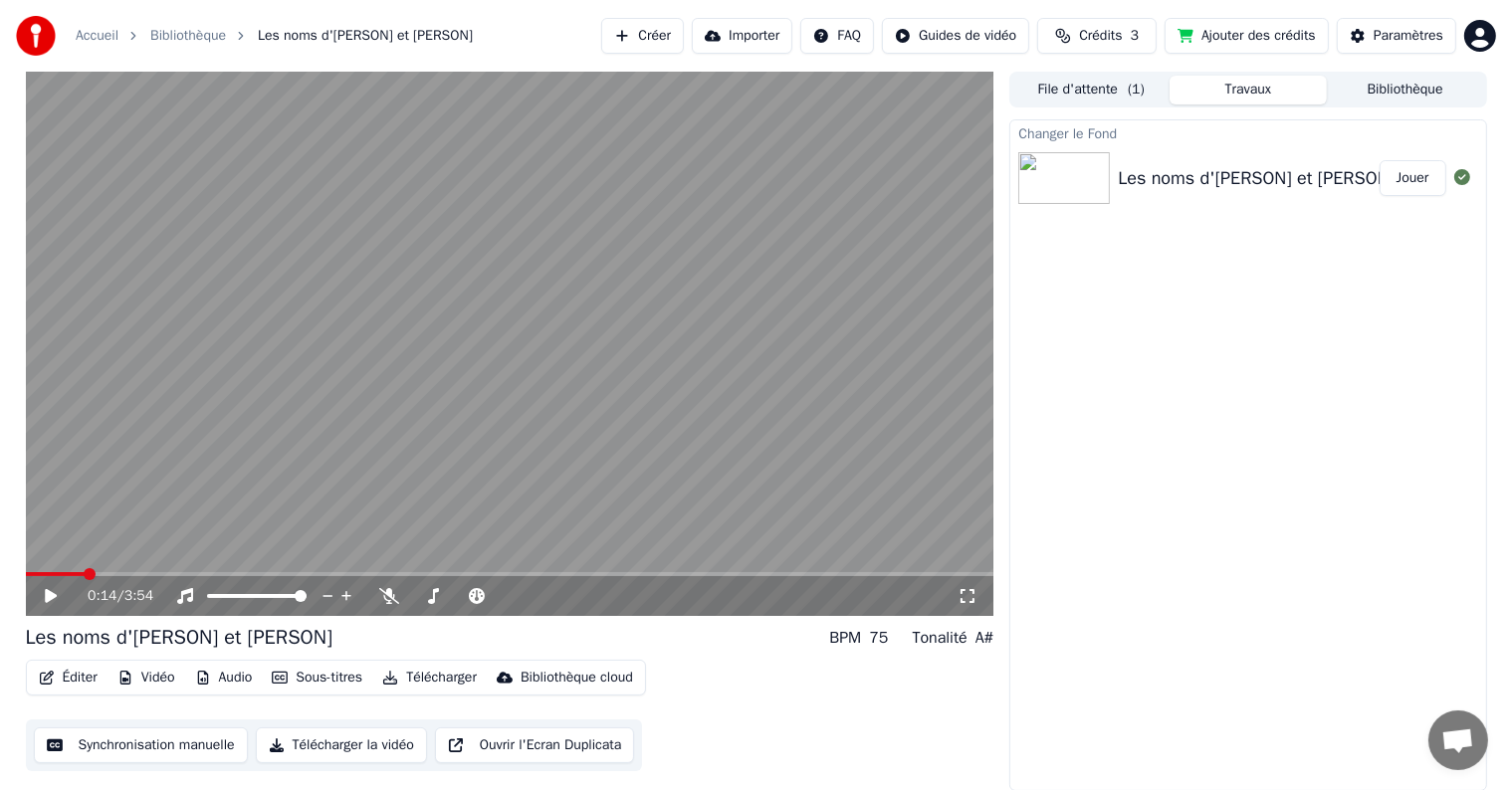 click on "Jouer" at bounding box center (1412, 178) 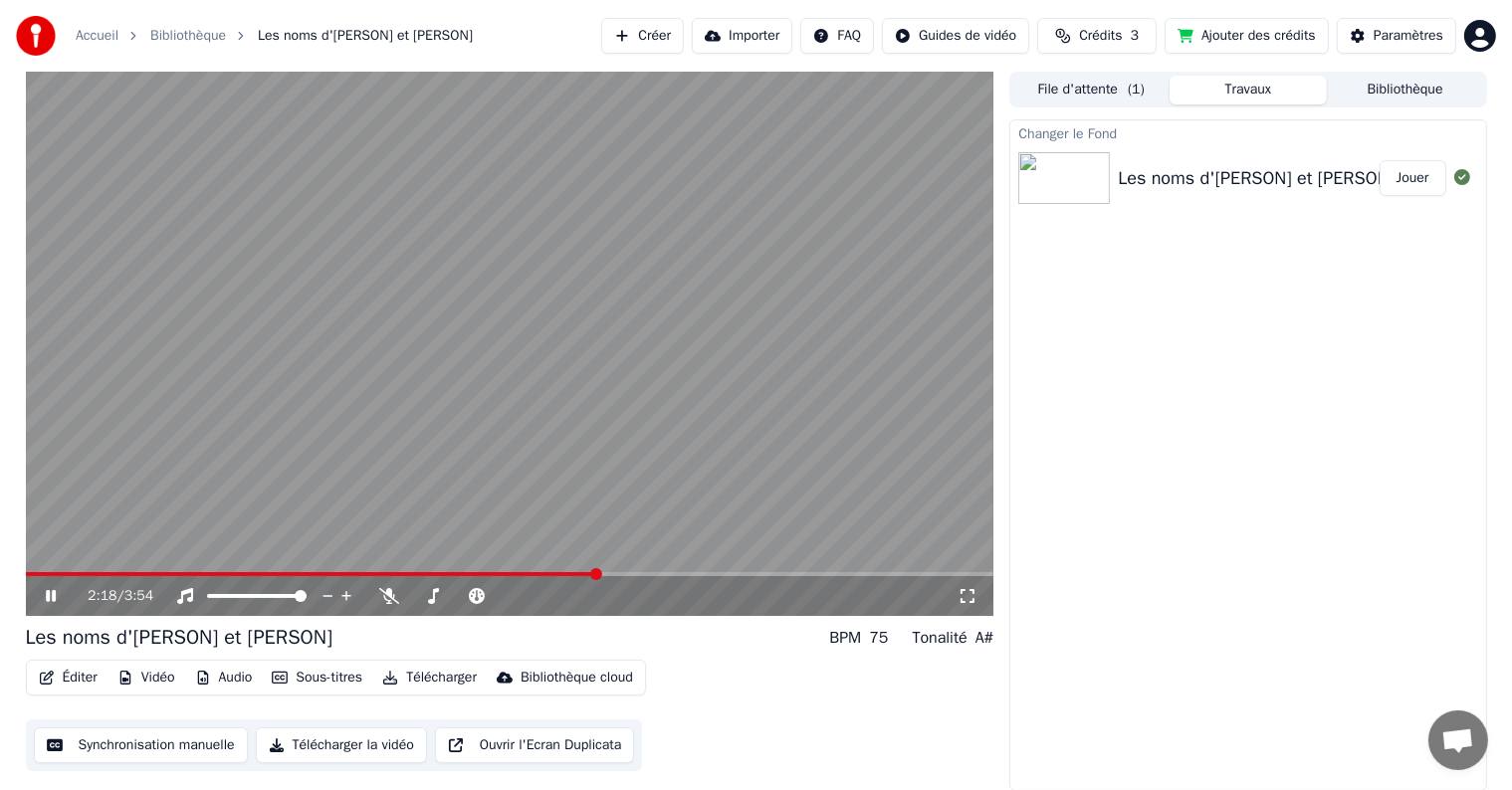 click on "2:18  /  3:54" at bounding box center (510, 596) 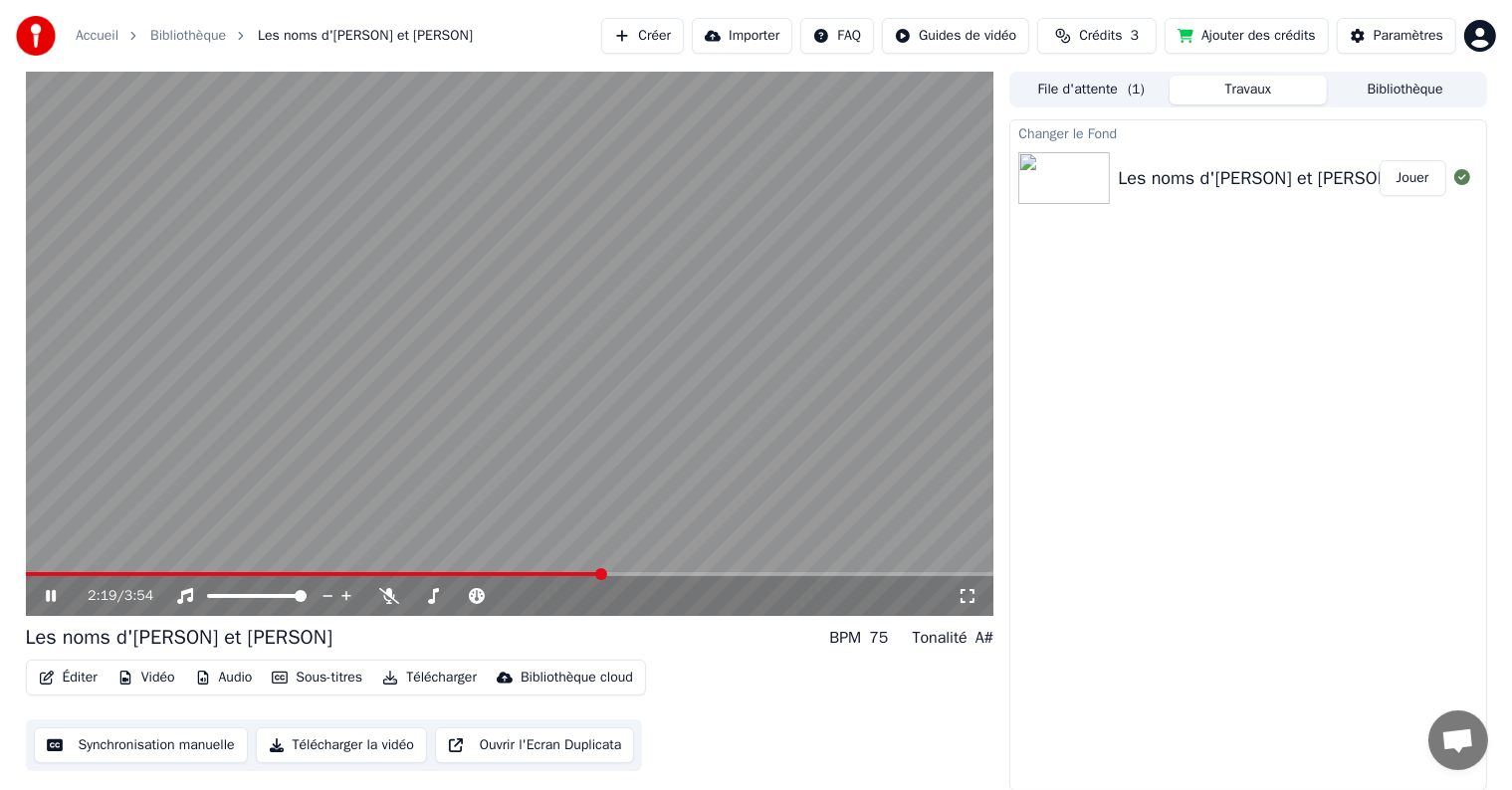click 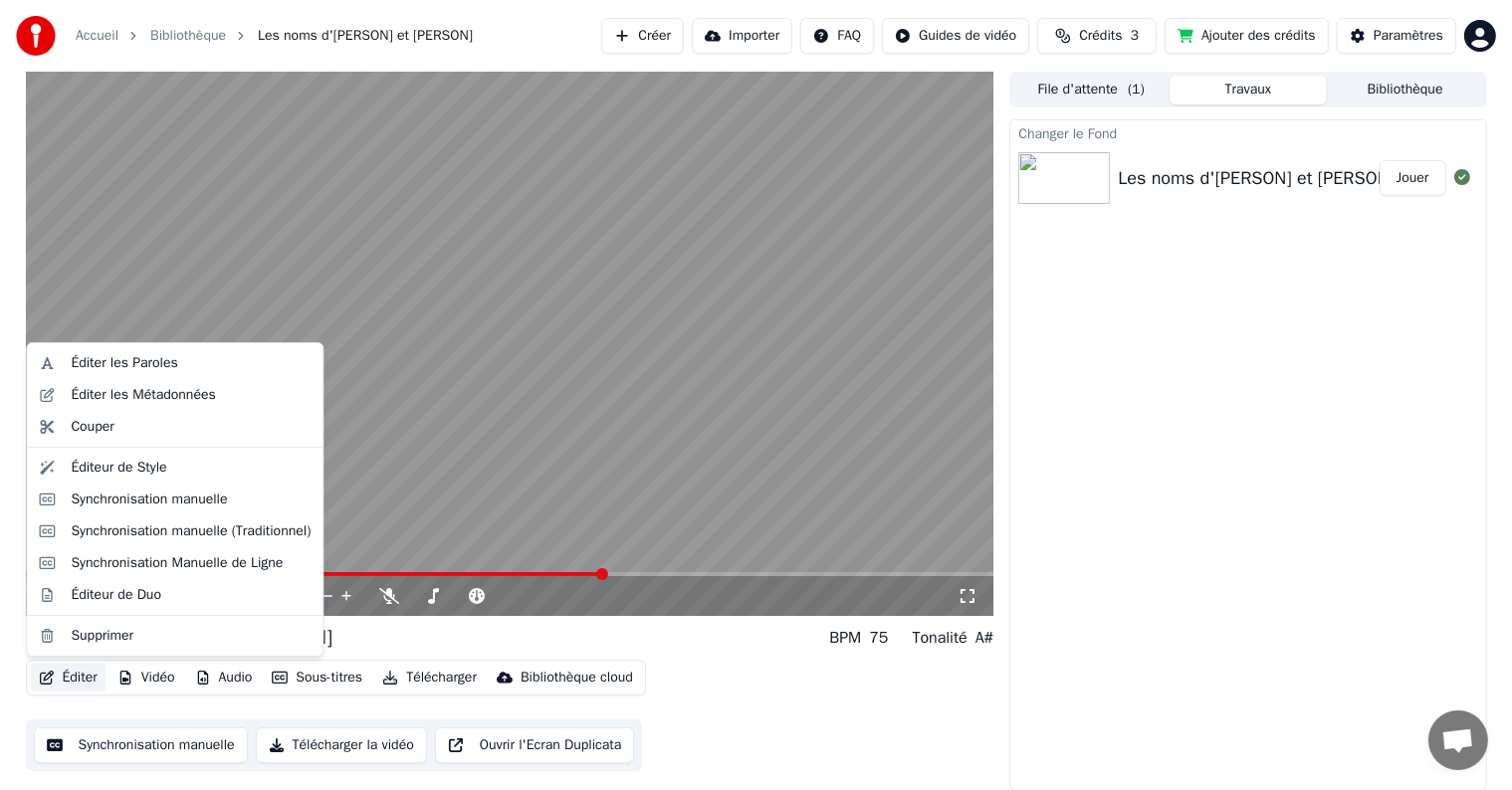 click on "Éditer" at bounding box center (68, 678) 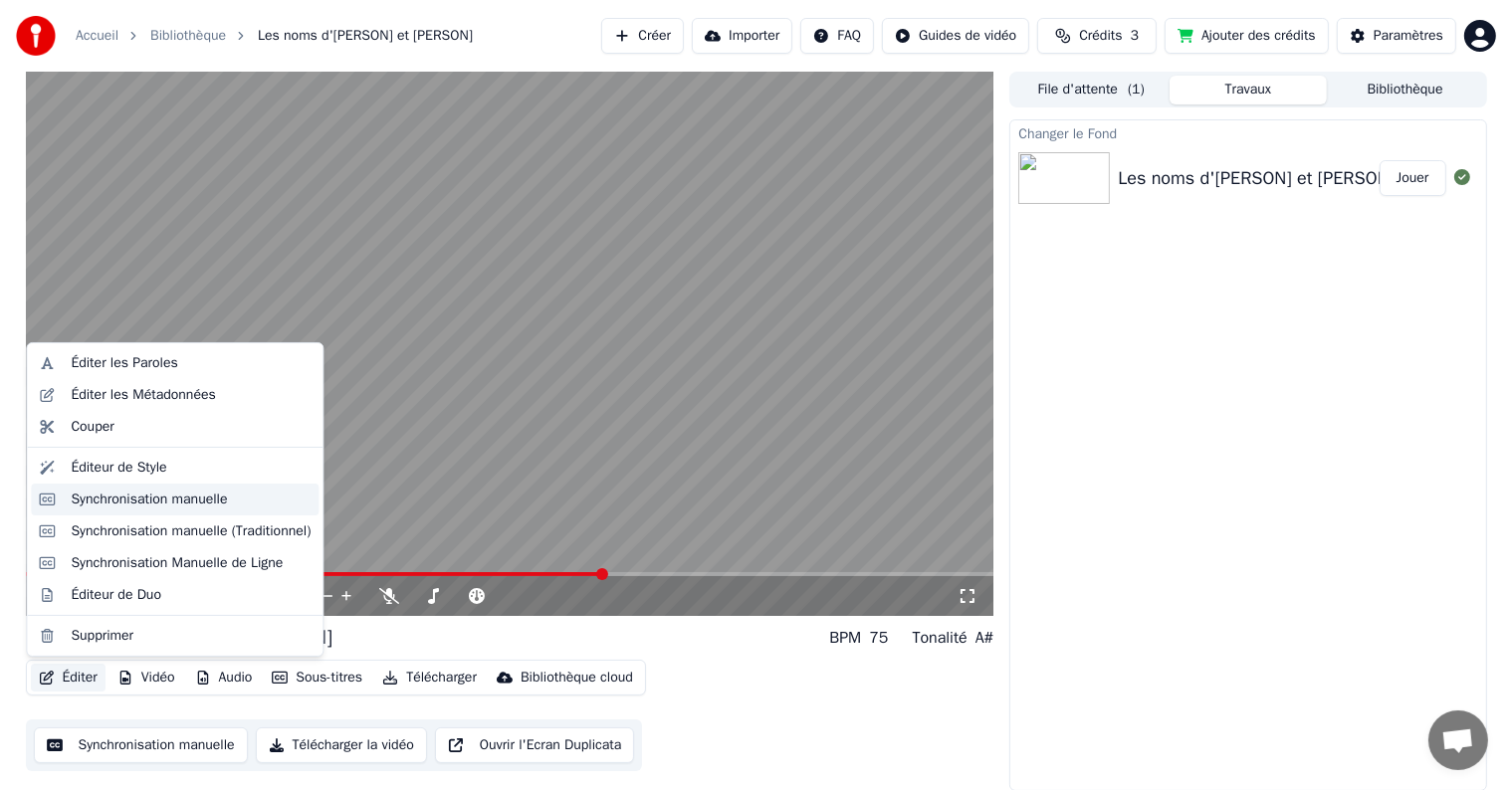 click on "Synchronisation manuelle" at bounding box center [148, 499] 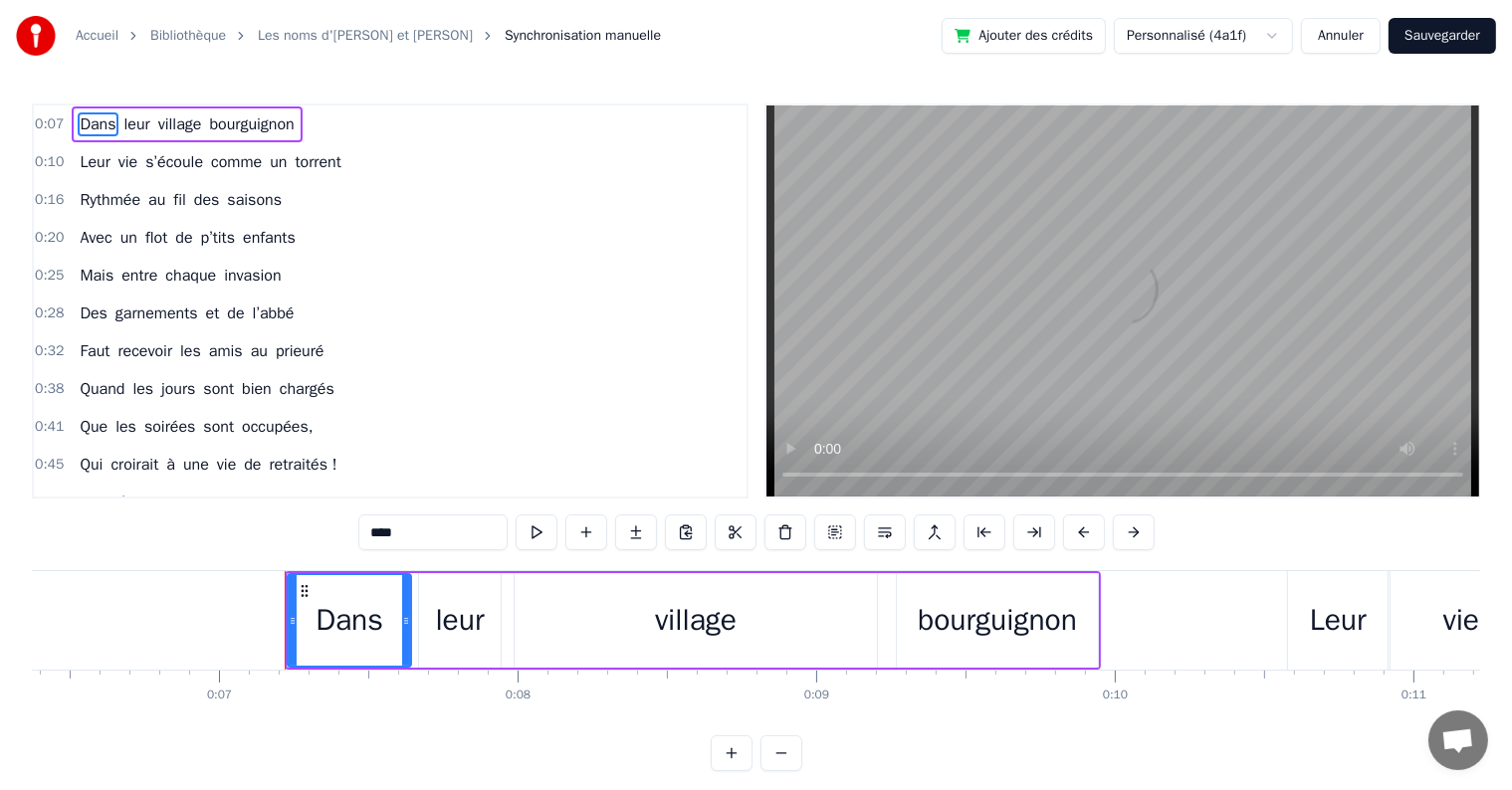 scroll, scrollTop: 0, scrollLeft: 2055, axis: horizontal 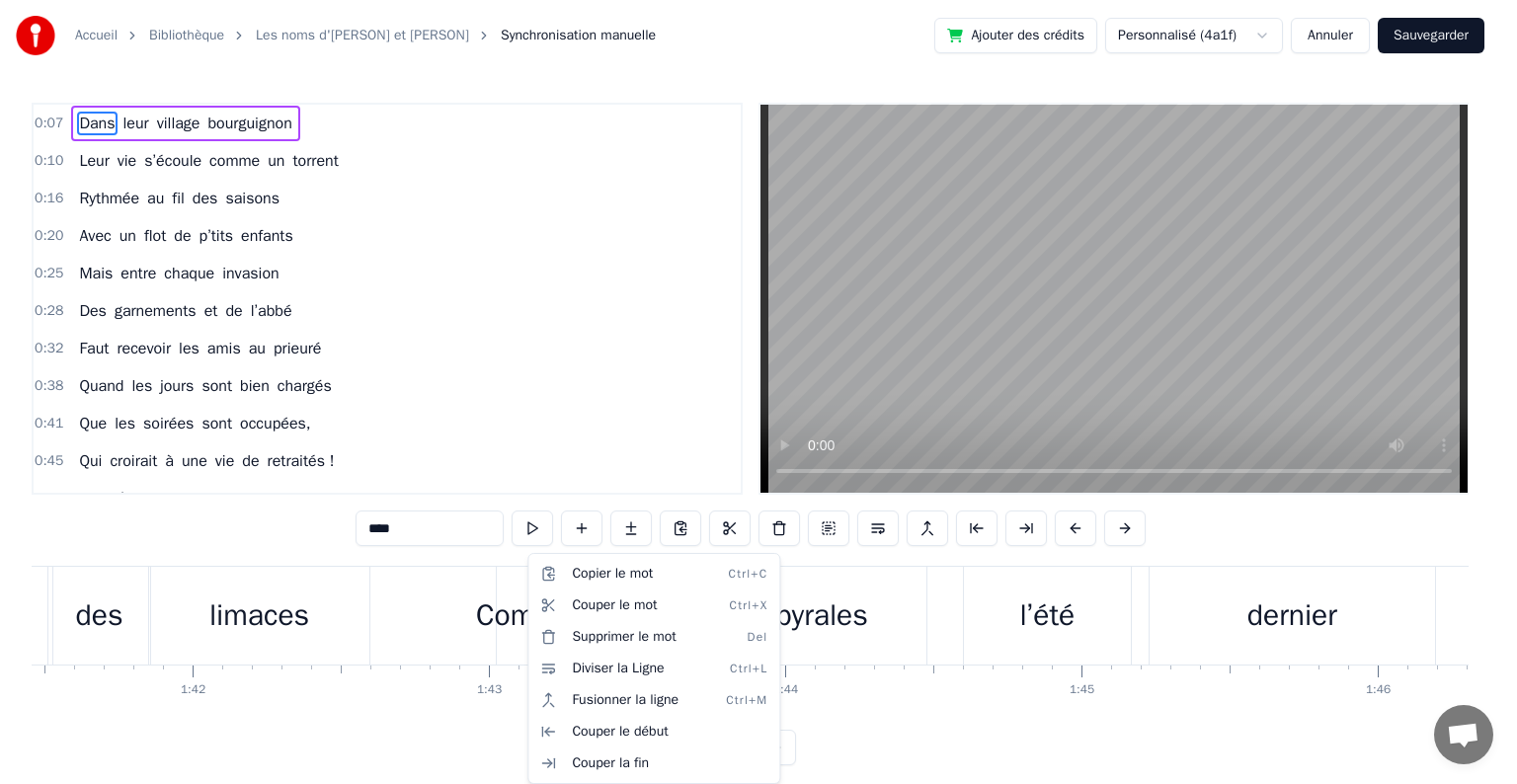 click on "Accueil Bibliothèque Les noms d'[PERSON] et [PERSON] Synchronisation manuelle Ajouter des crédits Personnalisé (4a1f) Annuler Sauvegarder 0:07 Dans leur village bourguignon 0:10 Leur vie s’écoule comme un torrent 0:16 Rythmée au fil des saisons 0:20 Avec un flot de p’tits enfants 0:25 Mais entre chaque invasion 0:28 Des garnements et de l’abbé 0:32 Faut recevoir les amis au prieuré 0:38 Quand les jours sont bien chargés 0:41 Que les soirées sont occupées, 0:45 Qui croirait à une vie de retraités ! 0:52 Moi, j’ai vu dans le ciel 0:56 Un jour de mai il y a 50 ans, 1:00 L’amour de nos parents, pour leur mariage 1:05 Moi, j’ai vu dans le ciel 1:08 Près du Père éternel, préparés 1:14 De toute éternité, 1:17 les noms d'[PERSON] et [PERSON], 1:20 Jusqu’à la fin des siècles ! 1:29 Un mort de plus à la paroisse 1:33 Bon- Papa [PERSON] va s’y coller 1:39 Au potager ‘y a des limaces 1:43 Comme les pyrales l’été dernier 1:48 La piscine est d’un beau vert 1:50 Qui ne plaît pas à" at bounding box center [758, 398] 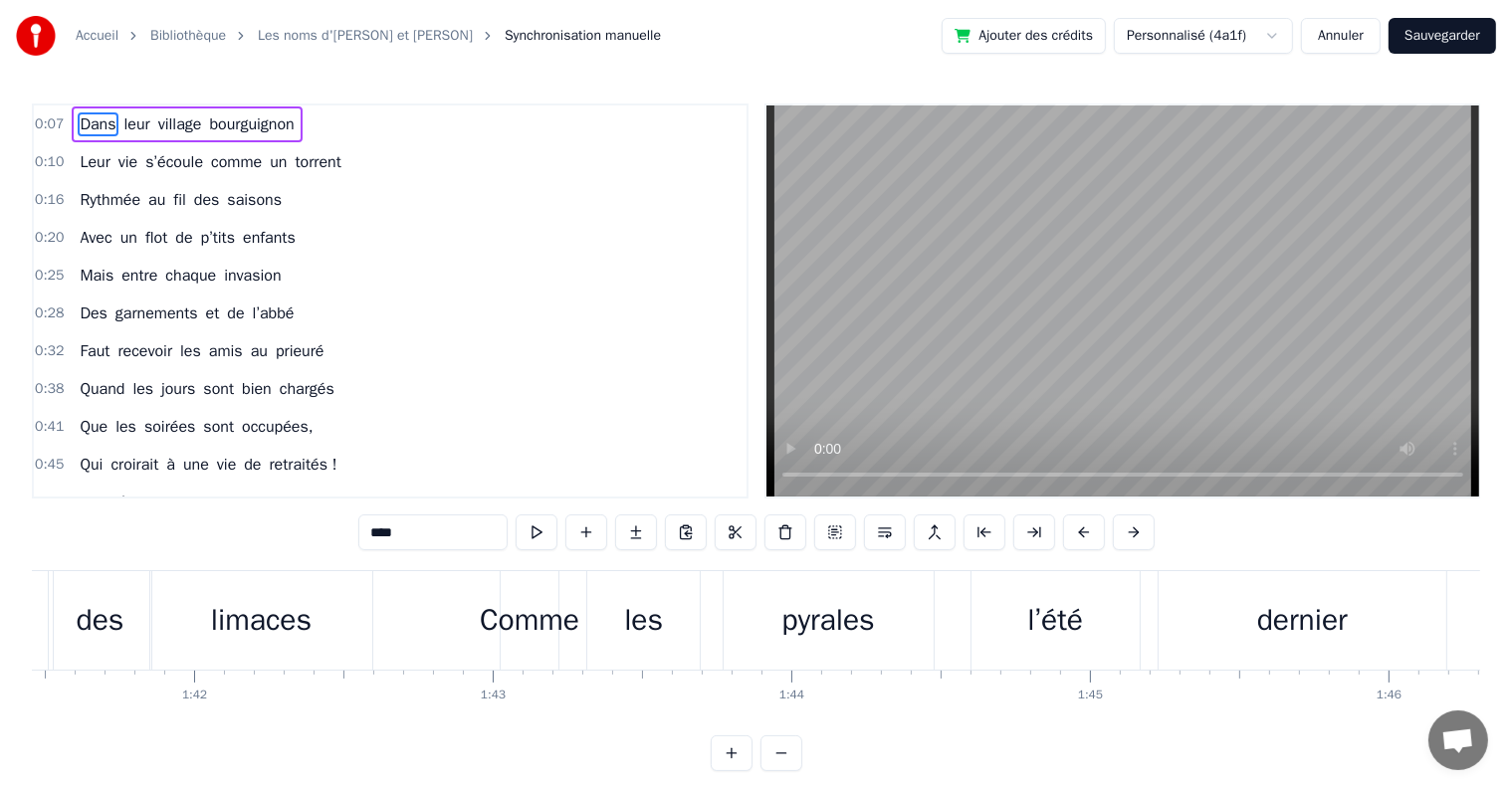 click on "Comme" at bounding box center [530, 620] 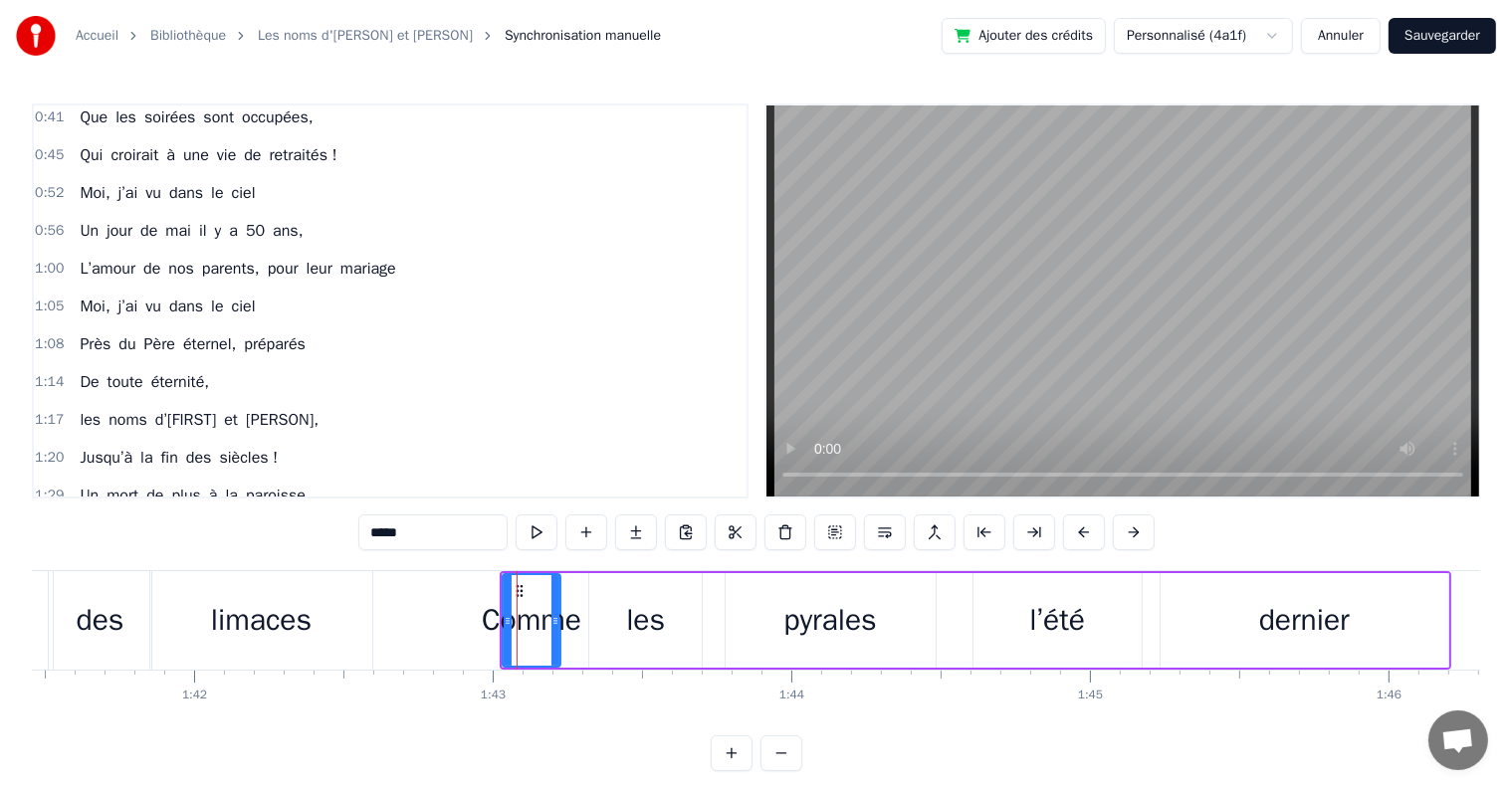 scroll, scrollTop: 591, scrollLeft: 0, axis: vertical 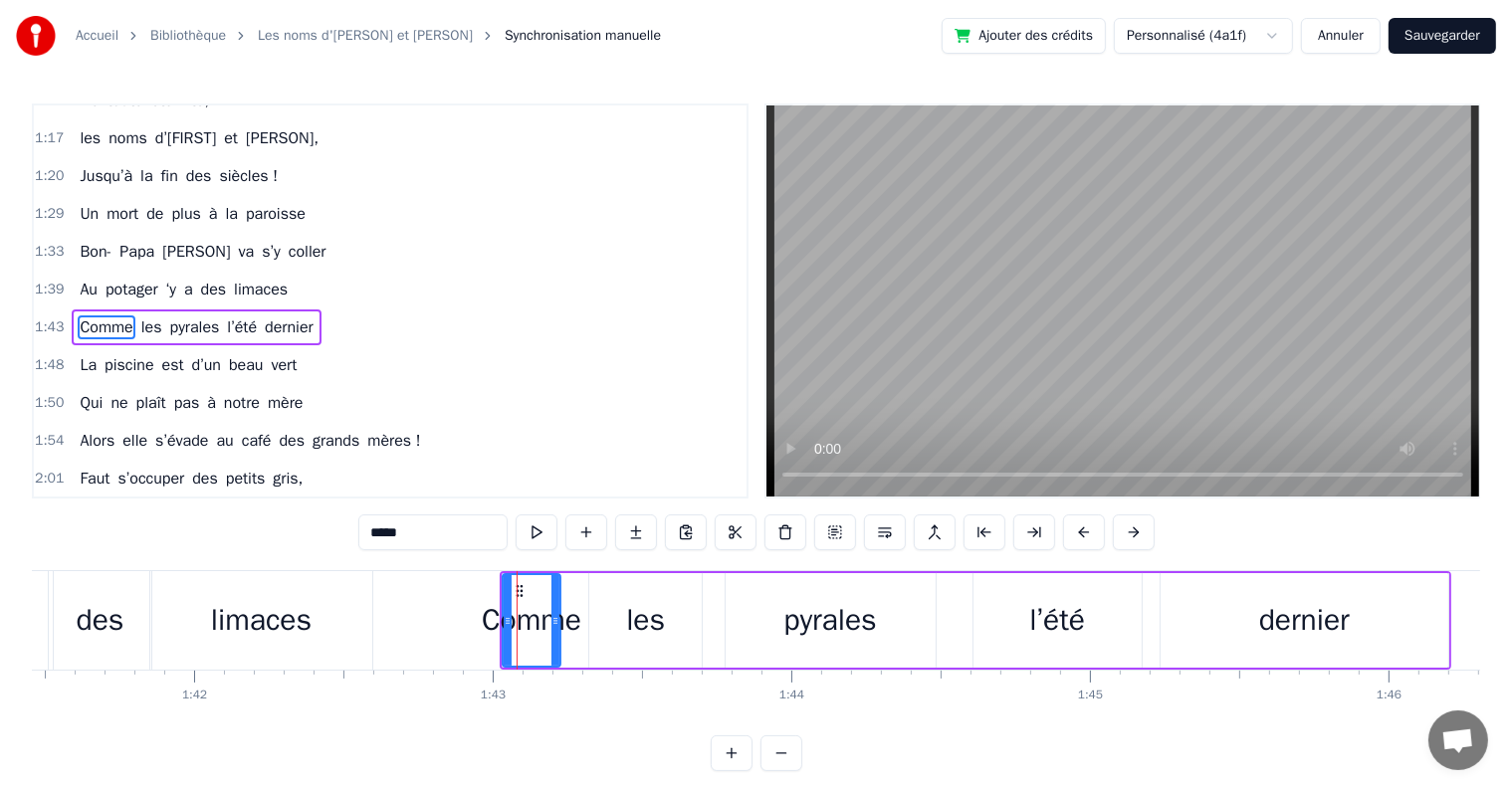 click on "*****" at bounding box center (433, 532) 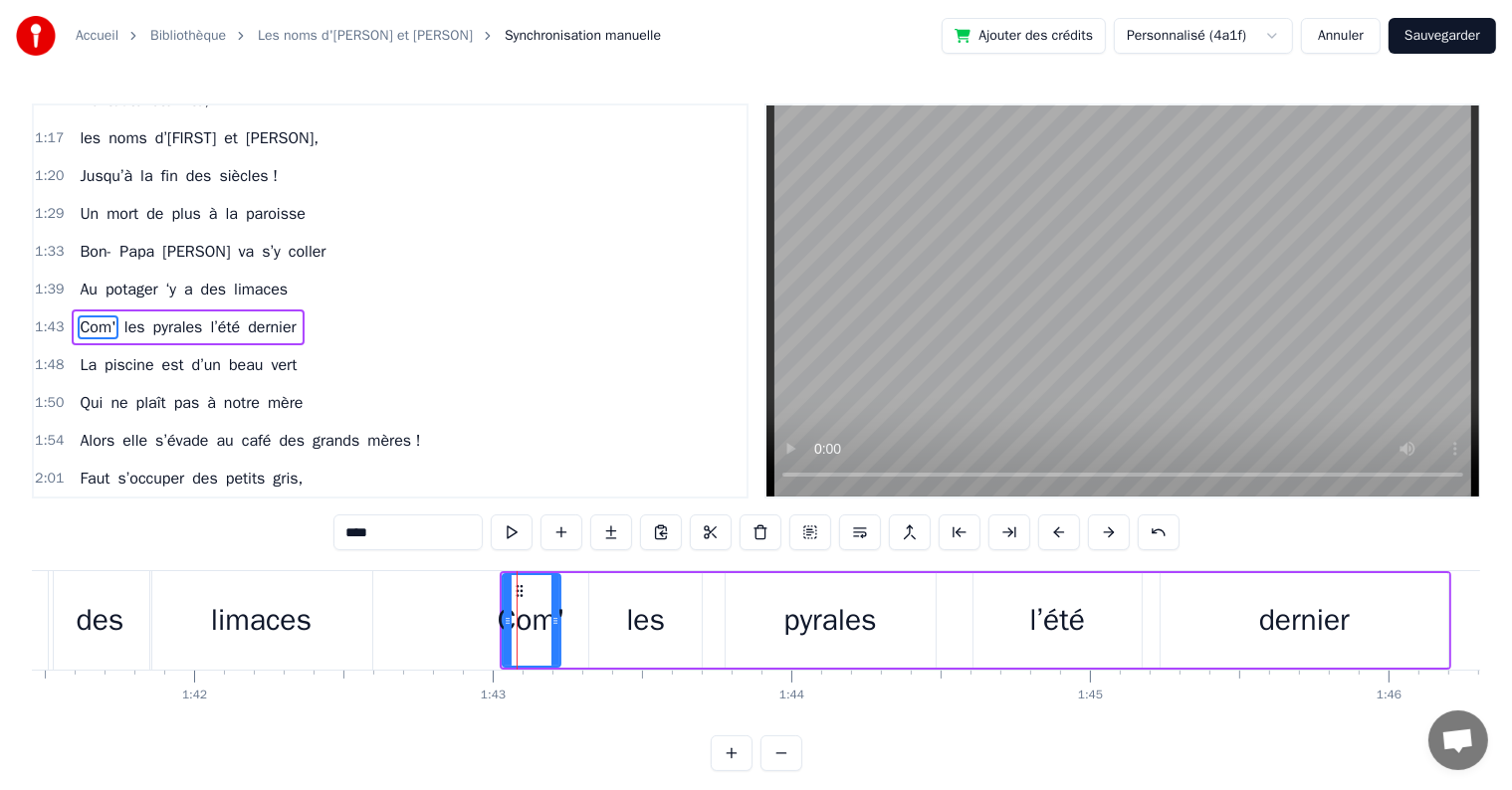 type on "****" 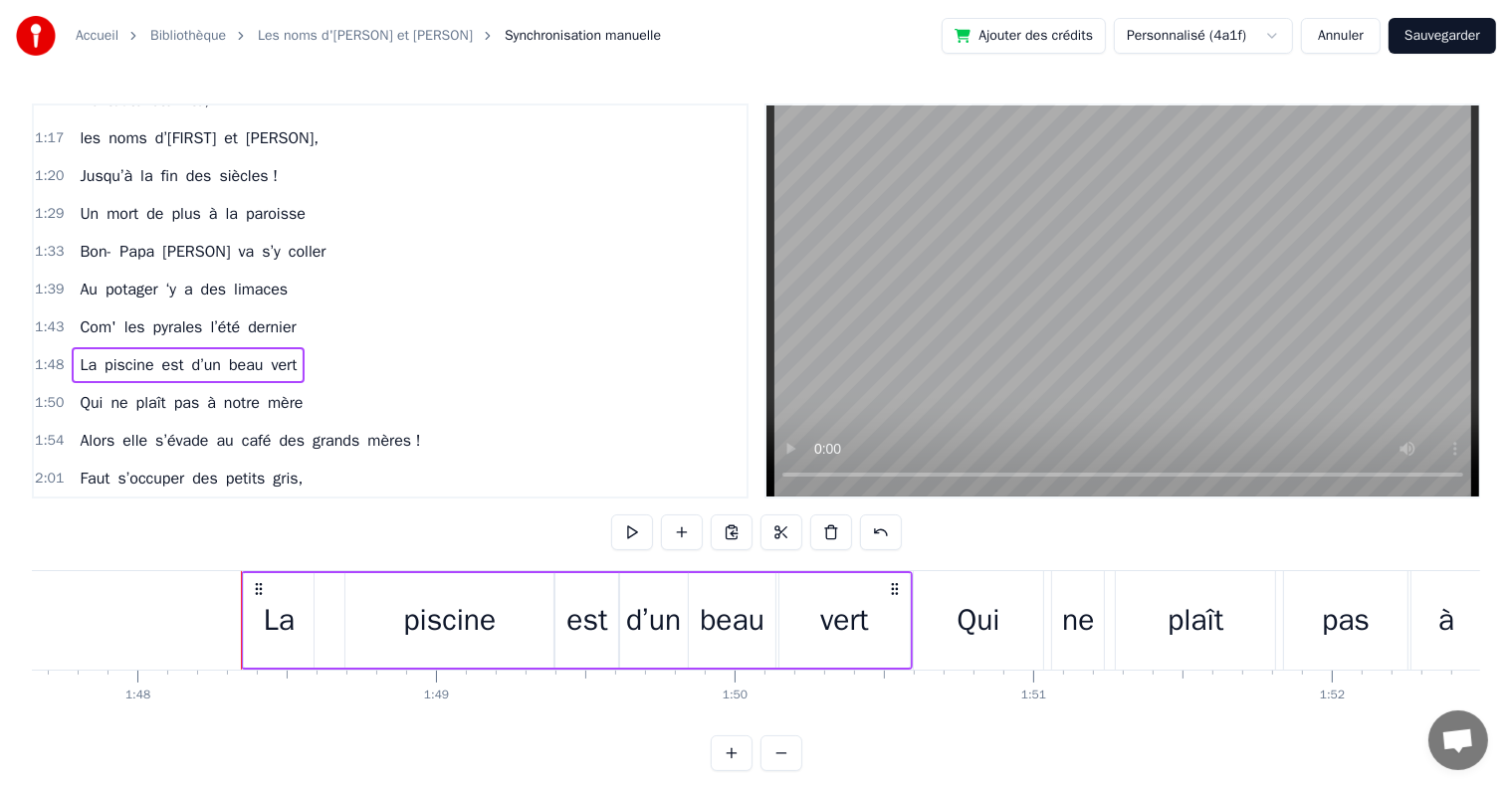 scroll, scrollTop: 0, scrollLeft: 32255, axis: horizontal 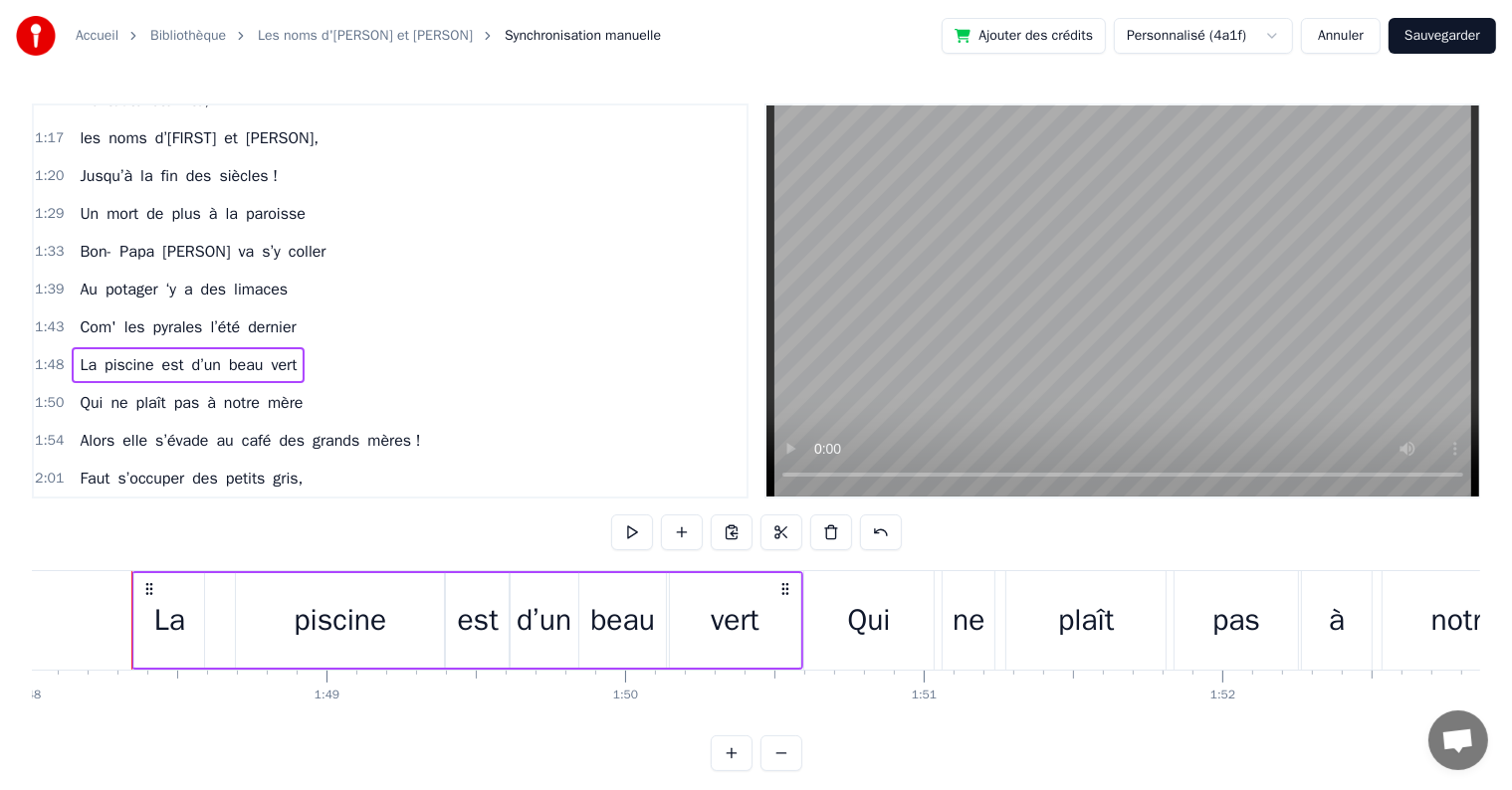 click on "Sauvegarder" at bounding box center (1442, 36) 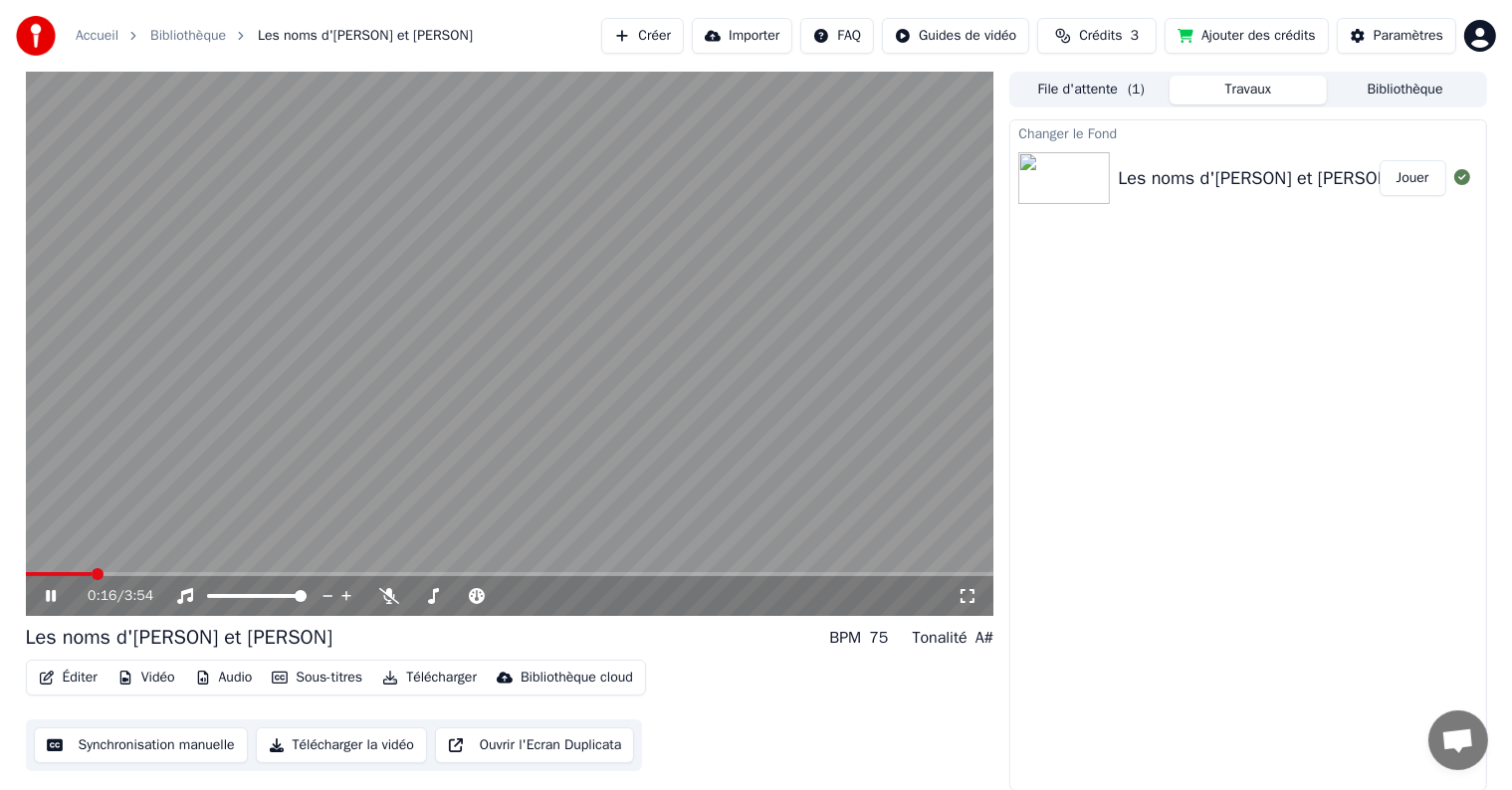 click on "0:16  /  3:54" at bounding box center [510, 596] 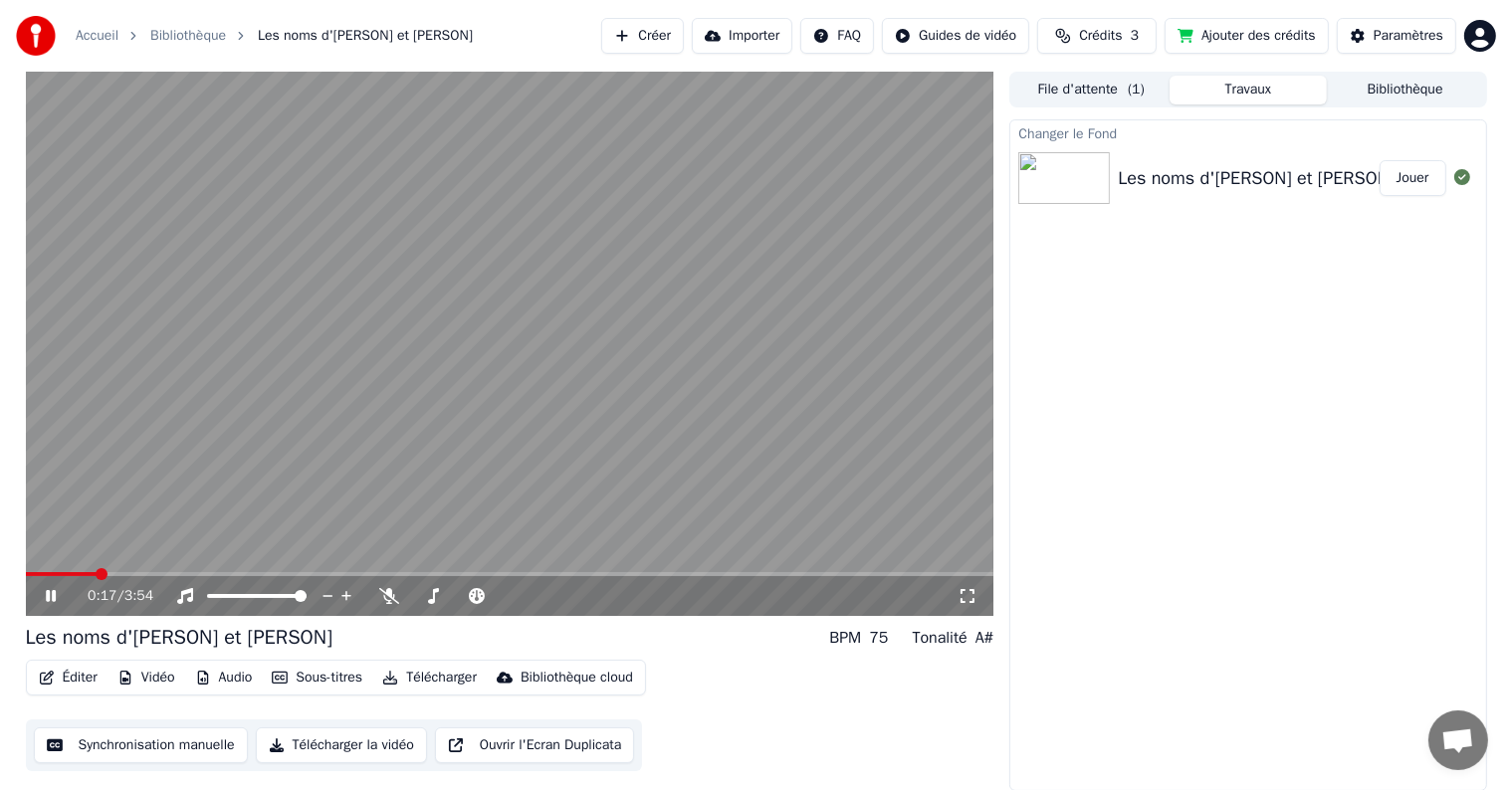 click 